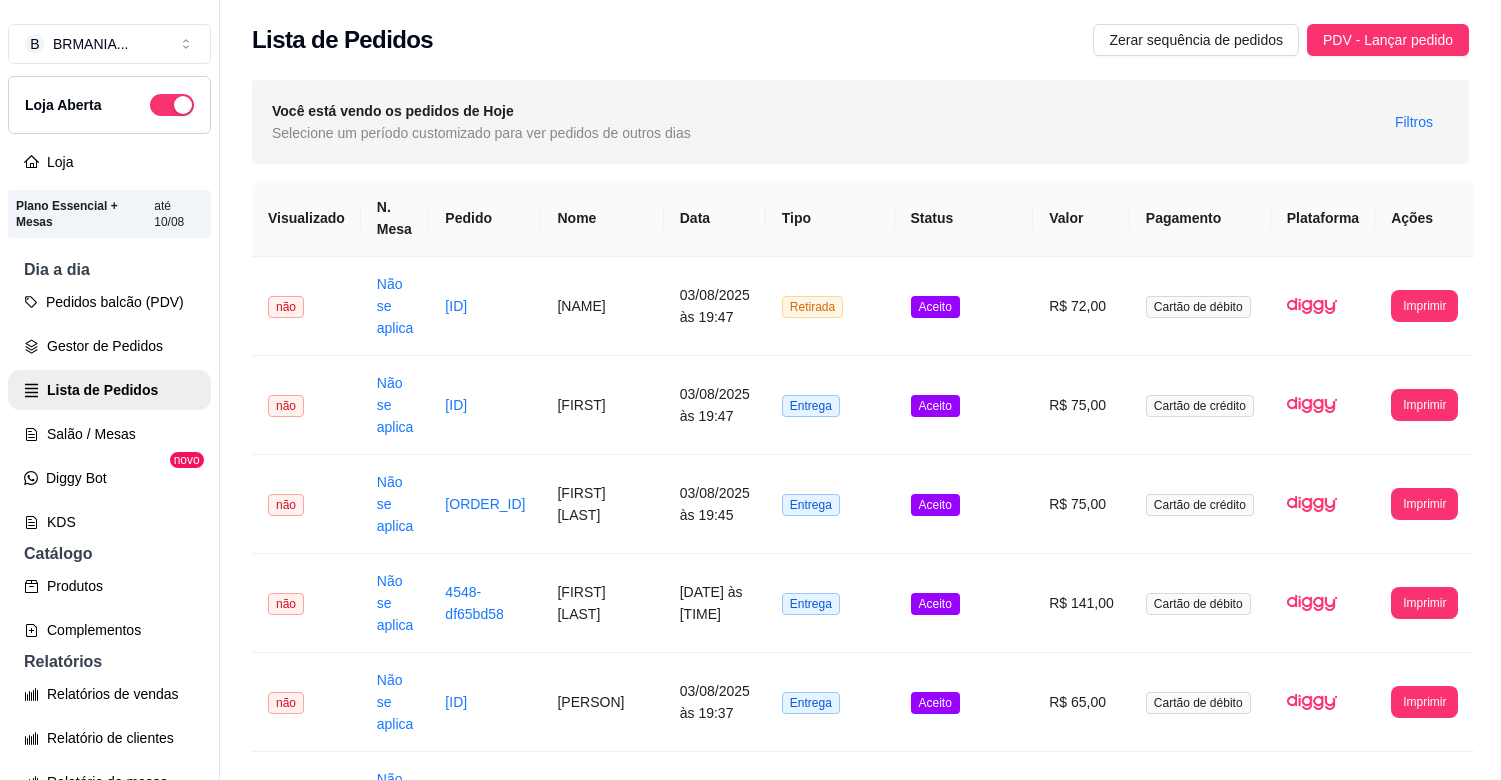 click on "Pedidos balcão (PDV)" at bounding box center (109, 302) 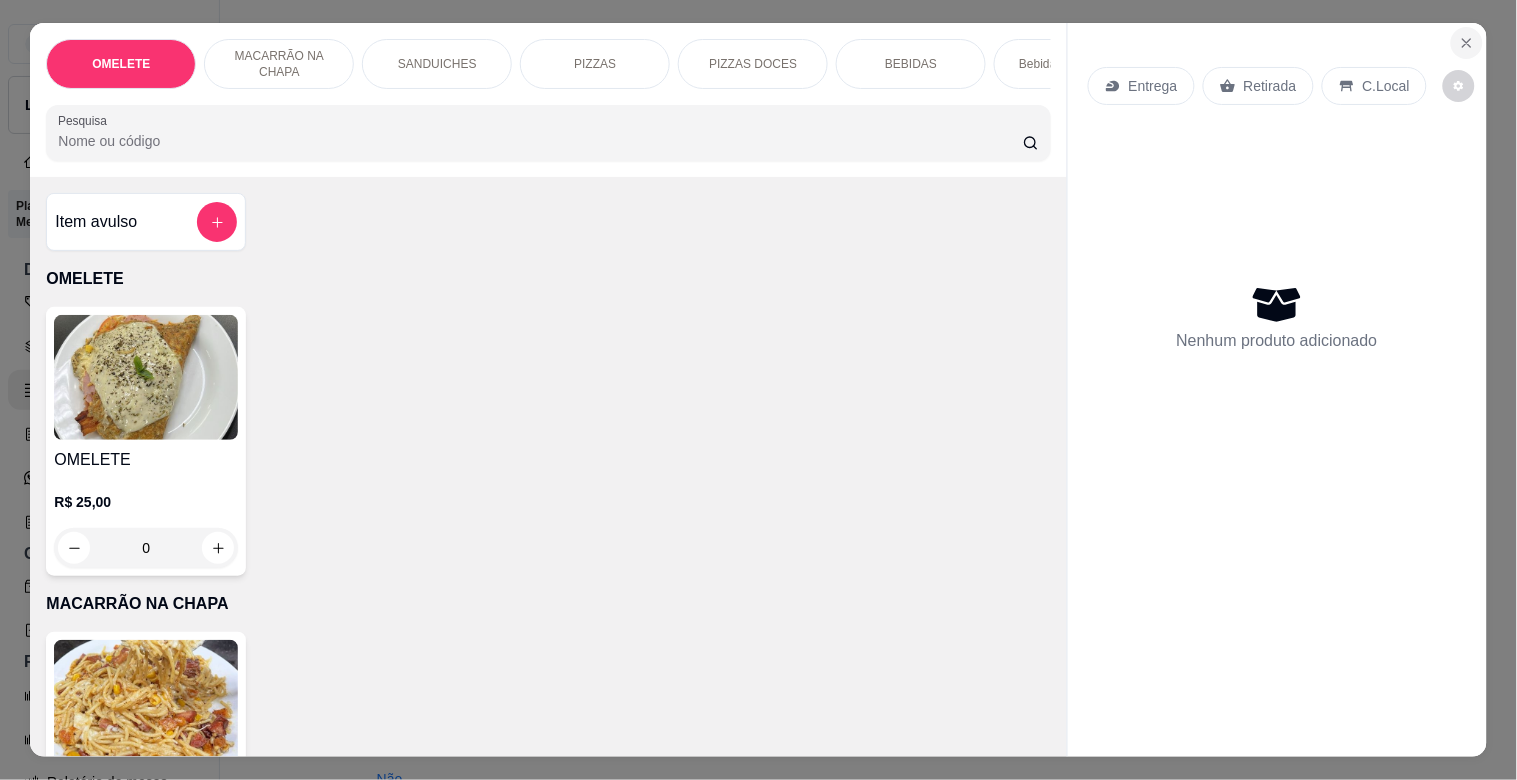 click 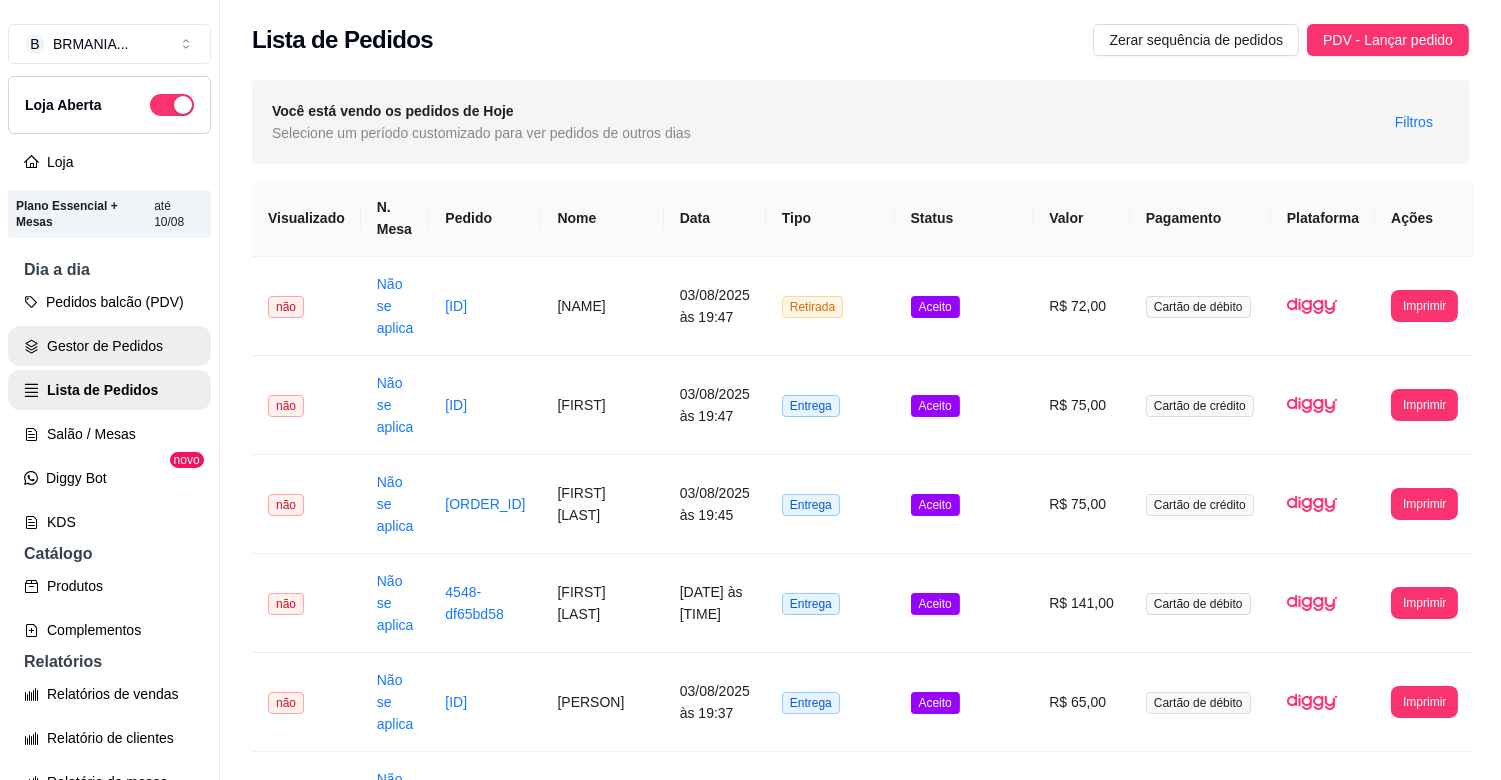 click on "Gestor de Pedidos" at bounding box center [109, 346] 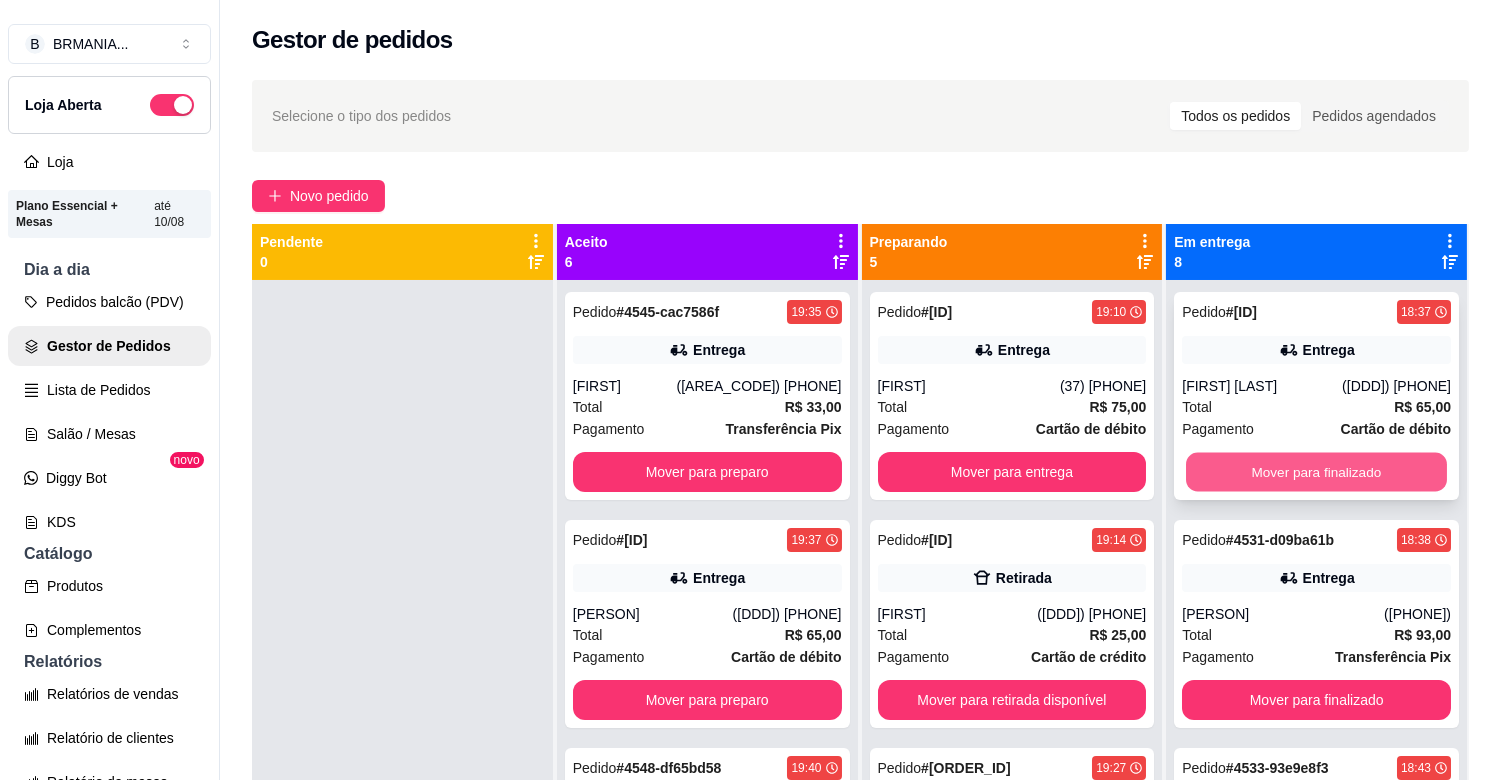 click on "Mover para finalizado" at bounding box center [1316, 472] 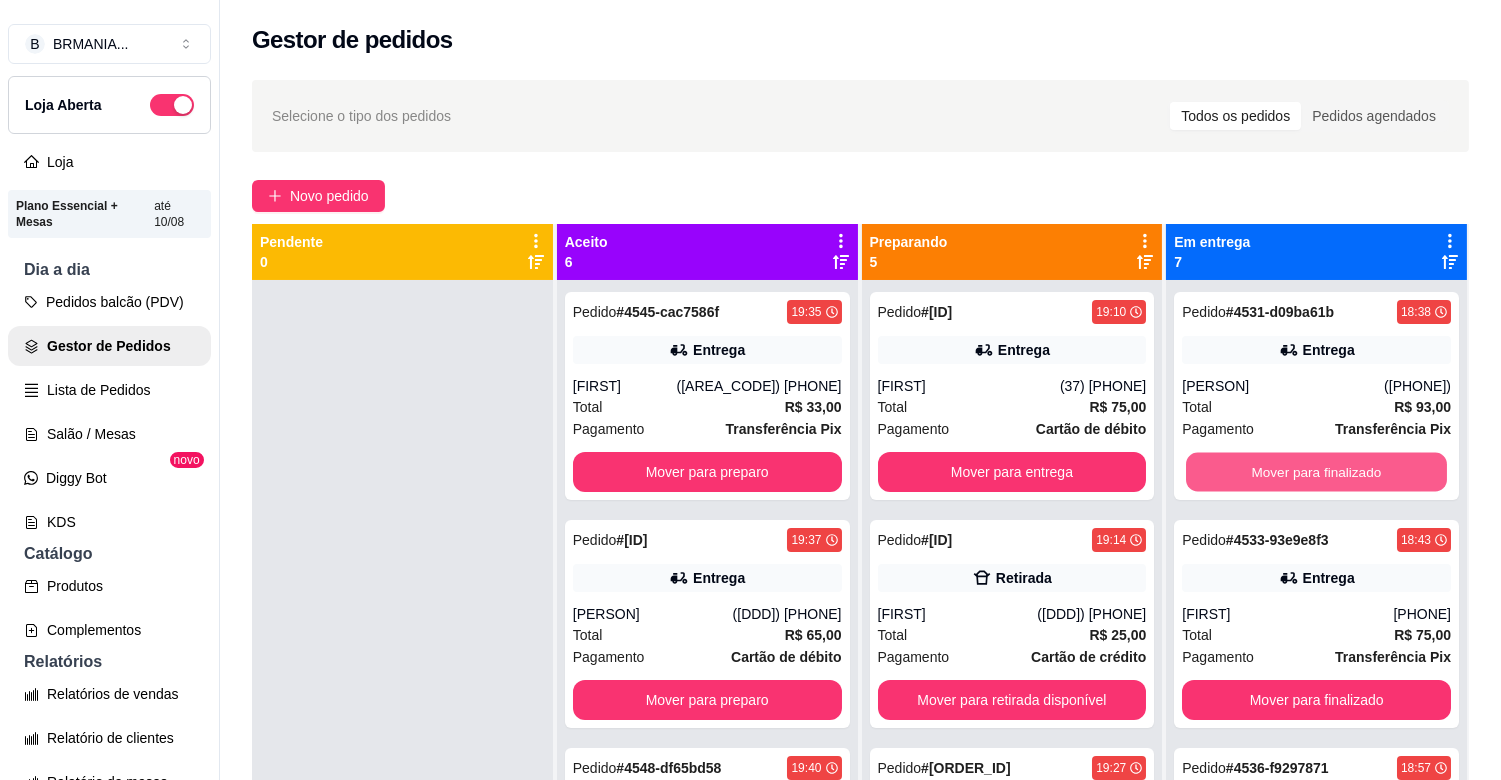 click on "Mover para finalizado" at bounding box center [1316, 472] 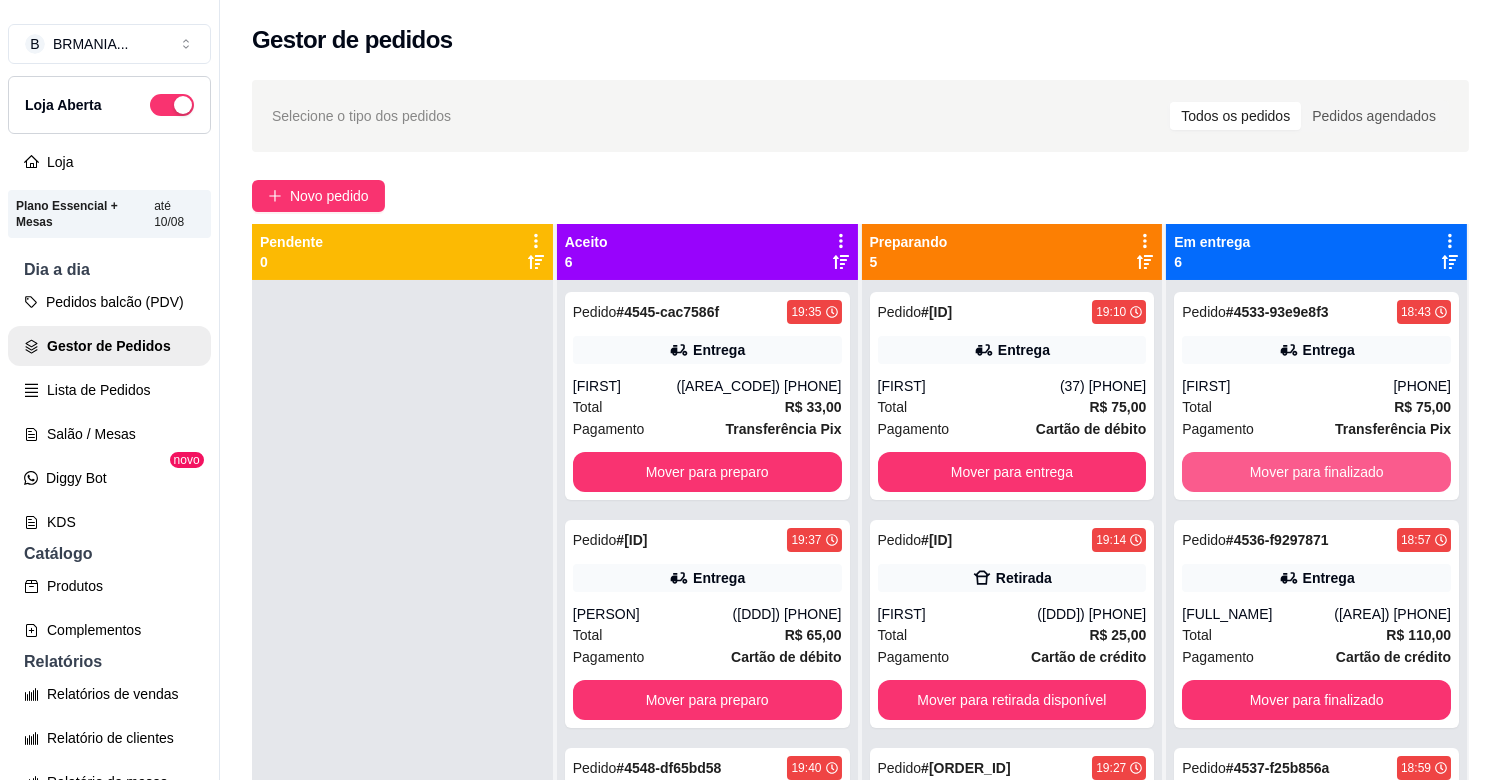 click on "Mover para finalizado" at bounding box center (1316, 472) 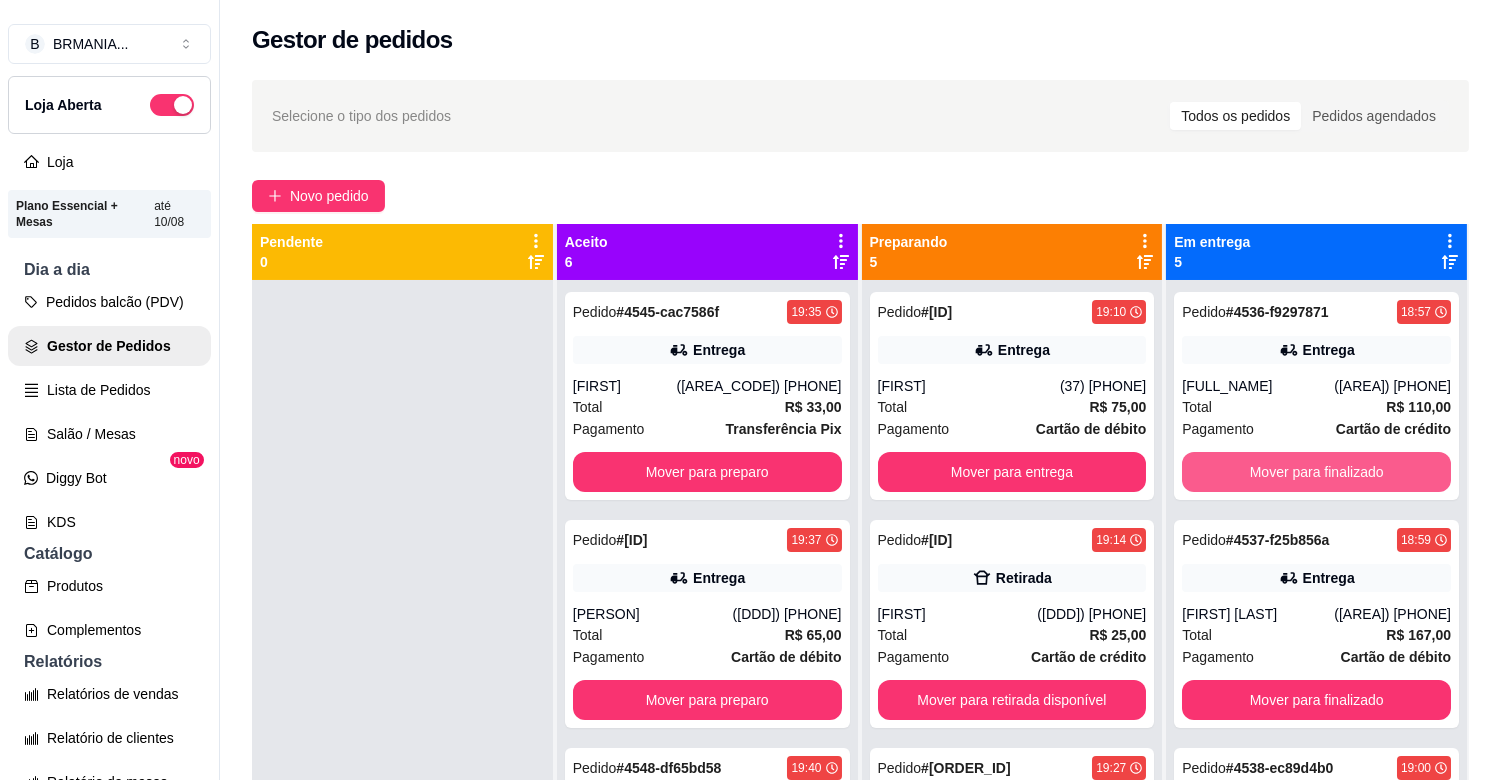 click on "Mover para finalizado" at bounding box center (1316, 472) 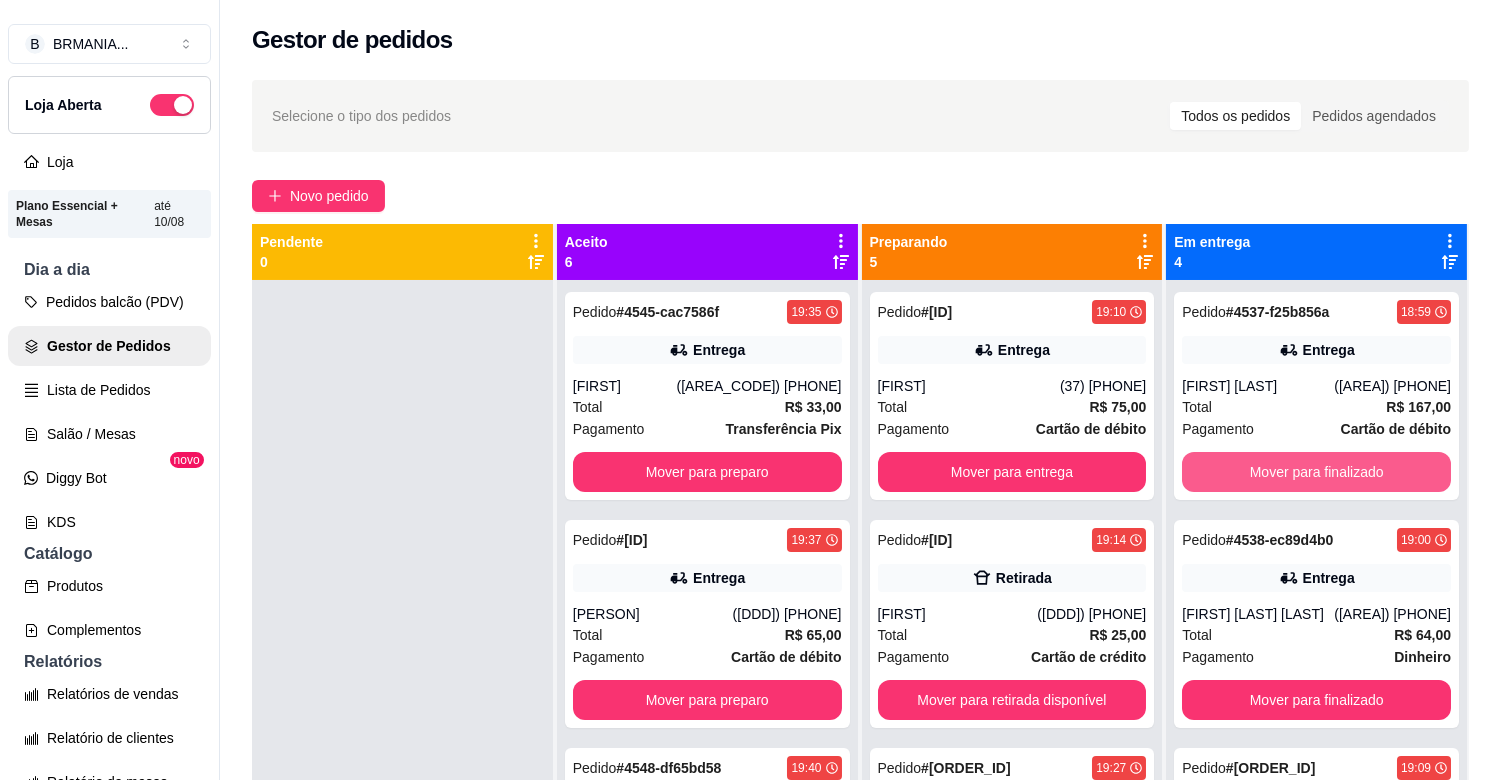 click on "Mover para finalizado" at bounding box center [1316, 472] 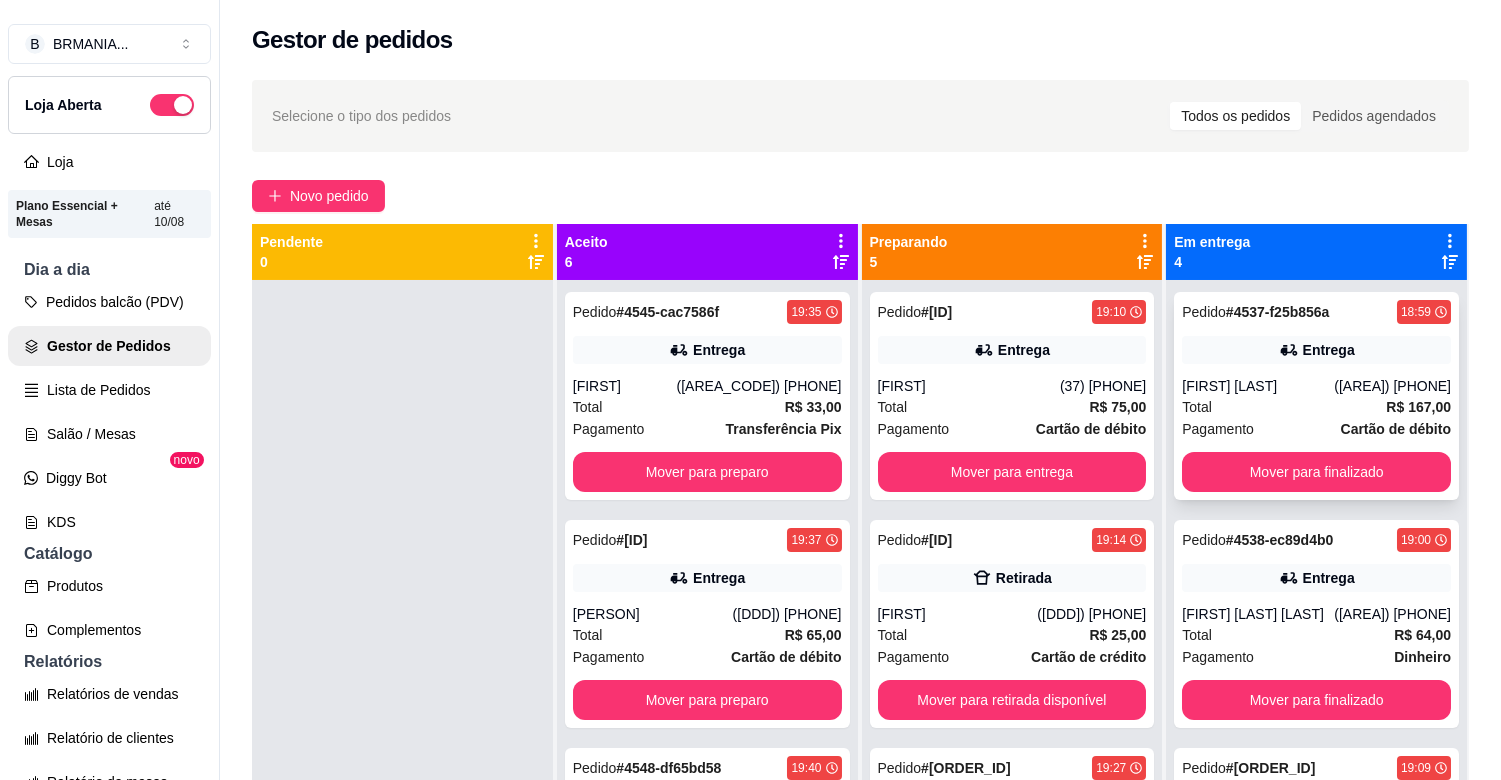 click on "Pedido  # [ID] [TIME] Entrega [FIRST] [LAST]  ([DDD]) [PHONE] Total R$ 167,00 Pagamento Cartão de débito Mover para finalizado" at bounding box center [1316, 396] 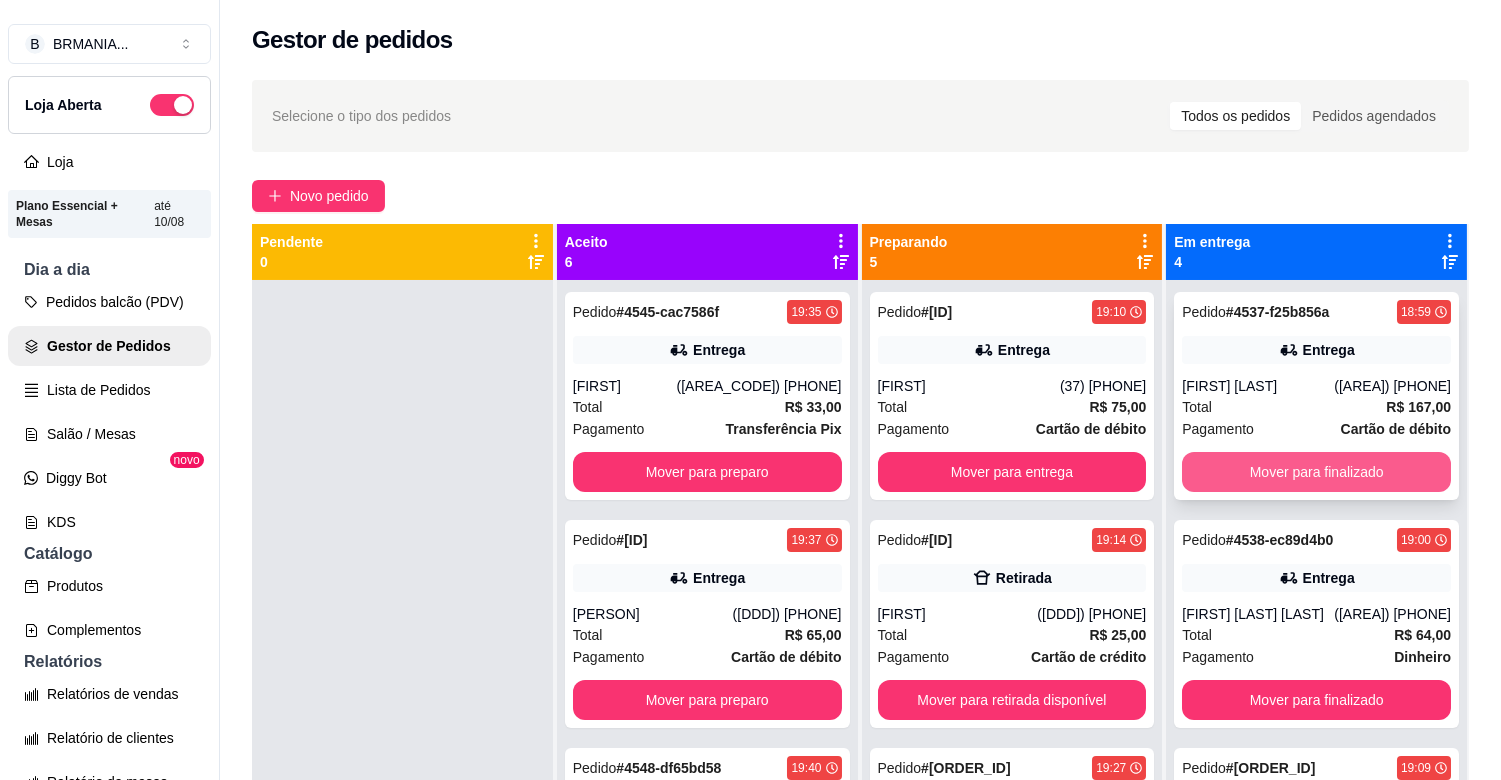 click on "Mover para finalizado" at bounding box center [1316, 472] 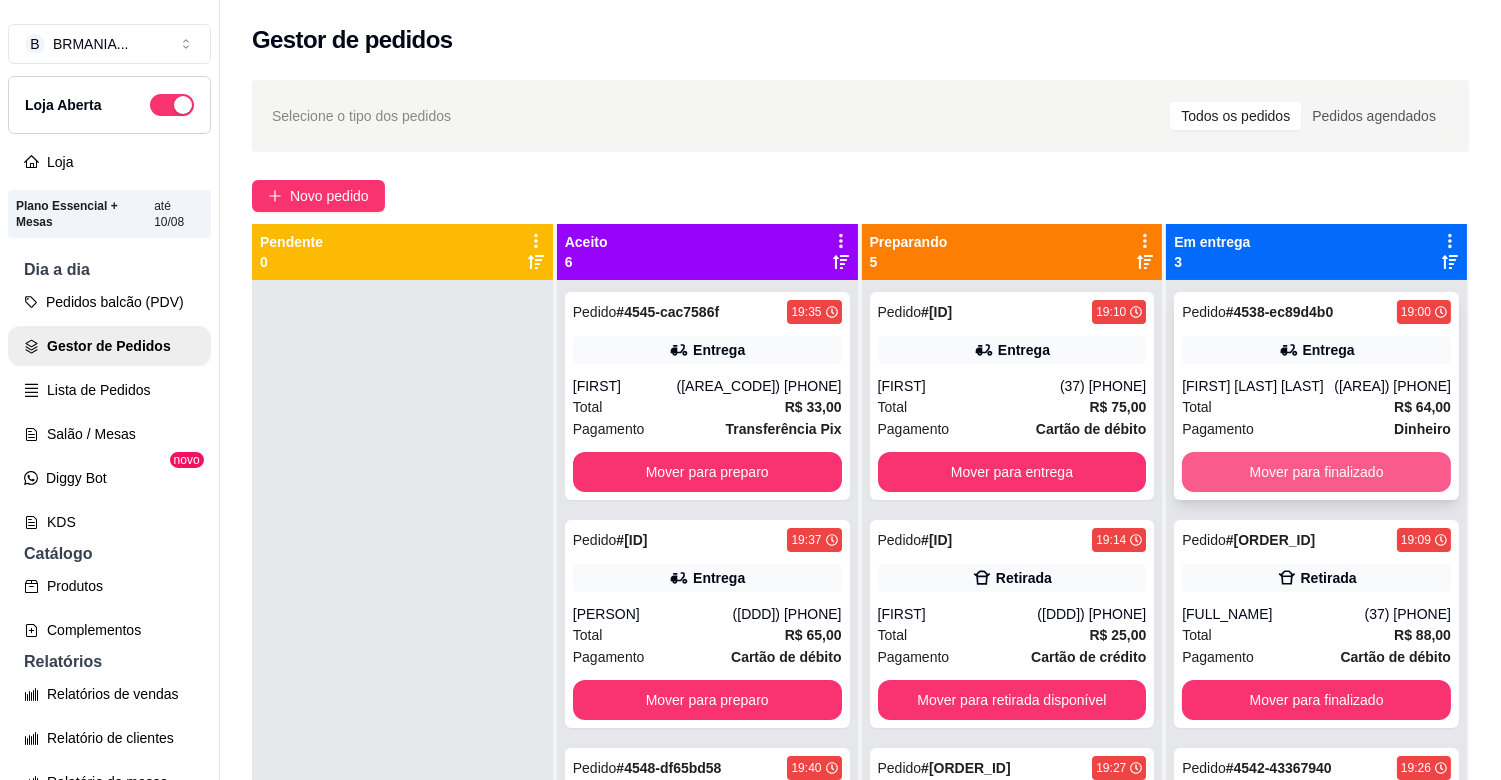 click on "Mover para finalizado" at bounding box center (1316, 472) 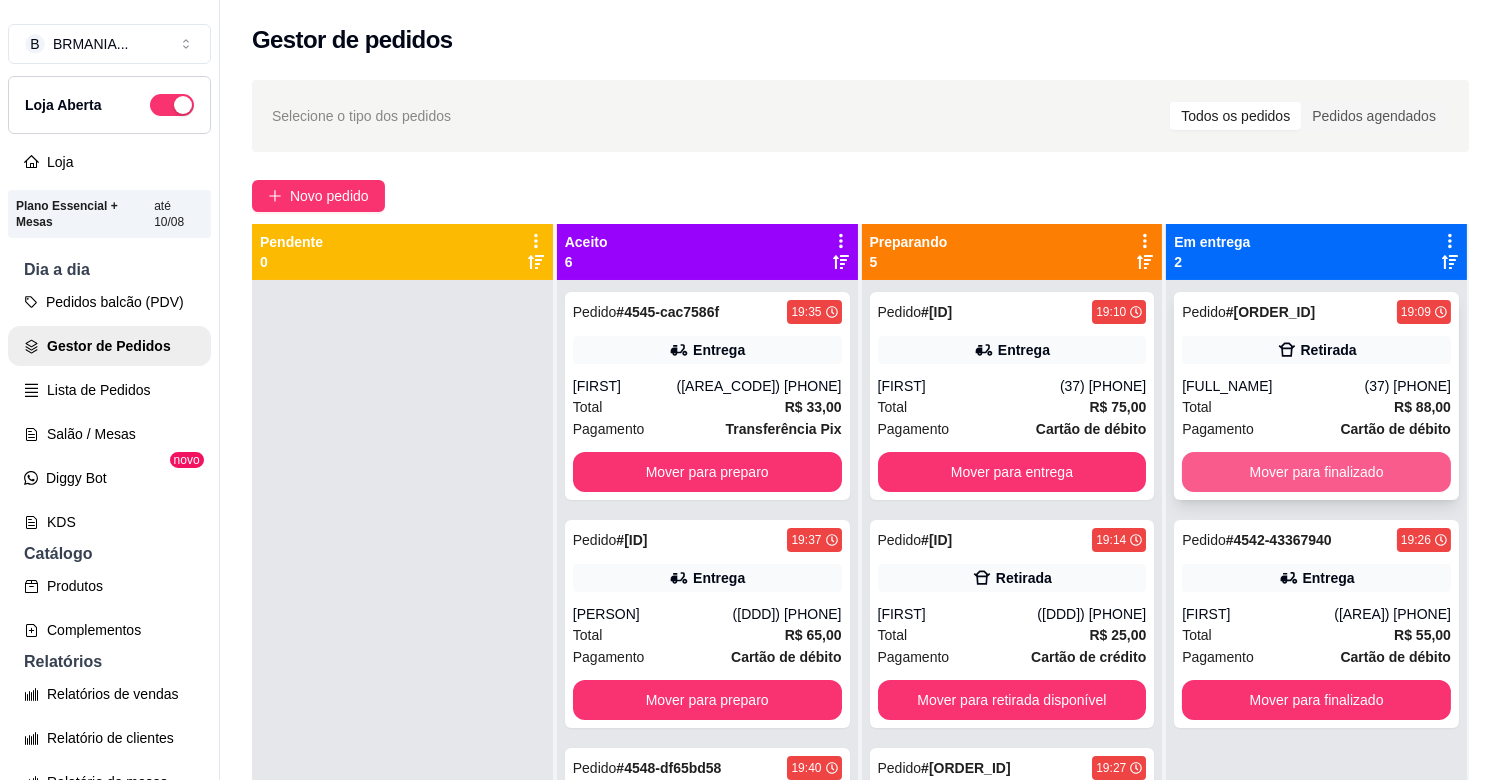 click on "Mover para finalizado" at bounding box center (1316, 472) 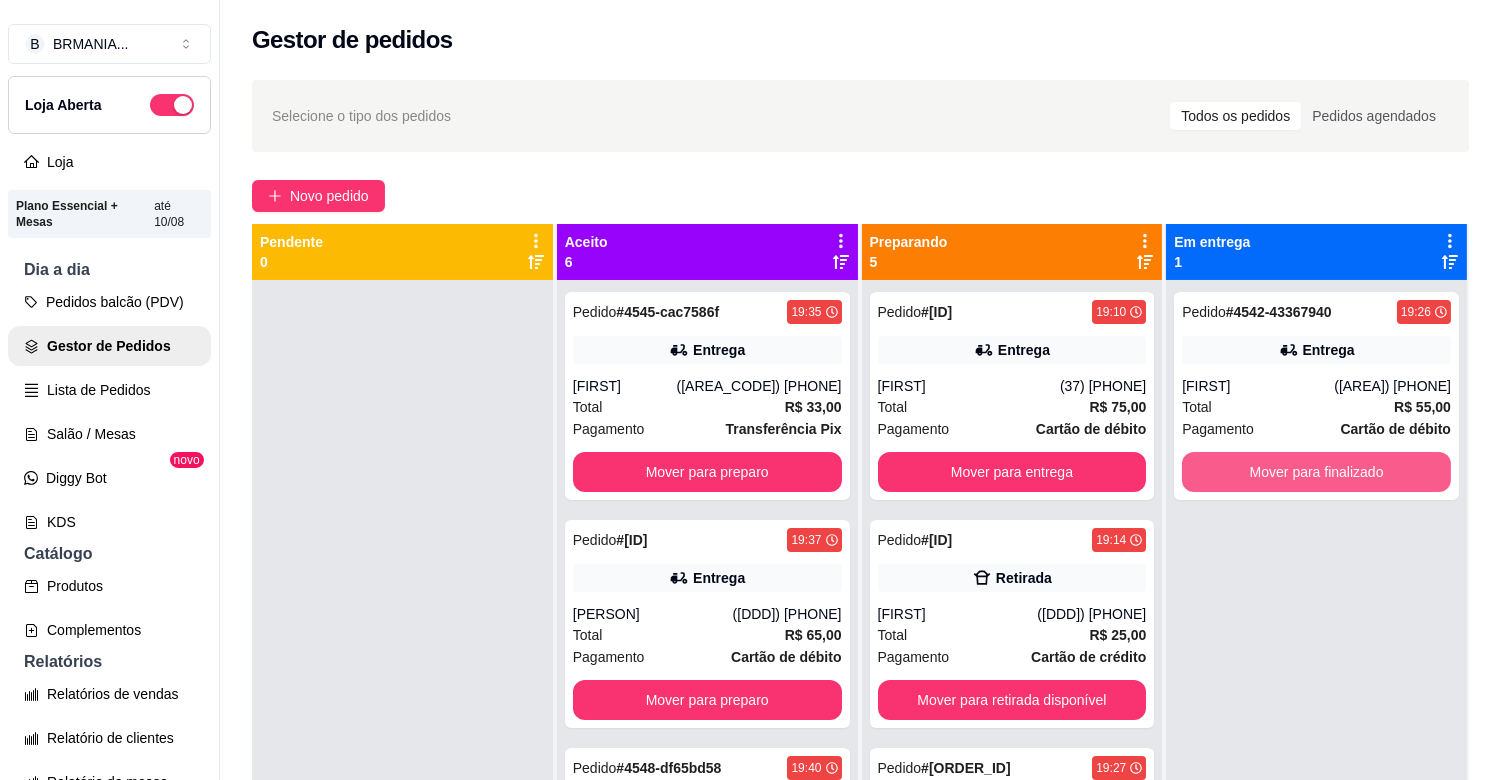 click on "Mover para finalizado" at bounding box center (1316, 472) 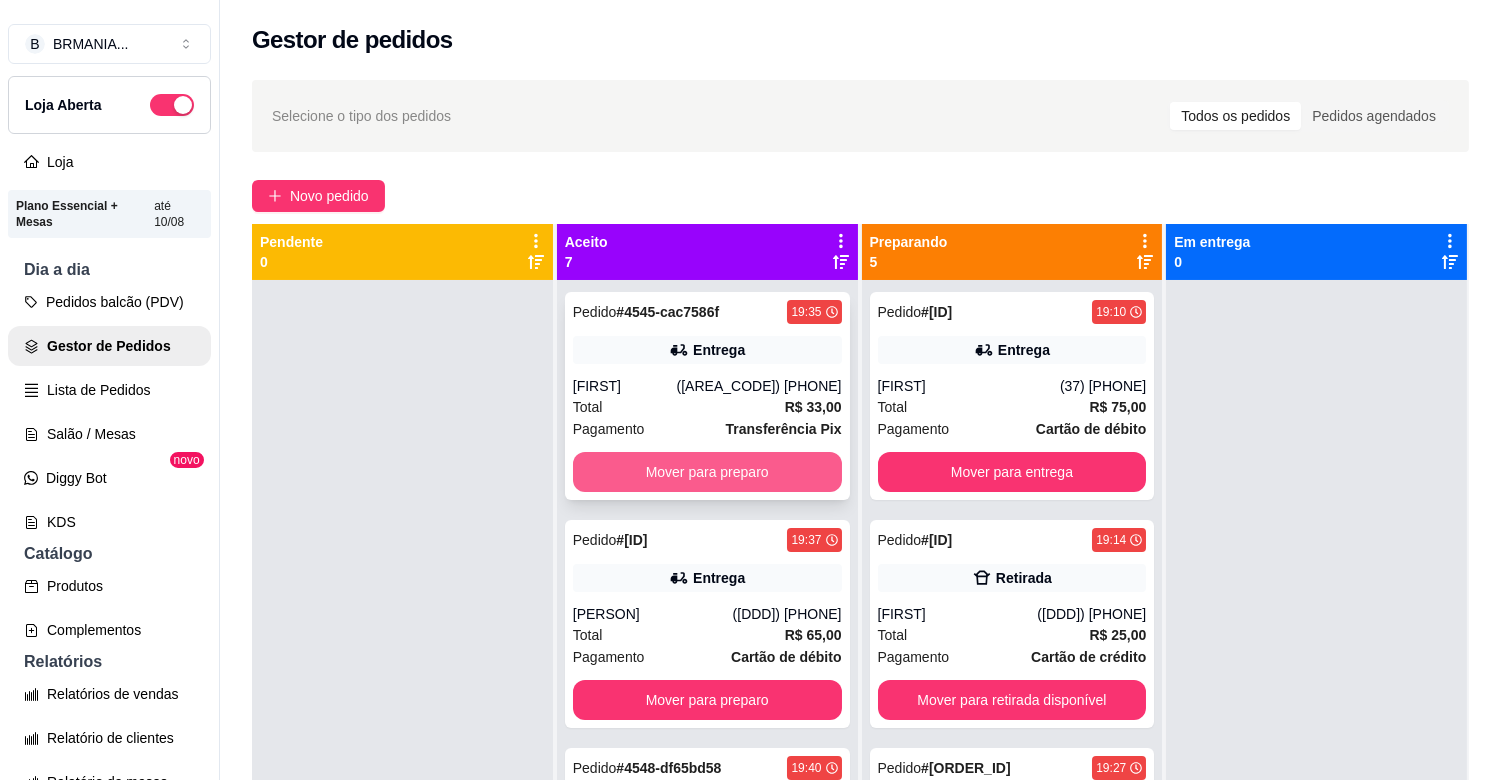 click on "Mover para preparo" at bounding box center (707, 472) 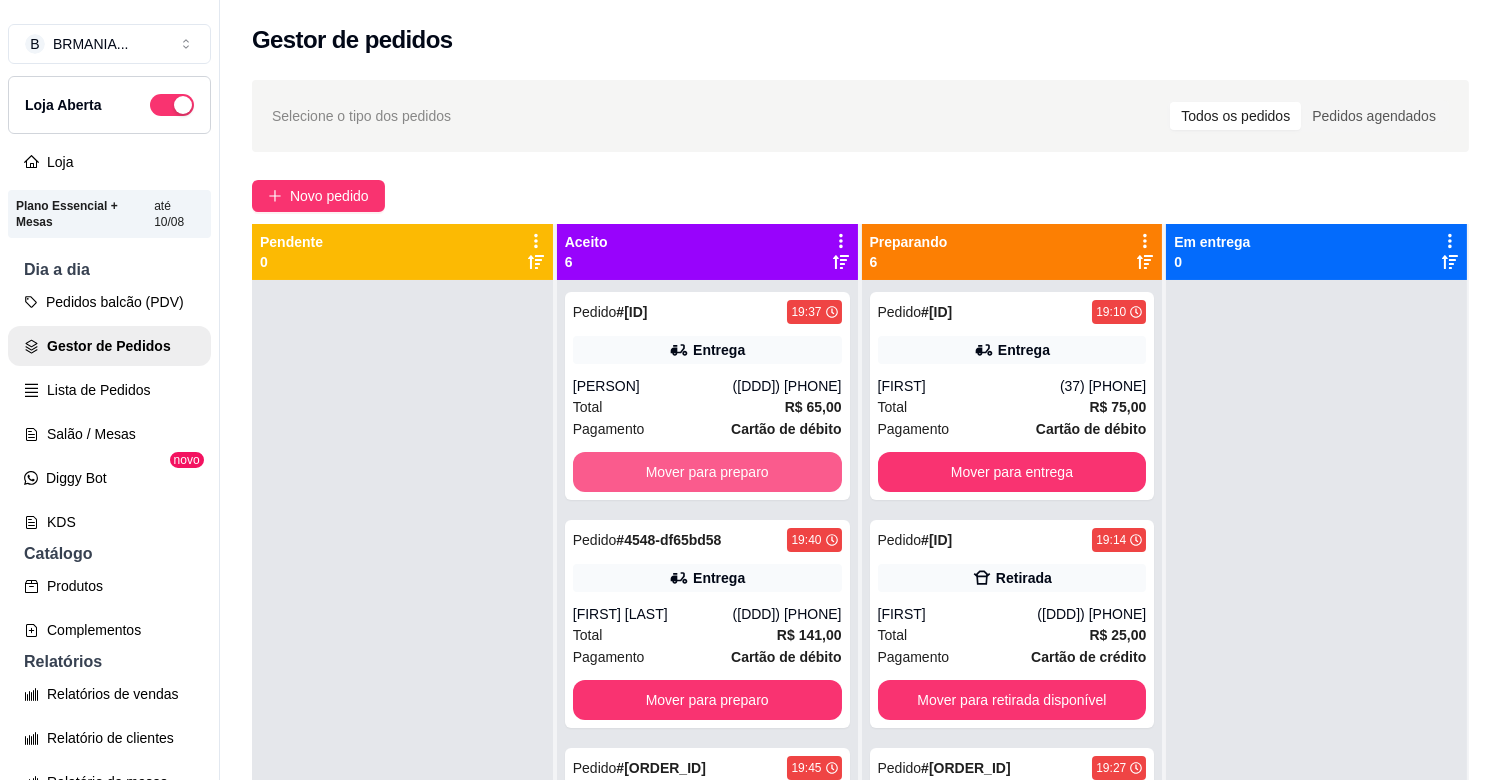 click on "Mover para preparo" at bounding box center (707, 472) 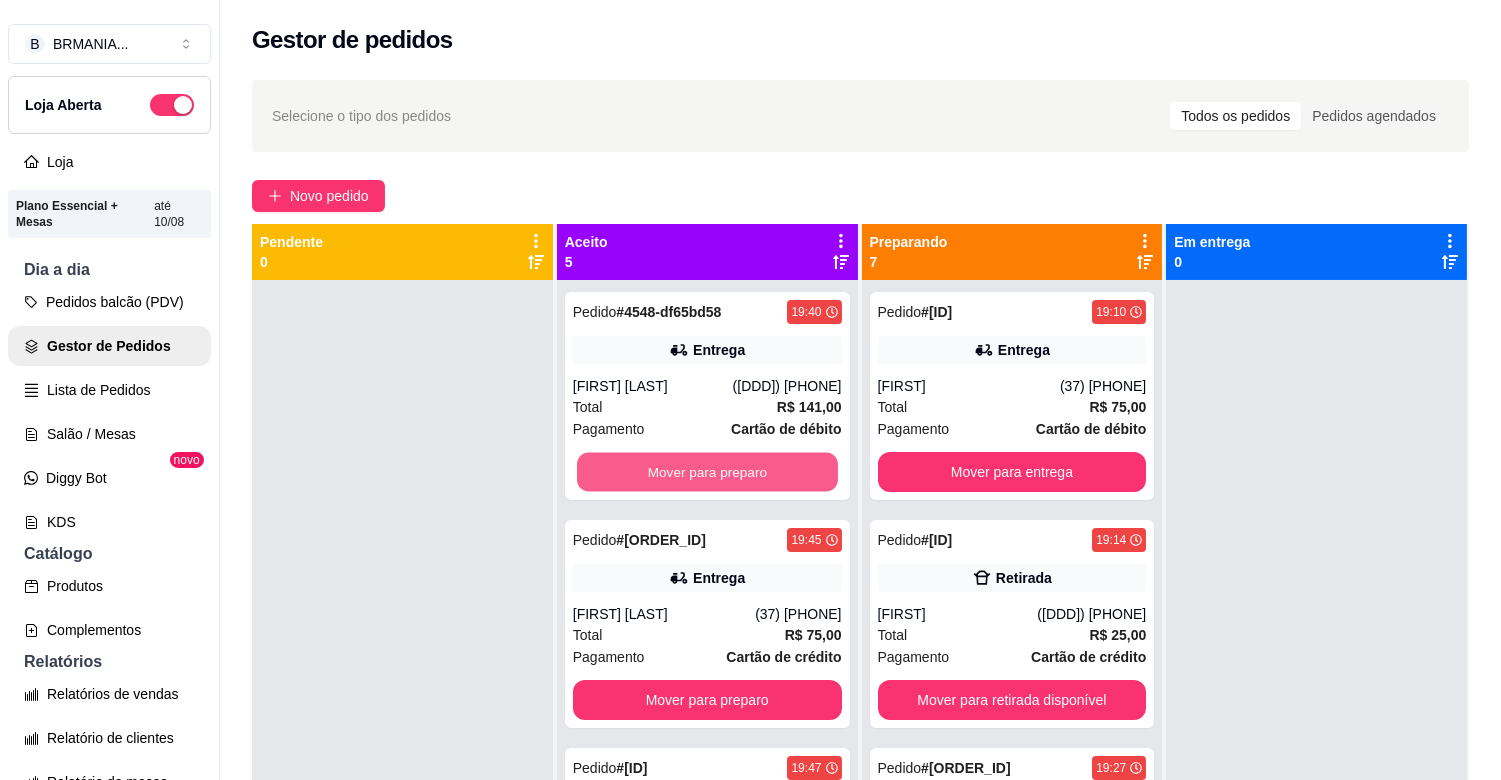 click on "Mover para preparo" at bounding box center [707, 472] 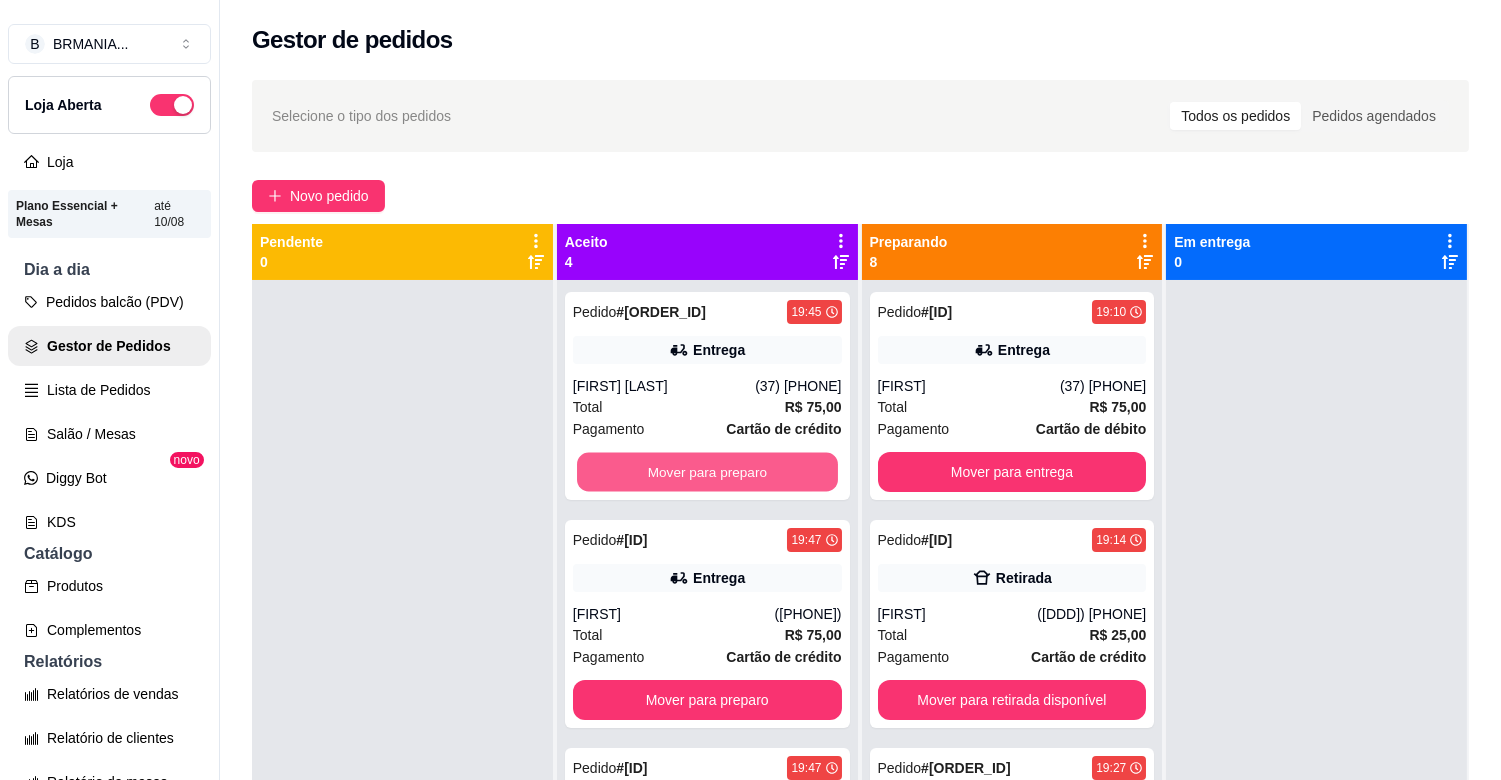 click on "Mover para preparo" at bounding box center (707, 472) 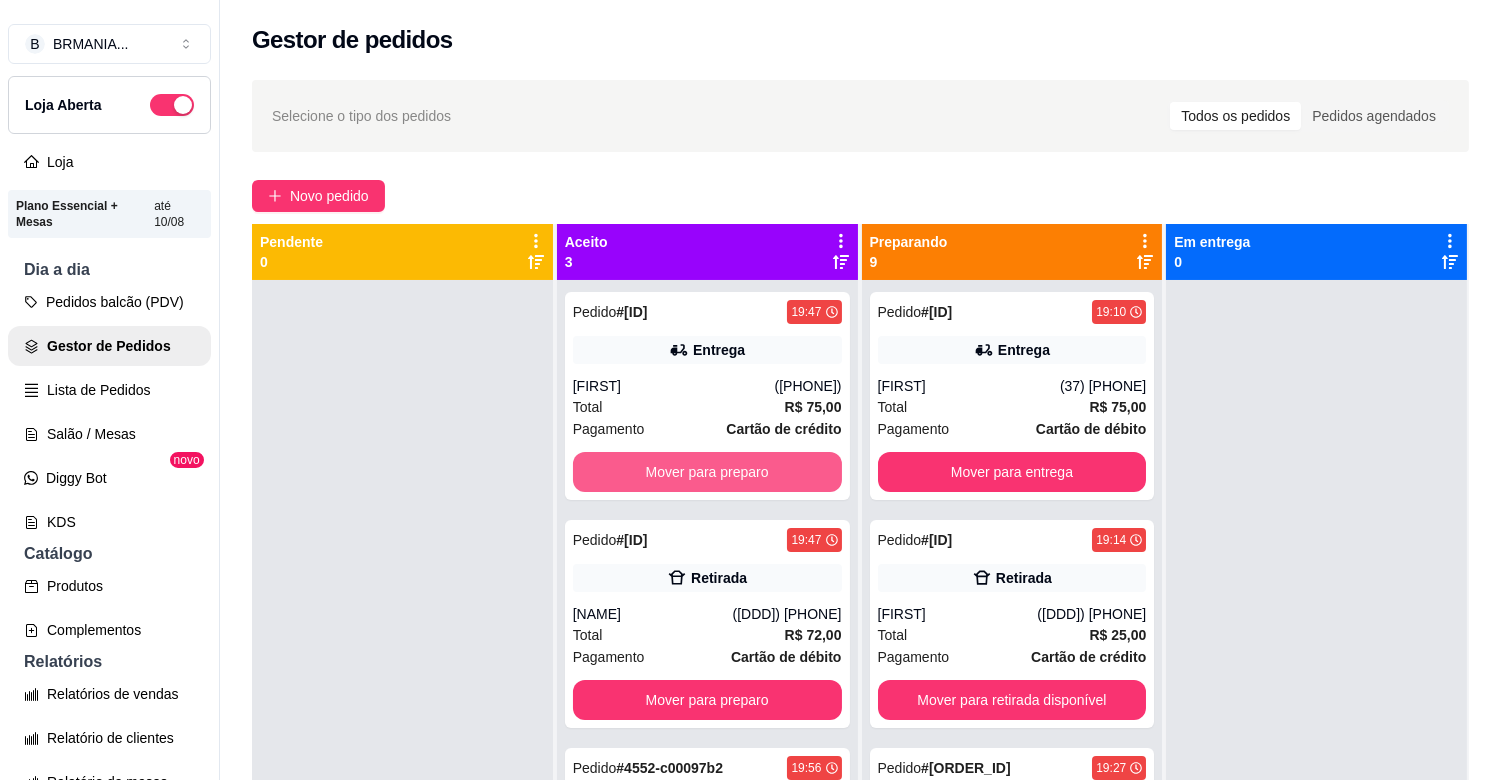 click on "Mover para preparo" at bounding box center (707, 472) 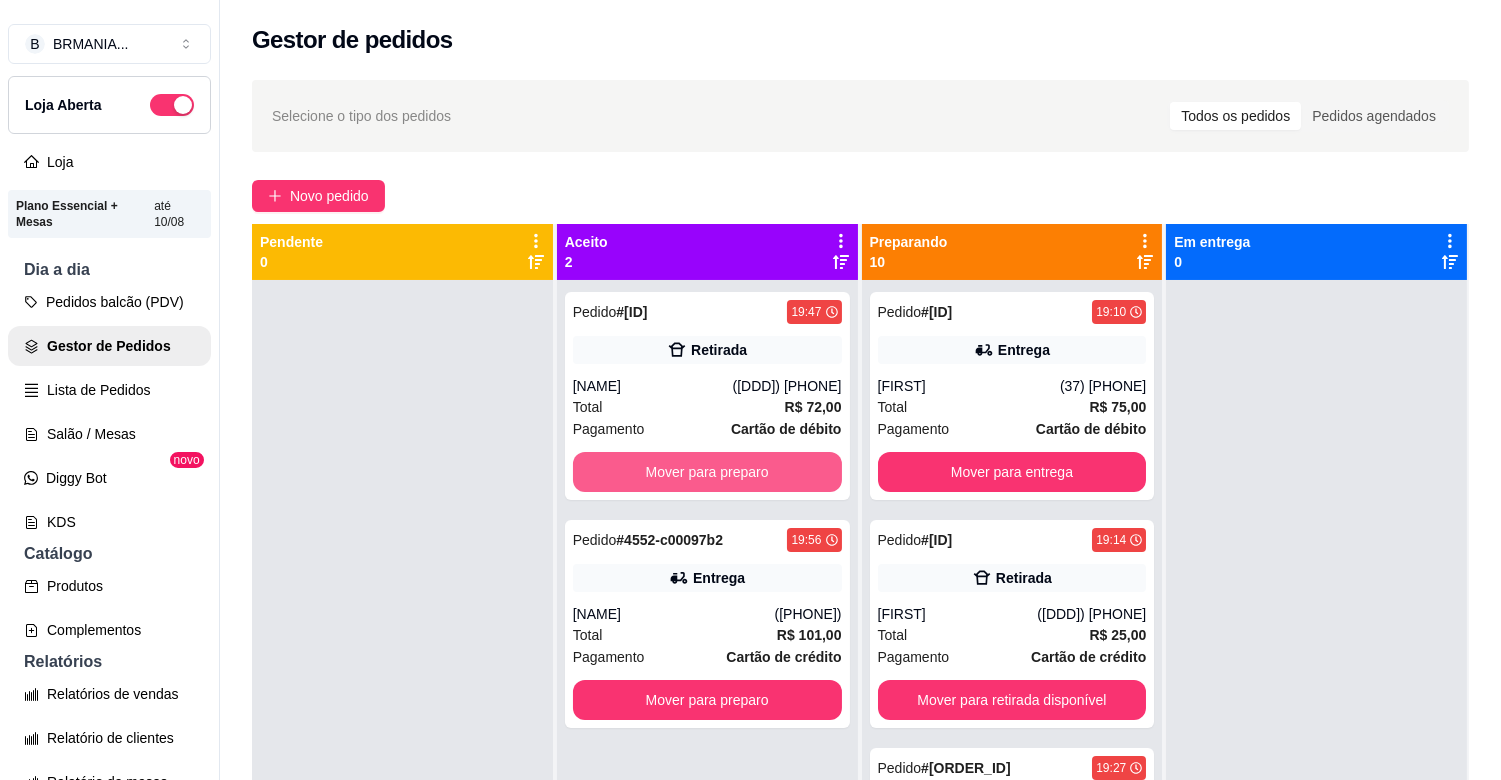 click on "Mover para preparo" at bounding box center [707, 472] 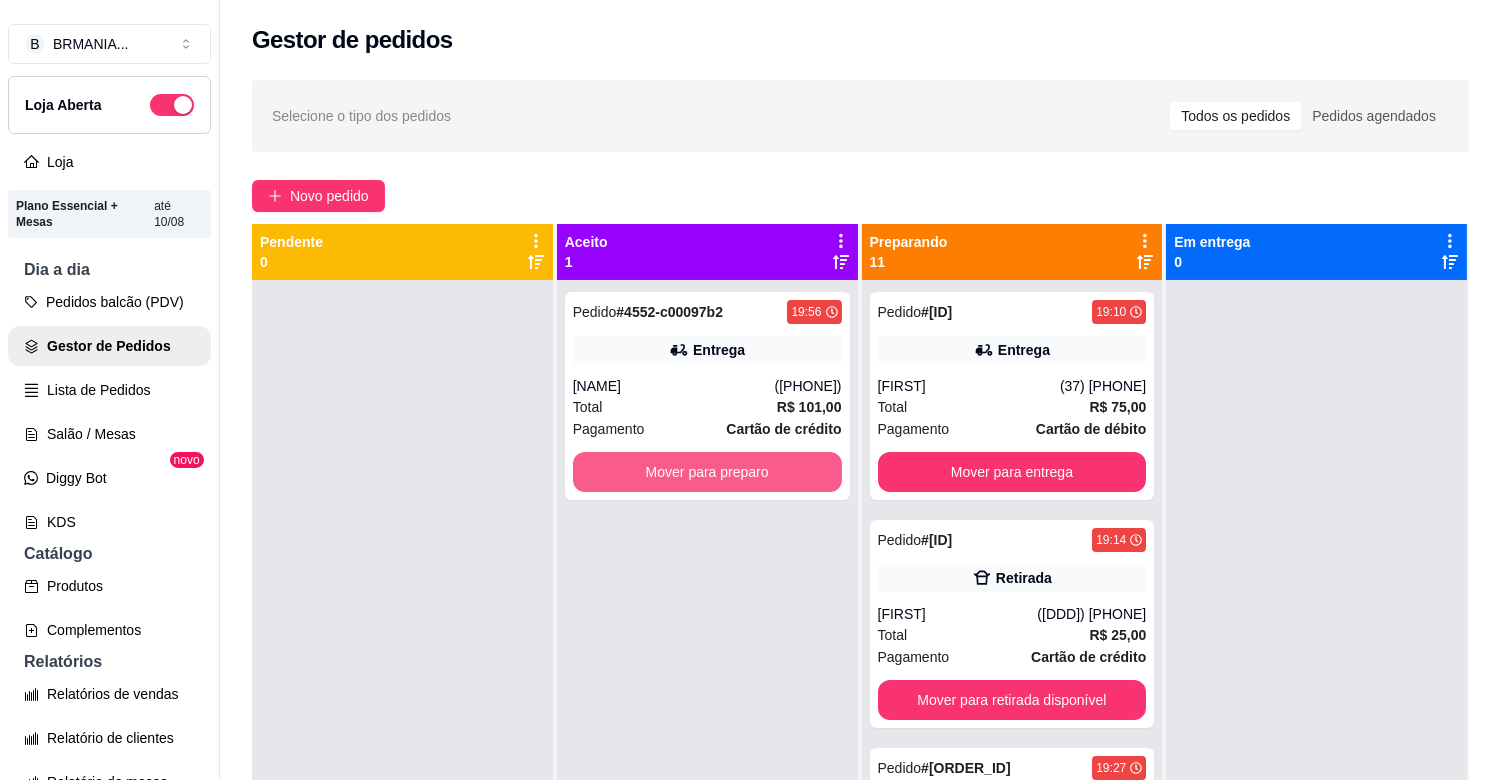 click on "Mover para preparo" at bounding box center [707, 472] 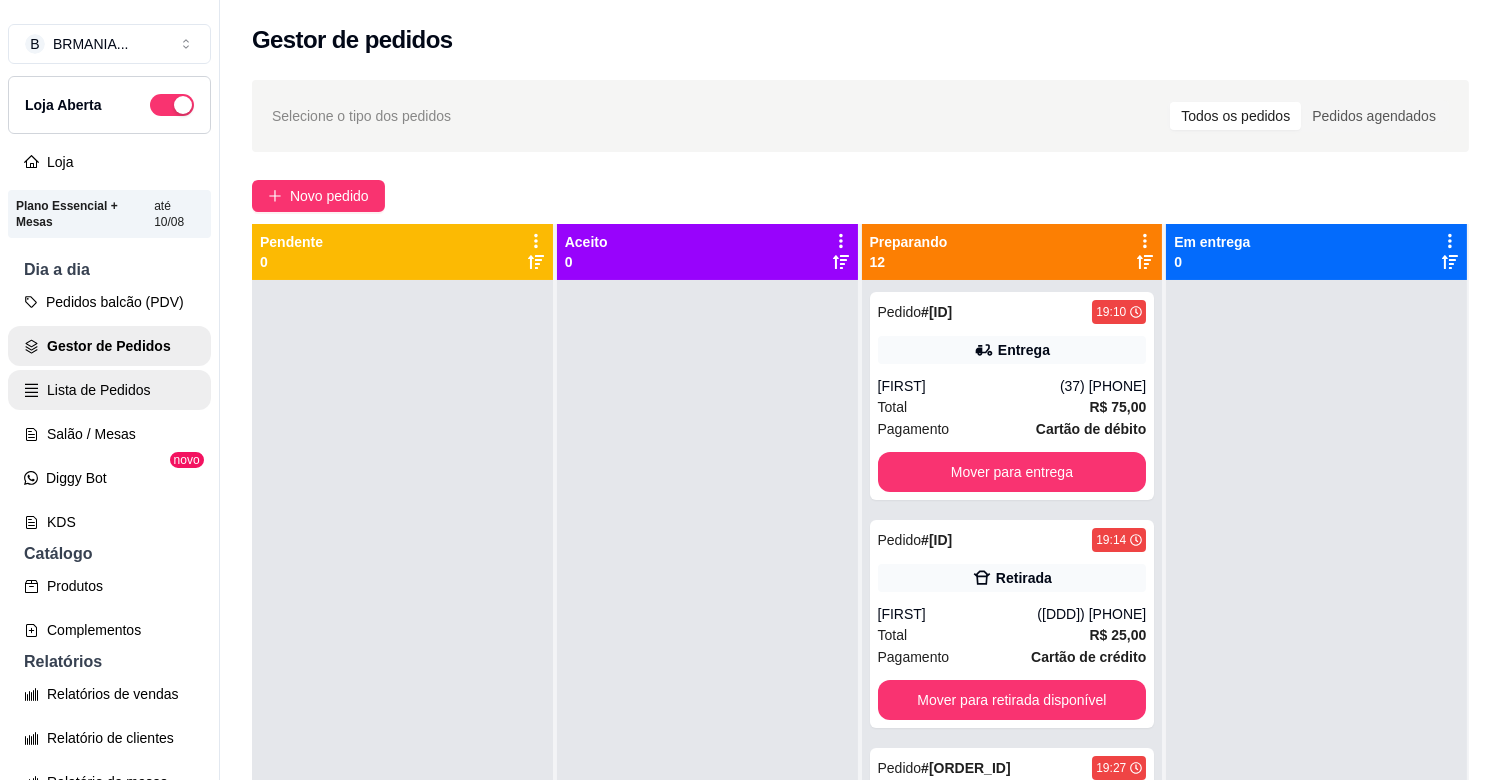 click on "Lista de Pedidos" at bounding box center (109, 390) 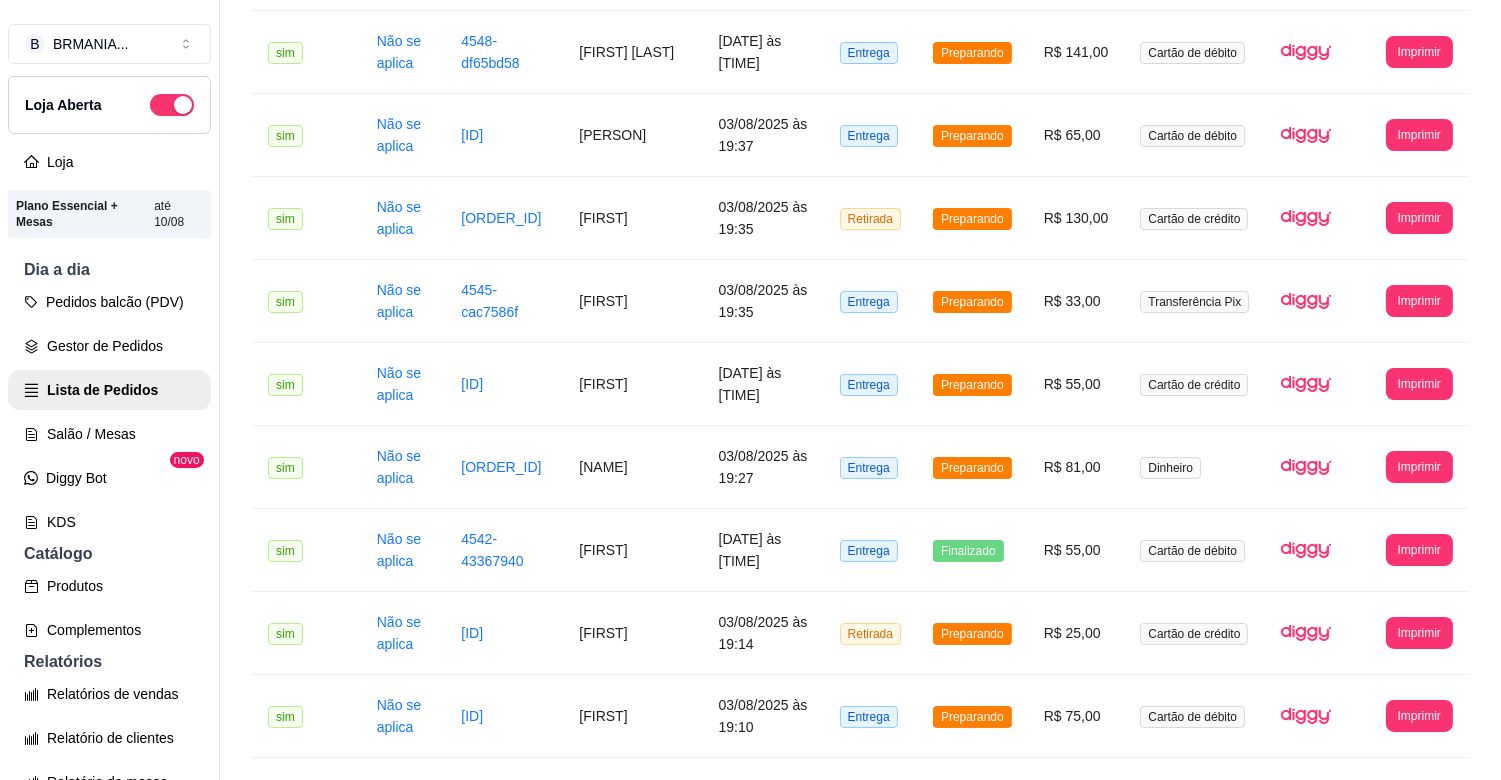 scroll, scrollTop: 713, scrollLeft: 0, axis: vertical 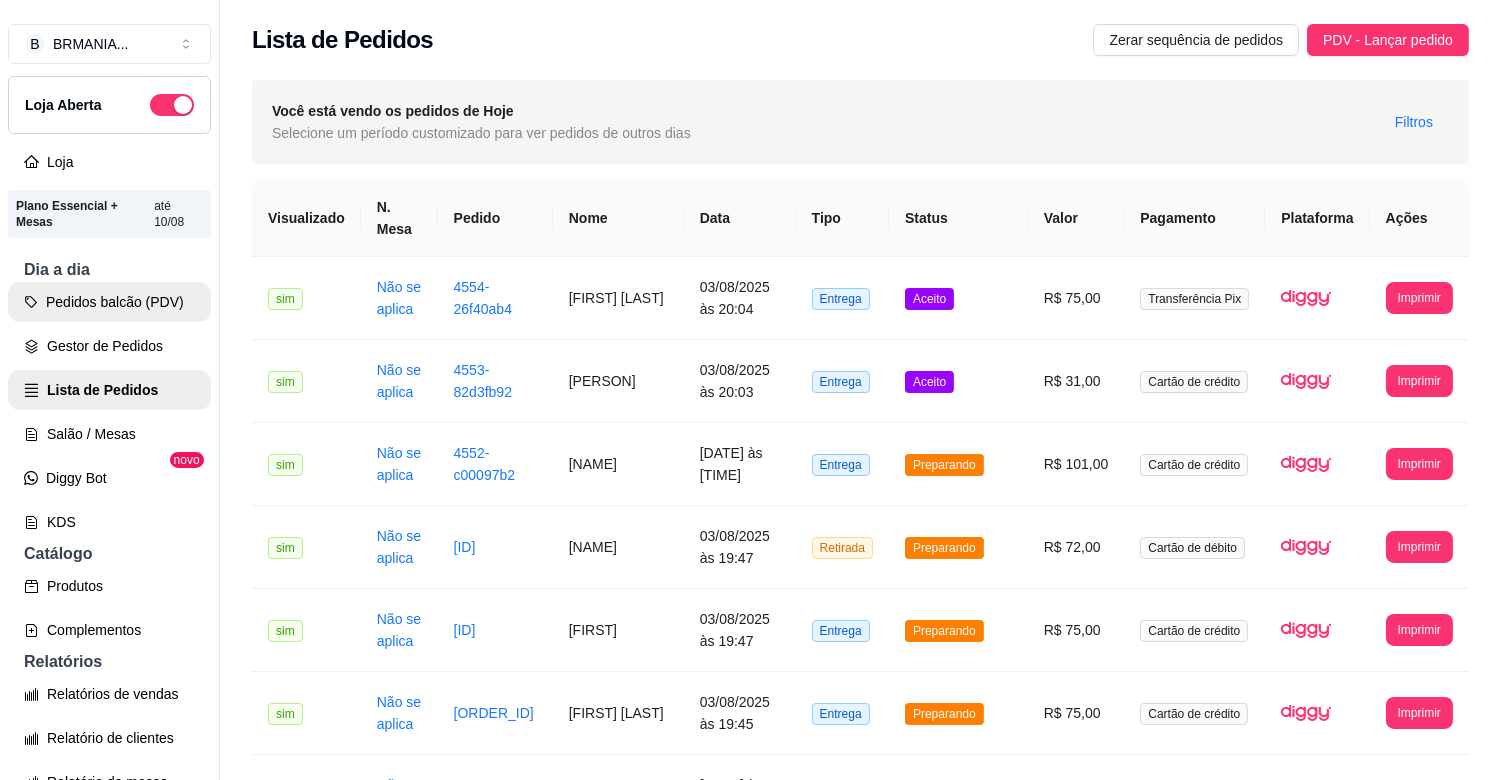 click on "Pedidos balcão (PDV)" at bounding box center (109, 302) 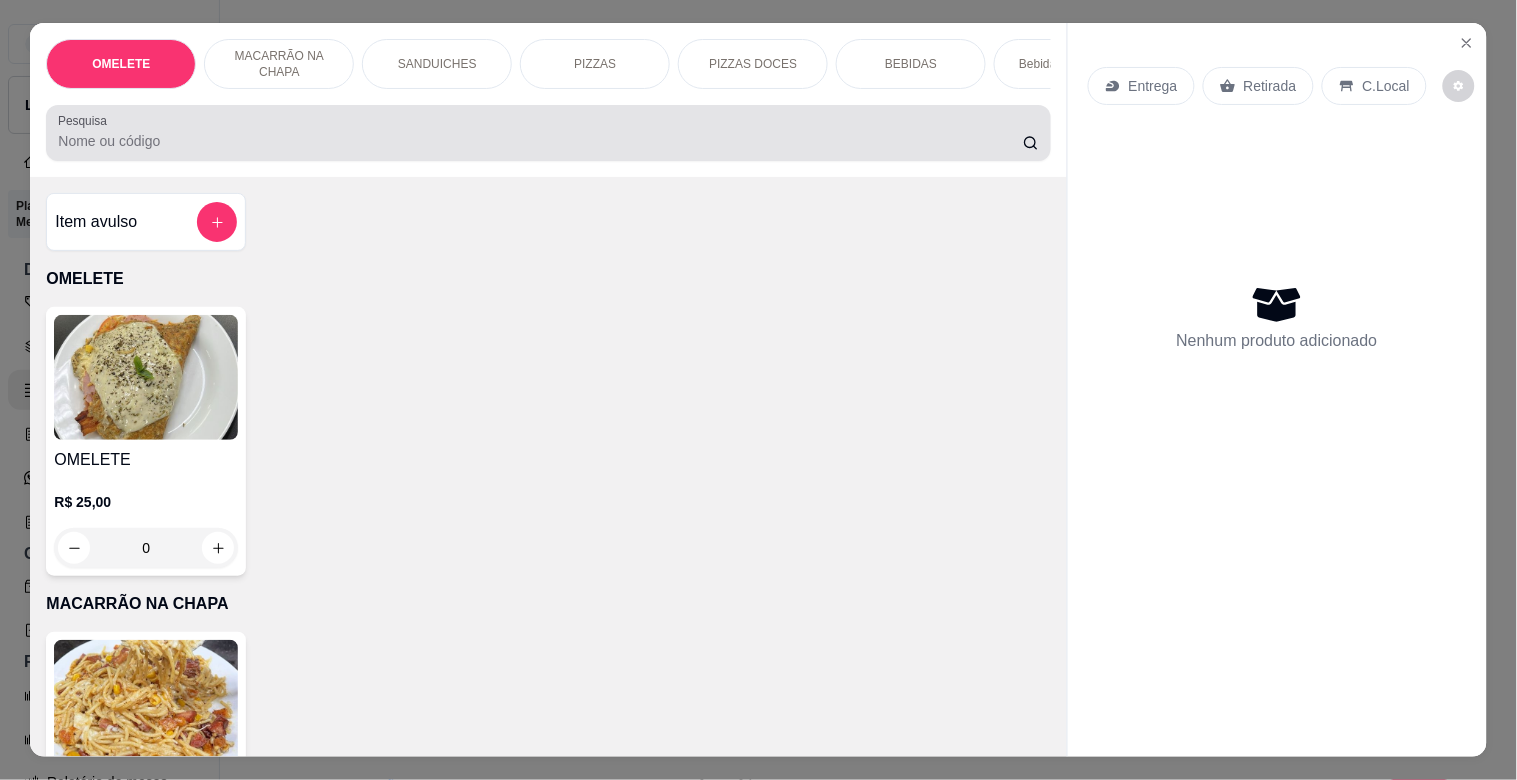 drag, startPoint x: 143, startPoint y: 114, endPoint x: 143, endPoint y: 140, distance: 26 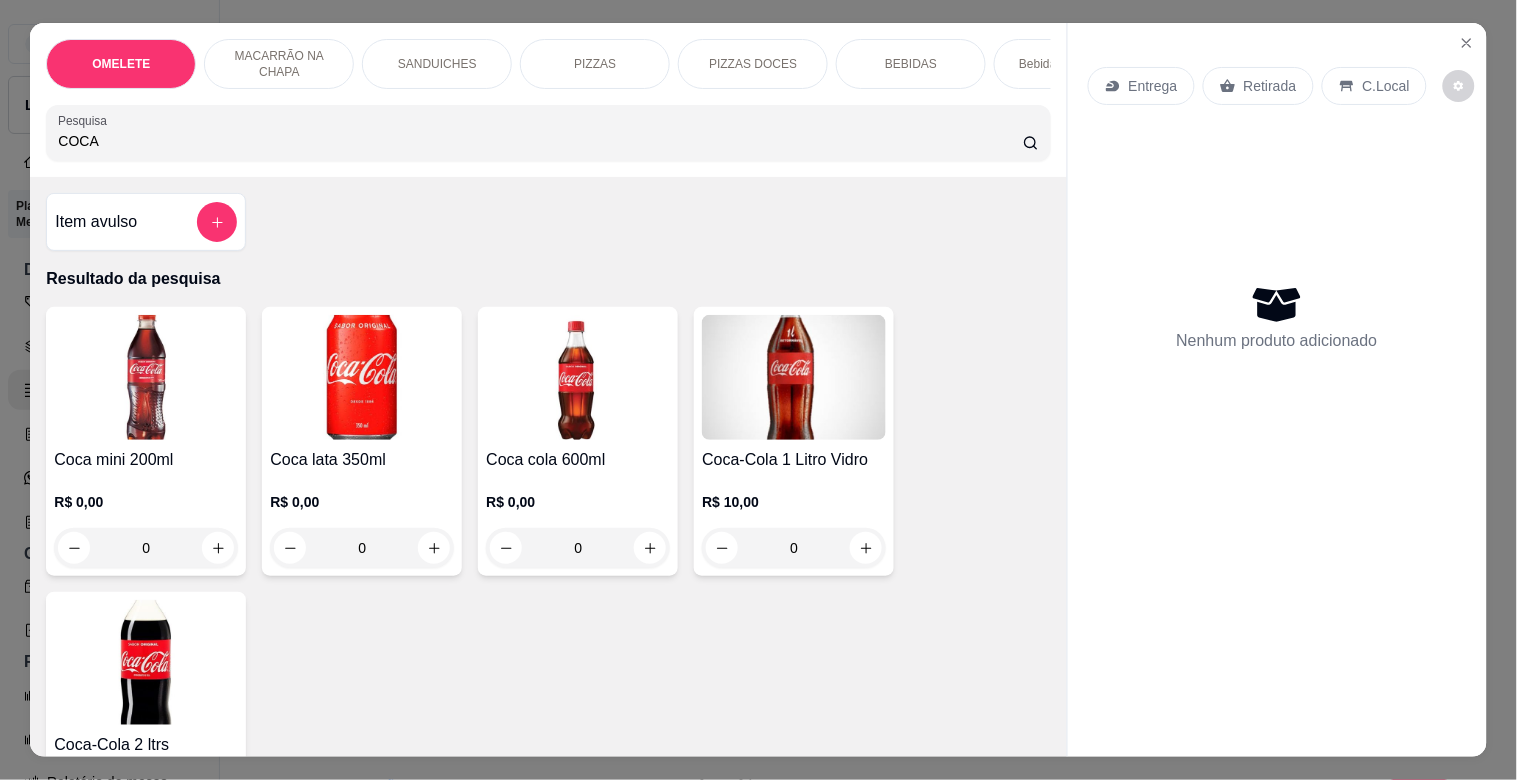 type on "COCA" 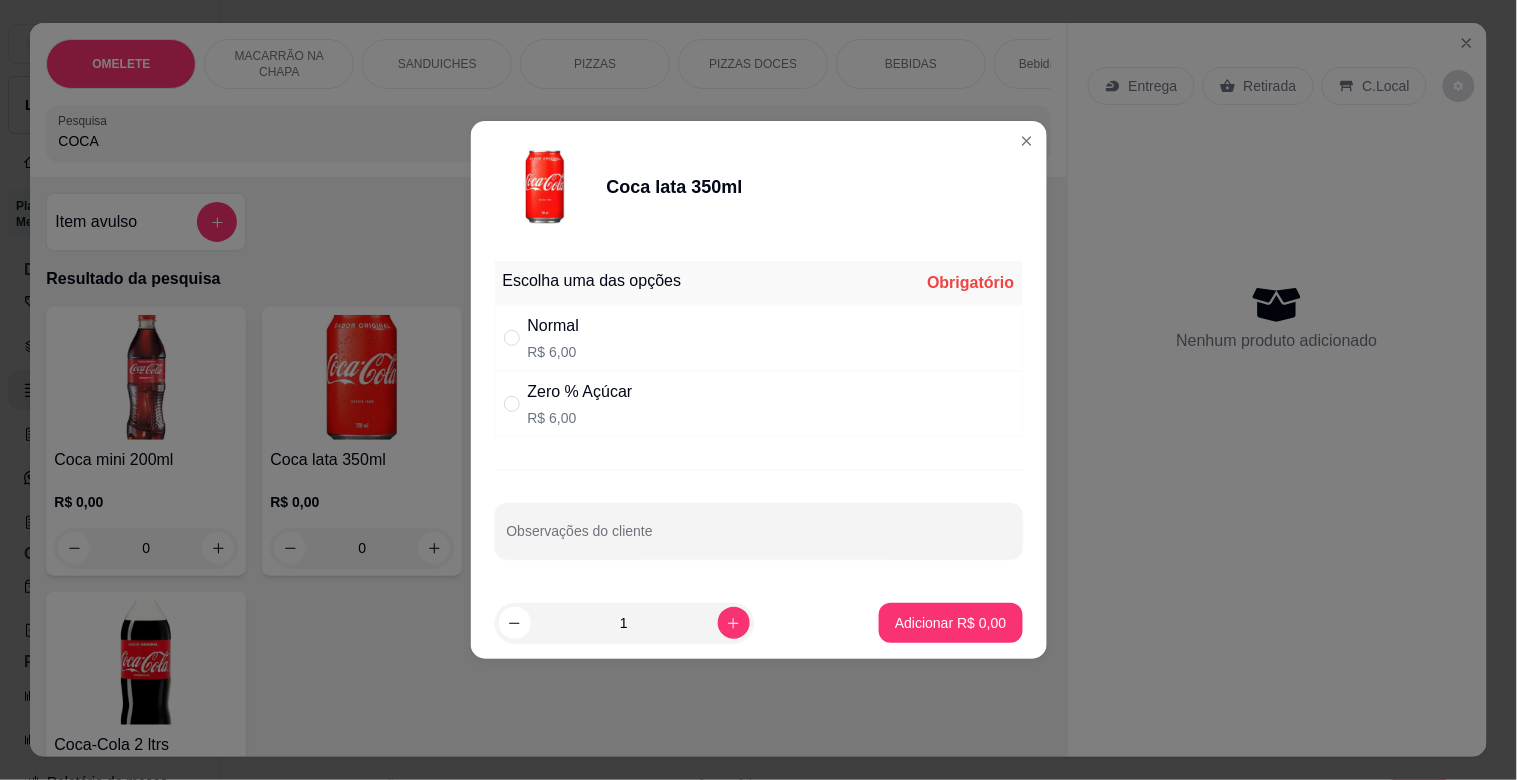 click on "R$ 6,00" at bounding box center [580, 418] 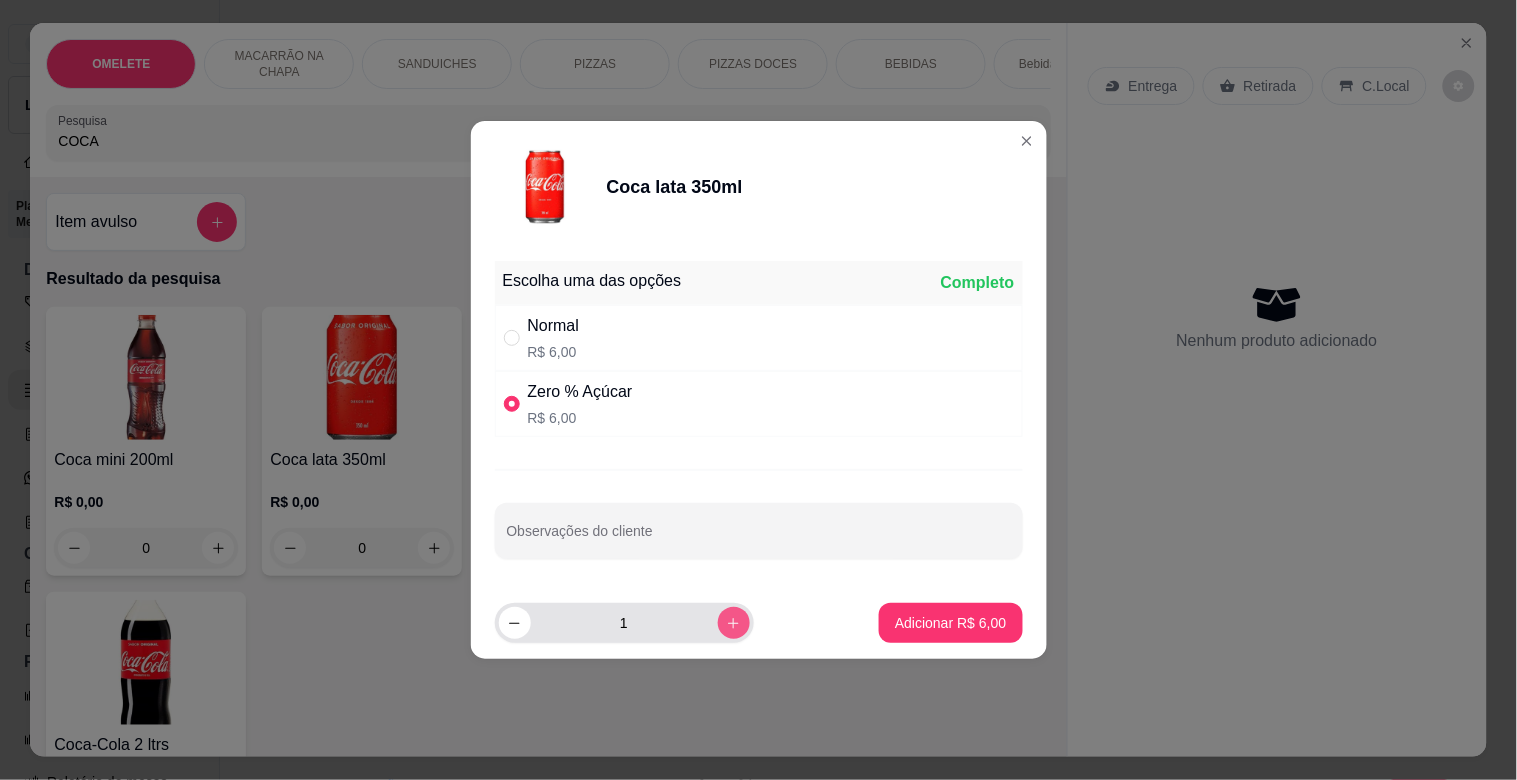 click 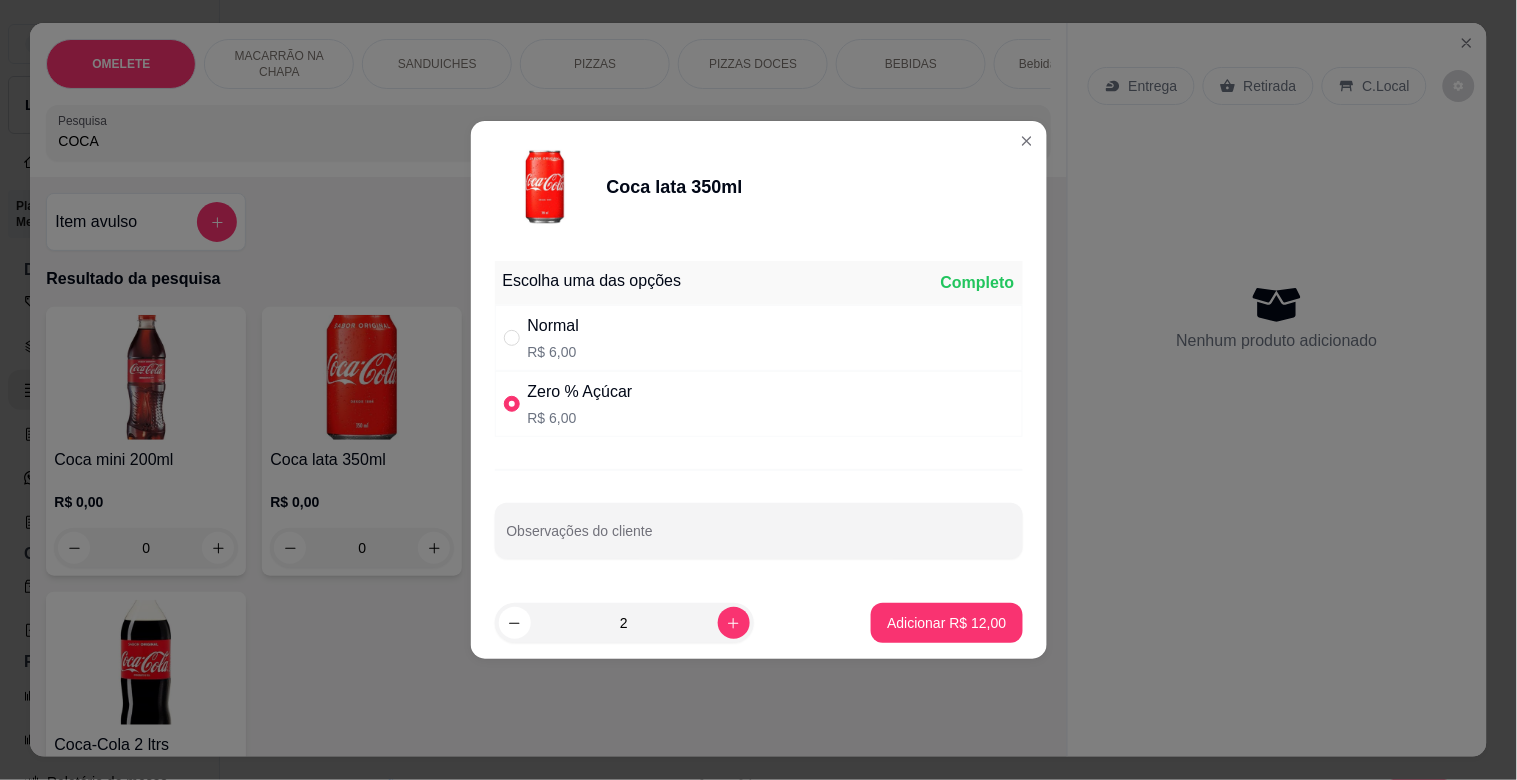 click on "2 Adicionar   R$ 12,00" at bounding box center (759, 623) 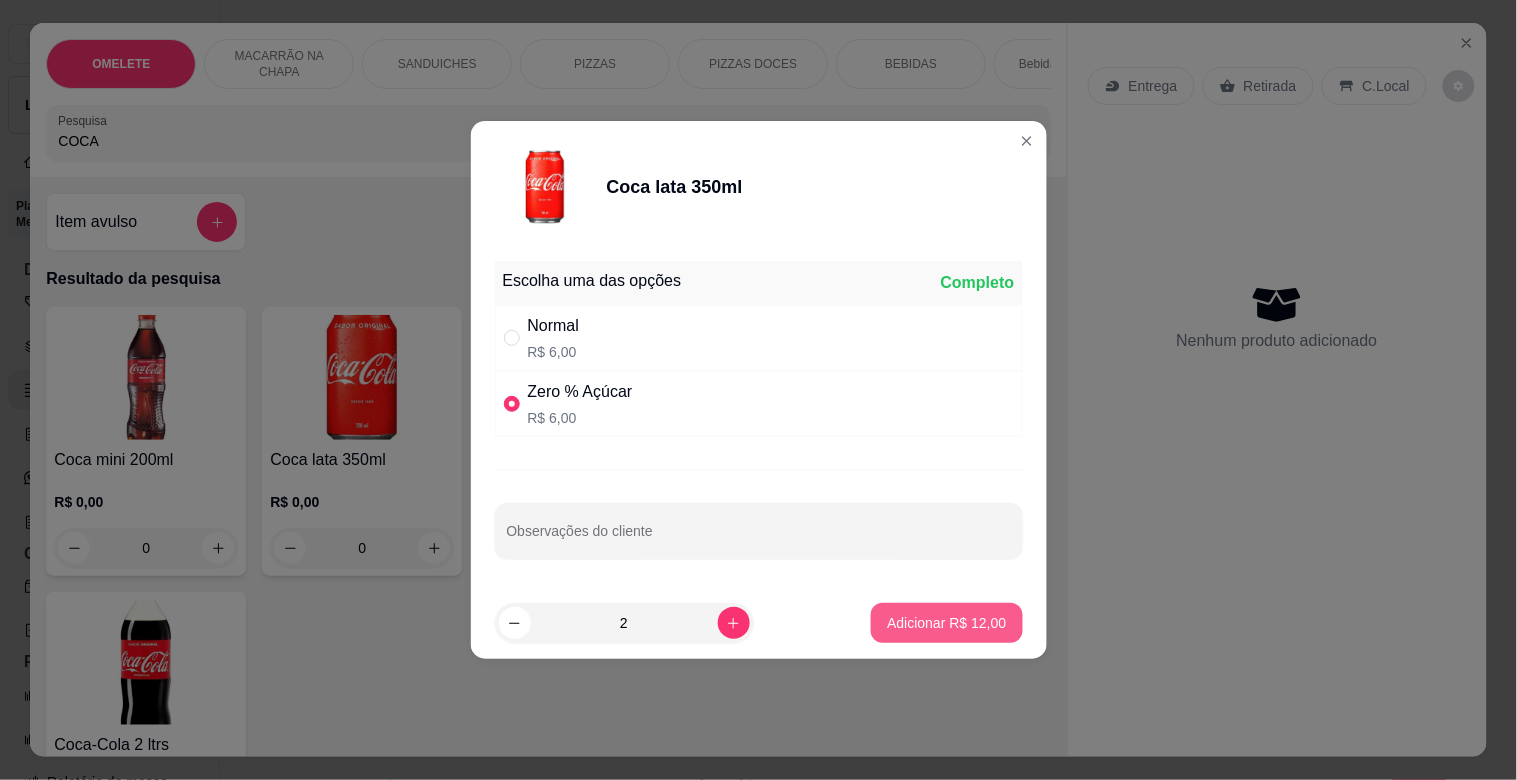 click on "Adicionar   R$ 12,00" at bounding box center [946, 623] 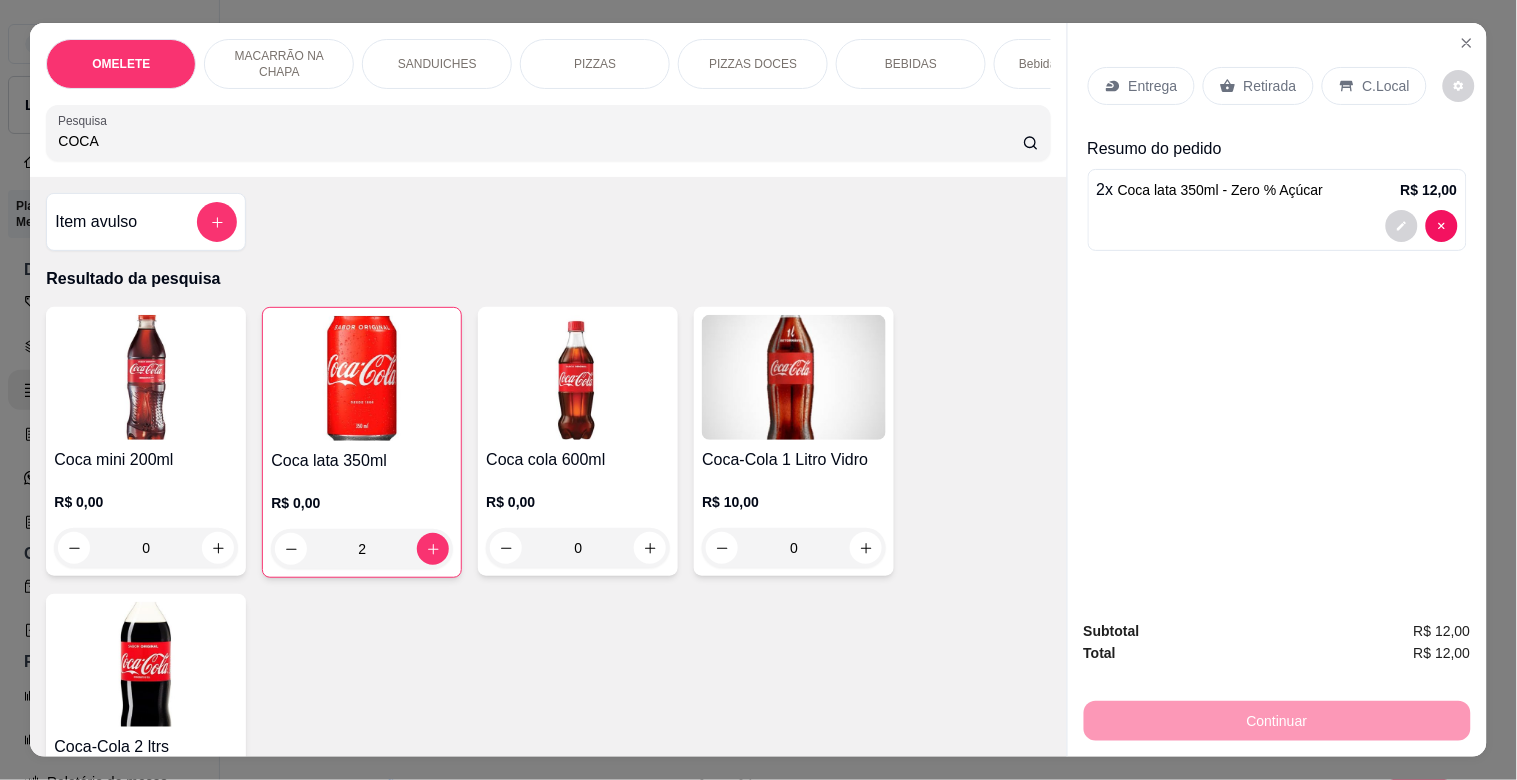 drag, startPoint x: 125, startPoint y: 137, endPoint x: 0, endPoint y: 152, distance: 125.89678 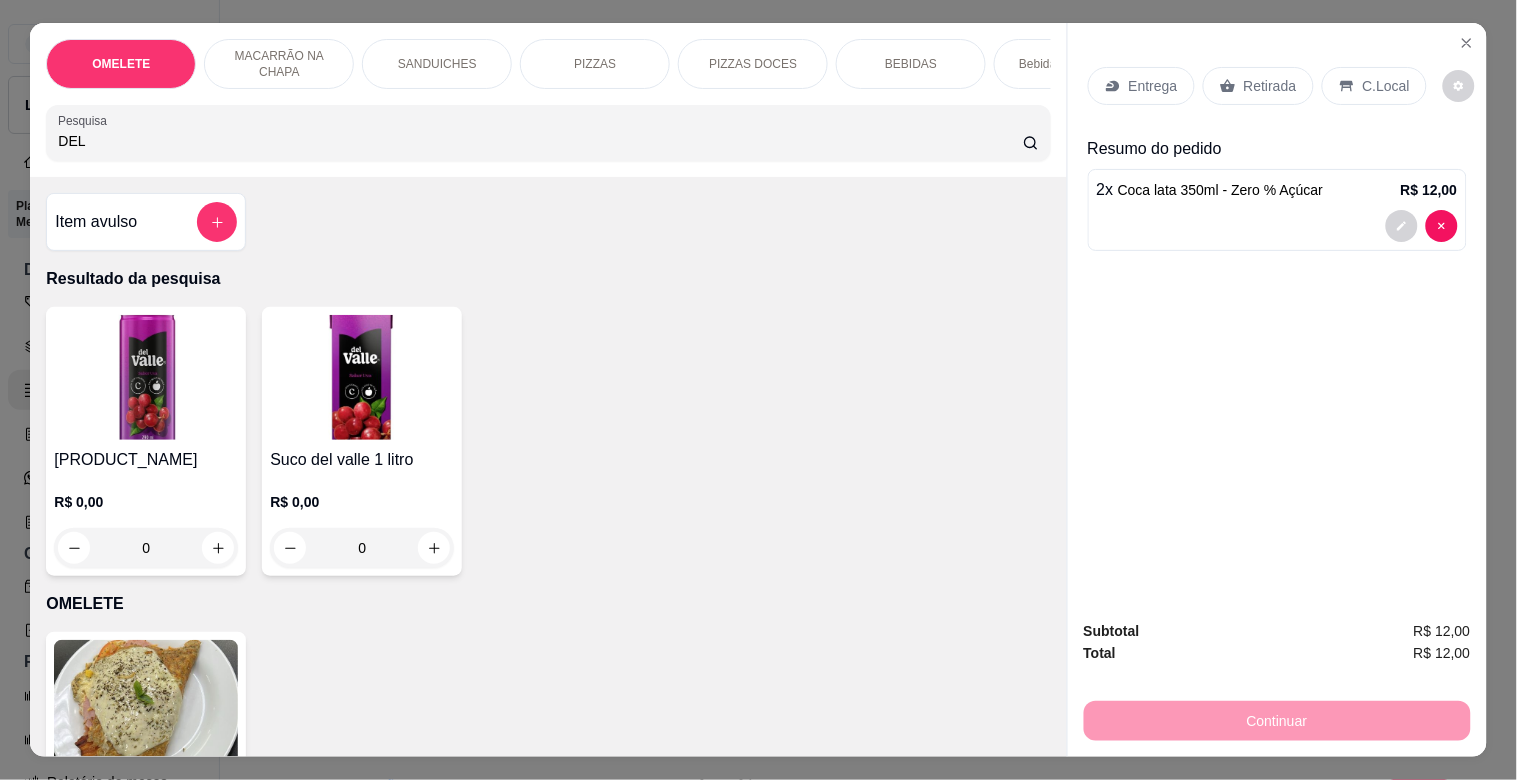 type on "DEL" 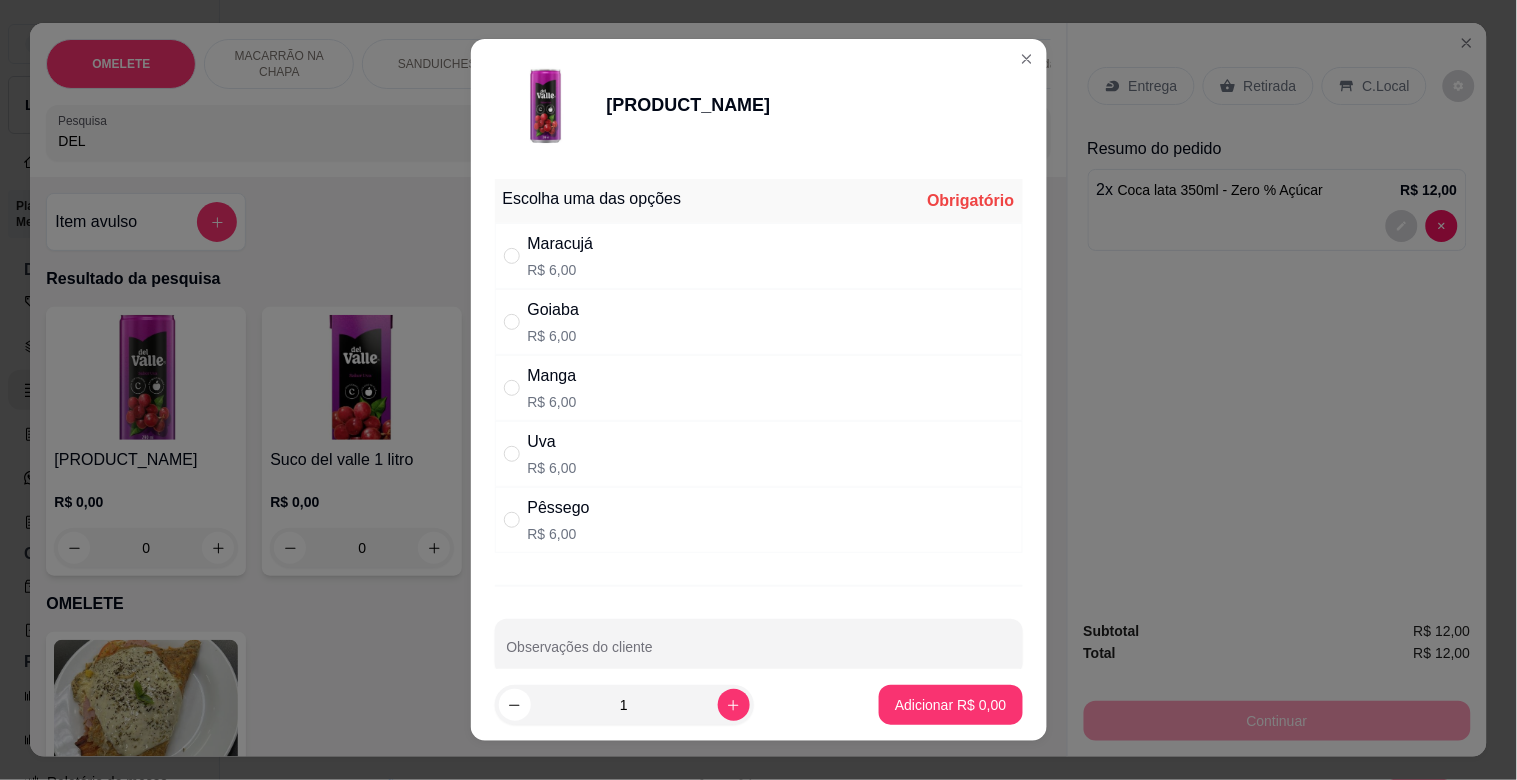 click on "R$ 6,00" at bounding box center [561, 270] 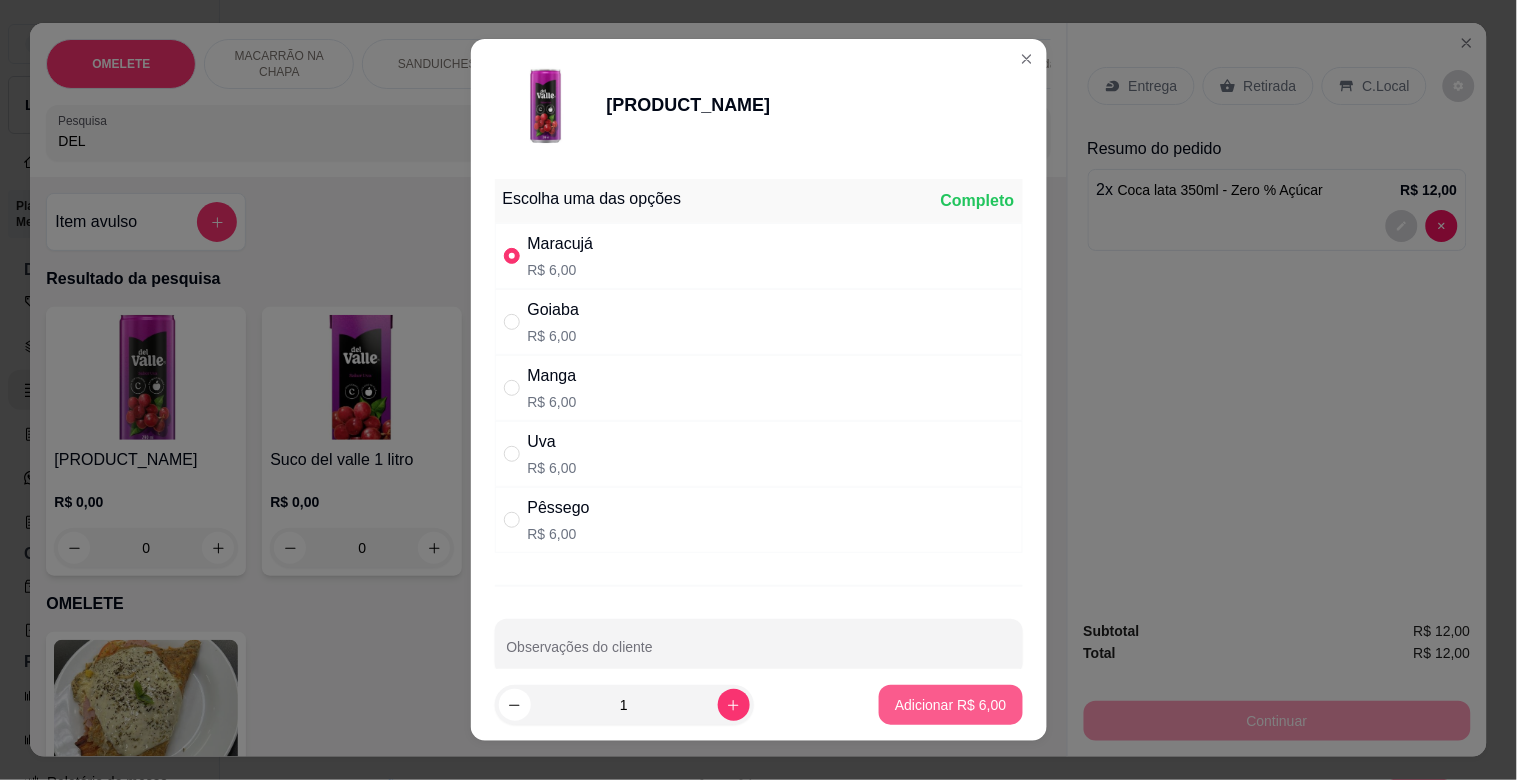 click on "Adicionar   R$ 6,00" at bounding box center [950, 705] 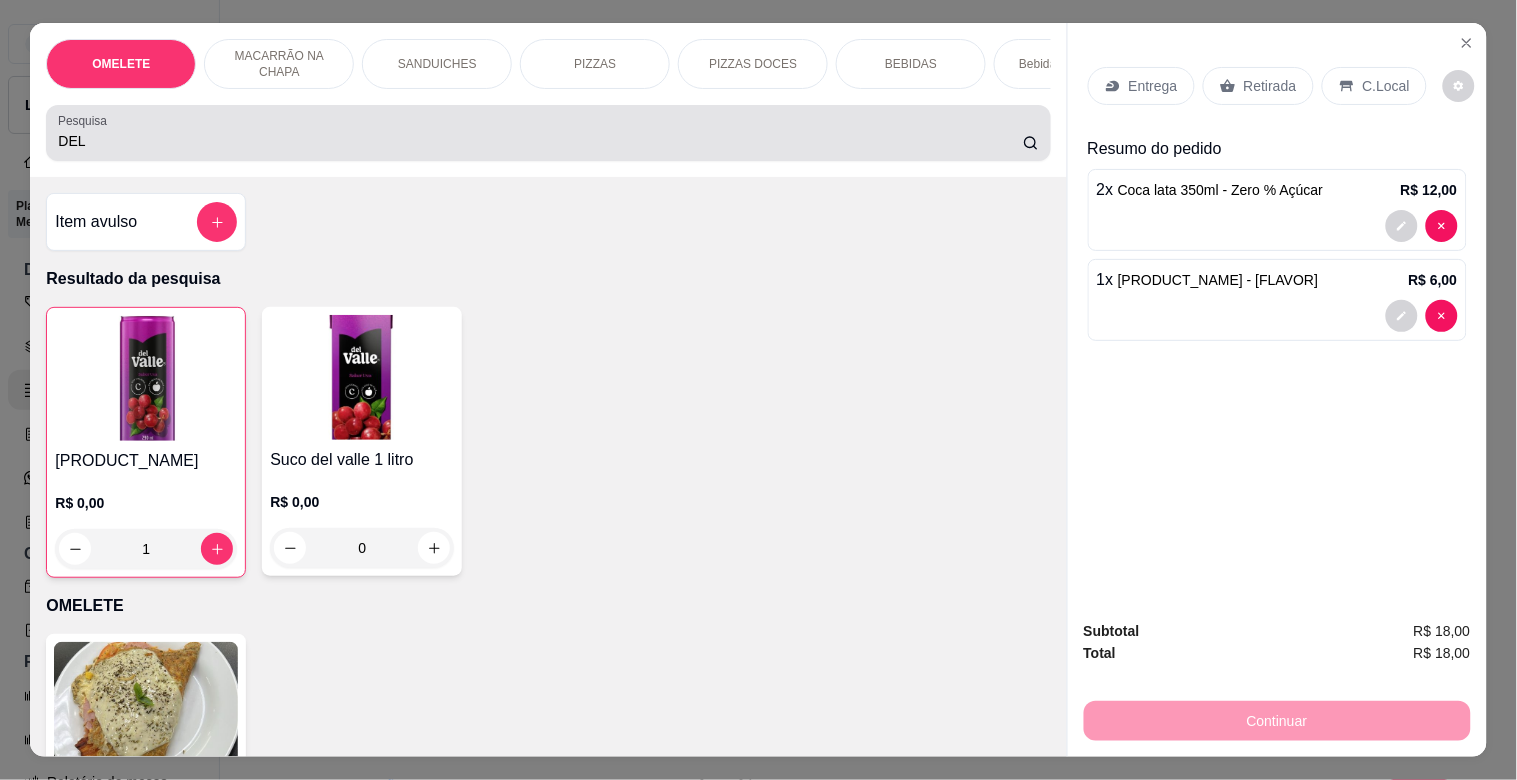 drag, startPoint x: 112, startPoint y: 160, endPoint x: 0, endPoint y: 158, distance: 112.01785 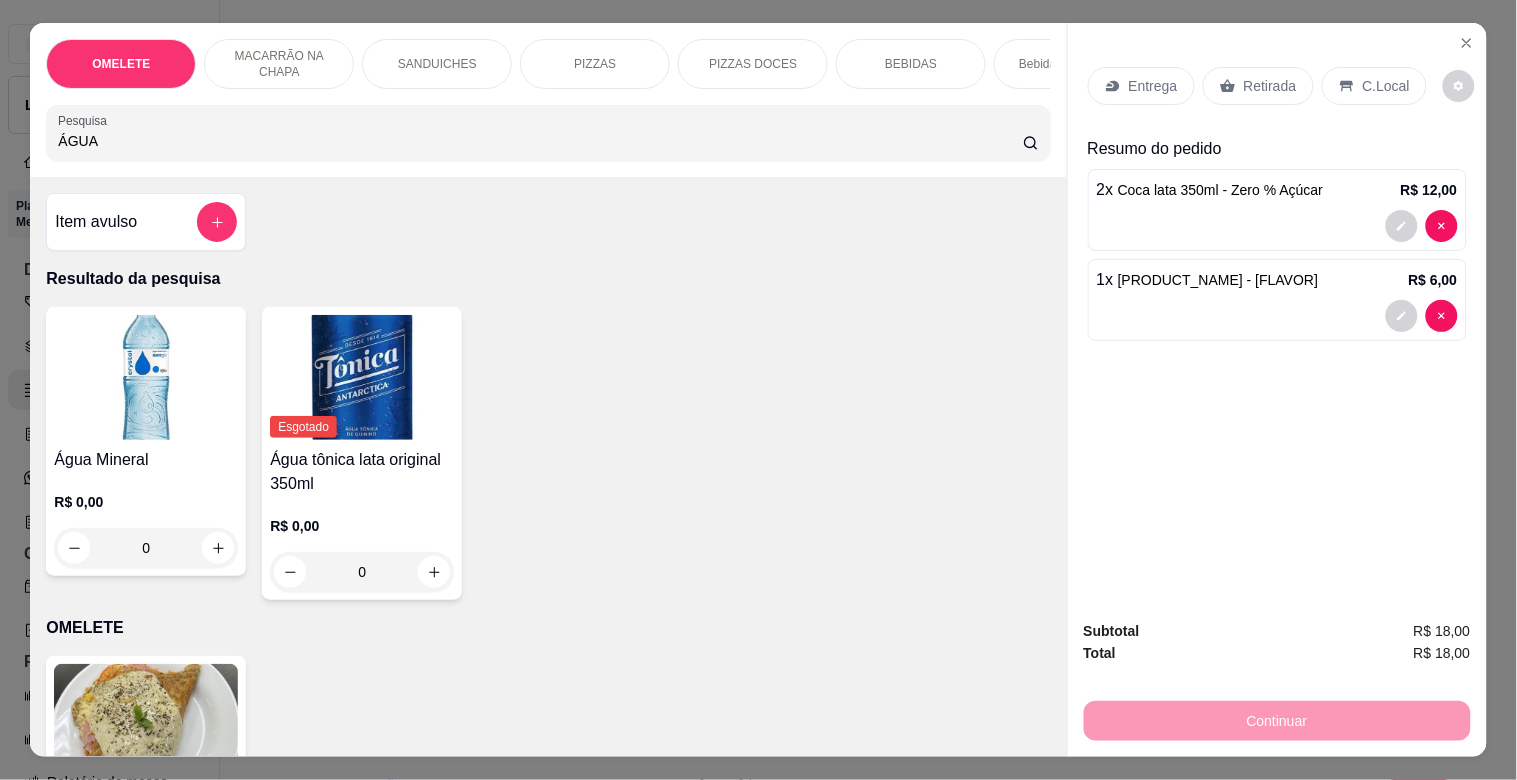 type on "ÁGUA" 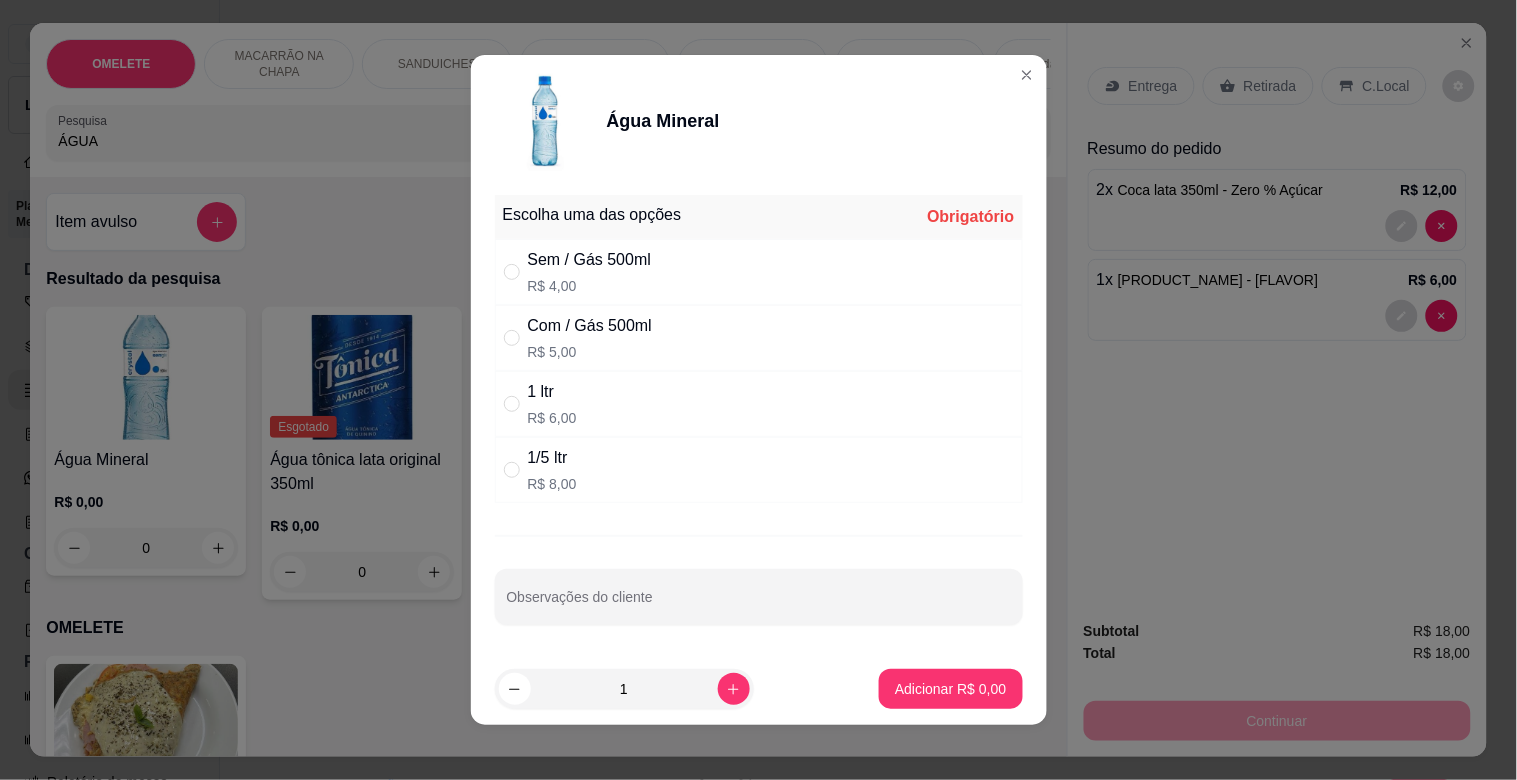click on "Com / Gás 500ml" at bounding box center [590, 326] 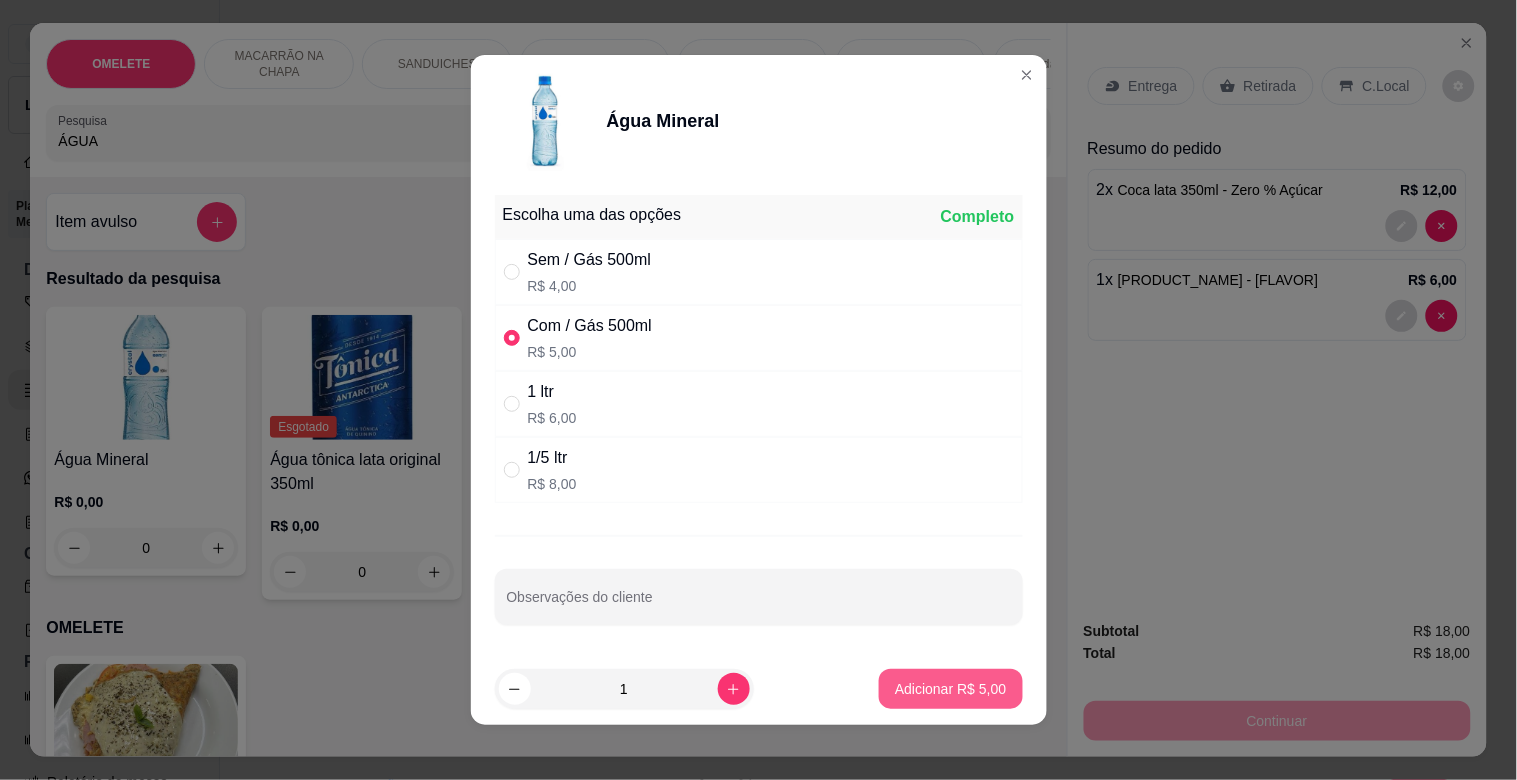 click on "Adicionar   R$ 5,00" at bounding box center (950, 689) 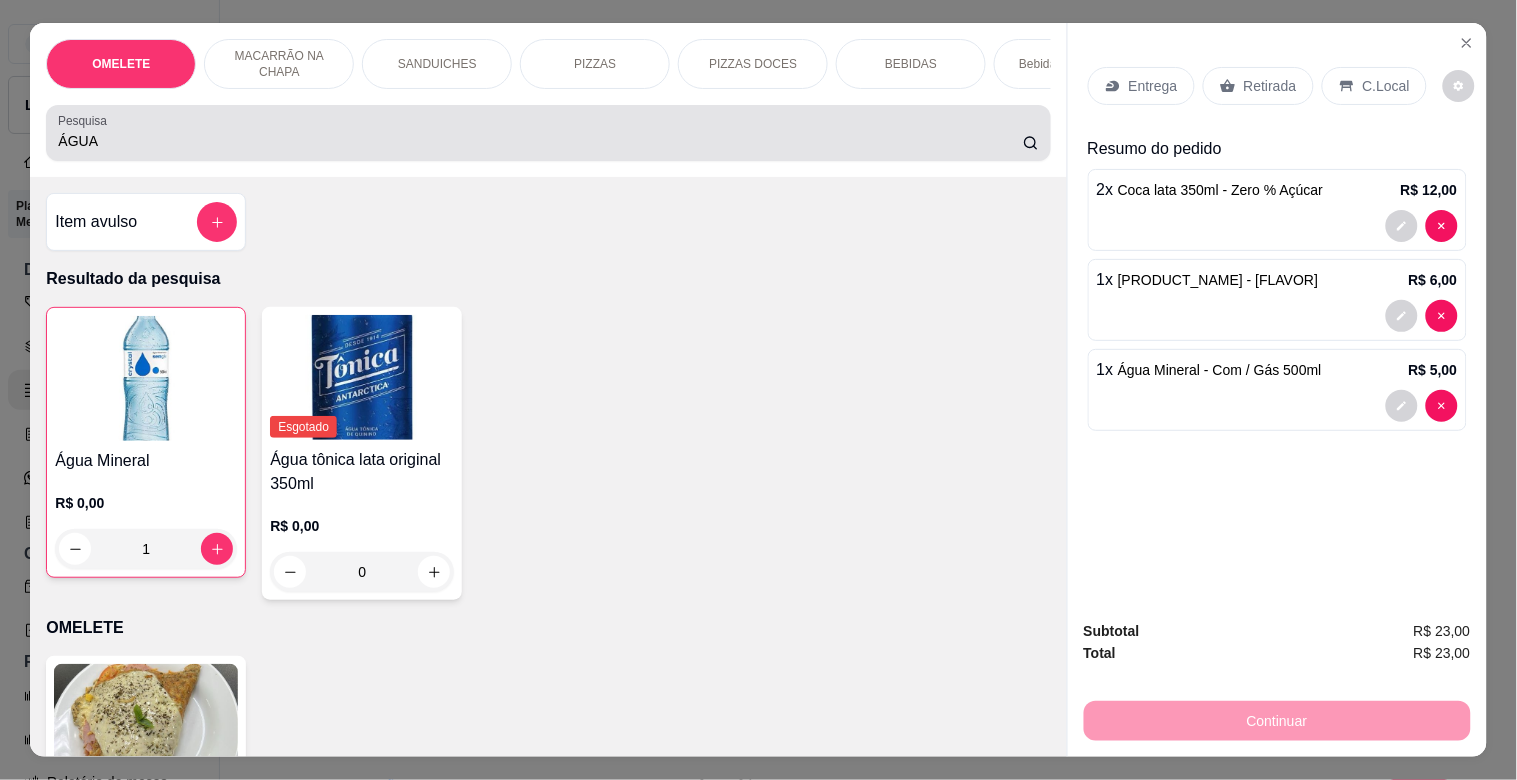 drag, startPoint x: 71, startPoint y: 145, endPoint x: 0, endPoint y: 145, distance: 71 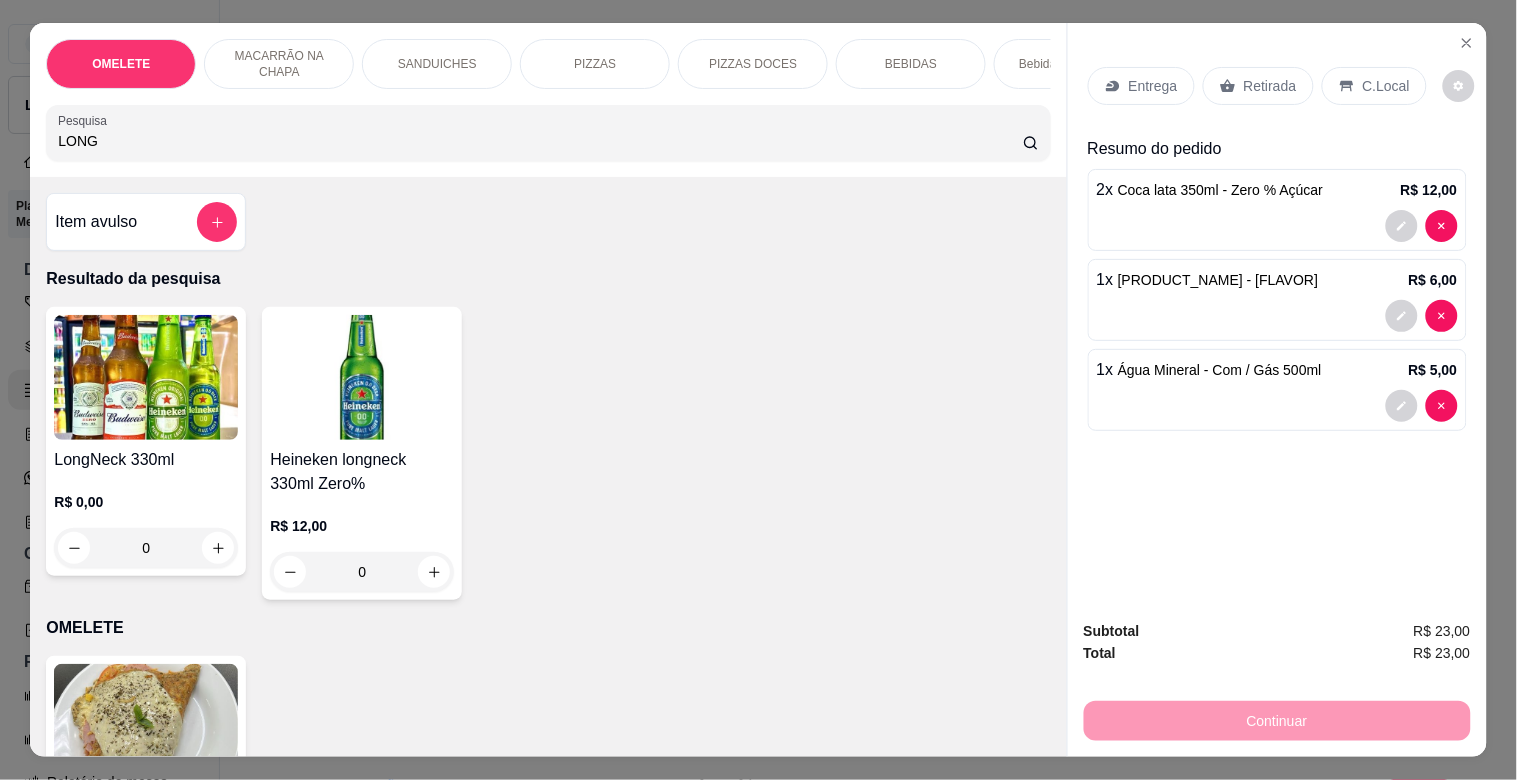 type on "LONG" 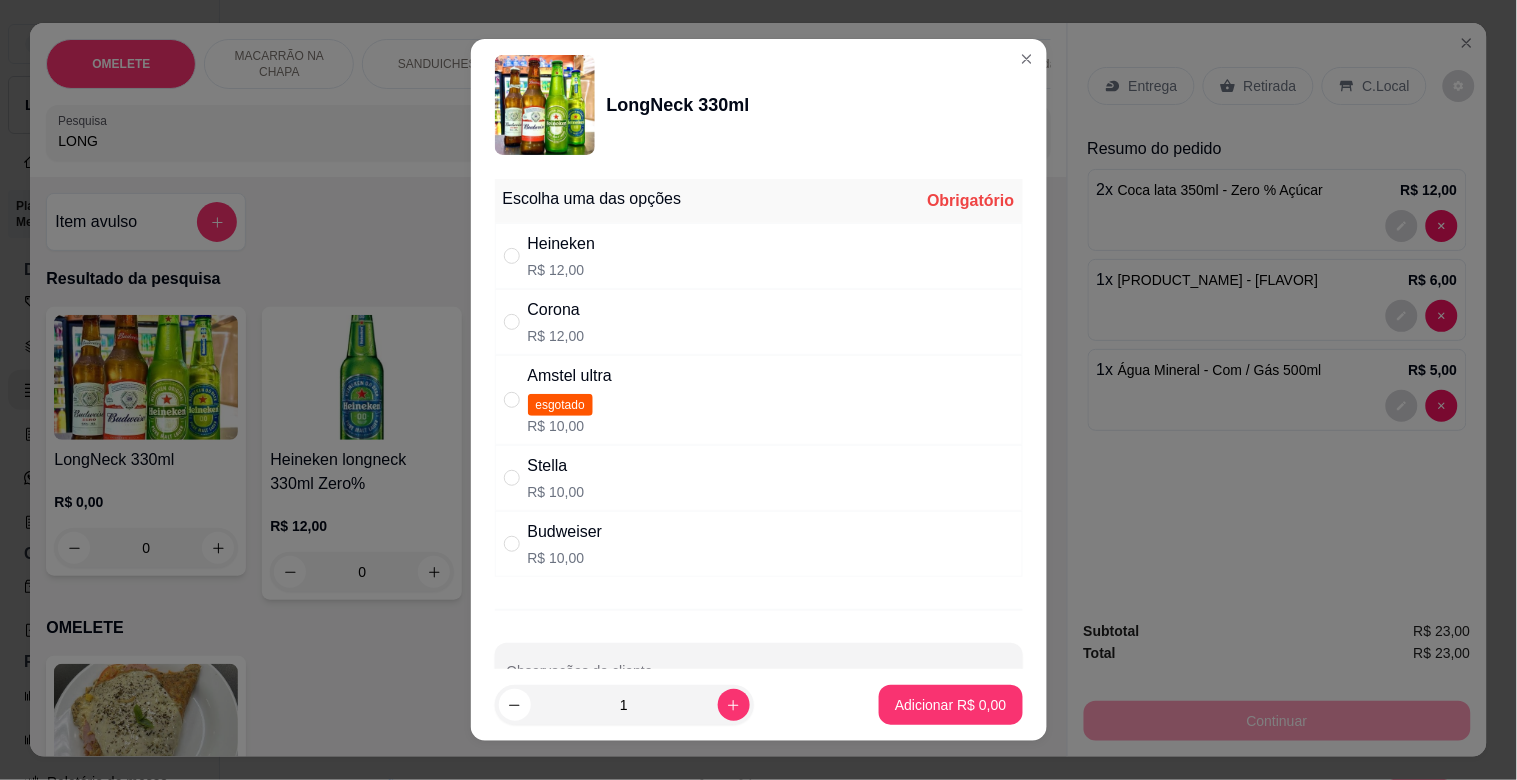 click on "R$ 12,00" at bounding box center (562, 270) 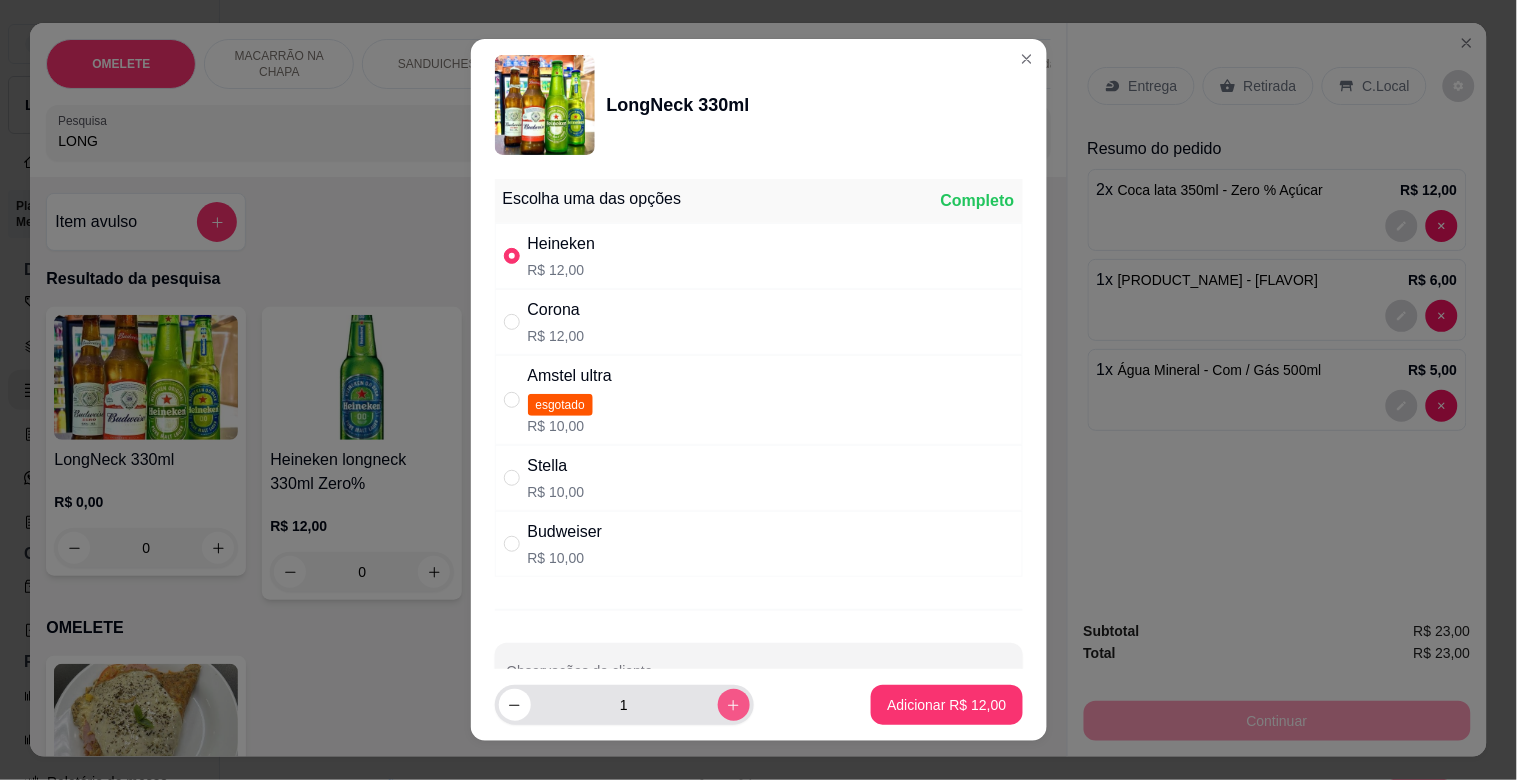 click 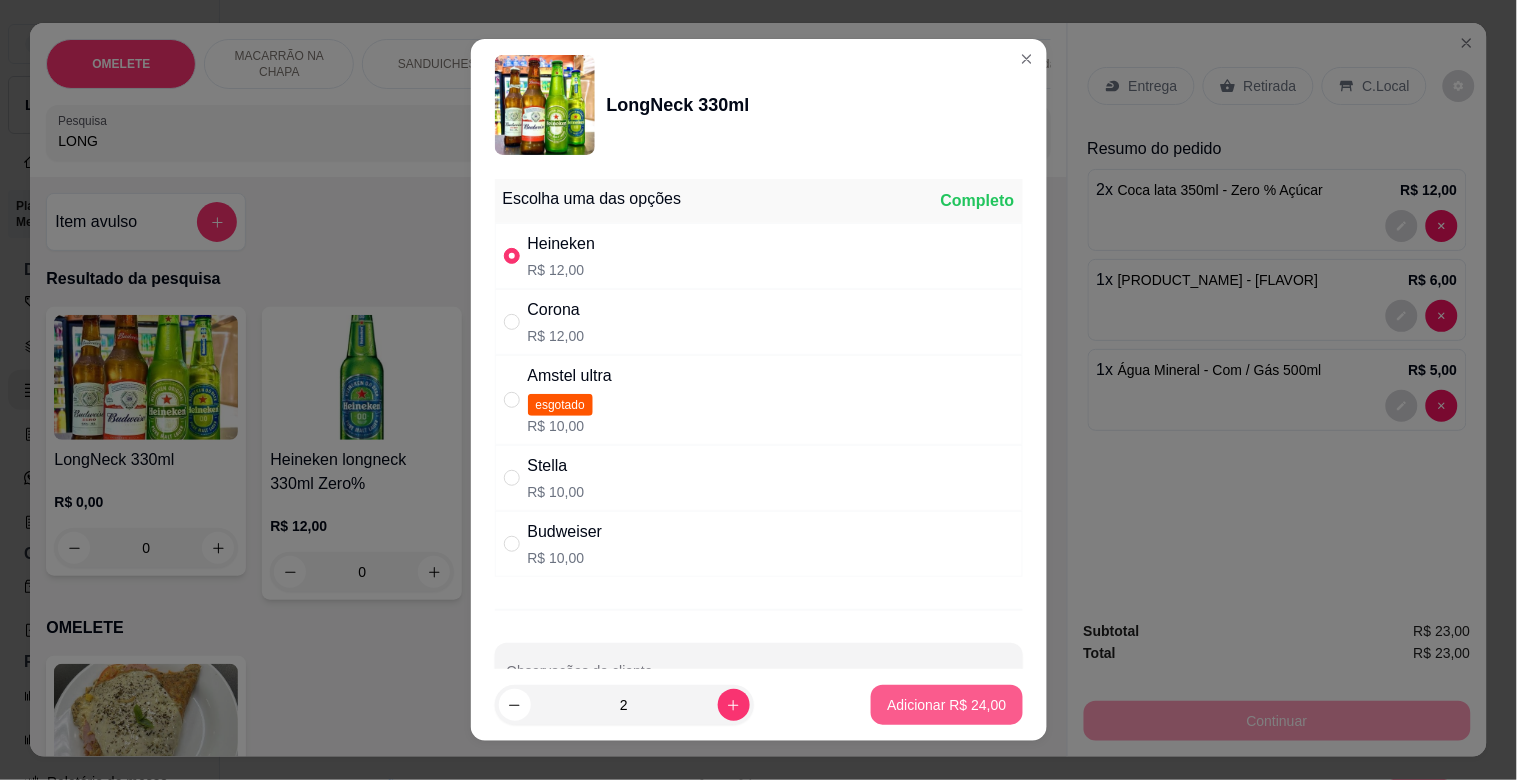 click on "Adicionar   R$ 24,00" at bounding box center [946, 705] 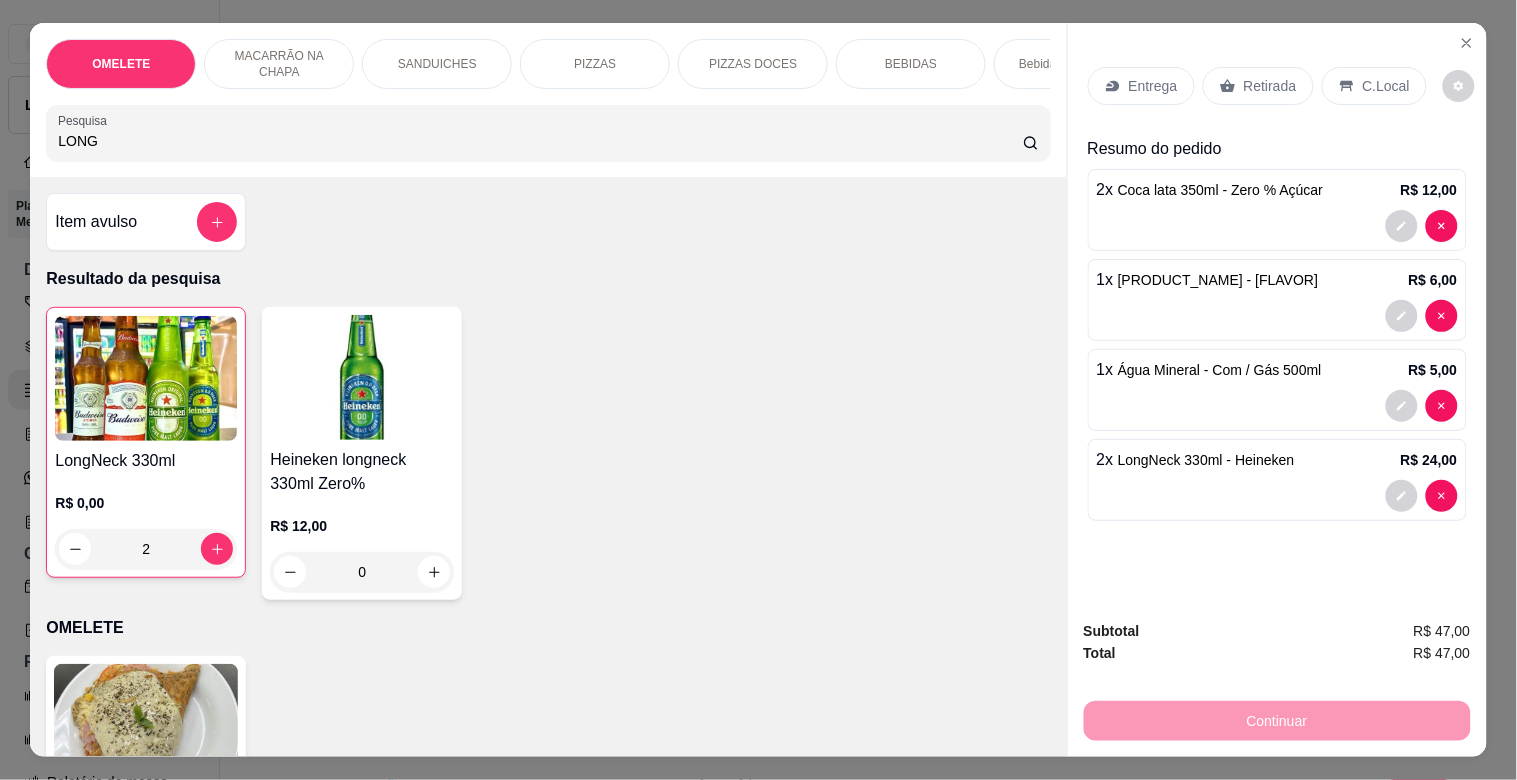 drag, startPoint x: 94, startPoint y: 148, endPoint x: 0, endPoint y: 164, distance: 95.35198 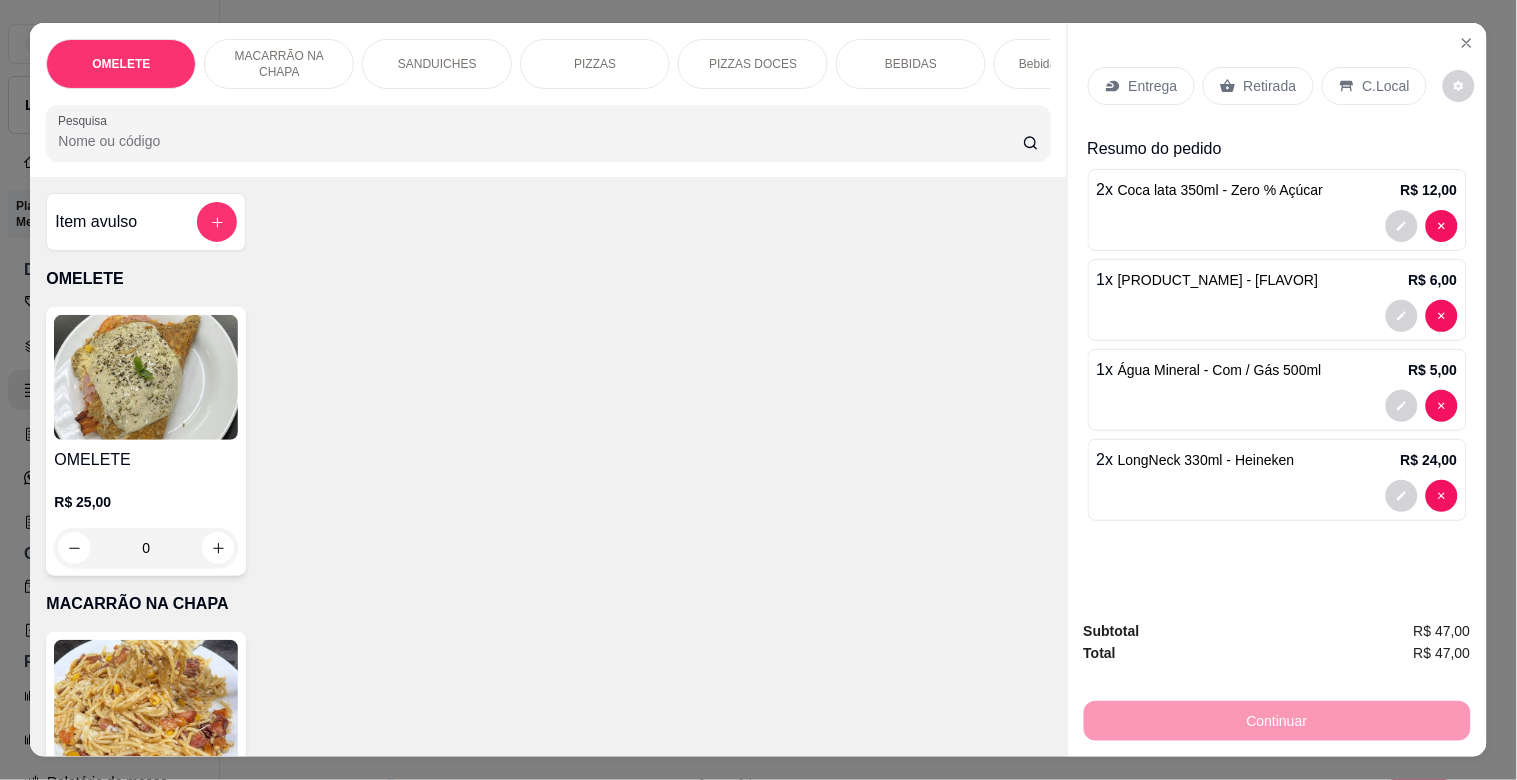 type 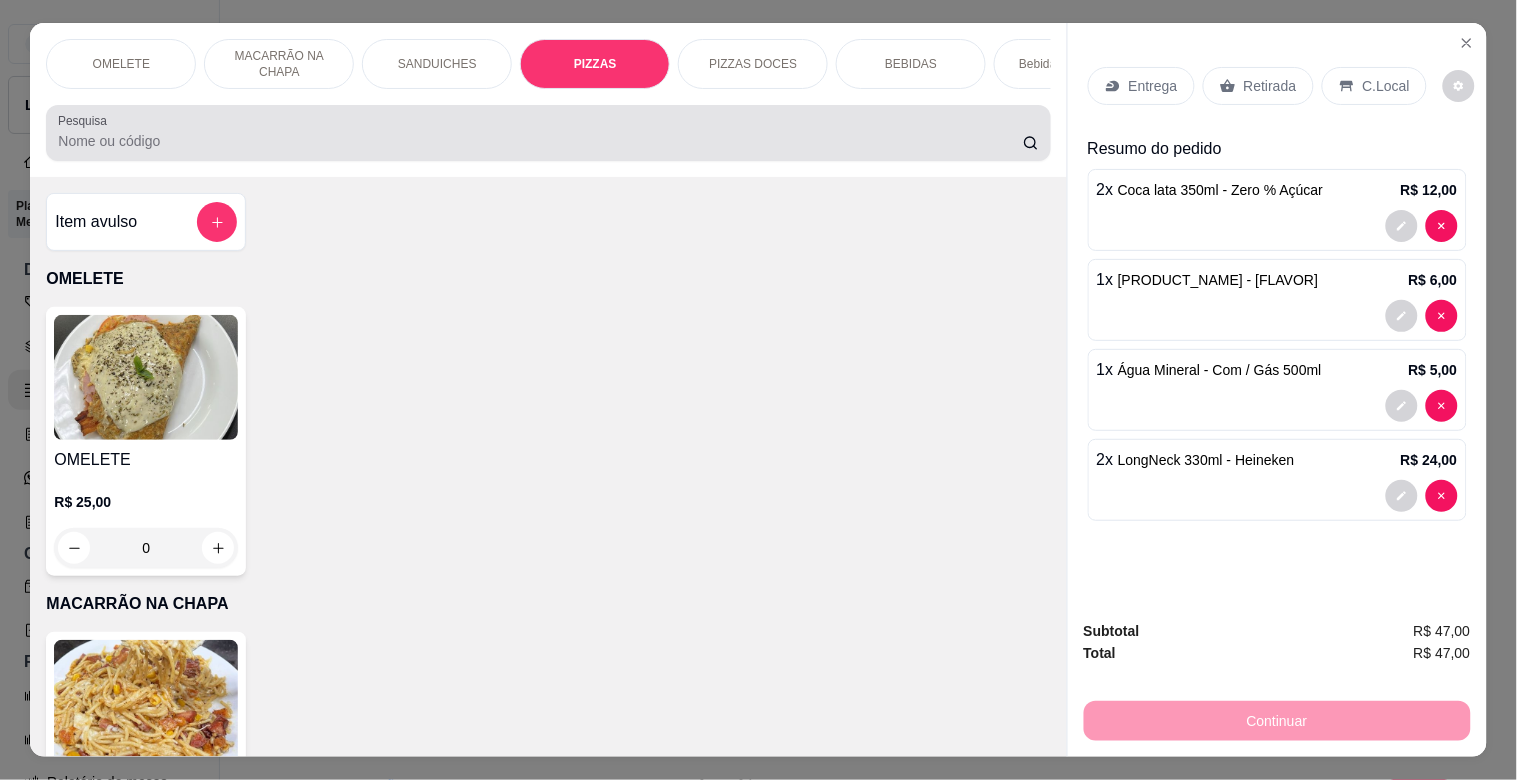 scroll, scrollTop: 1634, scrollLeft: 0, axis: vertical 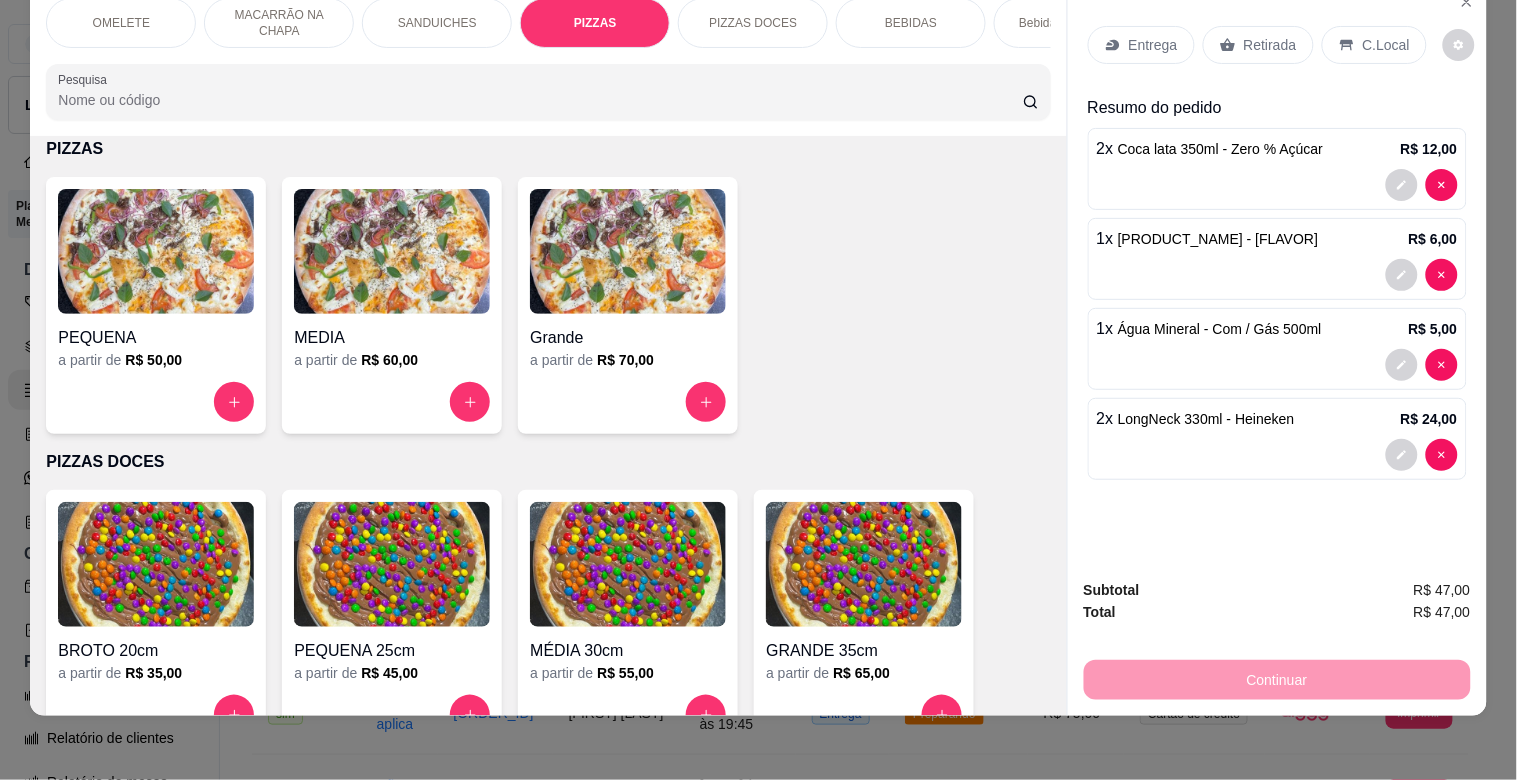 click at bounding box center (628, 251) 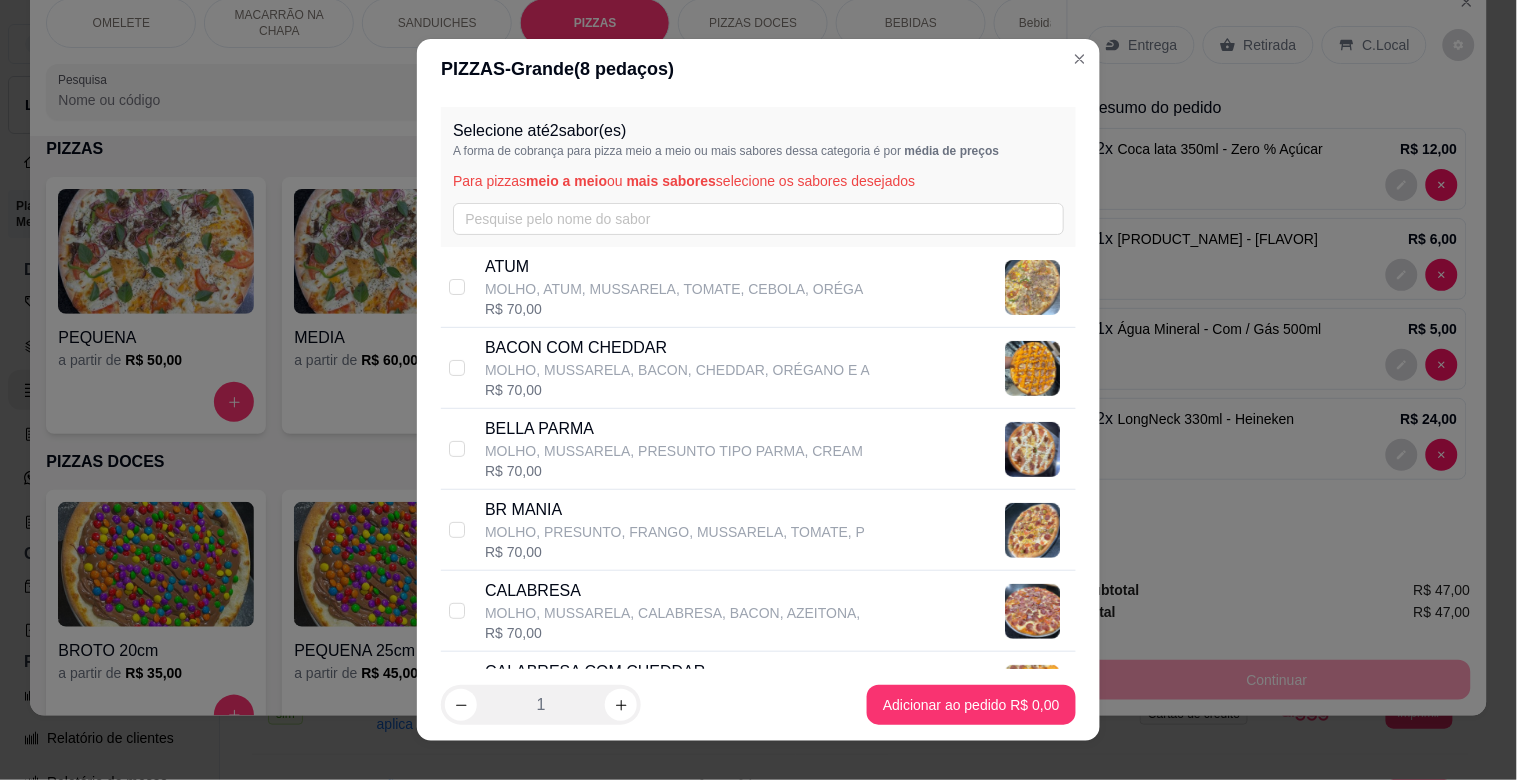 click on "BR MANIA" at bounding box center [675, 510] 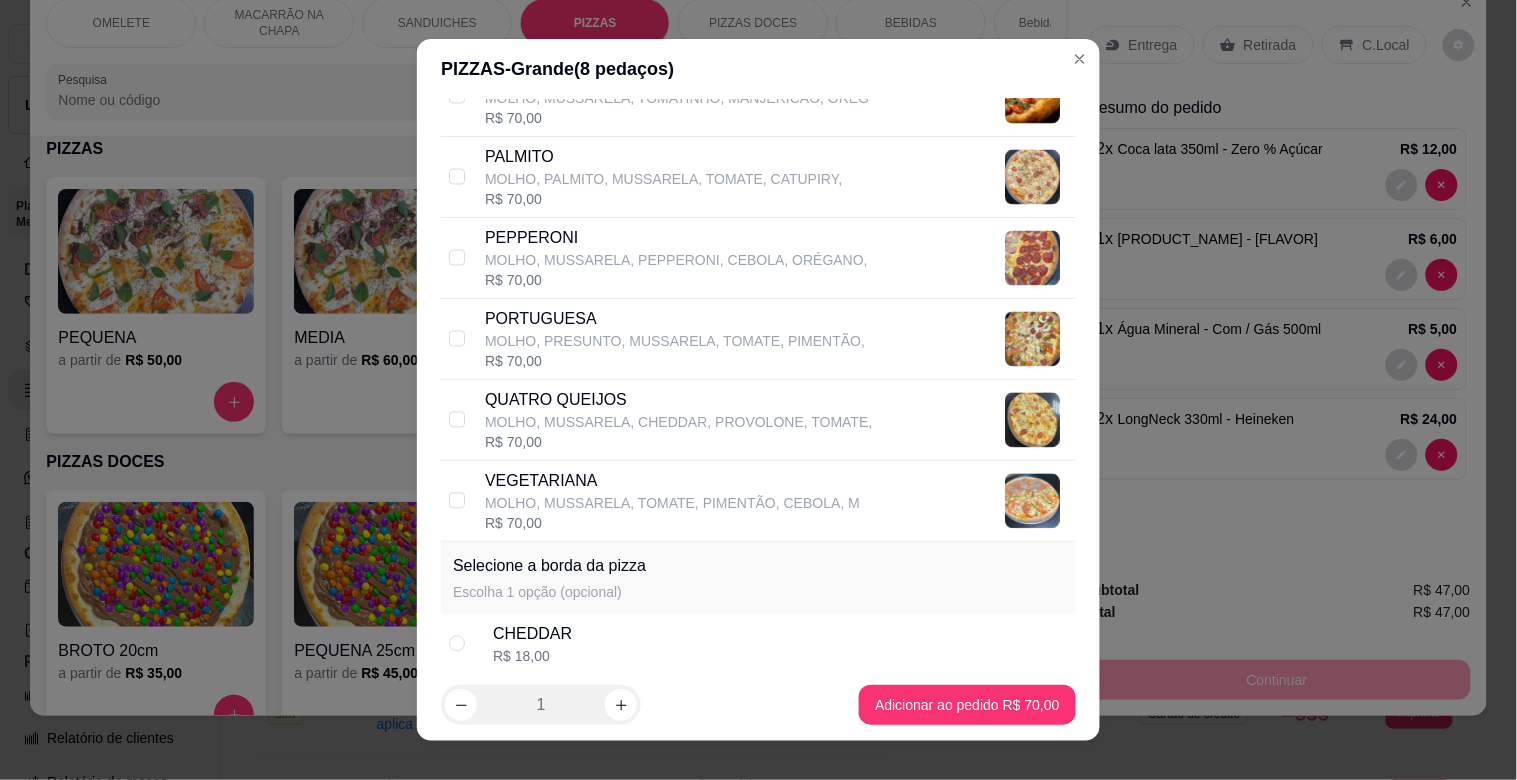 scroll, scrollTop: 1264, scrollLeft: 0, axis: vertical 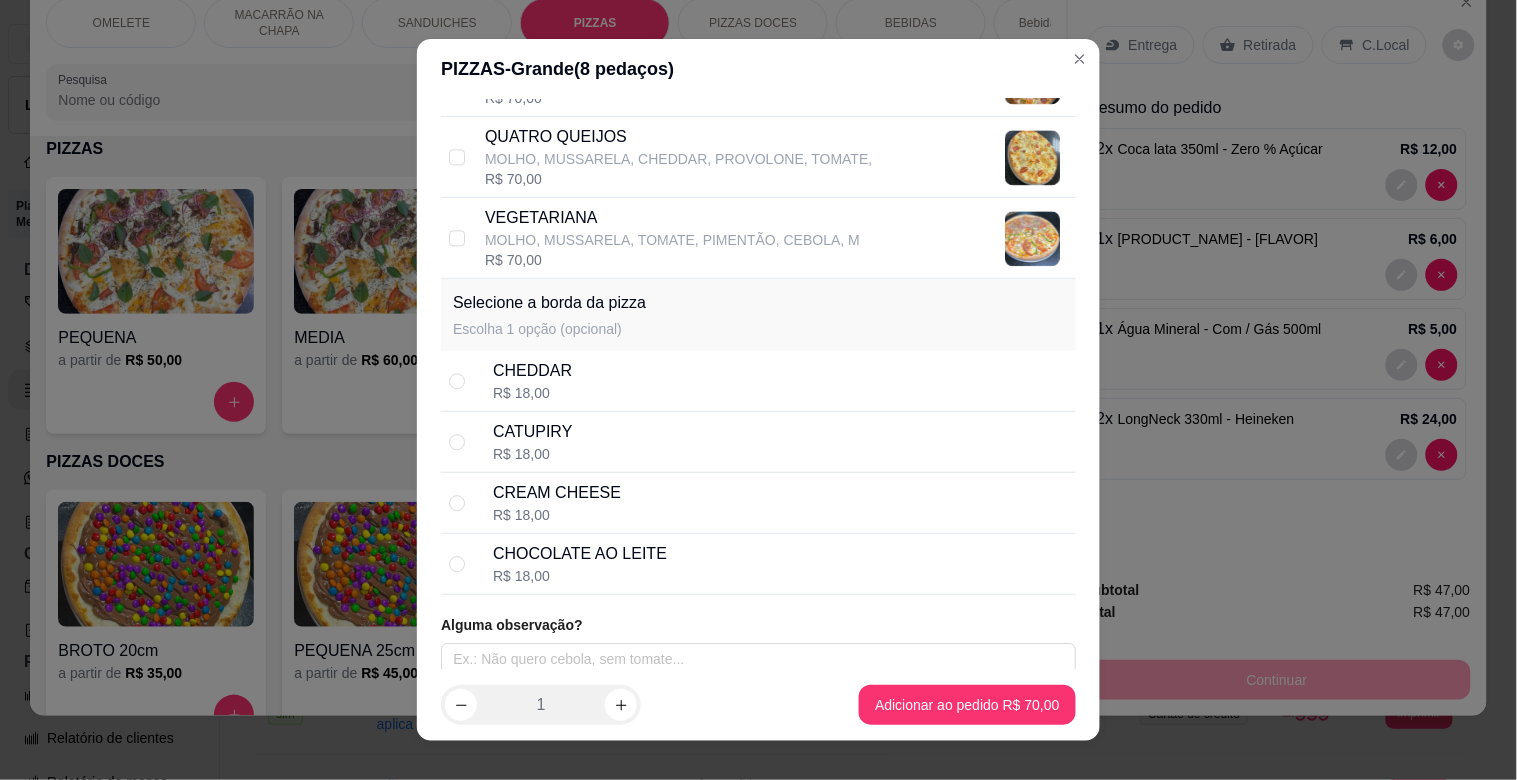 click on "CATUPIRY R$ 18,00" at bounding box center (780, 442) 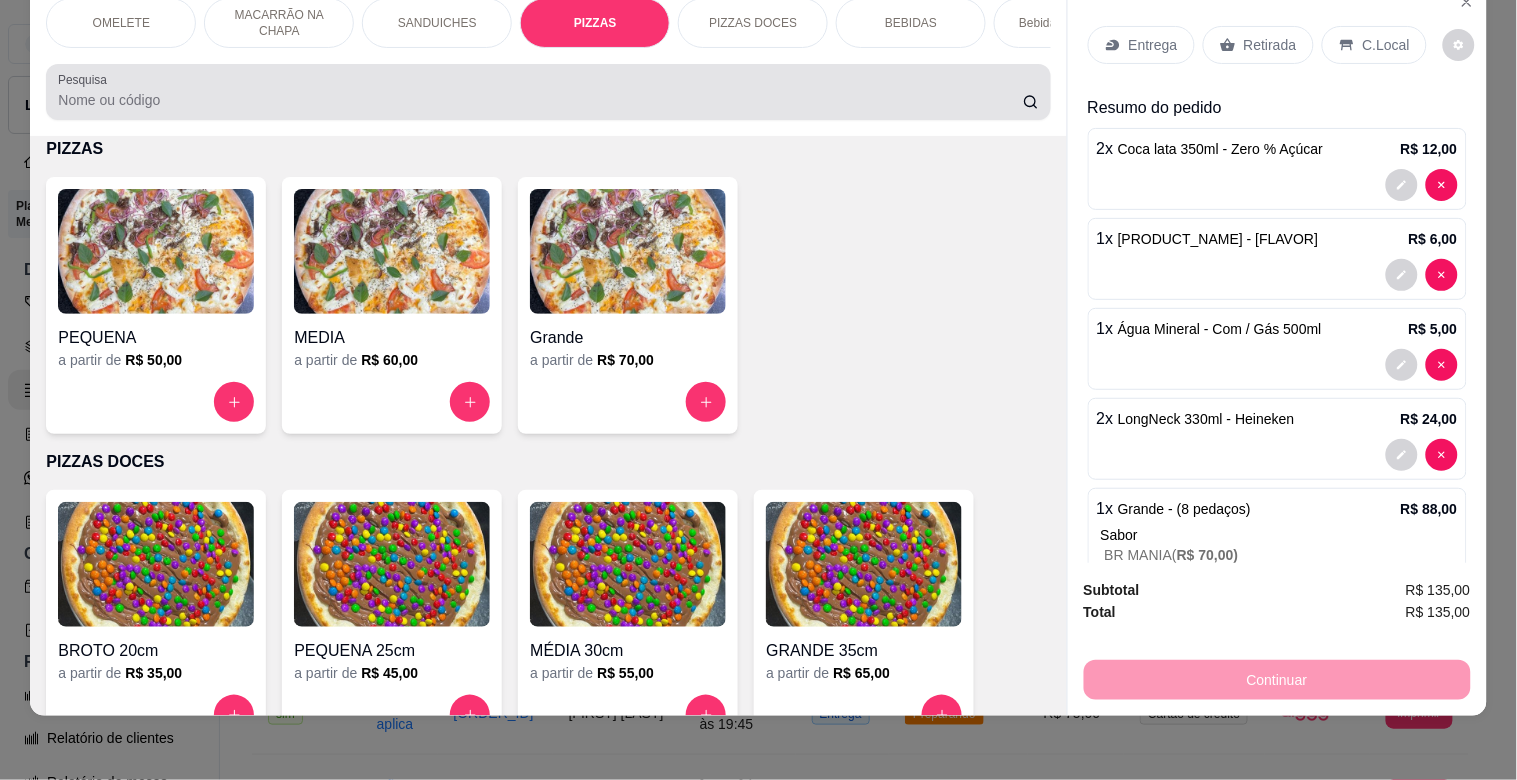 click on "Pesquisa" at bounding box center [540, 100] 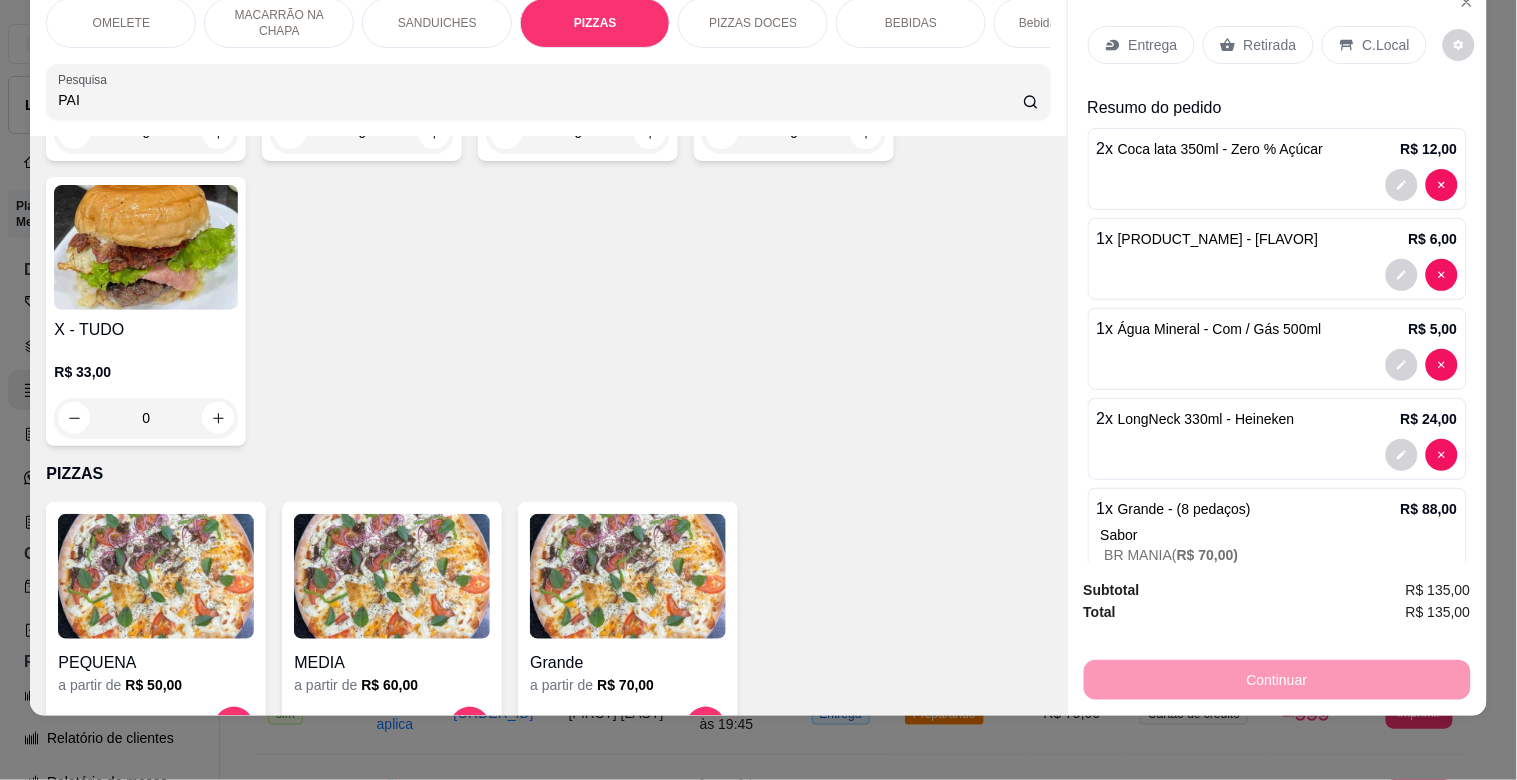 scroll, scrollTop: 1960, scrollLeft: 0, axis: vertical 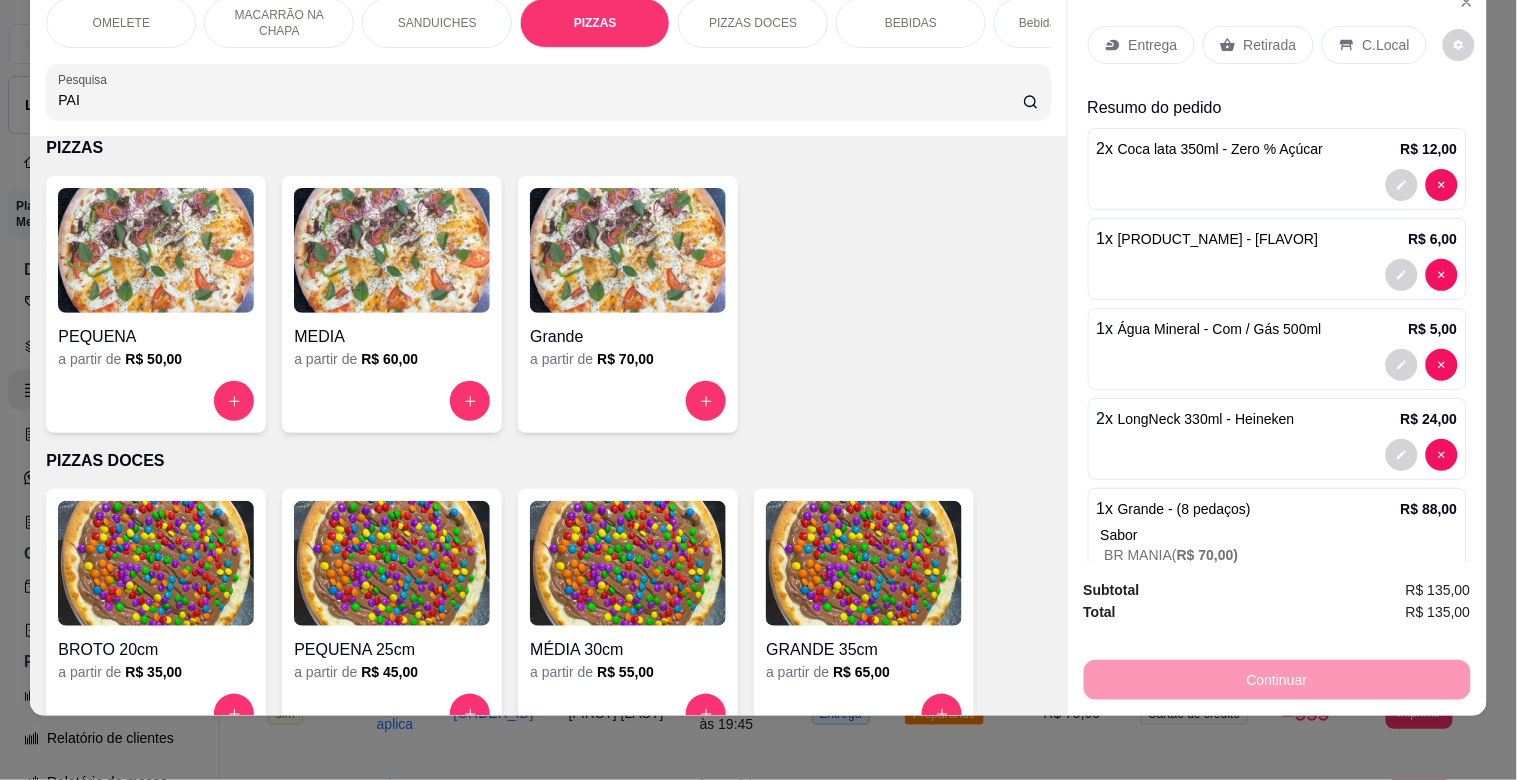 type on "PAI" 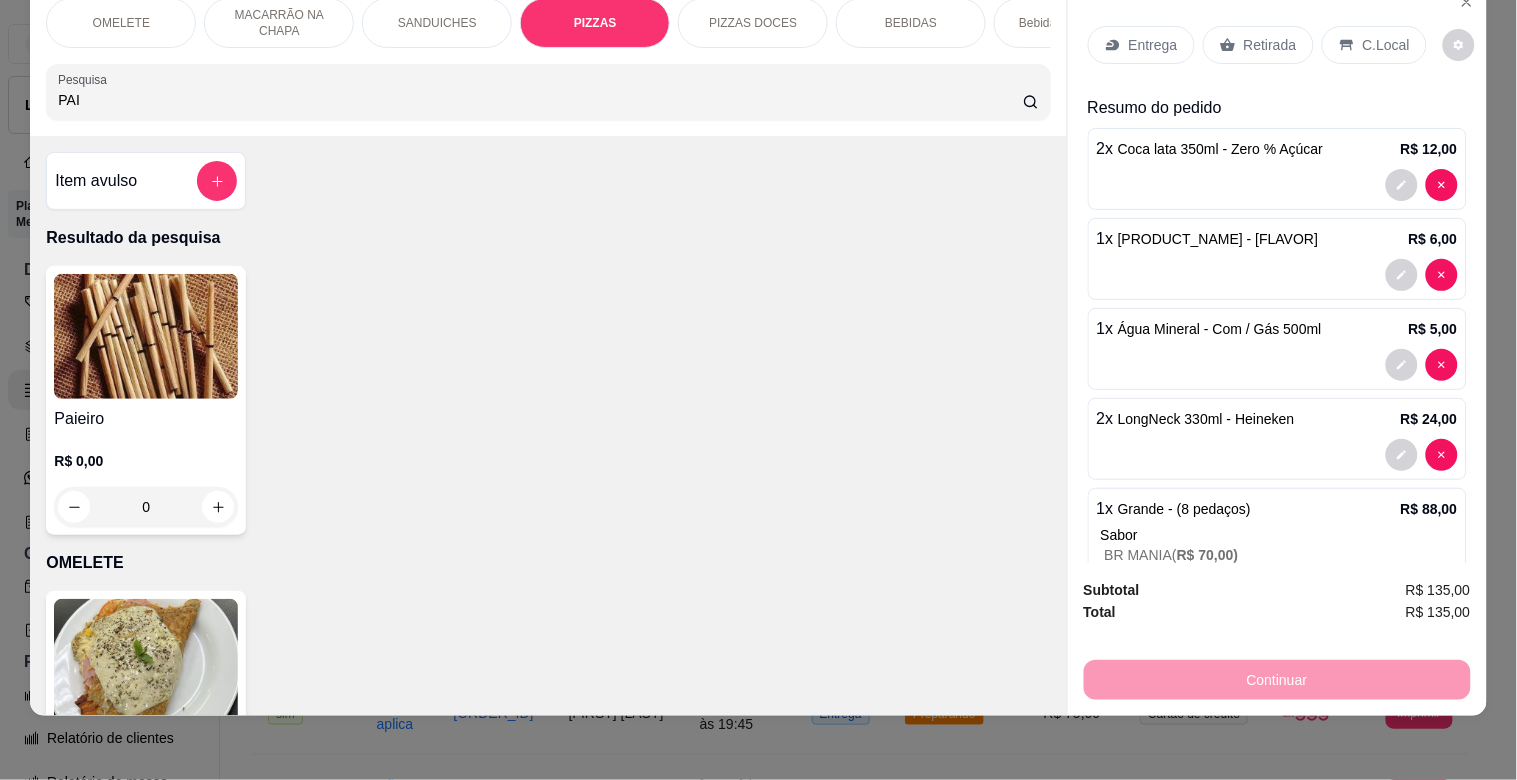 click at bounding box center (146, 336) 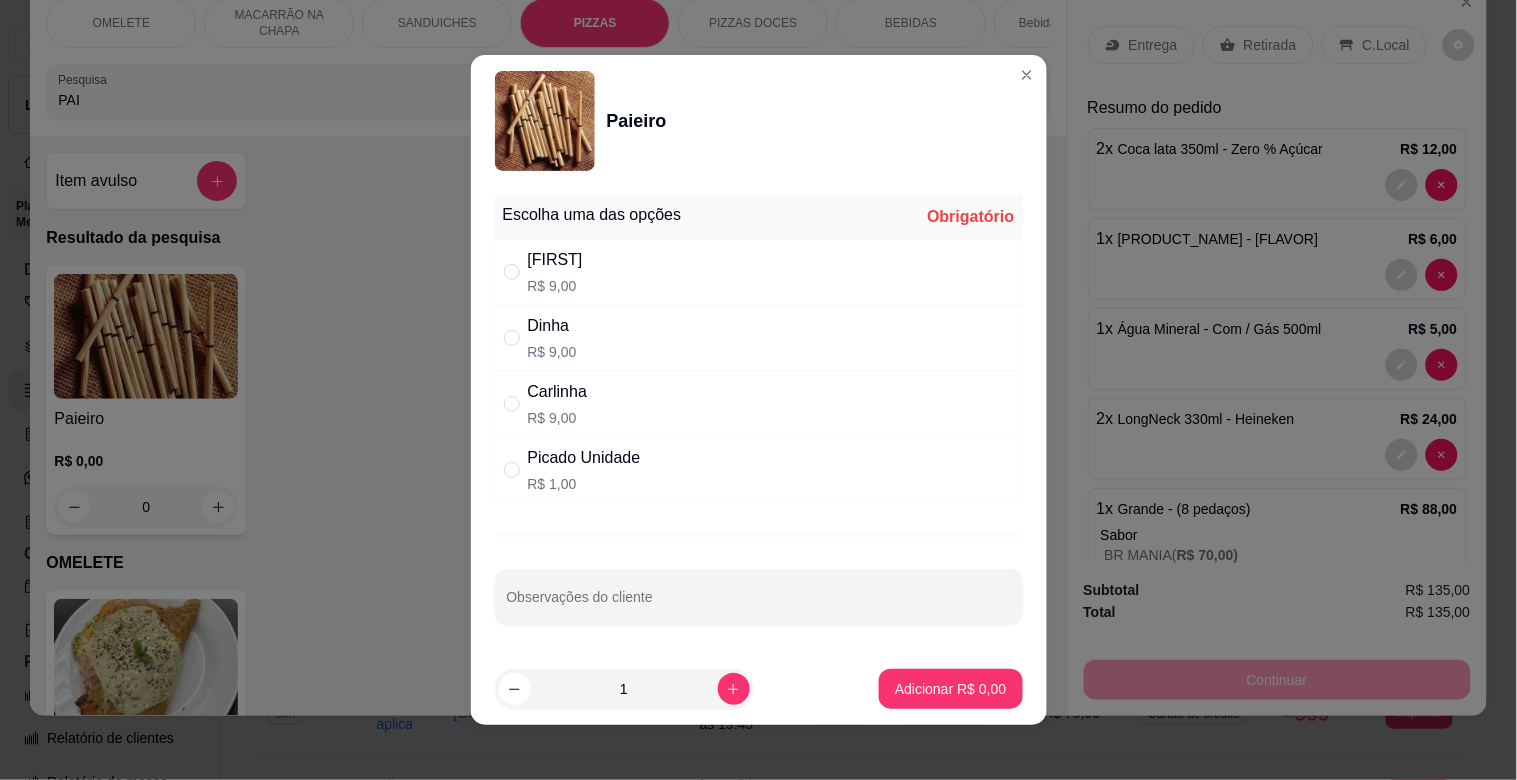 click on "[FIRST]" at bounding box center [555, 260] 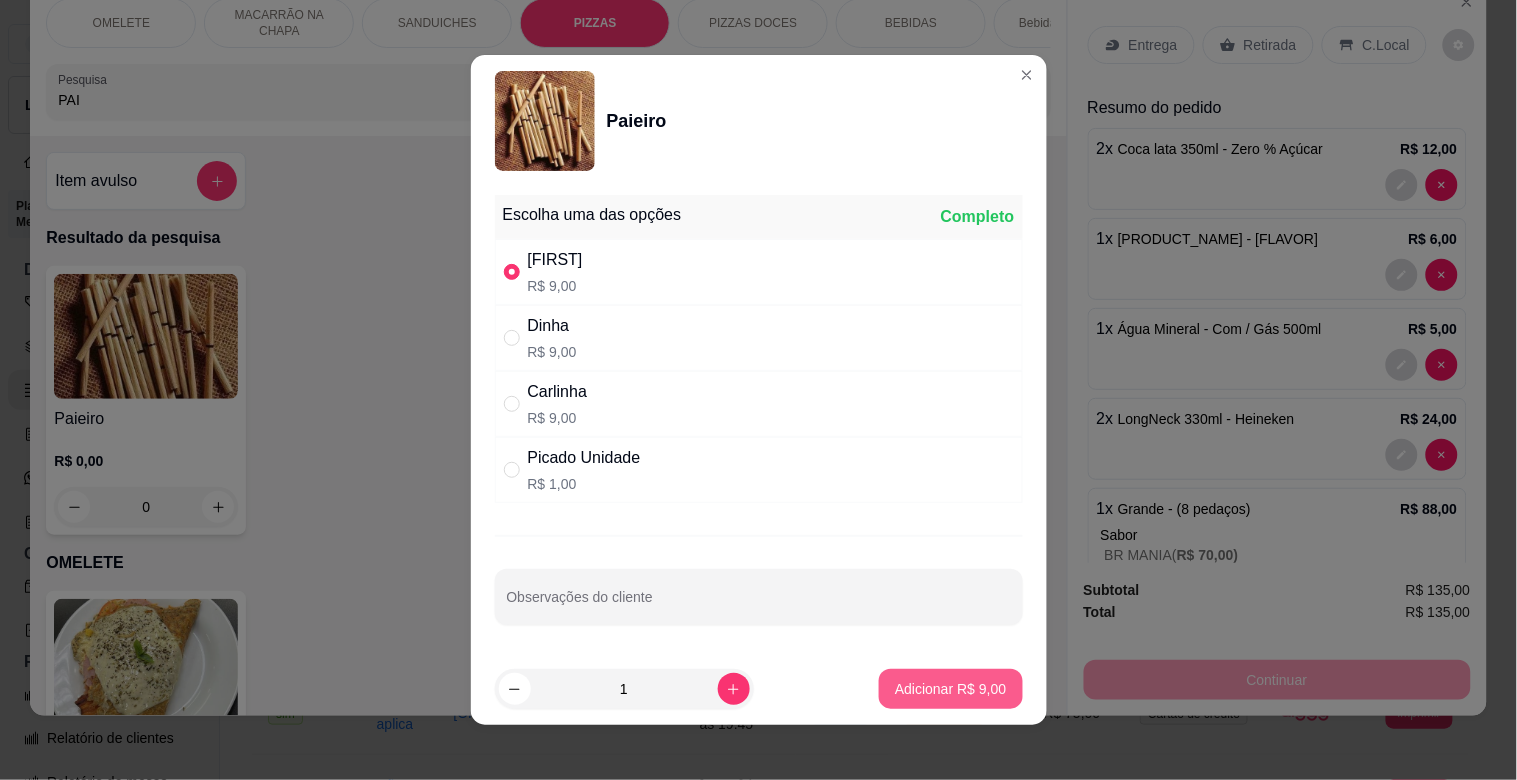click on "Adicionar   R$ 9,00" at bounding box center [950, 689] 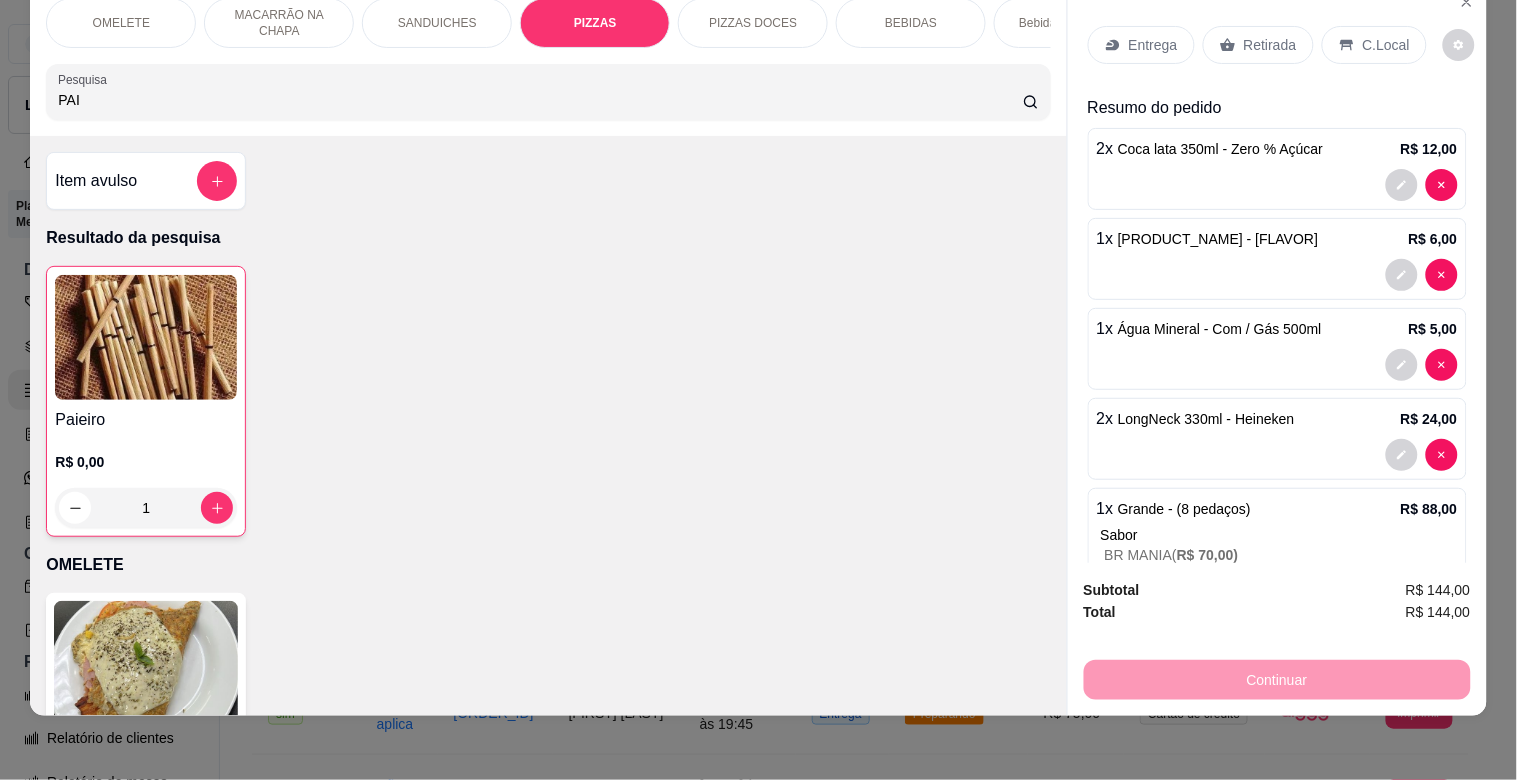 type on "1" 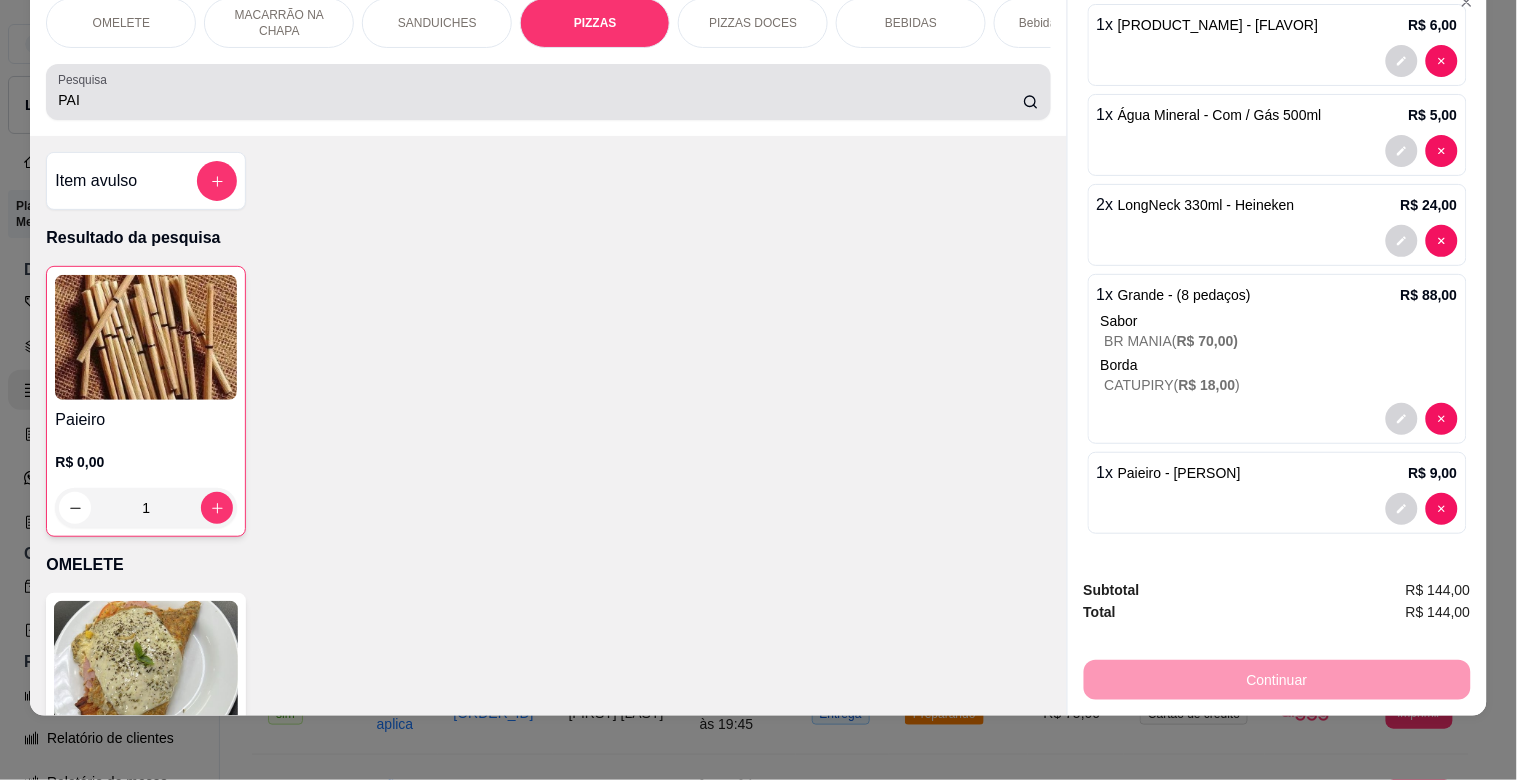 drag, startPoint x: 22, startPoint y: 126, endPoint x: 0, endPoint y: 144, distance: 28.42534 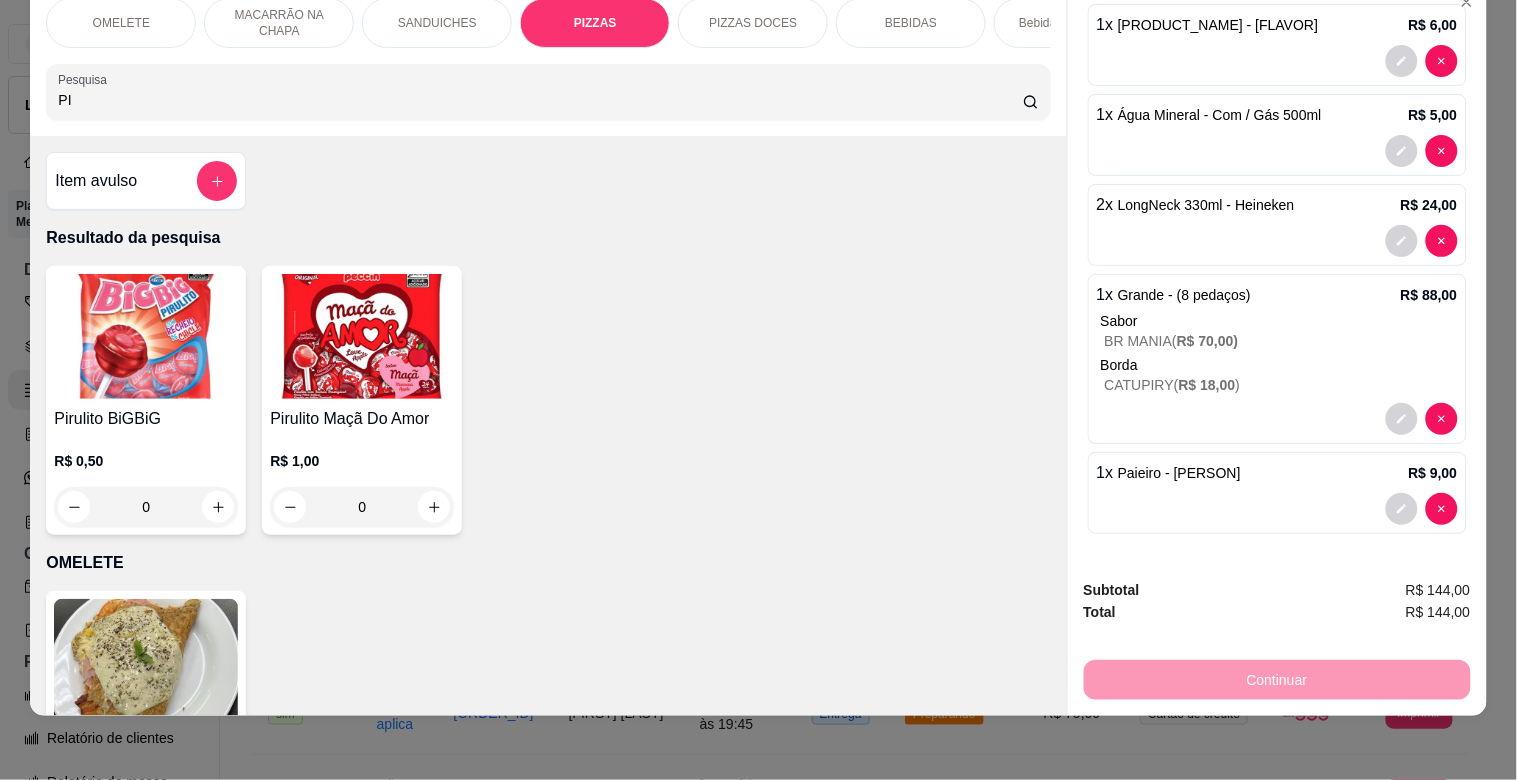 type on "P" 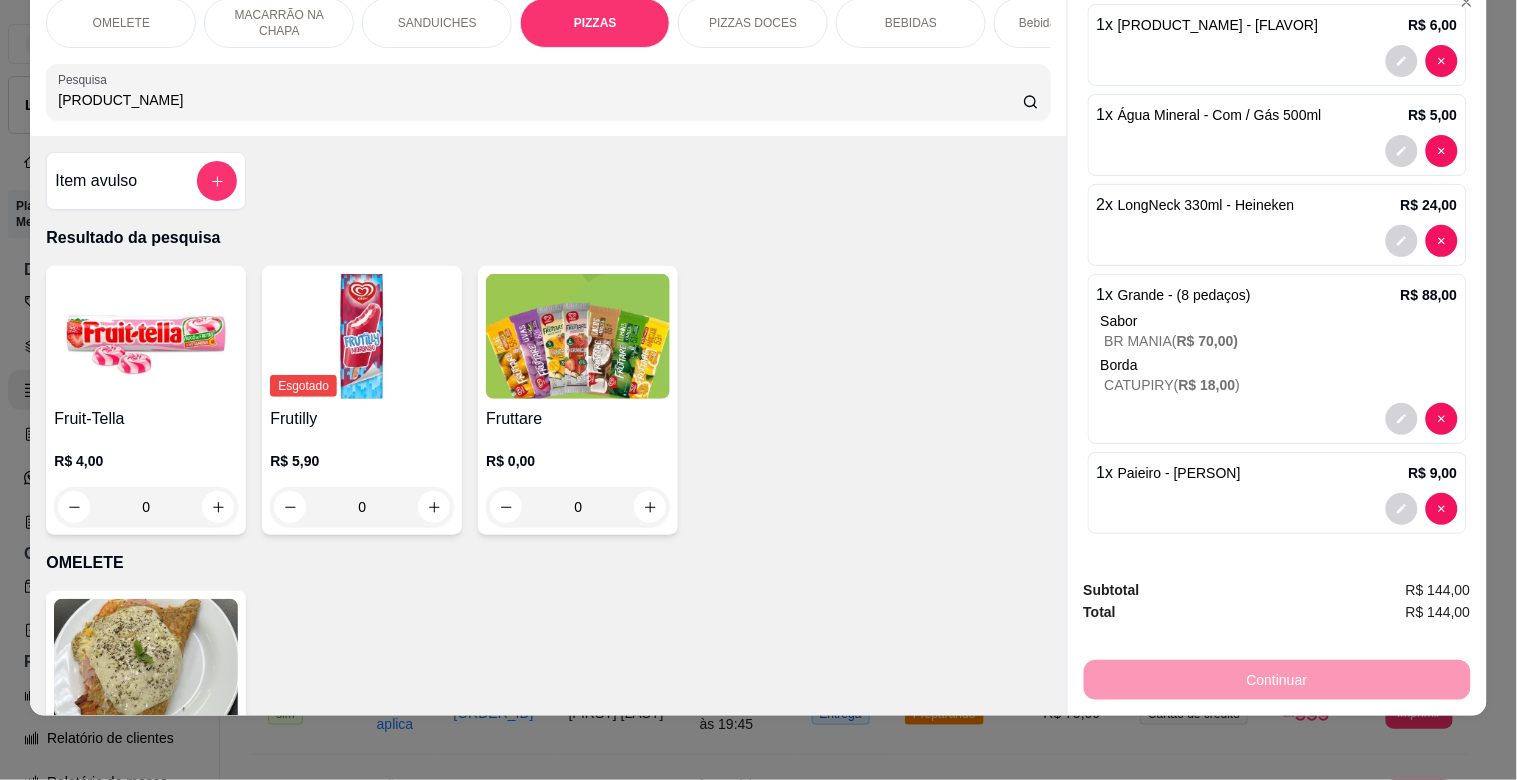 type on "[PRODUCT_NAME]" 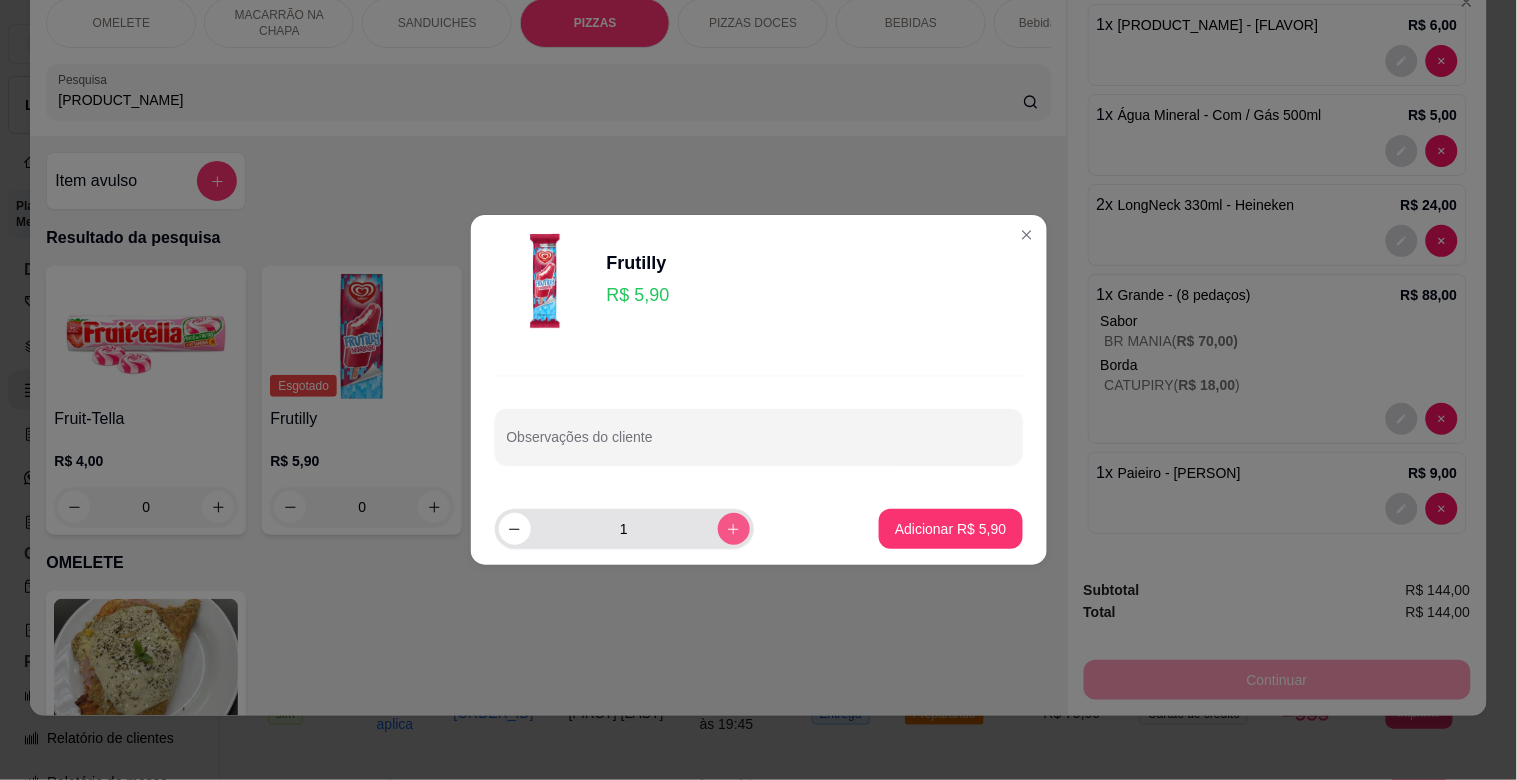 click 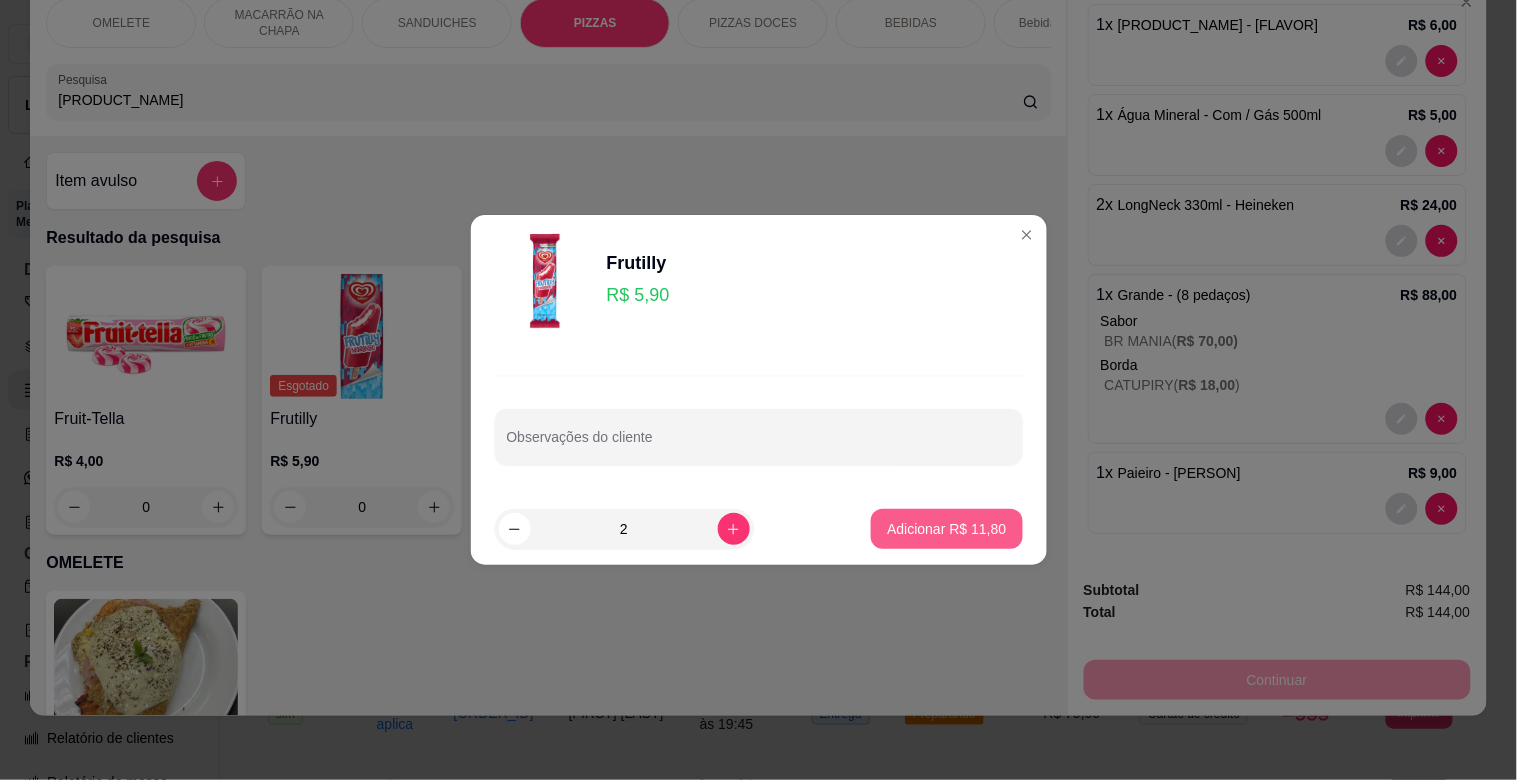 click on "Adicionar   R$ 11,80" at bounding box center [946, 529] 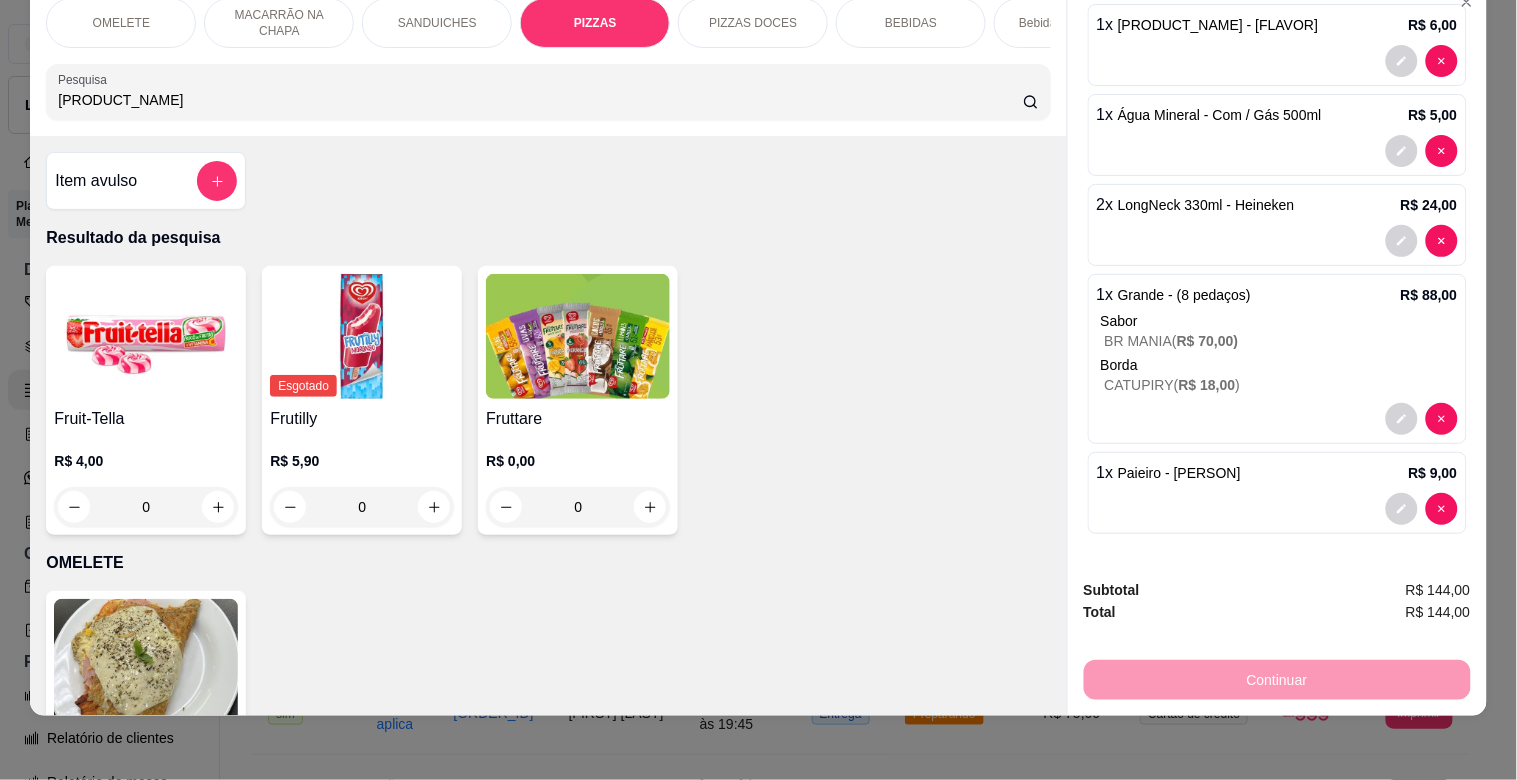 click at bounding box center (578, 336) 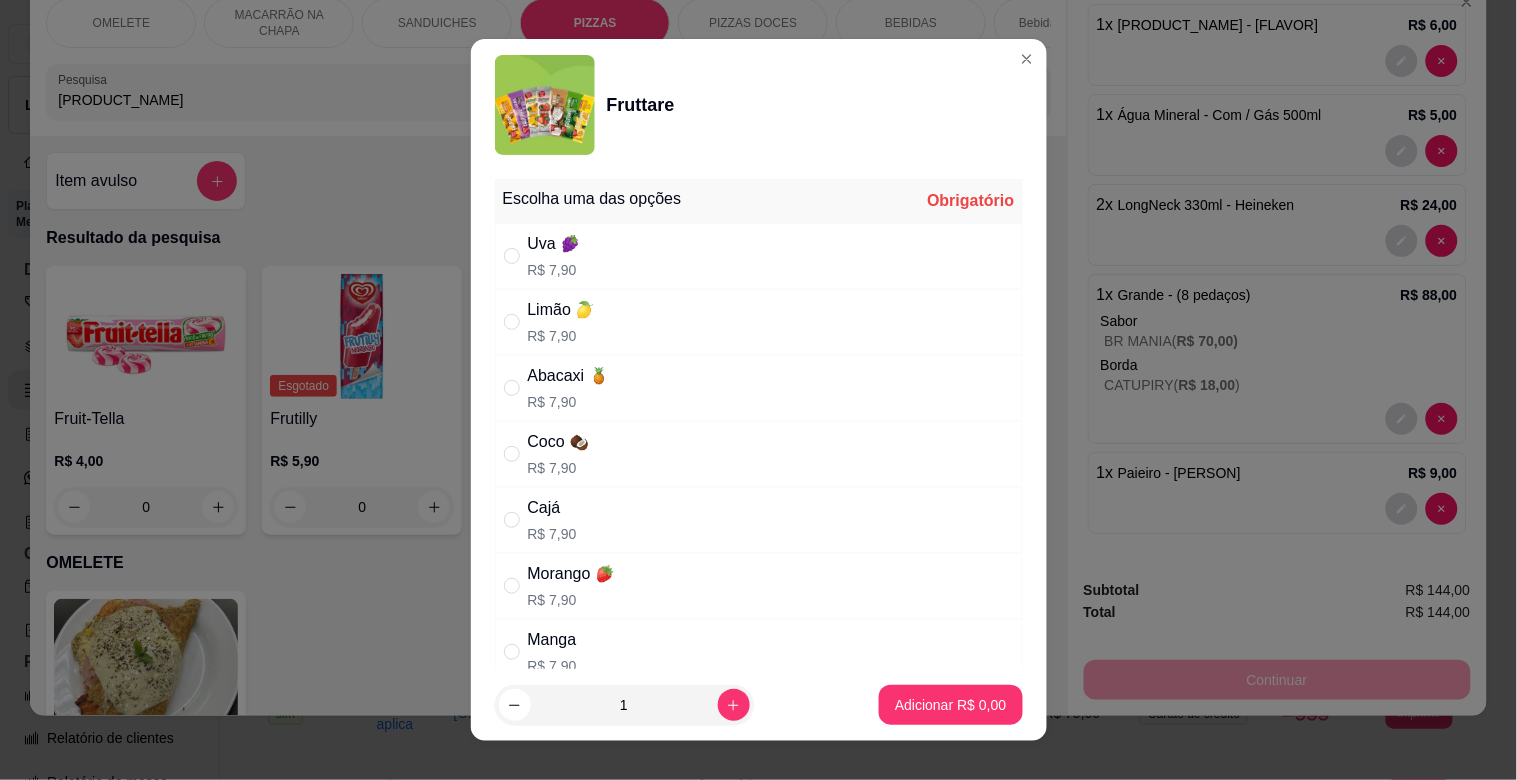 click on "Limão 🍋" at bounding box center [562, 310] 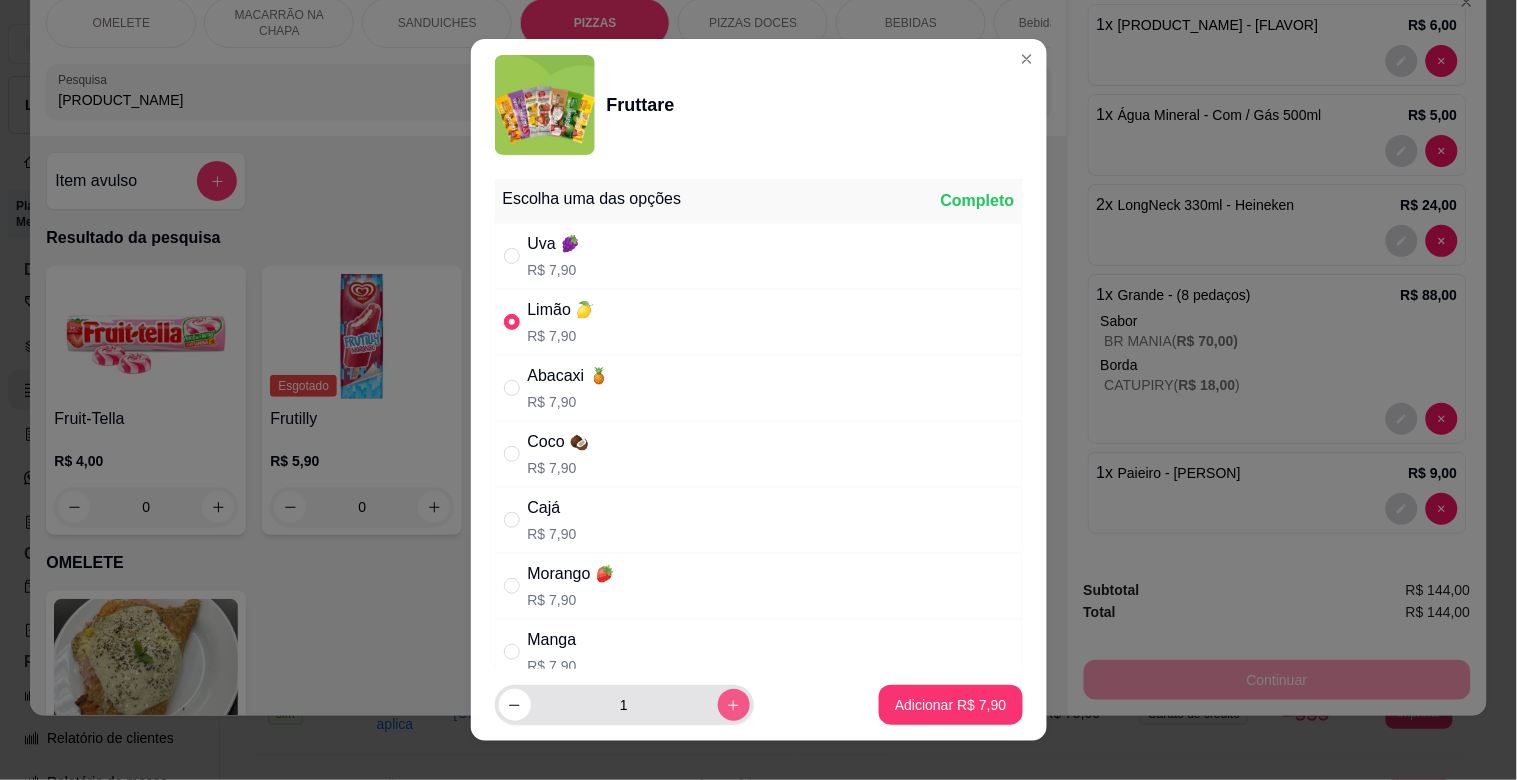 click at bounding box center [734, 705] 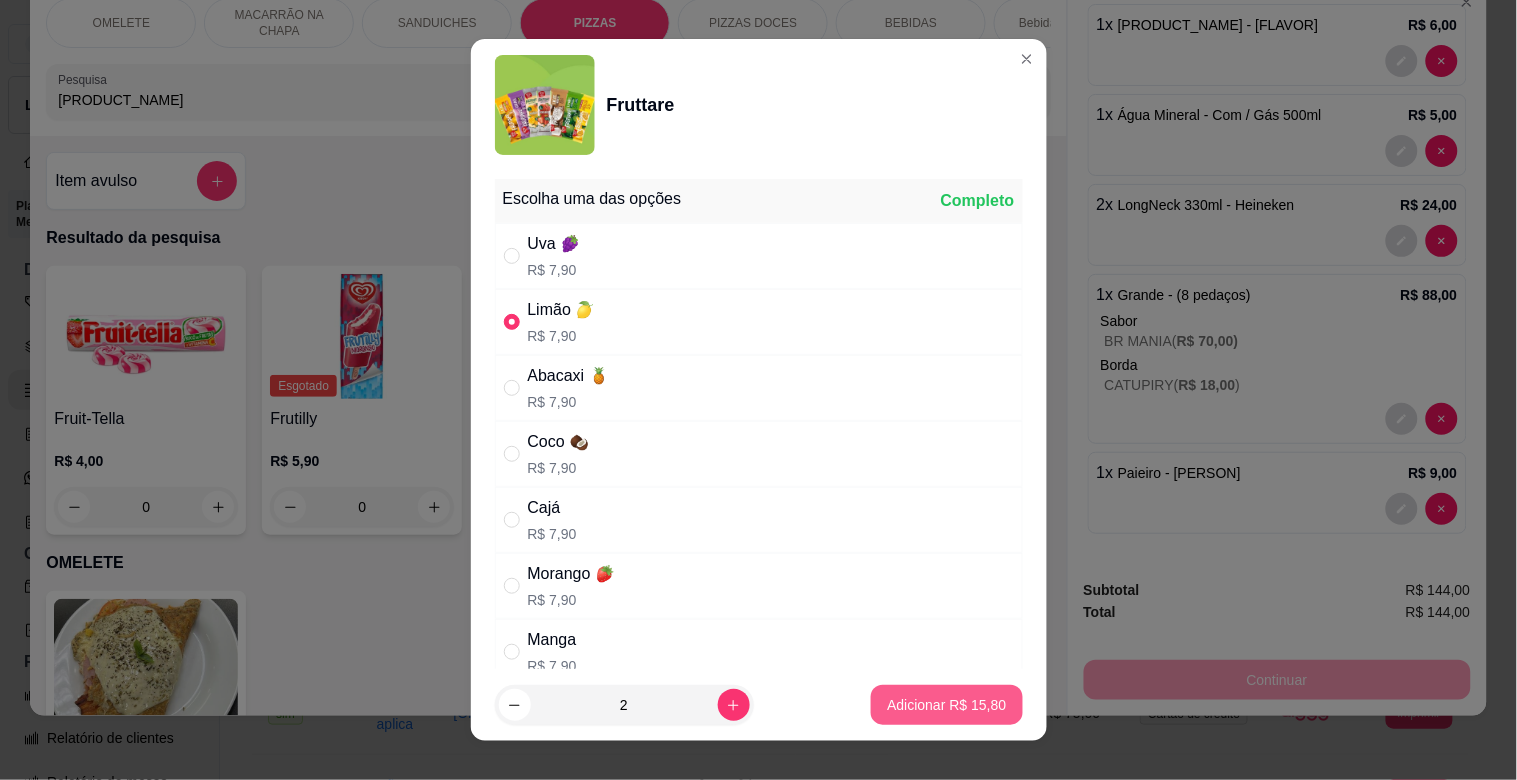 click on "Adicionar   R$ 15,80" at bounding box center (946, 705) 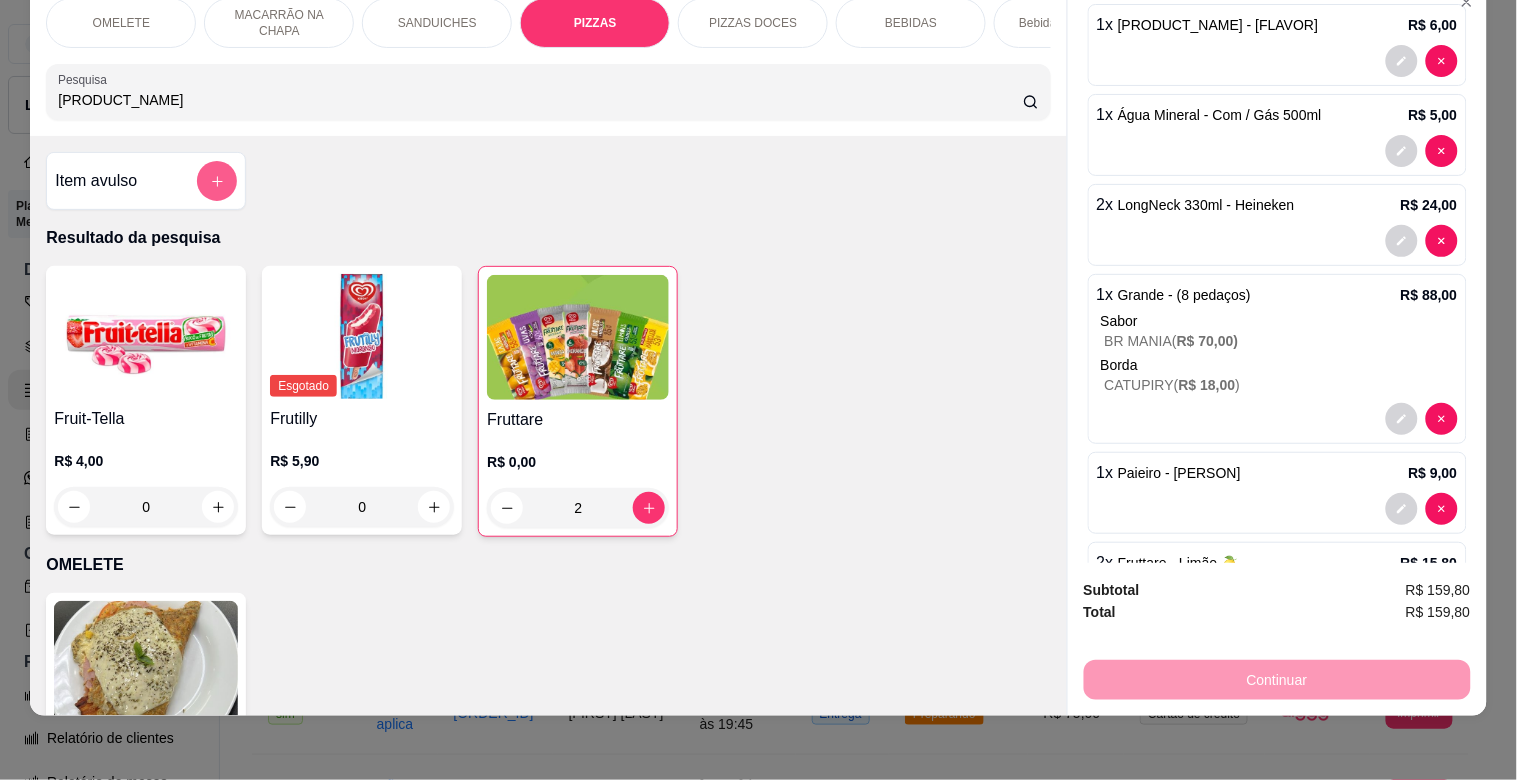 click at bounding box center [217, 181] 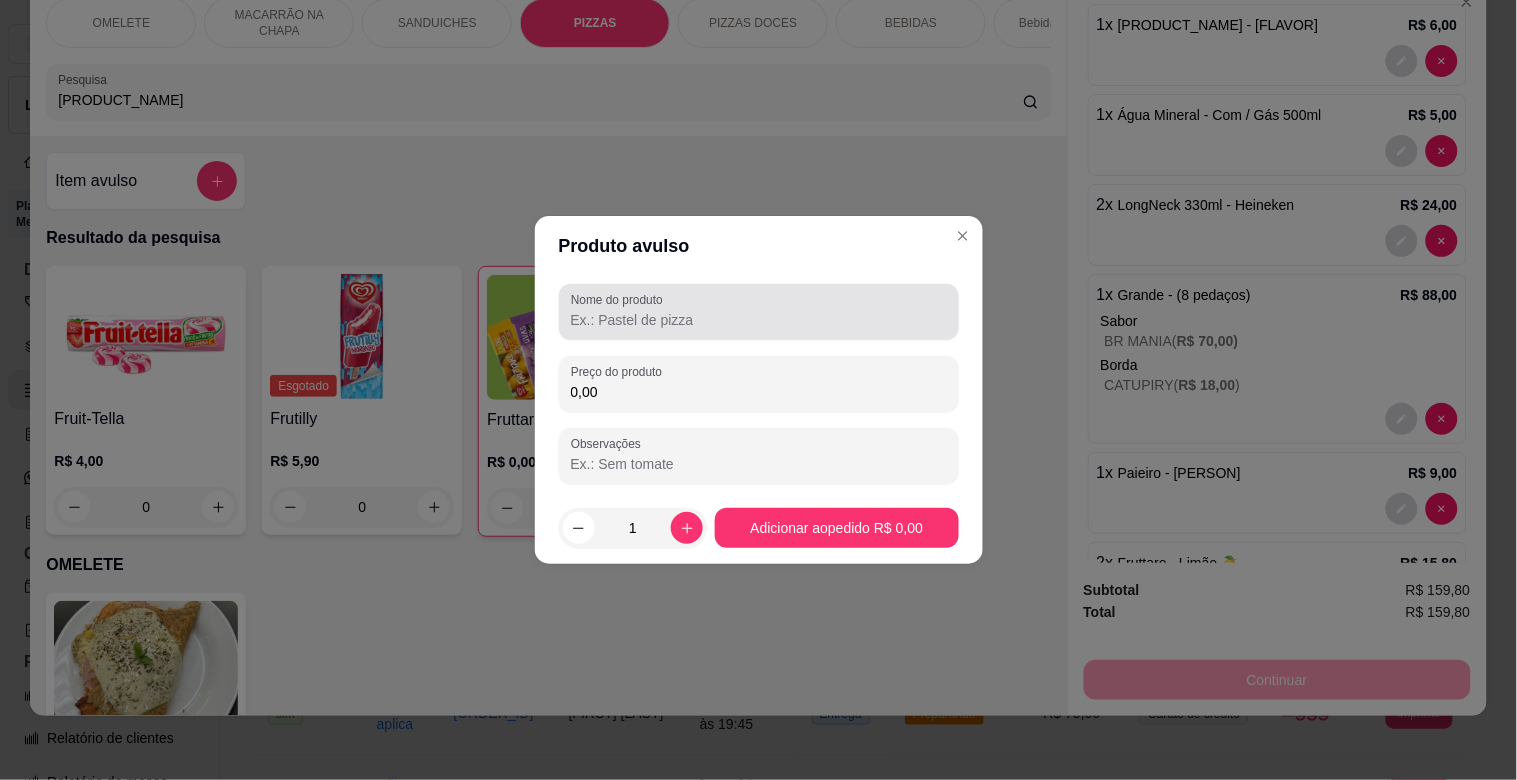 click on "Nome do produto" at bounding box center (759, 320) 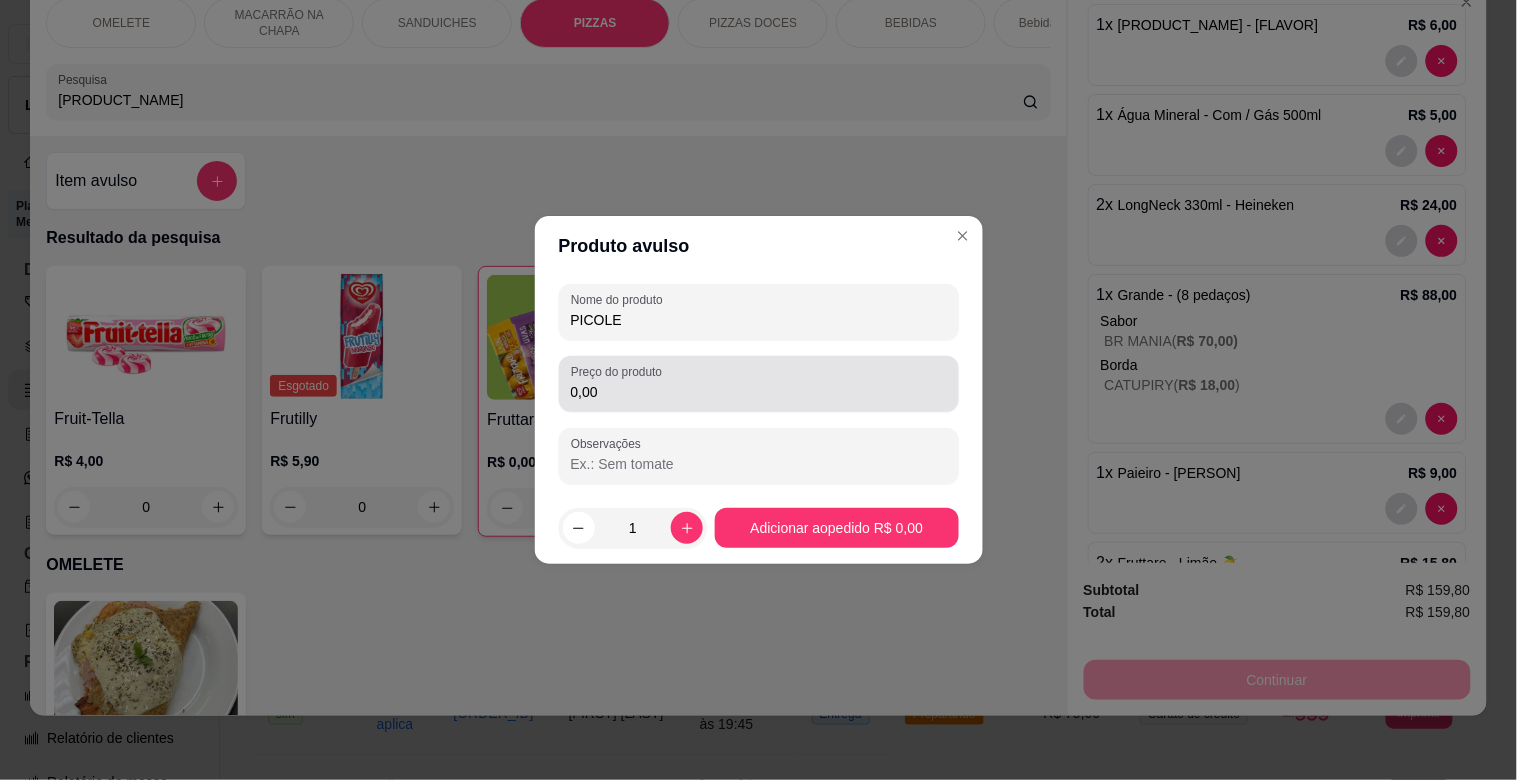type on "PICOLE" 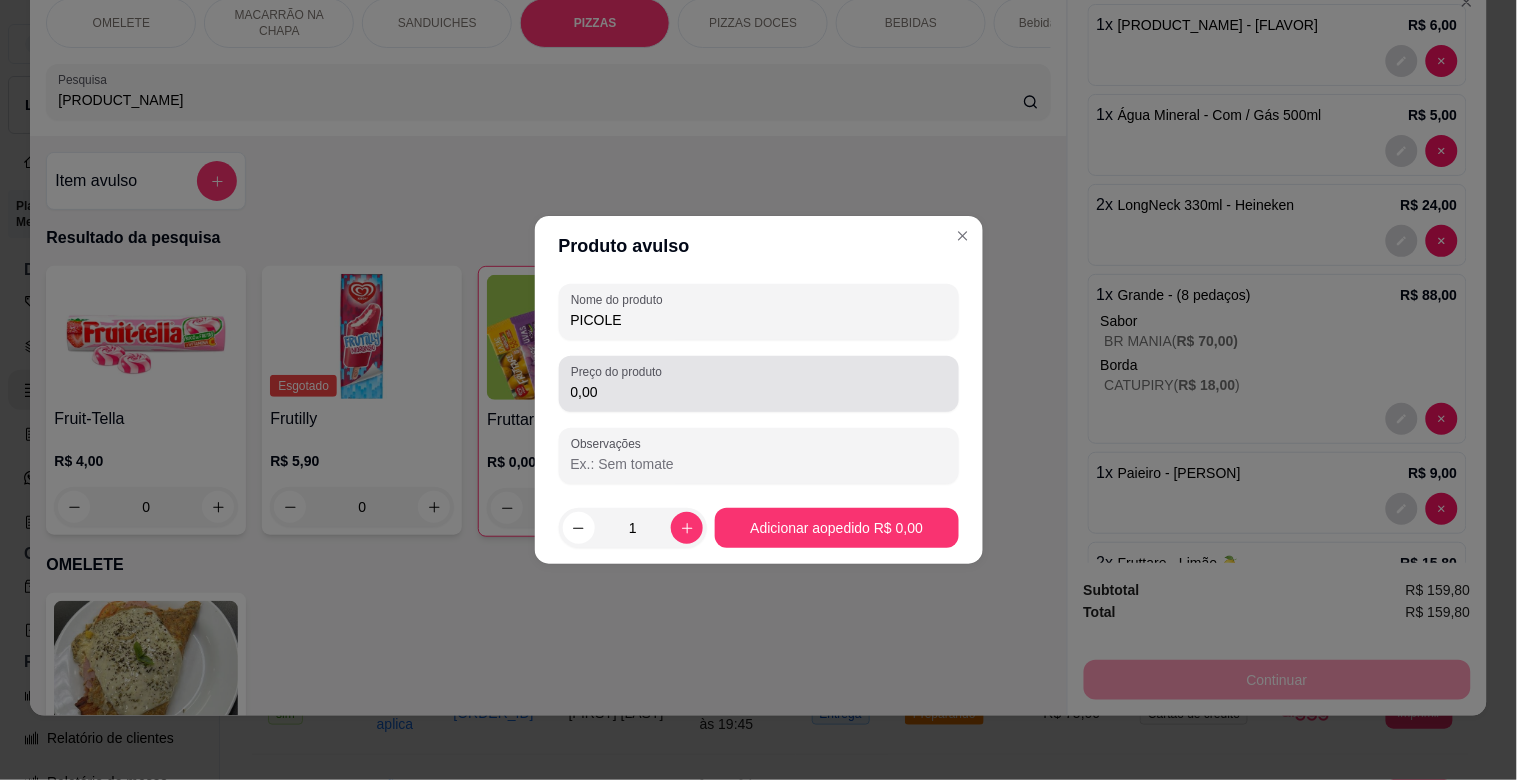 click on "0,00" at bounding box center [759, 392] 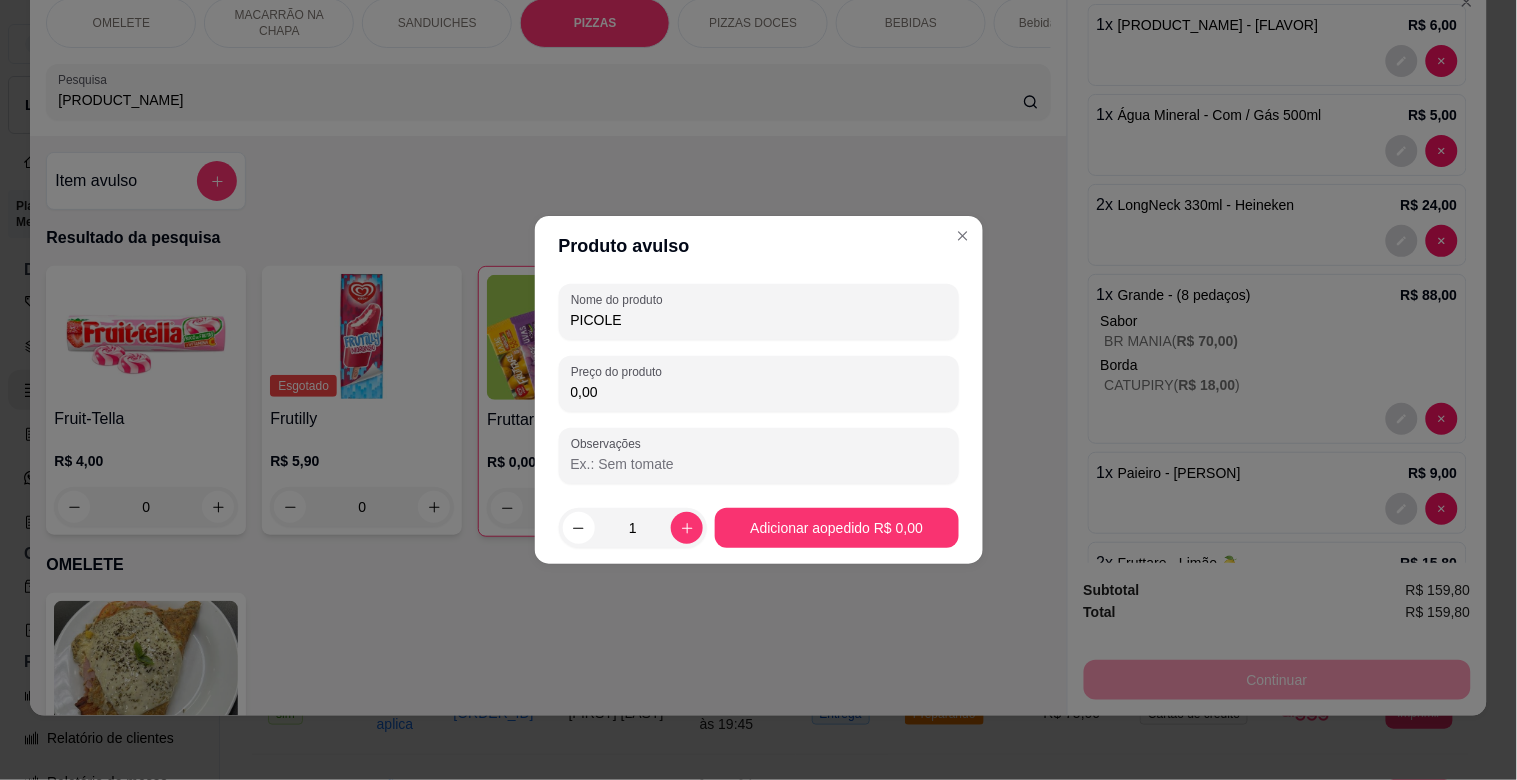 click on "0,00" at bounding box center (759, 392) 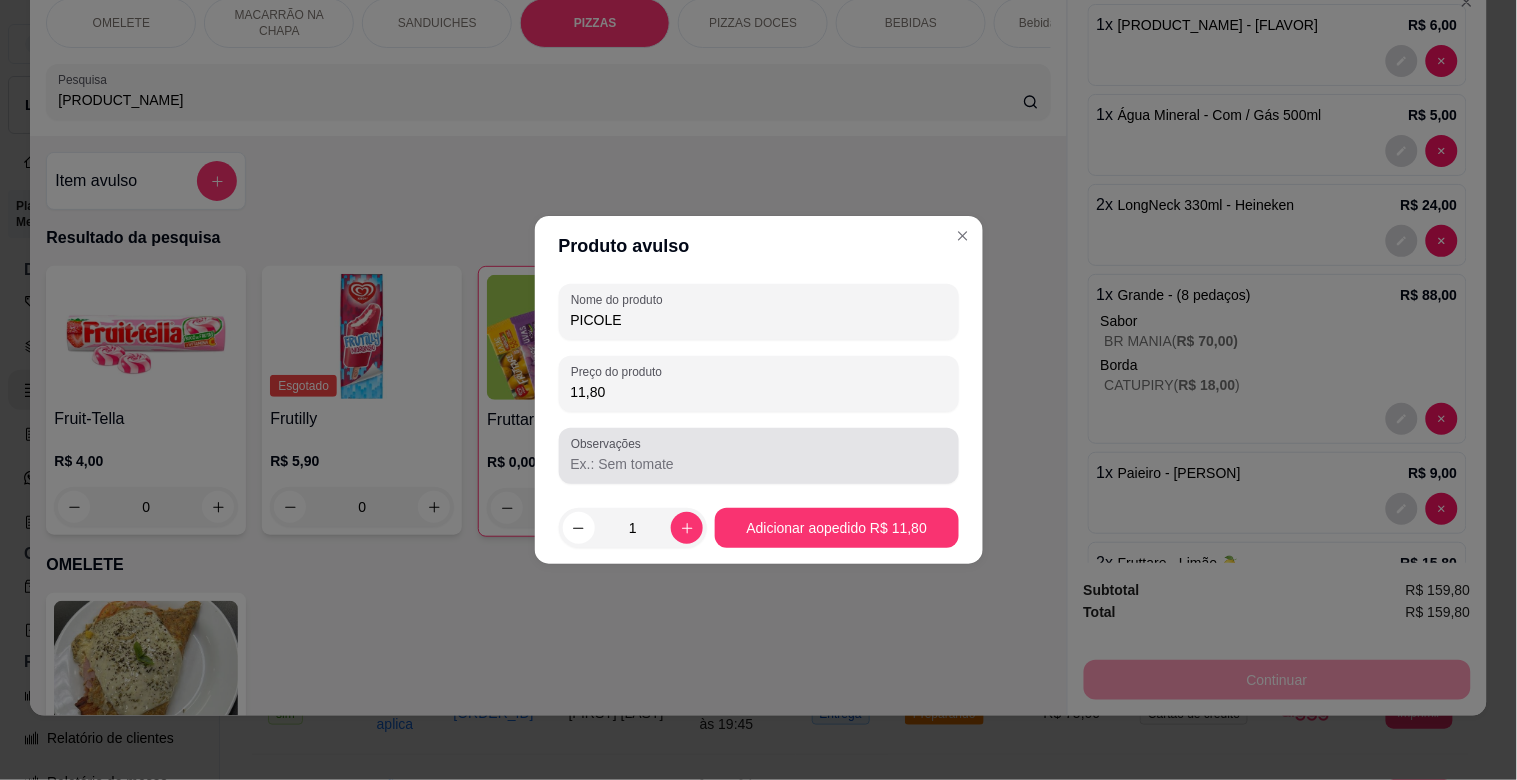 type on "11,80" 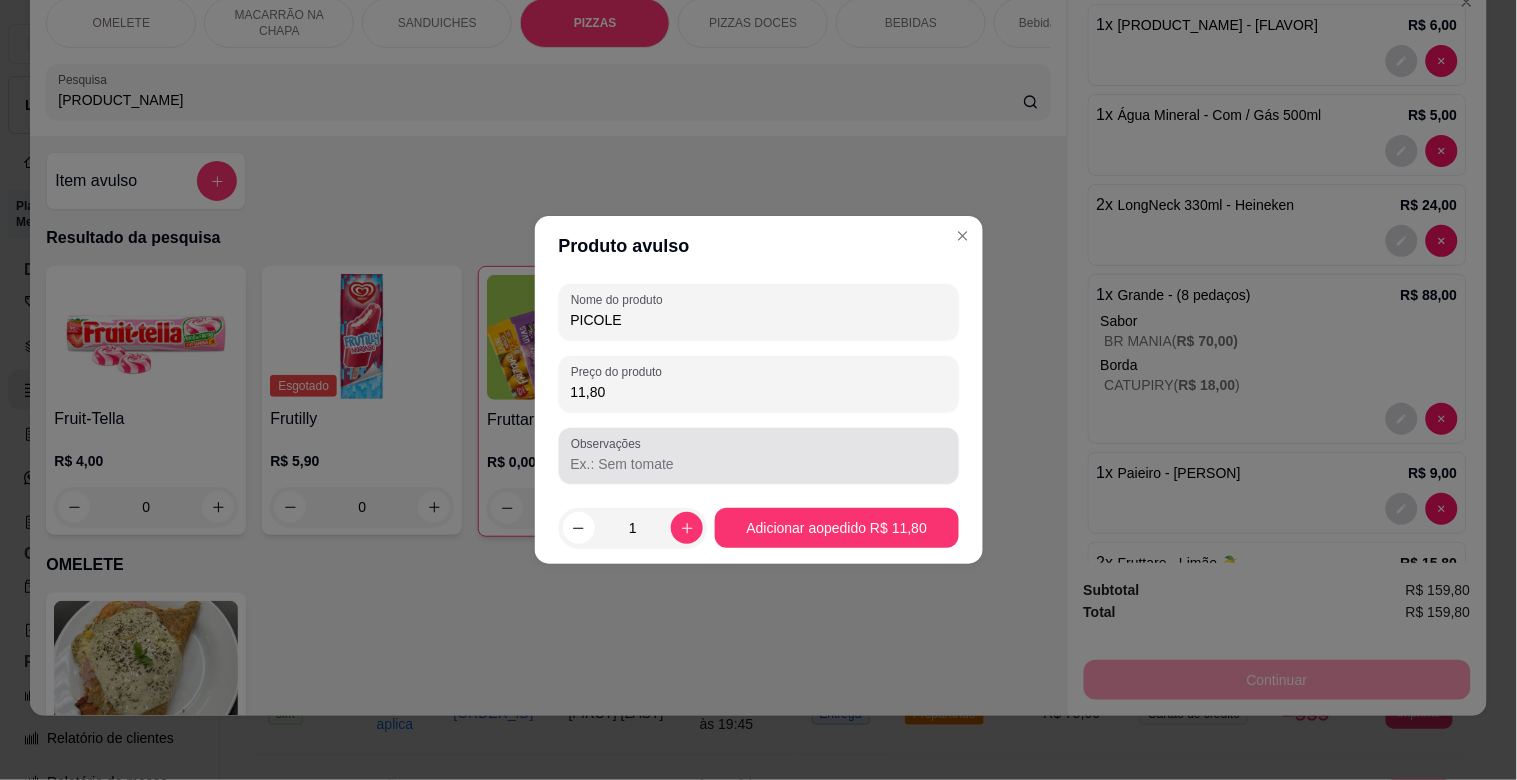 click on "Observações" at bounding box center [759, 464] 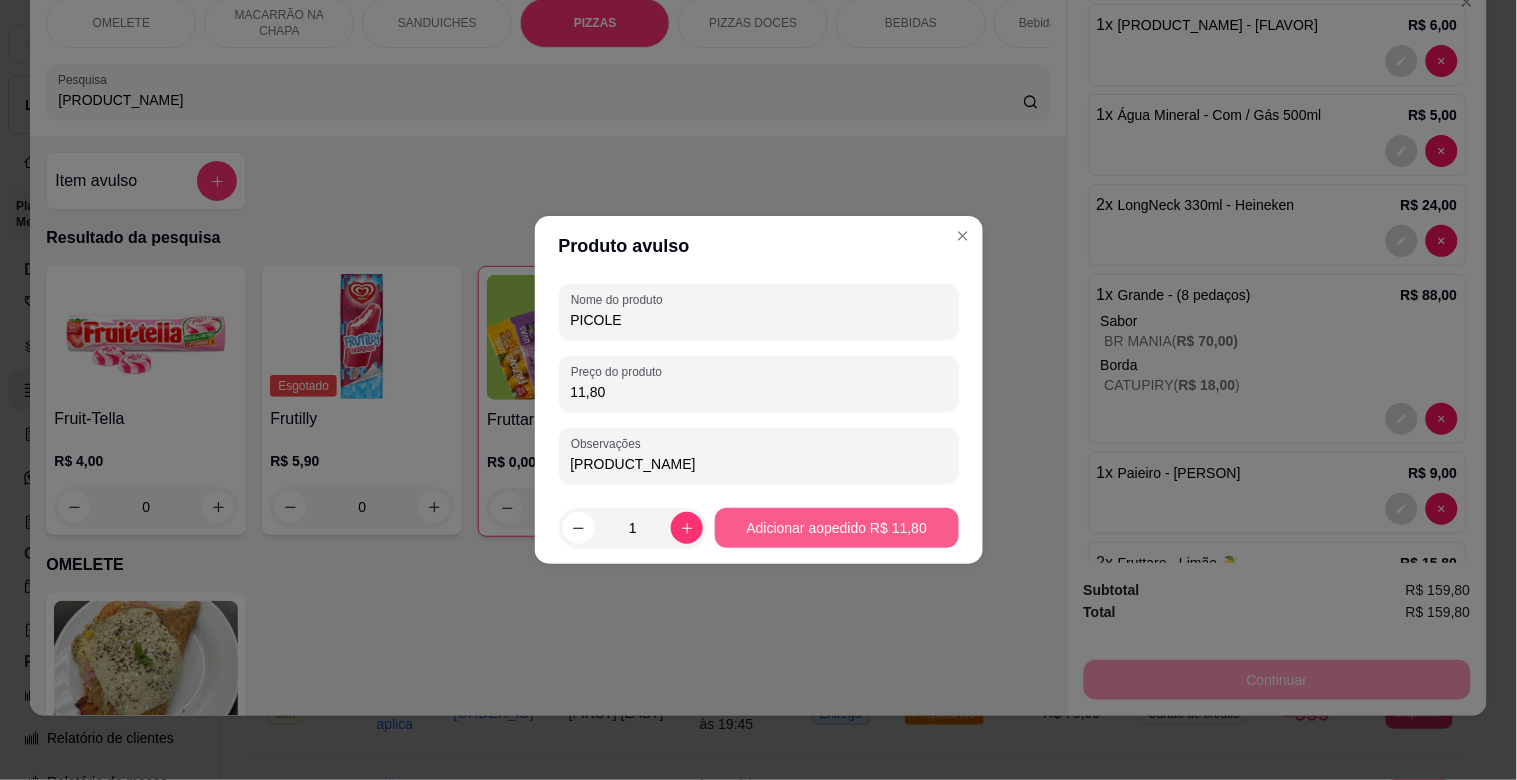type on "[PRODUCT_NAME]" 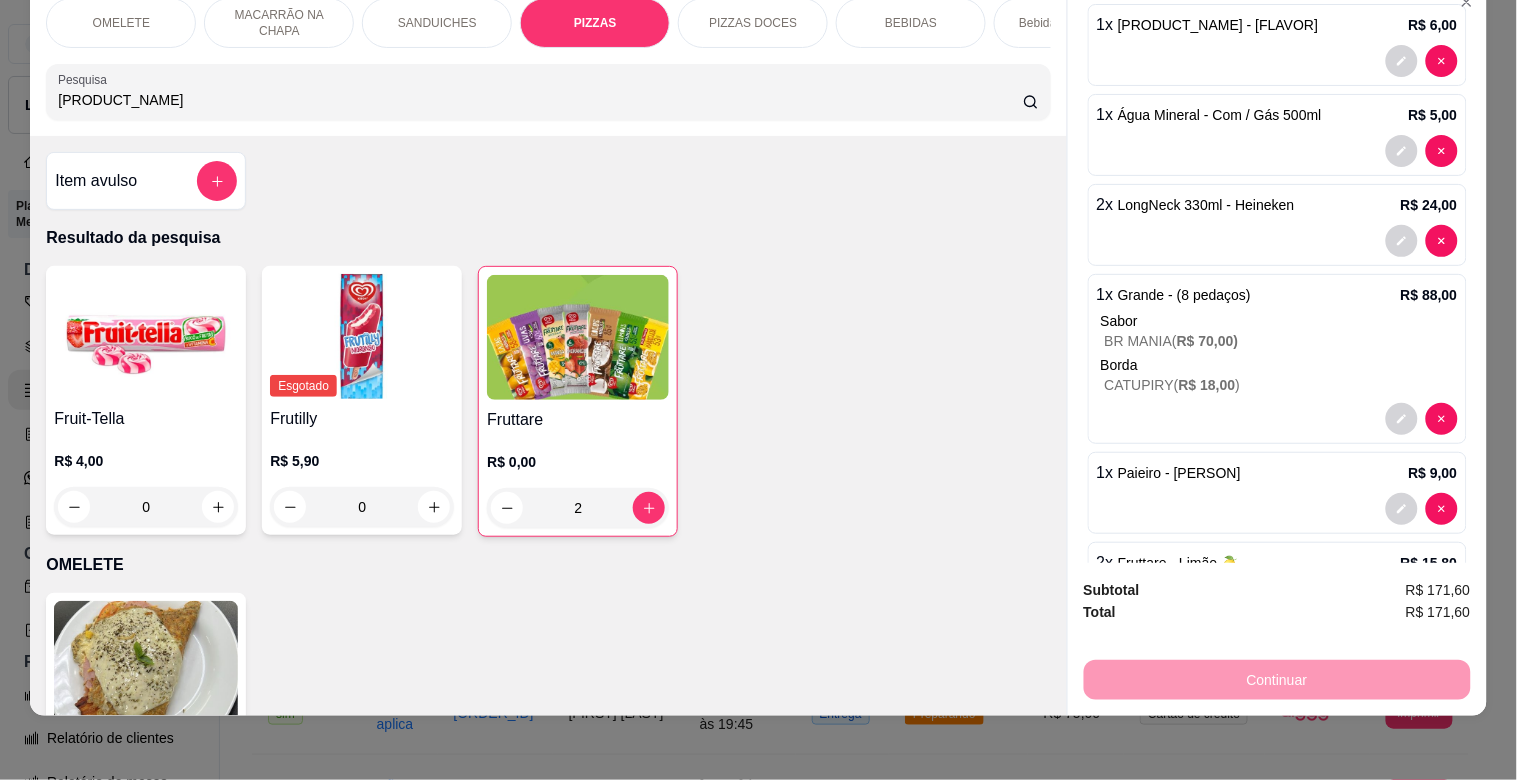 scroll, scrollTop: 440, scrollLeft: 0, axis: vertical 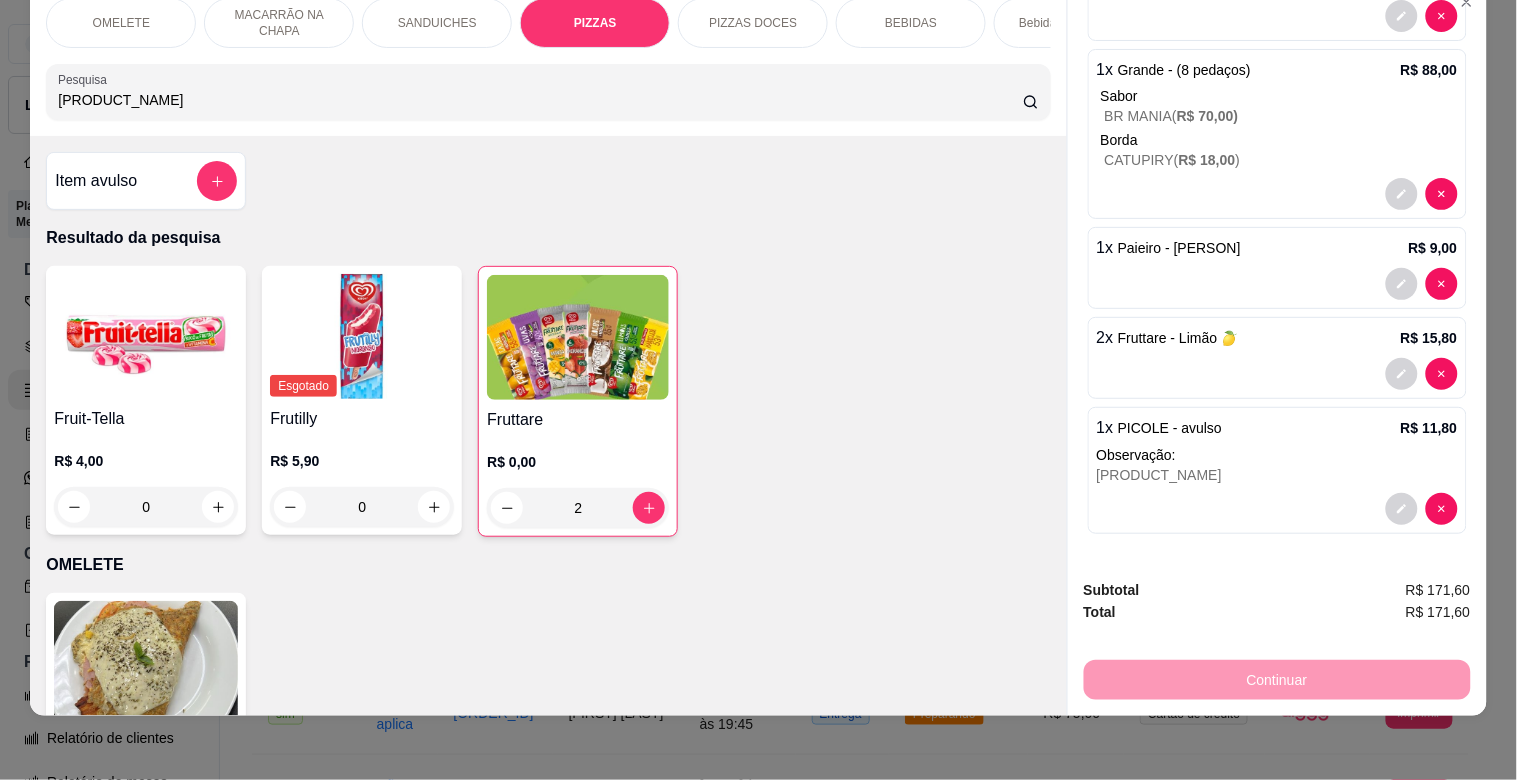 click on "1 x   PICOLE - avulso R$ 11,80 Observação:  FRUTILLY" at bounding box center (1277, 470) 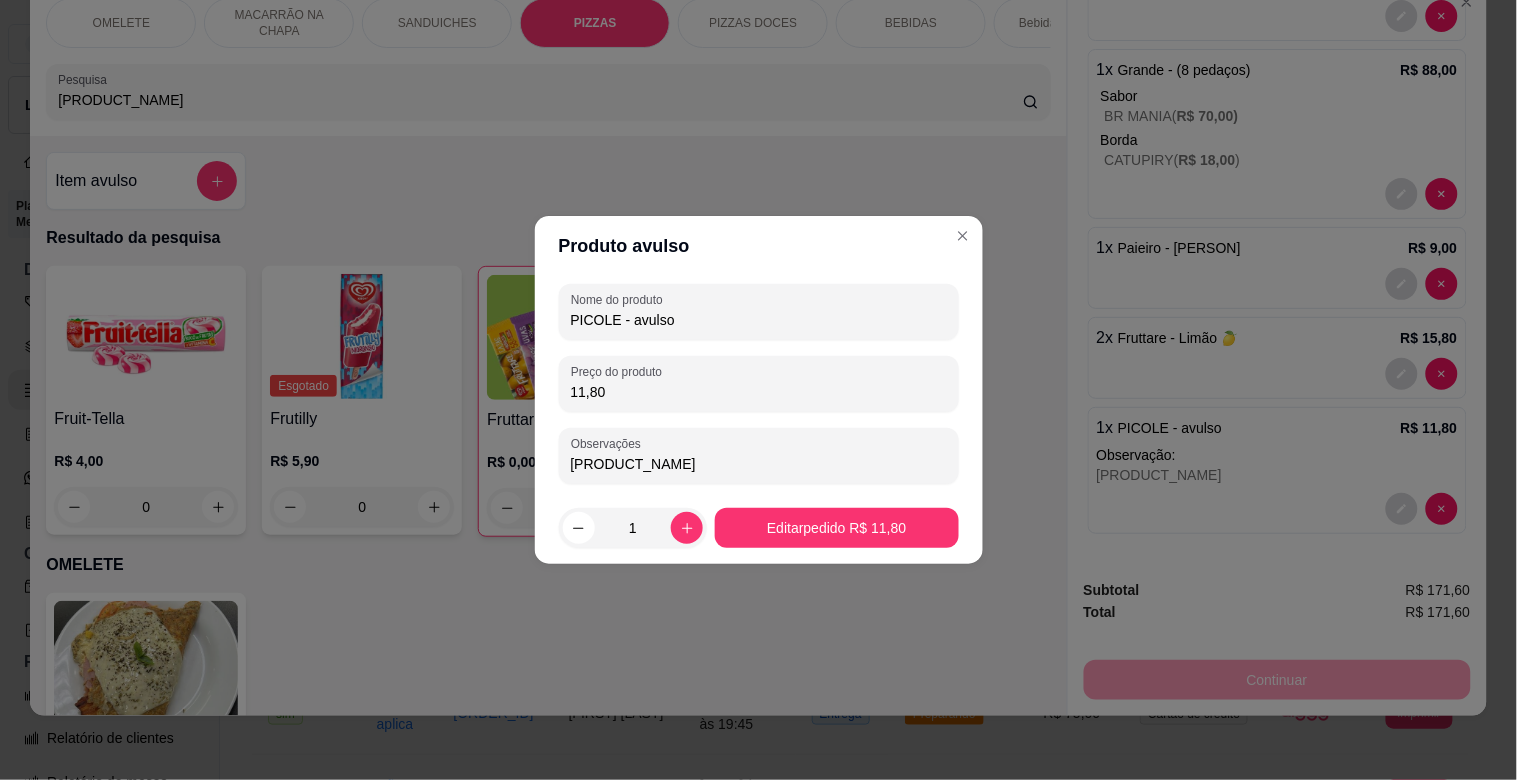 drag, startPoint x: 617, startPoint y: 386, endPoint x: 495, endPoint y: 386, distance: 122 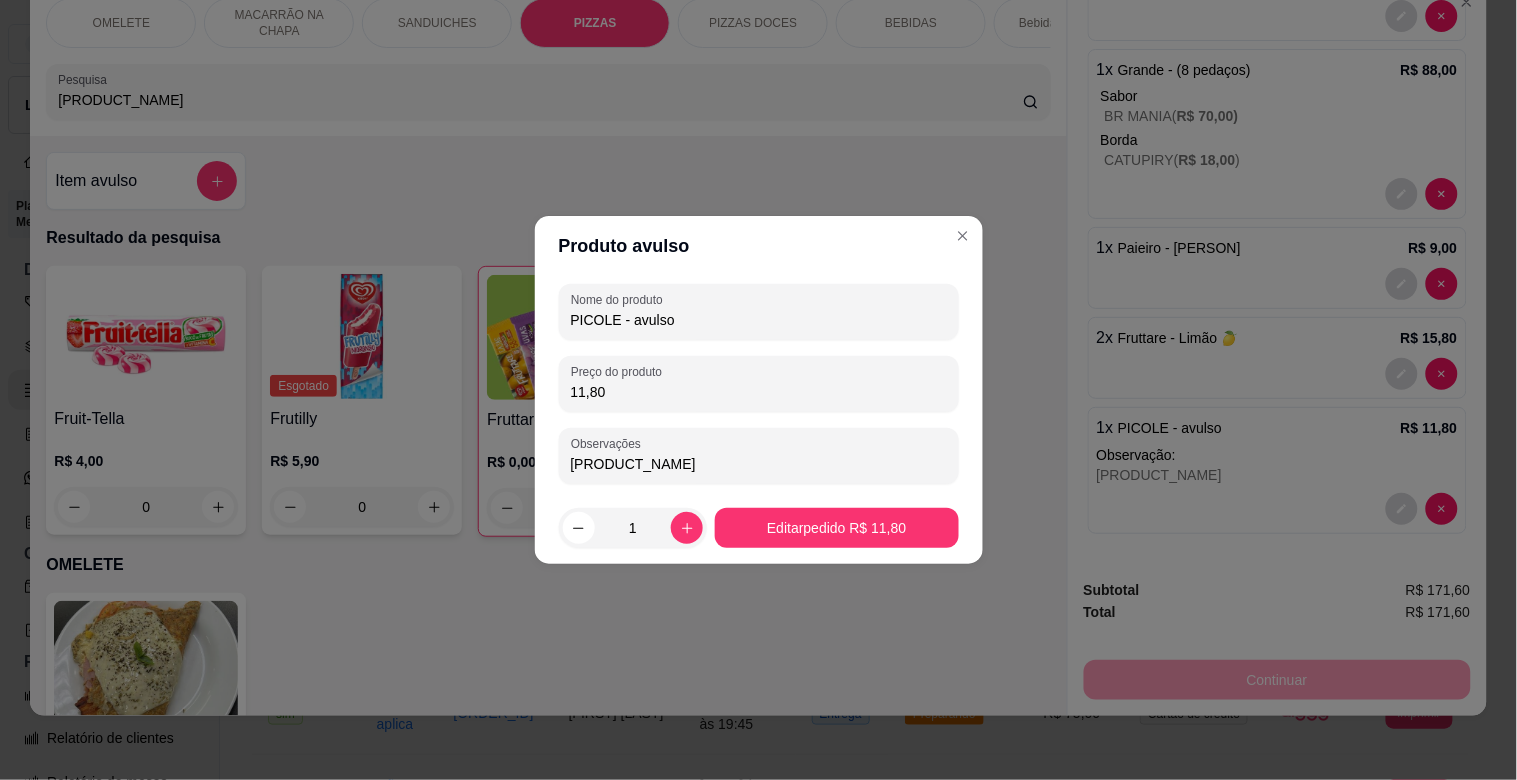 click on "Produto avulso Nome do produto PICOLE - avulso Preço do produto 11,80 Observações FRUTILLY 1 Editar  pedido   R$ 11,80" at bounding box center [758, 390] 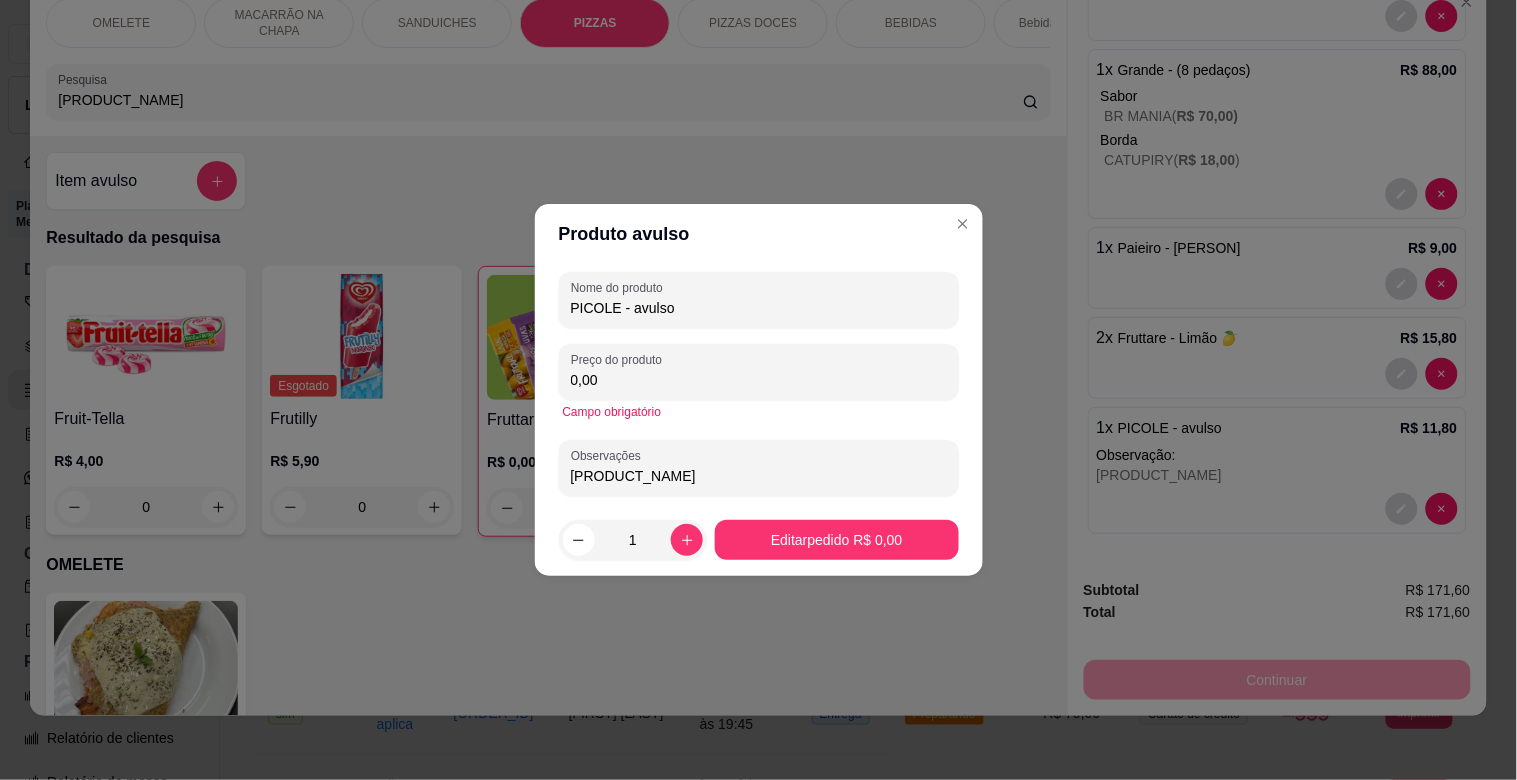 click on "0,00" at bounding box center (759, 380) 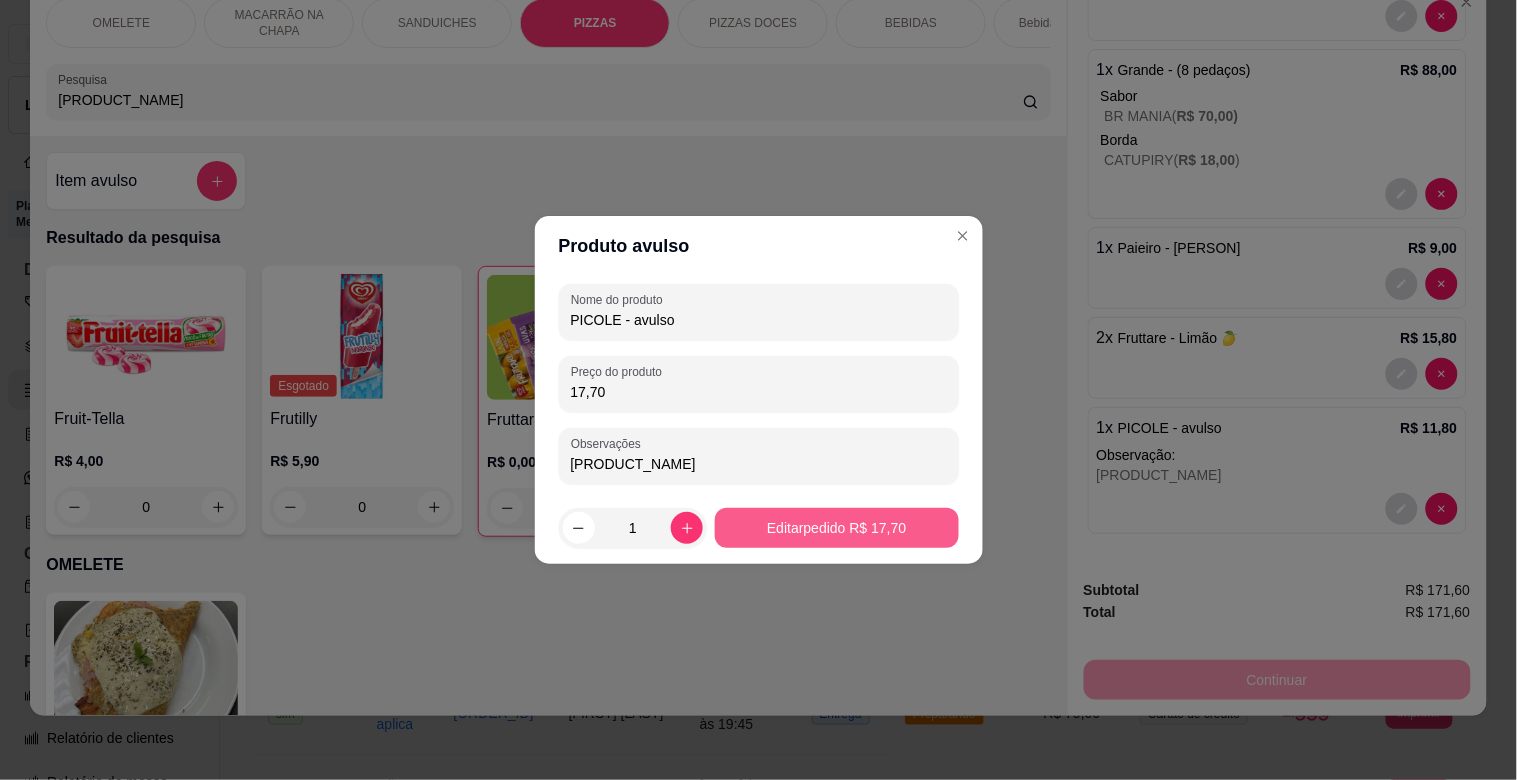 type on "17,70" 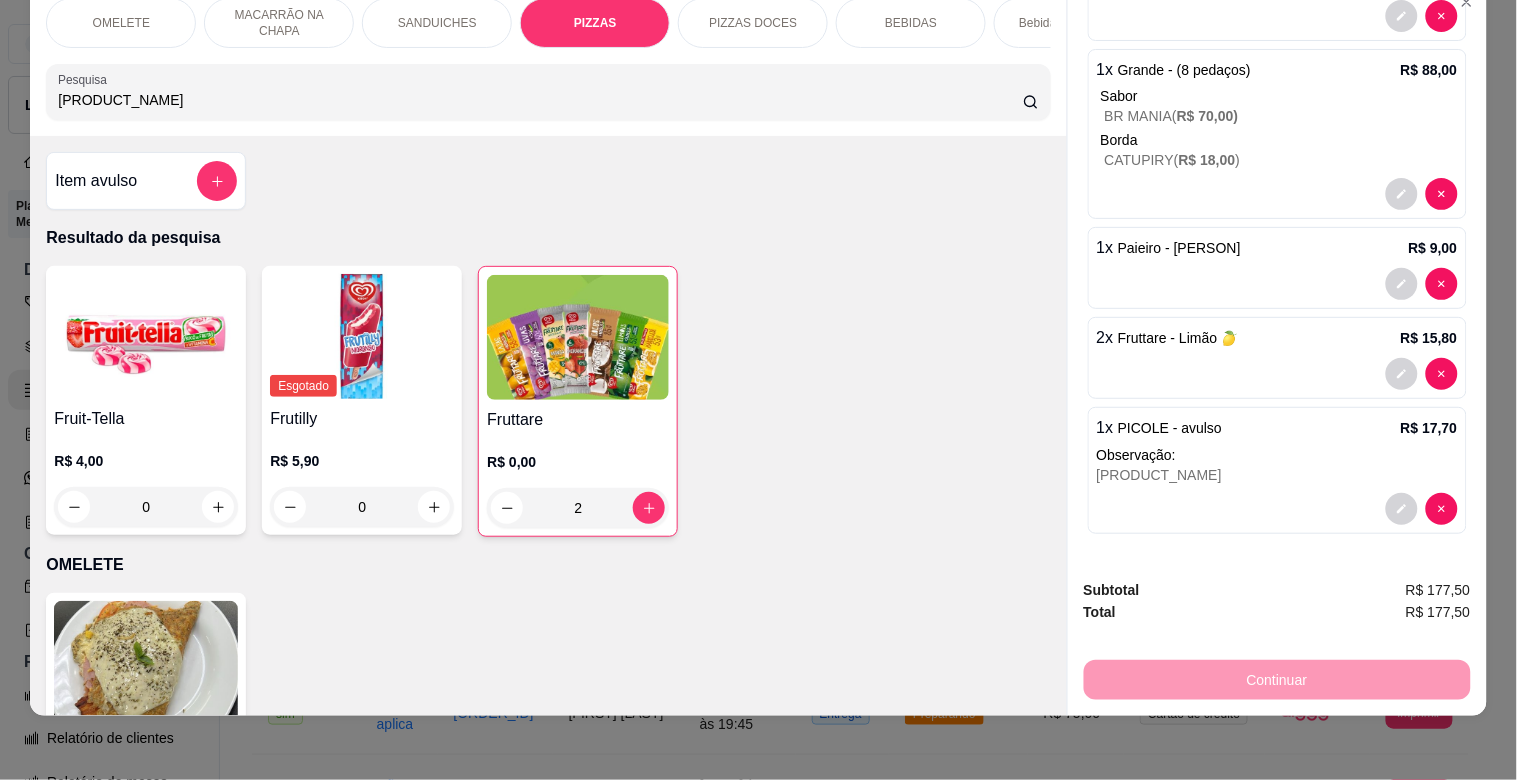 drag, startPoint x: 107, startPoint y: 100, endPoint x: 0, endPoint y: 100, distance: 107 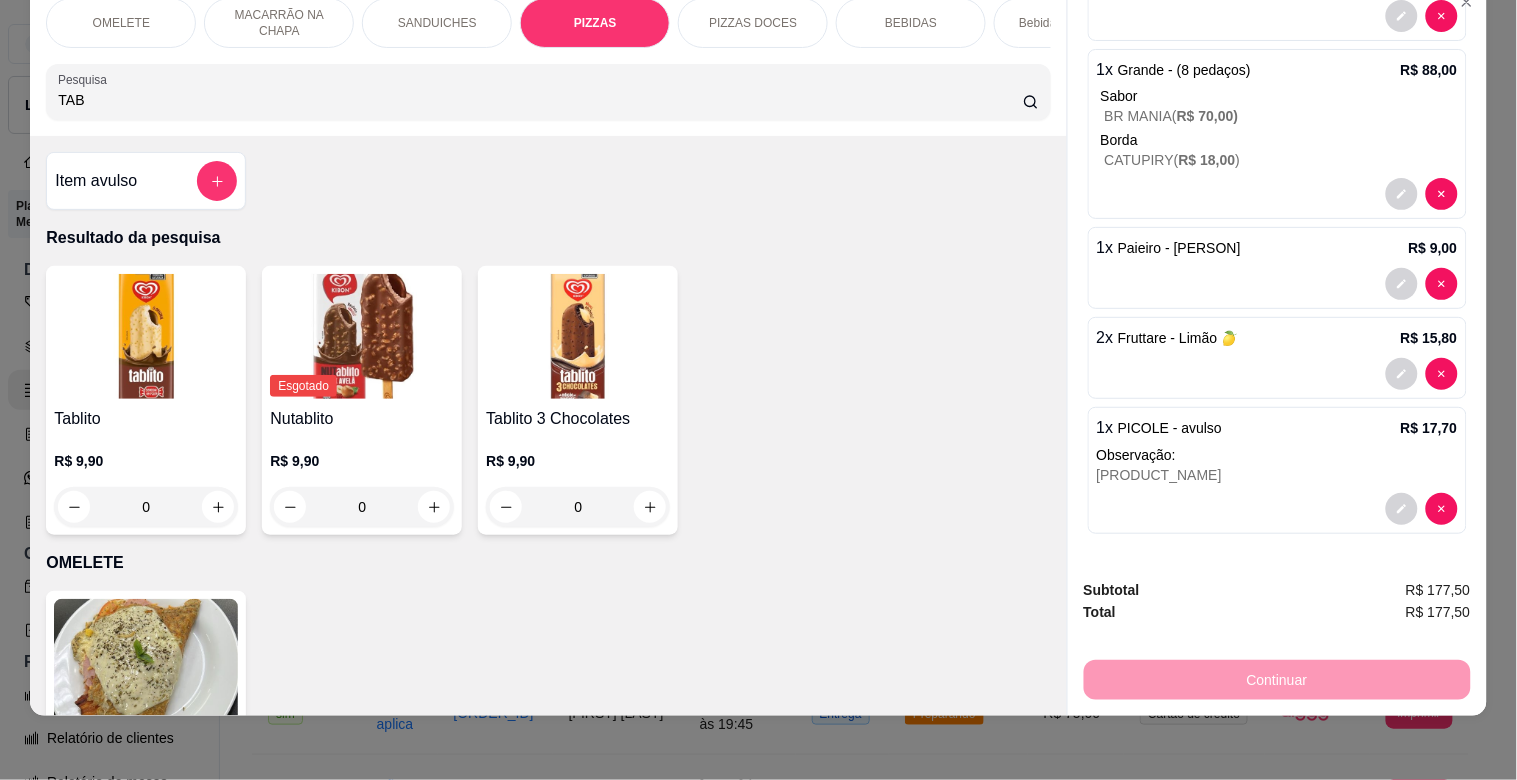 type on "TAB" 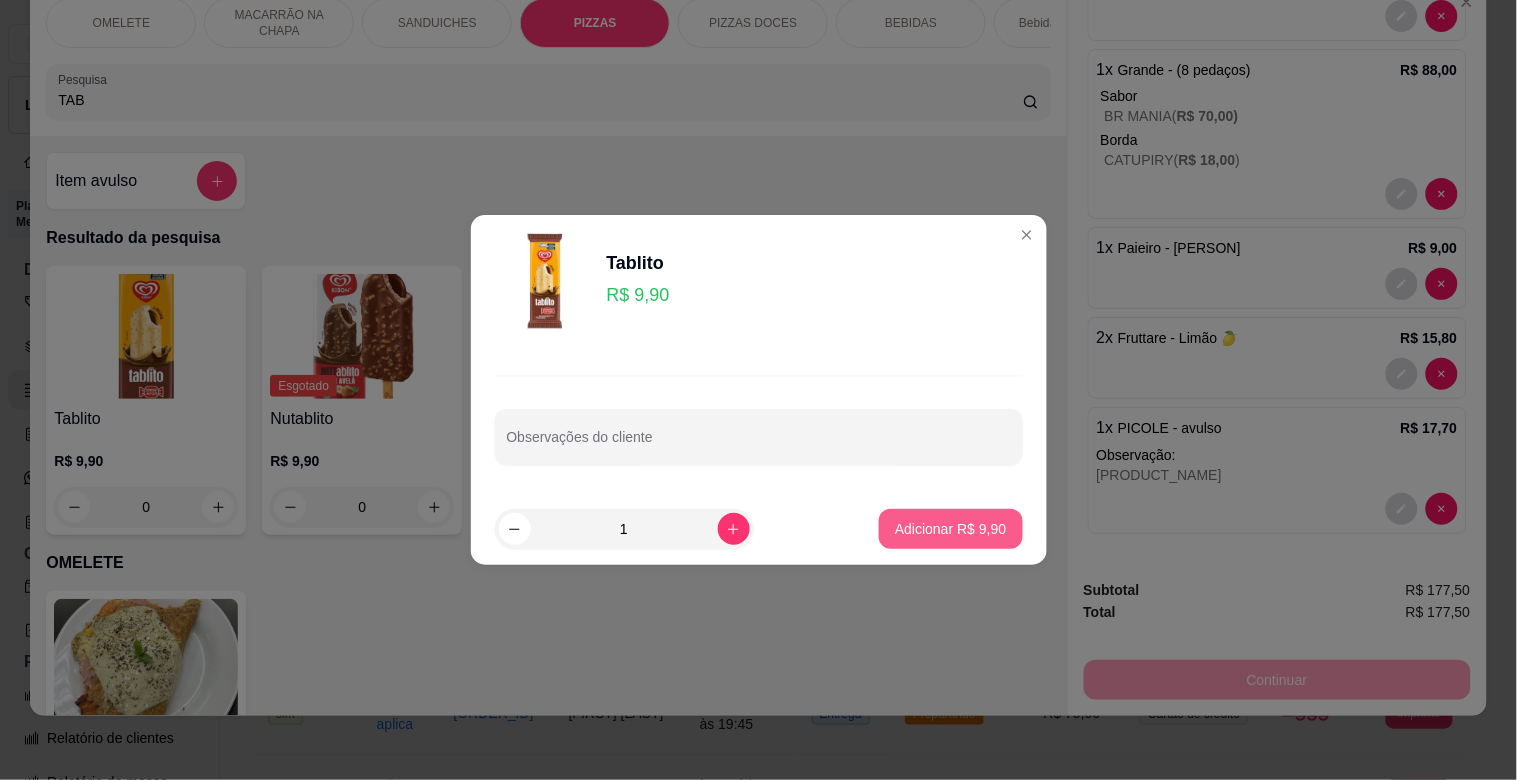 click on "Adicionar   R$ 9,90" at bounding box center (950, 529) 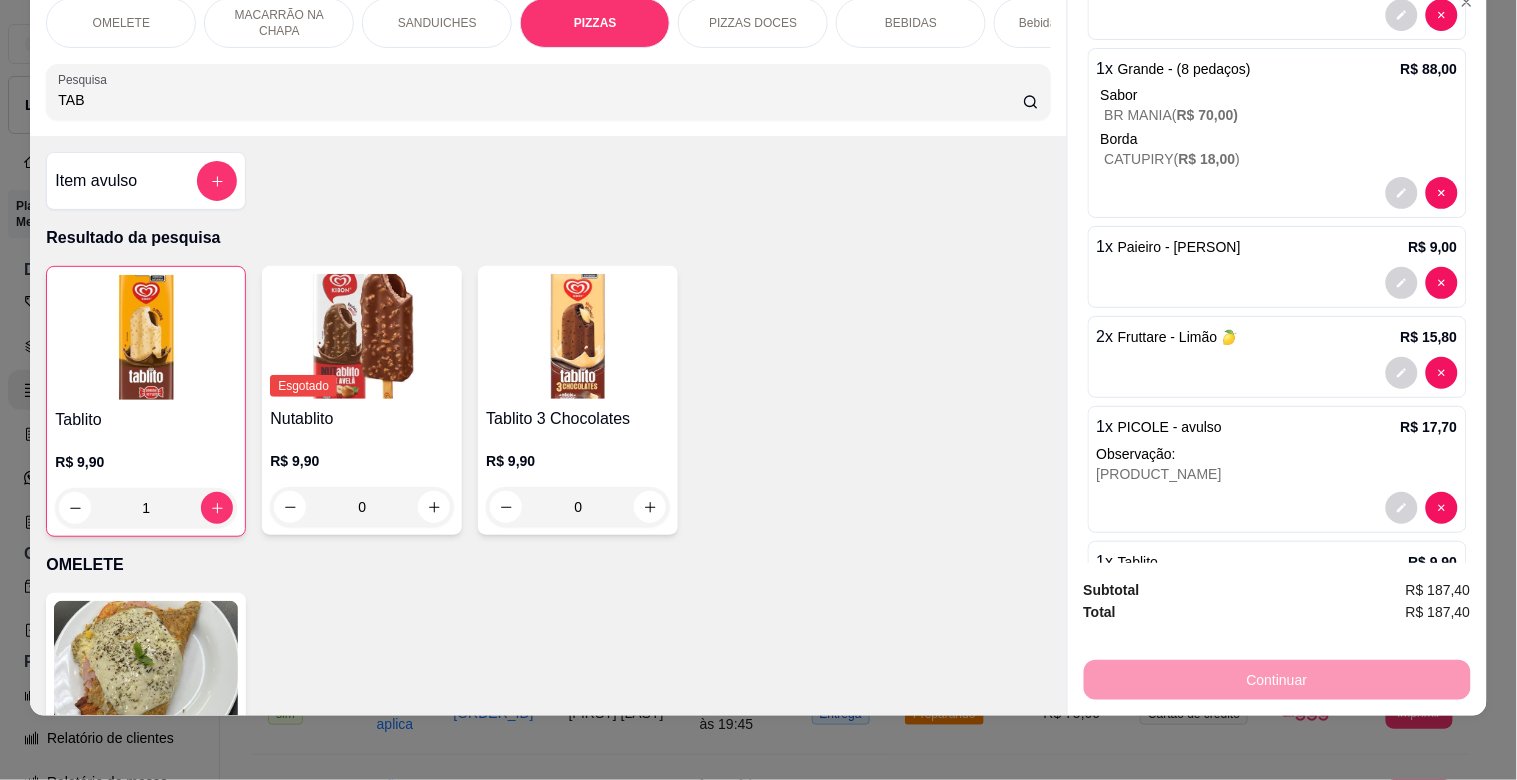 click at bounding box center [362, 336] 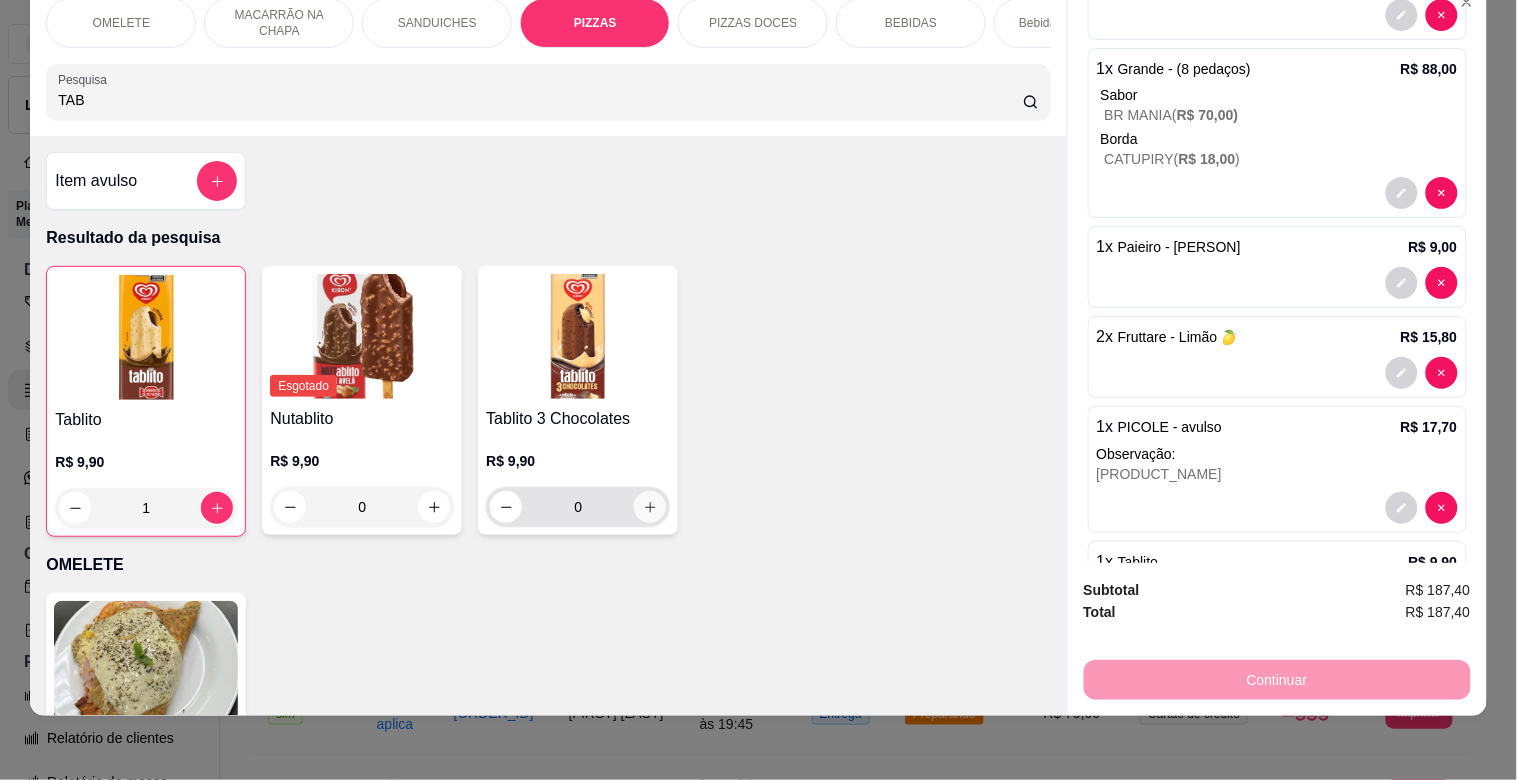 click at bounding box center (650, 507) 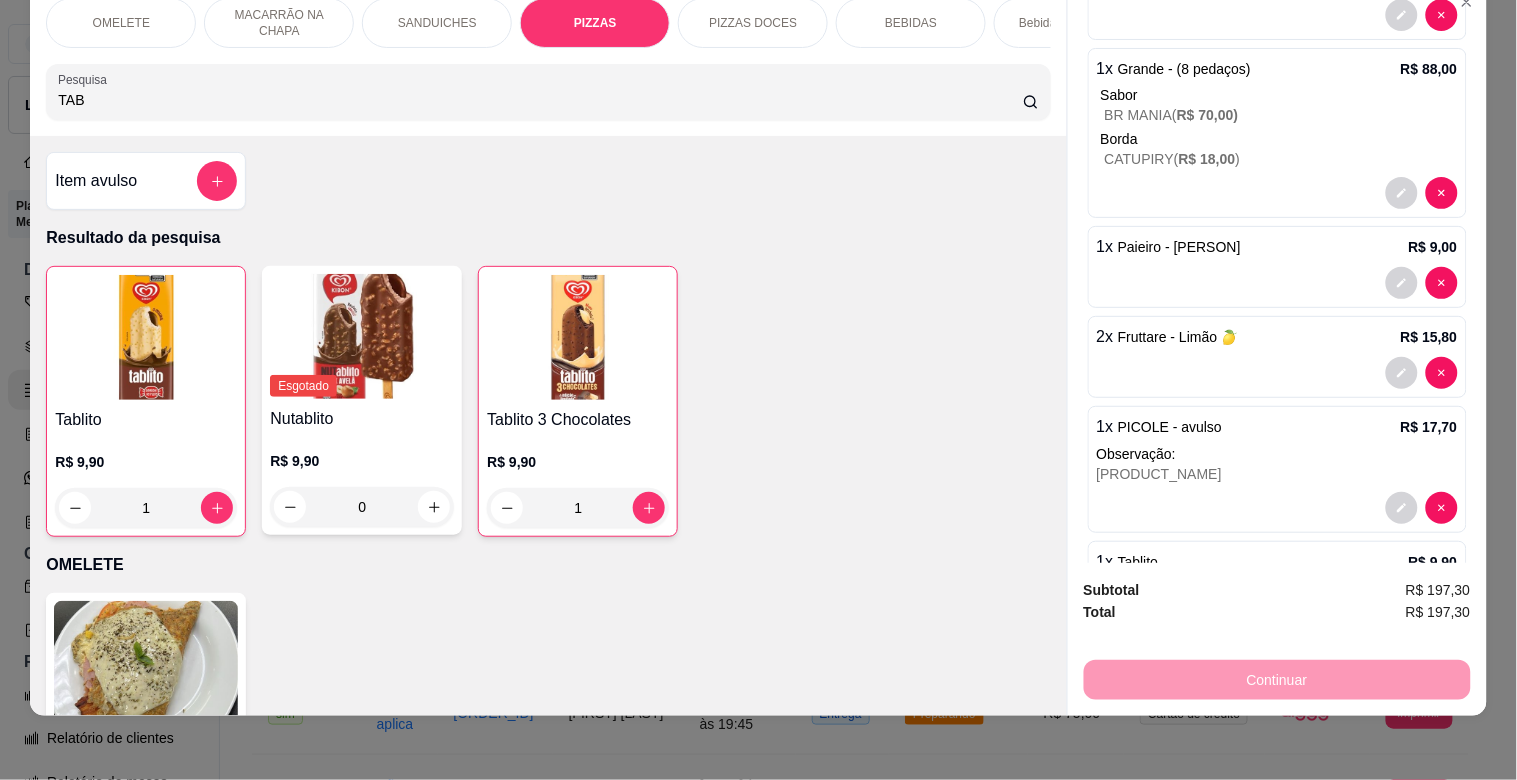 scroll, scrollTop: 620, scrollLeft: 0, axis: vertical 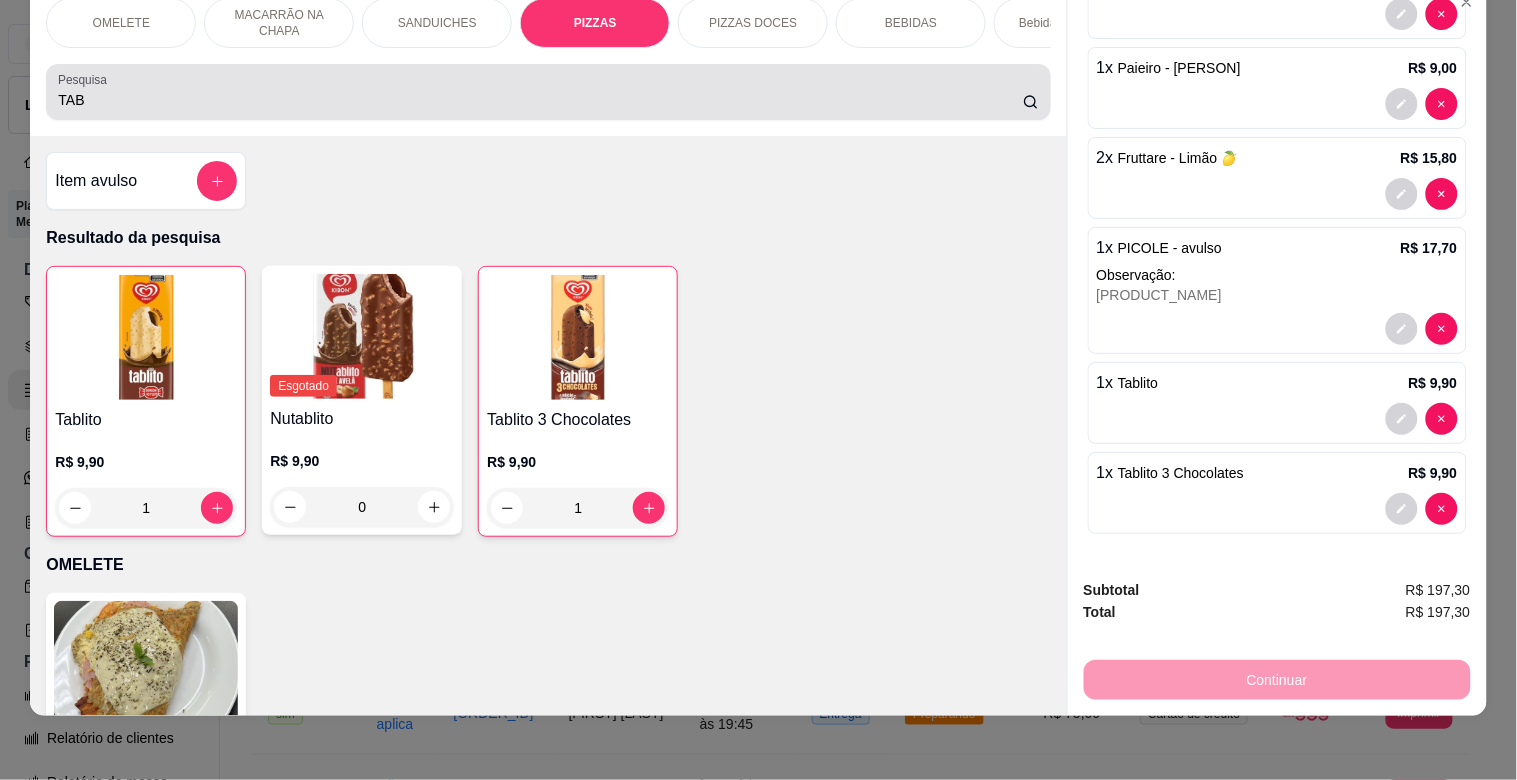 drag, startPoint x: 105, startPoint y: 87, endPoint x: 0, endPoint y: 127, distance: 112.36102 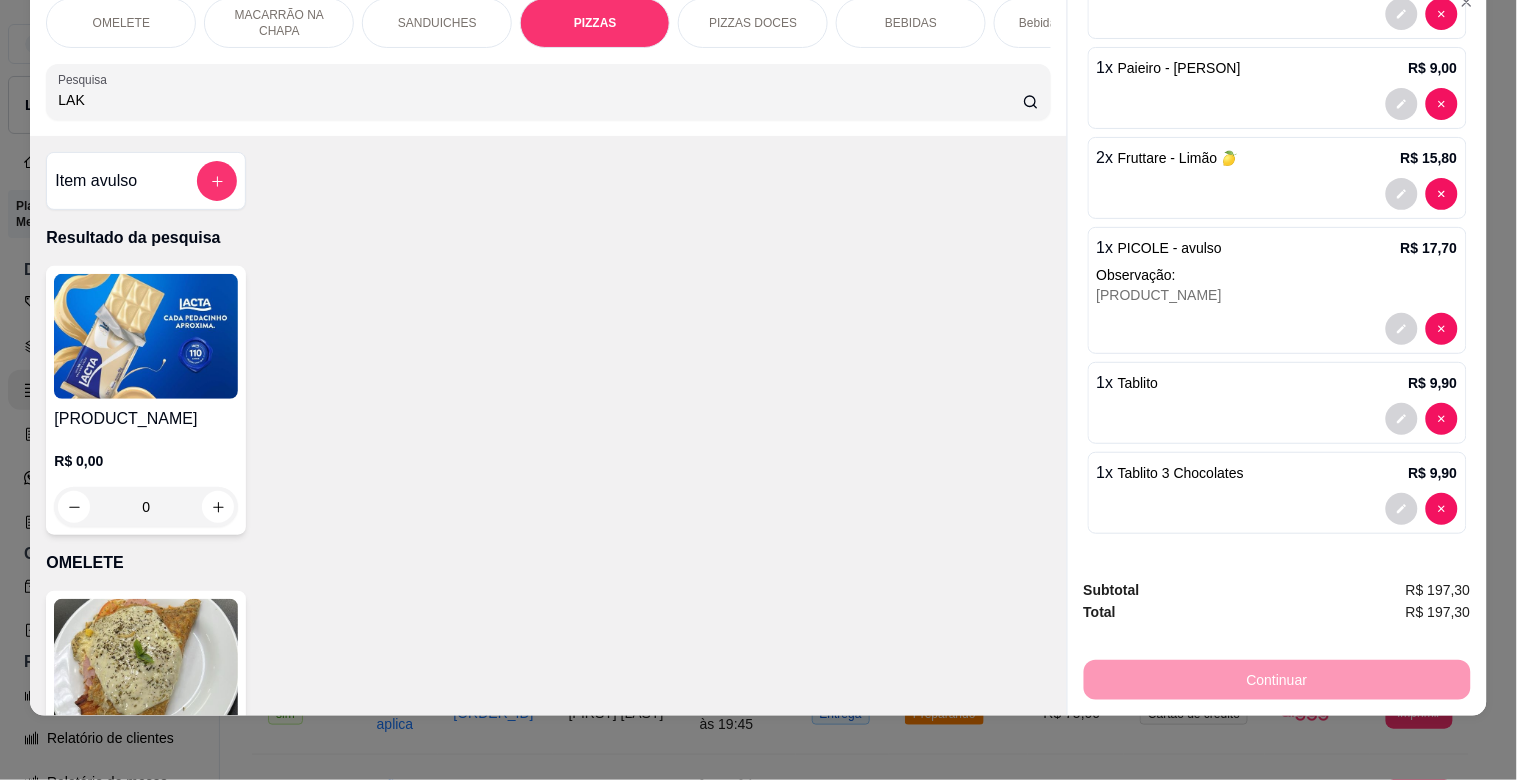 type on "LAK" 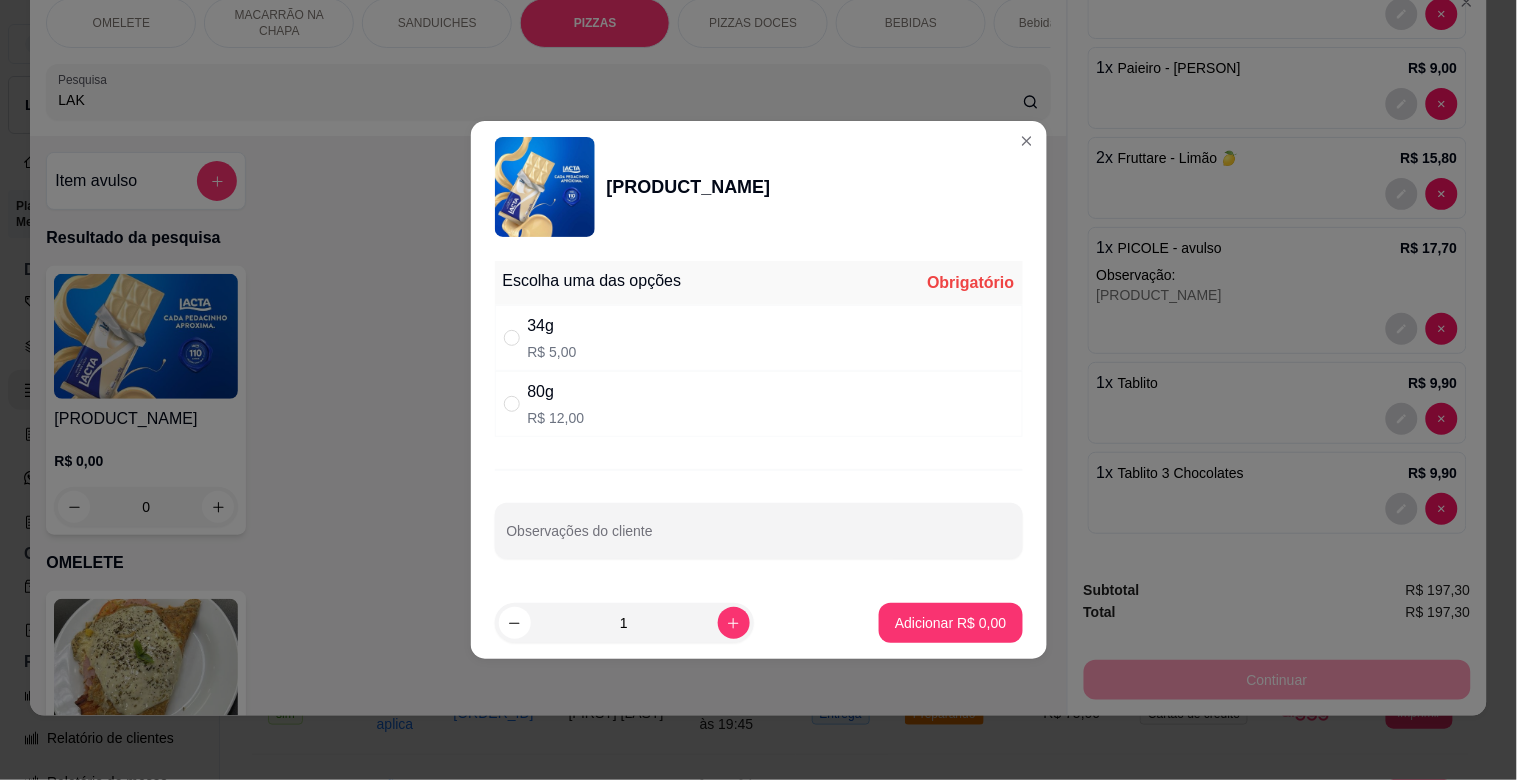 click on "80g" at bounding box center [556, 392] 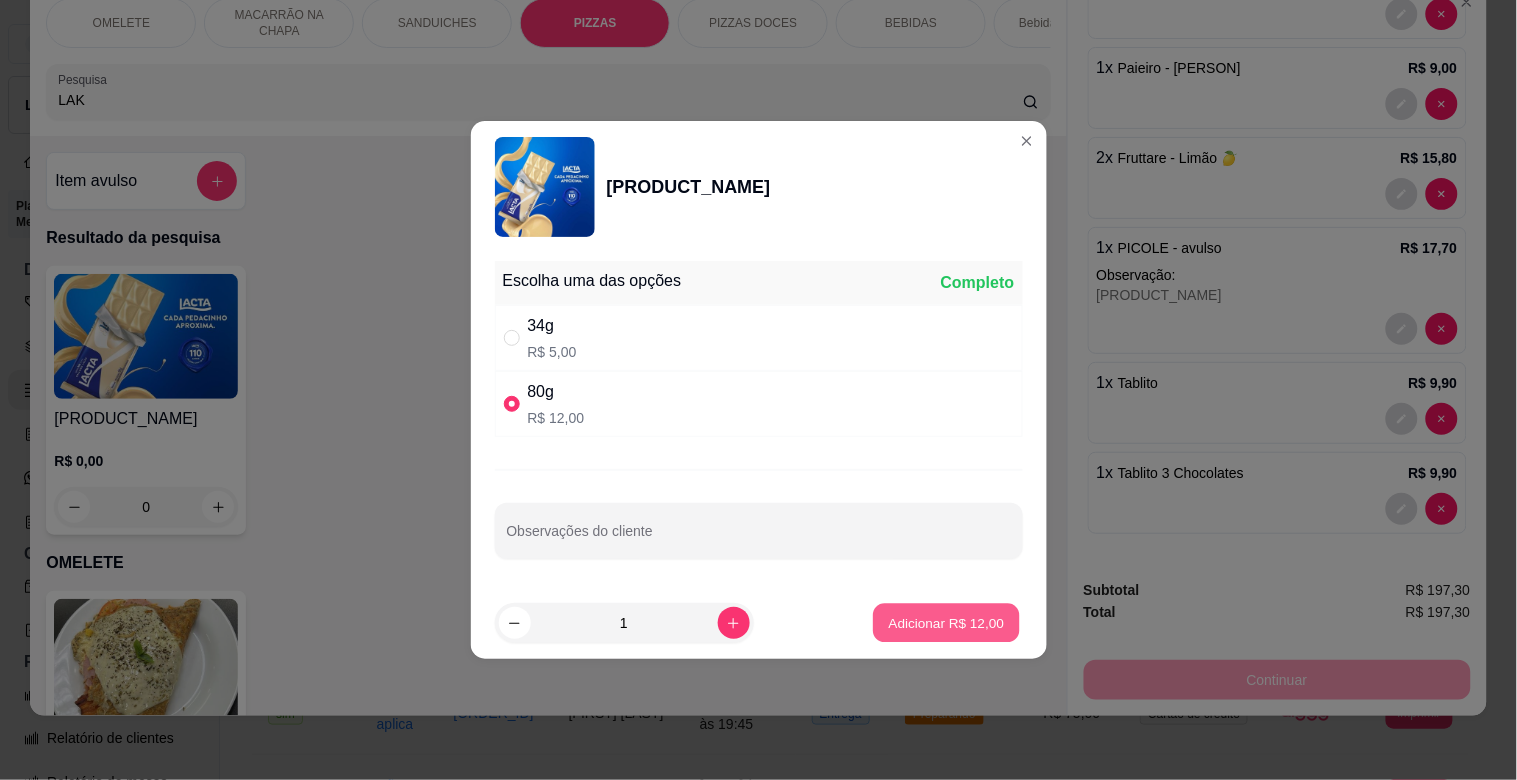 click on "Adicionar   R$ 12,00" at bounding box center (947, 623) 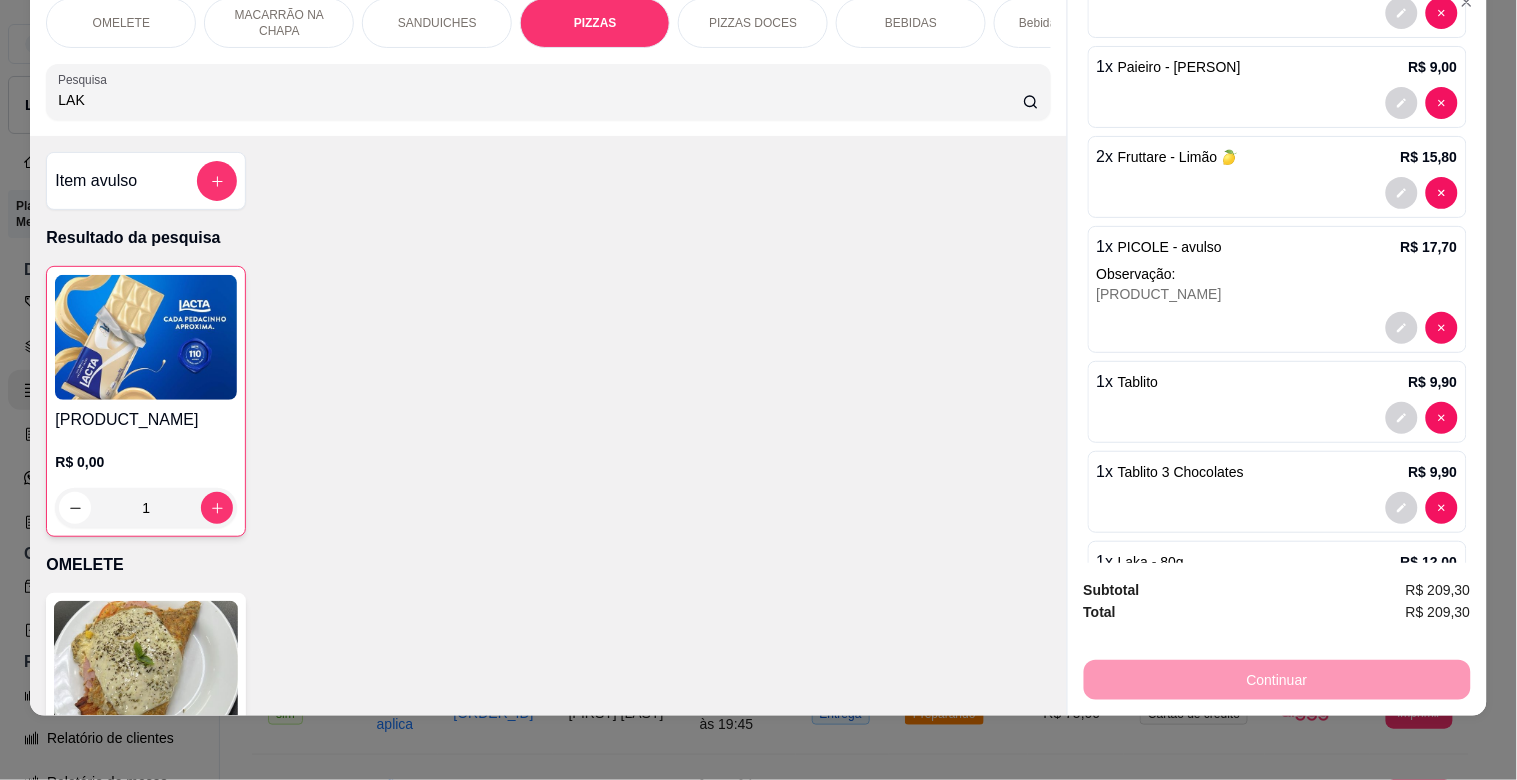 drag, startPoint x: 70, startPoint y: 115, endPoint x: 5, endPoint y: 131, distance: 66.94027 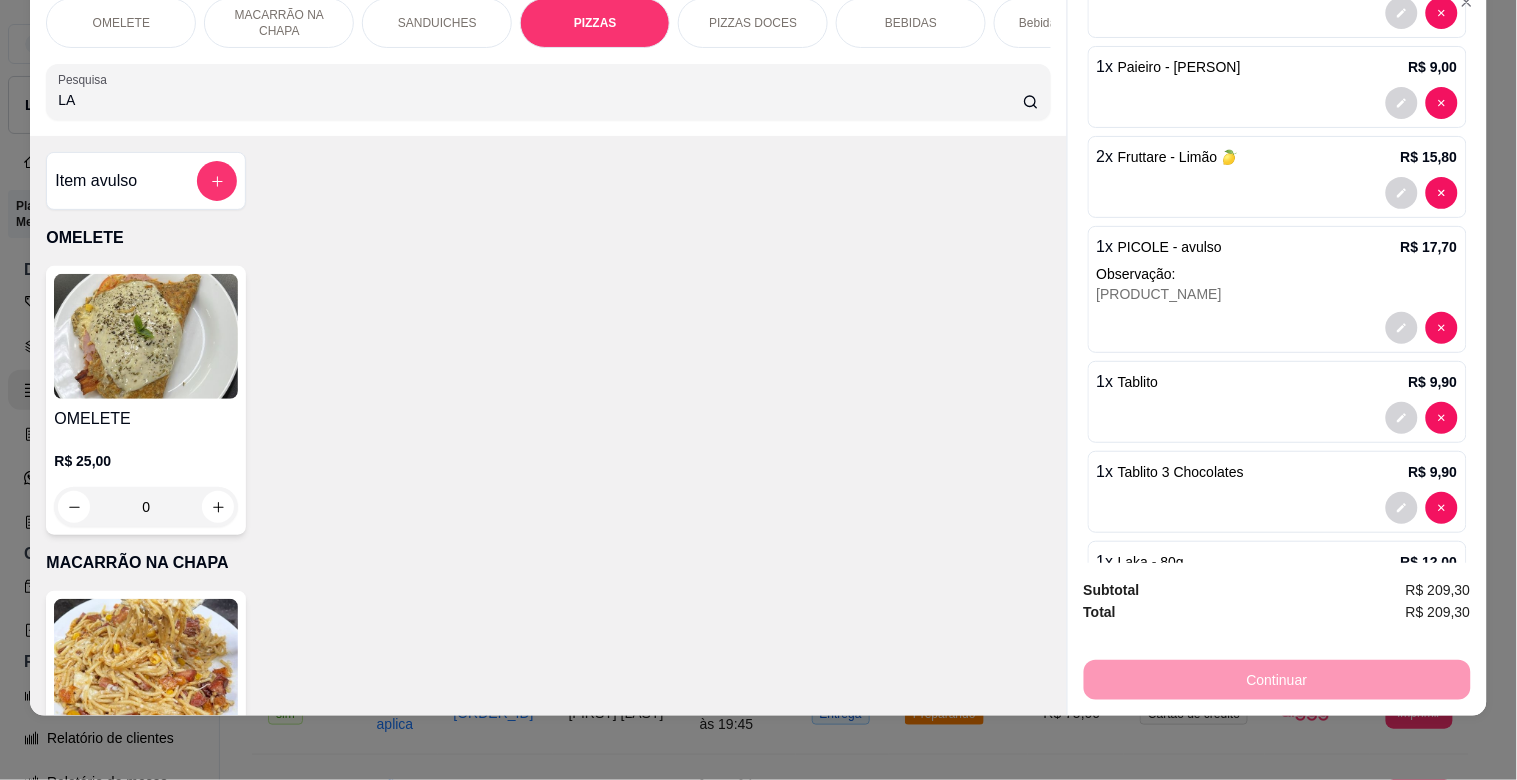 type on "LAK" 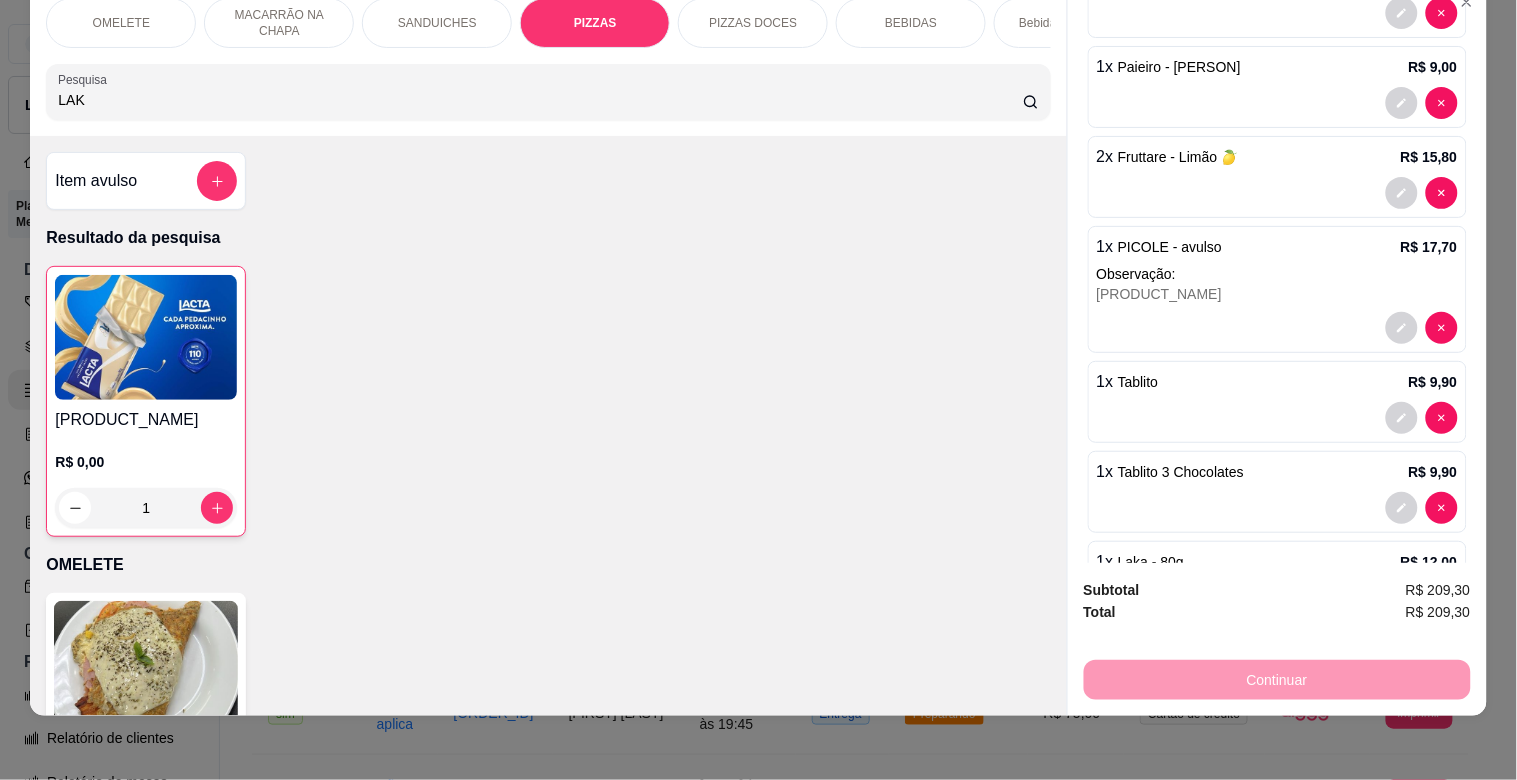 click at bounding box center (146, 337) 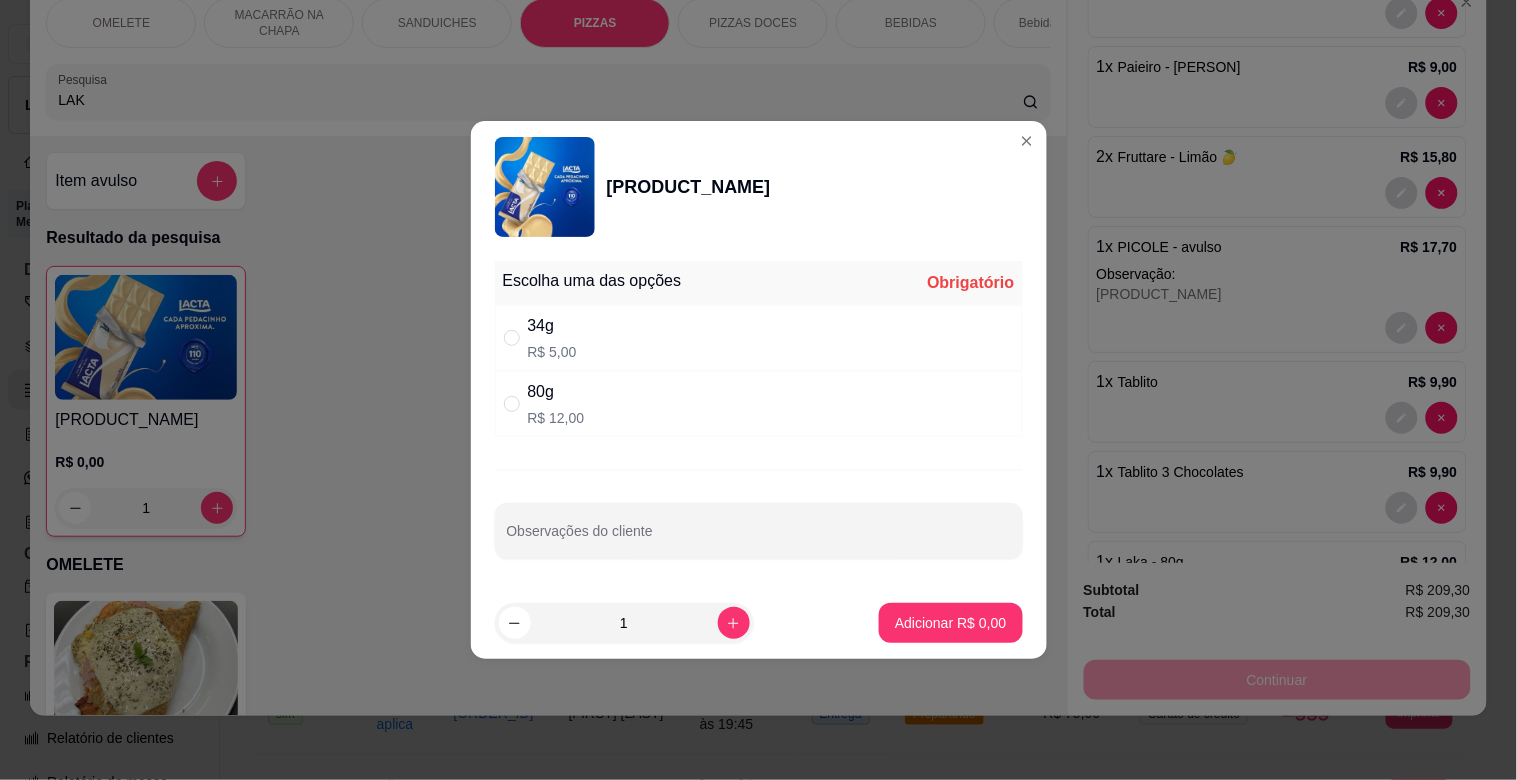click on "34g" at bounding box center [552, 326] 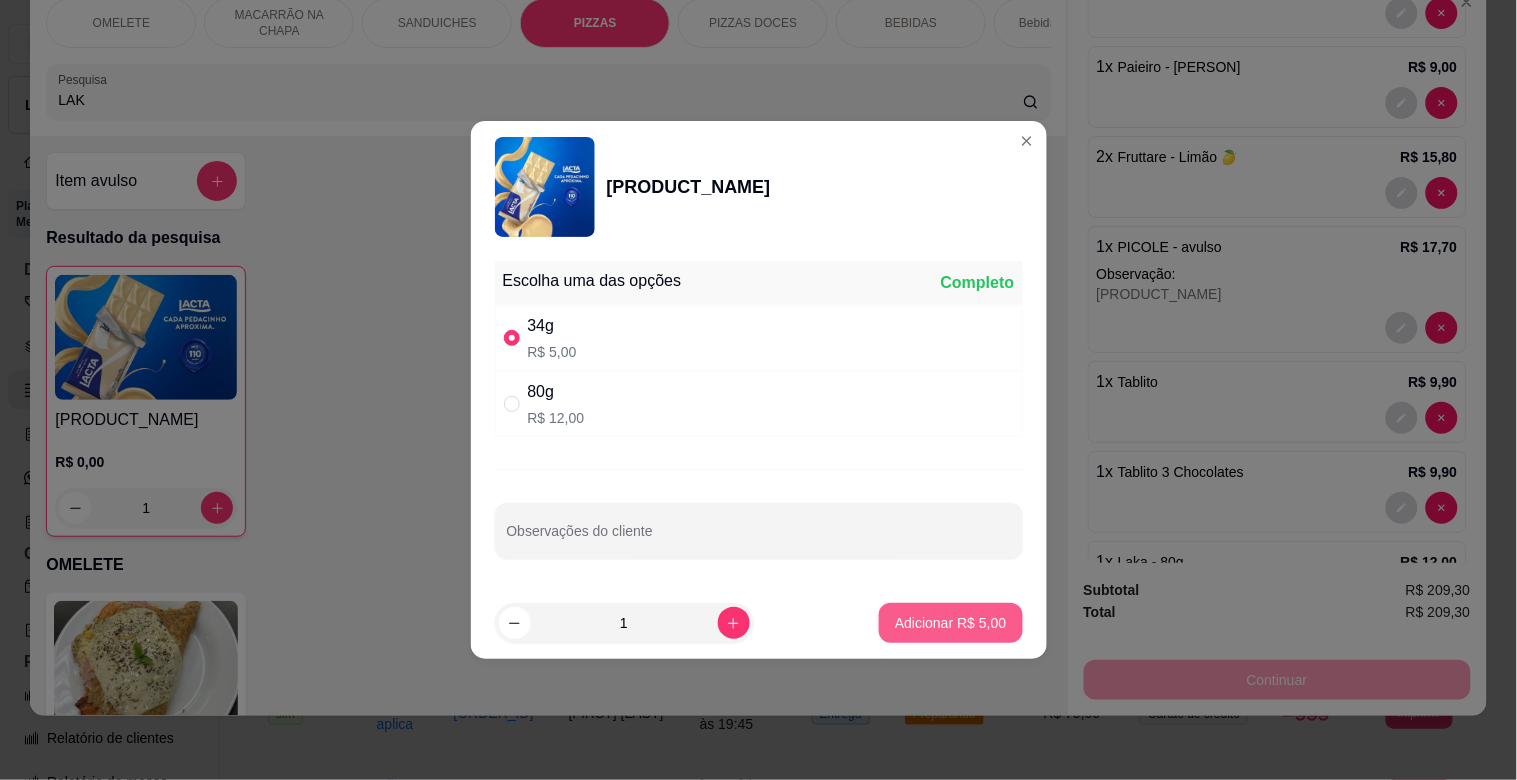 click on "Adicionar   R$ 5,00" at bounding box center [950, 623] 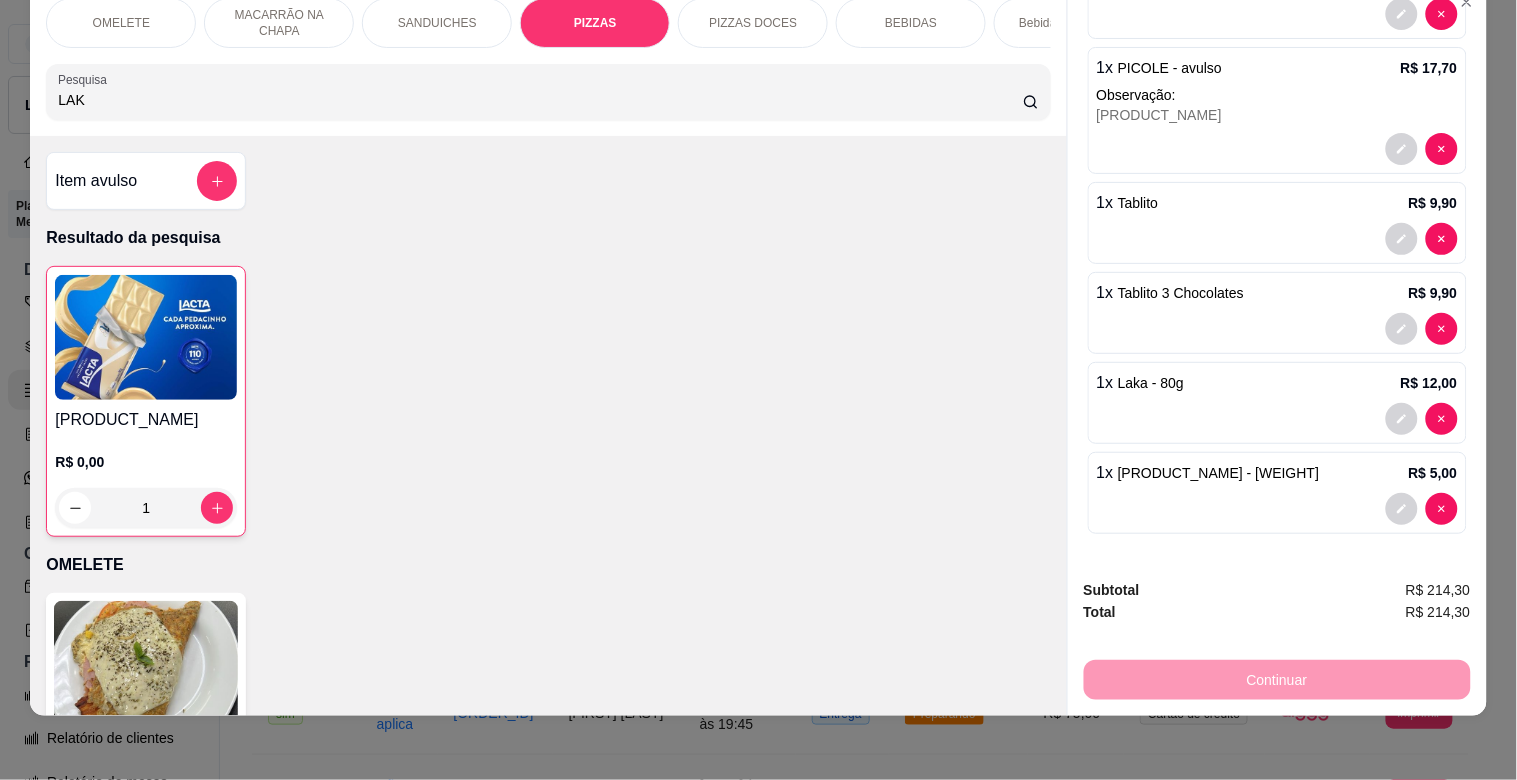 scroll, scrollTop: 0, scrollLeft: 0, axis: both 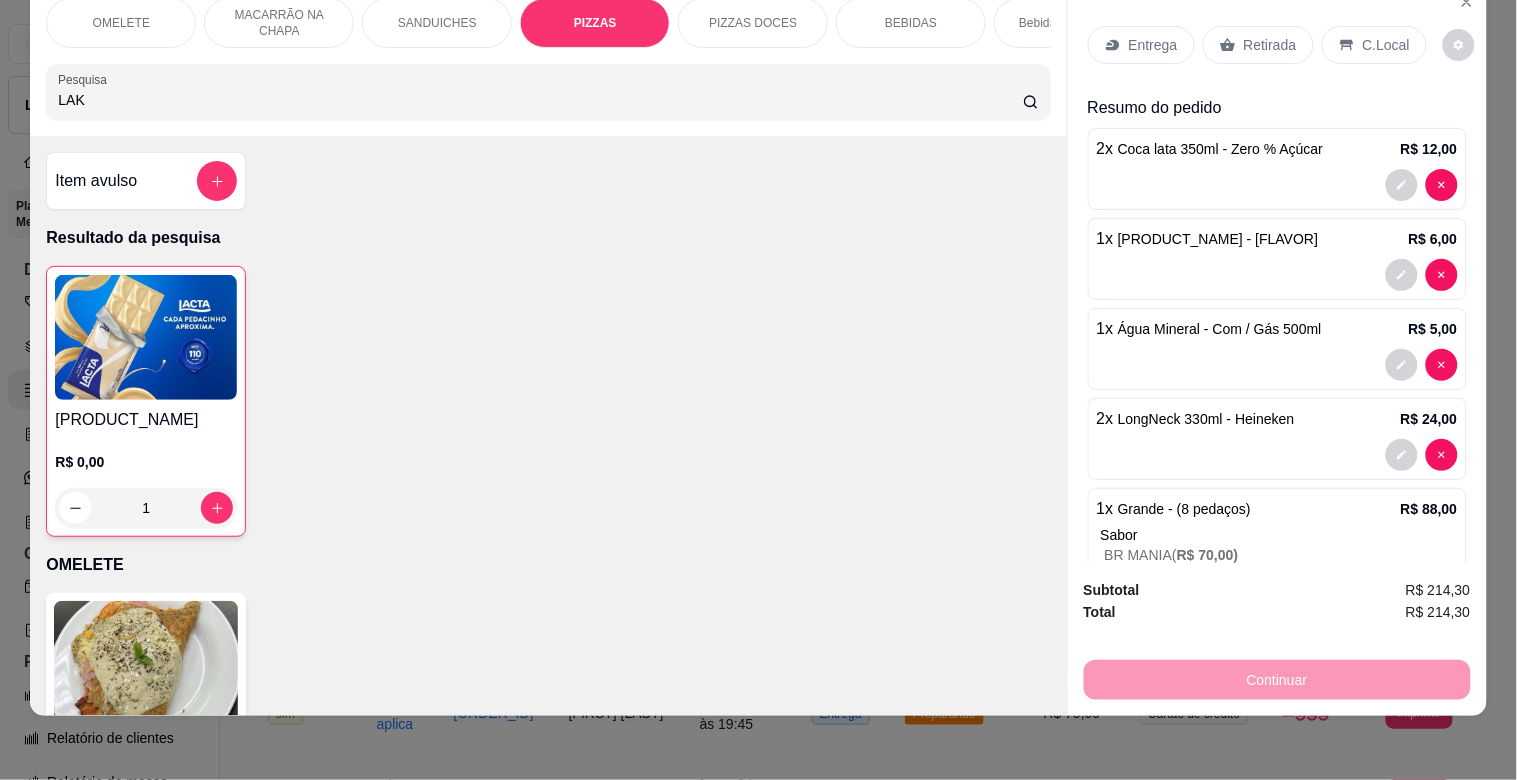 click on "C.Local" at bounding box center [1386, 45] 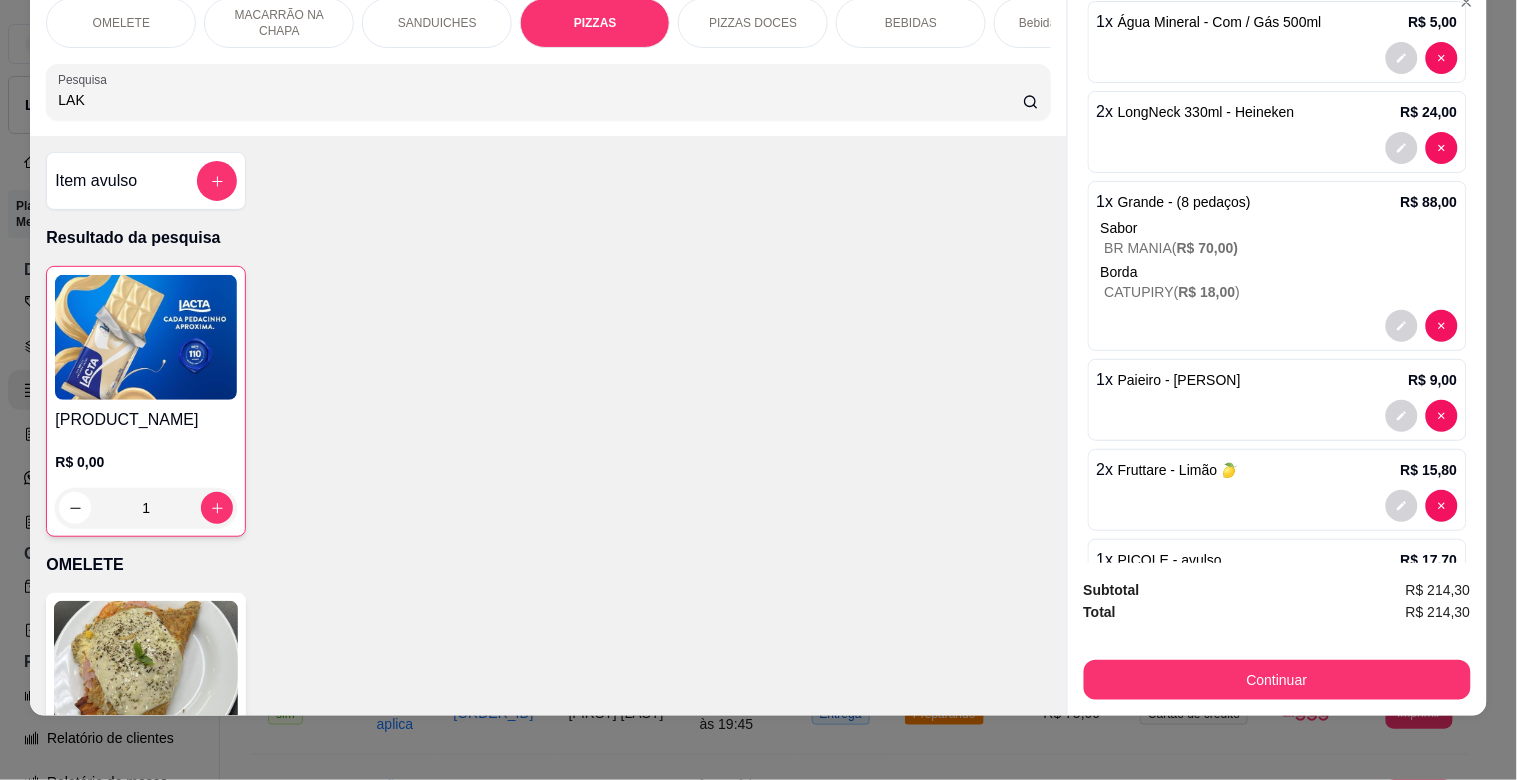 scroll, scrollTop: 856, scrollLeft: 0, axis: vertical 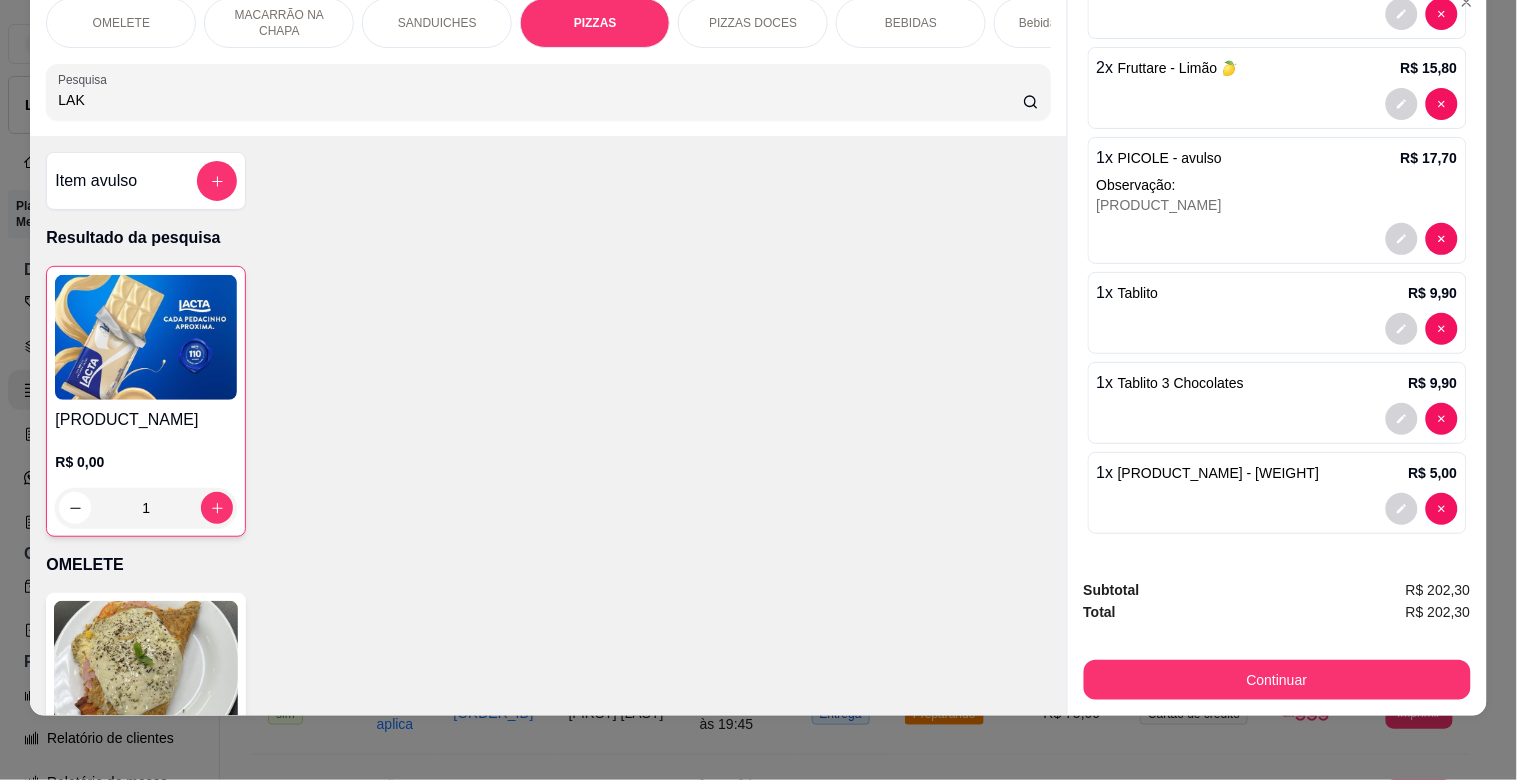 click at bounding box center [1277, 509] 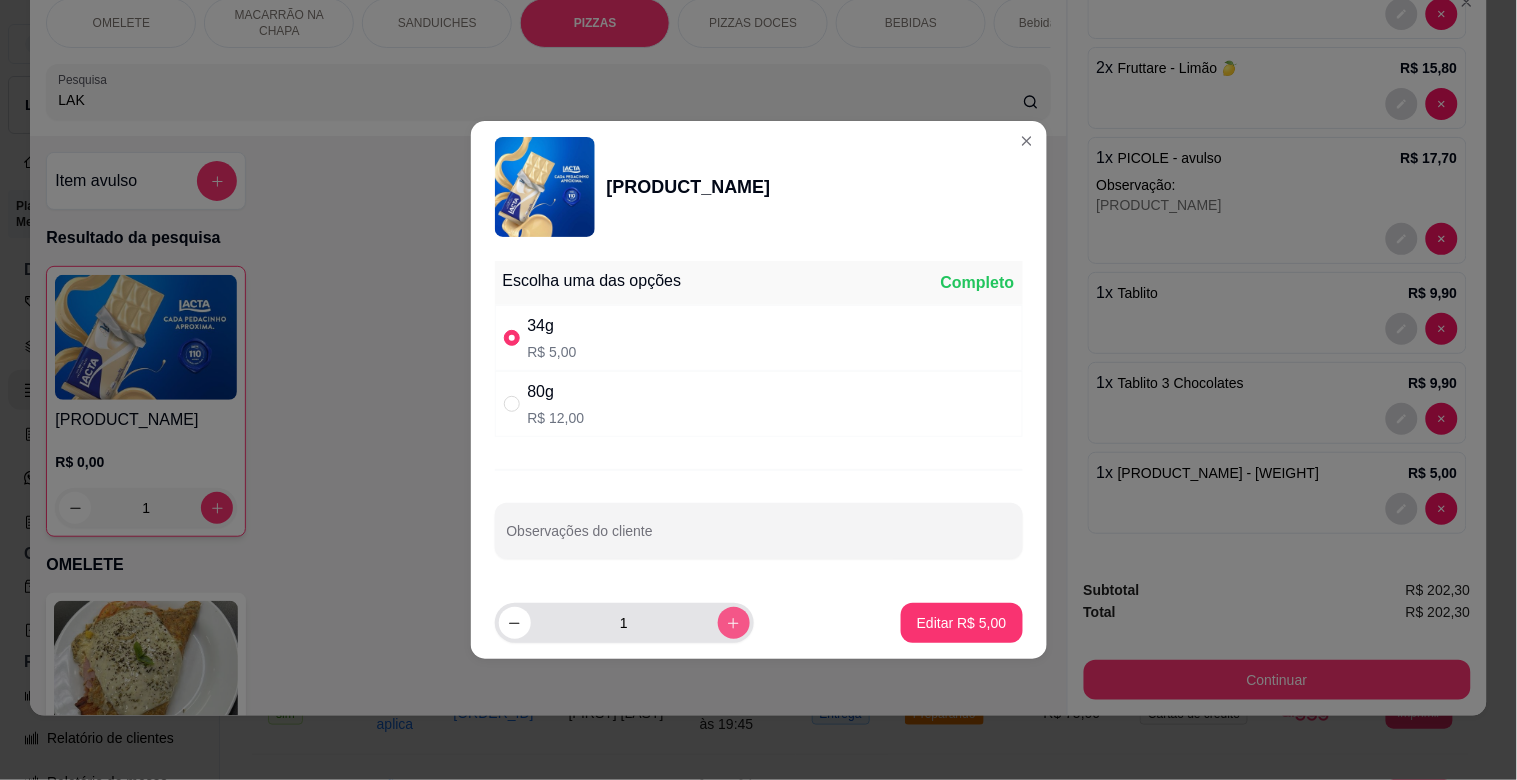 click 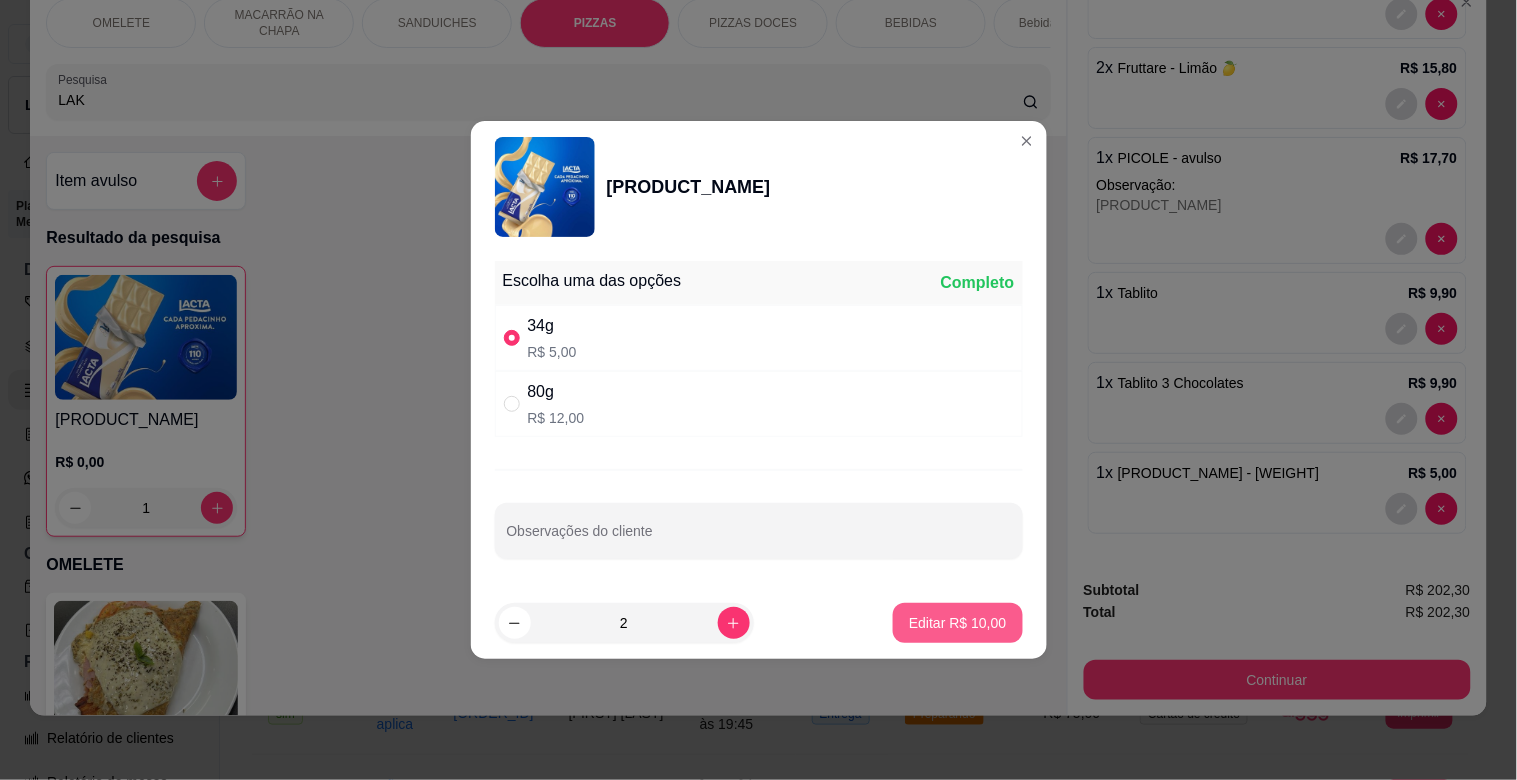 click on "Editar   R$ 10,00" at bounding box center [957, 623] 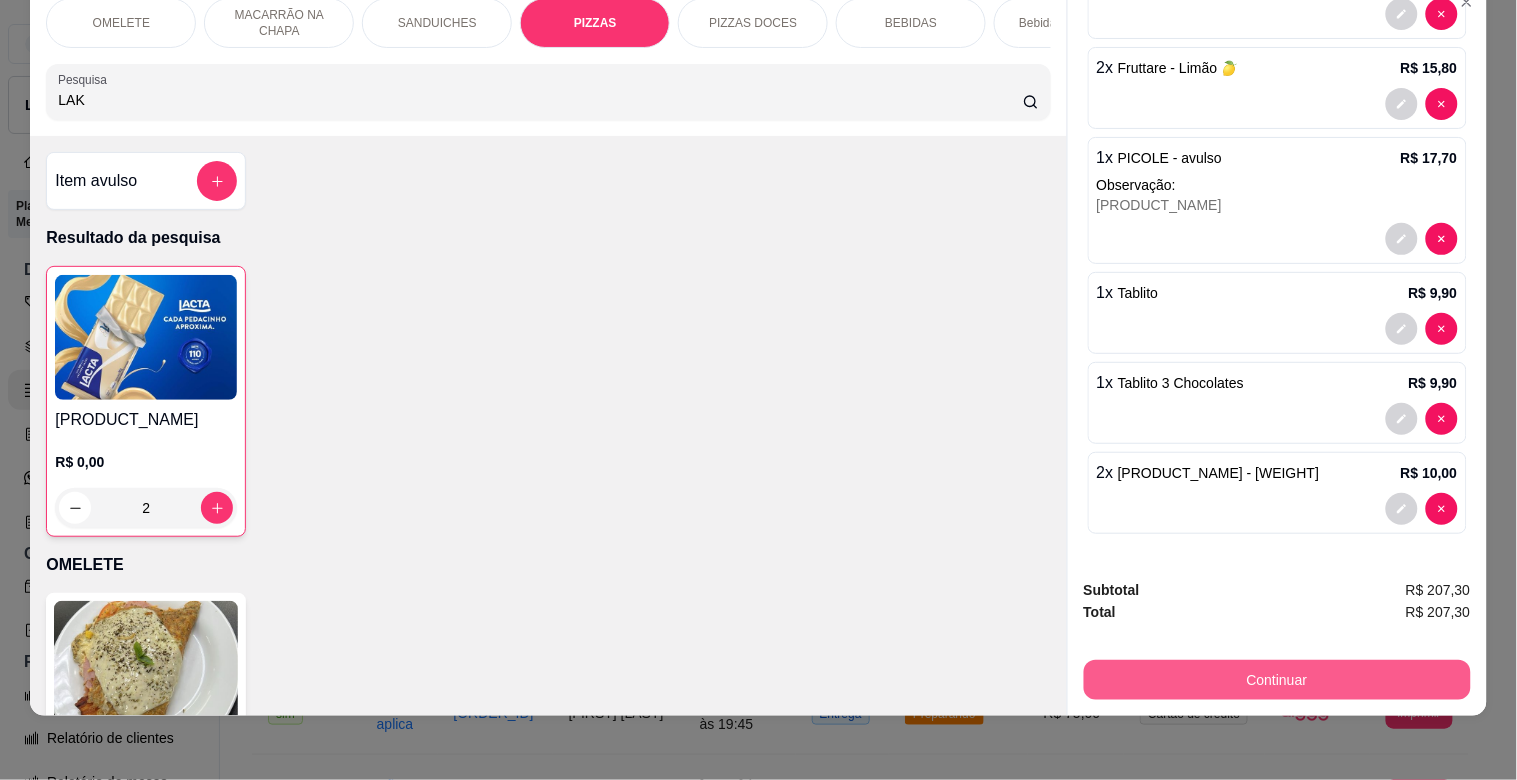 click on "Continuar" at bounding box center (1277, 680) 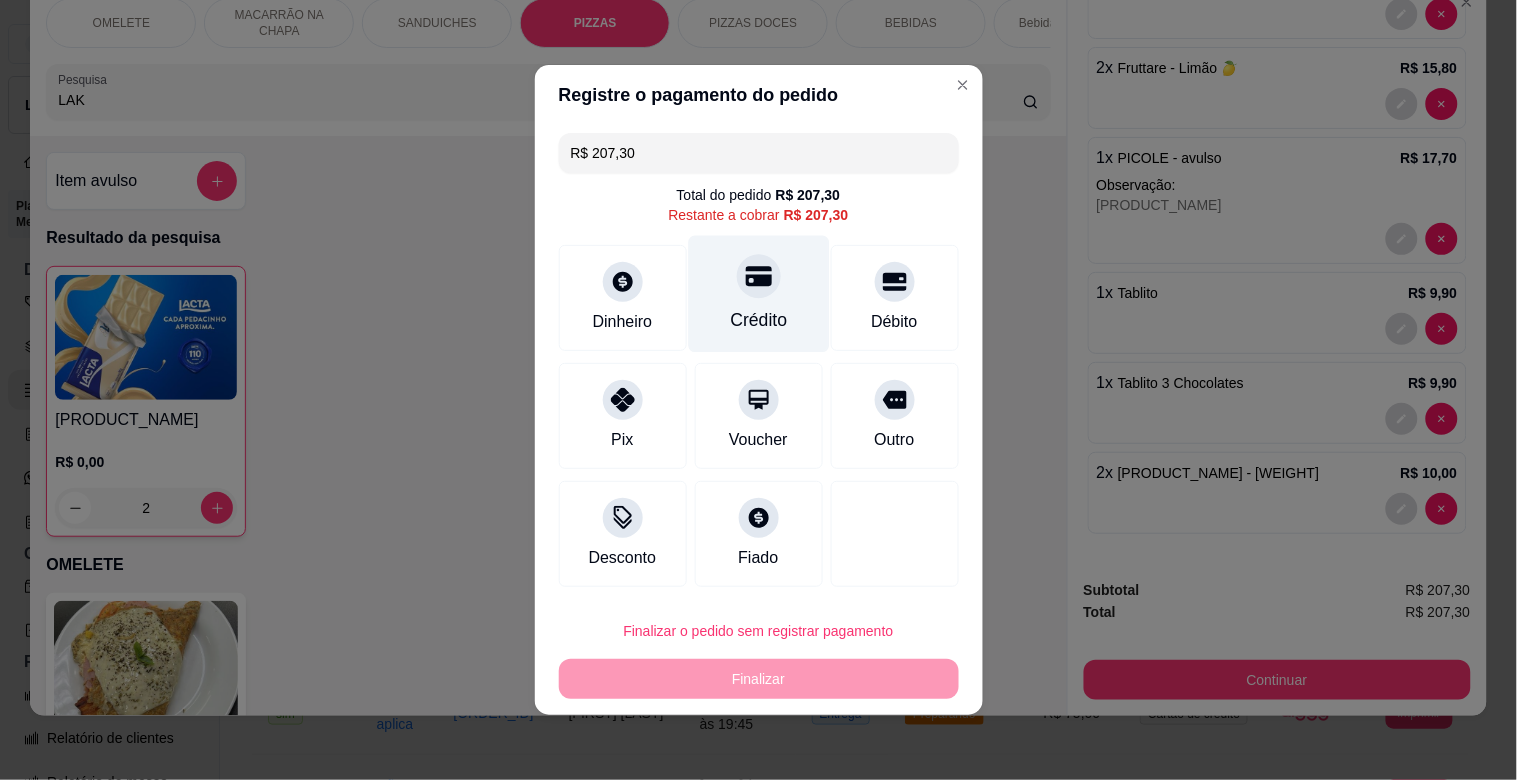 click on "Crédito" at bounding box center [758, 294] 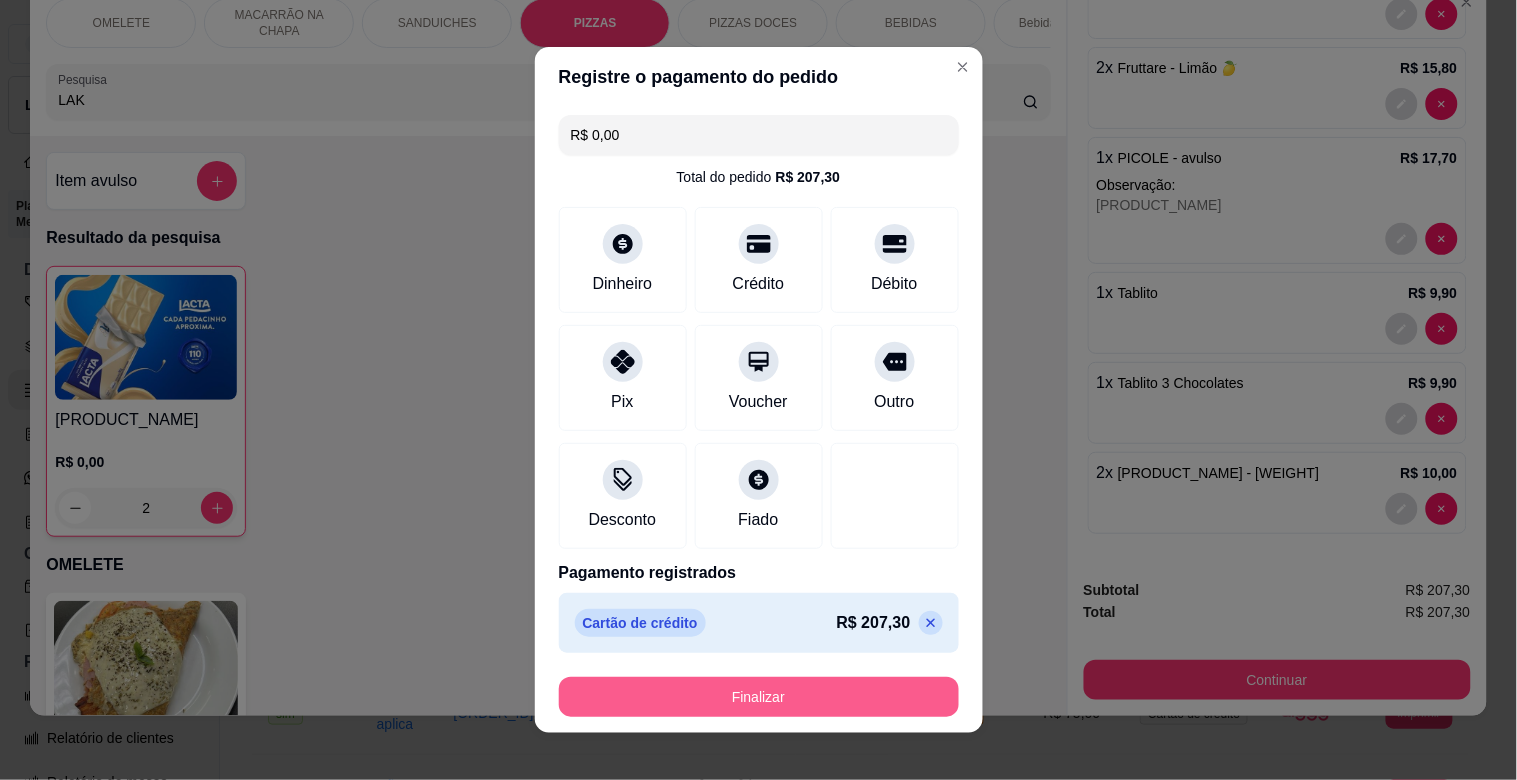 click on "Finalizar" at bounding box center [759, 697] 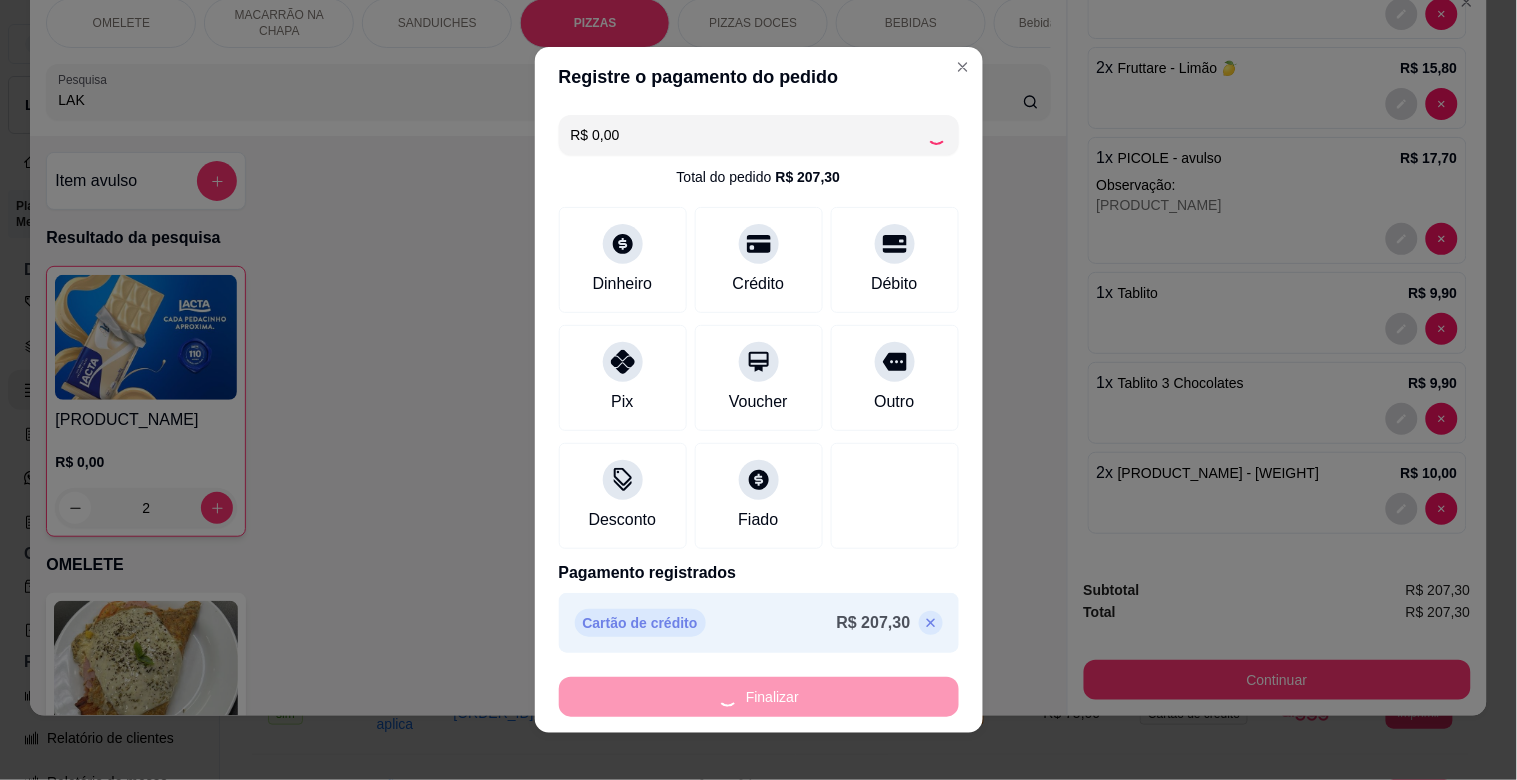 type on "0" 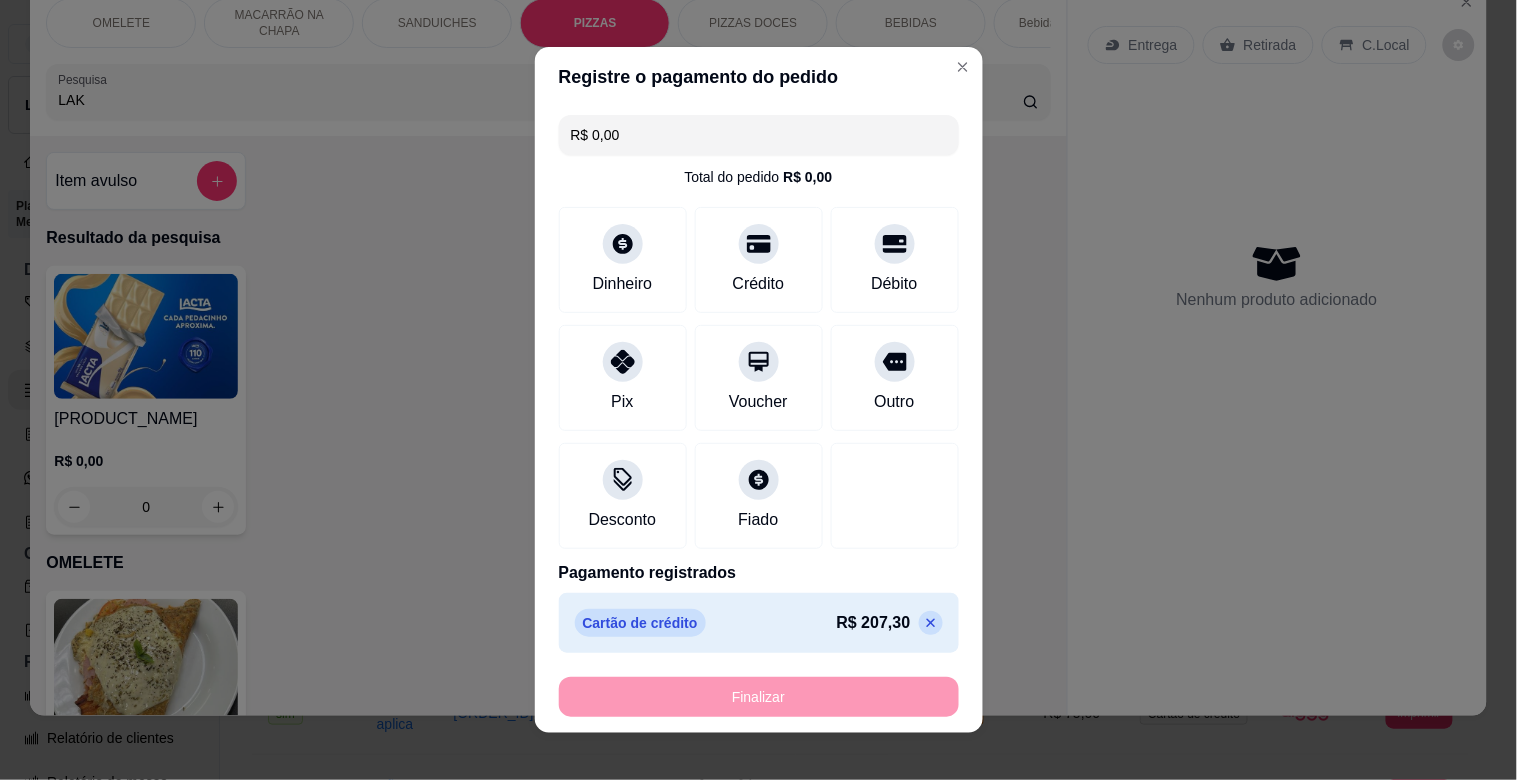 type on "-R$ 207,30" 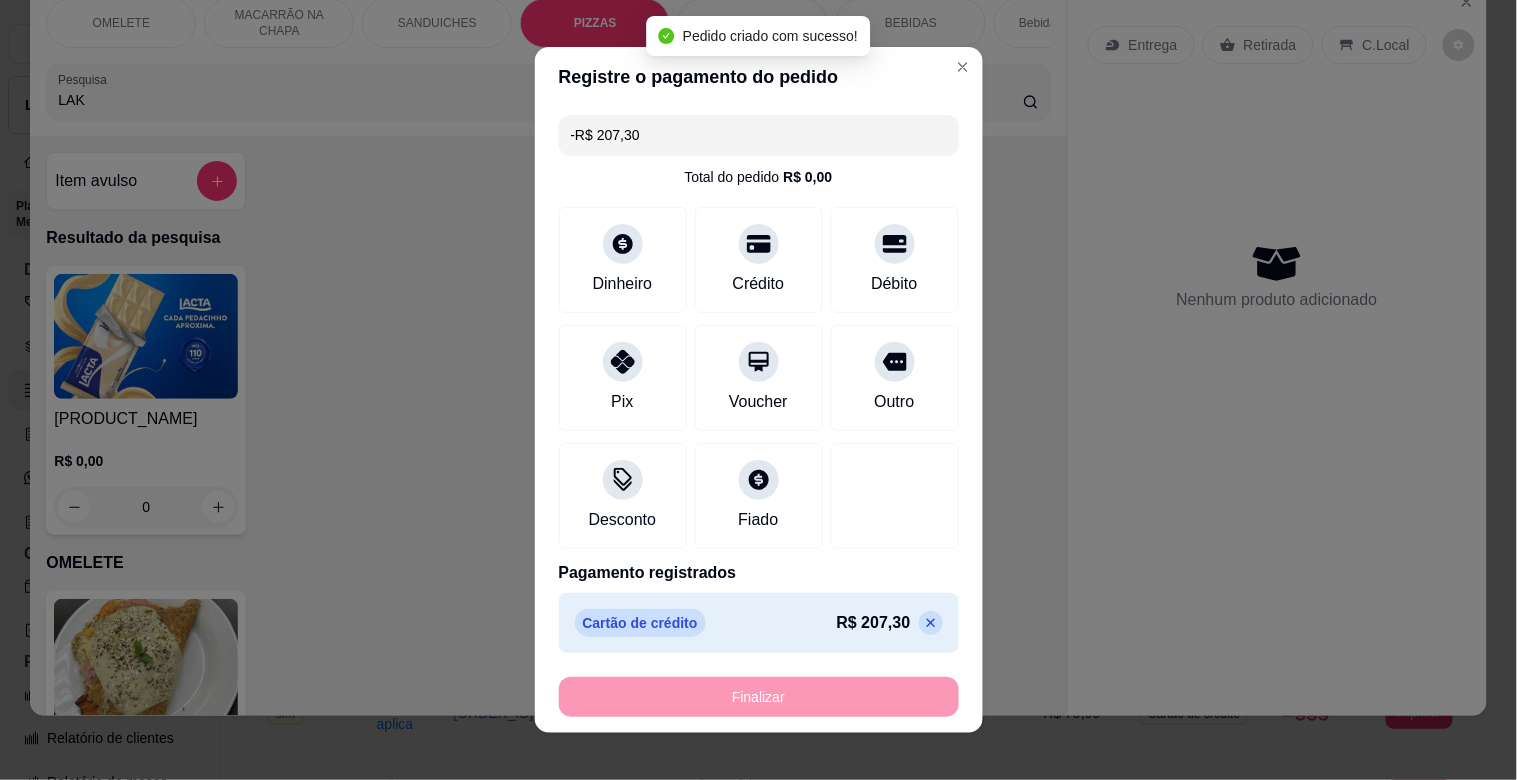 scroll, scrollTop: 0, scrollLeft: 0, axis: both 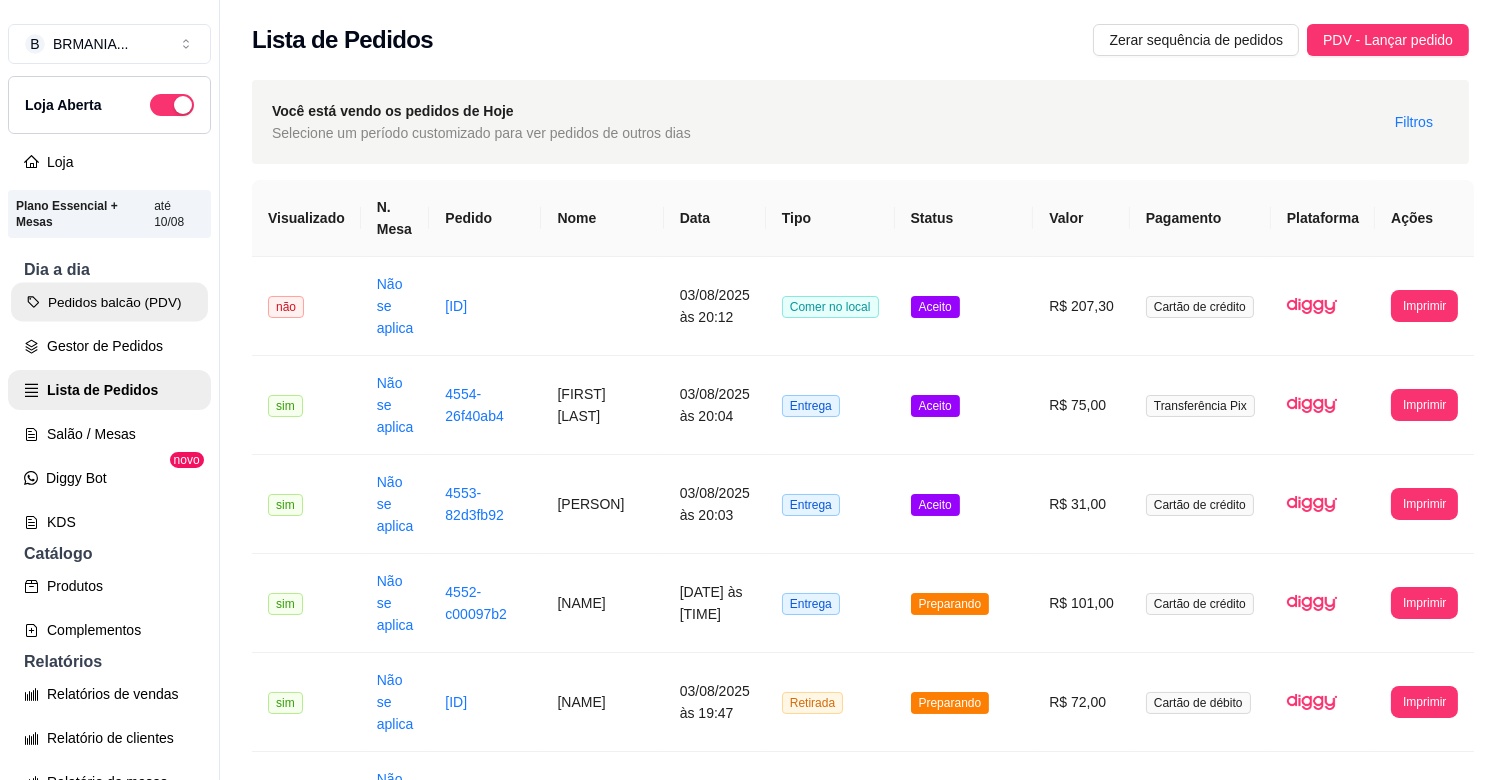 click on "Pedidos balcão (PDV)" at bounding box center (109, 302) 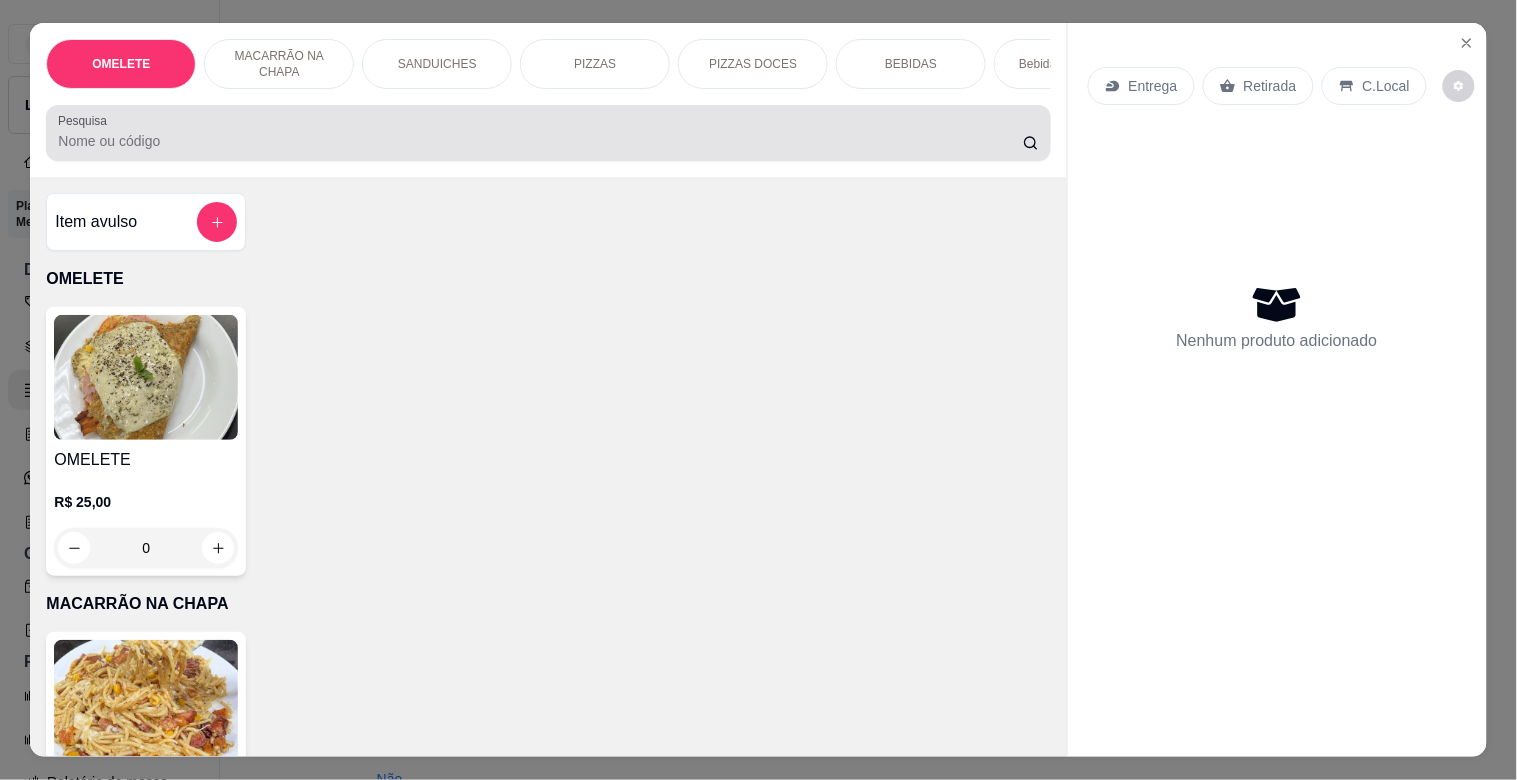 click on "Pesquisa" at bounding box center [540, 141] 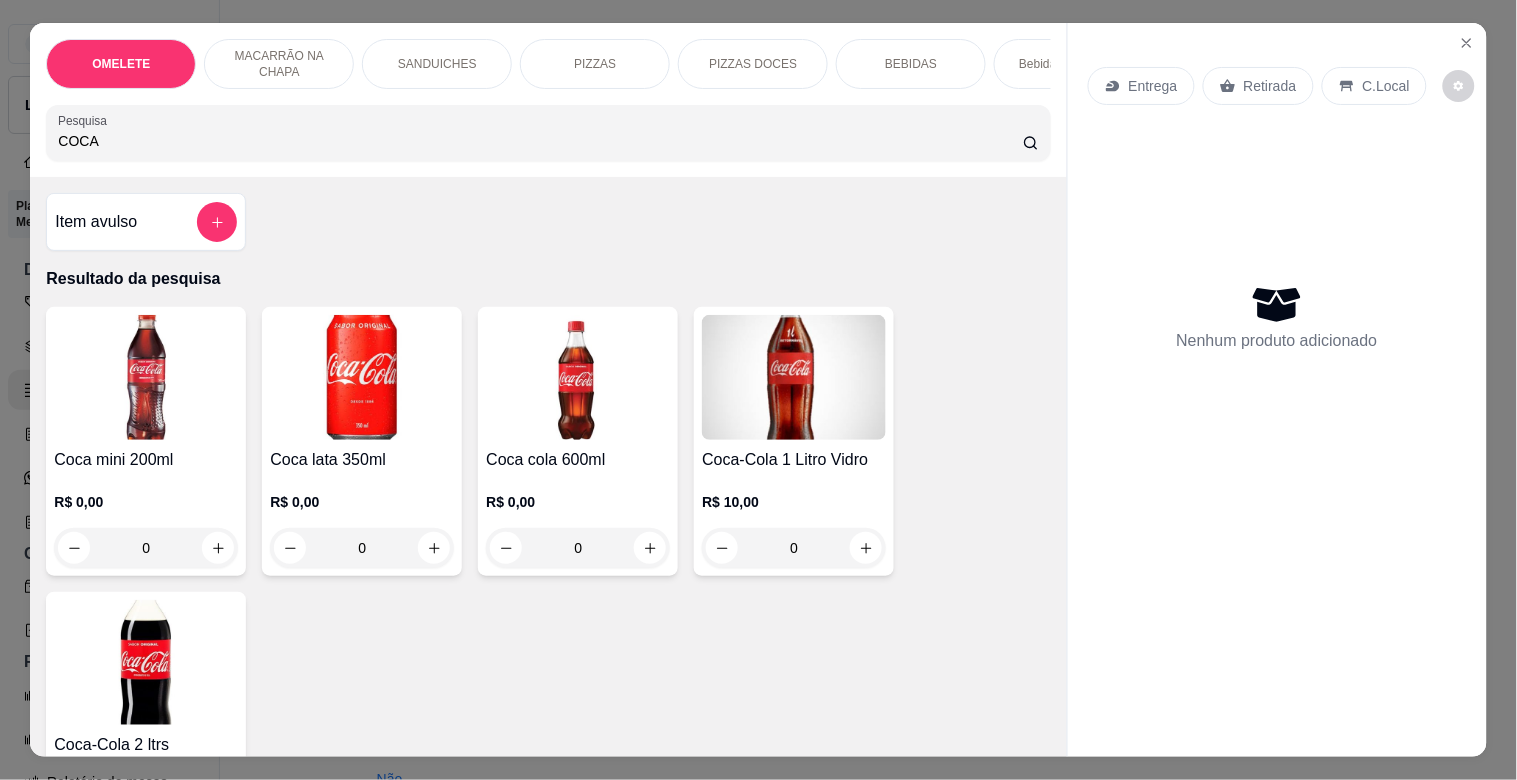 type on "COCA" 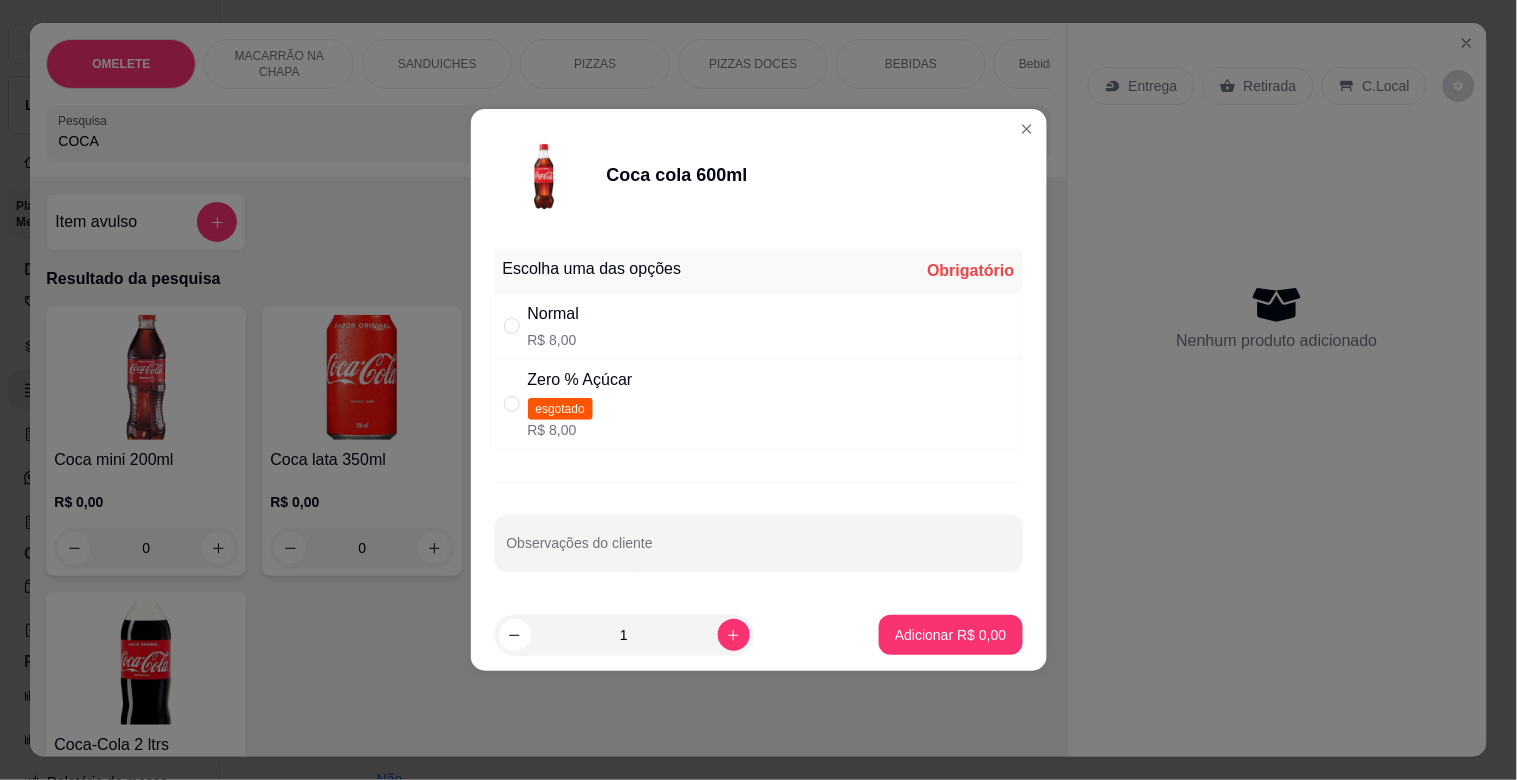 drag, startPoint x: 750, startPoint y: 316, endPoint x: 815, endPoint y: 531, distance: 224.61078 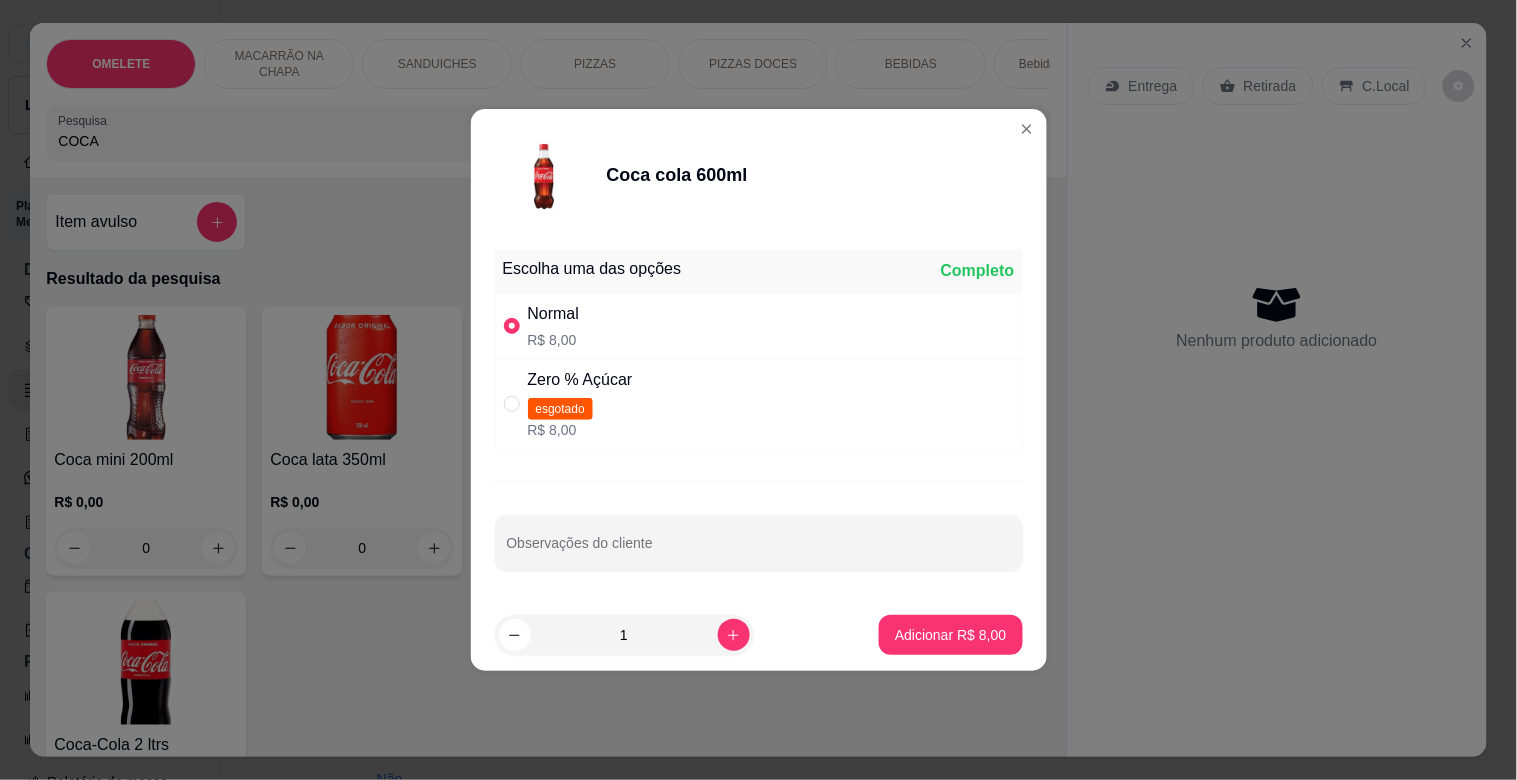 click on "1 Adicionar   R$ 8,00" at bounding box center [759, 635] 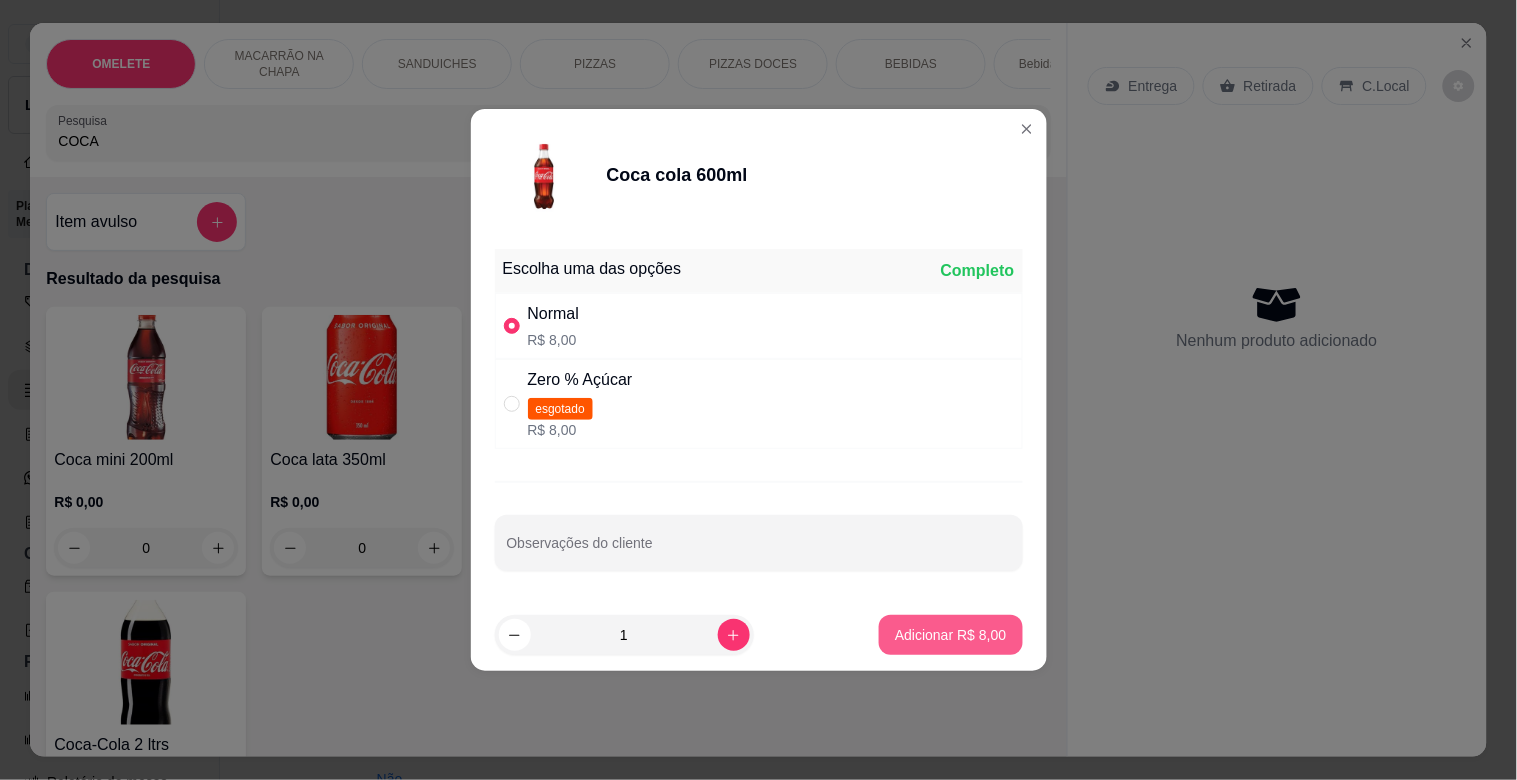 click on "Adicionar   R$ 8,00" at bounding box center [950, 635] 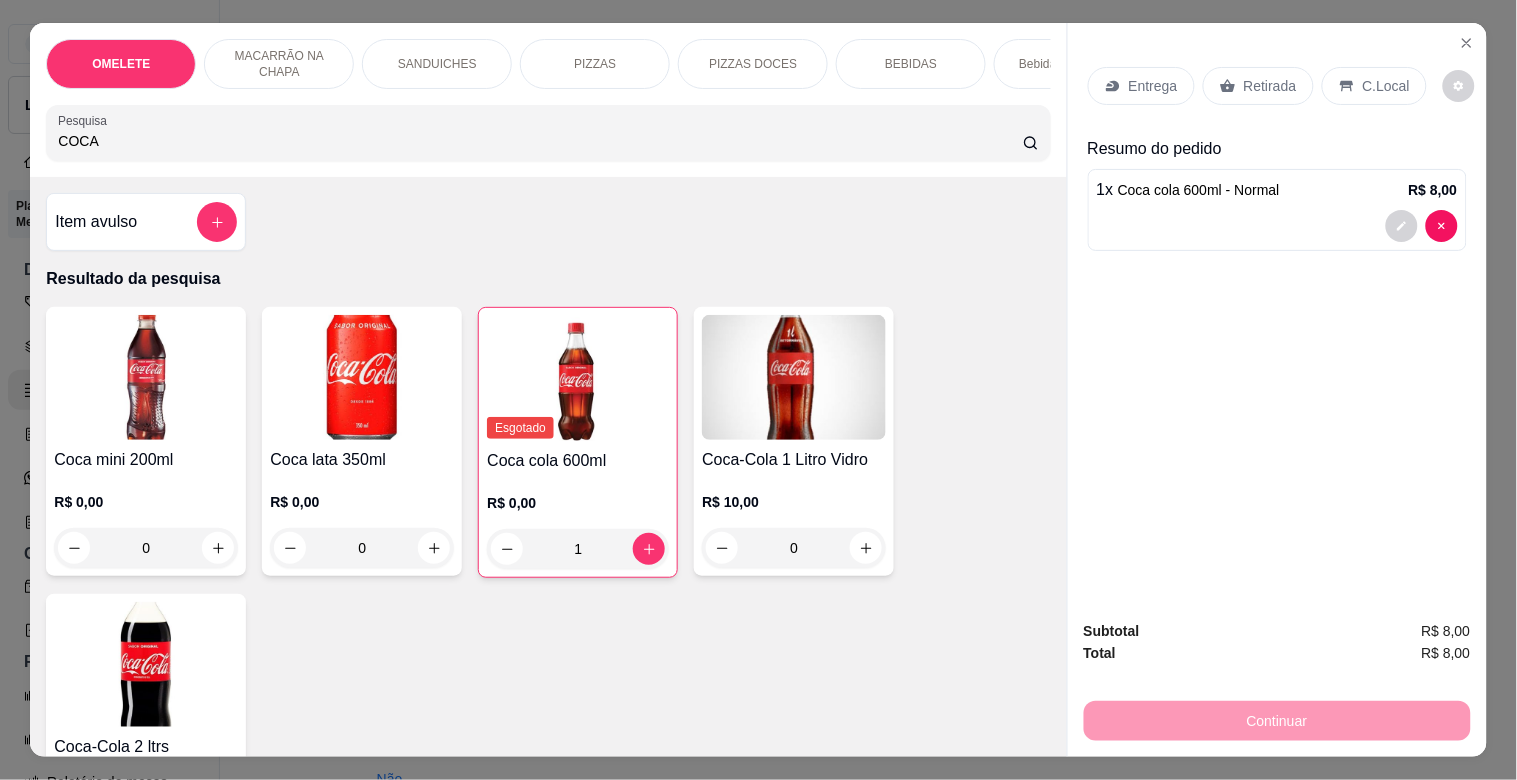 click on "Retirada" at bounding box center (1270, 86) 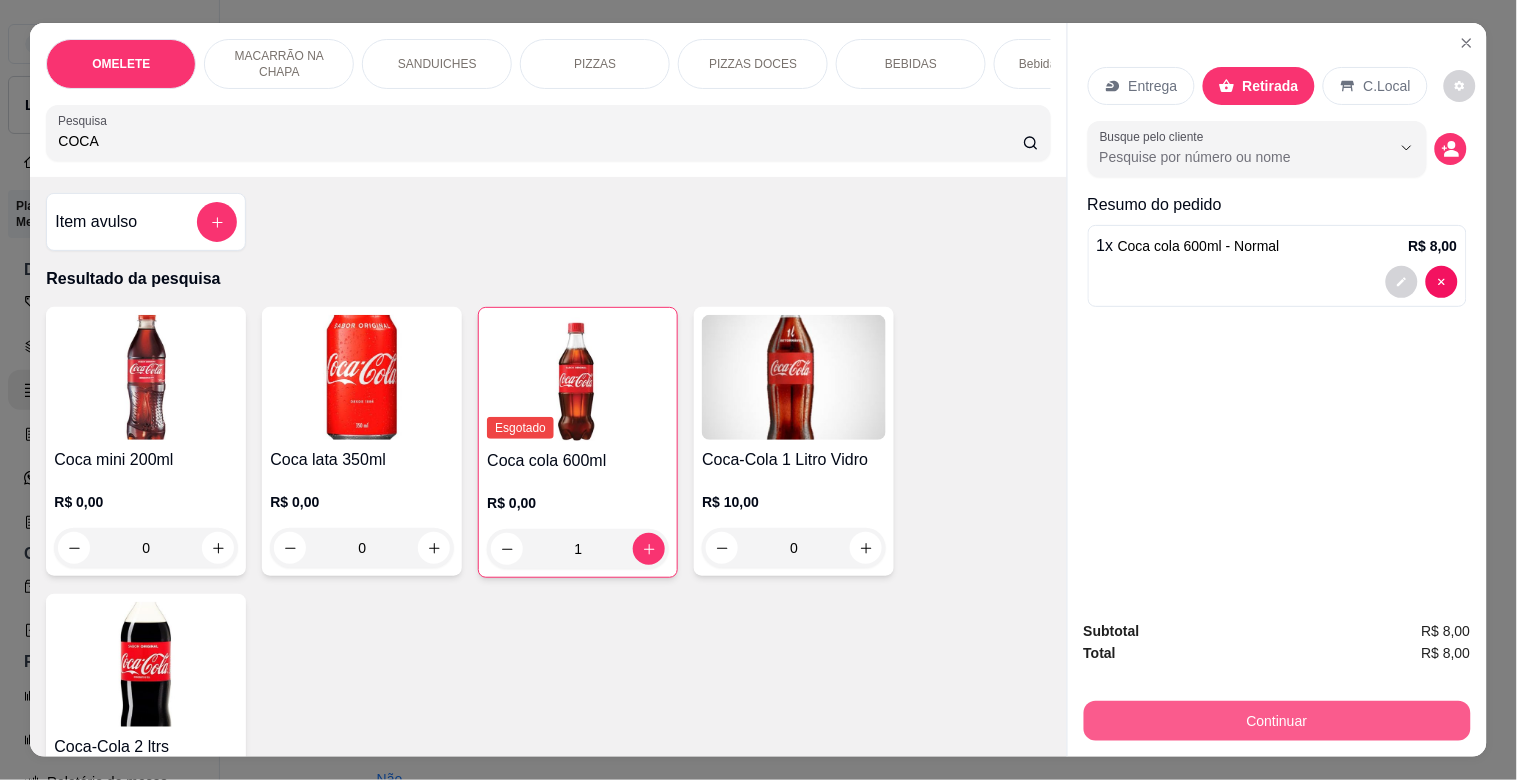click on "Continuar" at bounding box center (1277, 721) 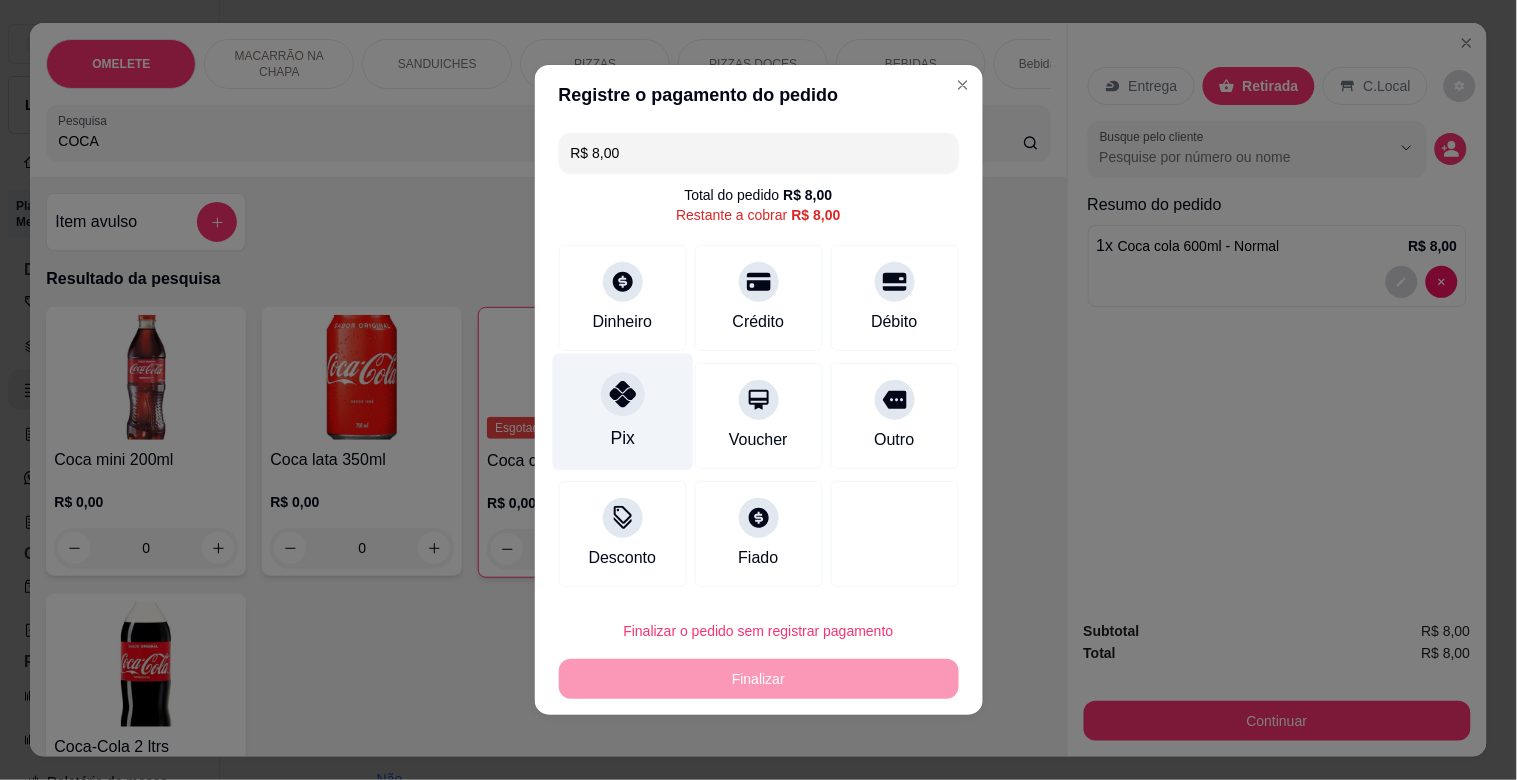click on "Pix" at bounding box center (622, 412) 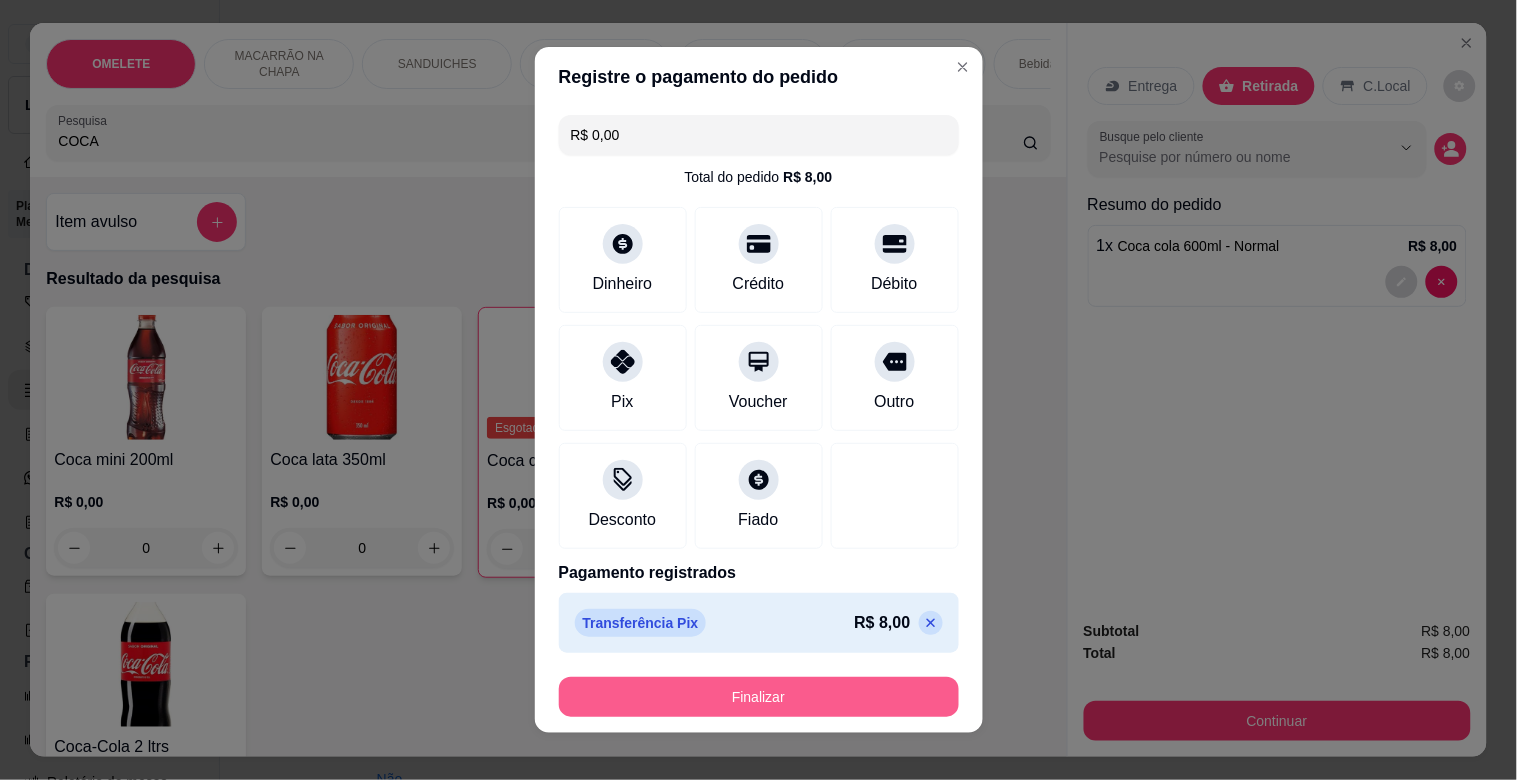 click on "Finalizar" at bounding box center [759, 697] 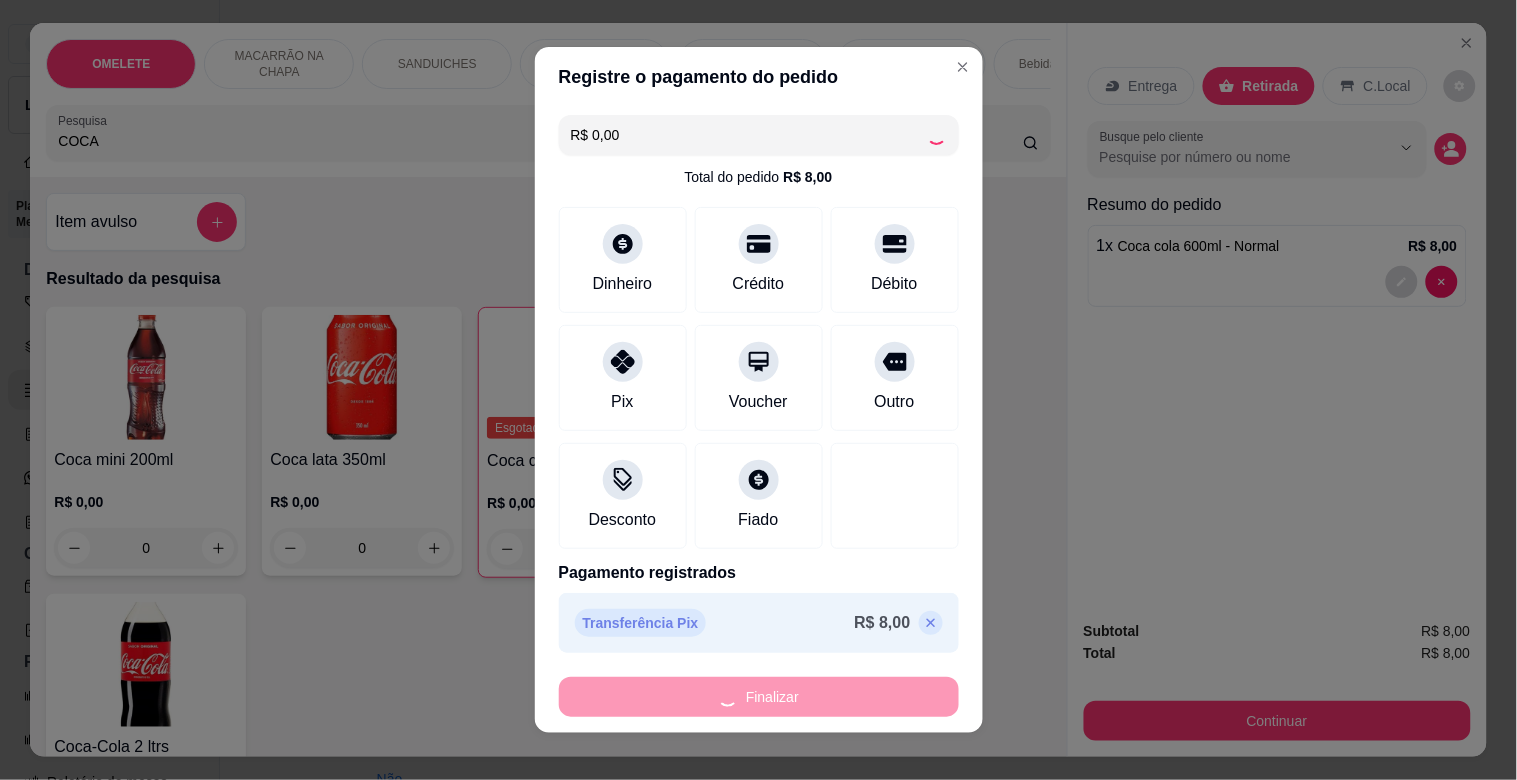 type on "0" 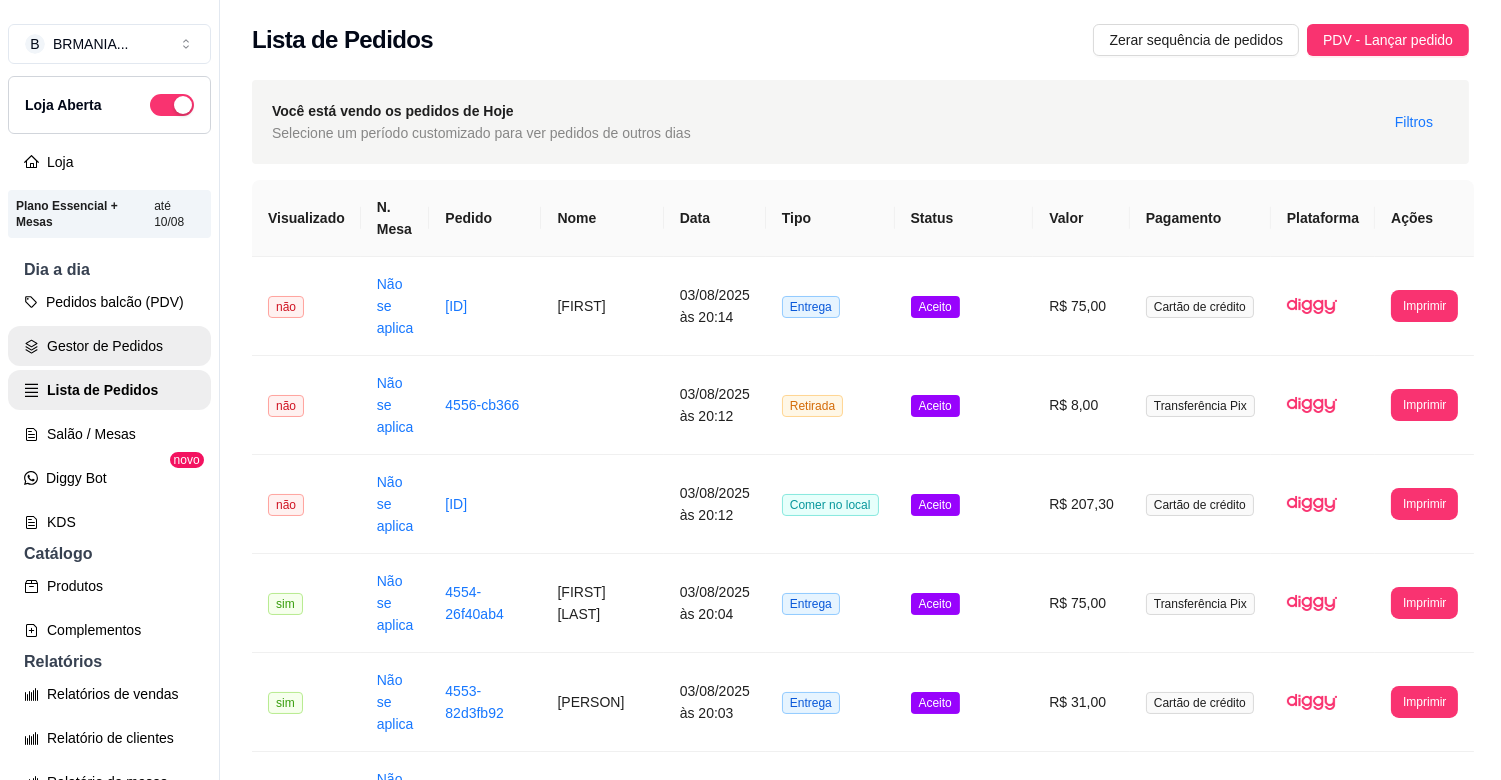 click on "Gestor de Pedidos" at bounding box center [109, 346] 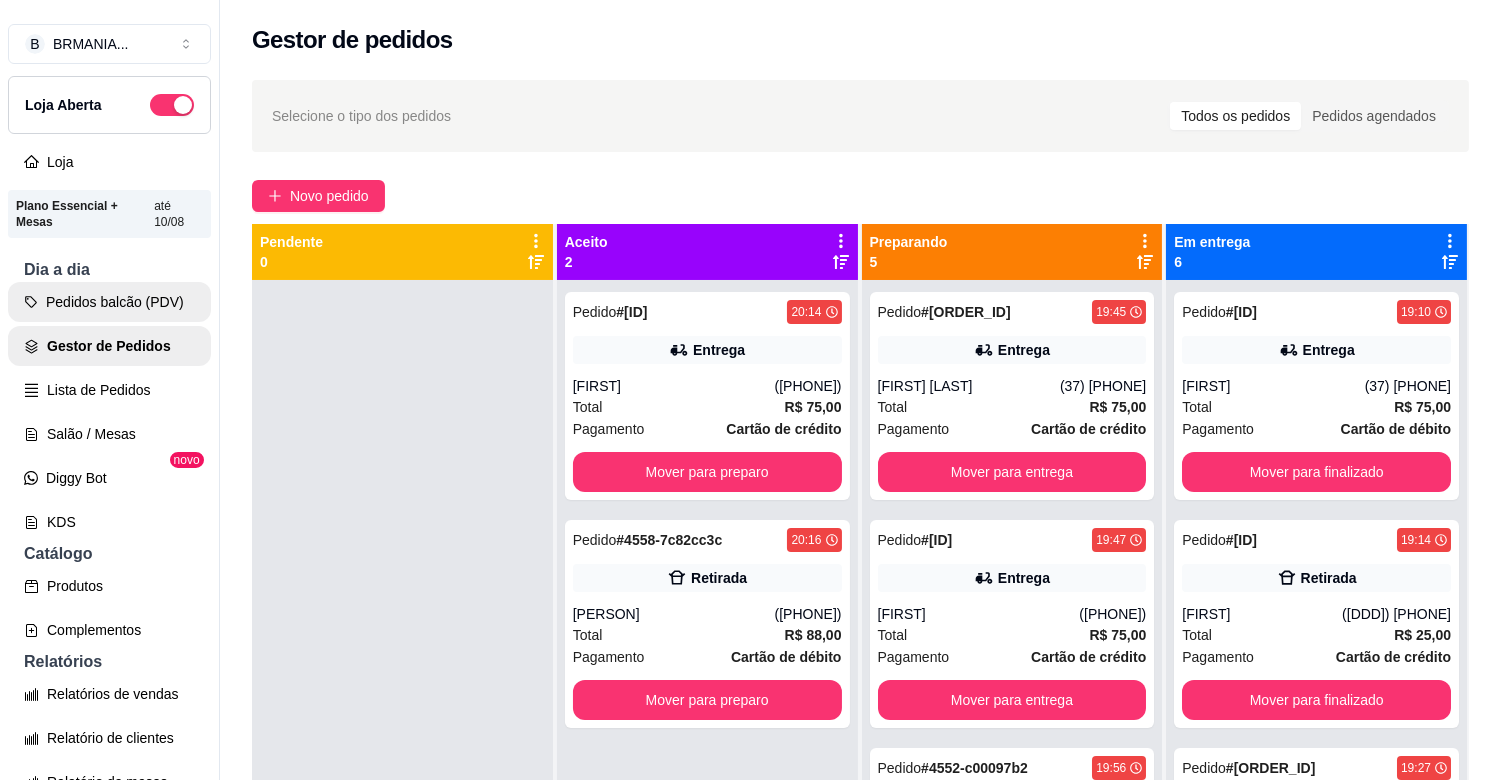 click on "Pedidos balcão (PDV)" at bounding box center (109, 302) 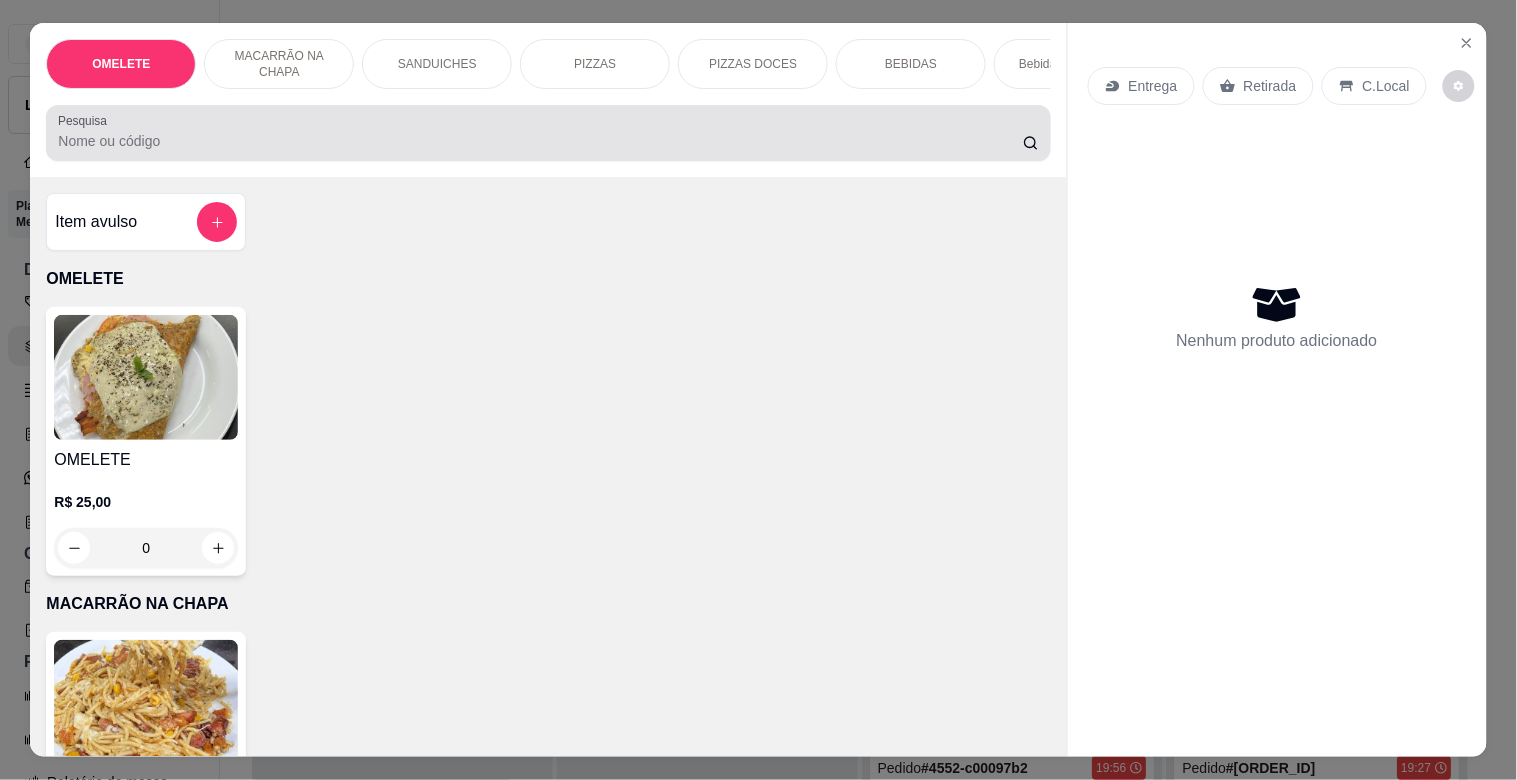 click on "Pesquisa" at bounding box center (540, 141) 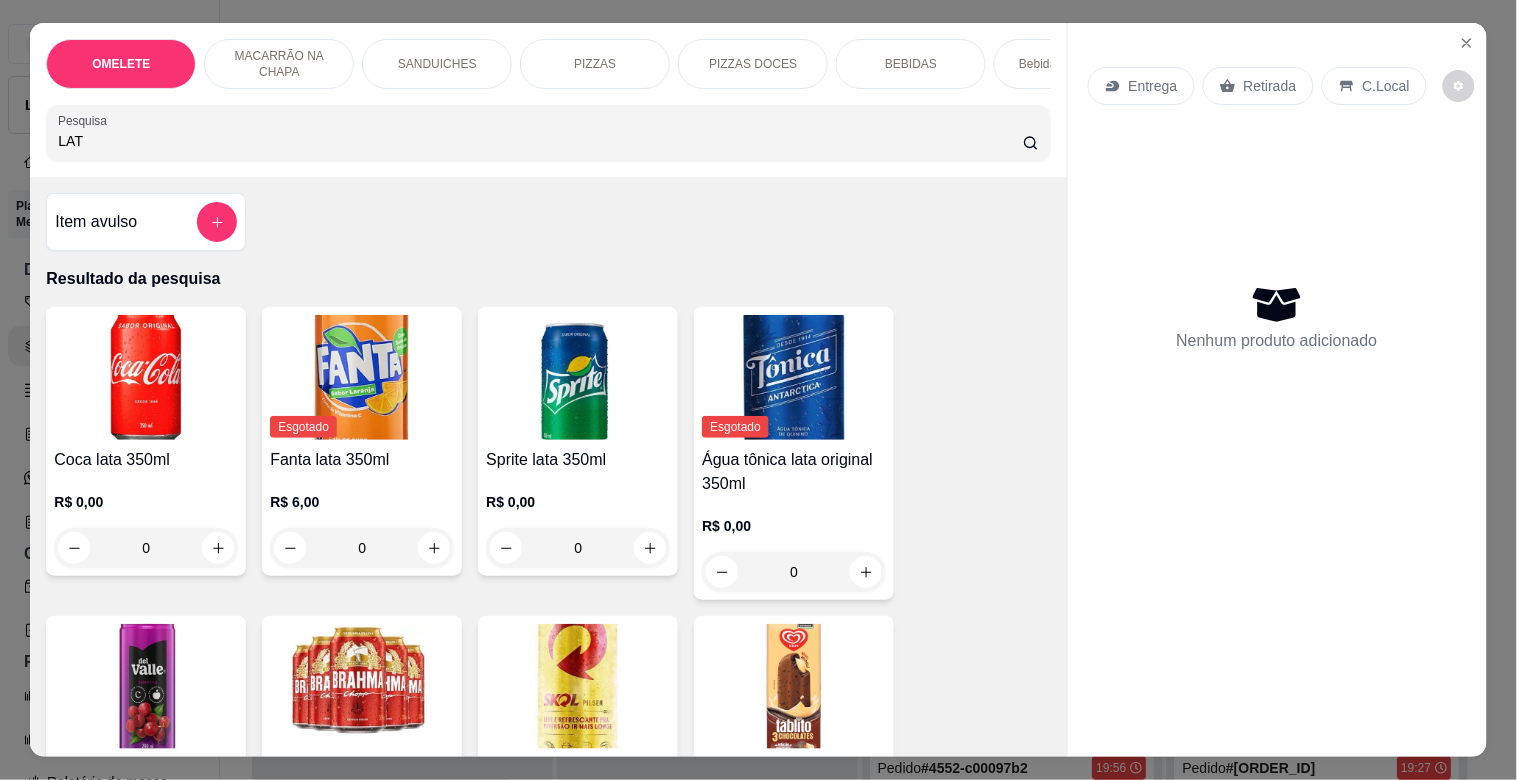 type on "LAT" 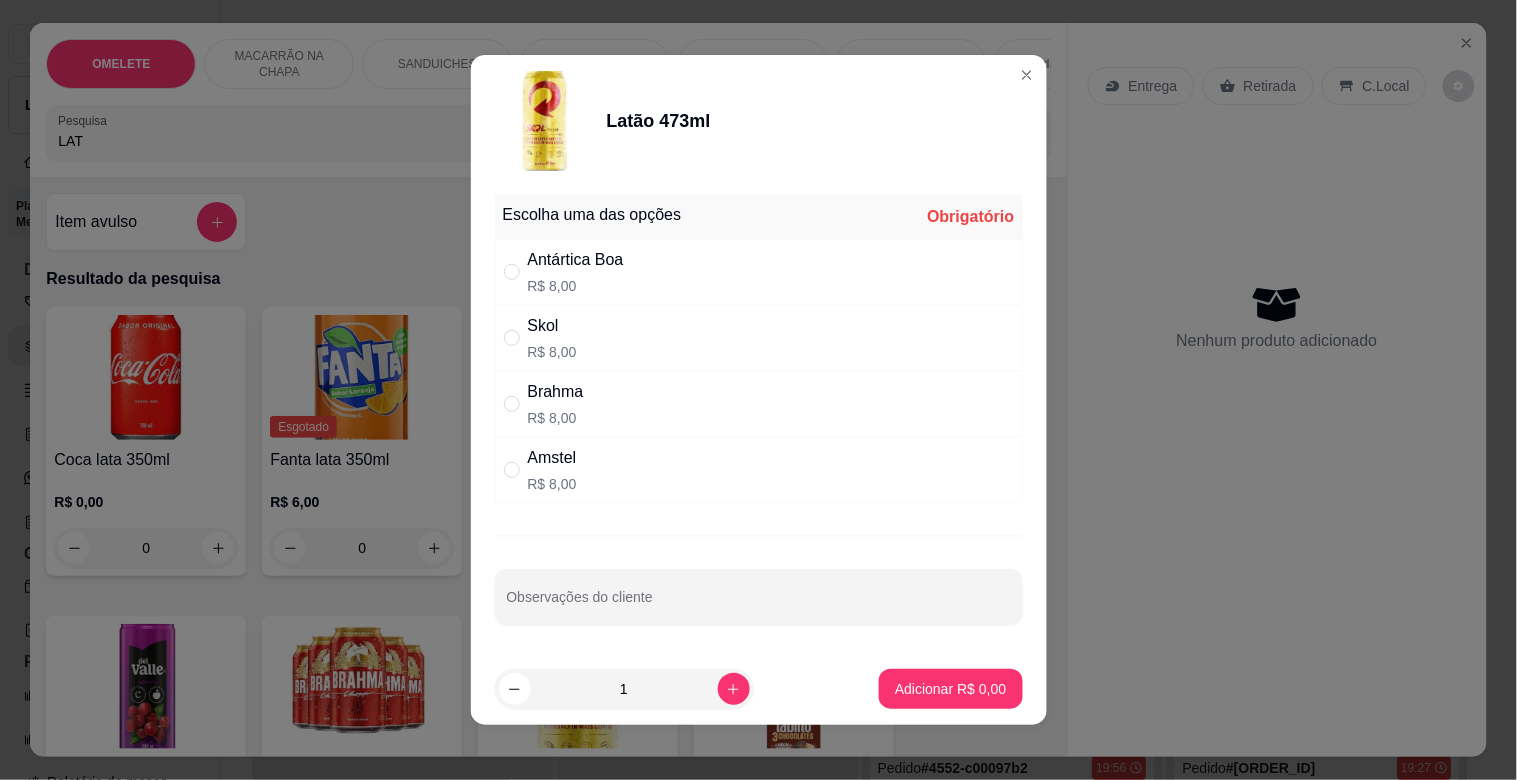 click on "Antártica Boa" at bounding box center (576, 260) 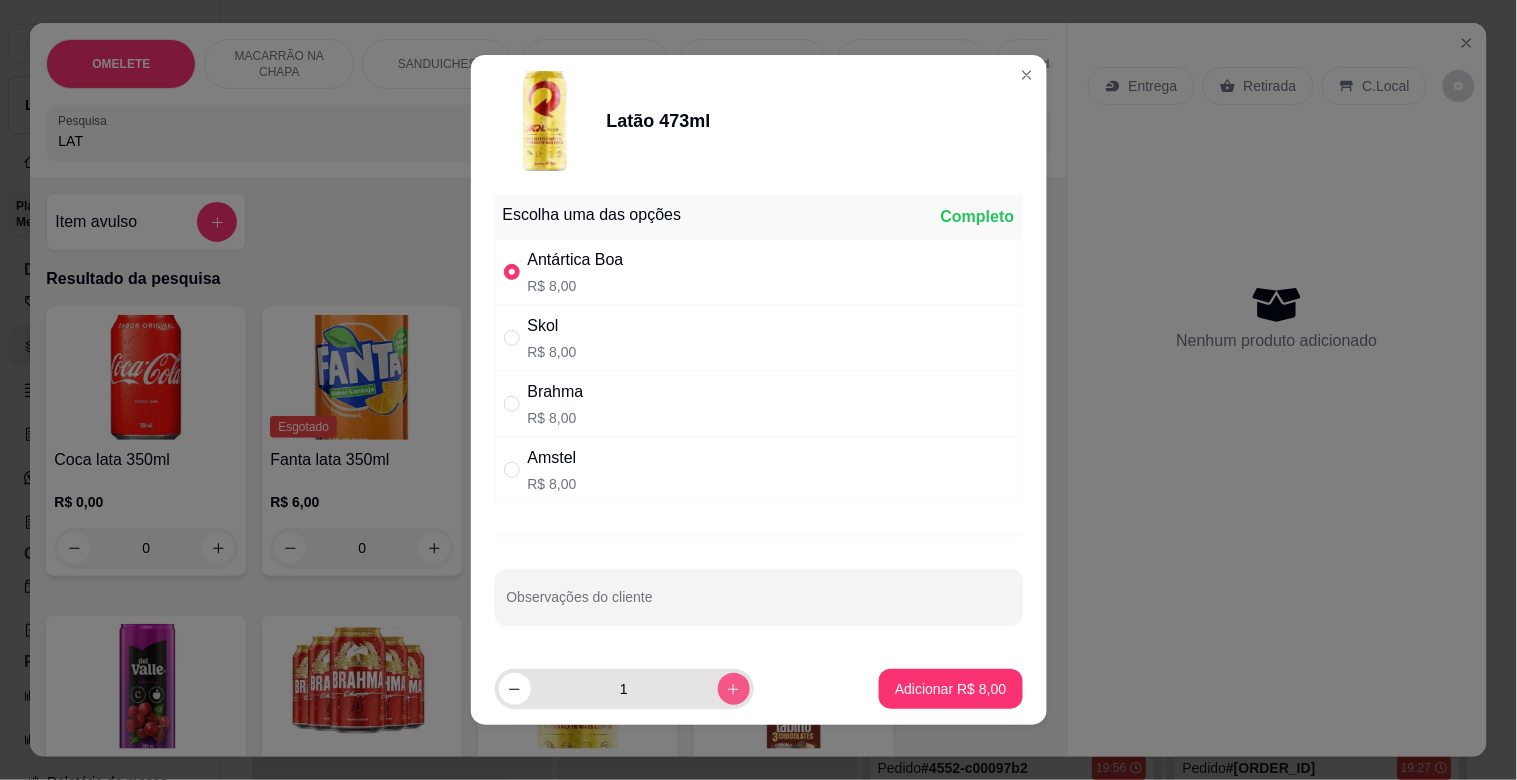 click 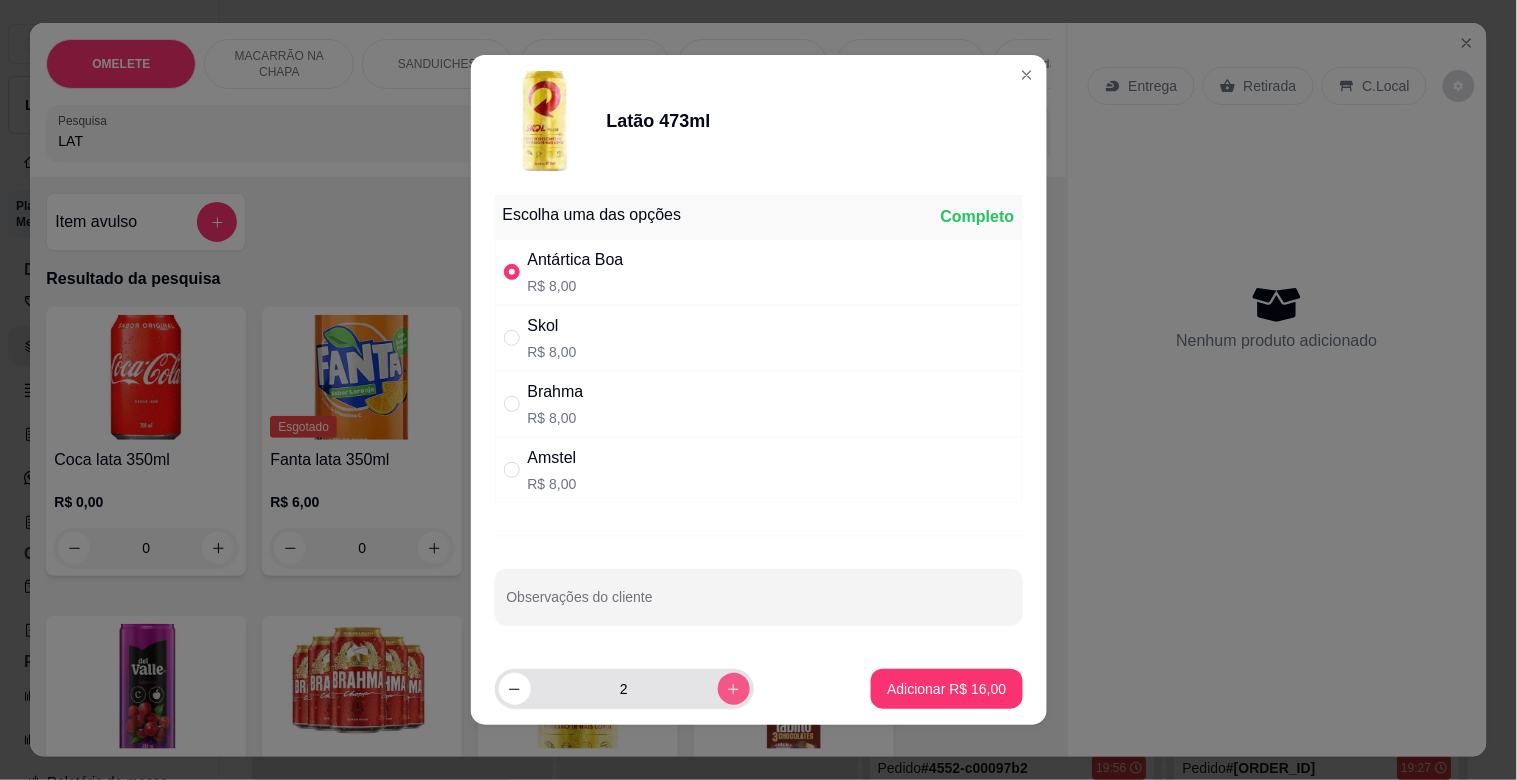 click 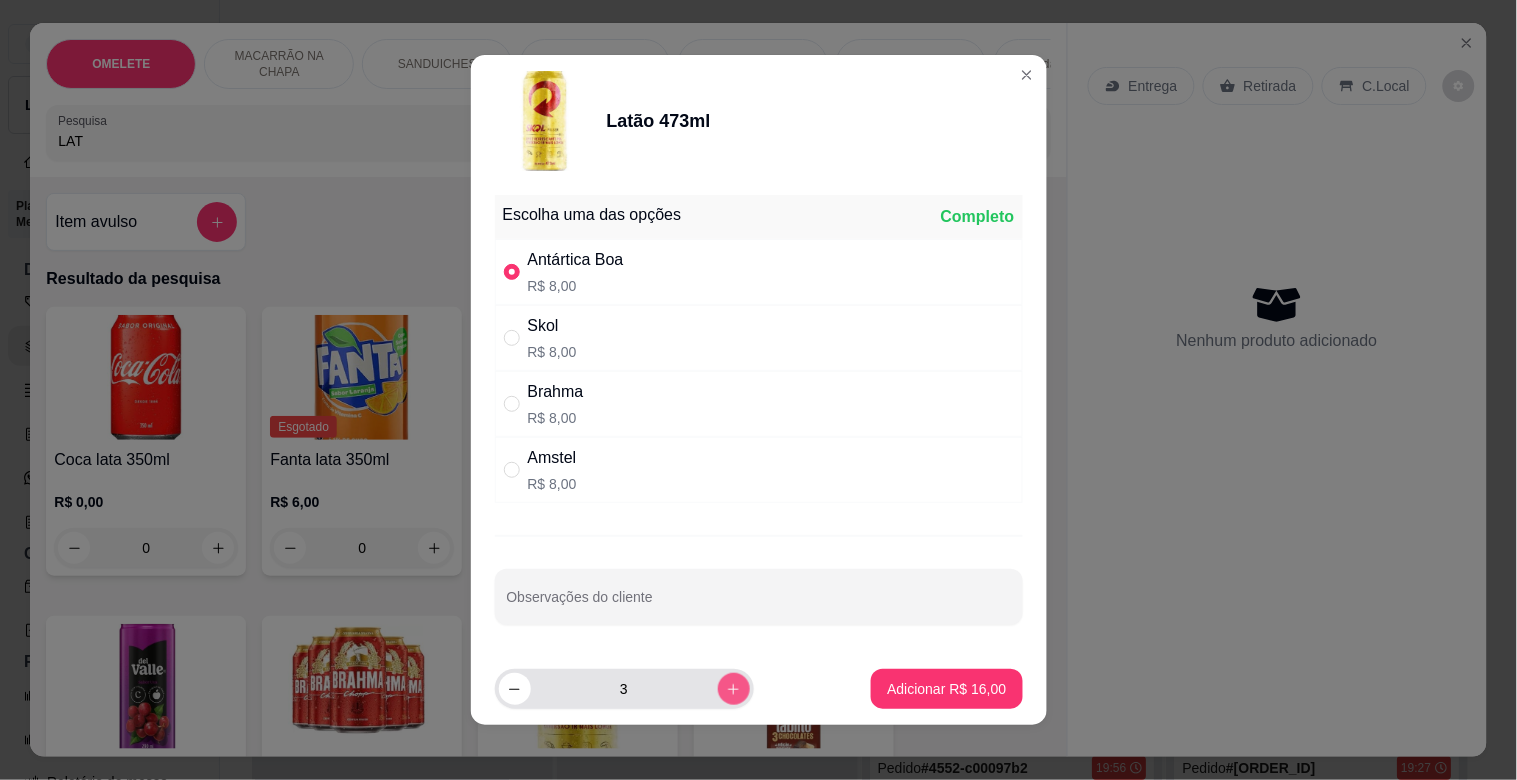 click 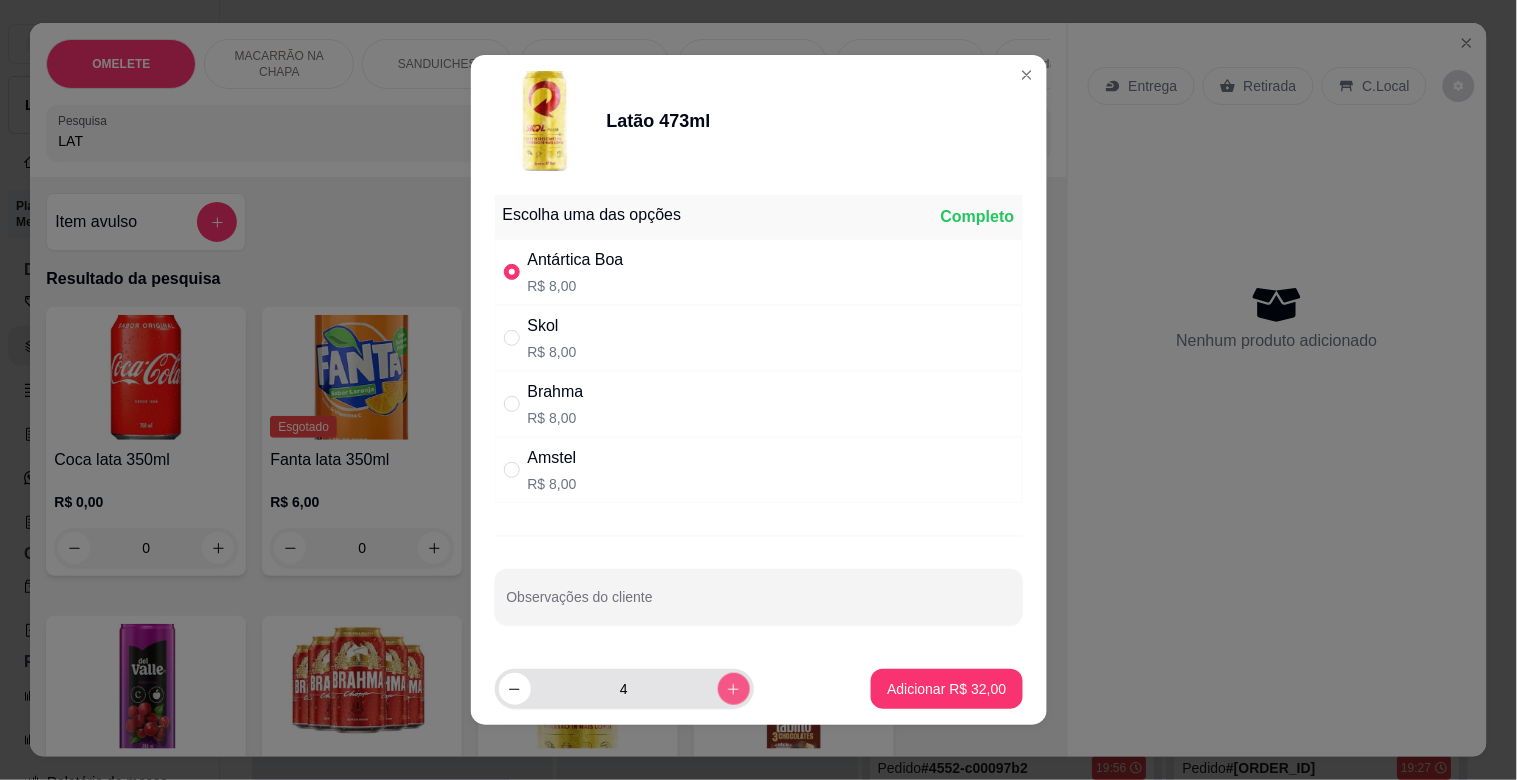 click 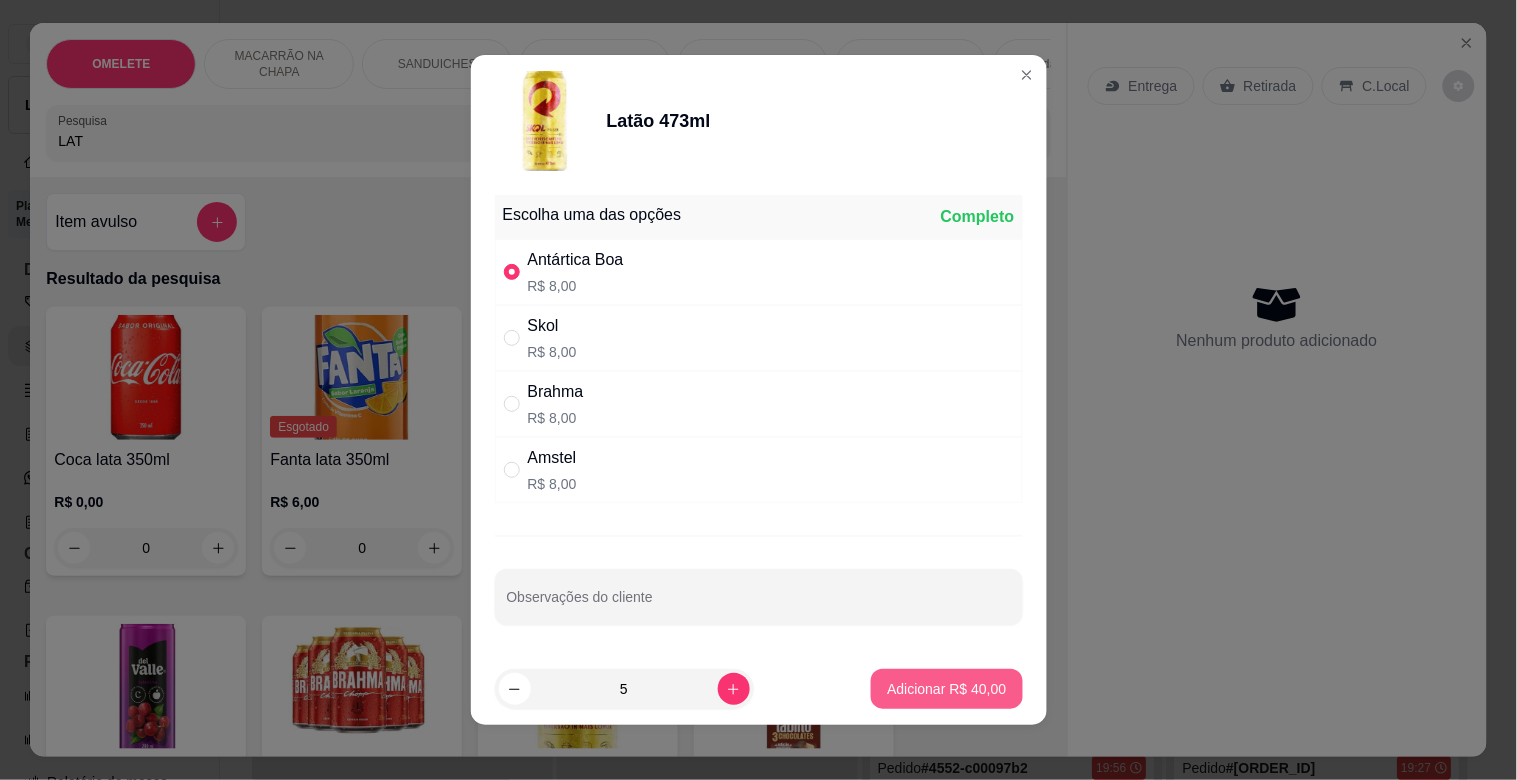 click on "Adicionar   R$ 40,00" at bounding box center (946, 689) 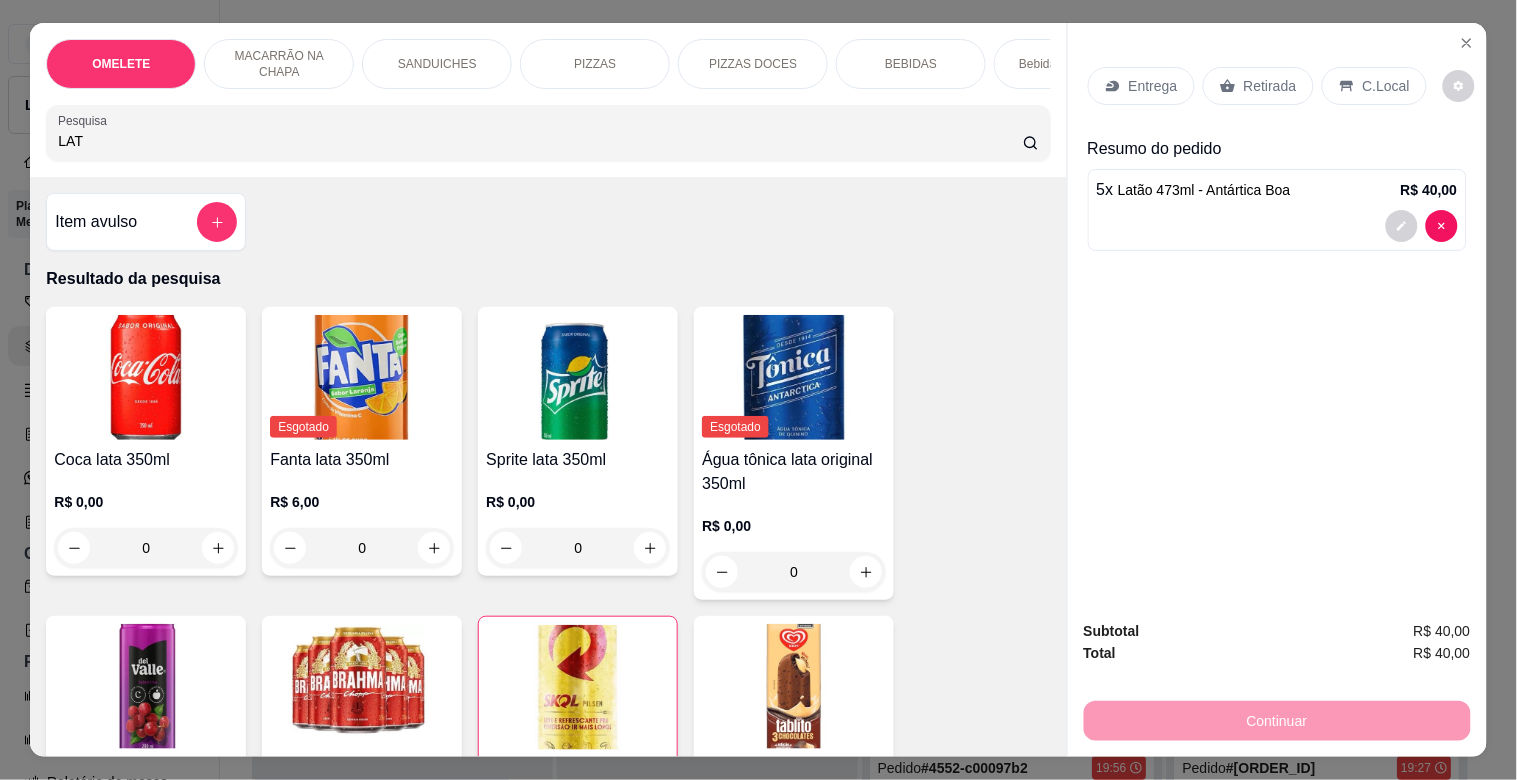 click 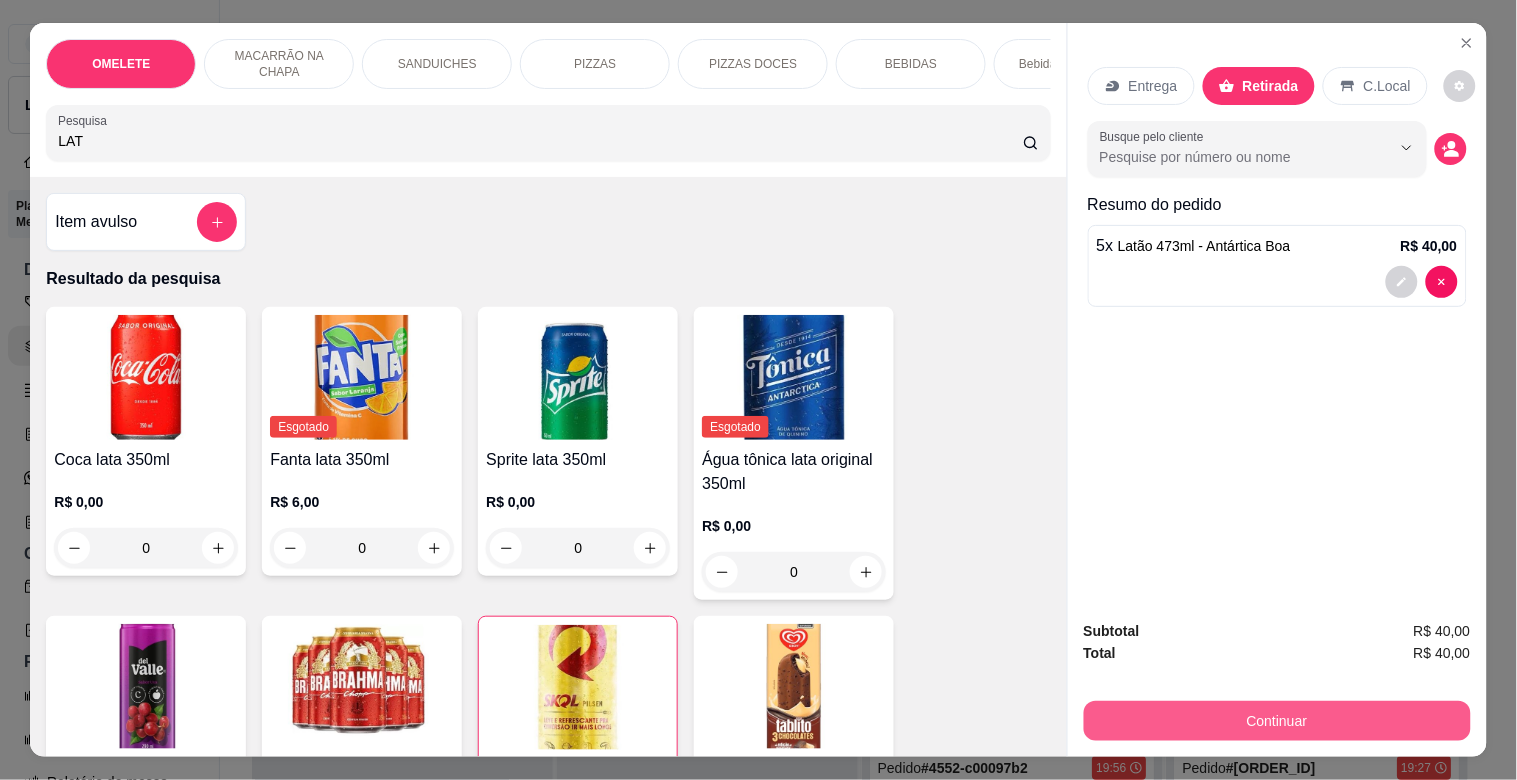 click on "Continuar" at bounding box center (1277, 721) 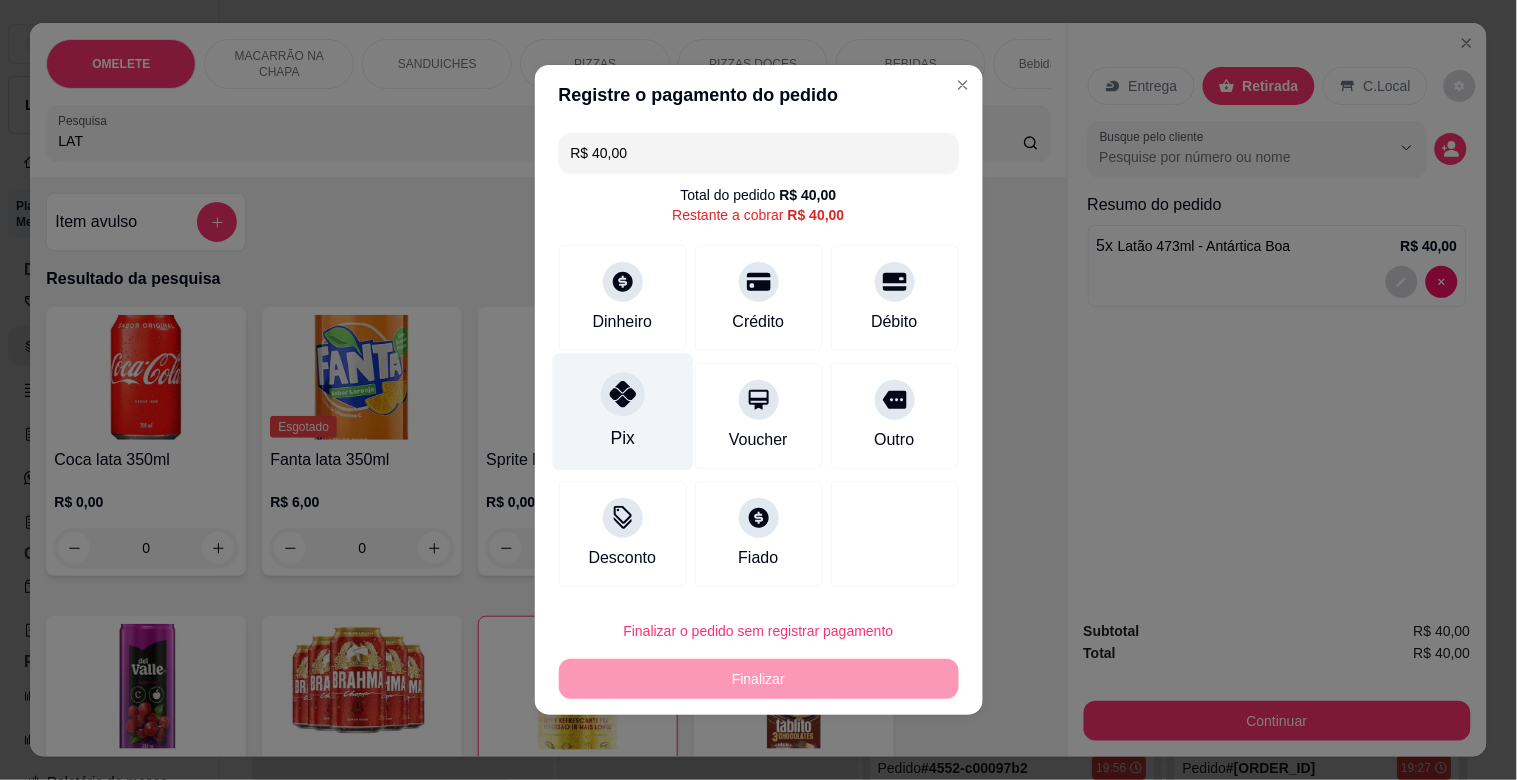 click on "Pix" at bounding box center [622, 412] 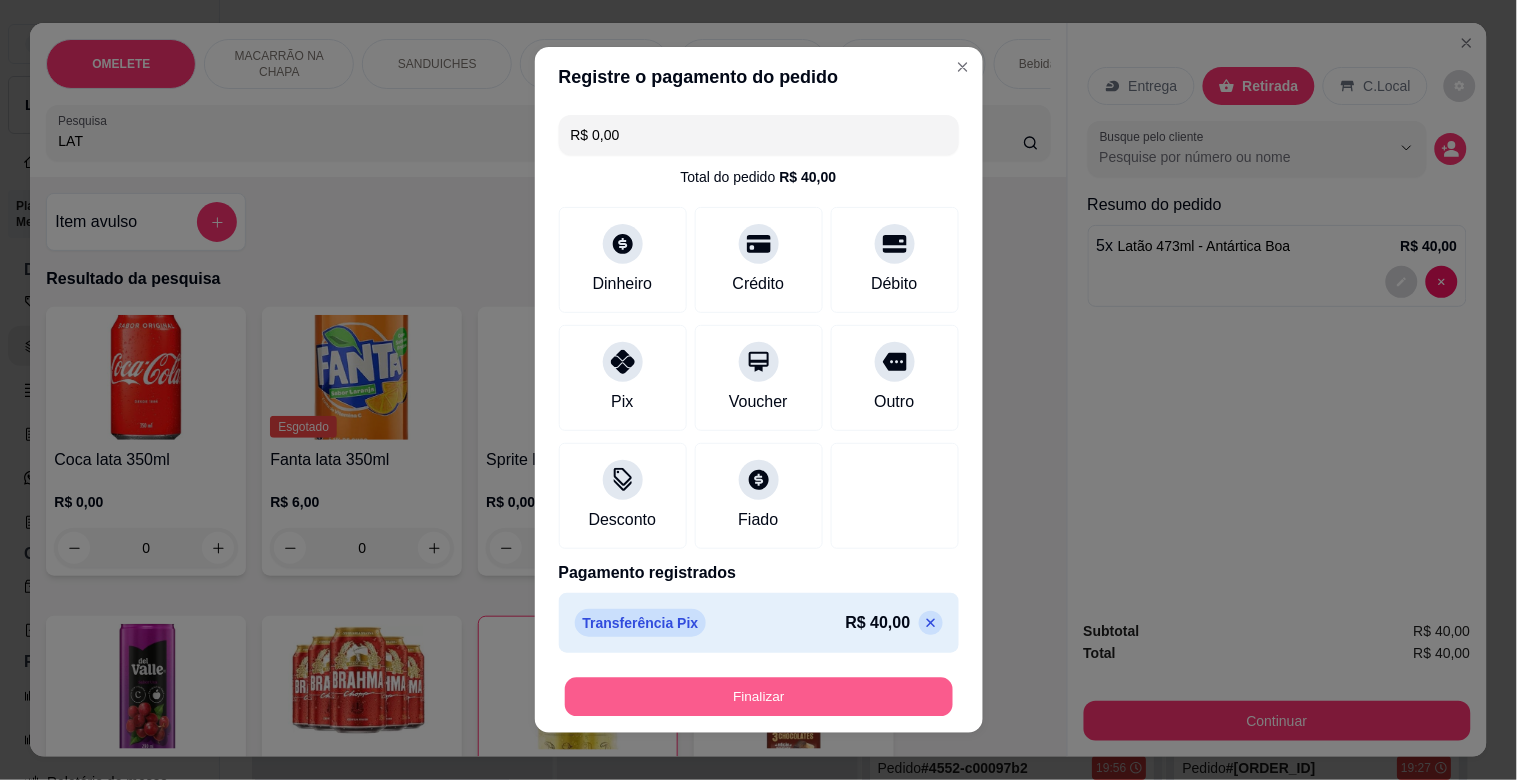 click on "Finalizar" at bounding box center (759, 697) 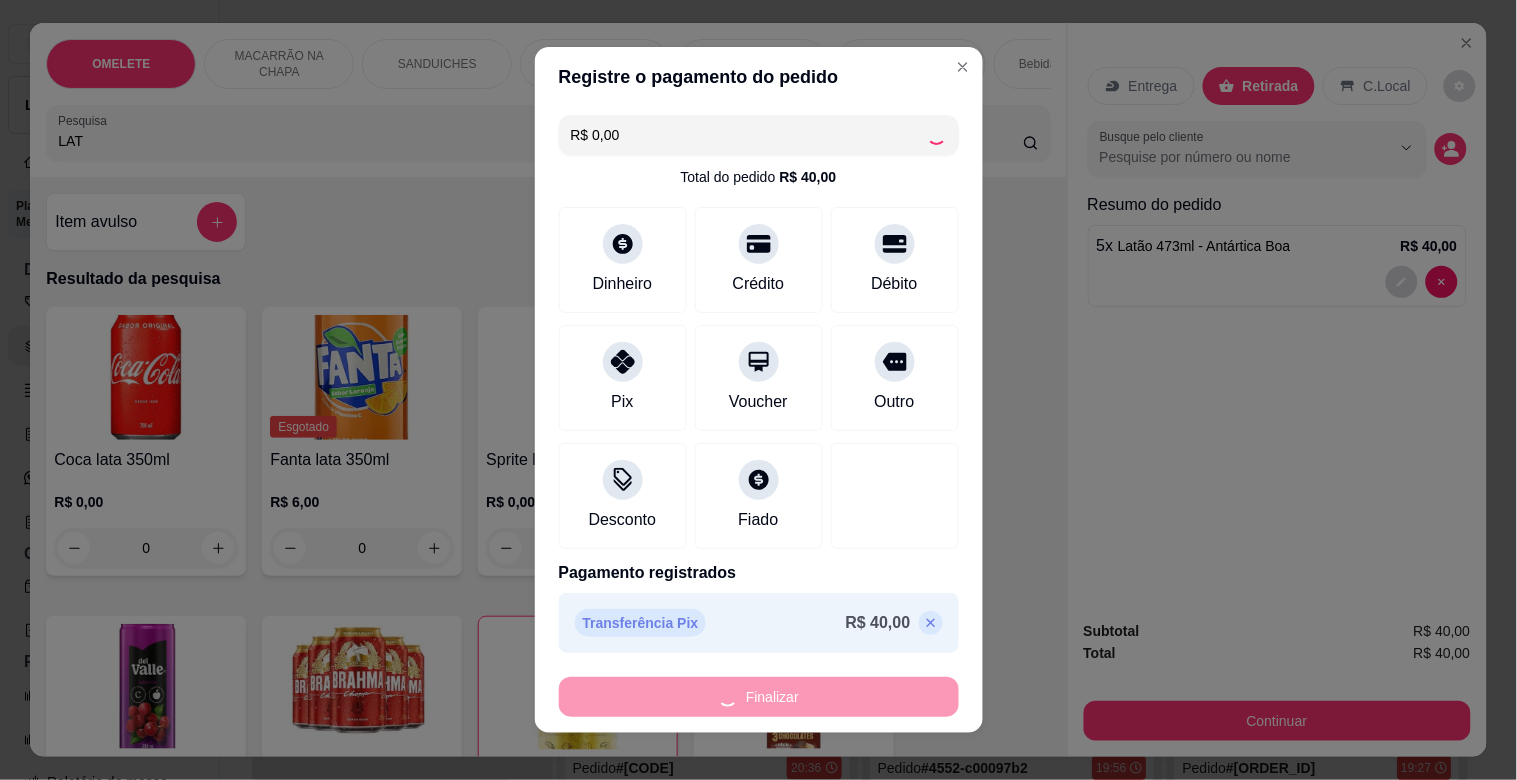 type on "0" 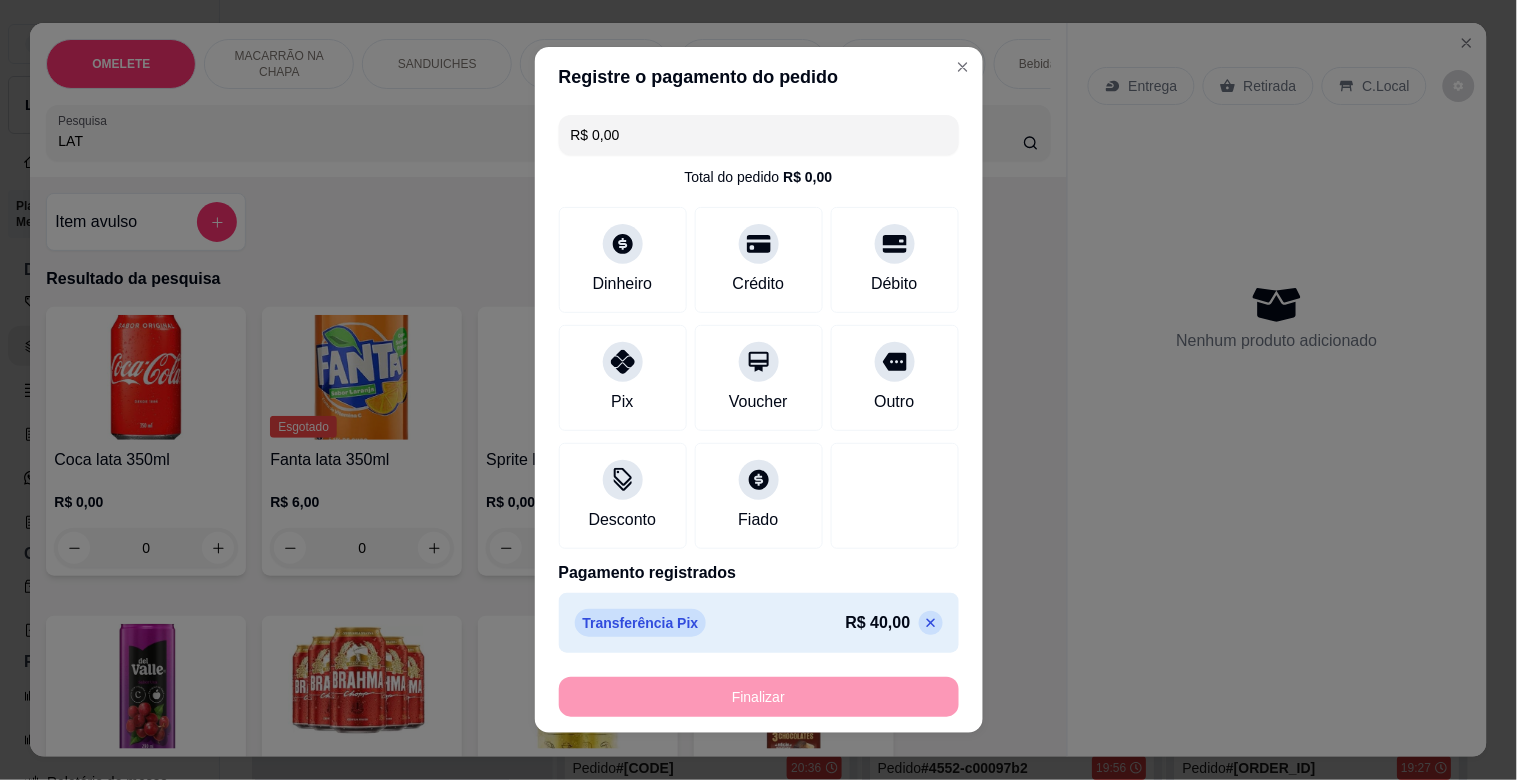 type on "-R$ 40,00" 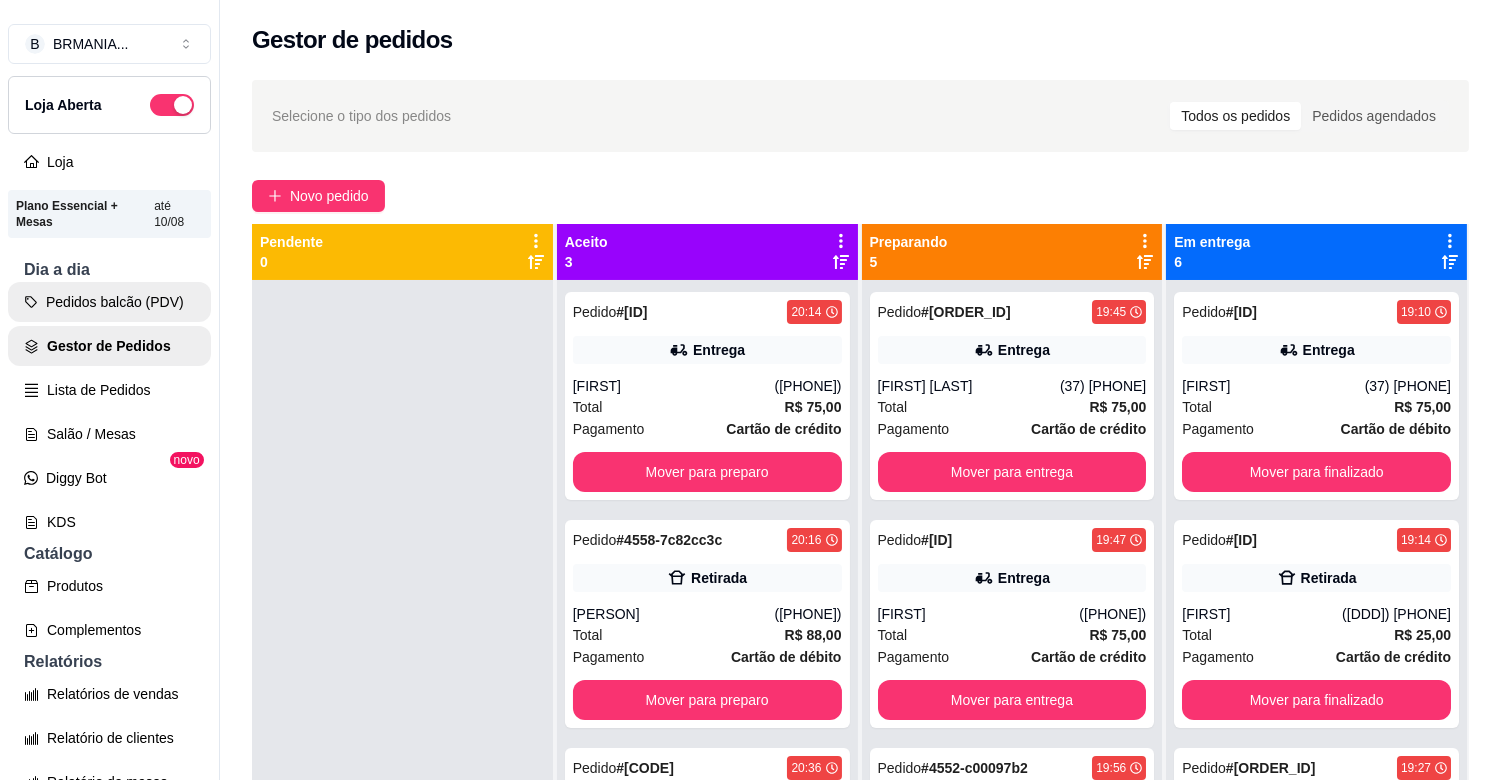 click on "Pedidos balcão (PDV)" at bounding box center [109, 302] 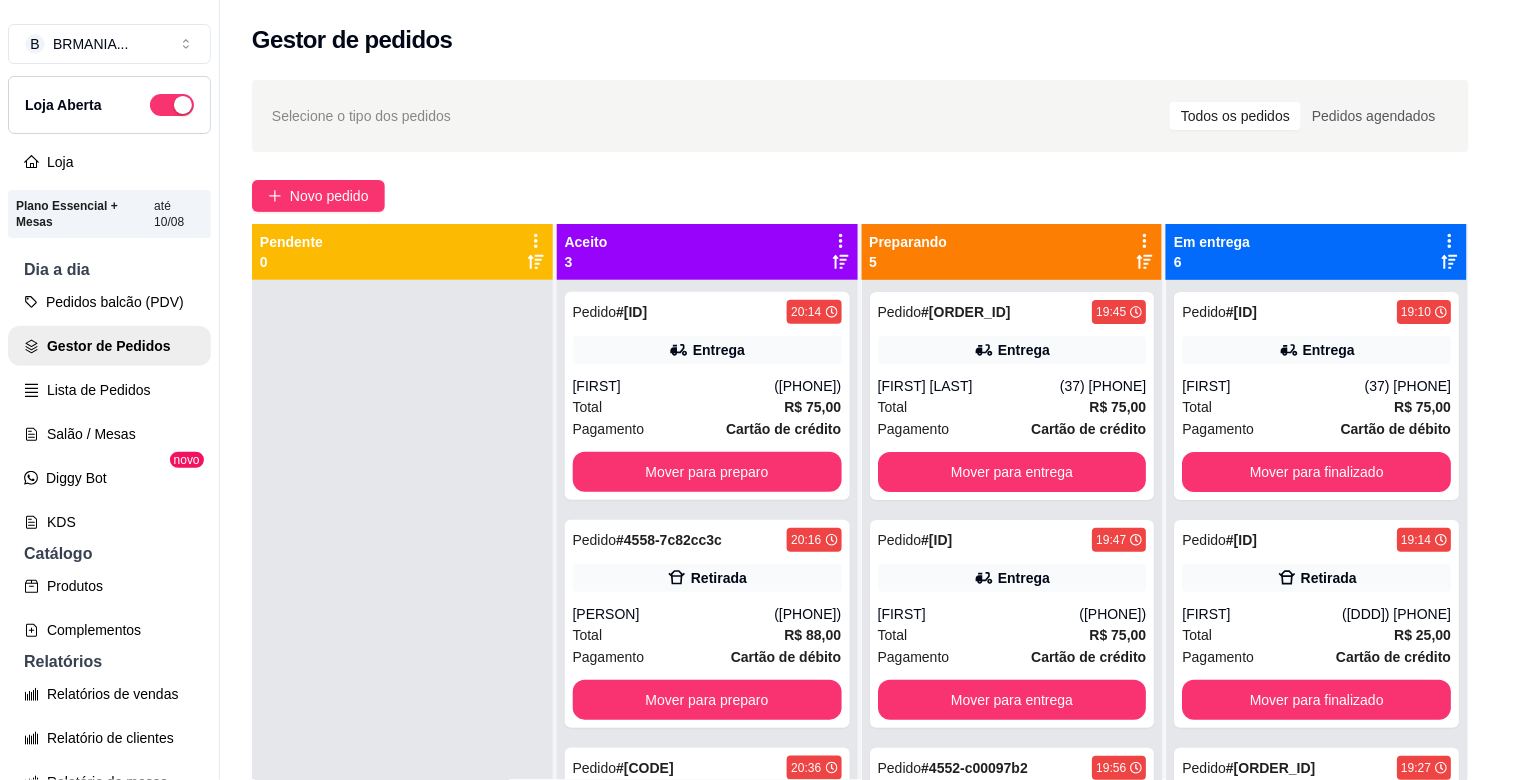 click on "Pesquisa" at bounding box center (540, 141) 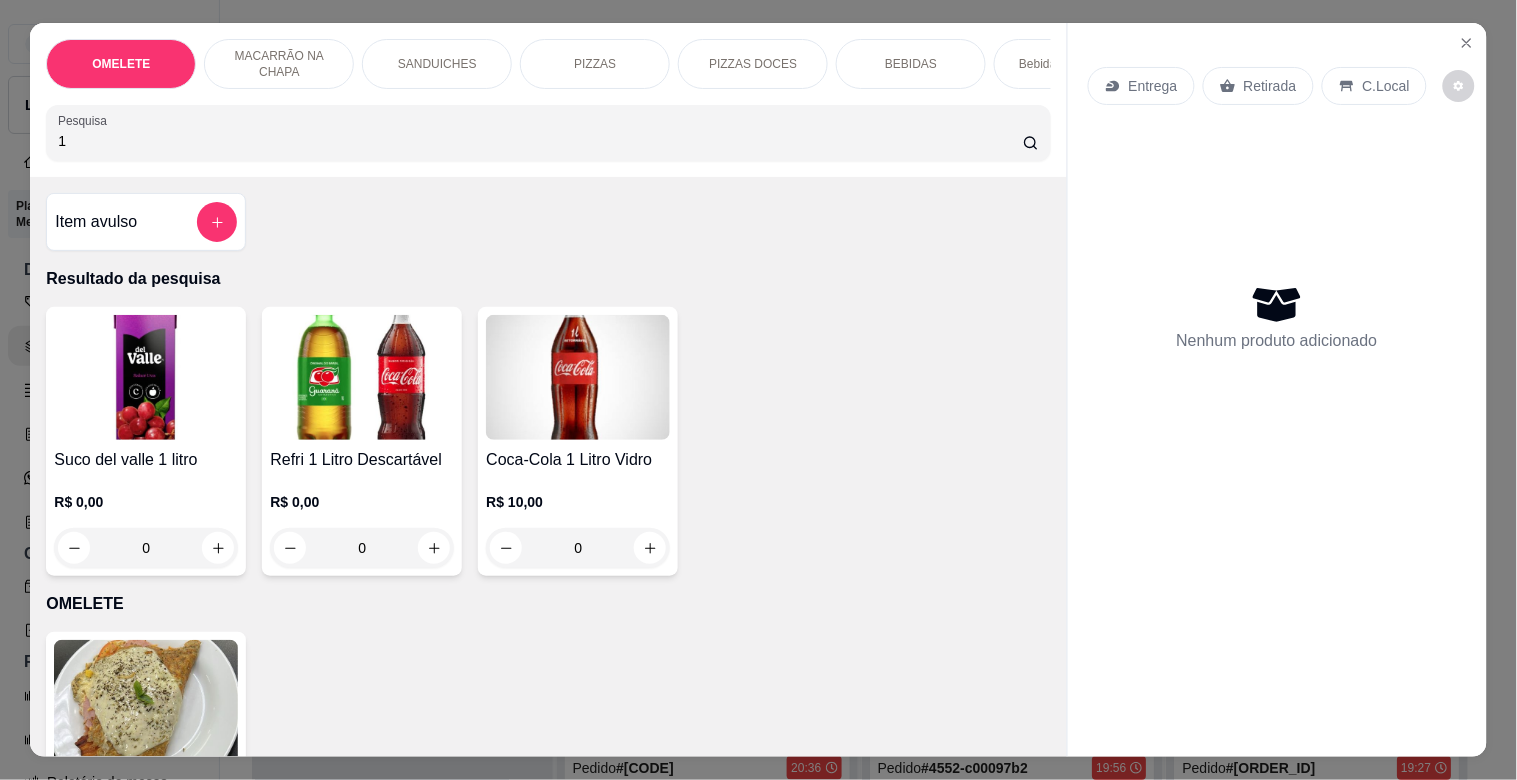 type on "1" 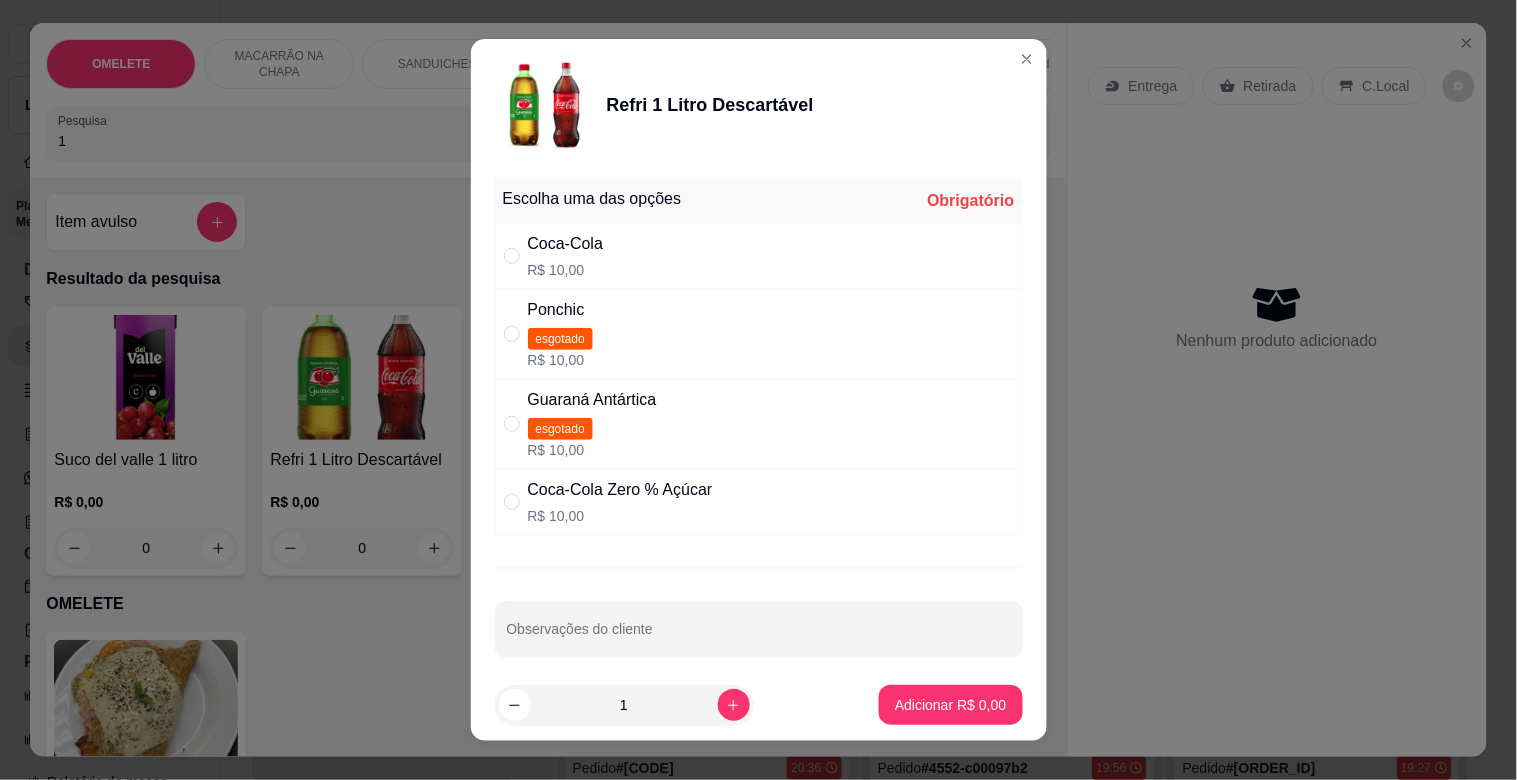 click on "Coca-Cola Zero % Açúcar  R$ 10,00" at bounding box center (759, 502) 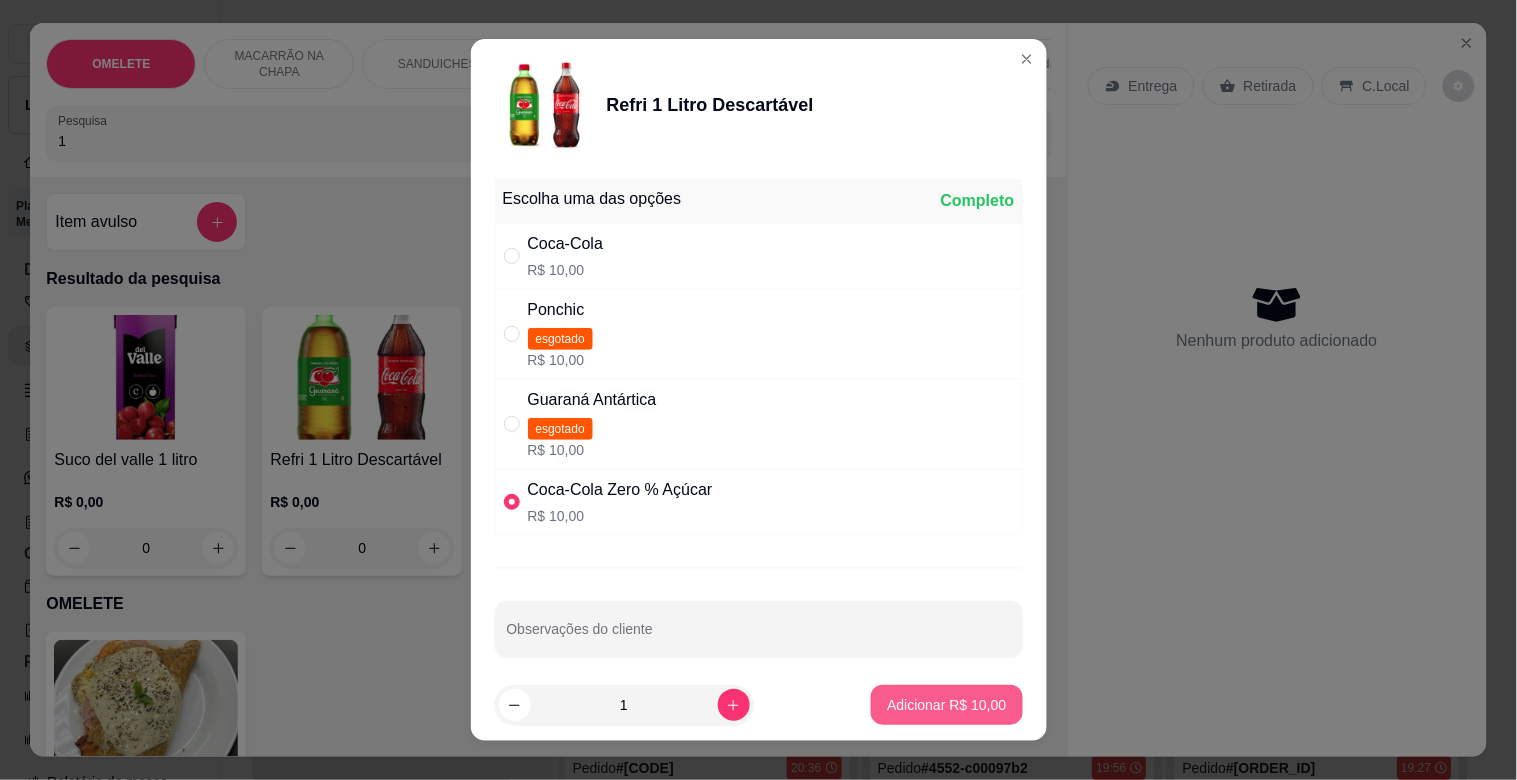 click on "Adicionar   R$ 10,00" at bounding box center (946, 705) 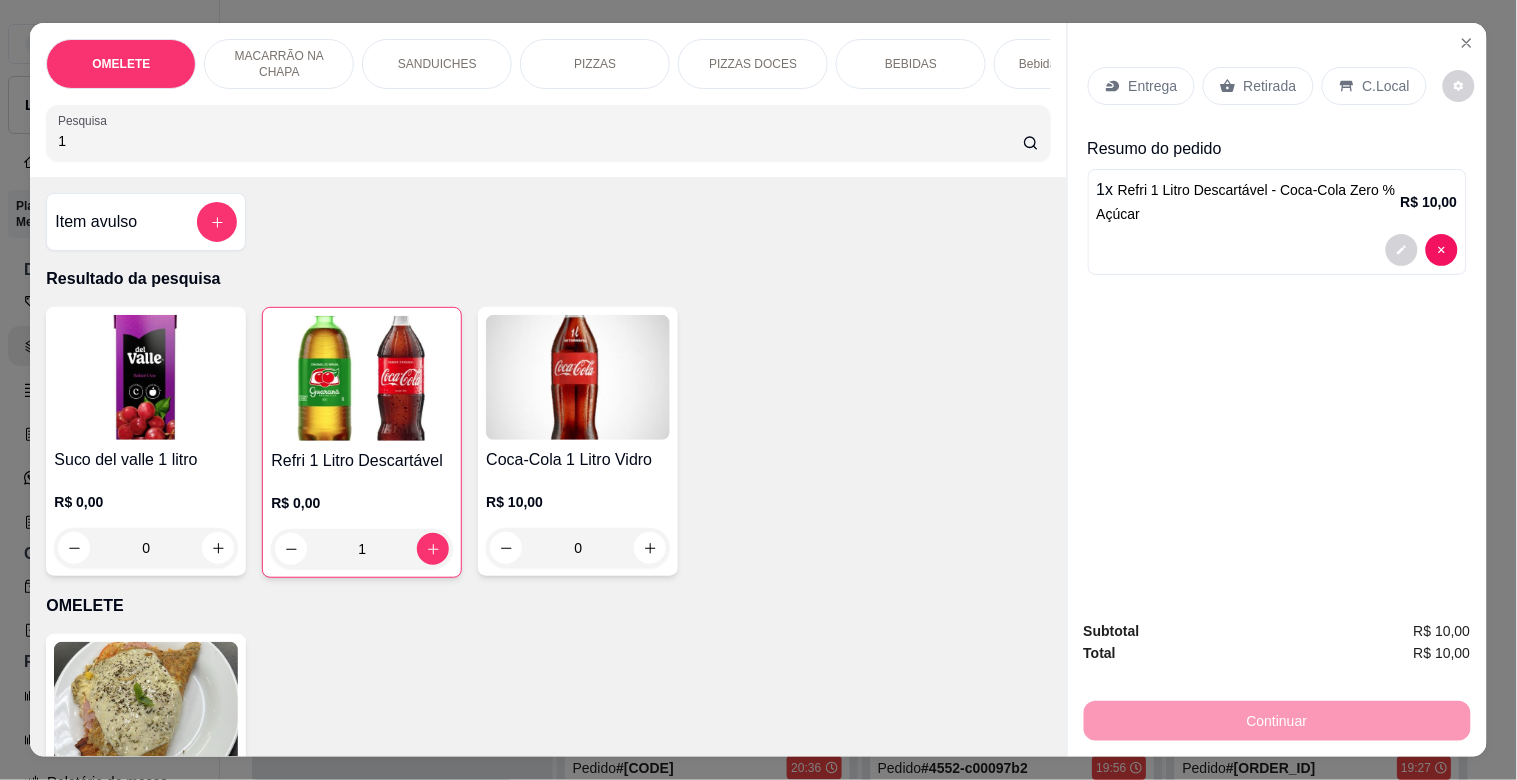 drag, startPoint x: 1251, startPoint y: 78, endPoint x: 1251, endPoint y: 290, distance: 212 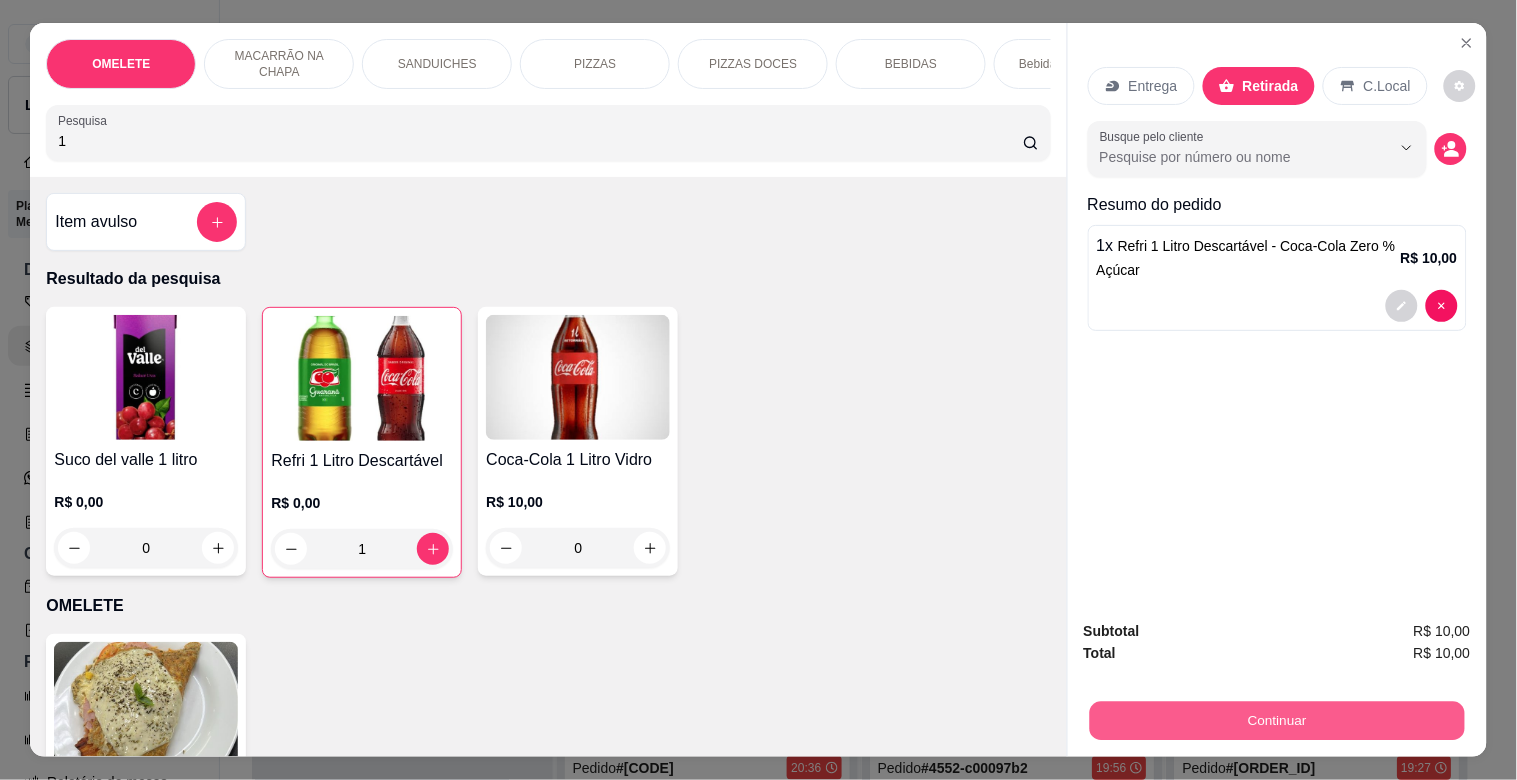 click on "Continuar" at bounding box center (1276, 720) 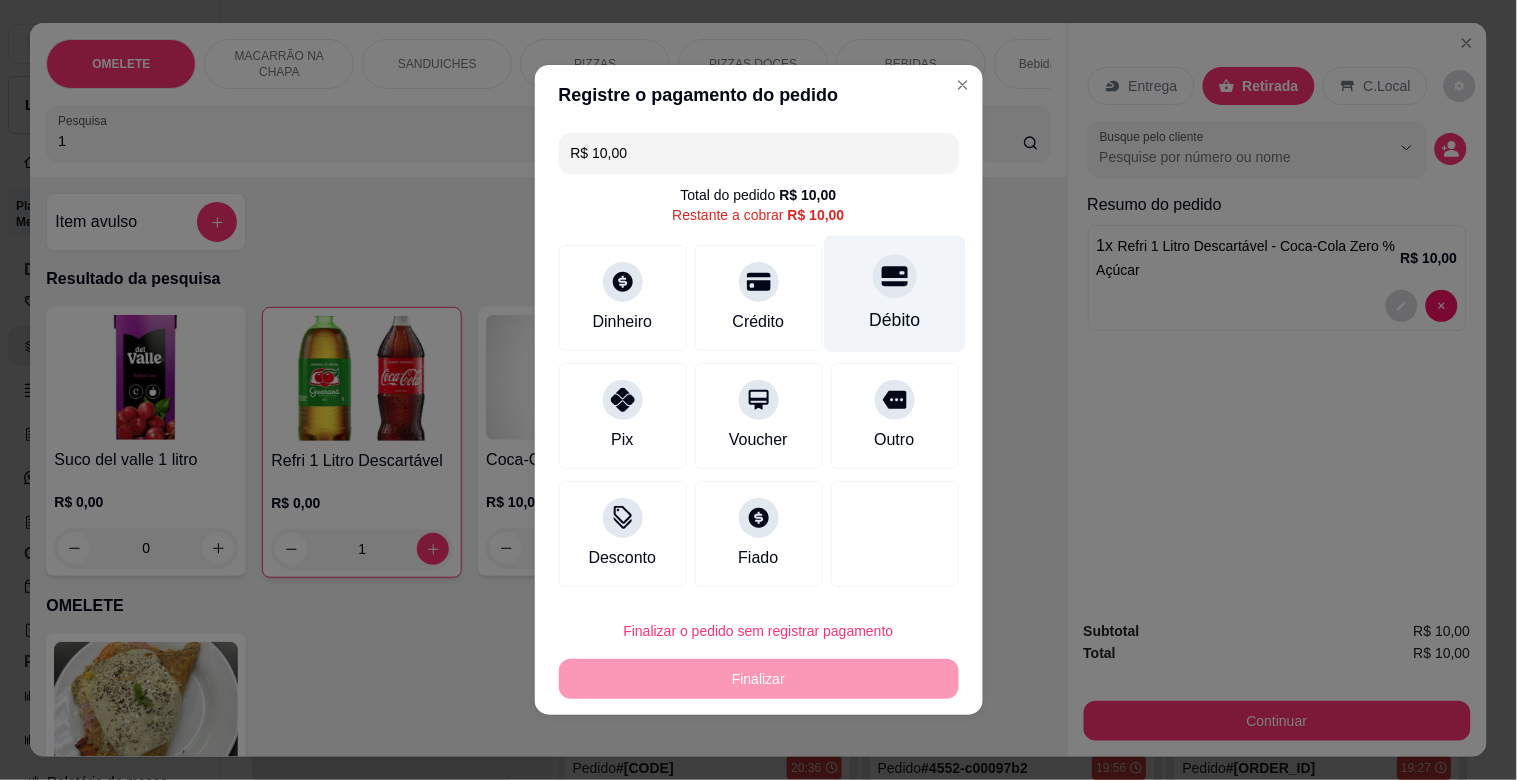 click on "Débito" at bounding box center [894, 294] 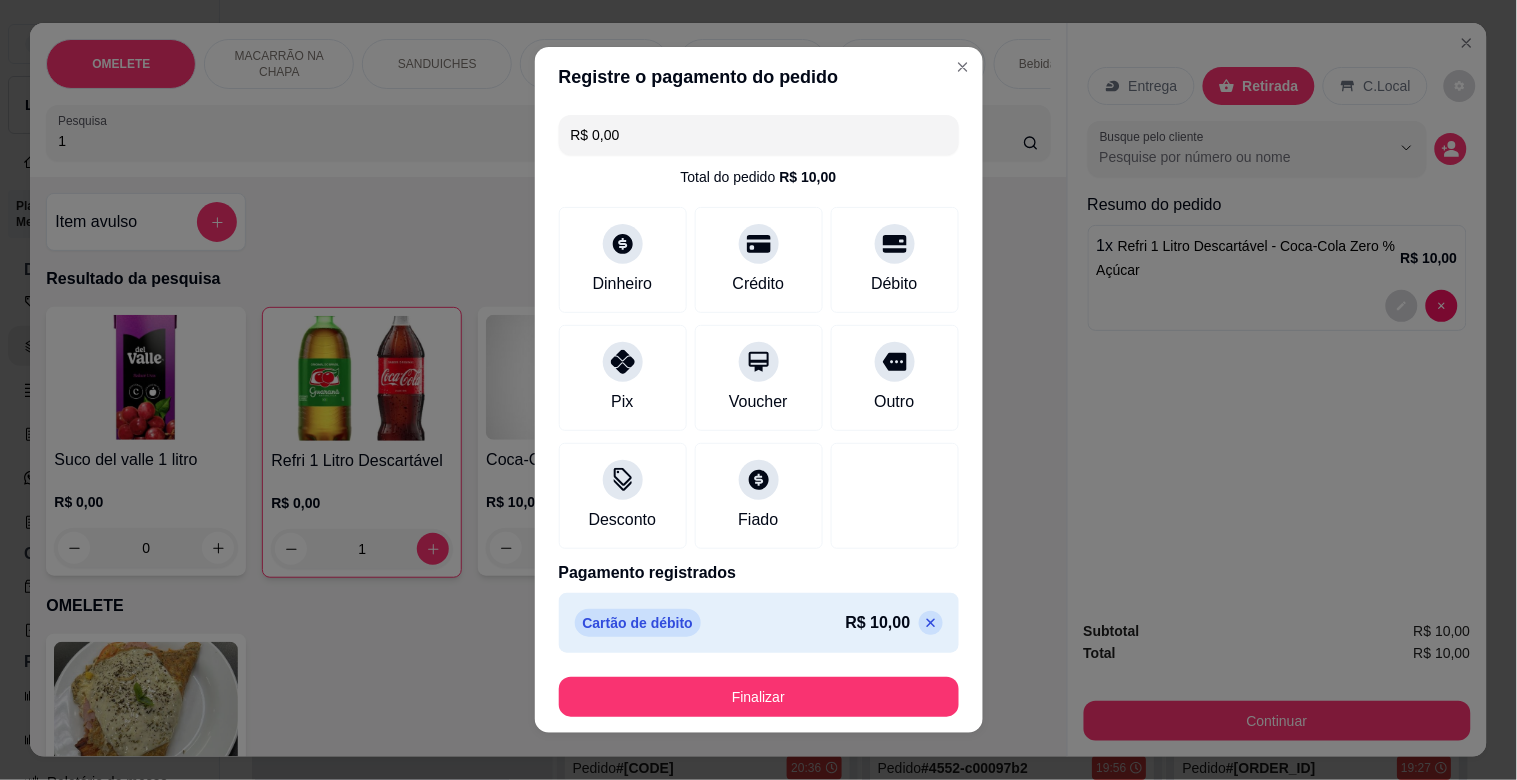click on "Finalizar" at bounding box center [759, 697] 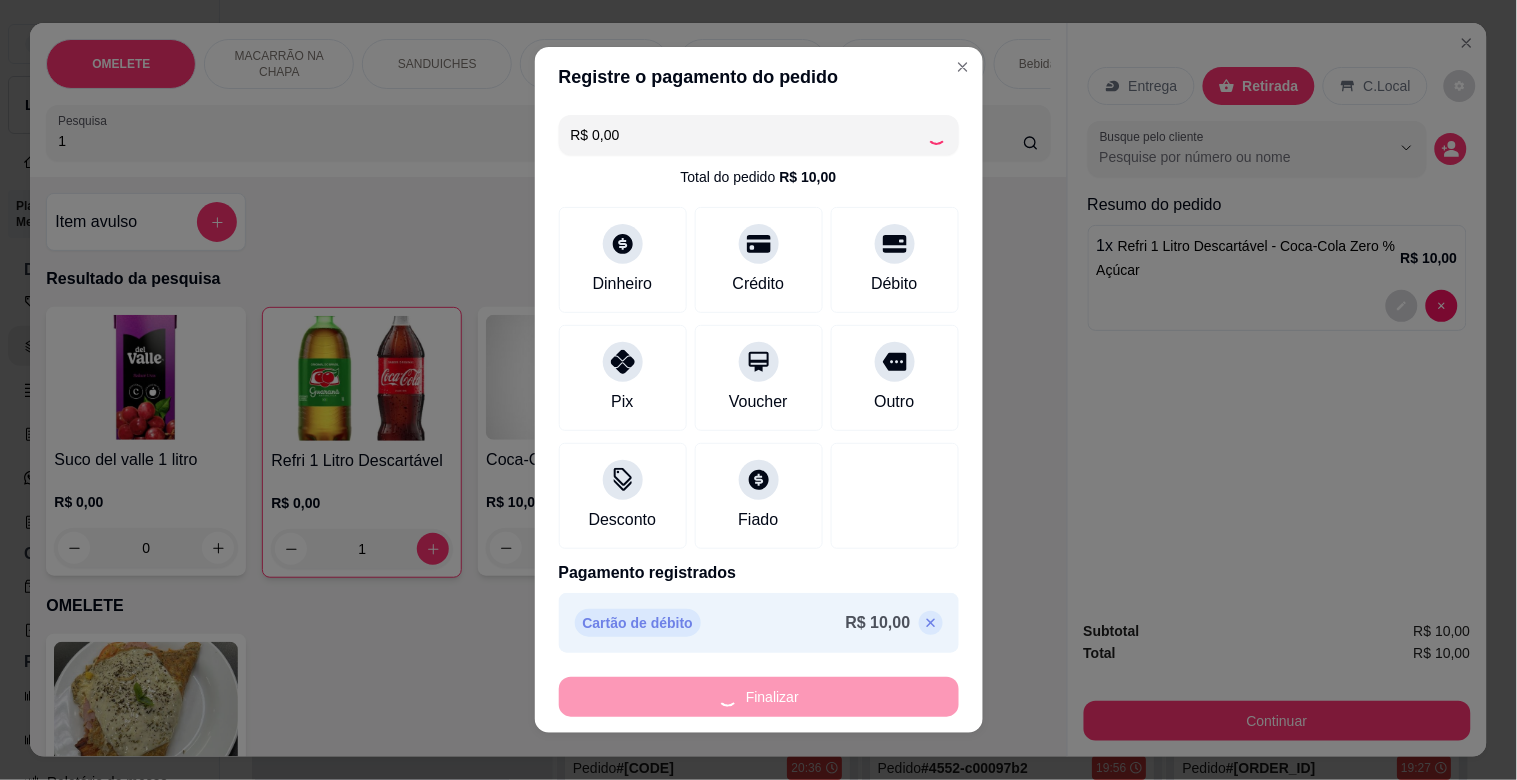 type on "0" 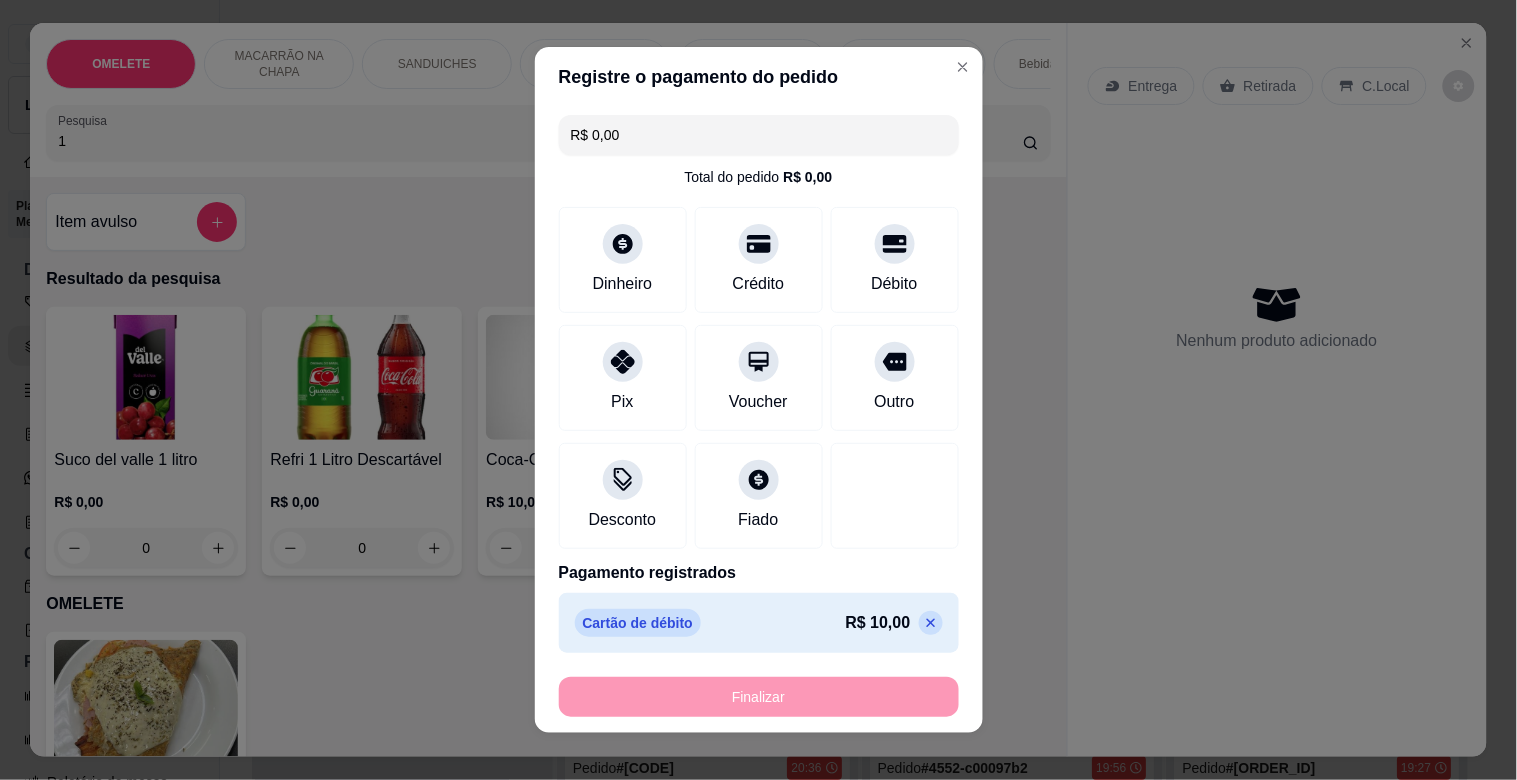 type on "-R$ 10,00" 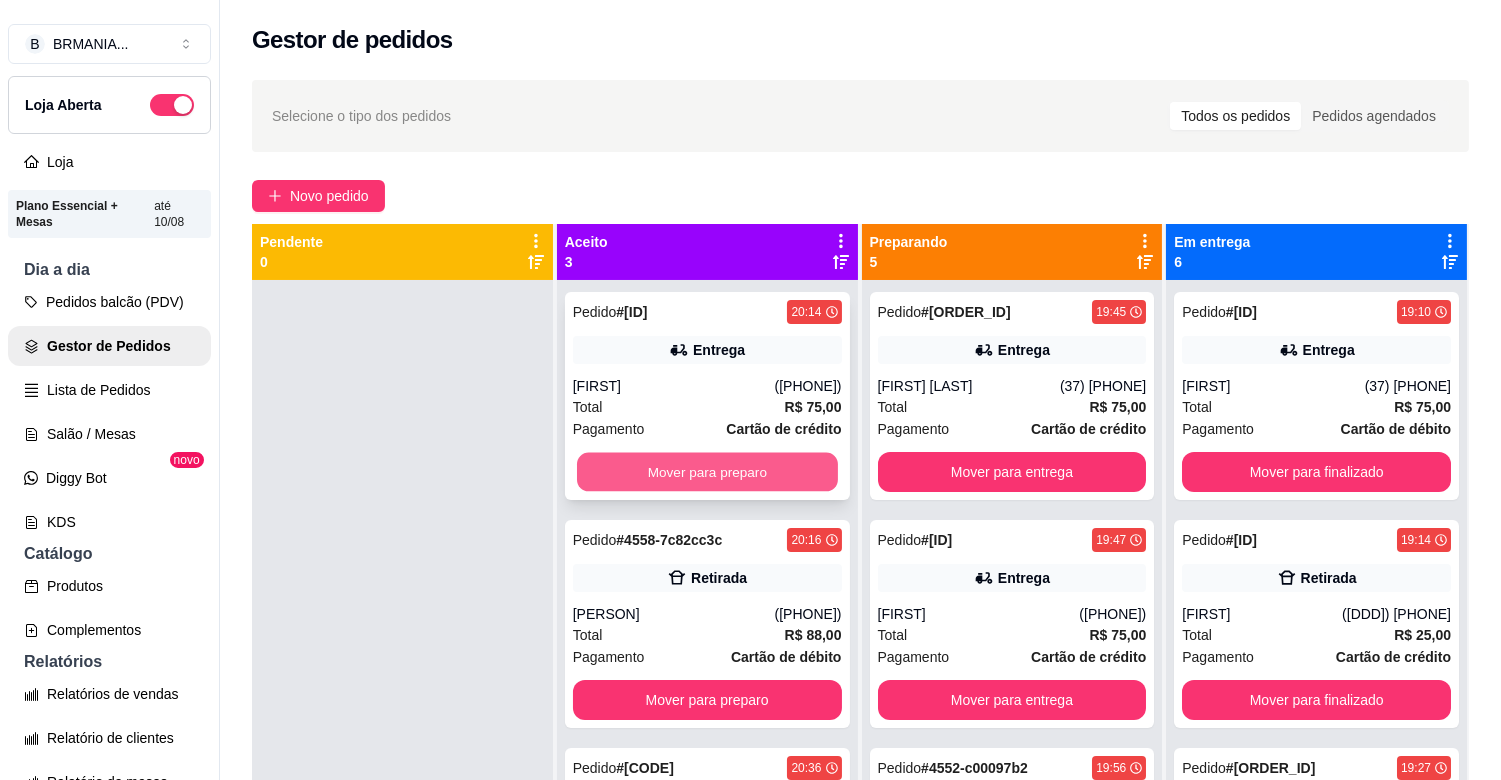 click on "Mover para preparo" at bounding box center [707, 472] 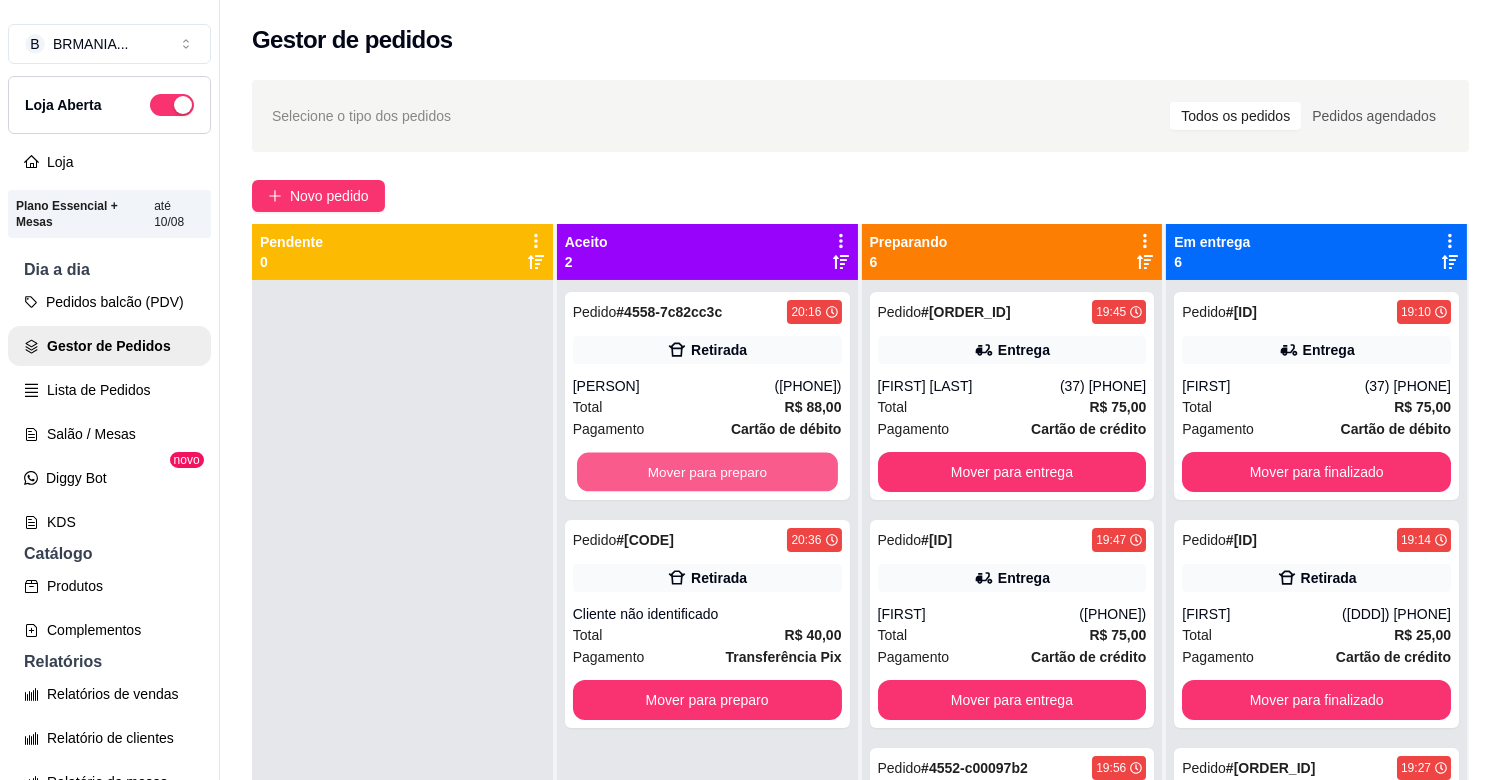 click on "Mover para preparo" at bounding box center (707, 472) 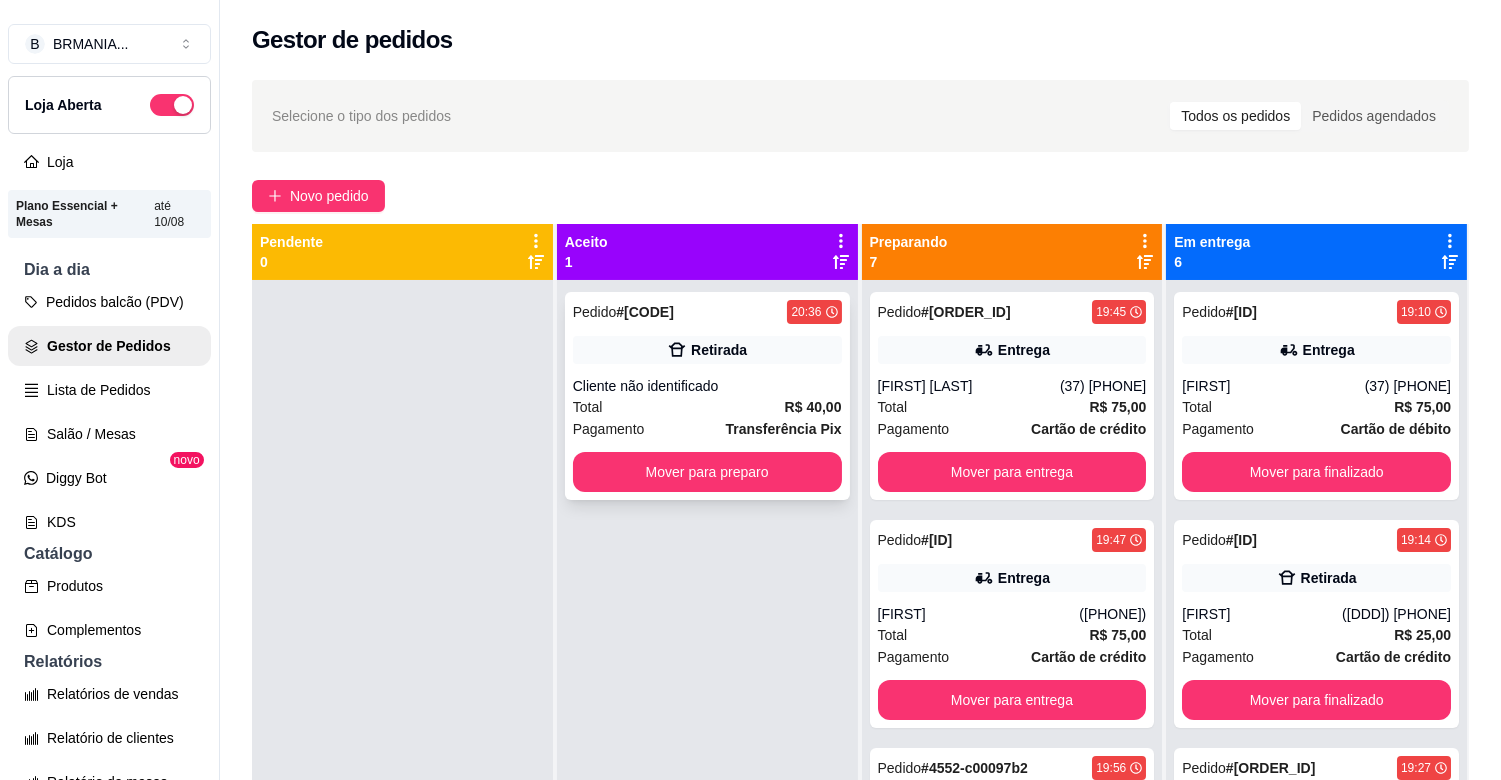 click on "Total R$ 40,00" at bounding box center (707, 407) 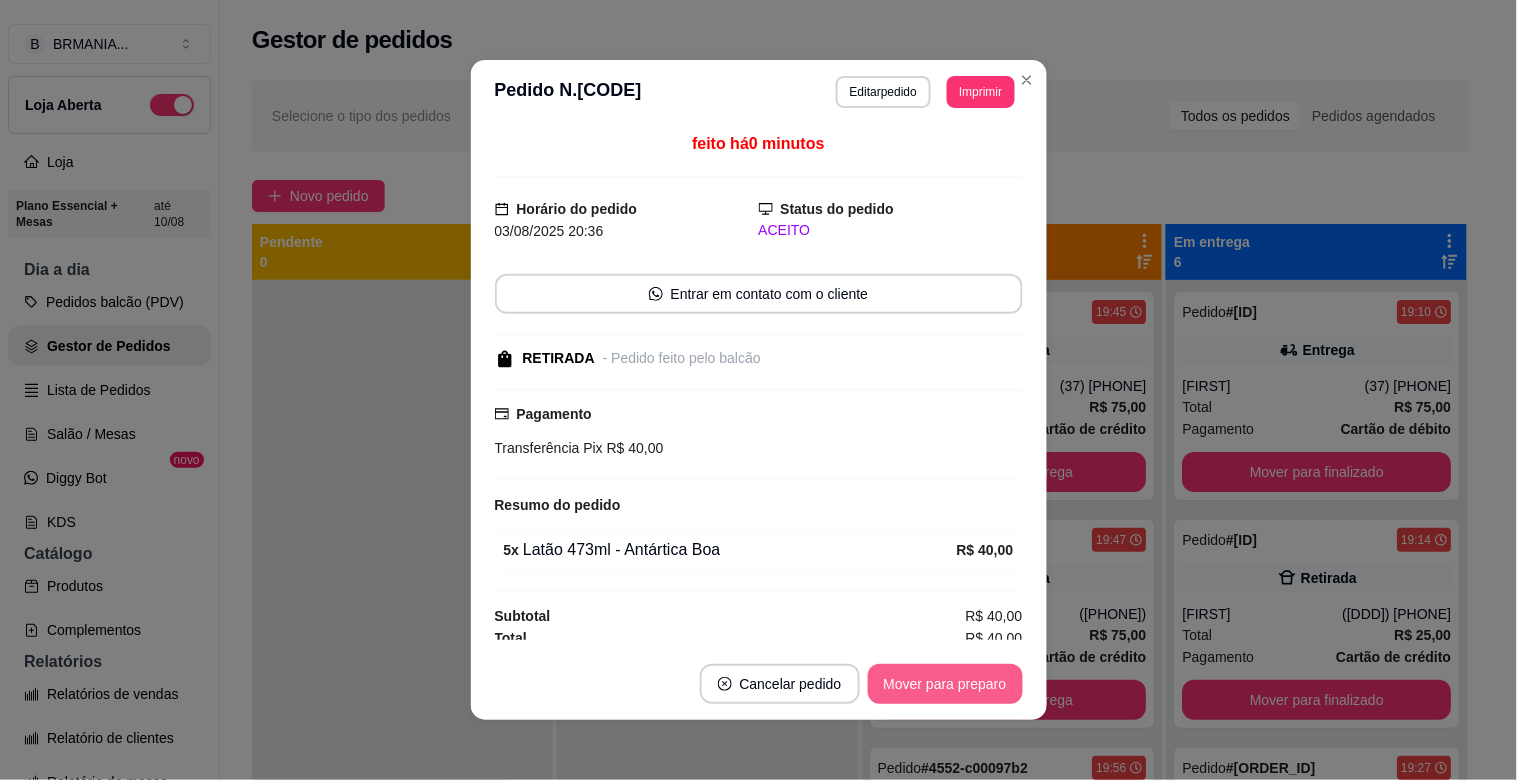 click on "Mover para preparo" at bounding box center (945, 684) 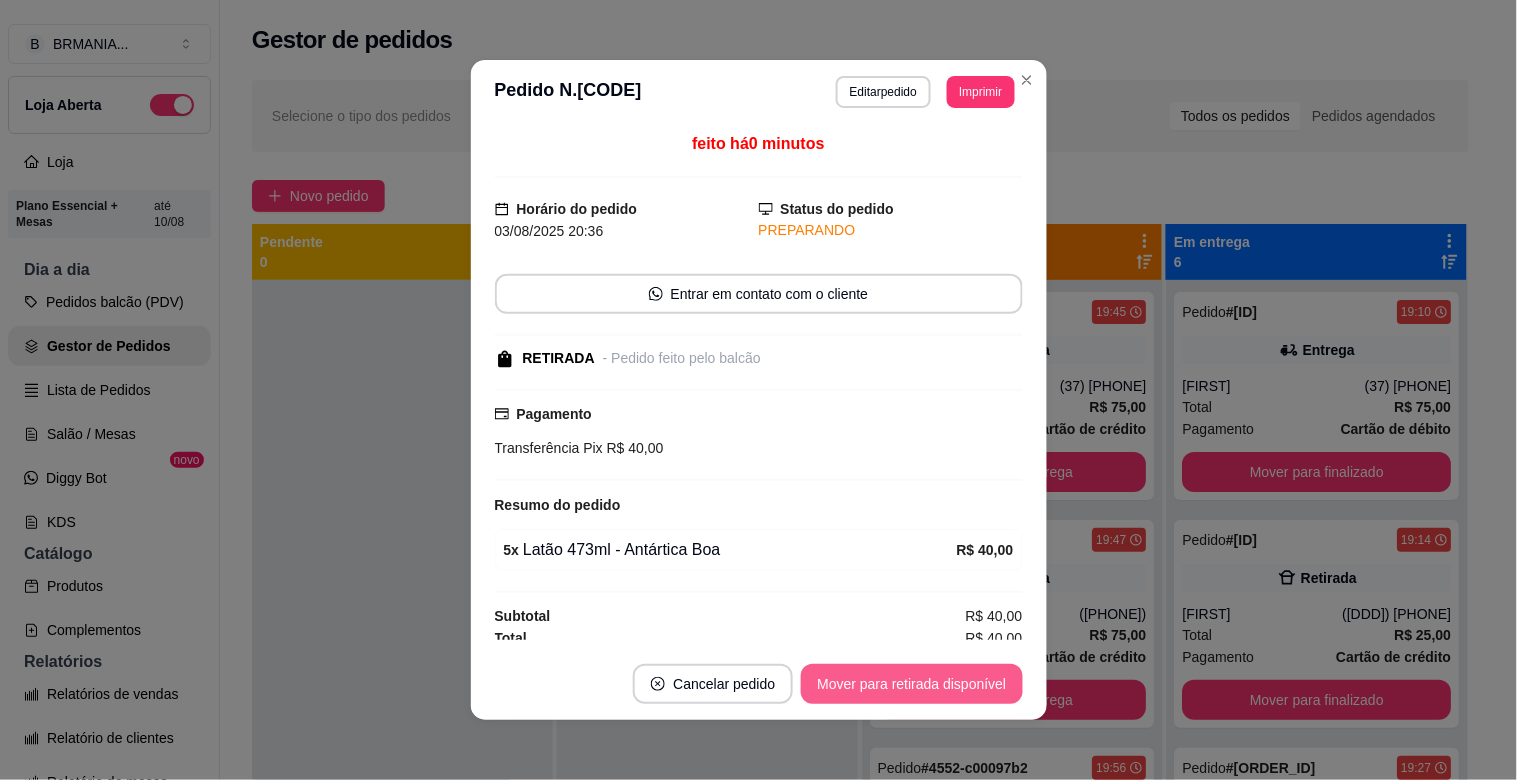 click on "Mover para retirada disponível" at bounding box center [911, 684] 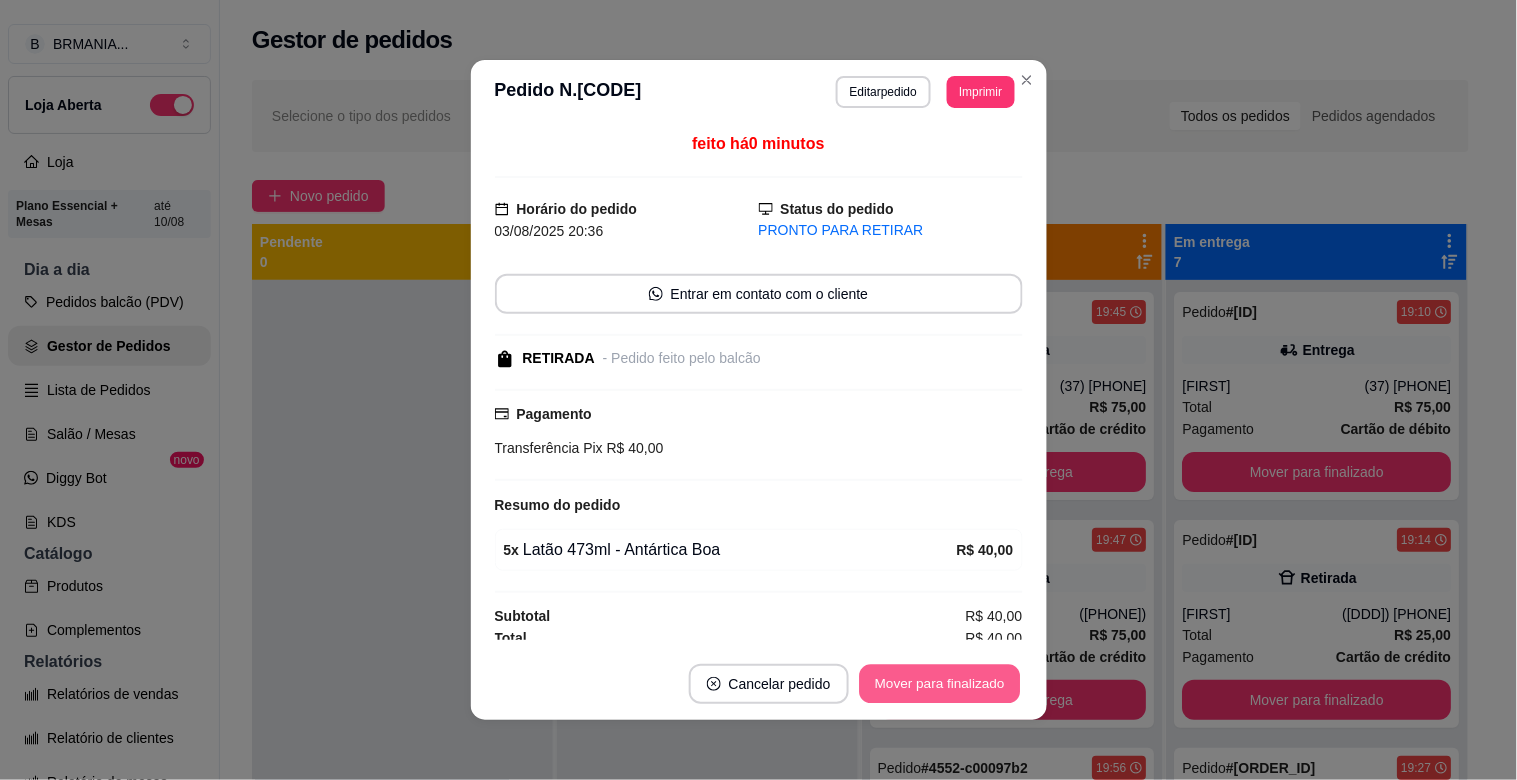 click on "Mover para finalizado" at bounding box center (939, 684) 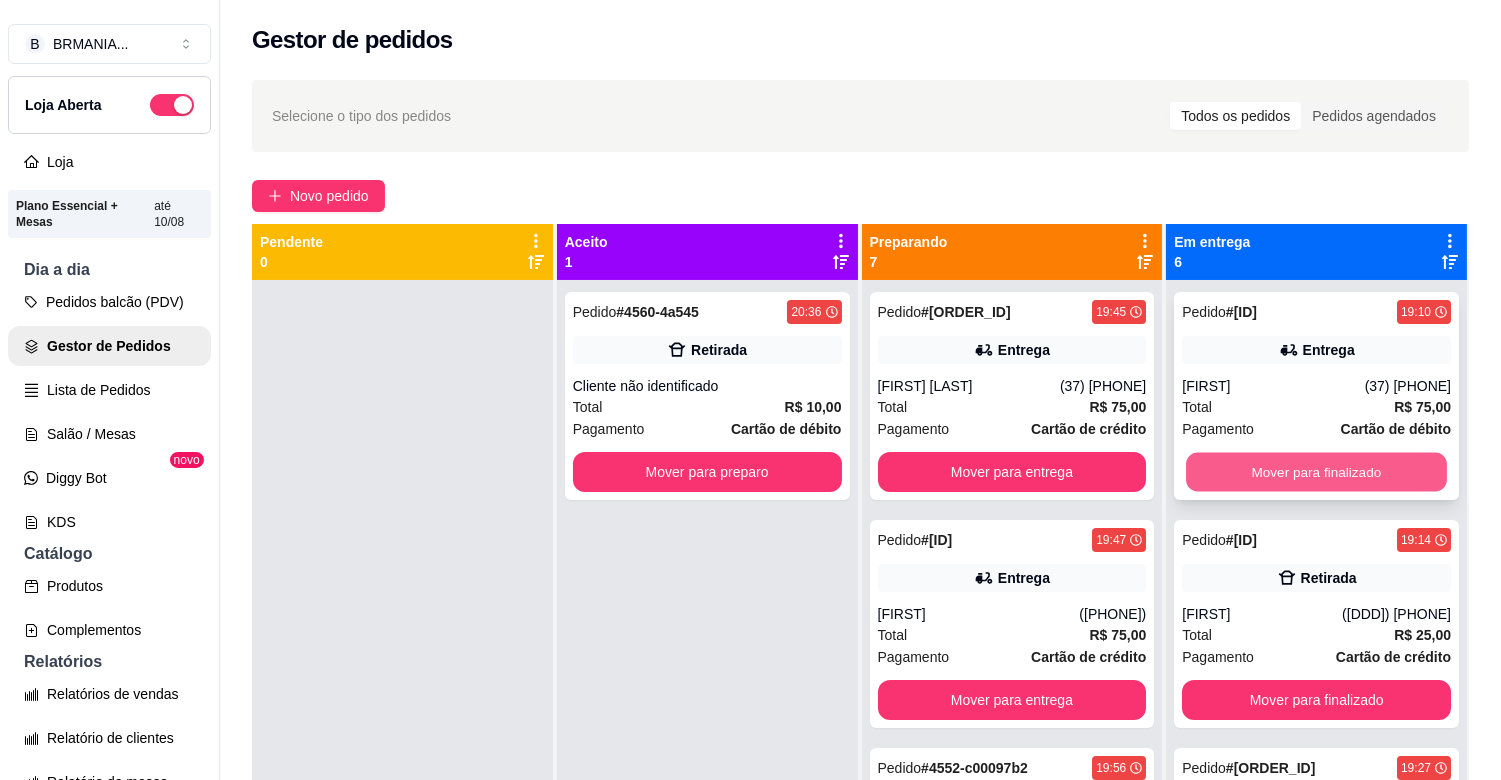 click on "Mover para finalizado" at bounding box center [1316, 472] 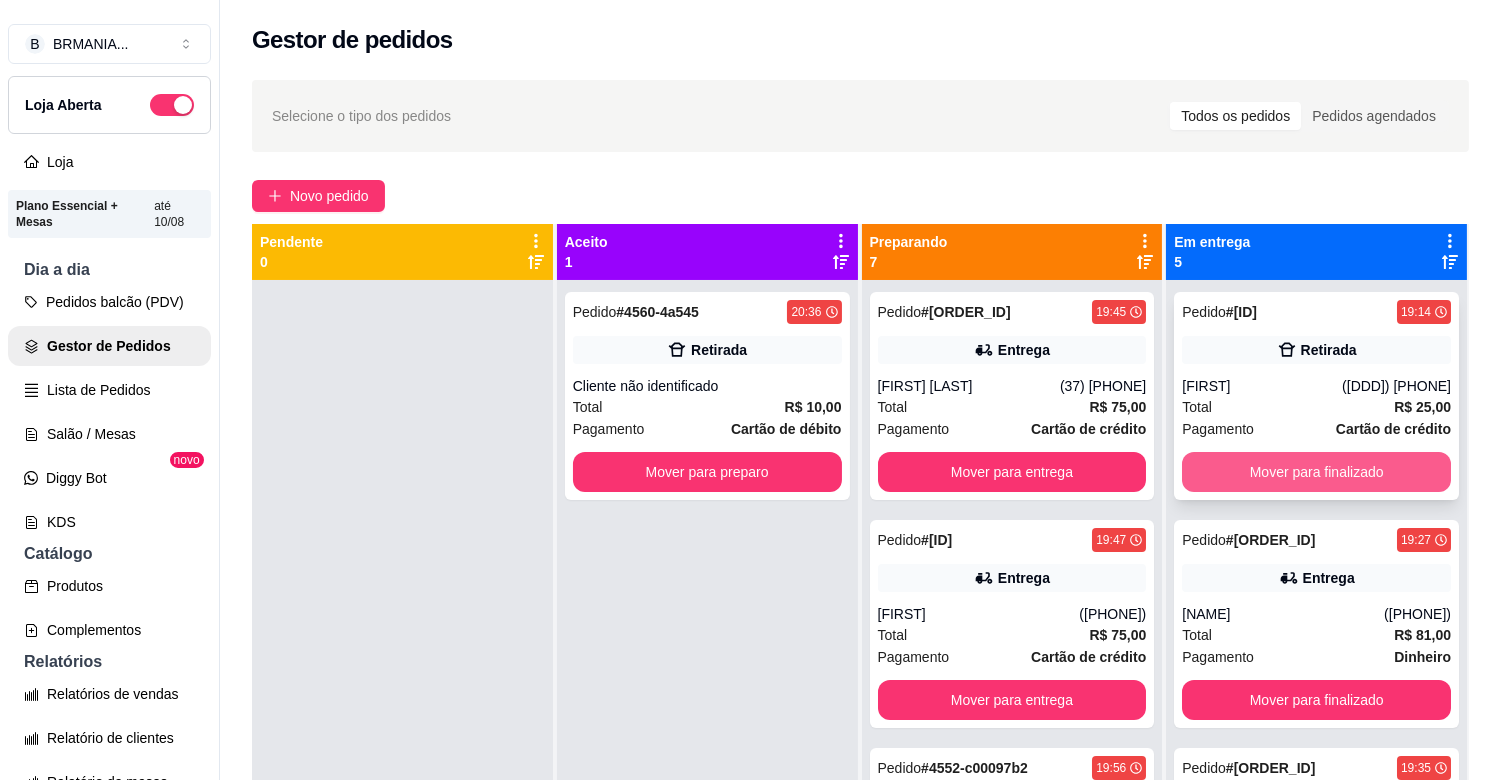 click on "Mover para finalizado" at bounding box center [1316, 472] 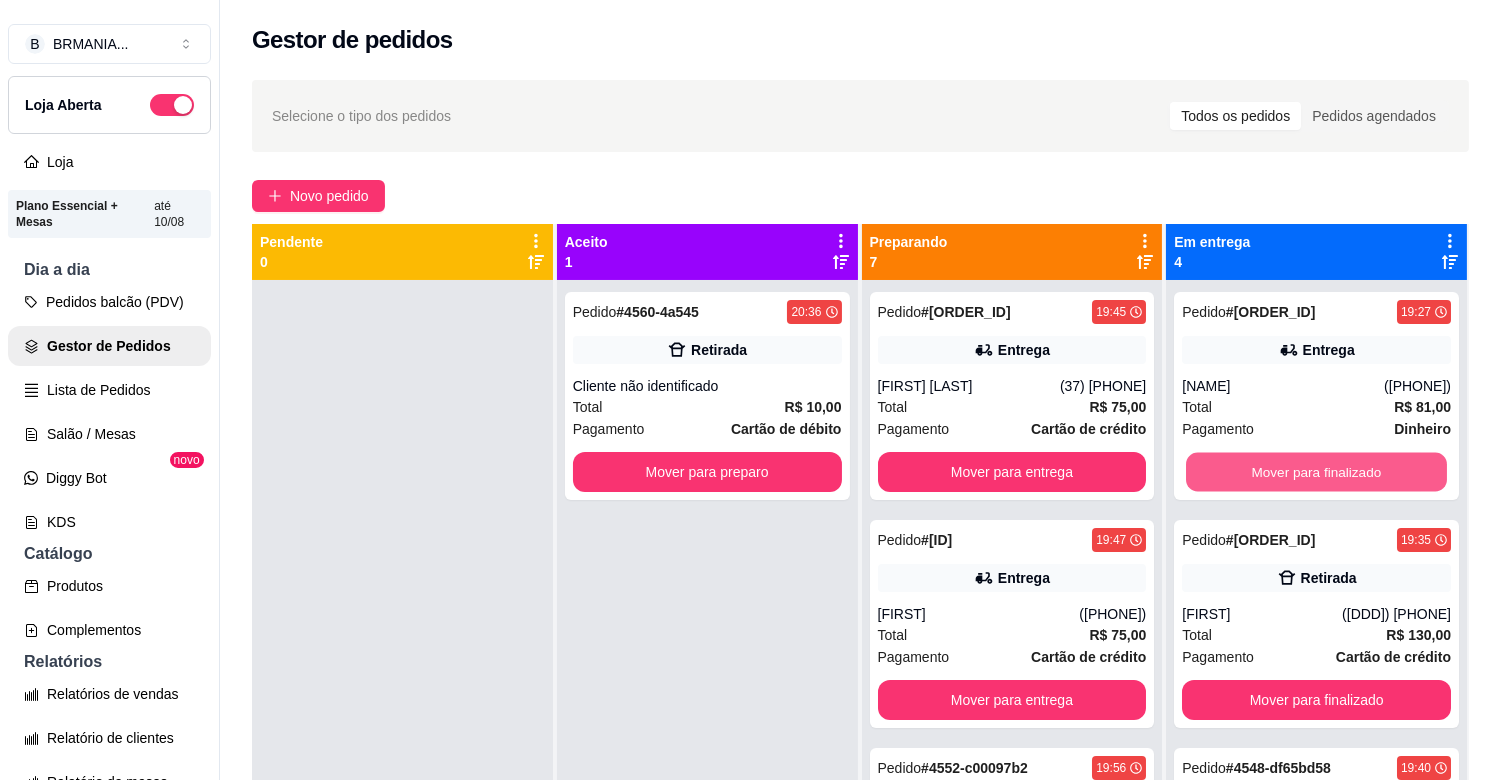 click on "Mover para finalizado" at bounding box center (1316, 472) 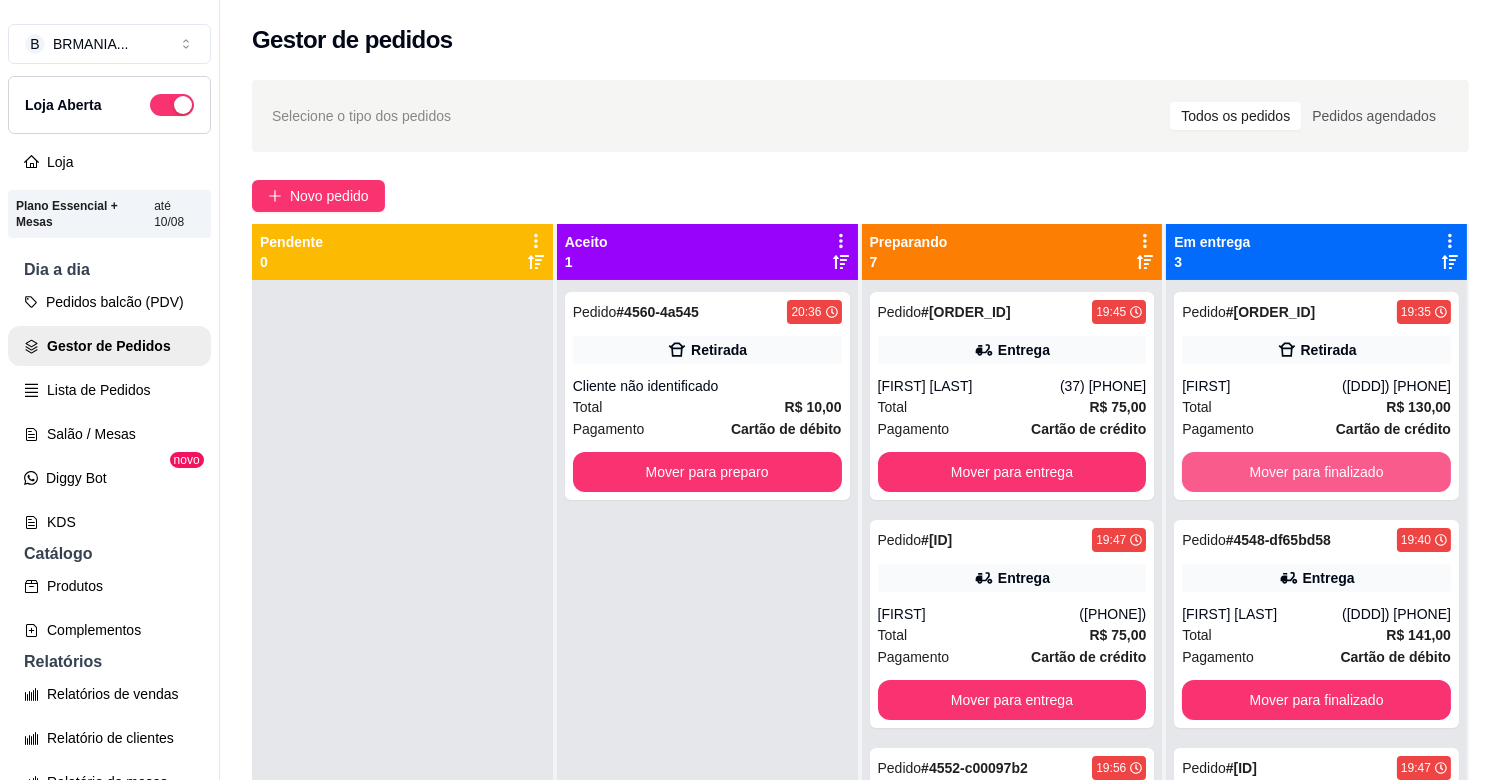 click on "Mover para finalizado" at bounding box center (1316, 472) 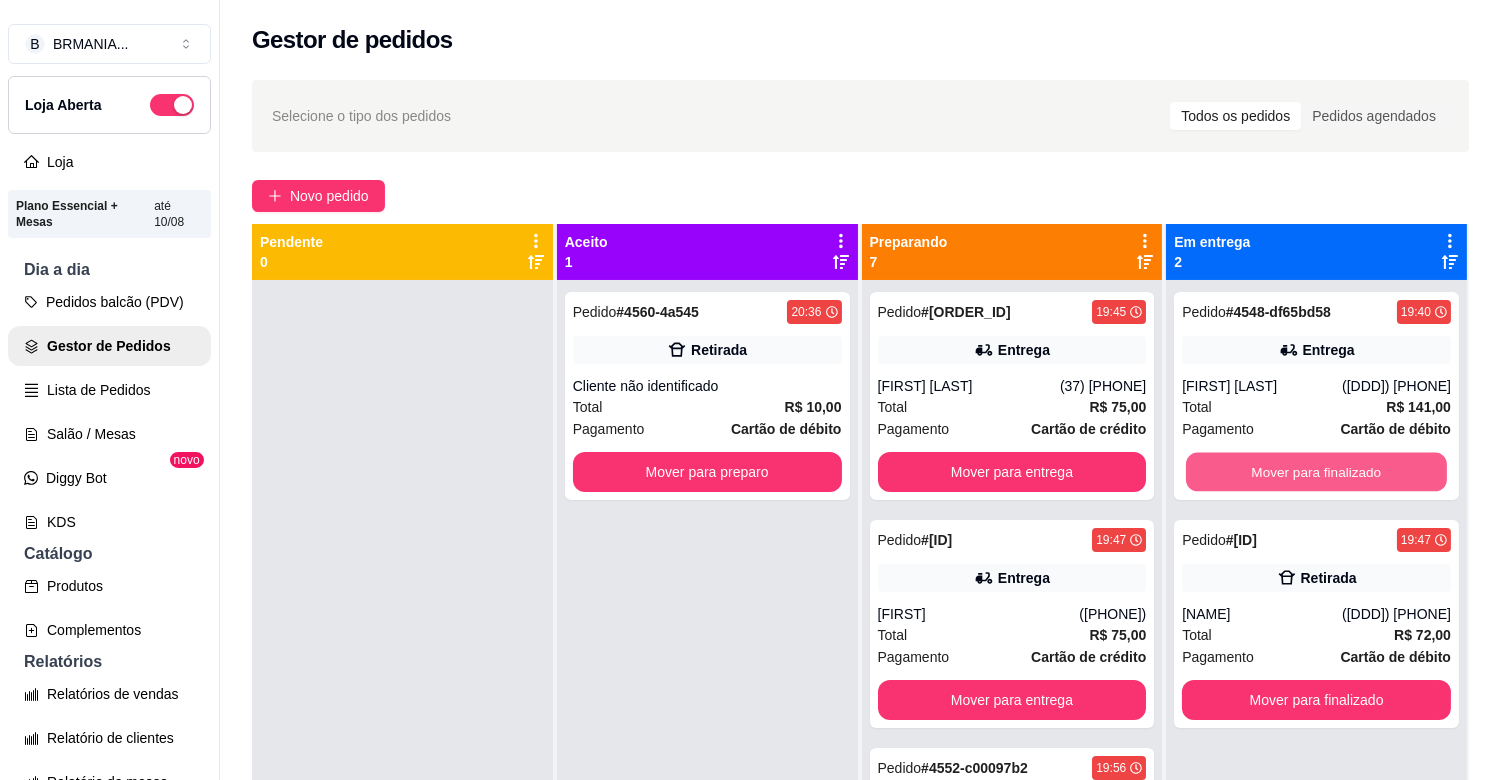 click on "Mover para finalizado" at bounding box center (1316, 472) 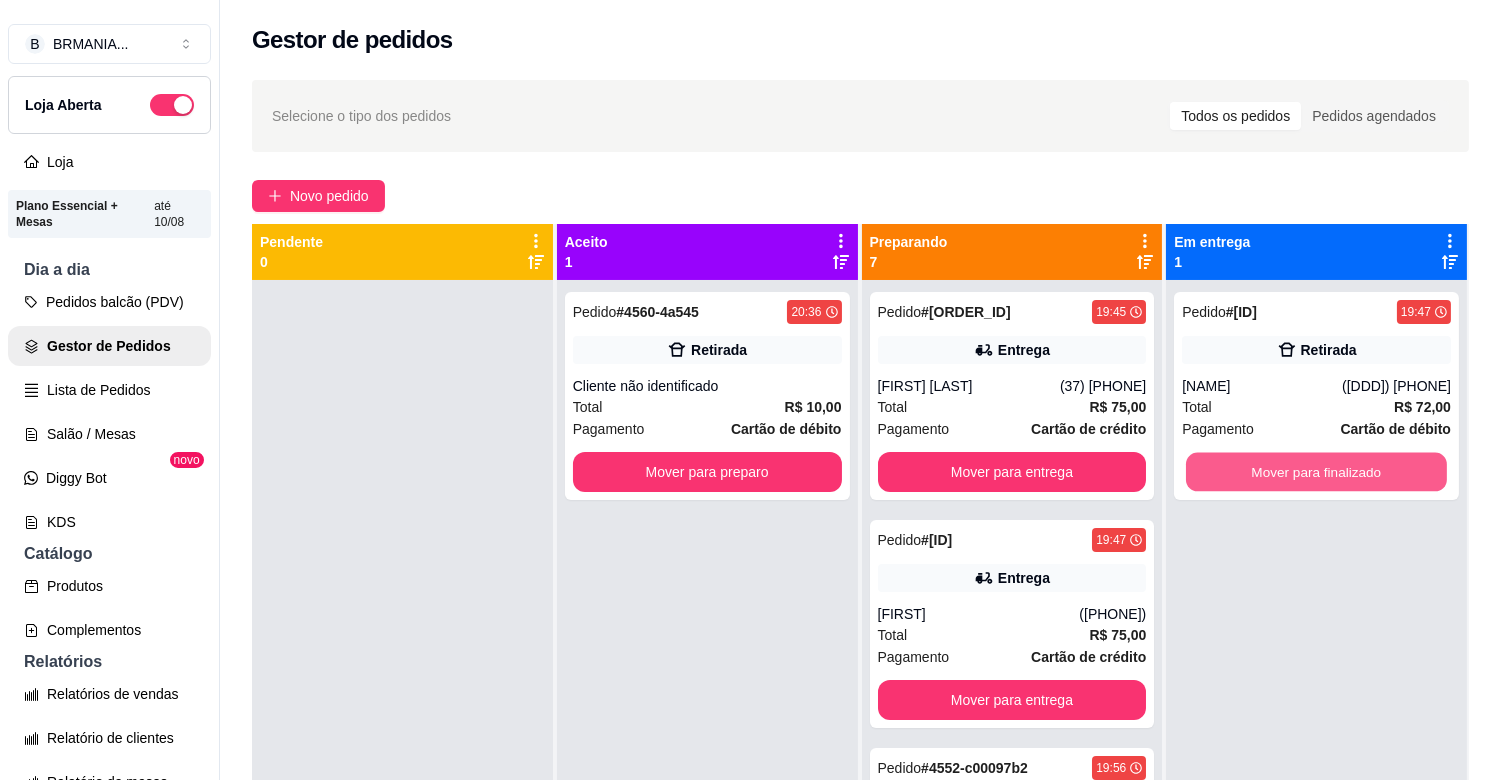 click on "Mover para finalizado" at bounding box center [1316, 472] 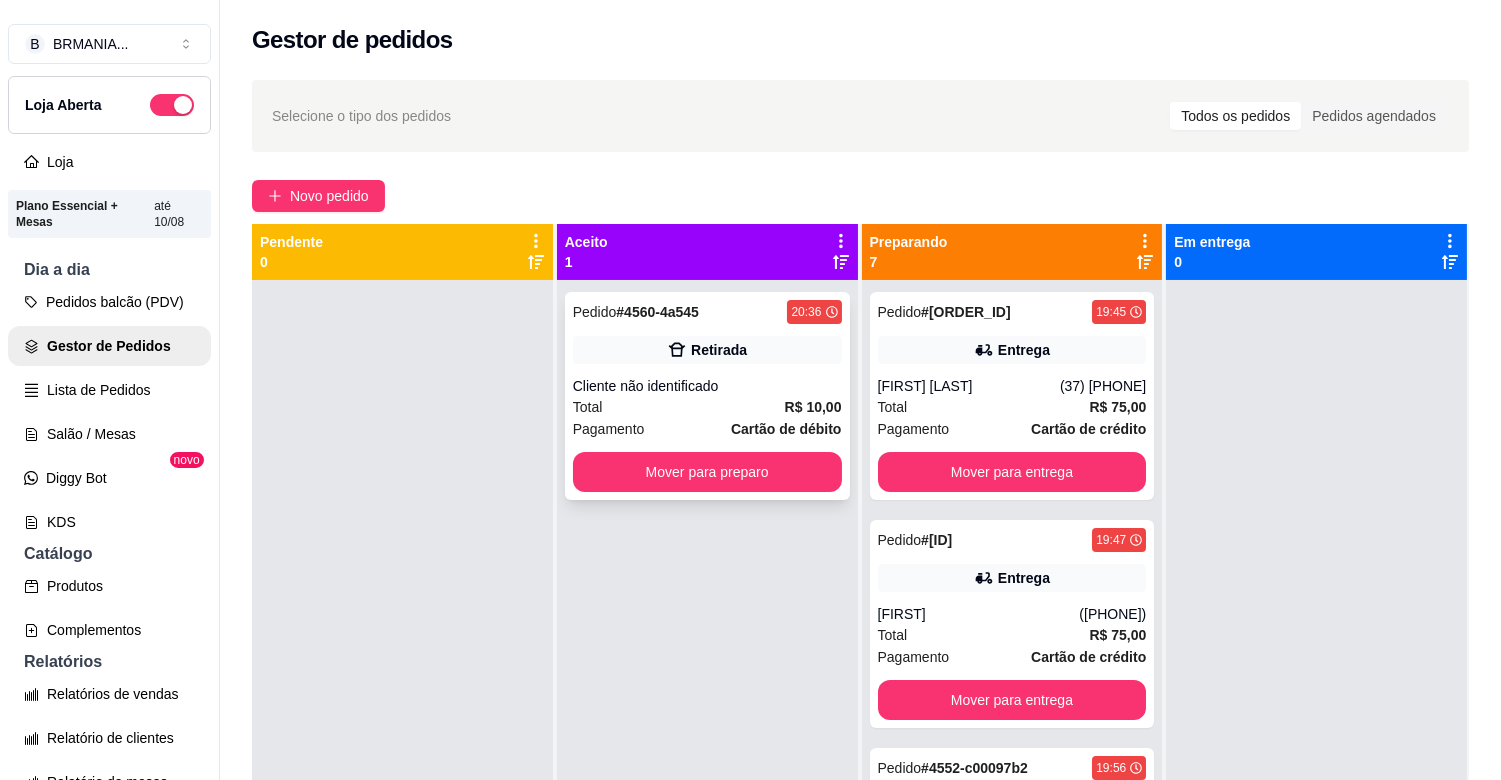 click on "Retirada" at bounding box center [719, 350] 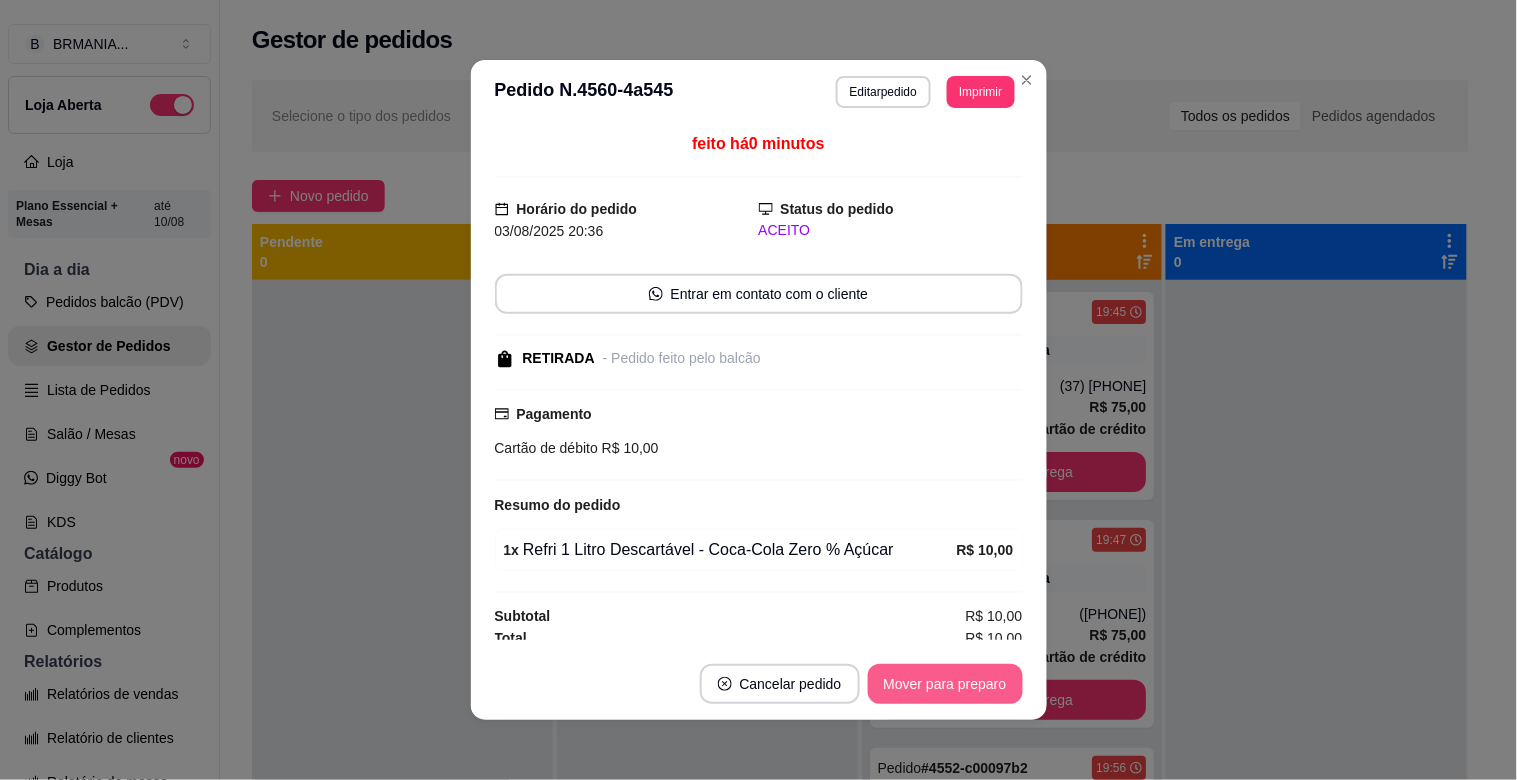 click on "Mover para preparo" at bounding box center (945, 684) 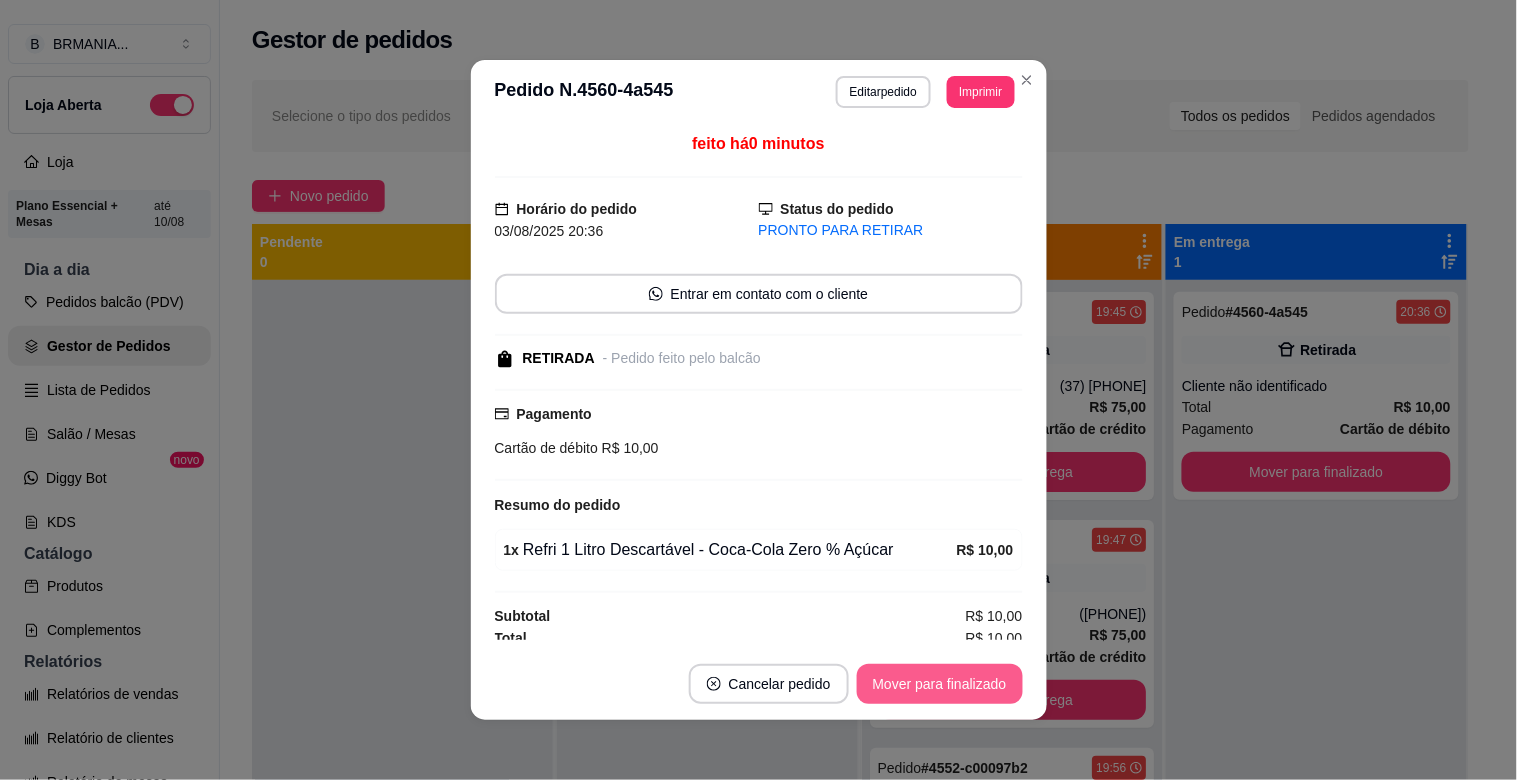 click on "Mover para finalizado" at bounding box center [940, 684] 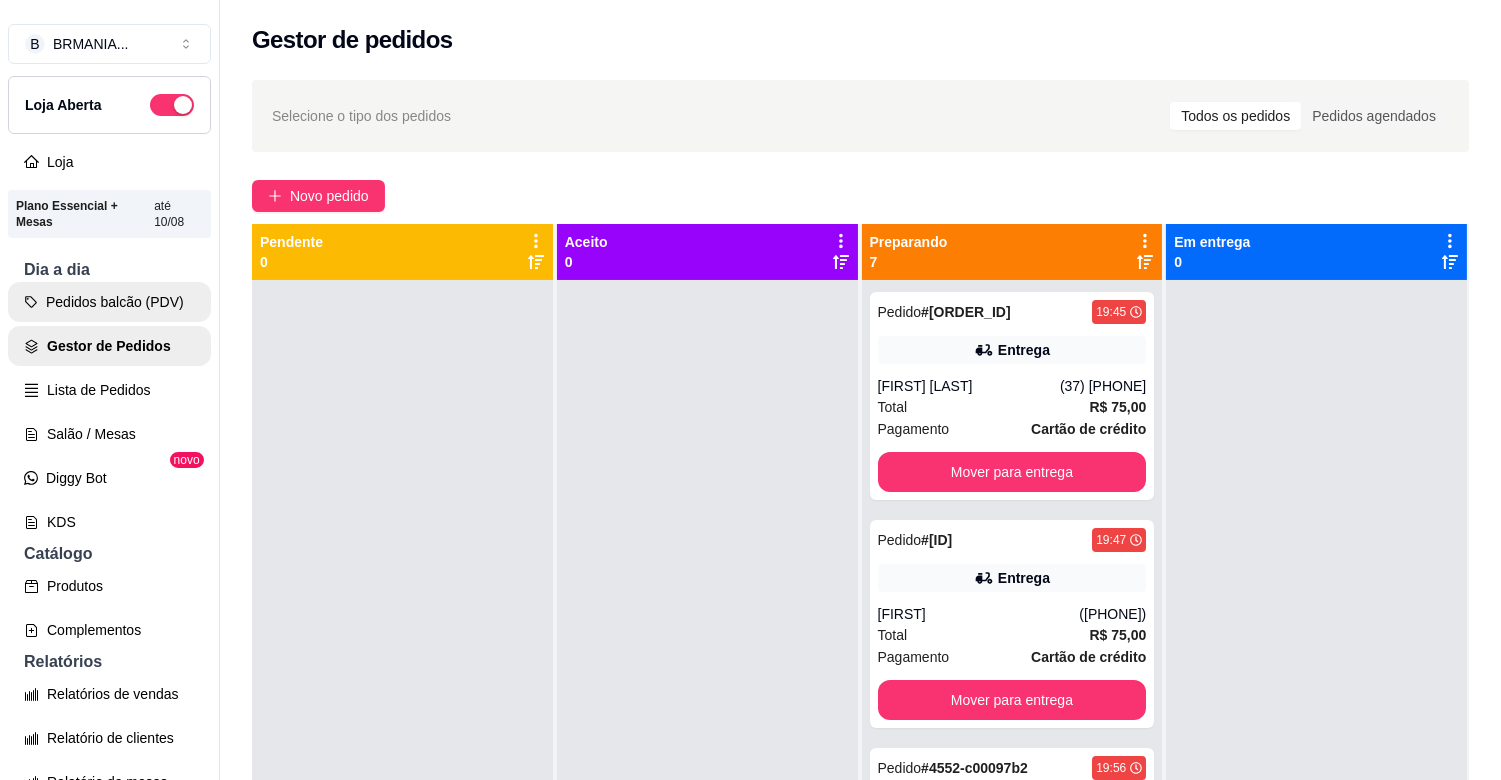 click on "Pedidos balcão (PDV)" at bounding box center (109, 302) 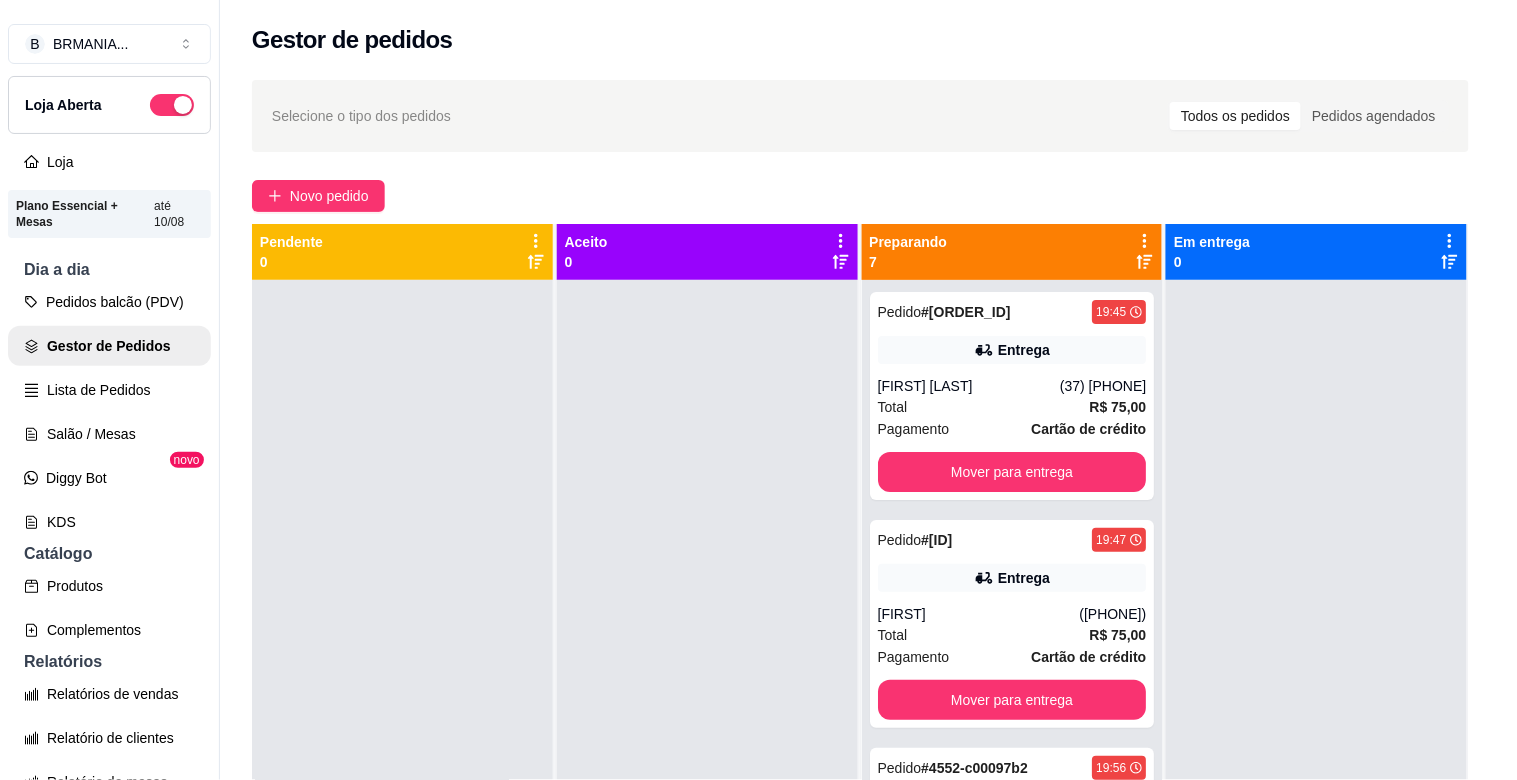 click on "Pesquisa" at bounding box center (540, 141) 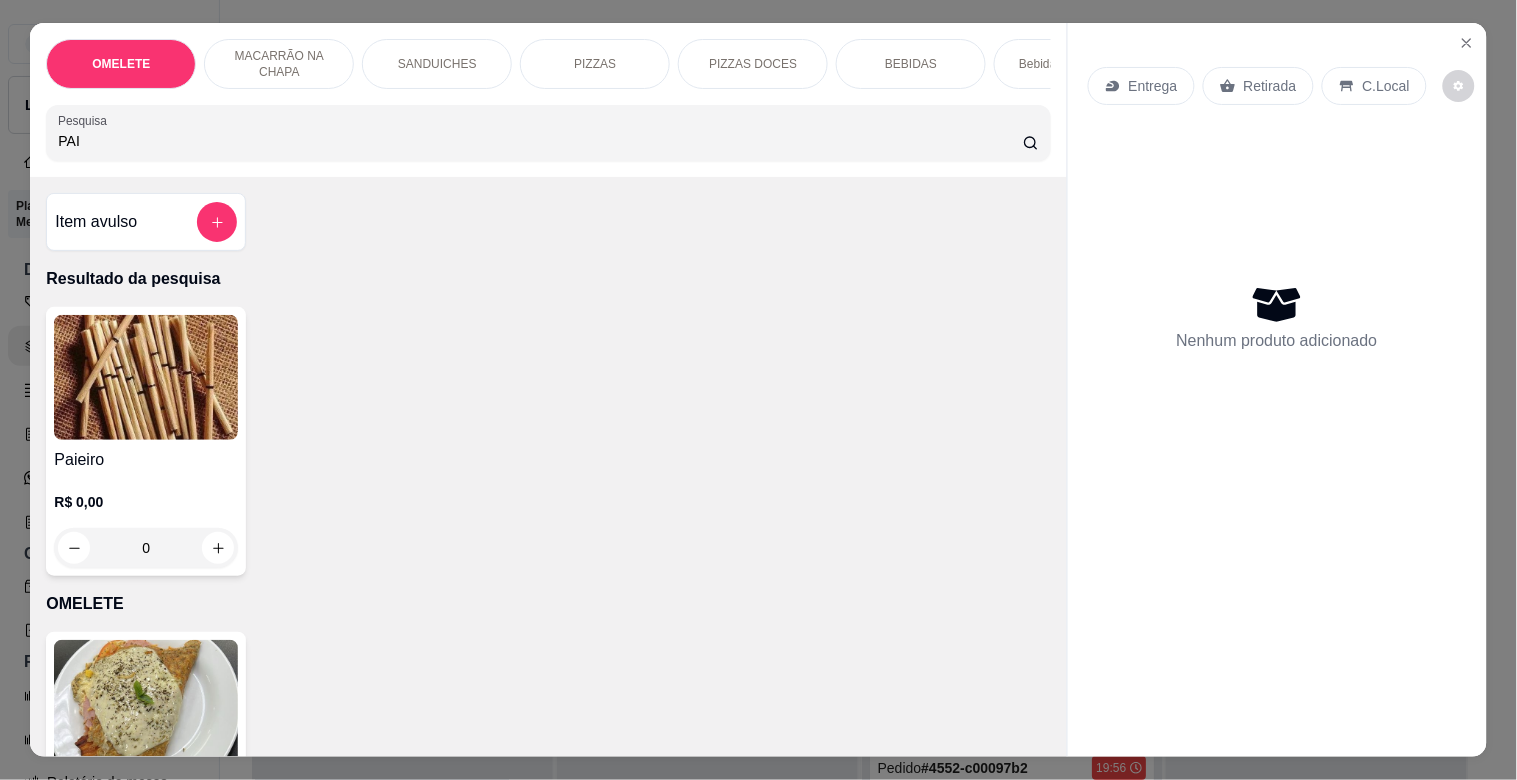 type on "PAI" 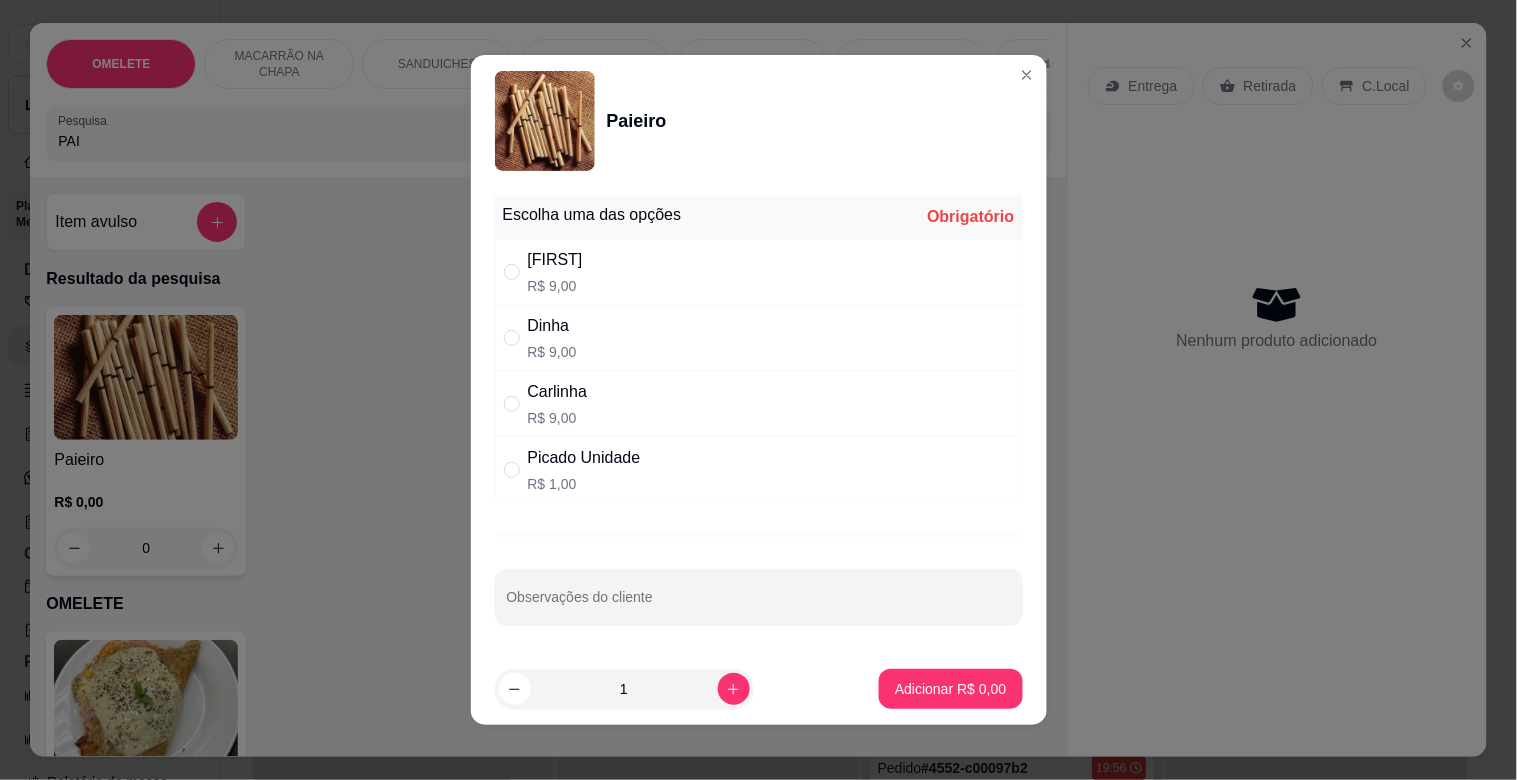 click on "[FIRST]" at bounding box center [555, 260] 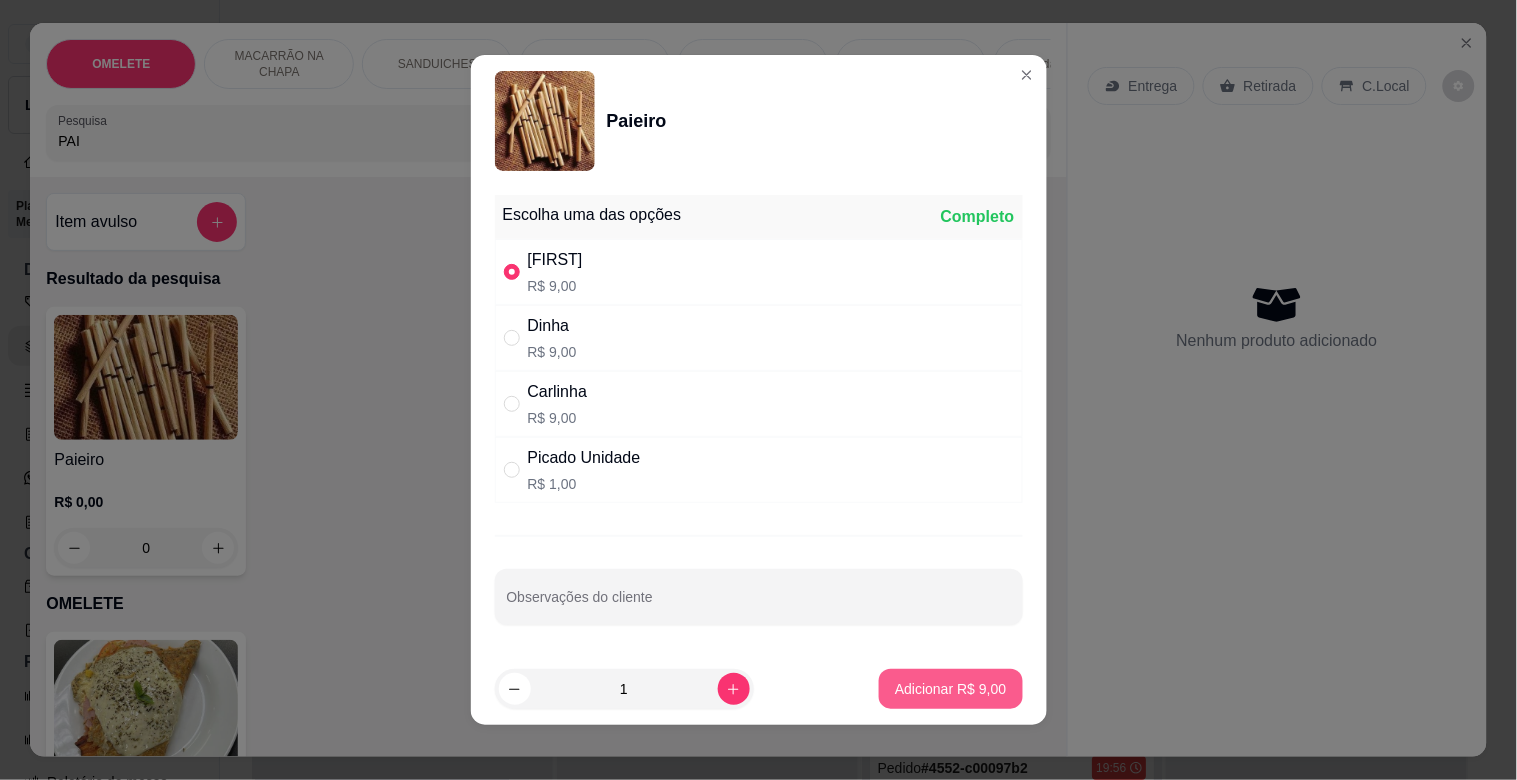 click on "Adicionar   R$ 9,00" at bounding box center [950, 689] 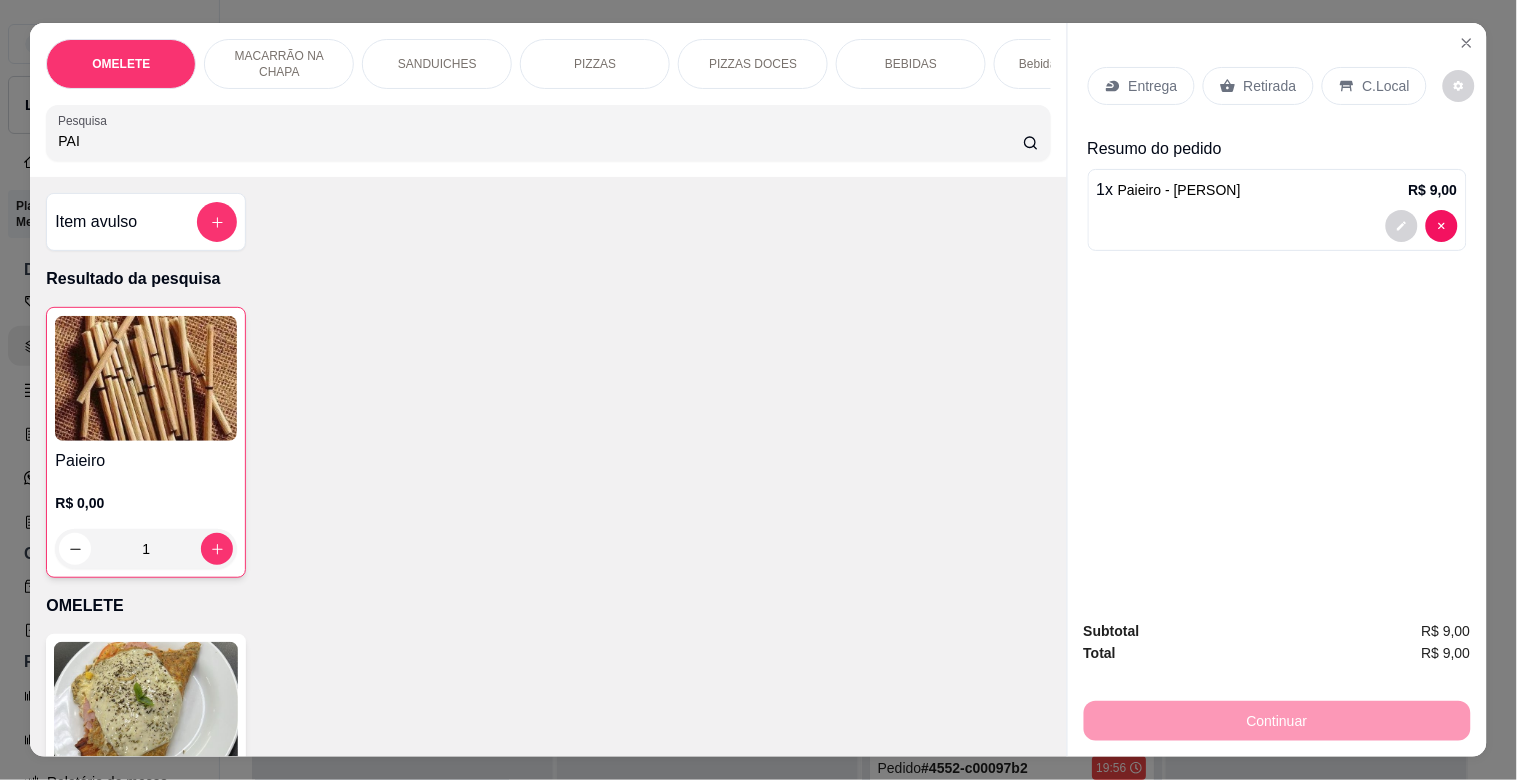 click on "Retirada" at bounding box center [1270, 86] 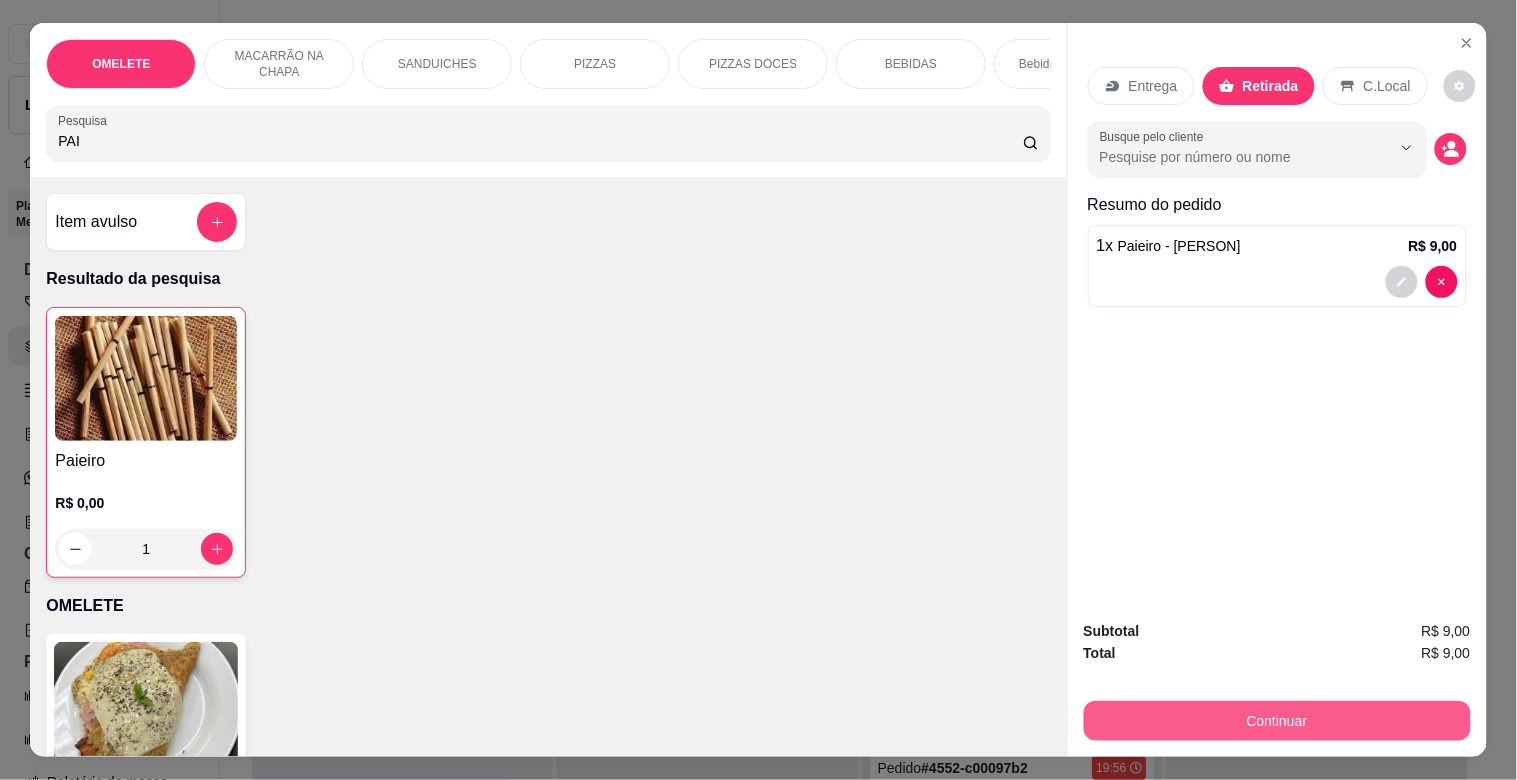 click on "Continuar" at bounding box center (1277, 721) 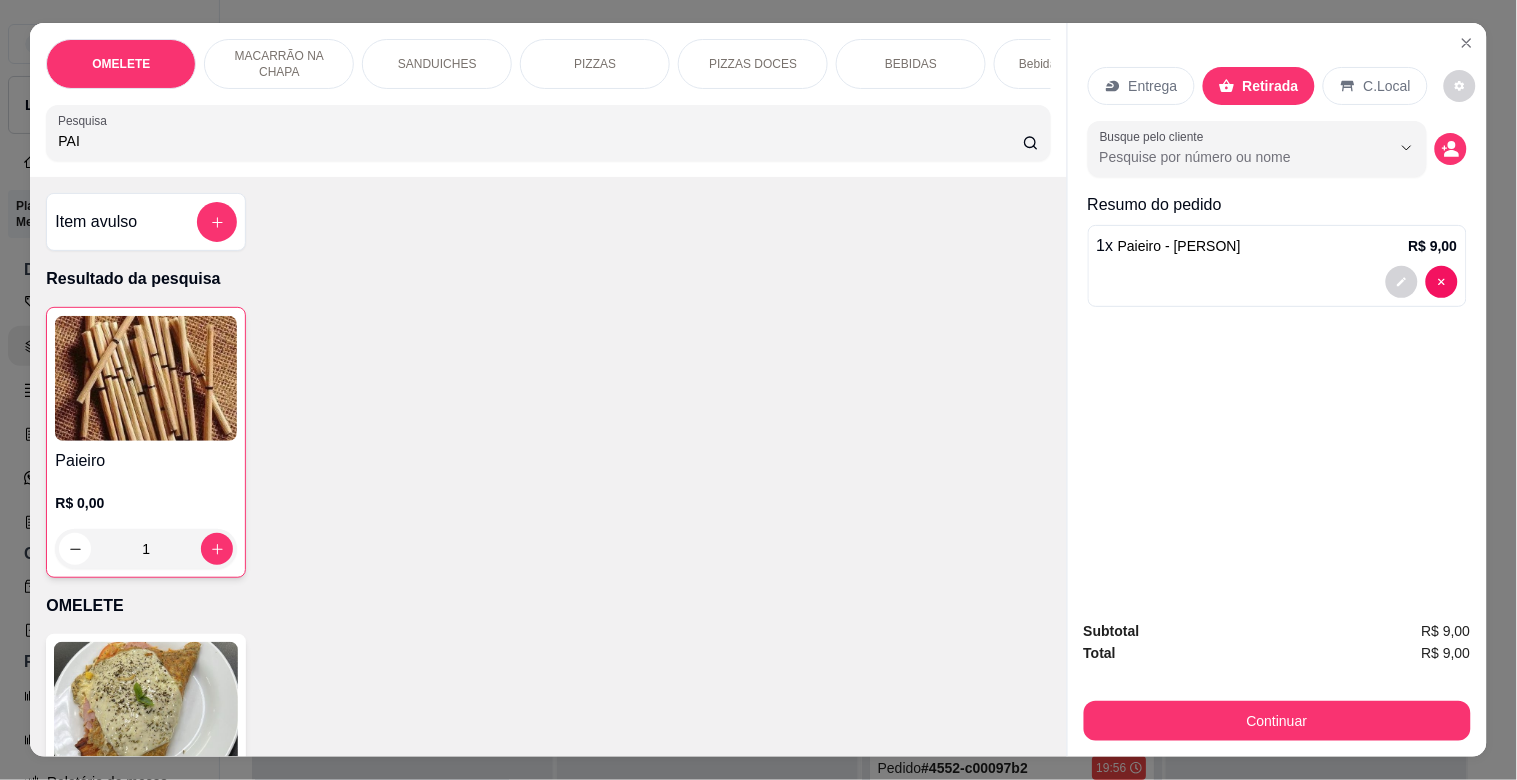 drag, startPoint x: 74, startPoint y: 155, endPoint x: 0, endPoint y: 185, distance: 79.84986 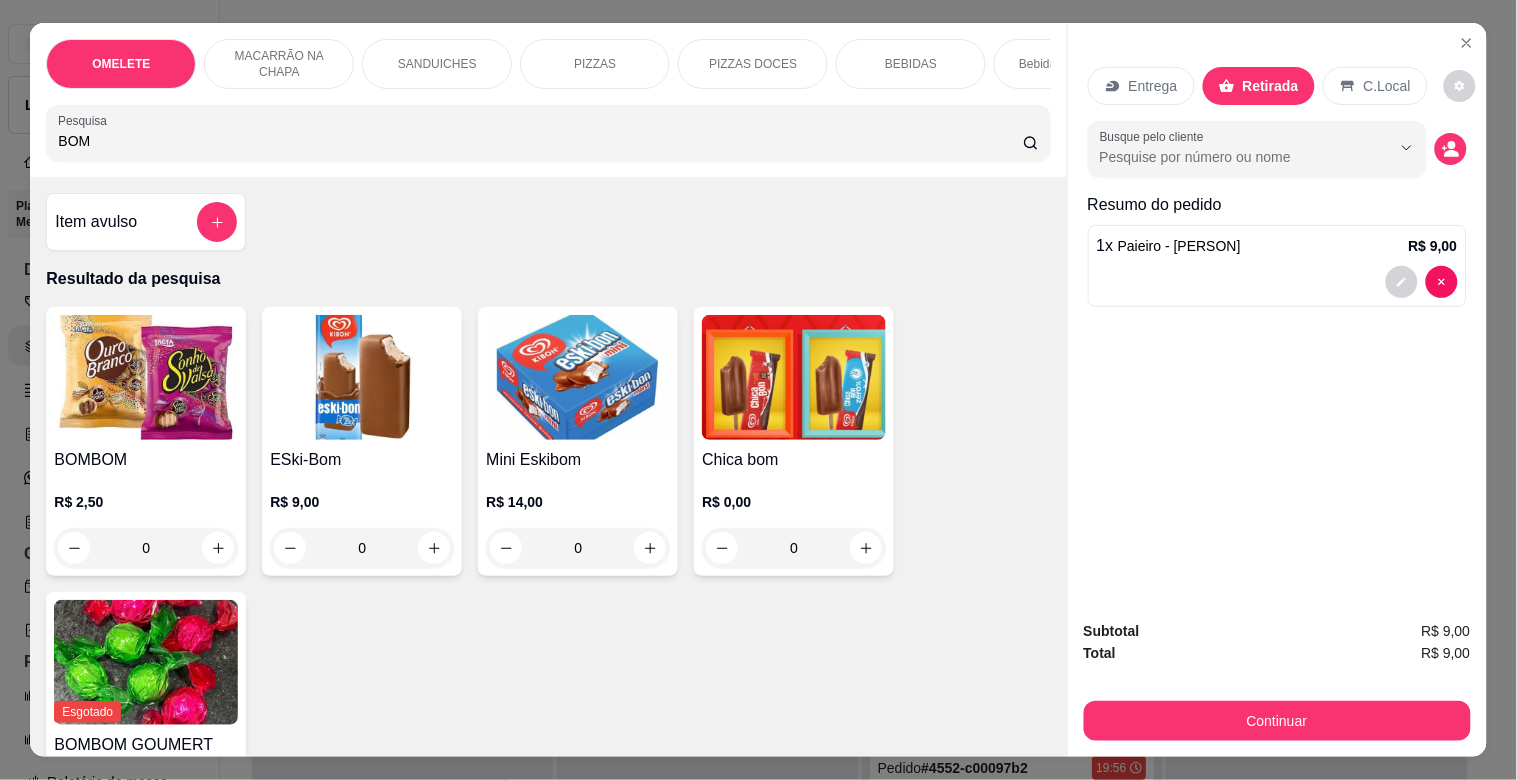 type on "BOM" 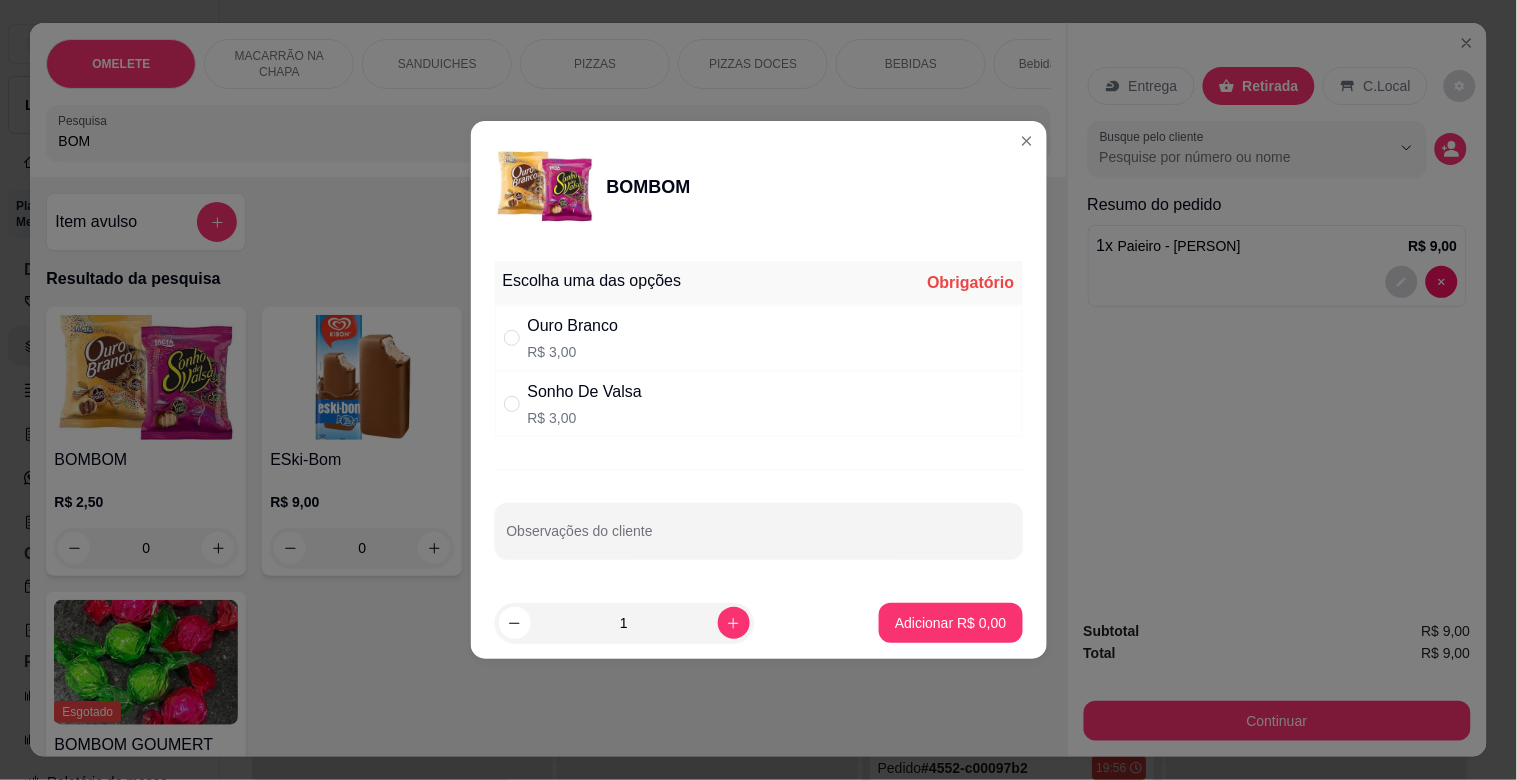 drag, startPoint x: 630, startPoint y: 377, endPoint x: 651, endPoint y: 420, distance: 47.853943 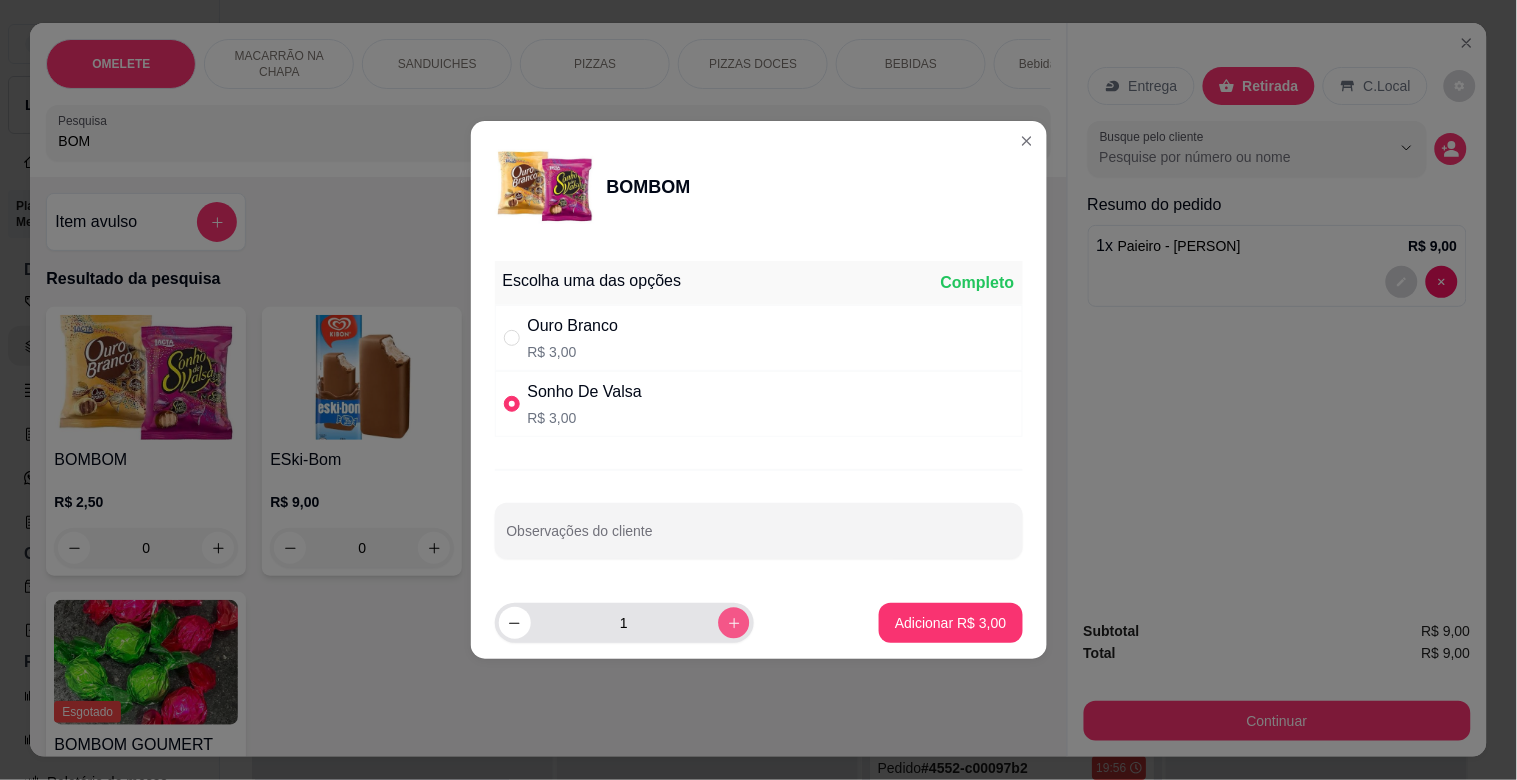 click 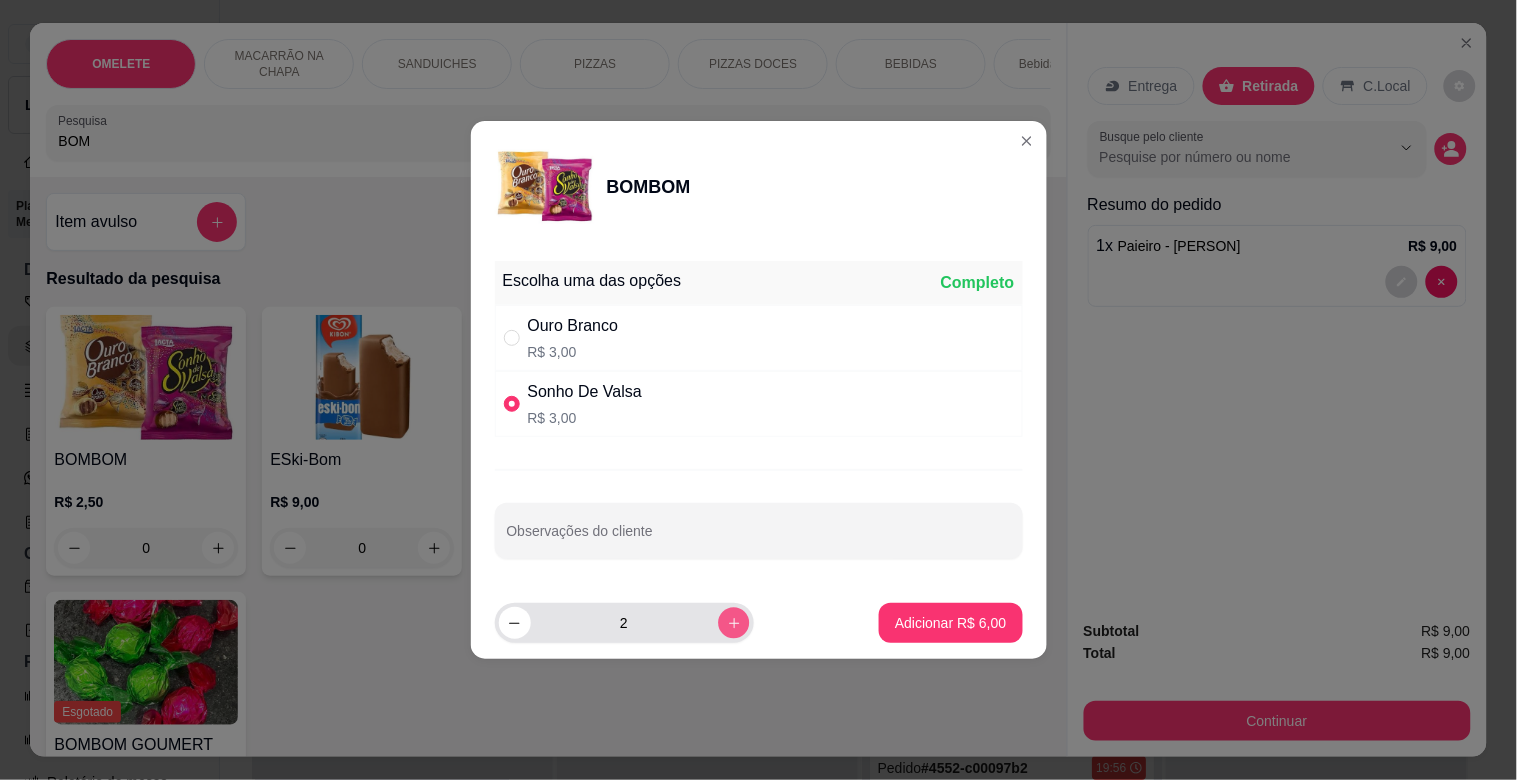 click 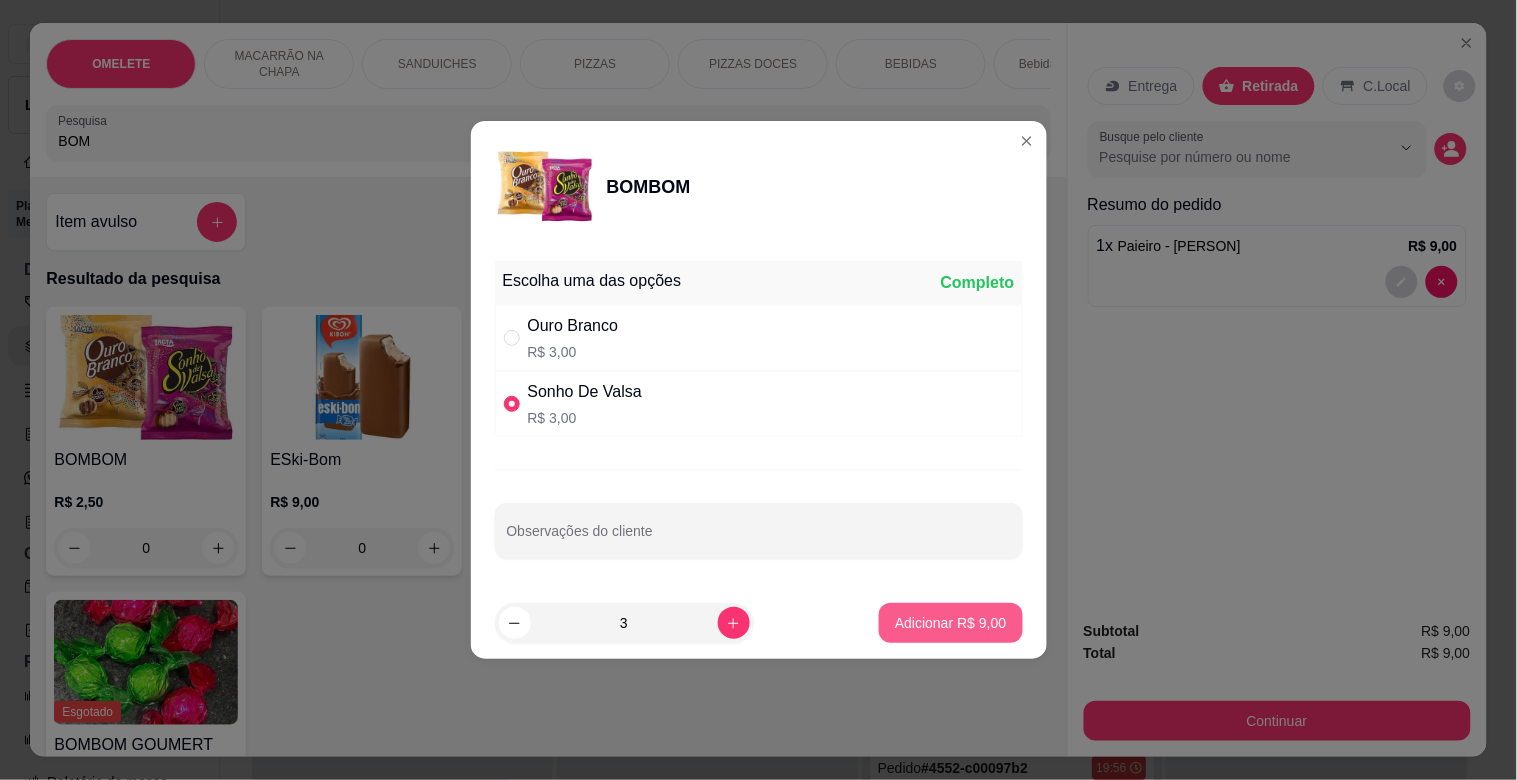 click on "Adicionar   R$ 9,00" at bounding box center (950, 623) 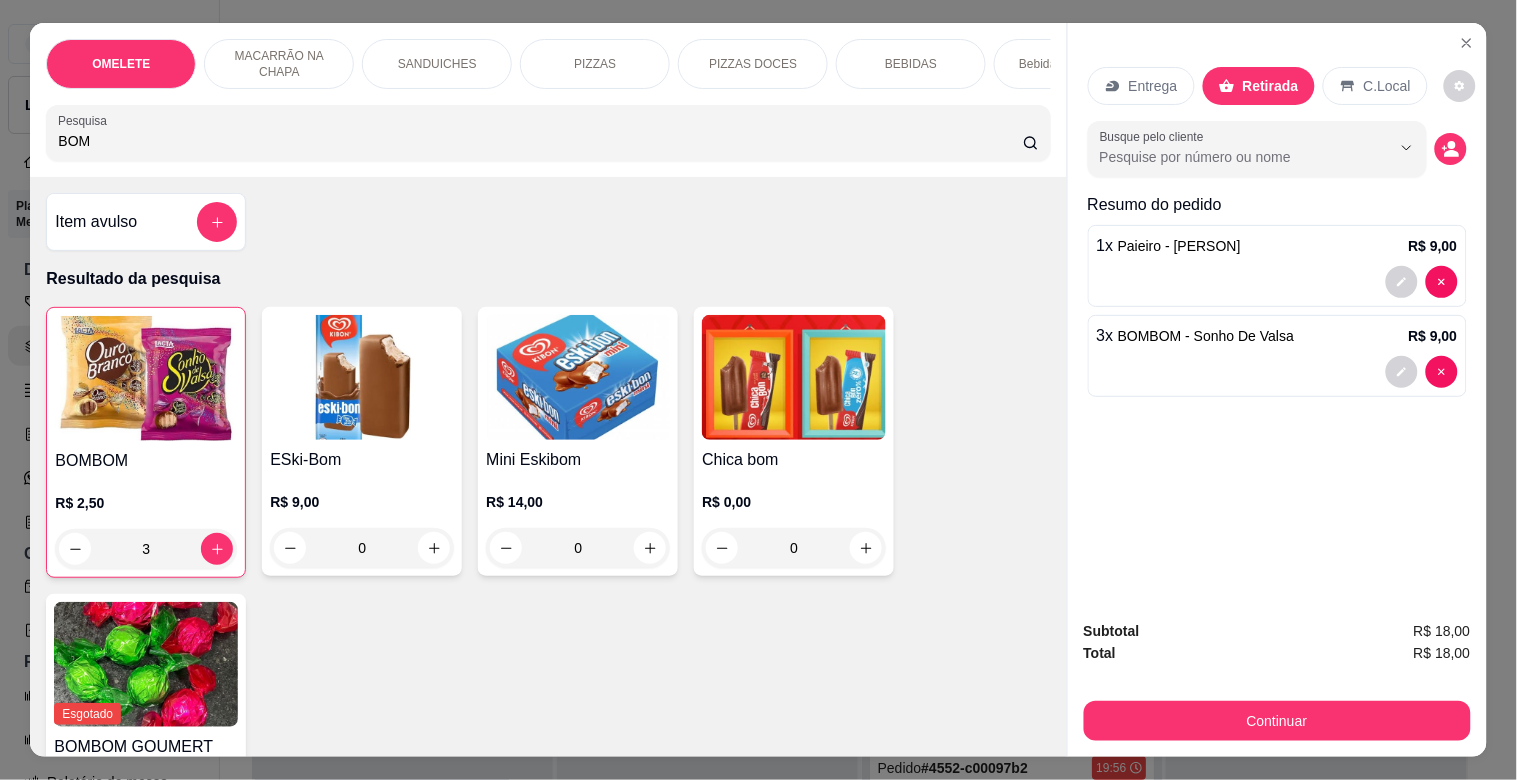 drag, startPoint x: 57, startPoint y: 142, endPoint x: 0, endPoint y: 160, distance: 59.77458 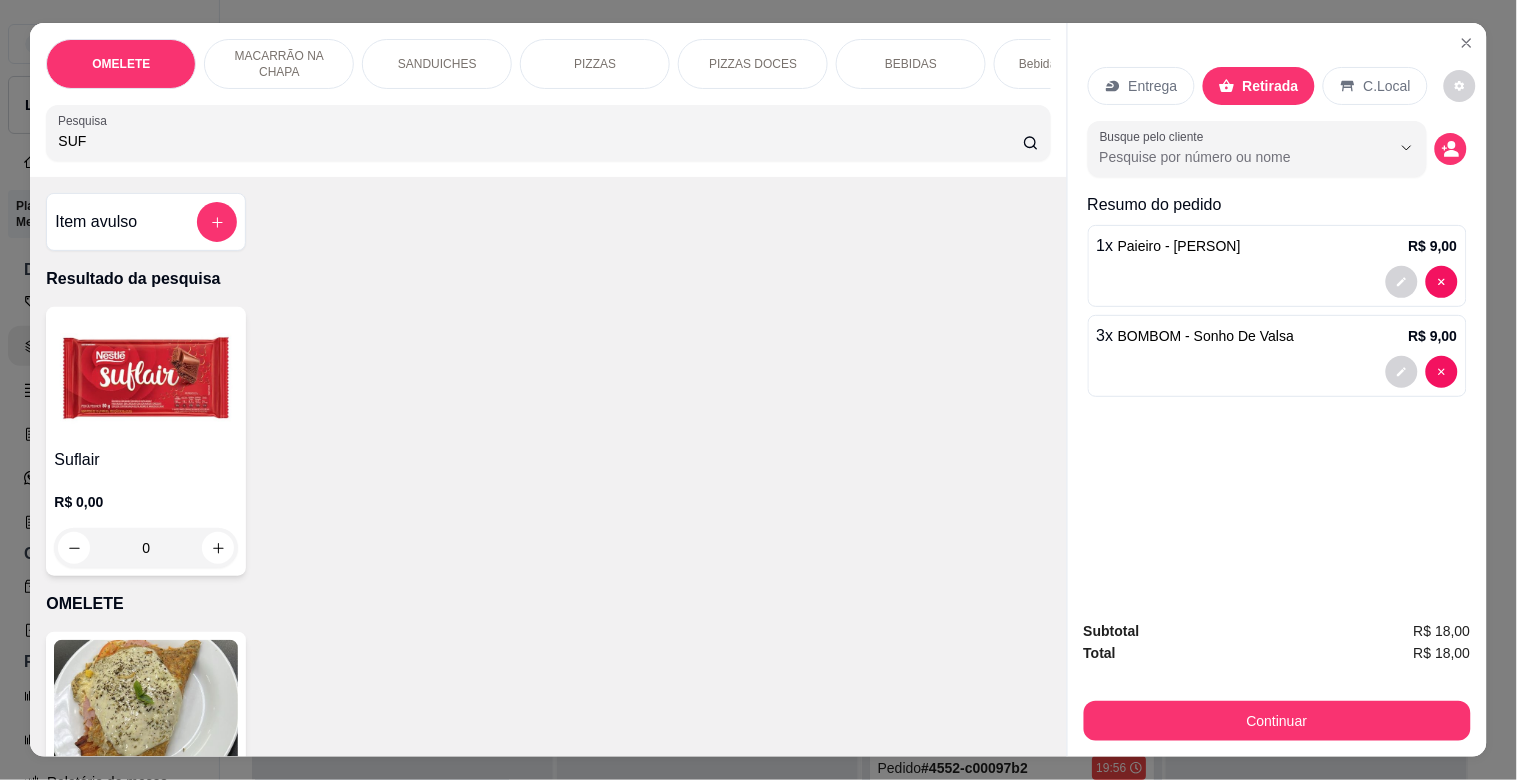 type on "SUF" 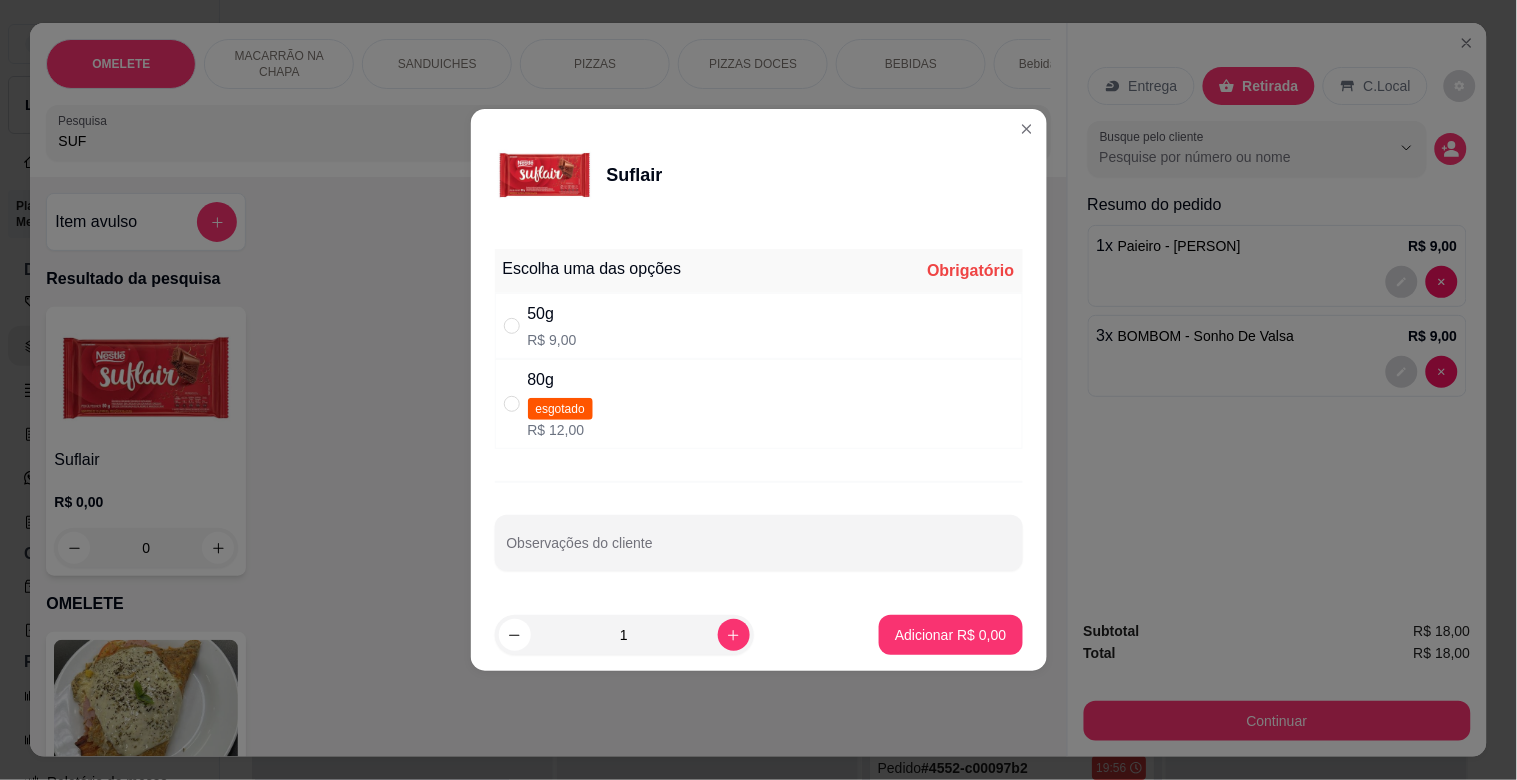 drag, startPoint x: 564, startPoint y: 331, endPoint x: 874, endPoint y: 548, distance: 378.40323 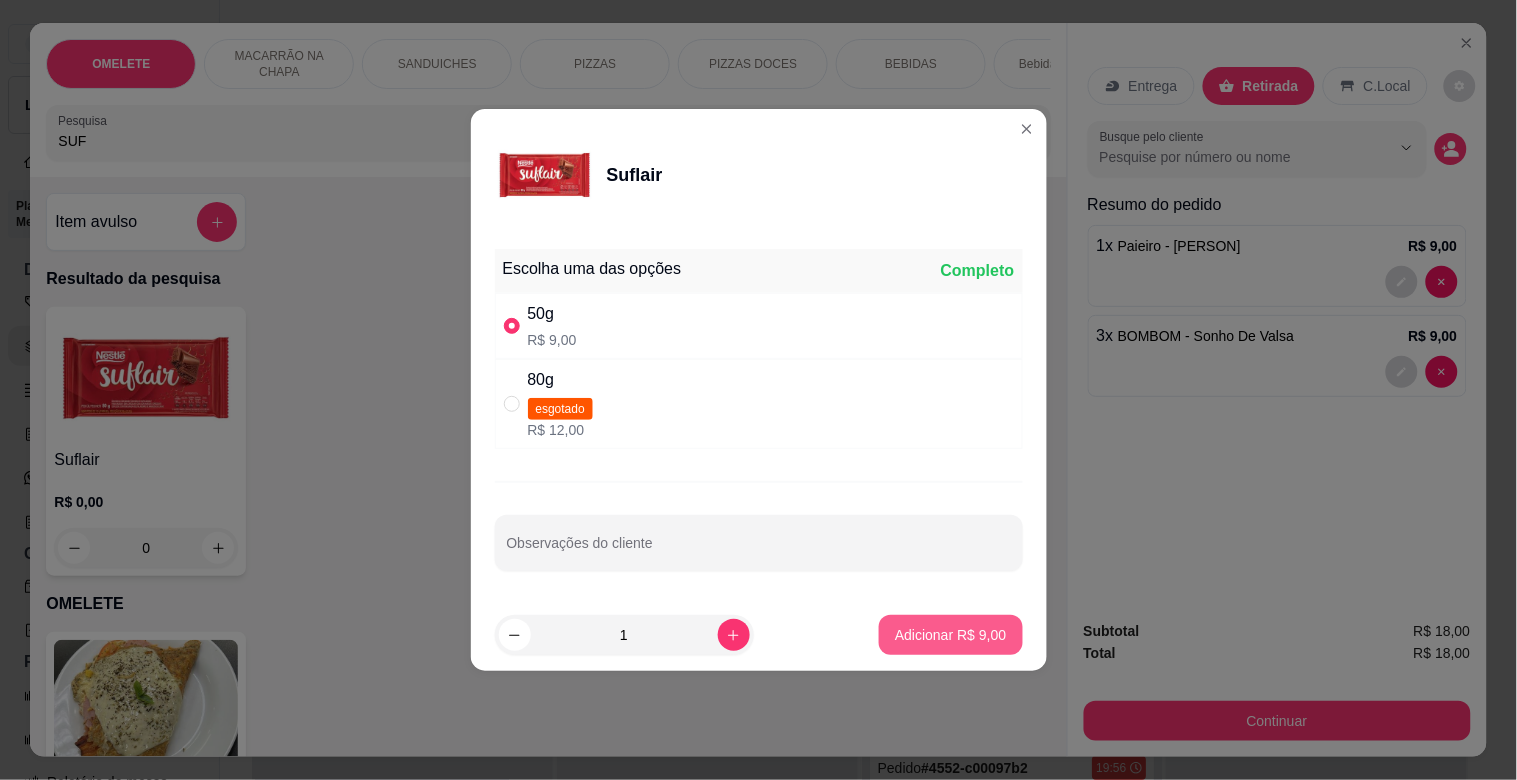 click on "Adicionar   R$ 9,00" at bounding box center [950, 635] 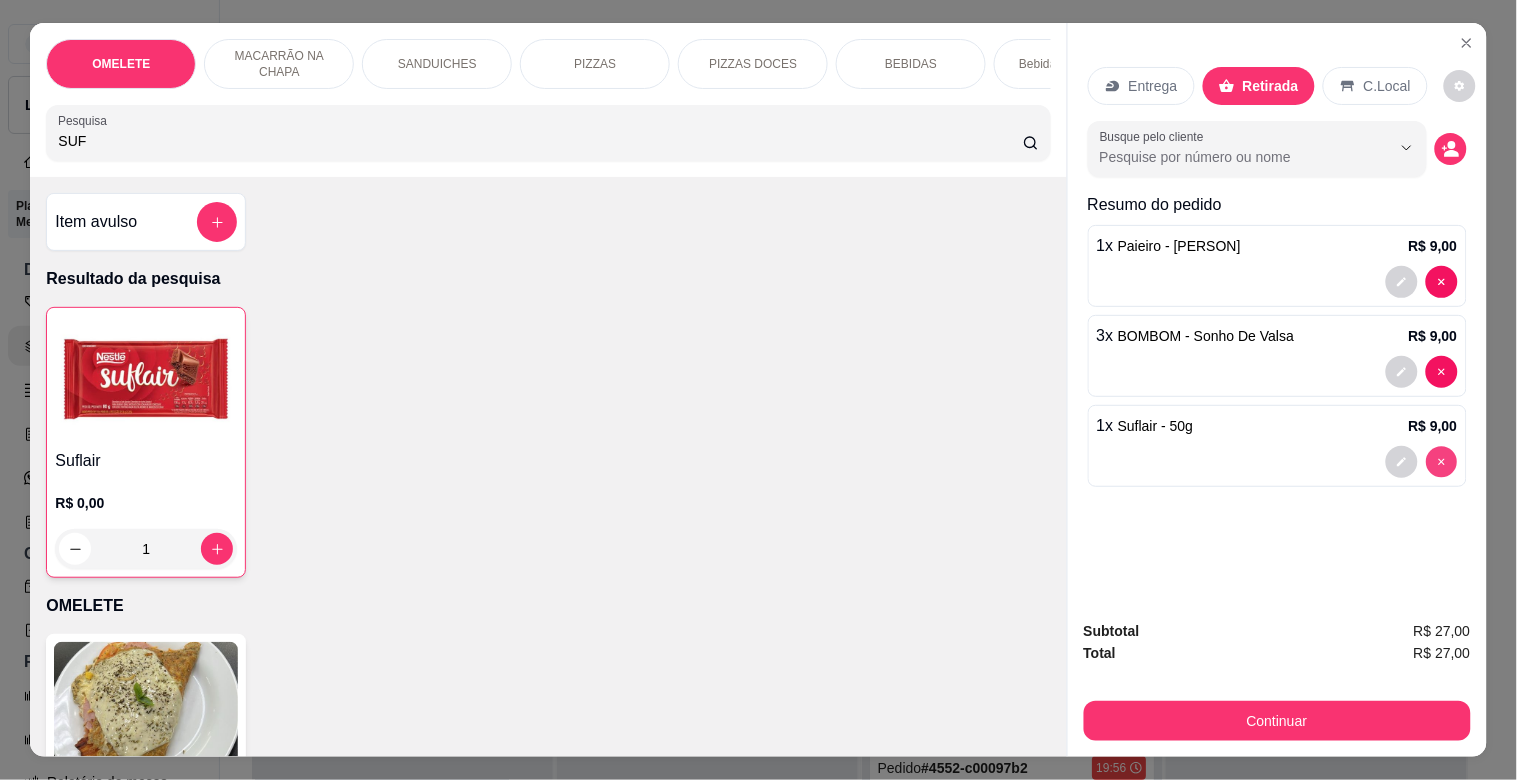 type on "0" 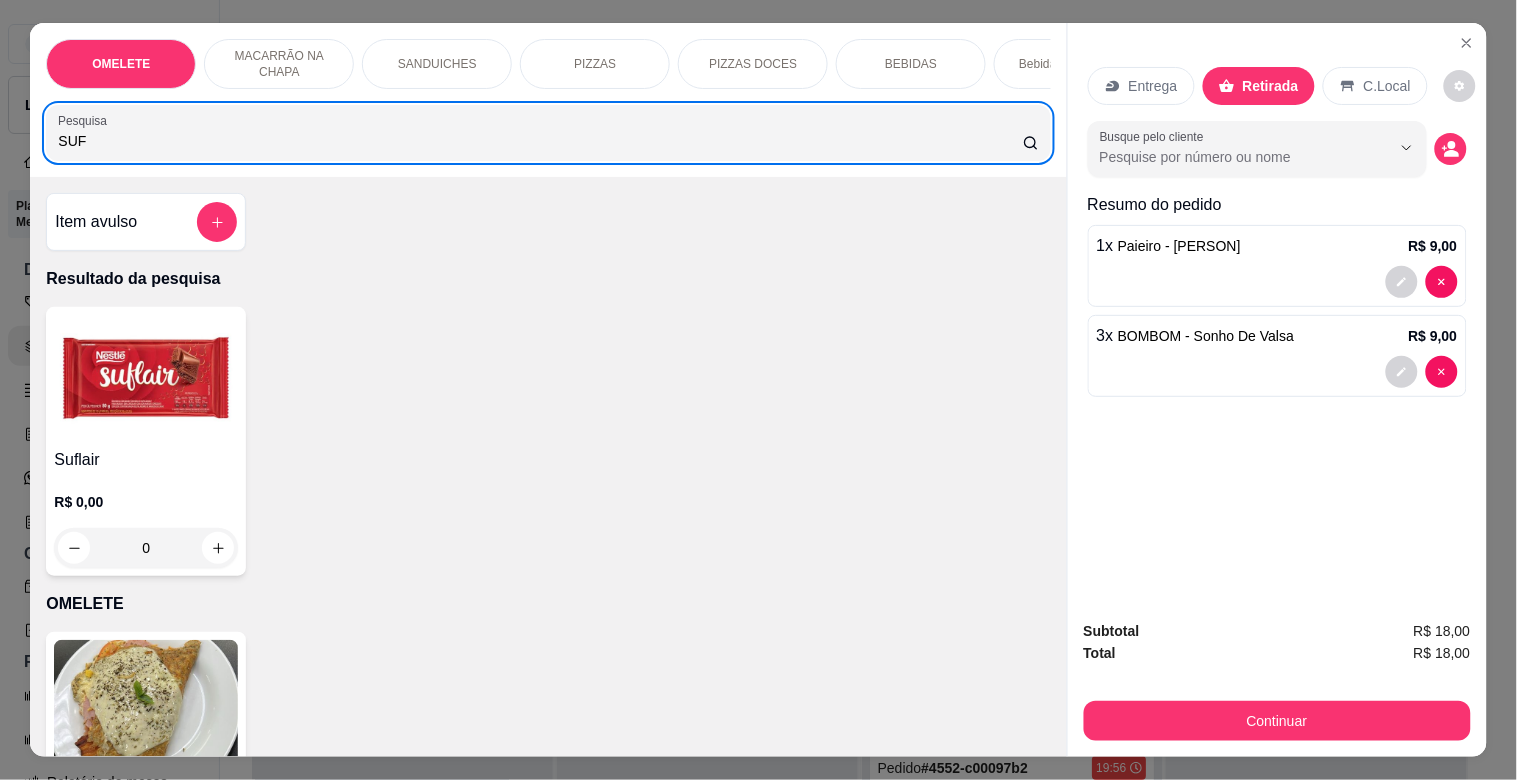 drag, startPoint x: 154, startPoint y: 166, endPoint x: 15, endPoint y: 137, distance: 141.99295 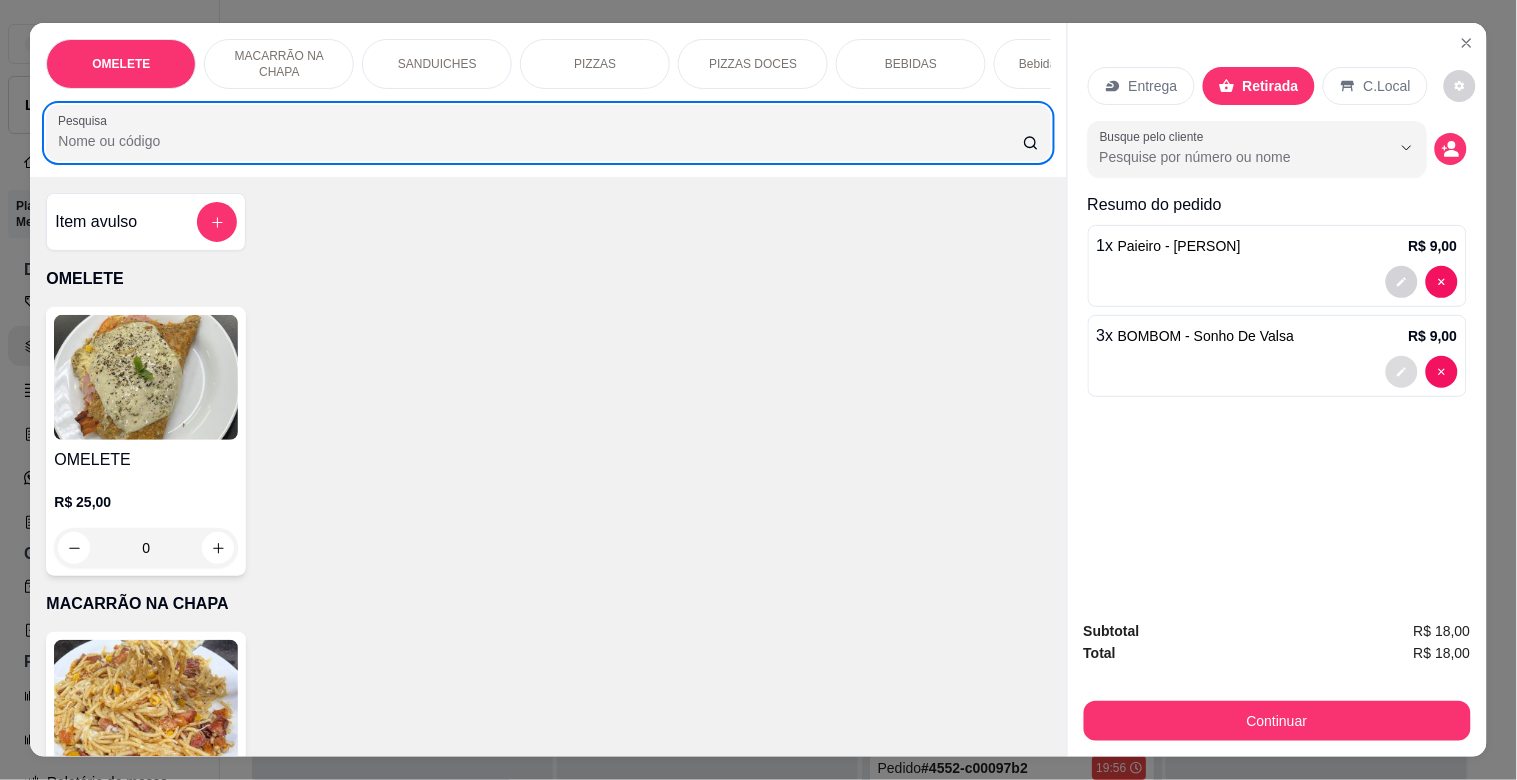 type 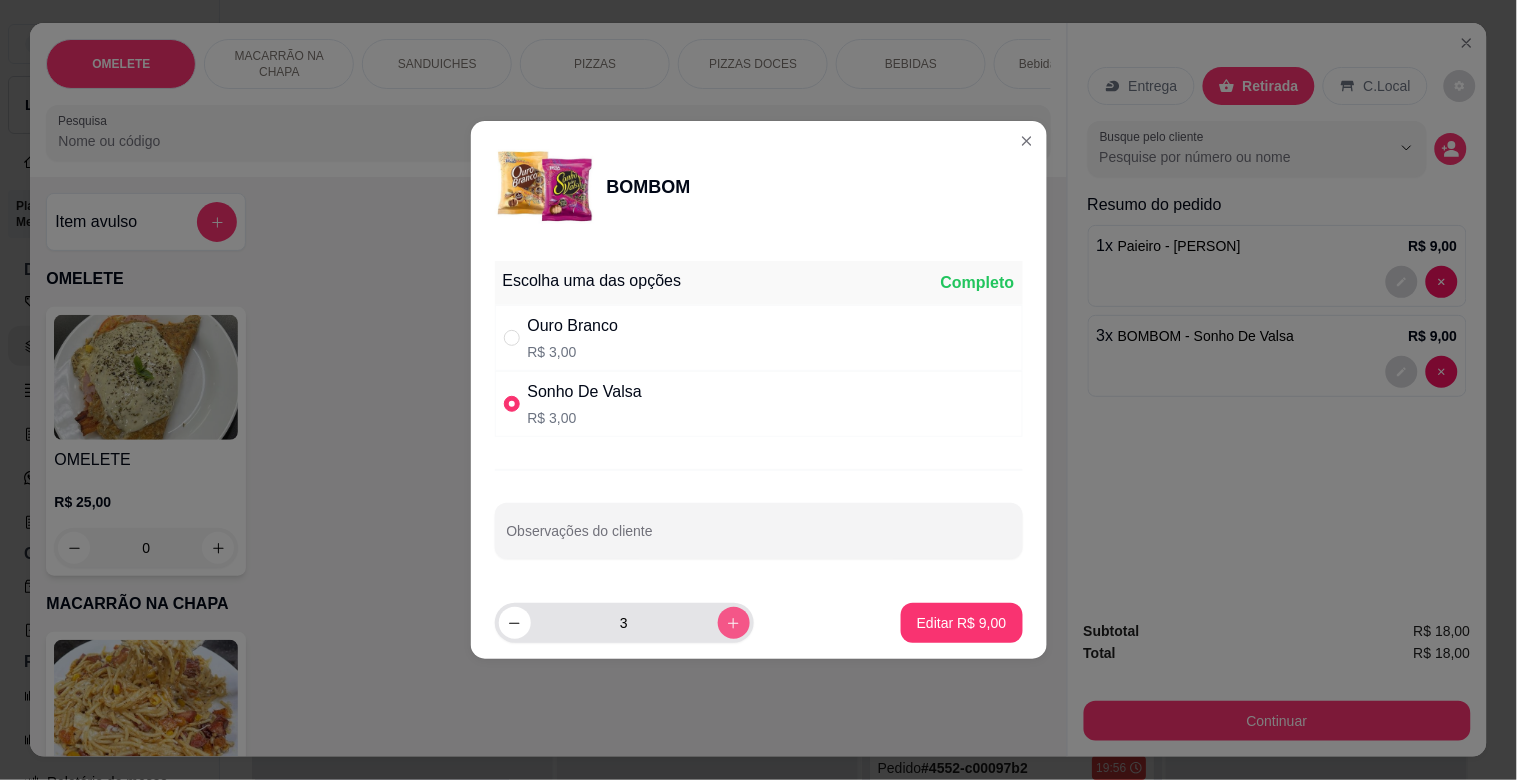click 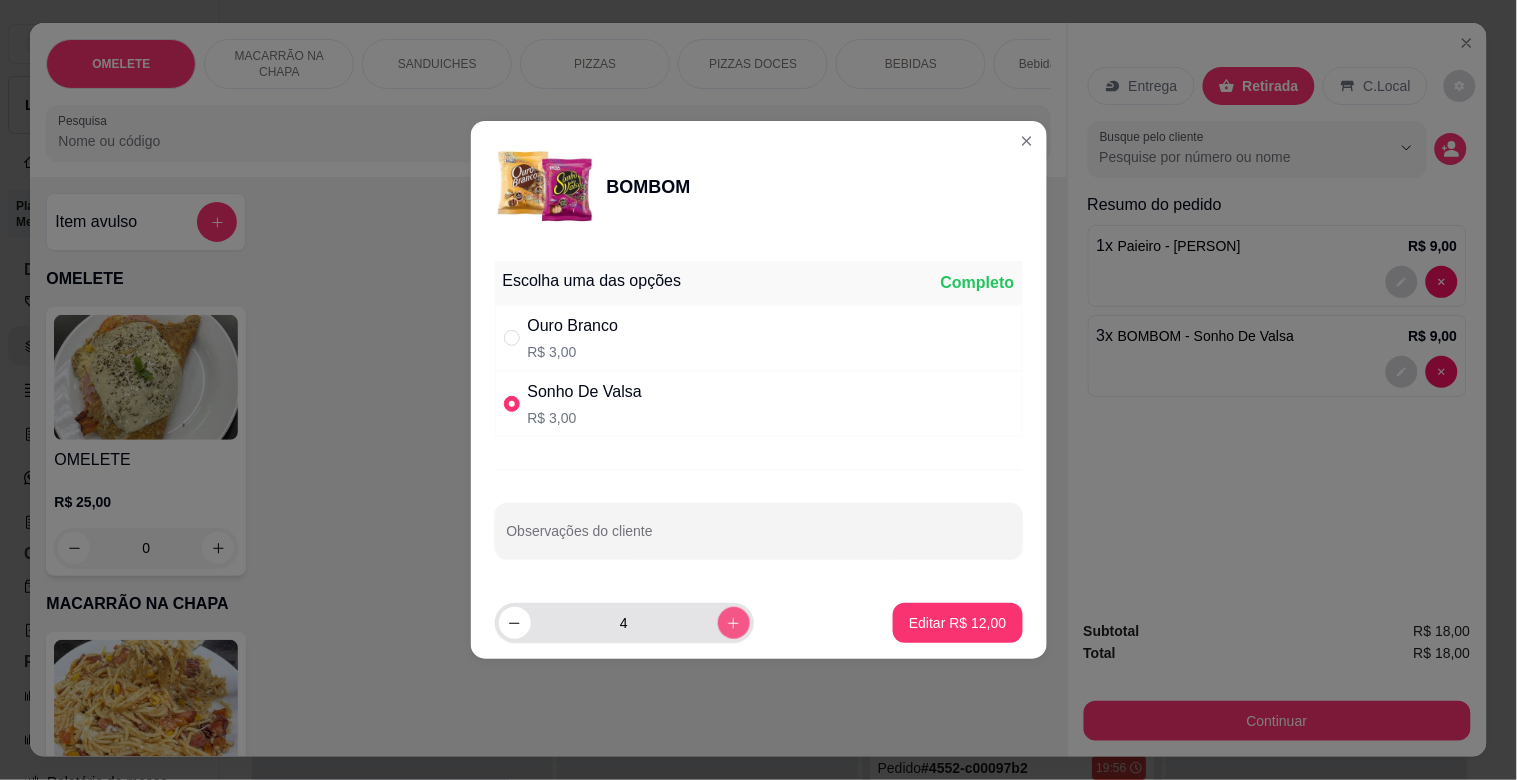 click 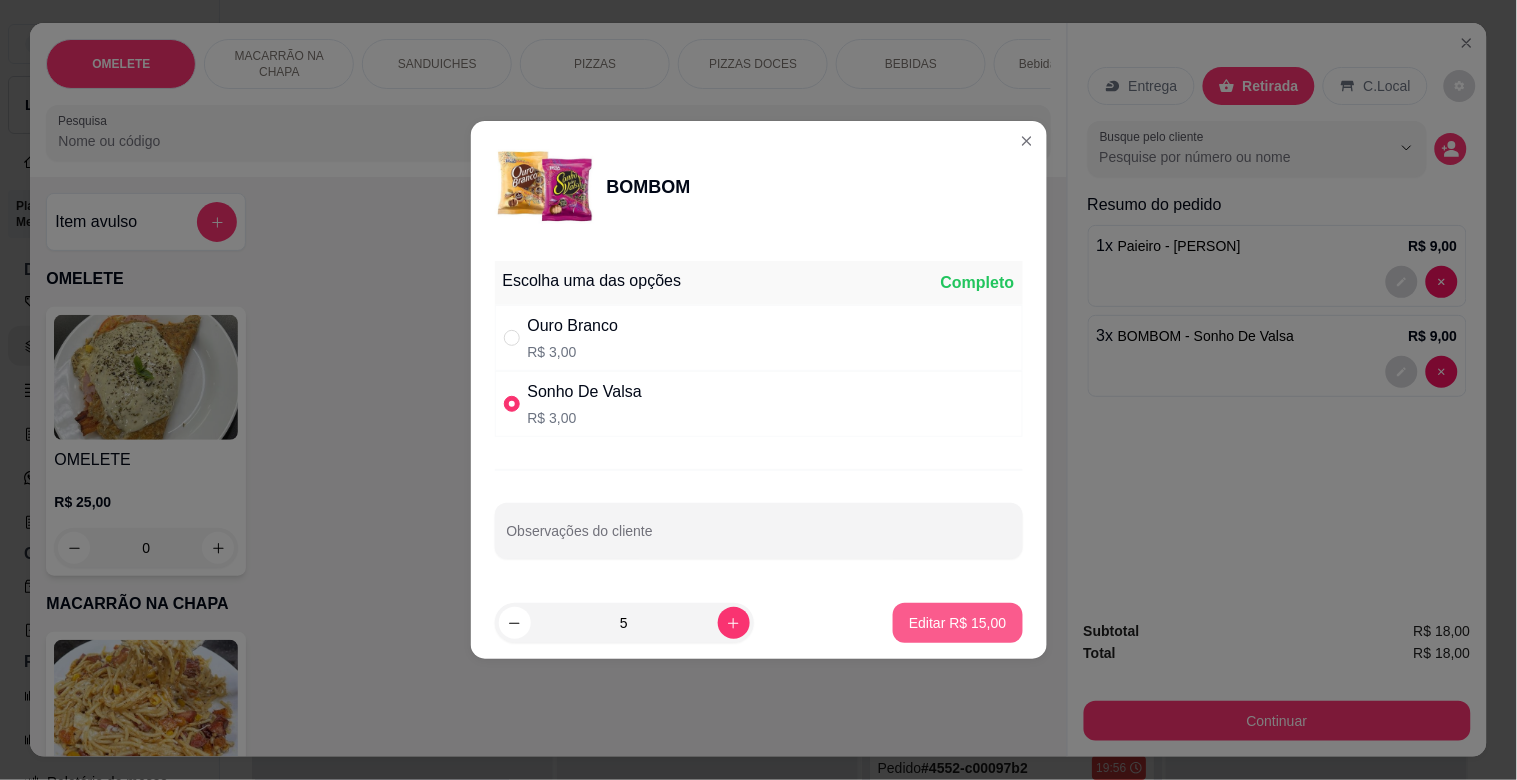 click on "Editar   R$ 15,00" at bounding box center (957, 623) 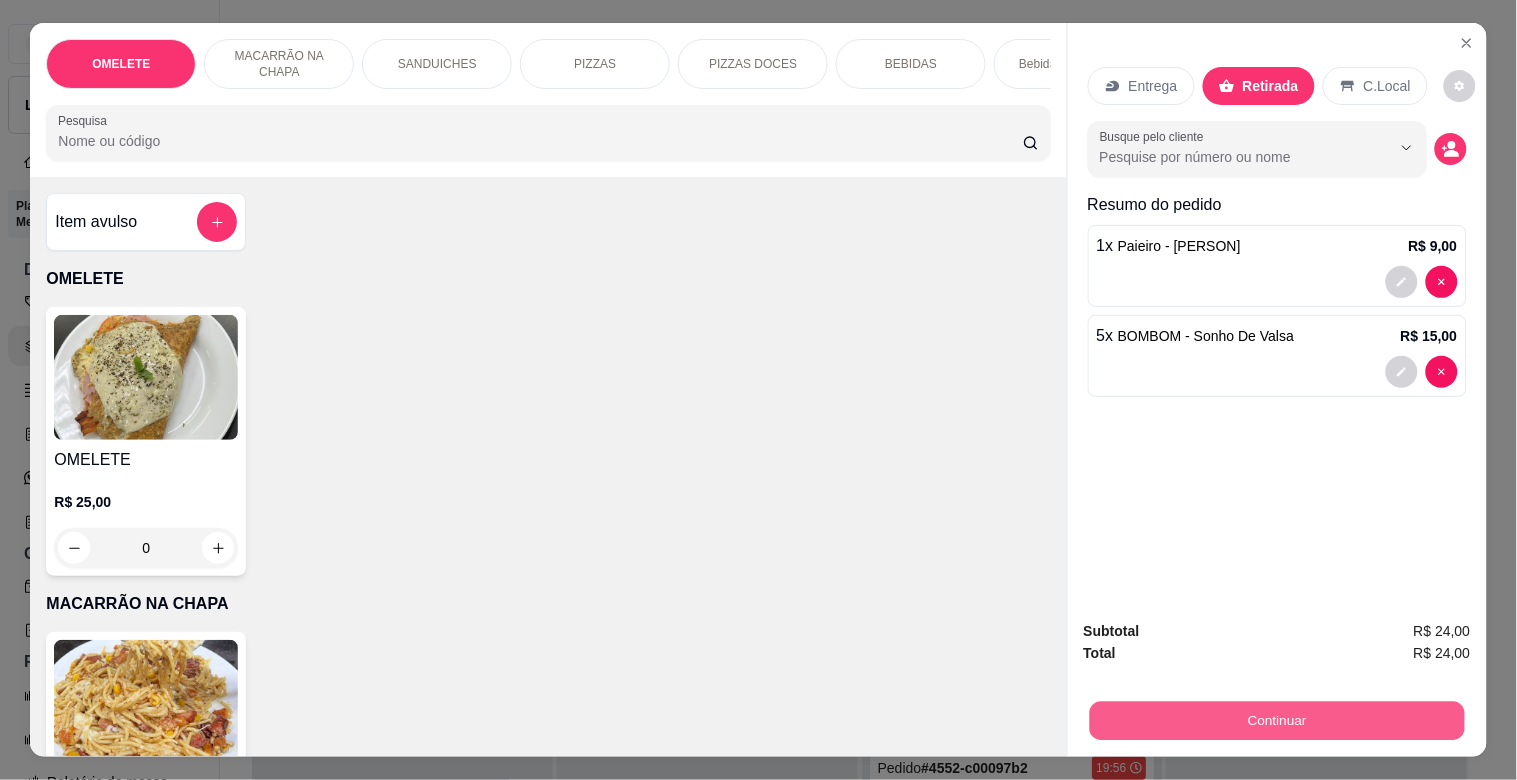 click on "Continuar" at bounding box center [1276, 720] 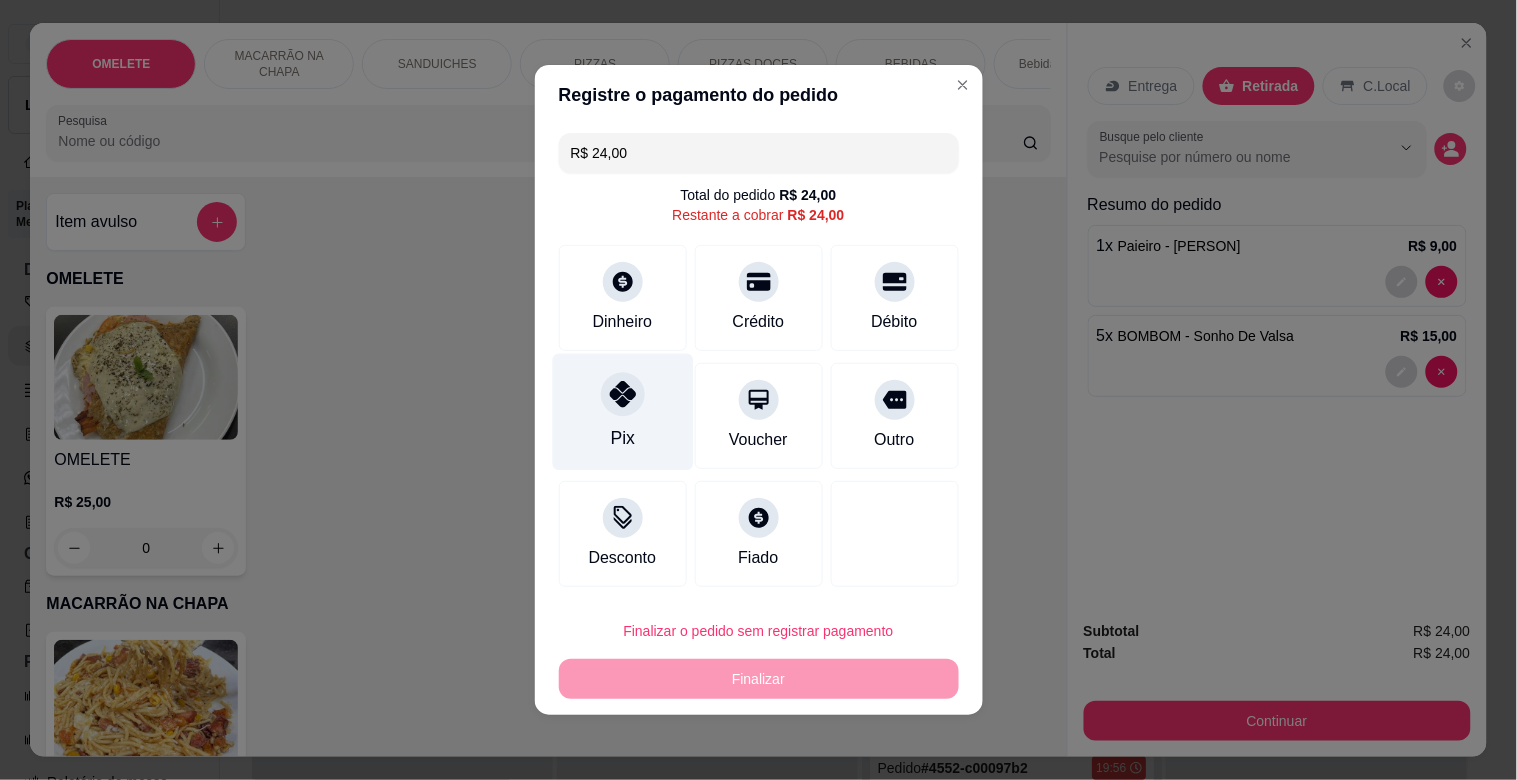 click on "Pix" at bounding box center [622, 412] 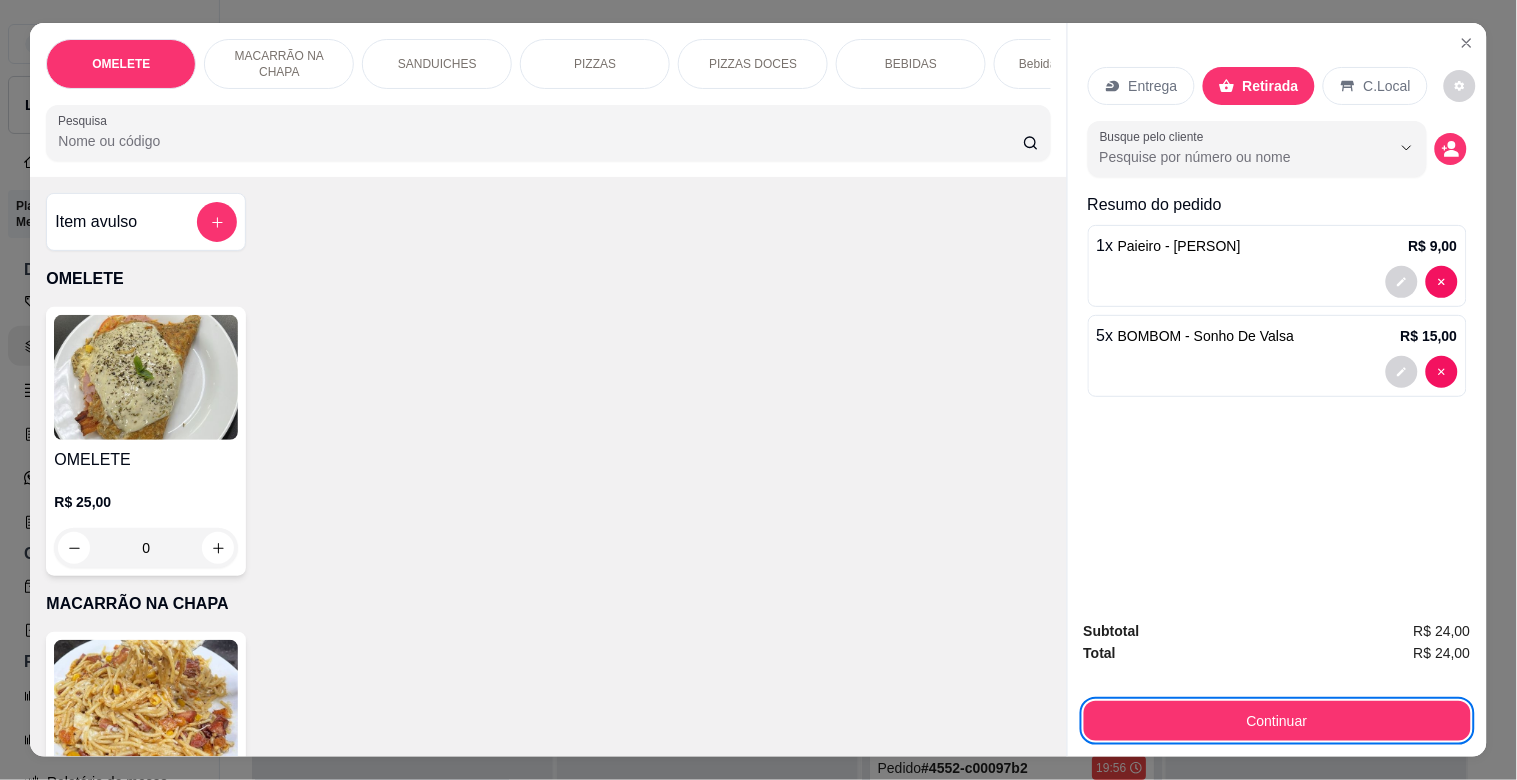 click at bounding box center (1277, 372) 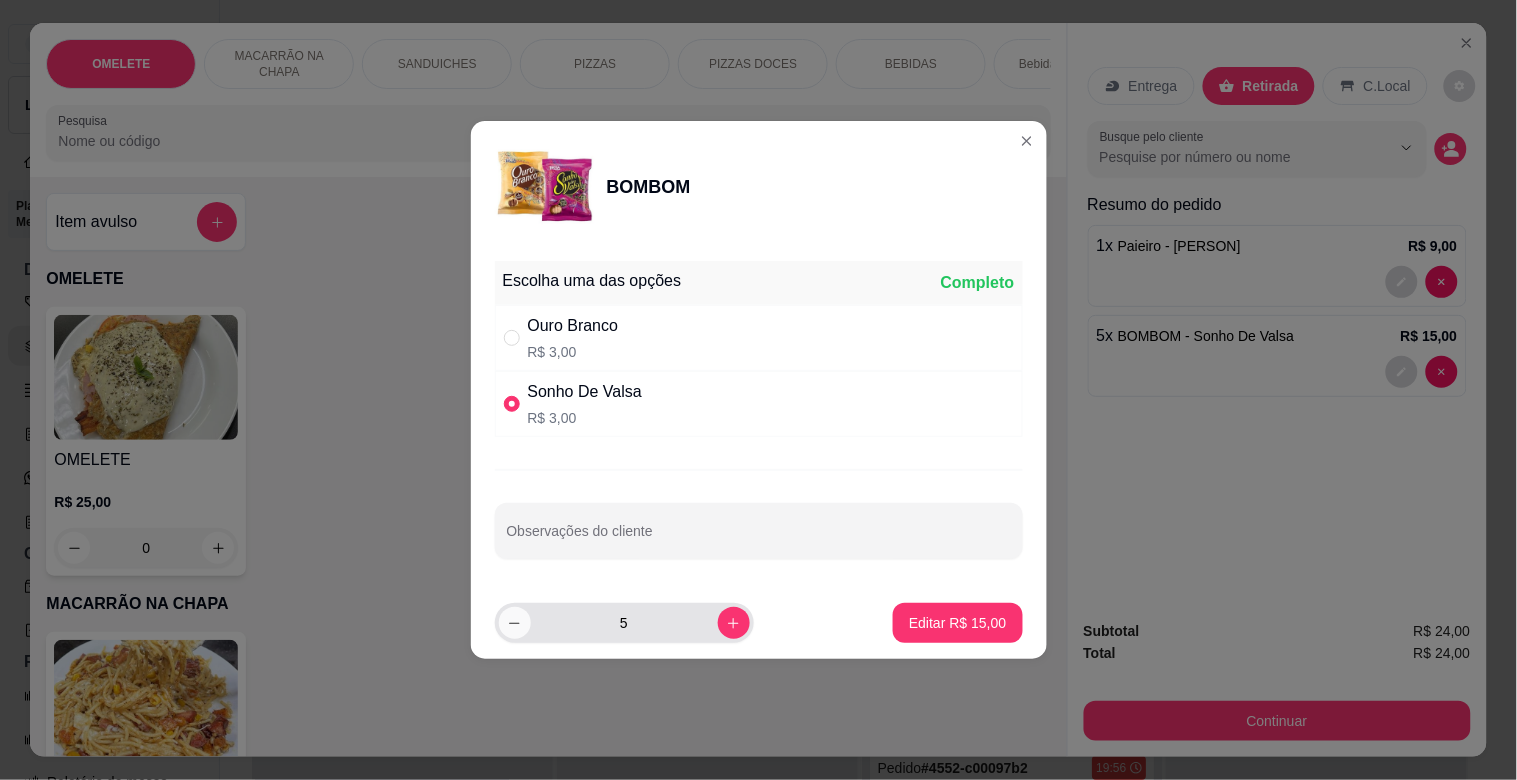 click 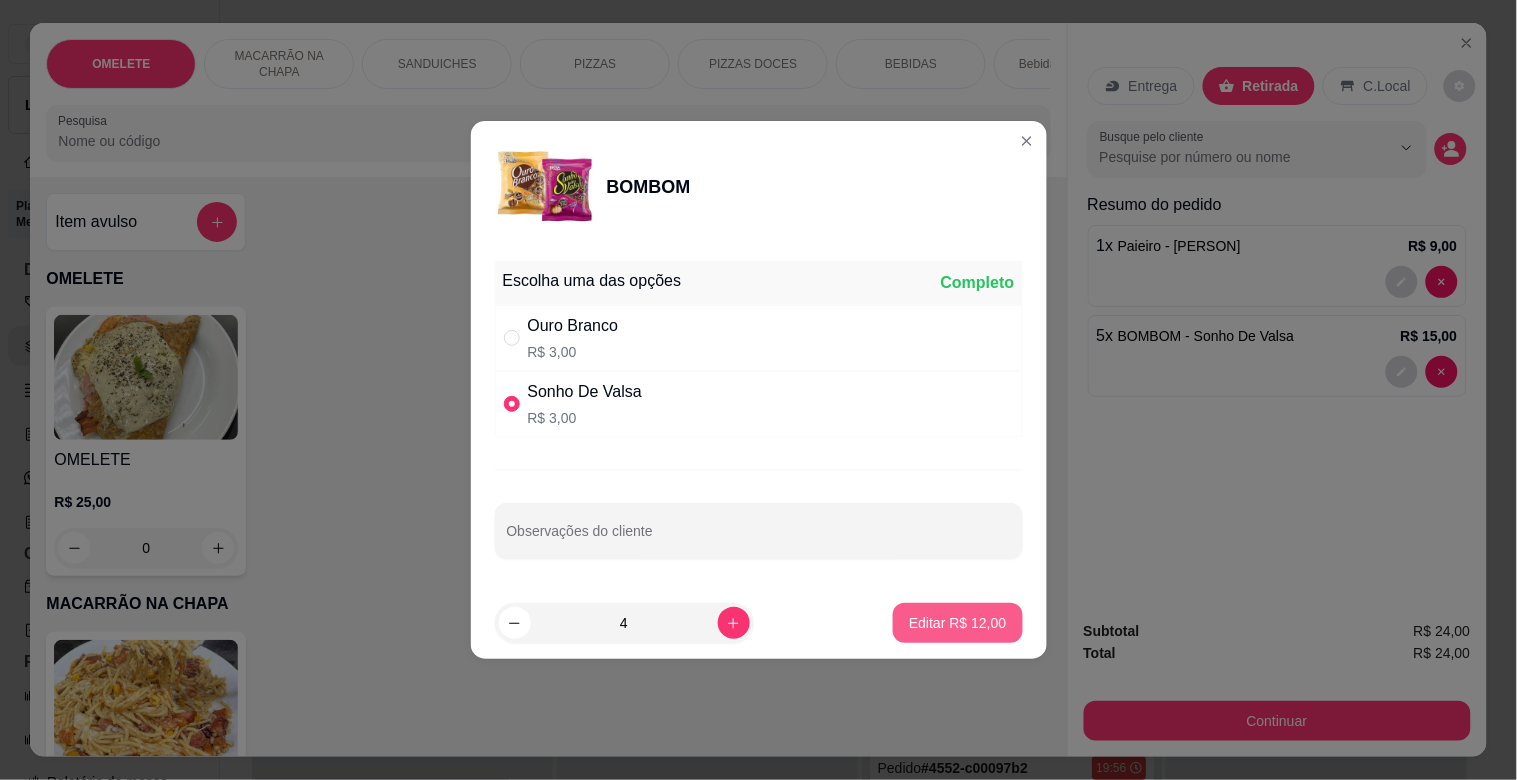 click on "Editar   R$ 12,00" at bounding box center (957, 623) 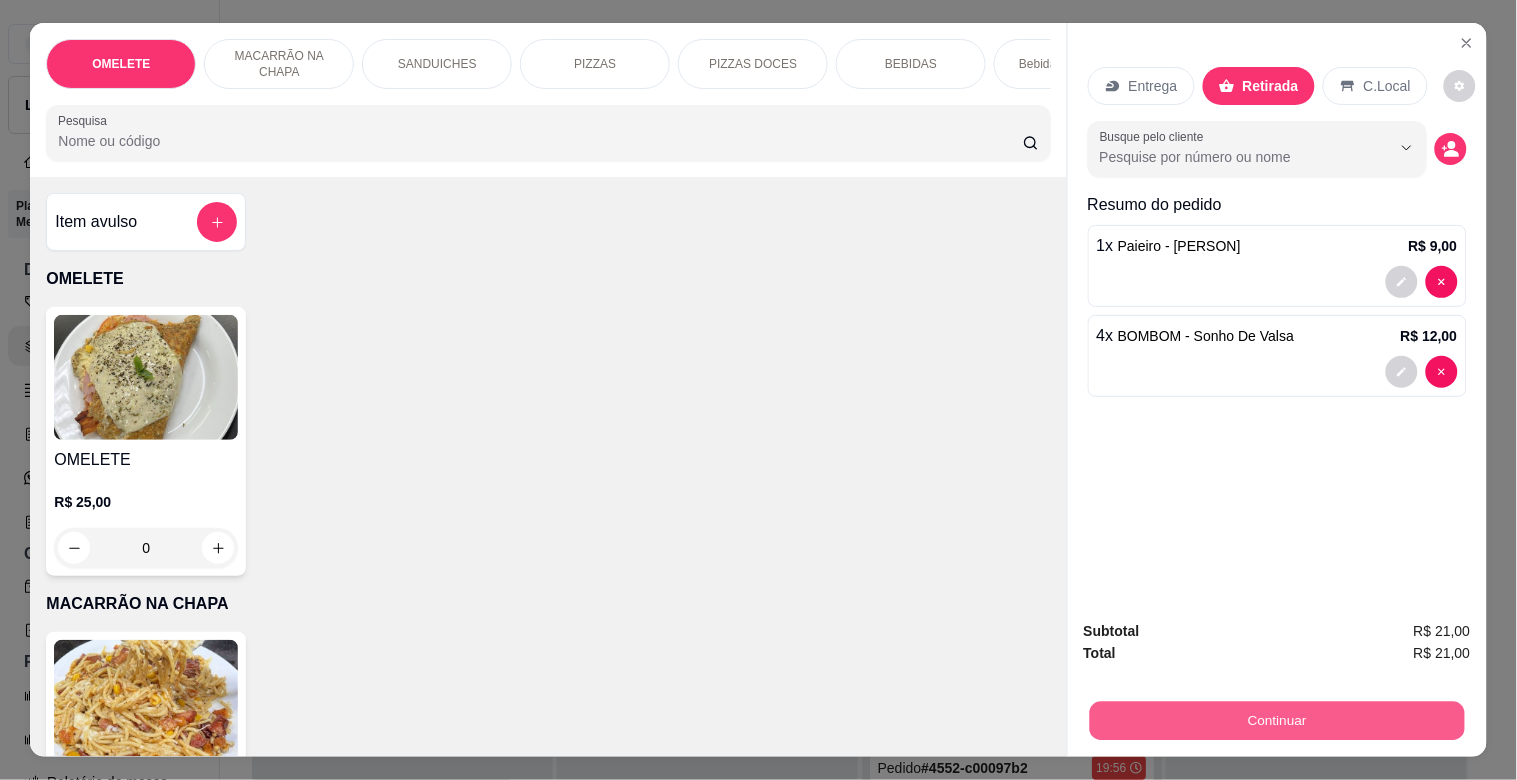 click on "Continuar" at bounding box center [1276, 720] 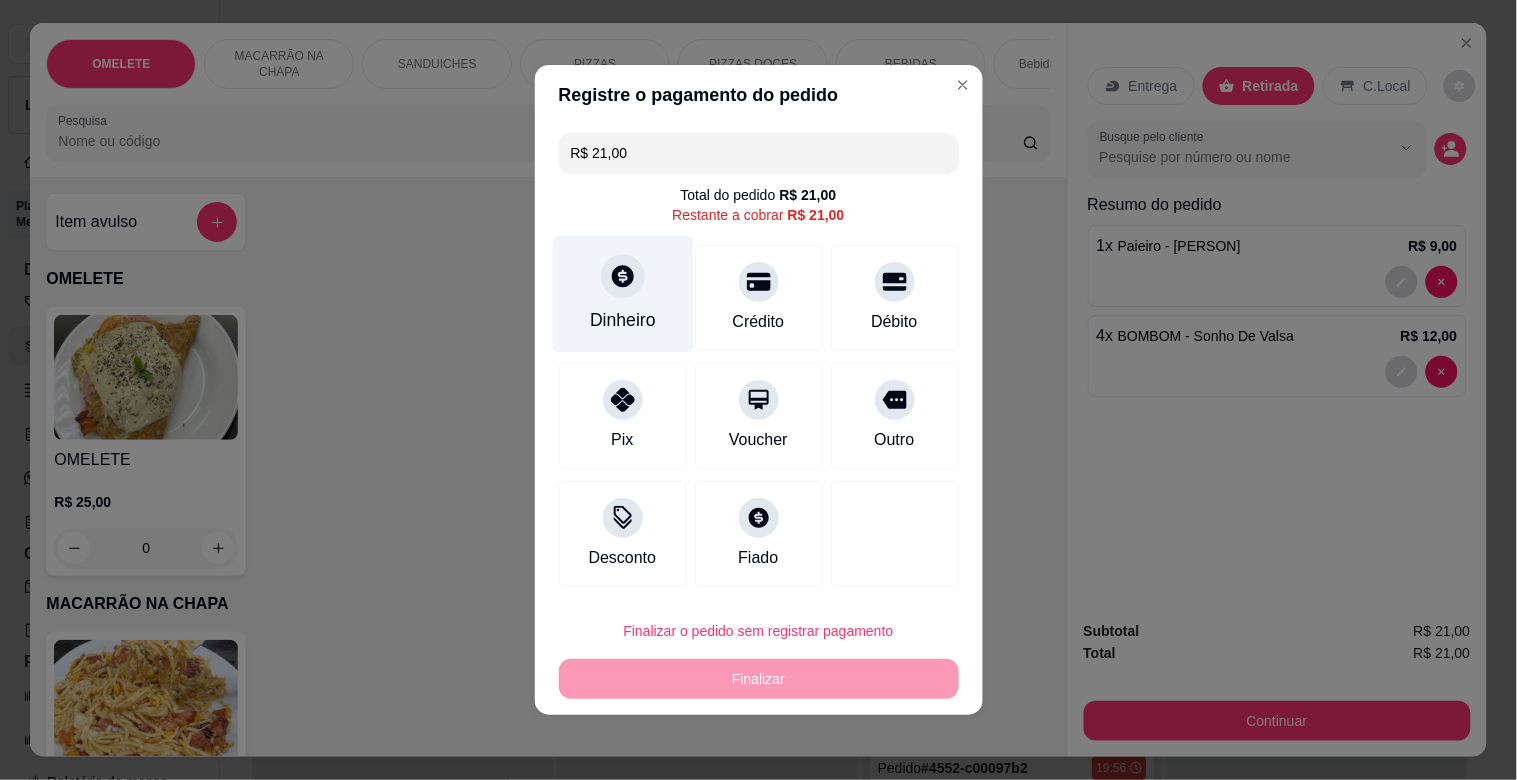 click on "Dinheiro" at bounding box center [622, 294] 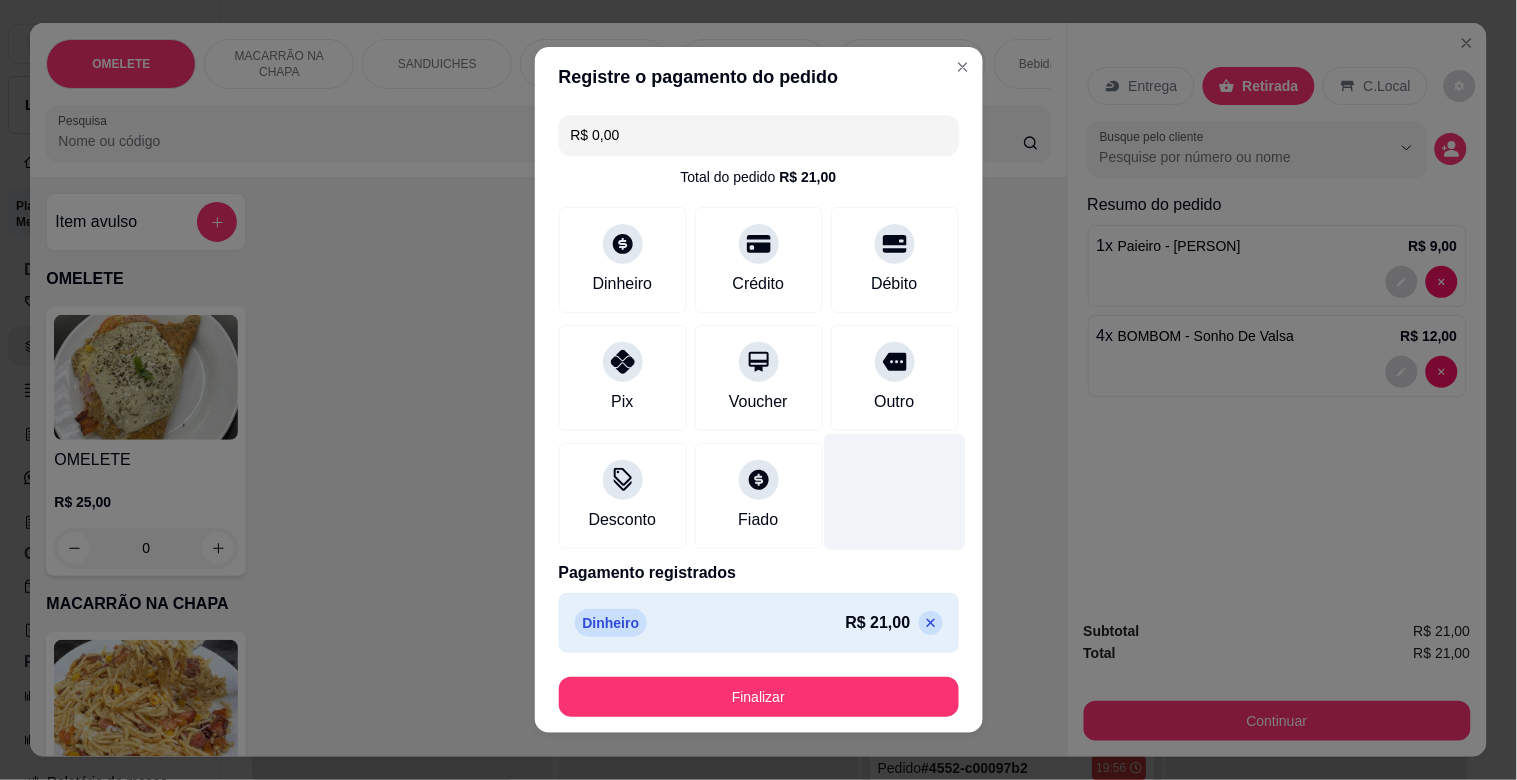 type on "R$ 0,00" 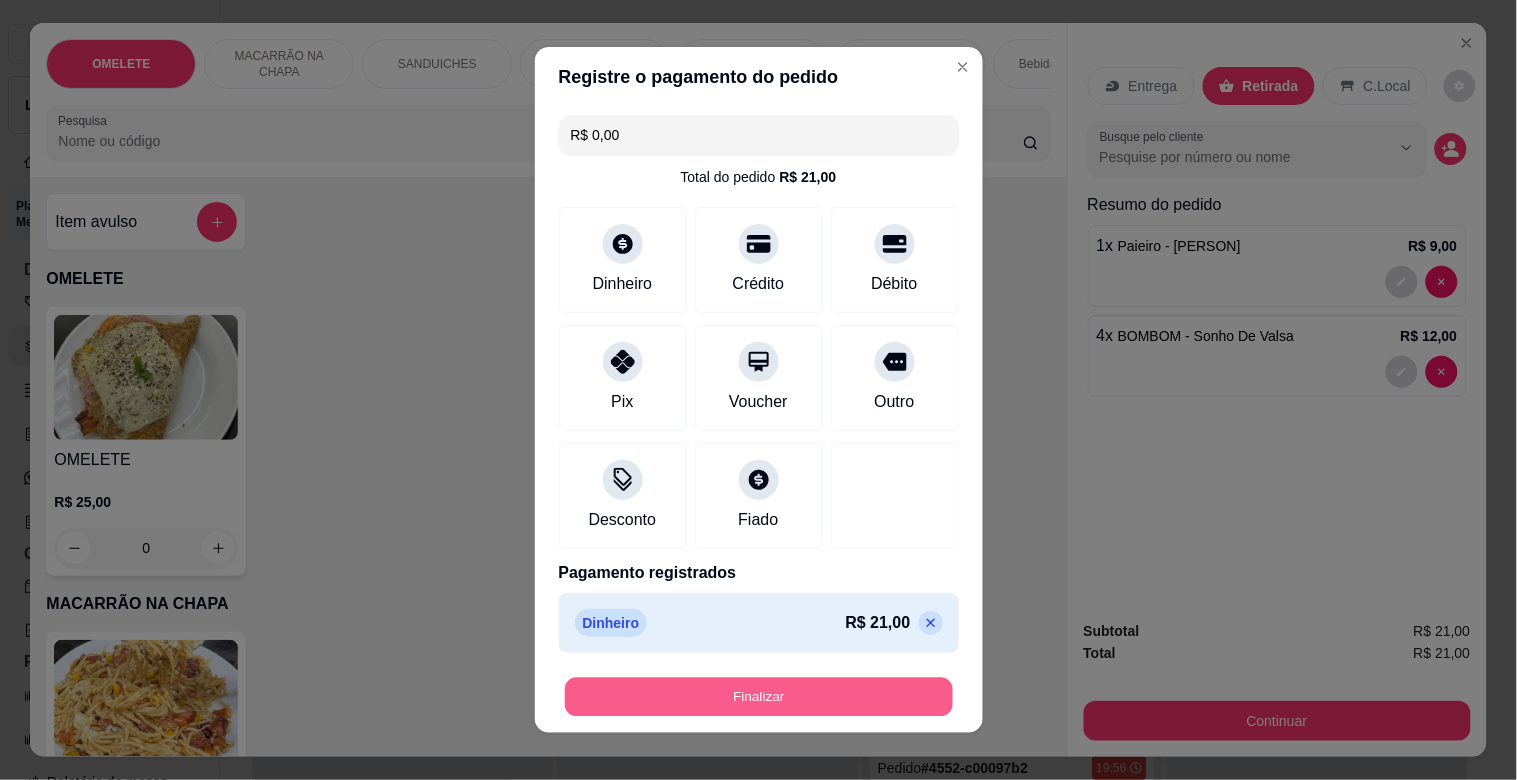 click on "Finalizar" at bounding box center (759, 697) 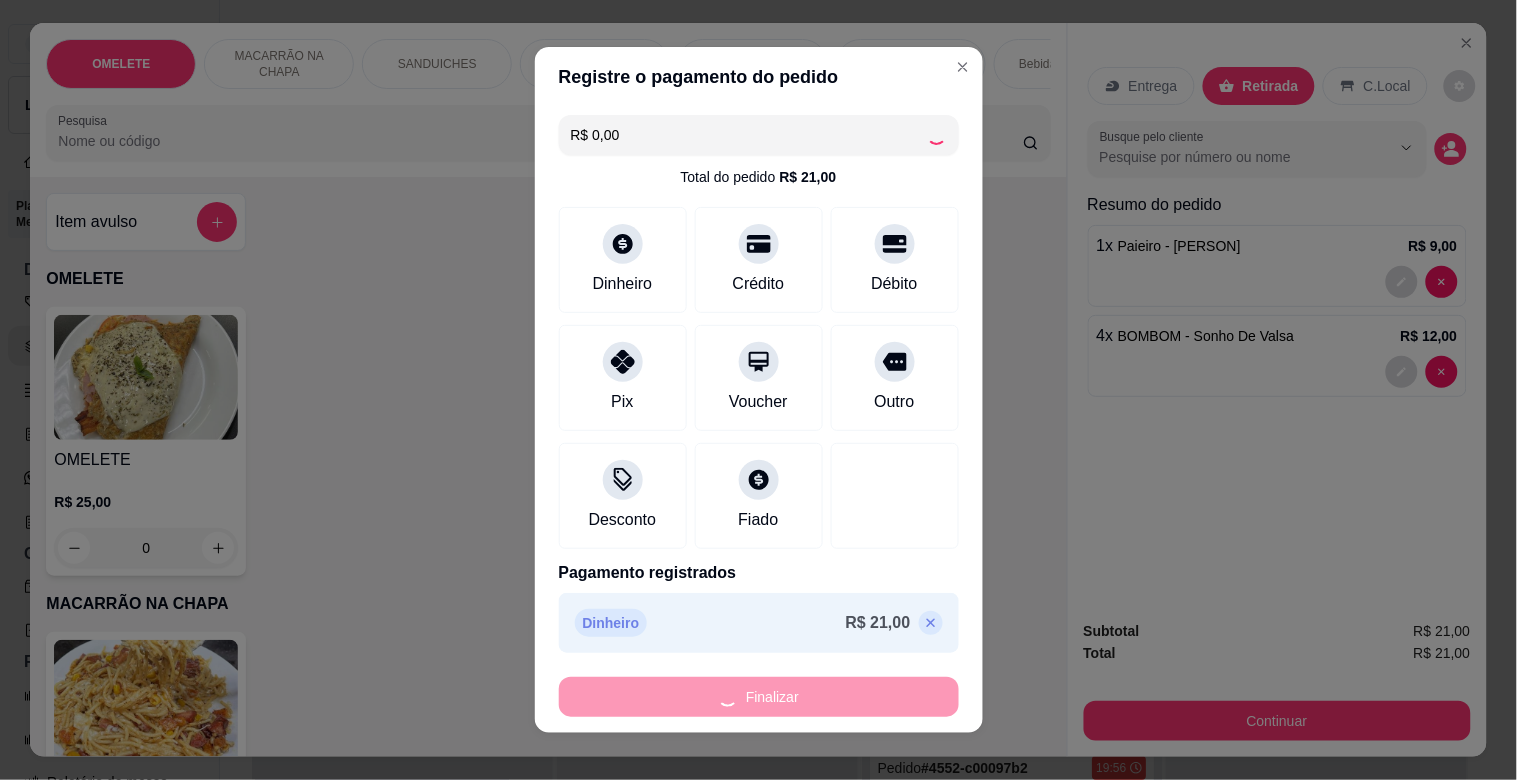 type on "0" 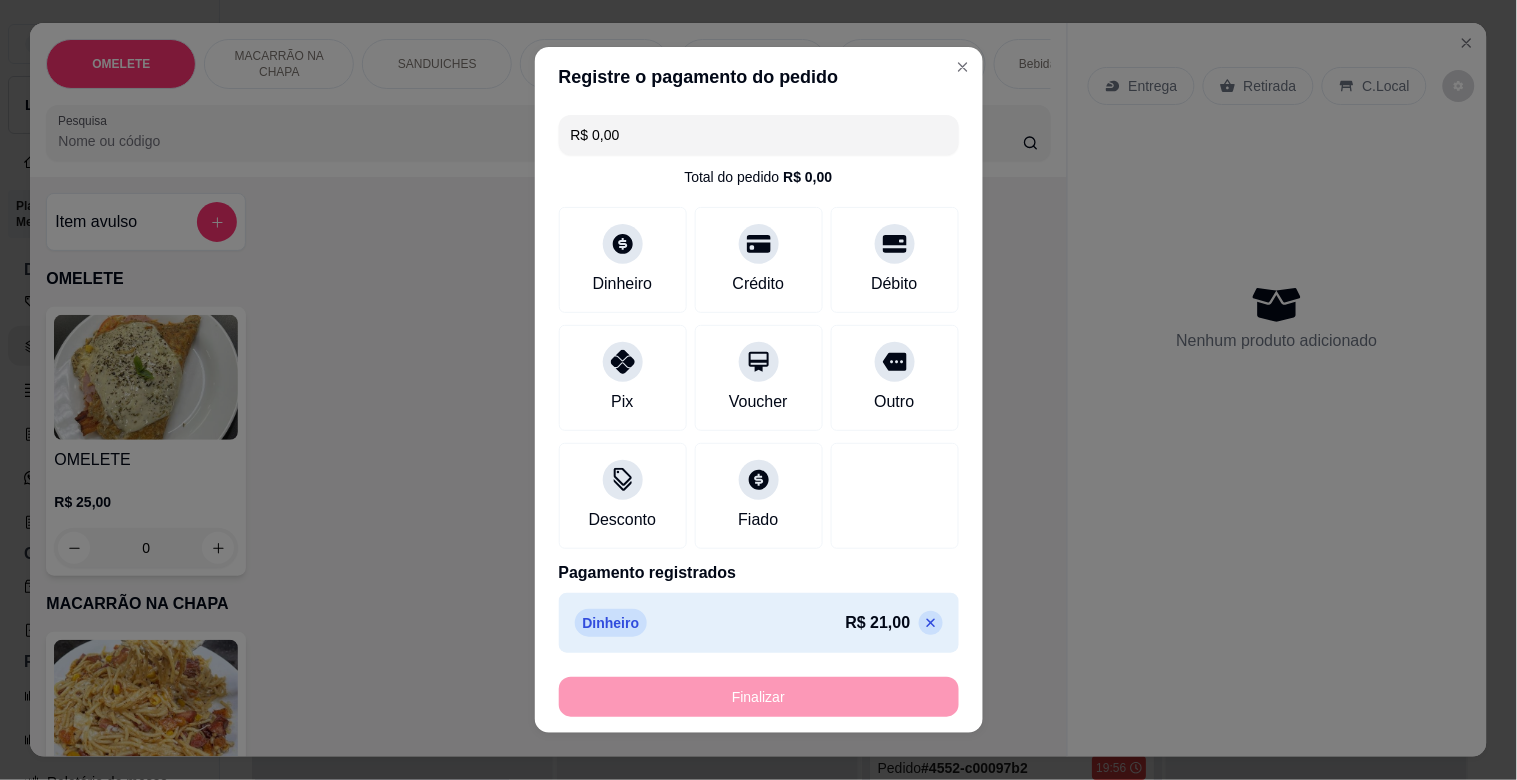 type on "-R$ 21,00" 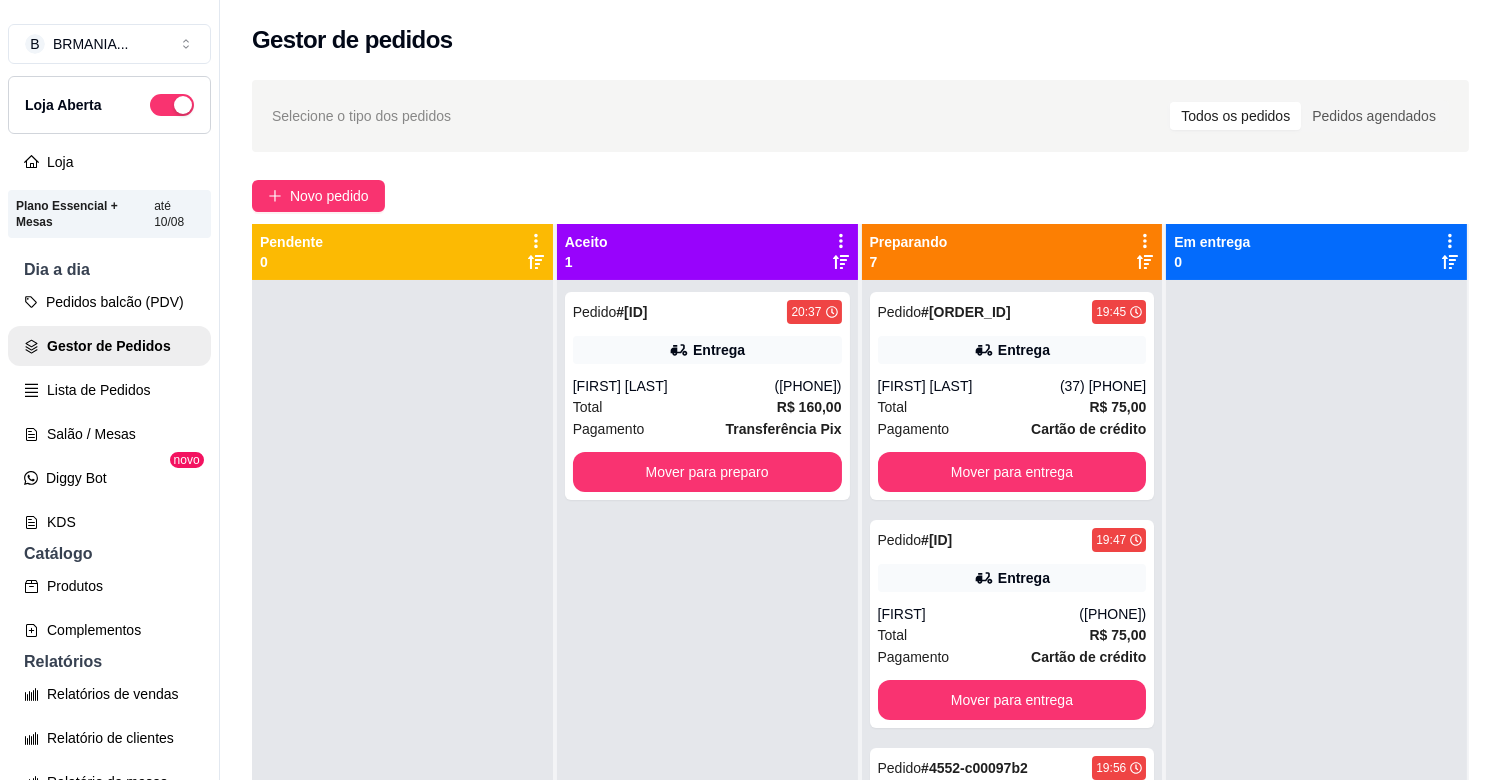 click on "Pedidos balcão (PDV) Gestor de Pedidos Lista de Pedidos Salão / Mesas Diggy Bot novo KDS" at bounding box center (109, 412) 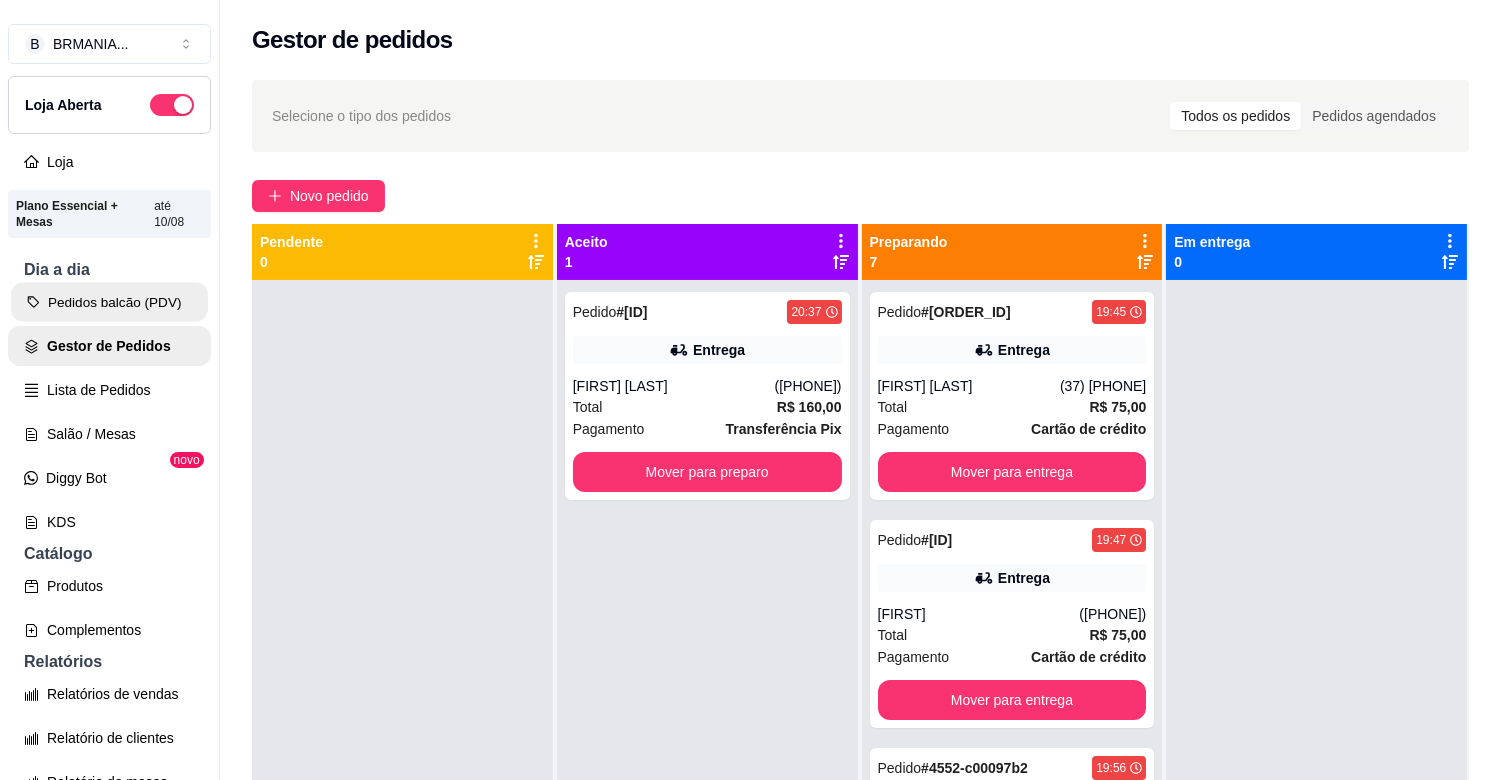 click on "Pedidos balcão (PDV)" at bounding box center (109, 302) 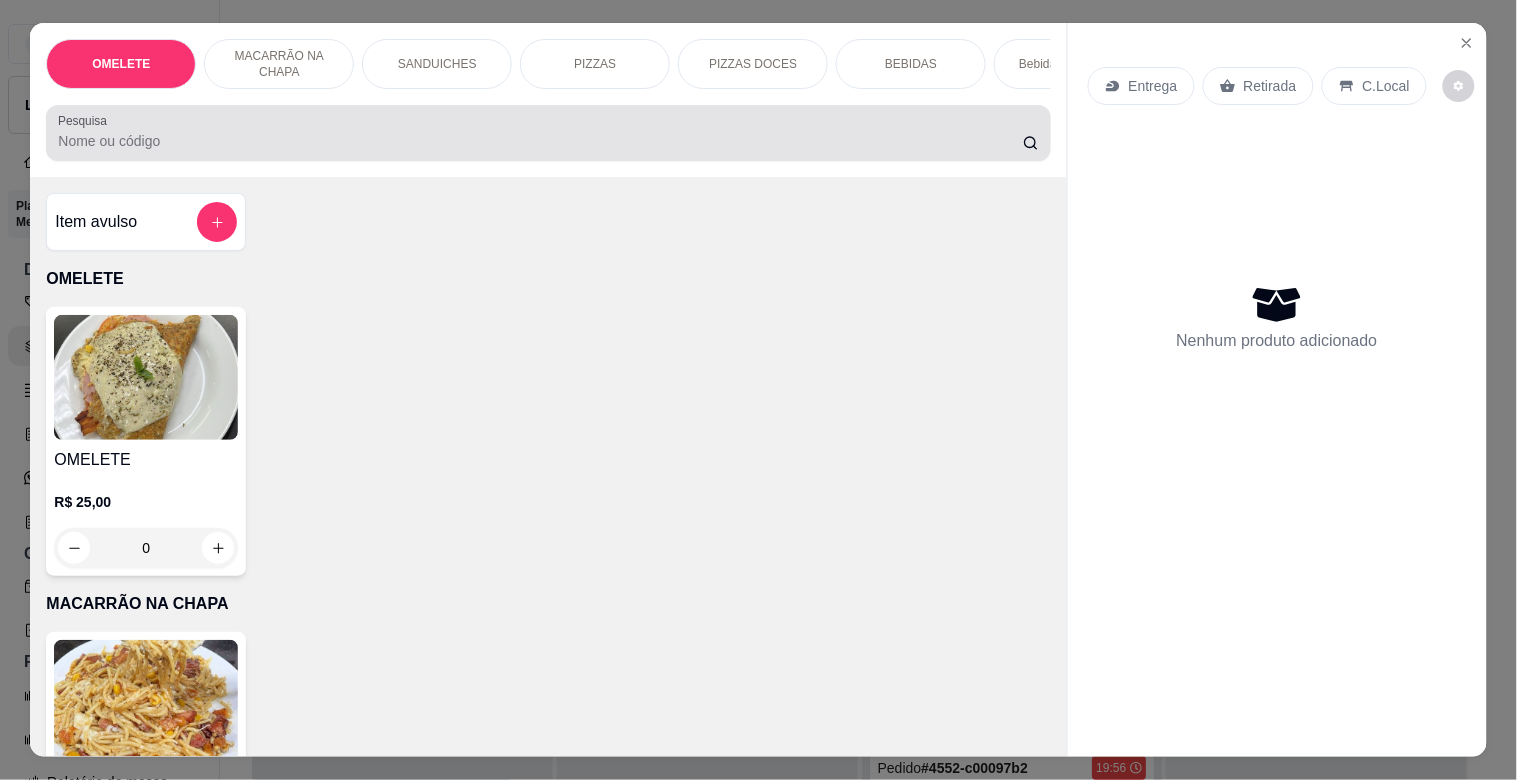 click on "Pesquisa" at bounding box center [540, 141] 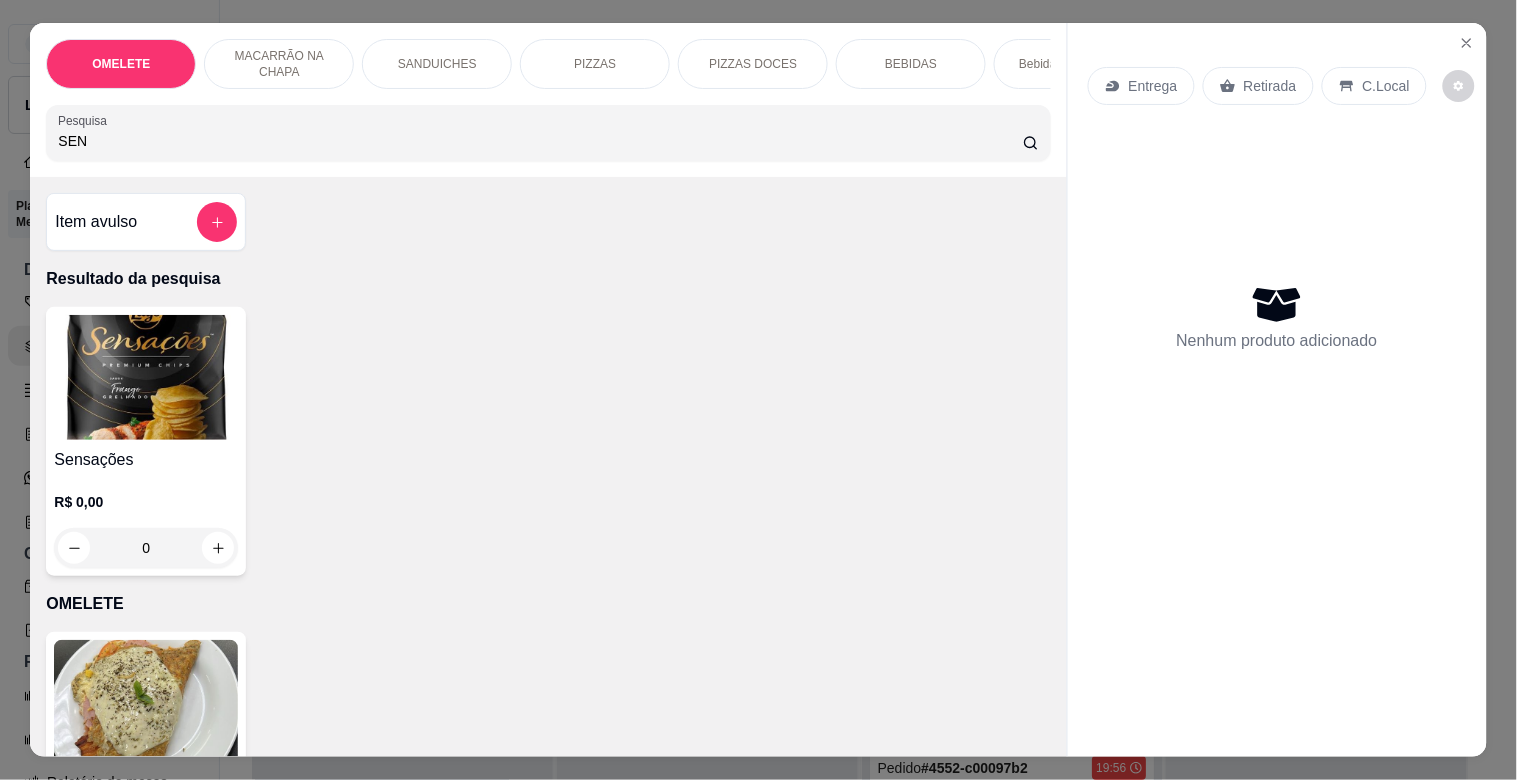 type on "SEN" 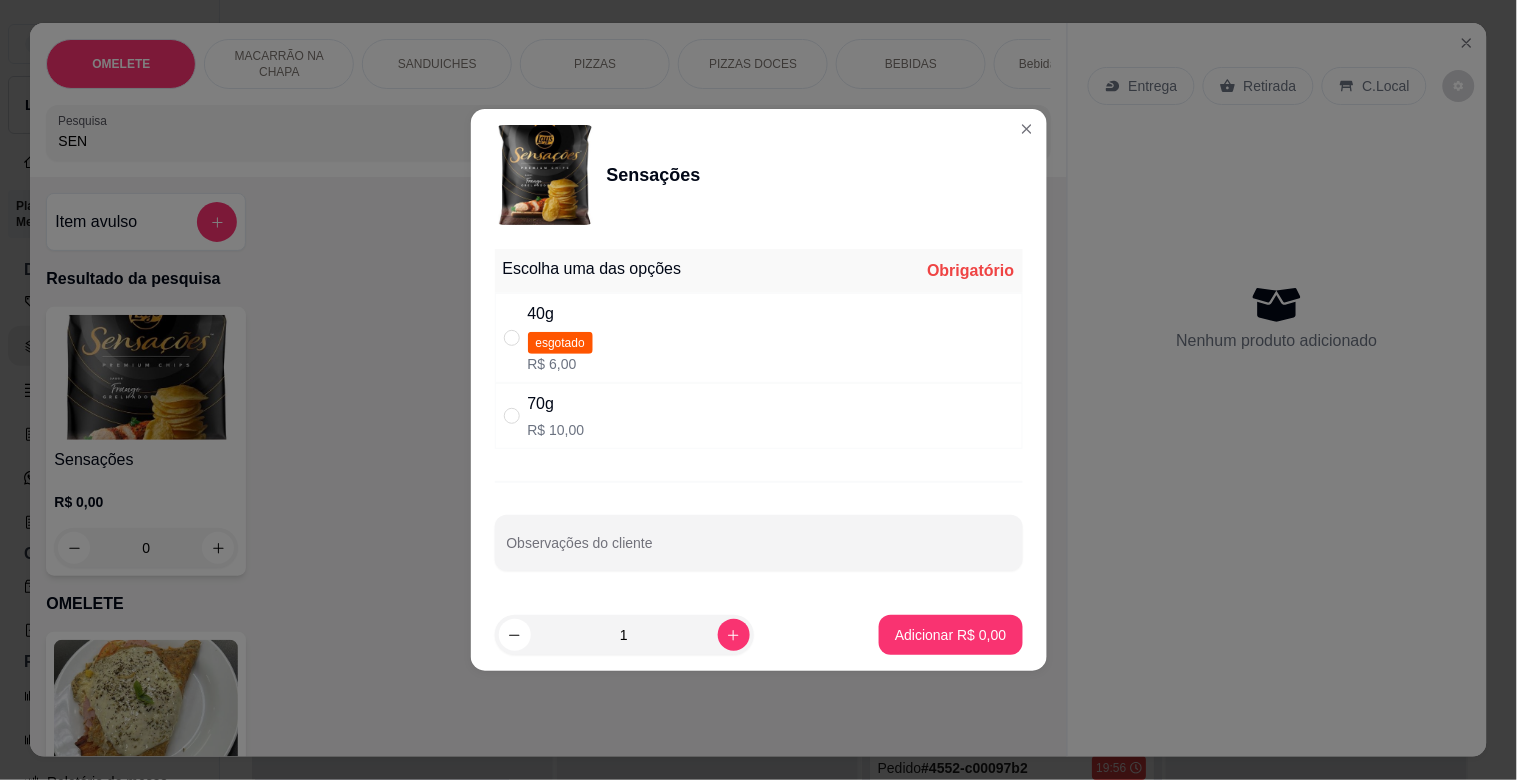 drag, startPoint x: 596, startPoint y: 415, endPoint x: 621, endPoint y: 426, distance: 27.313 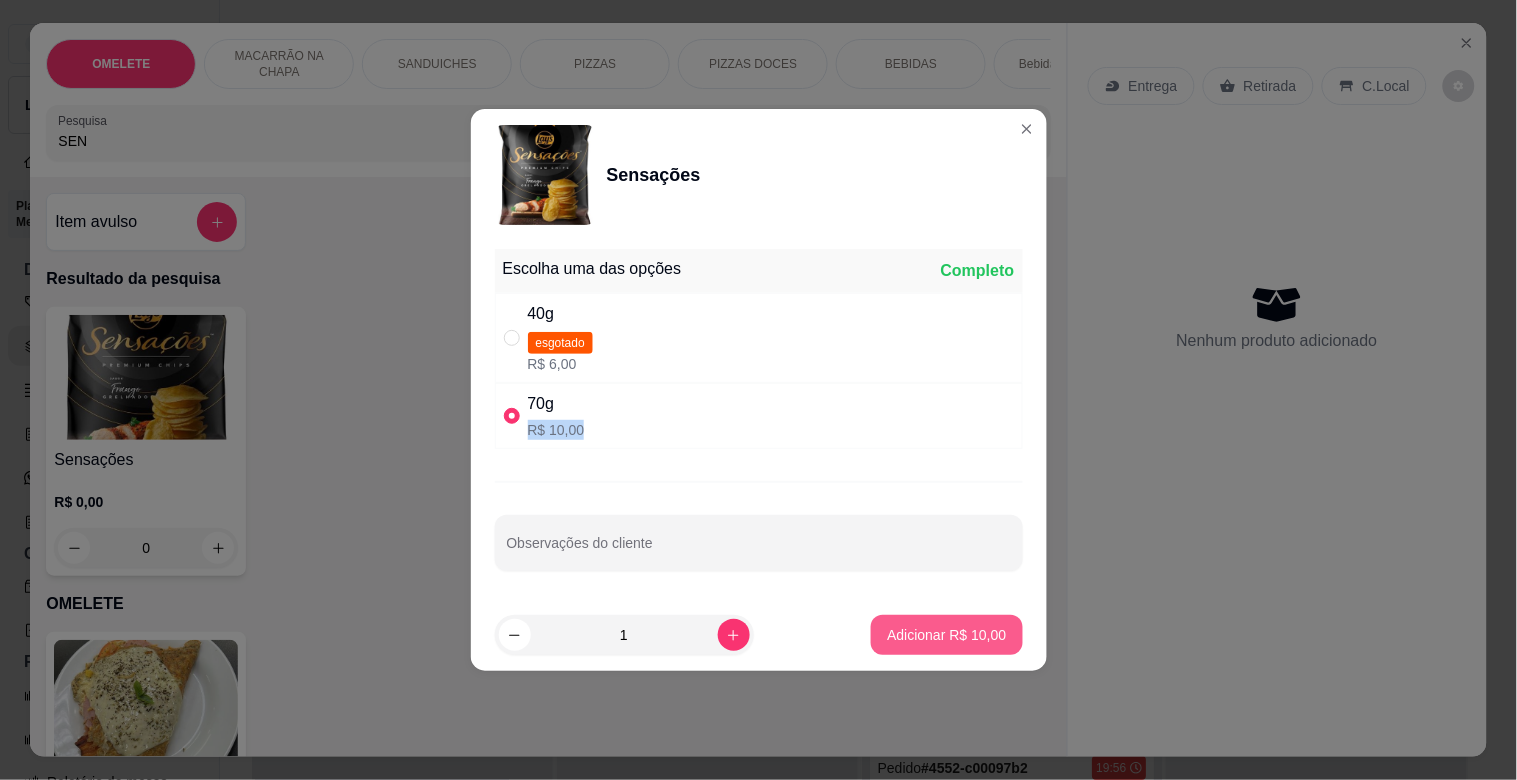 click on "Adicionar   R$ 10,00" at bounding box center (946, 635) 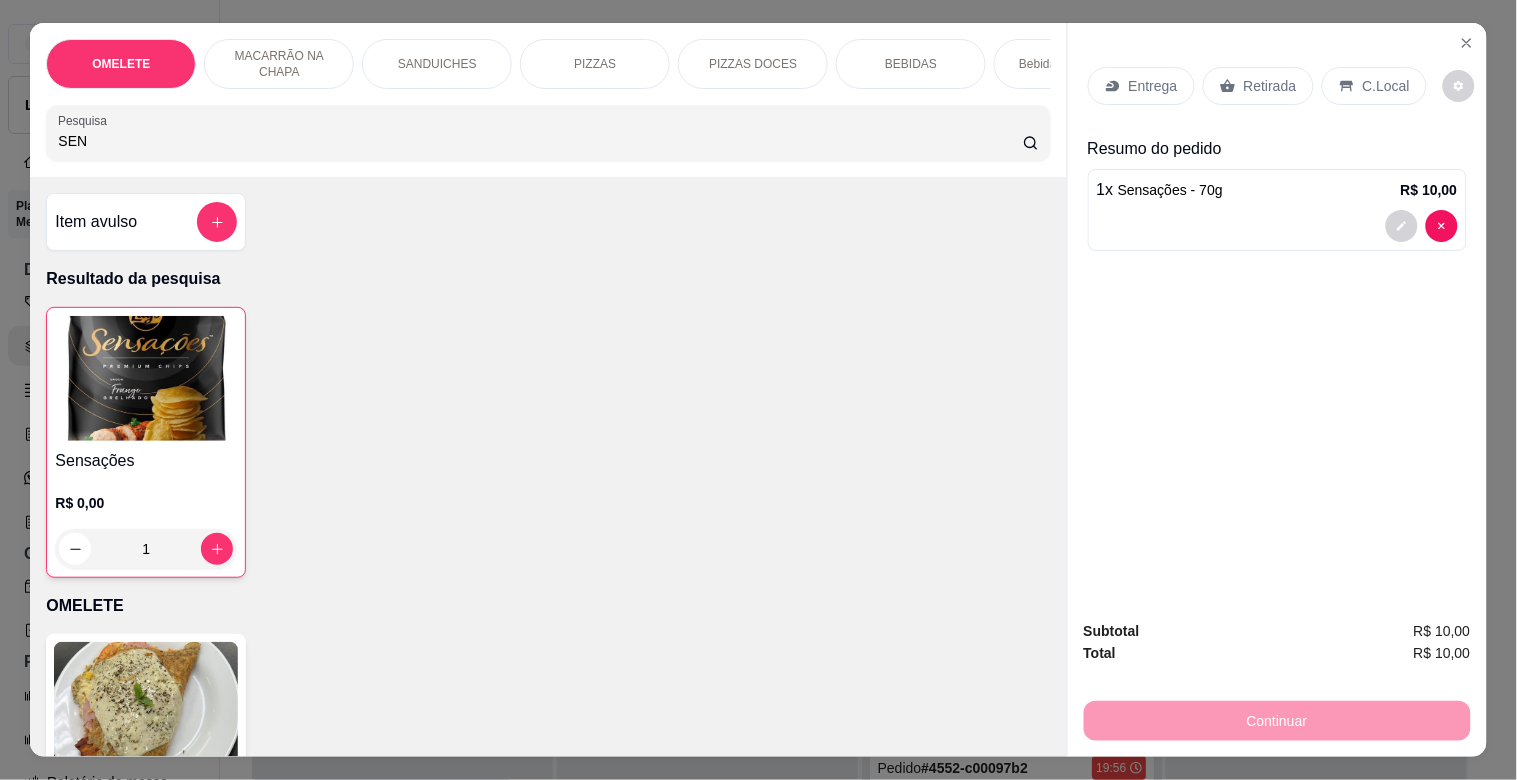 drag, startPoint x: 96, startPoint y: 151, endPoint x: 0, endPoint y: 164, distance: 96.87621 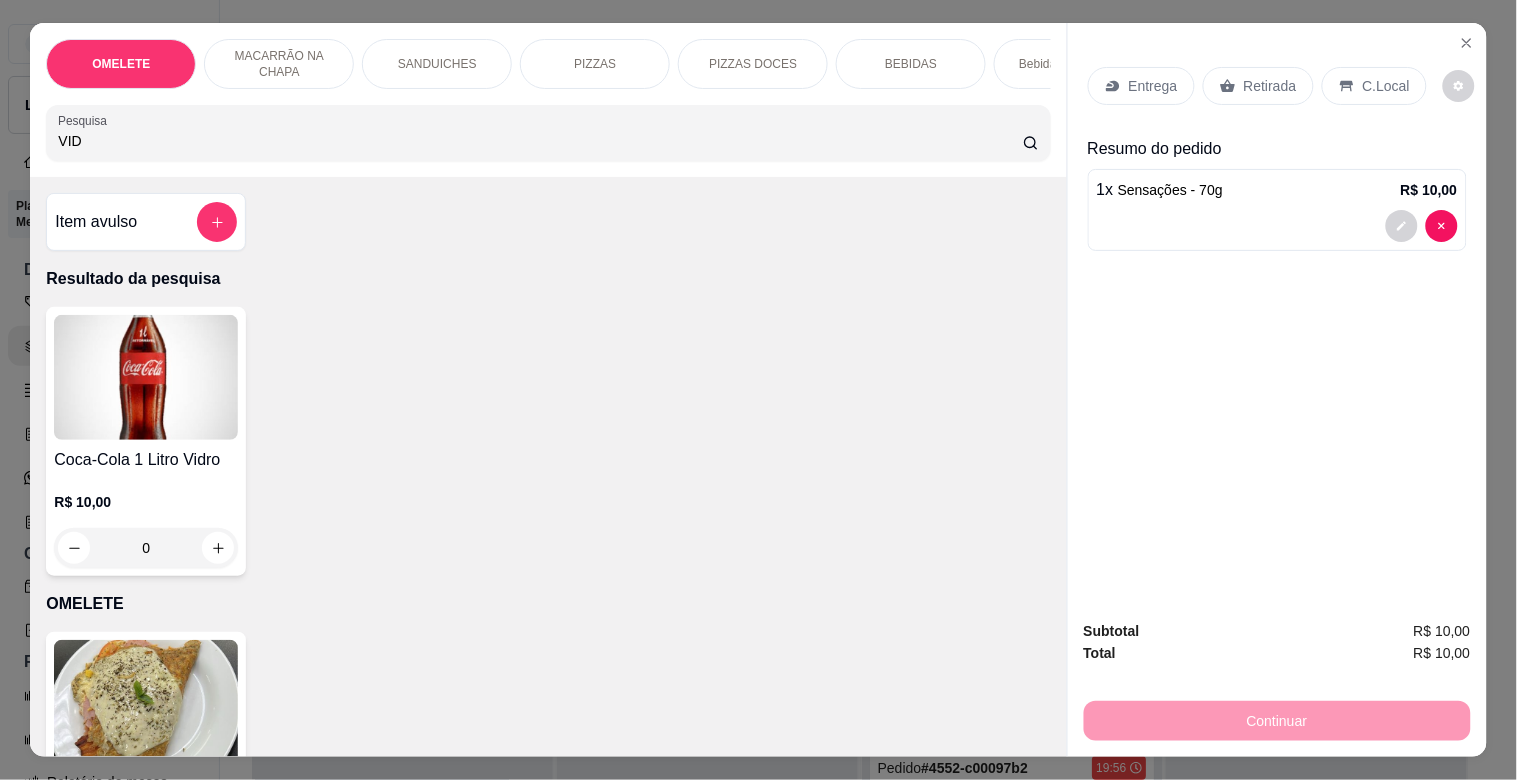 type on "VID" 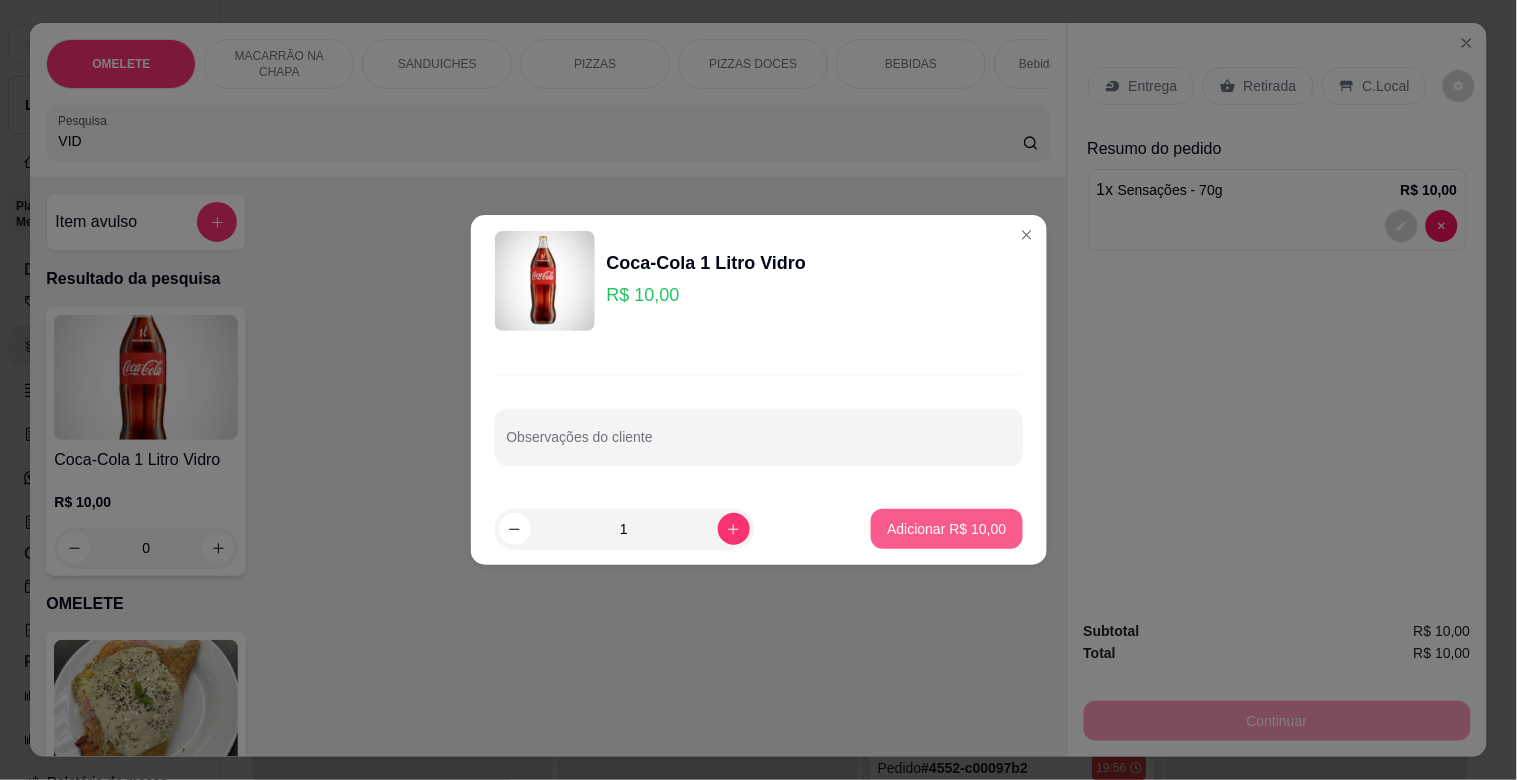 click on "Adicionar   R$ 10,00" at bounding box center [946, 529] 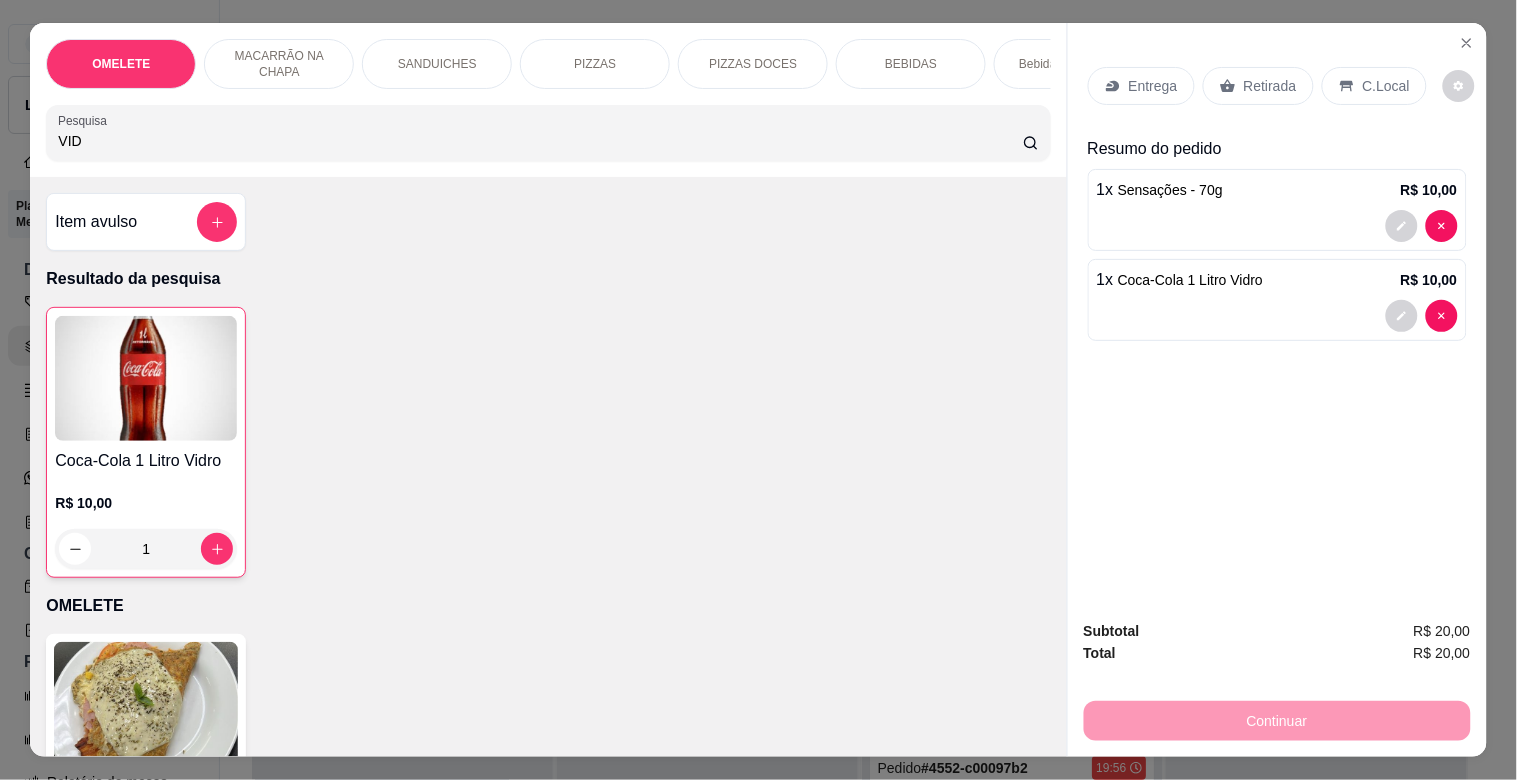 drag, startPoint x: 0, startPoint y: 150, endPoint x: 1, endPoint y: 163, distance: 13.038404 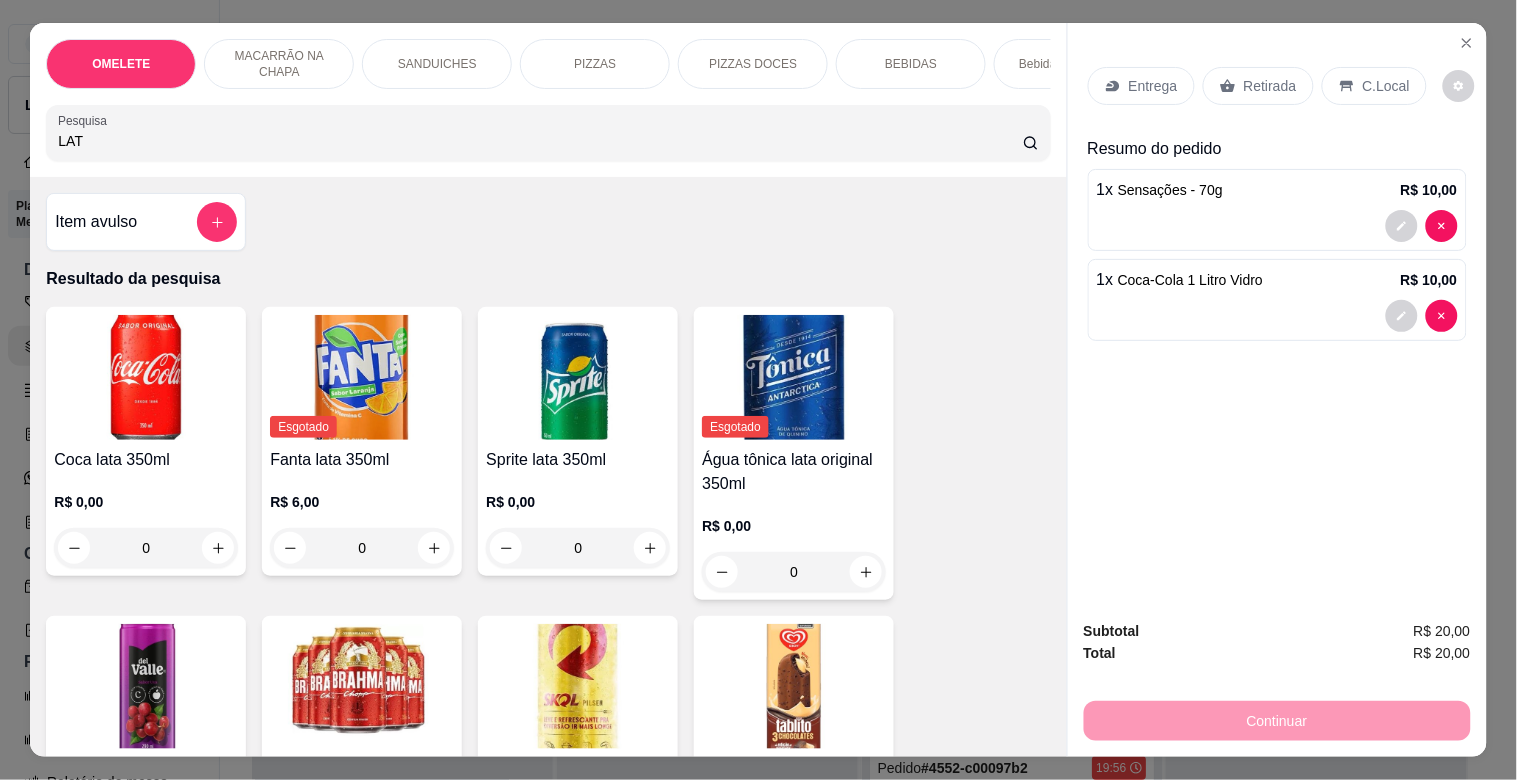 type on "LAT" 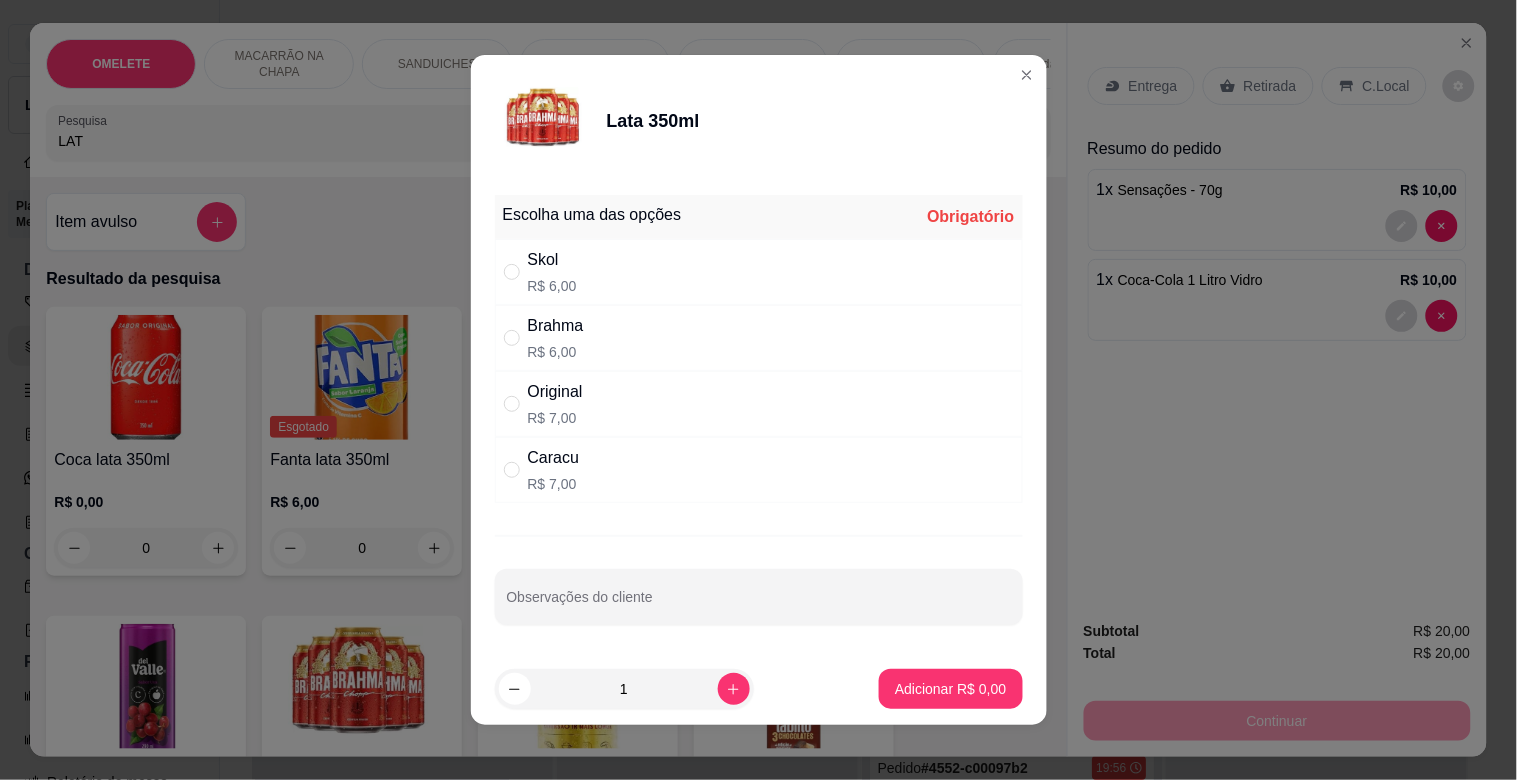 click on "Brahma  R$ 6,00" at bounding box center (759, 338) 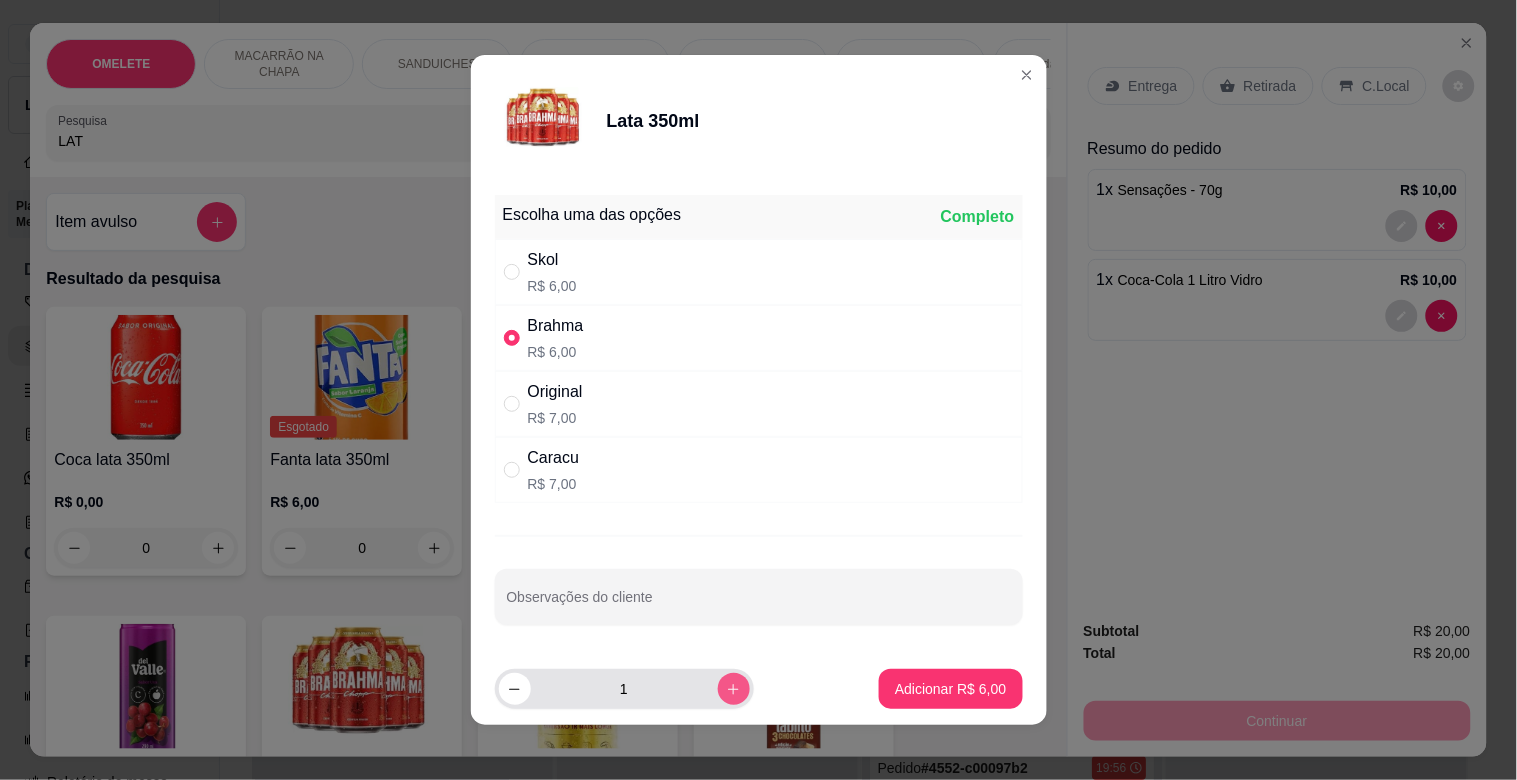 click 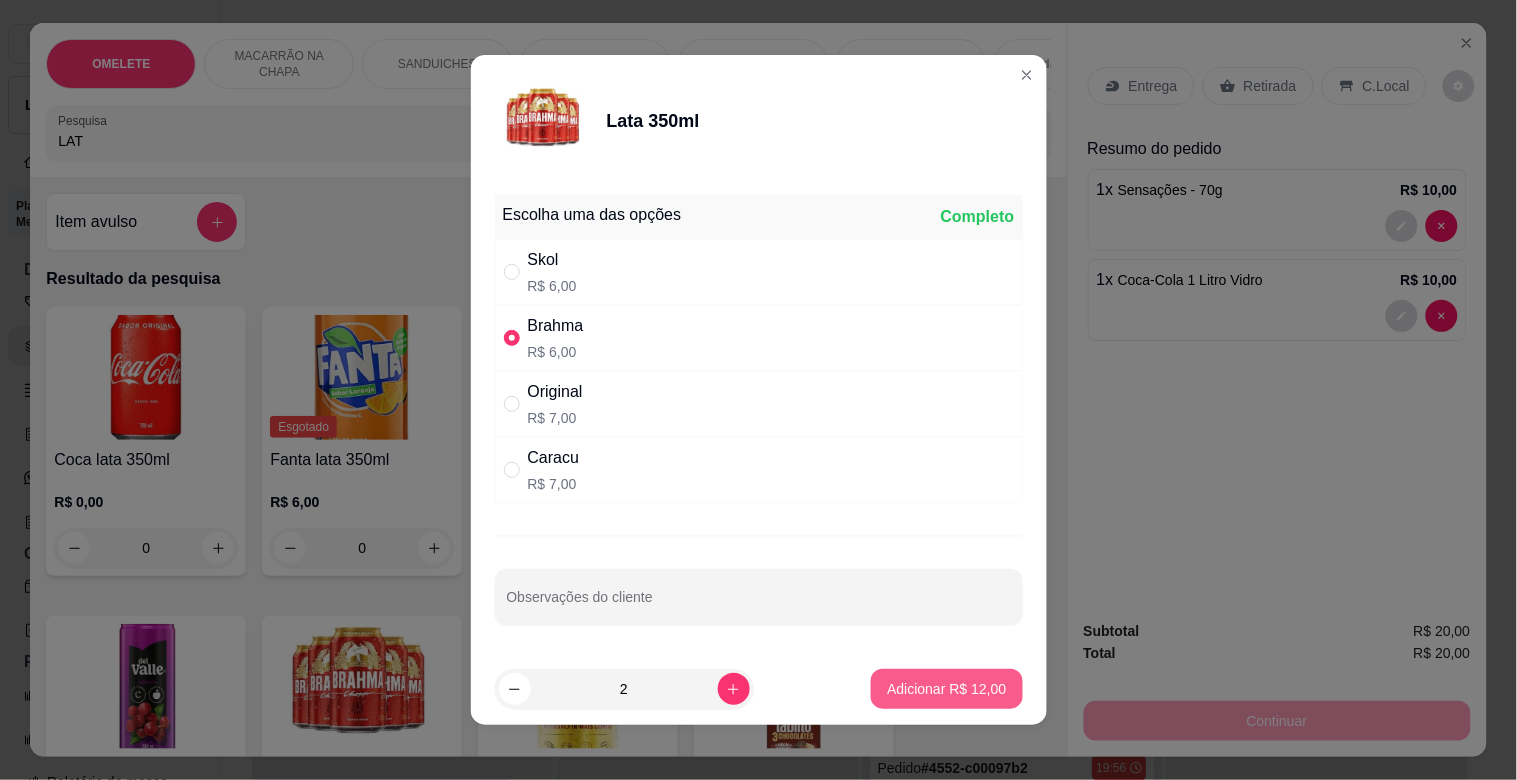 click on "Adicionar   R$ 12,00" at bounding box center (946, 689) 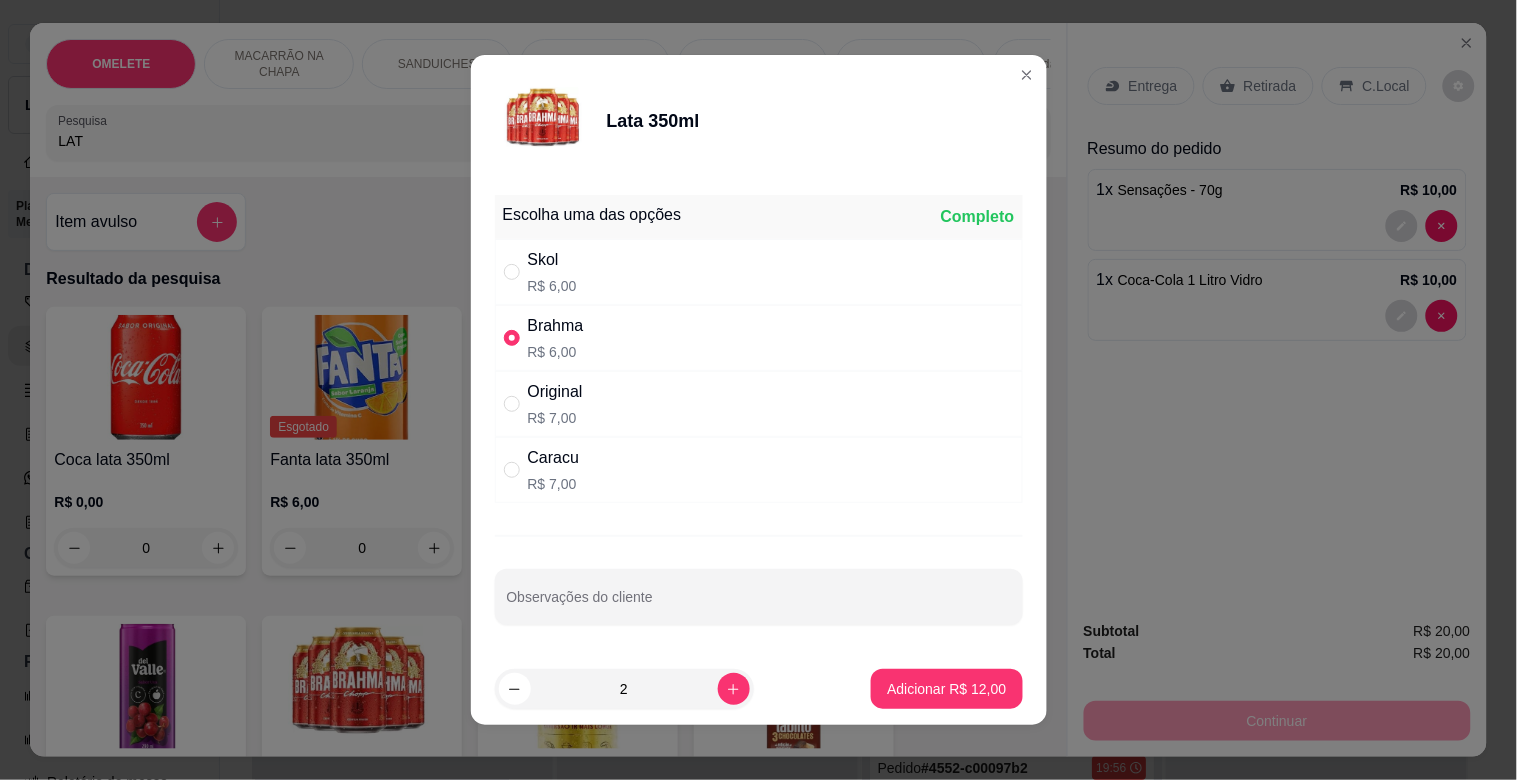 click on "2 Adicionar   R$ 12,00" at bounding box center (759, 689) 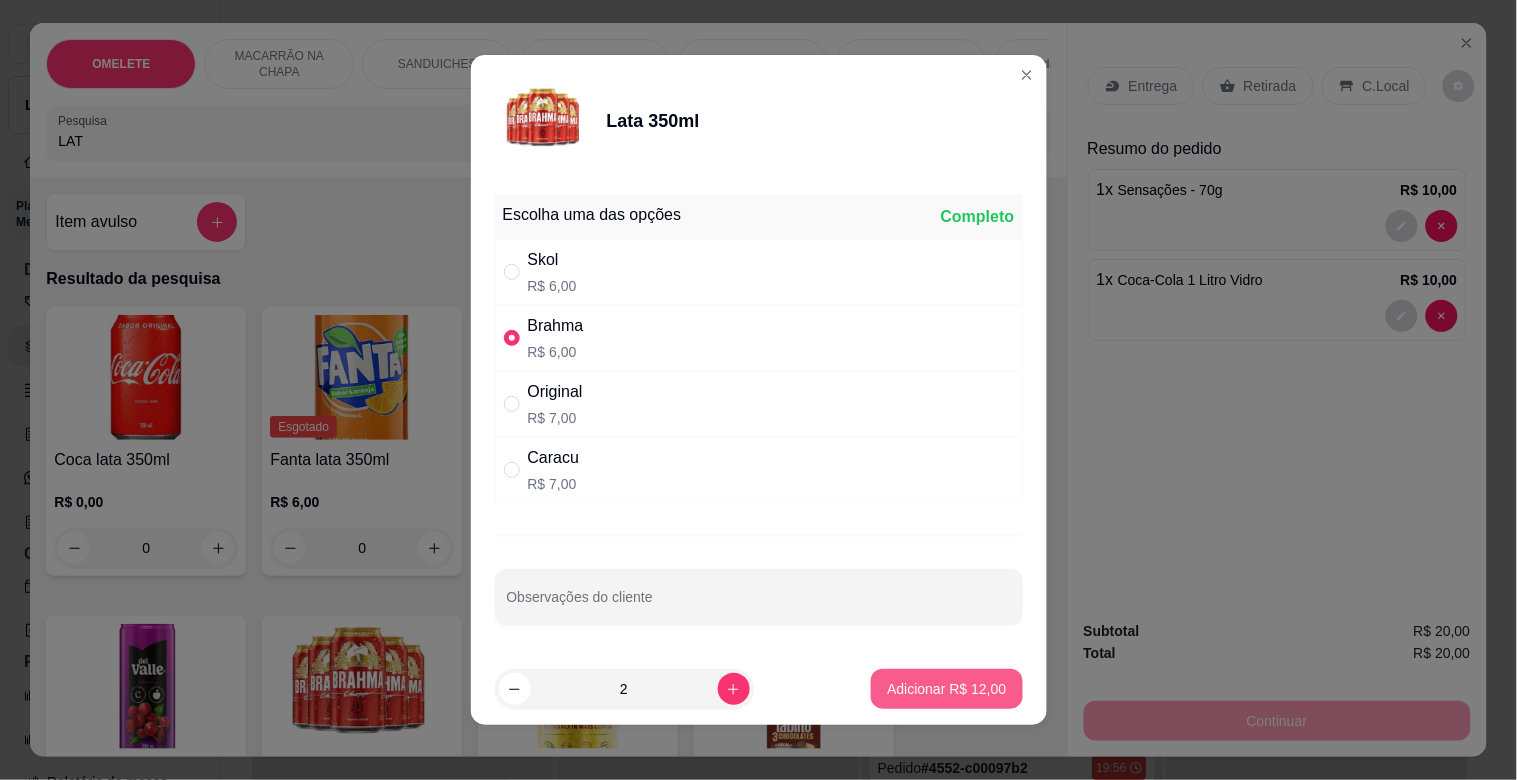 click on "Adicionar   R$ 12,00" at bounding box center [946, 689] 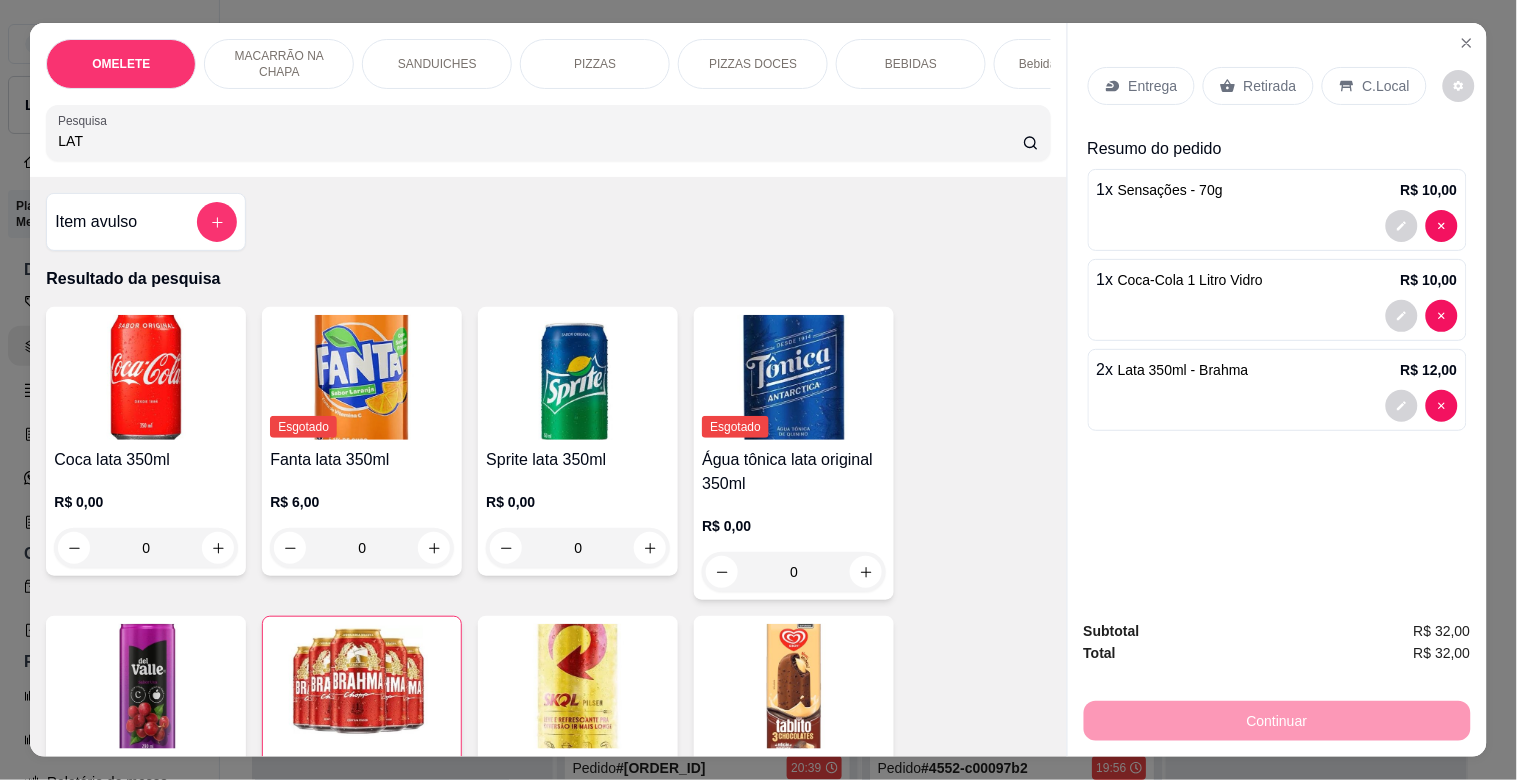 click on "PIZZAS" at bounding box center (595, 64) 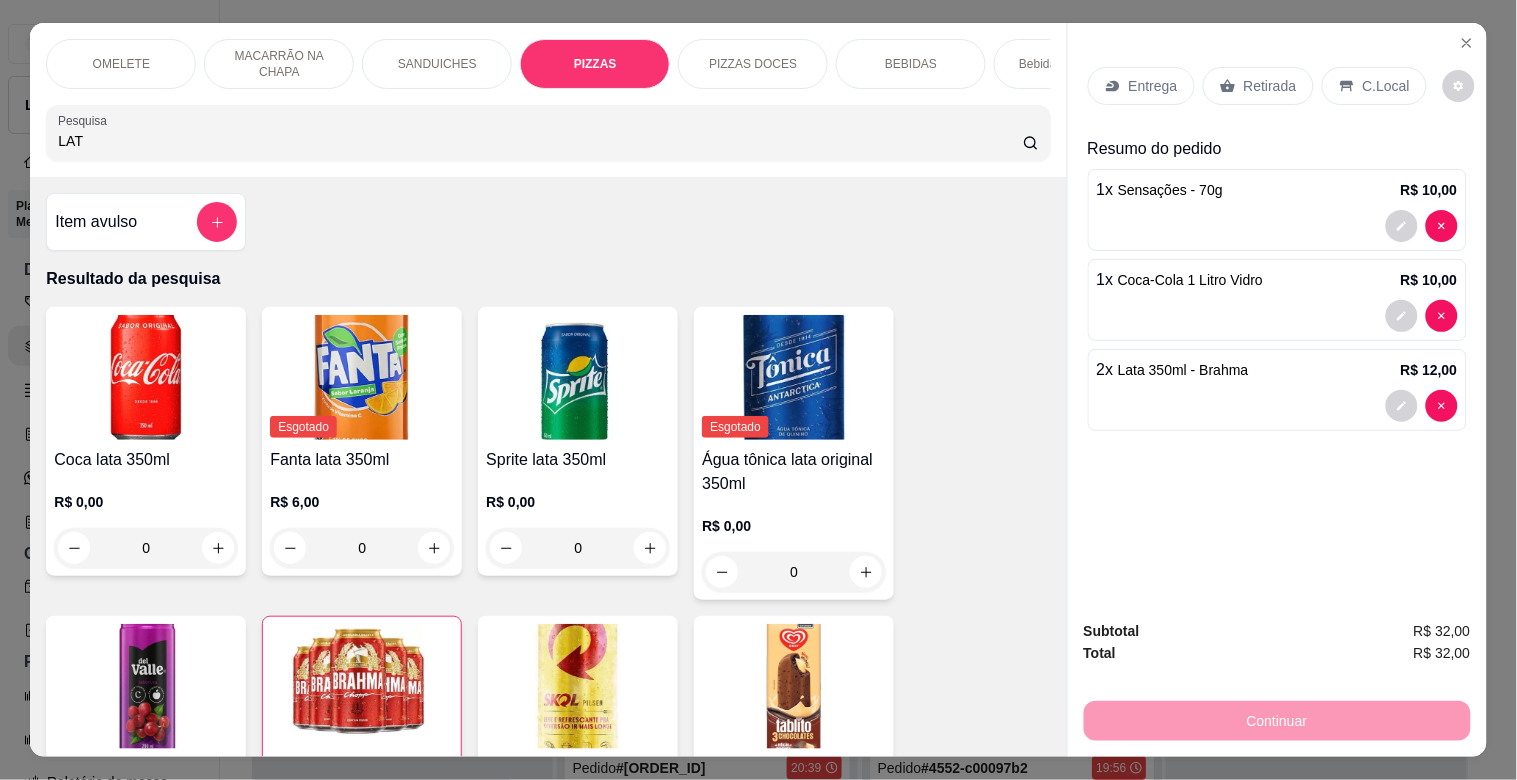 scroll, scrollTop: 2271, scrollLeft: 0, axis: vertical 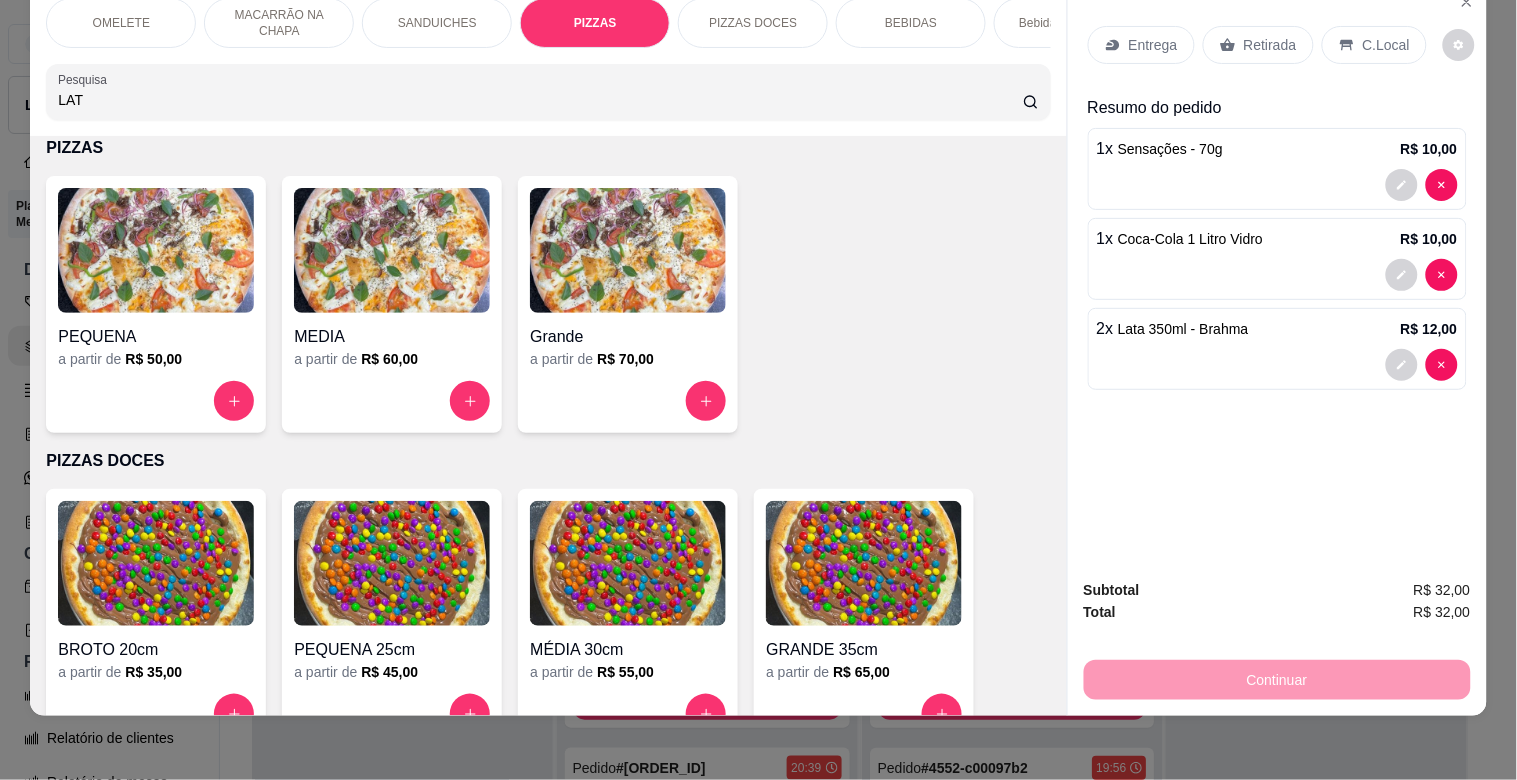 click on "Grande" at bounding box center [628, 331] 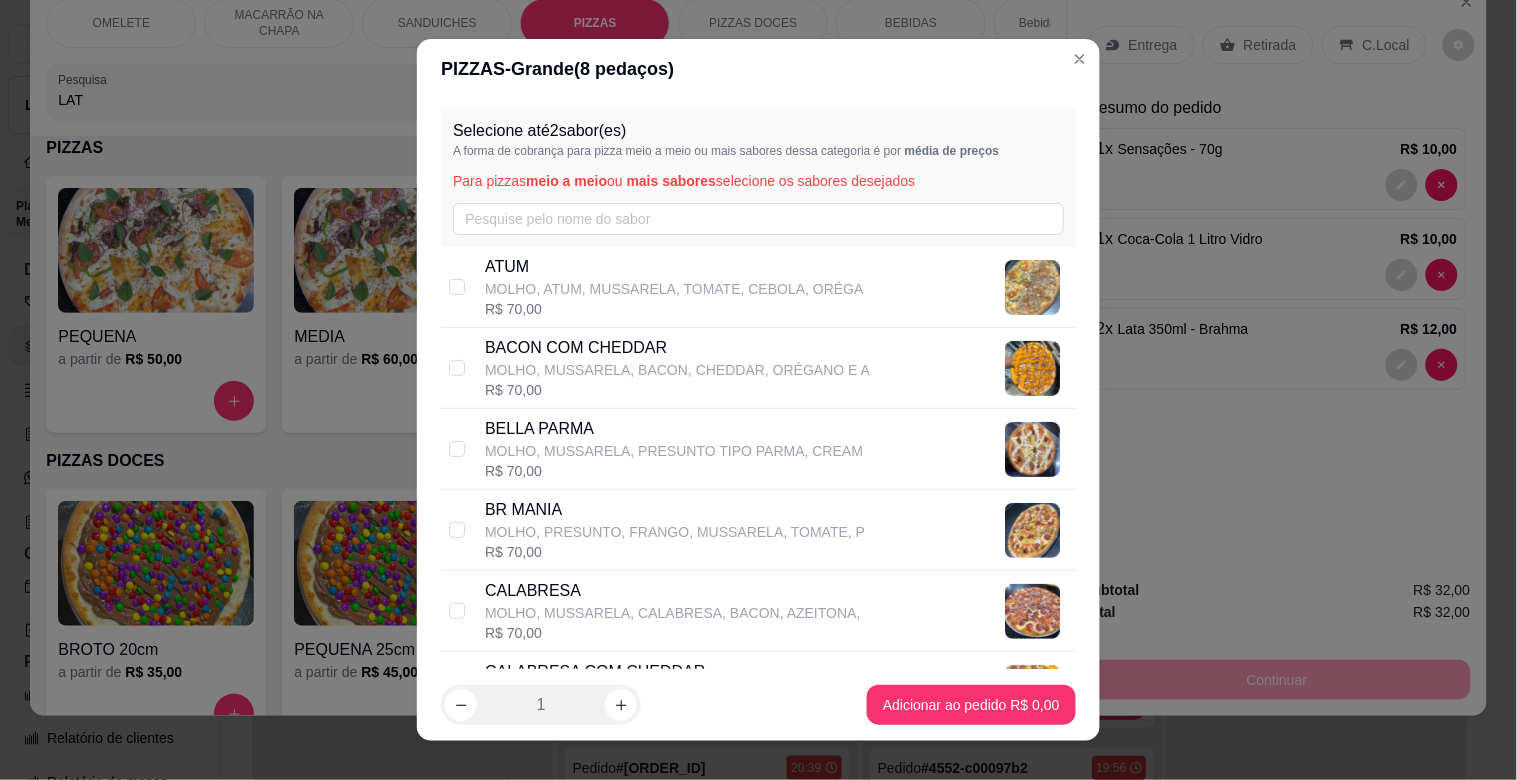 click on "BR MANIA" at bounding box center (675, 510) 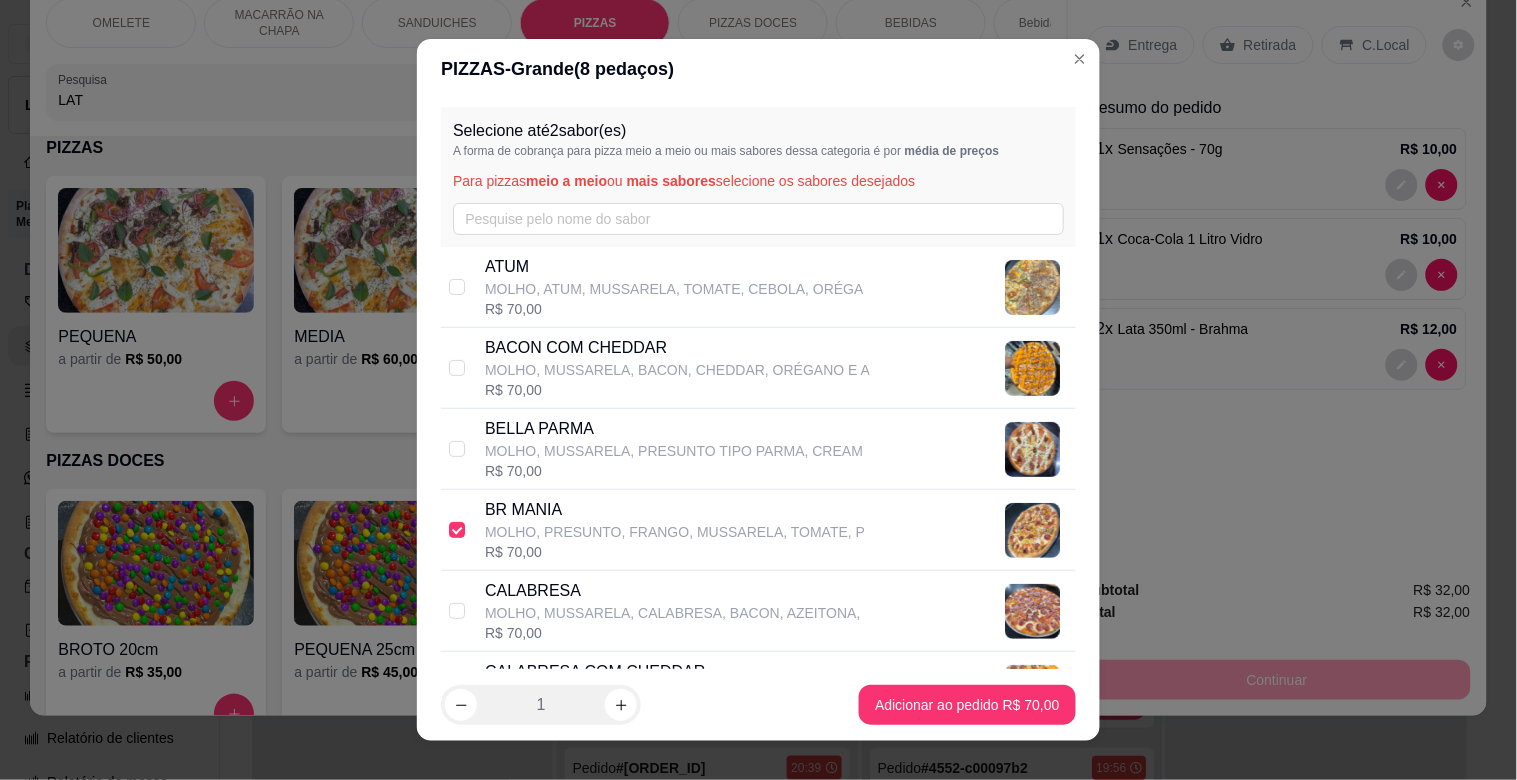 scroll, scrollTop: 1280, scrollLeft: 0, axis: vertical 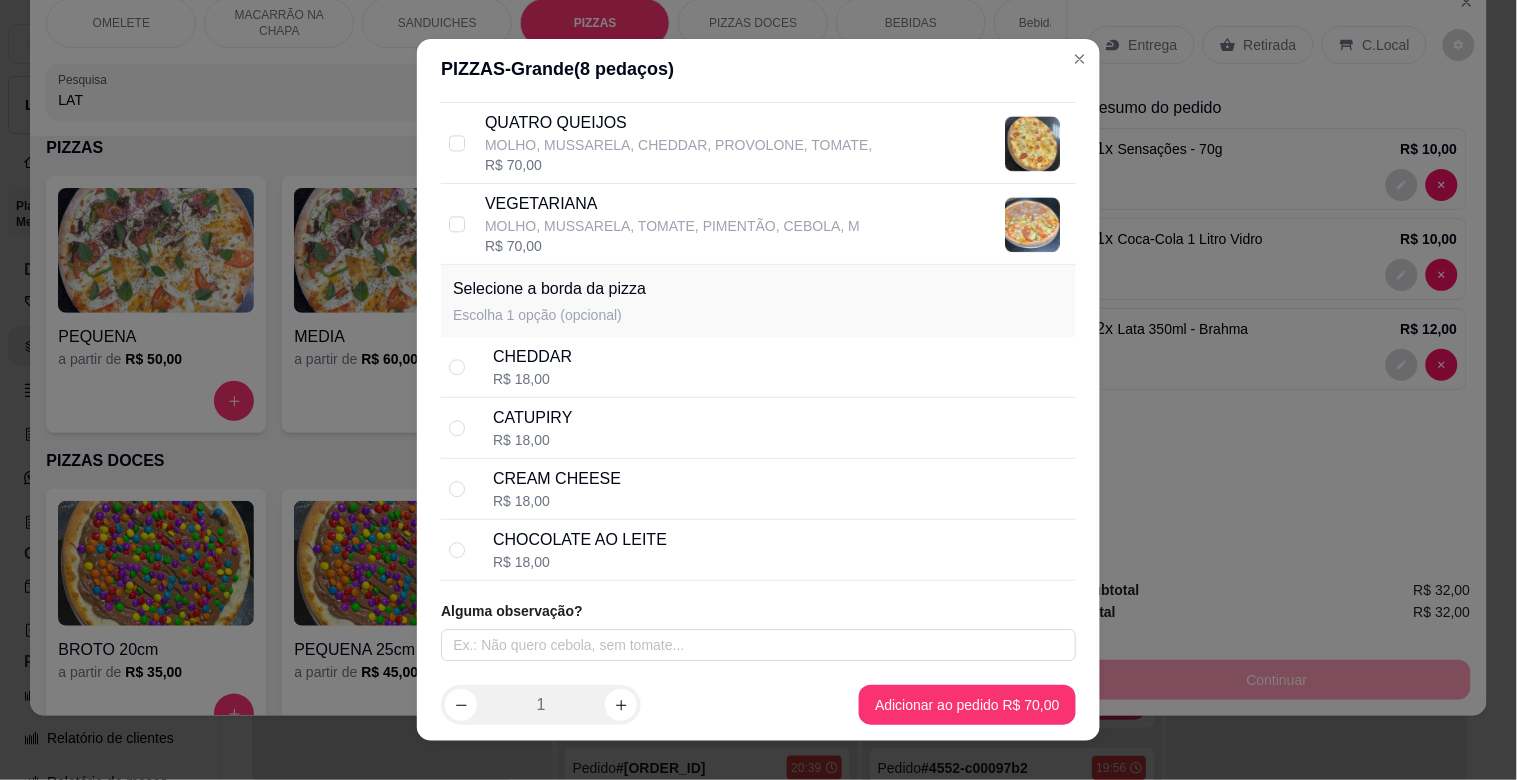 click on "R$ 18,00" at bounding box center [532, 440] 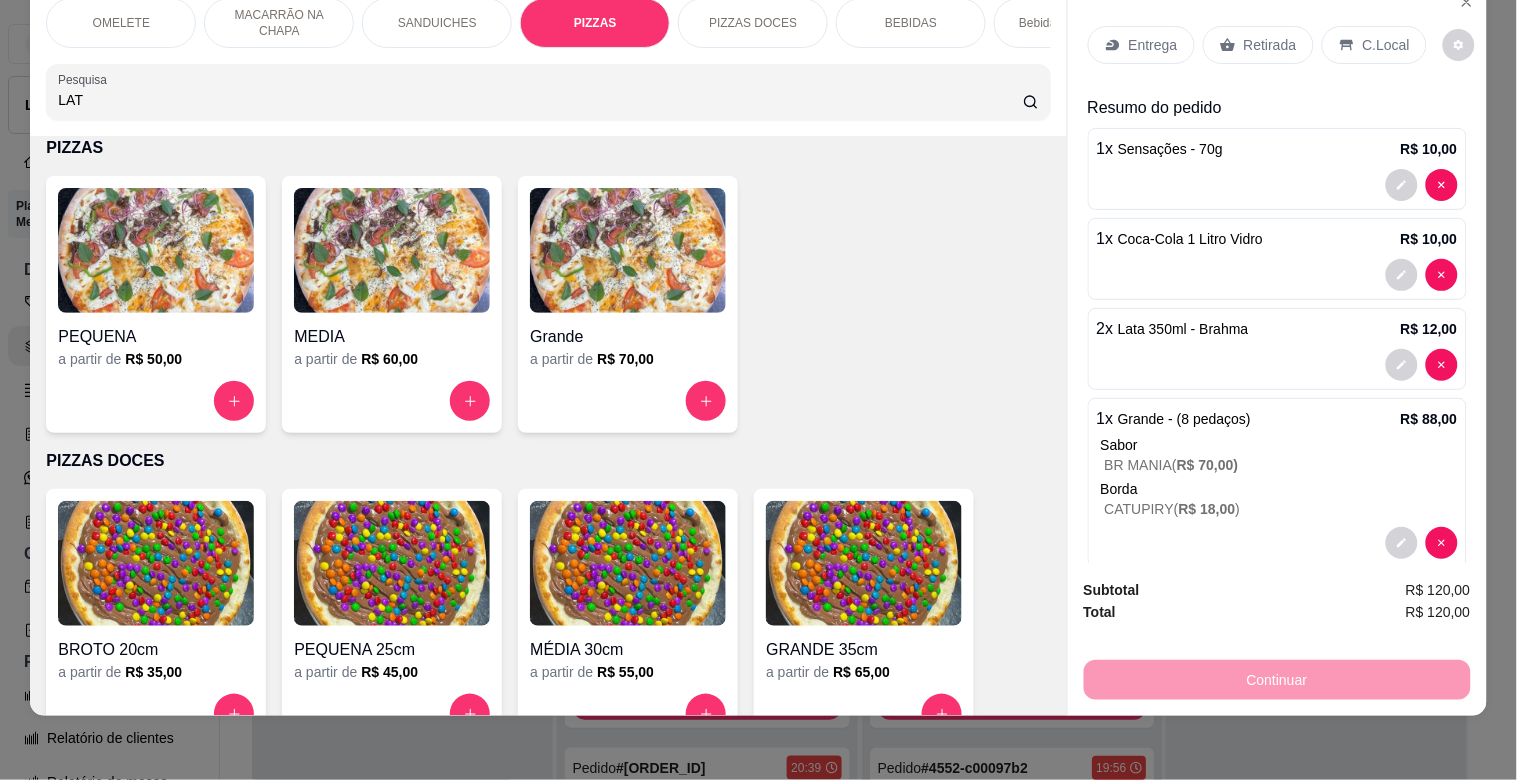 click on "C.Local" at bounding box center [1386, 45] 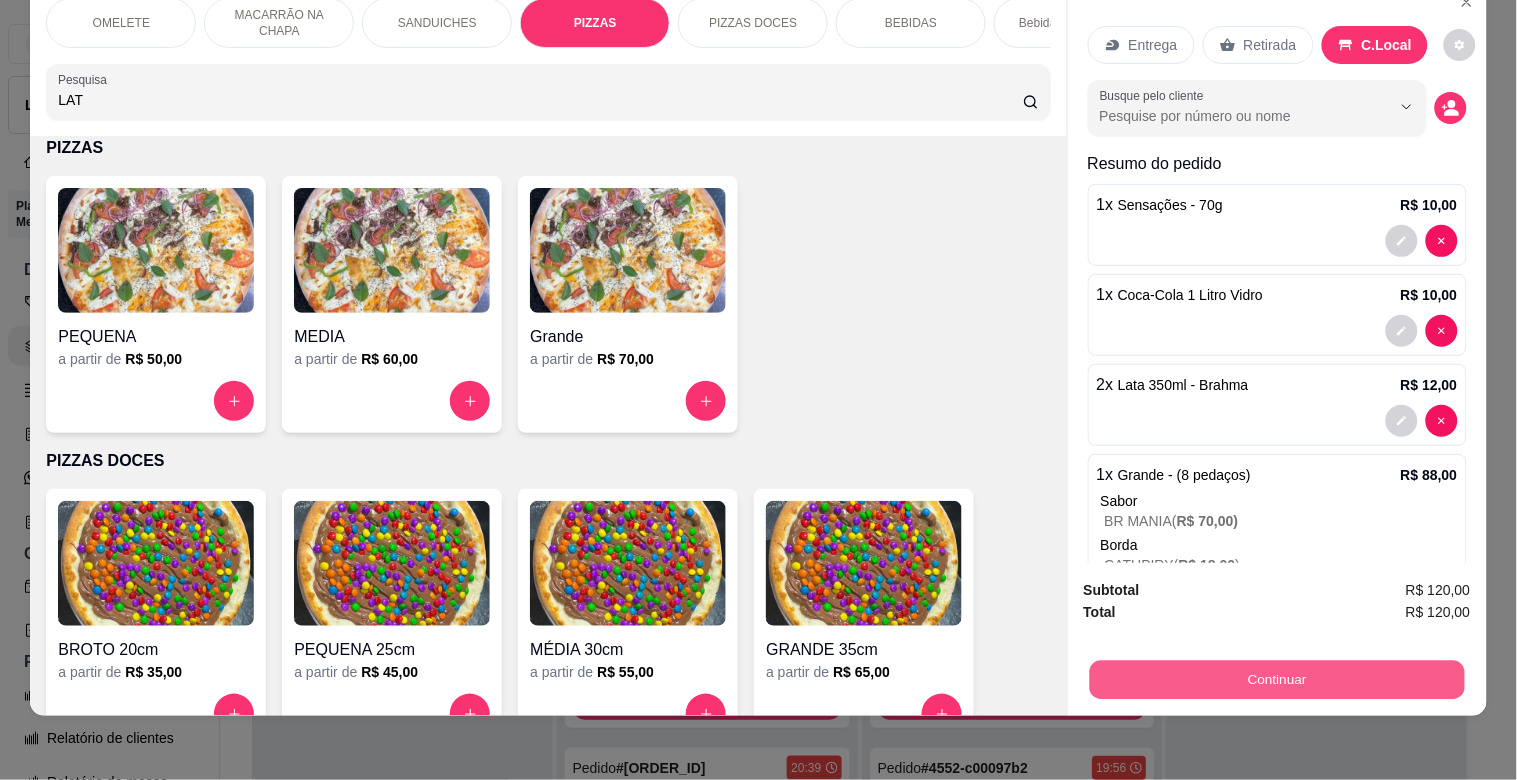 click on "Continuar" at bounding box center (1276, 679) 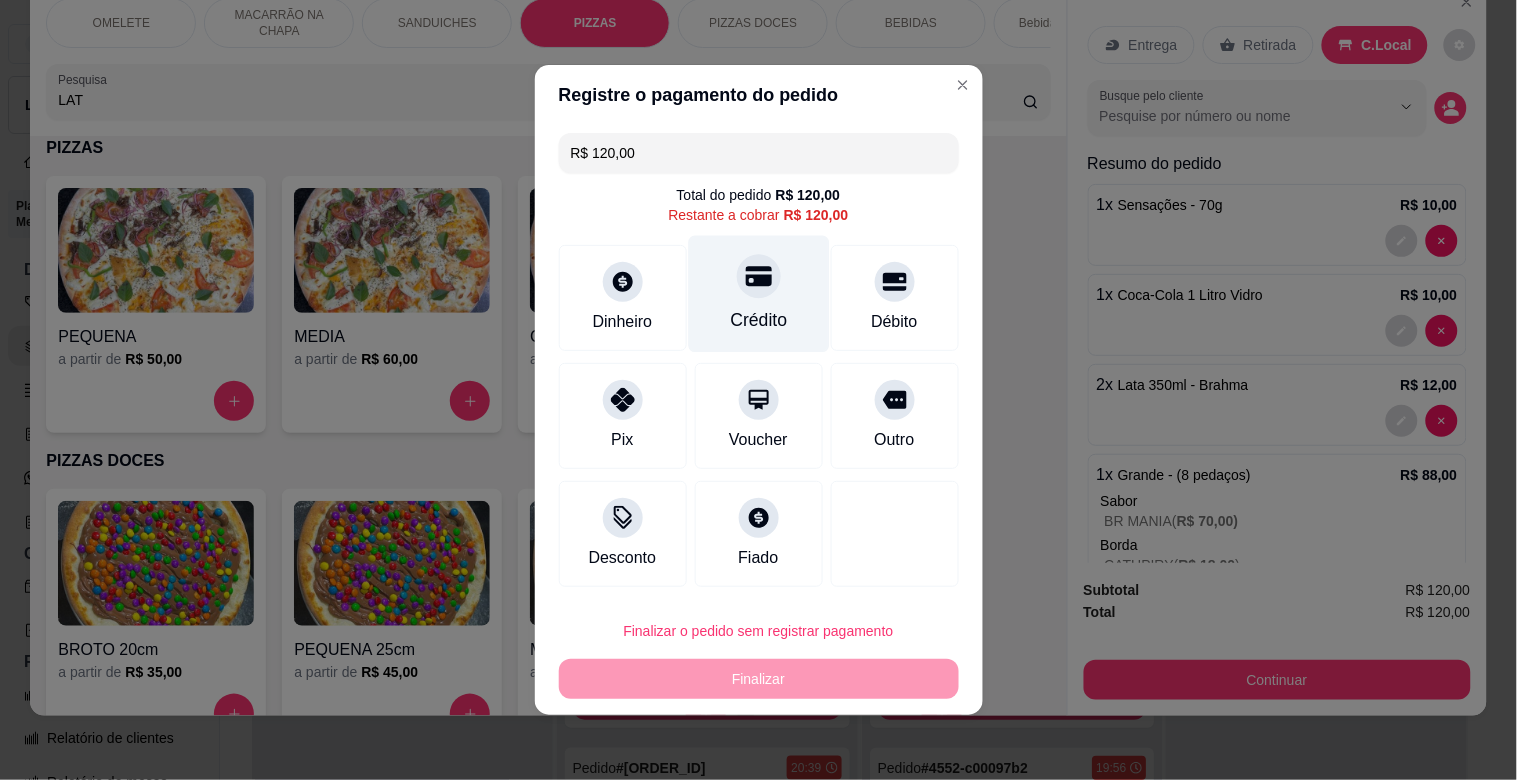 click on "Crédito" at bounding box center (758, 294) 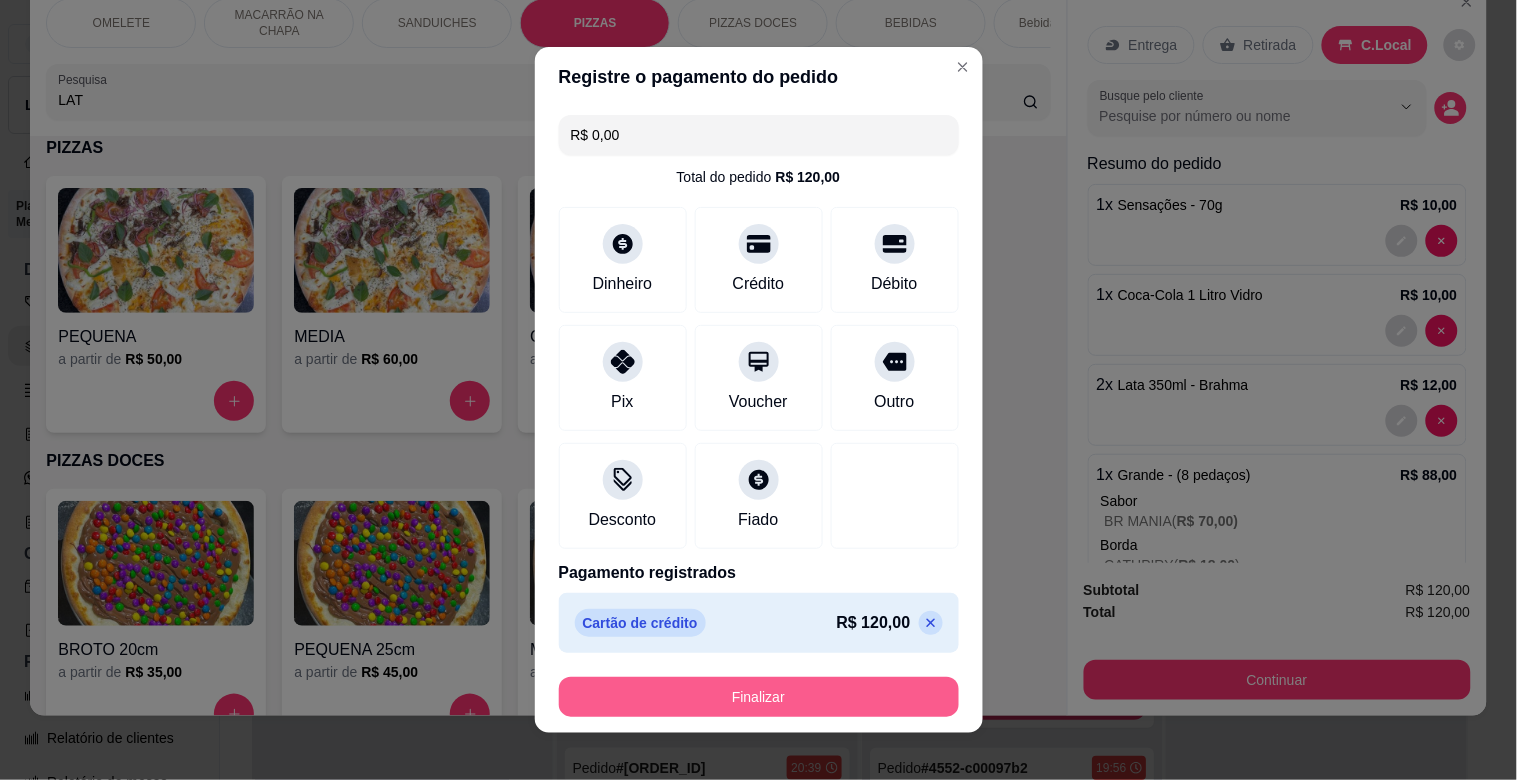 click on "Finalizar" at bounding box center [759, 697] 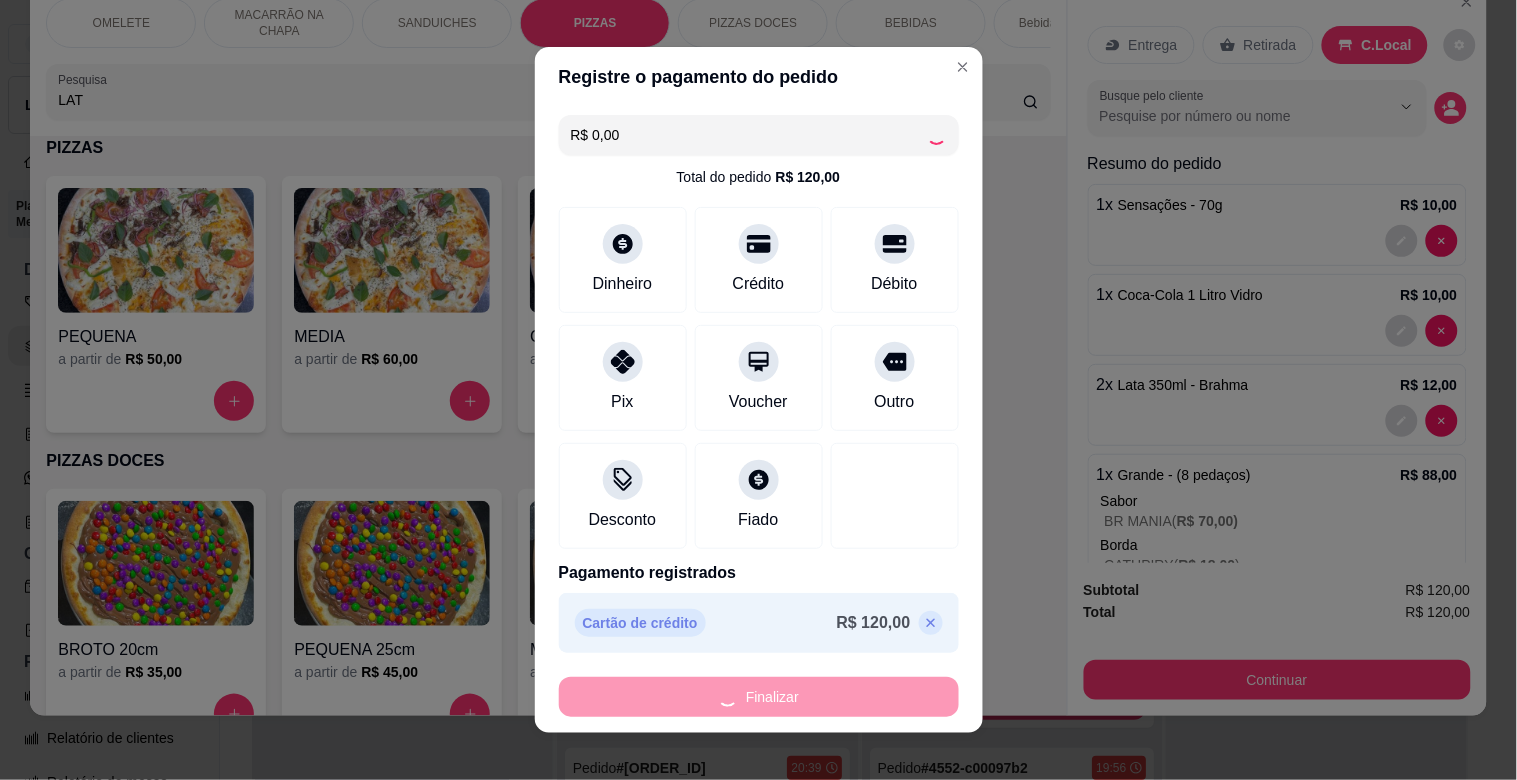 type on "0" 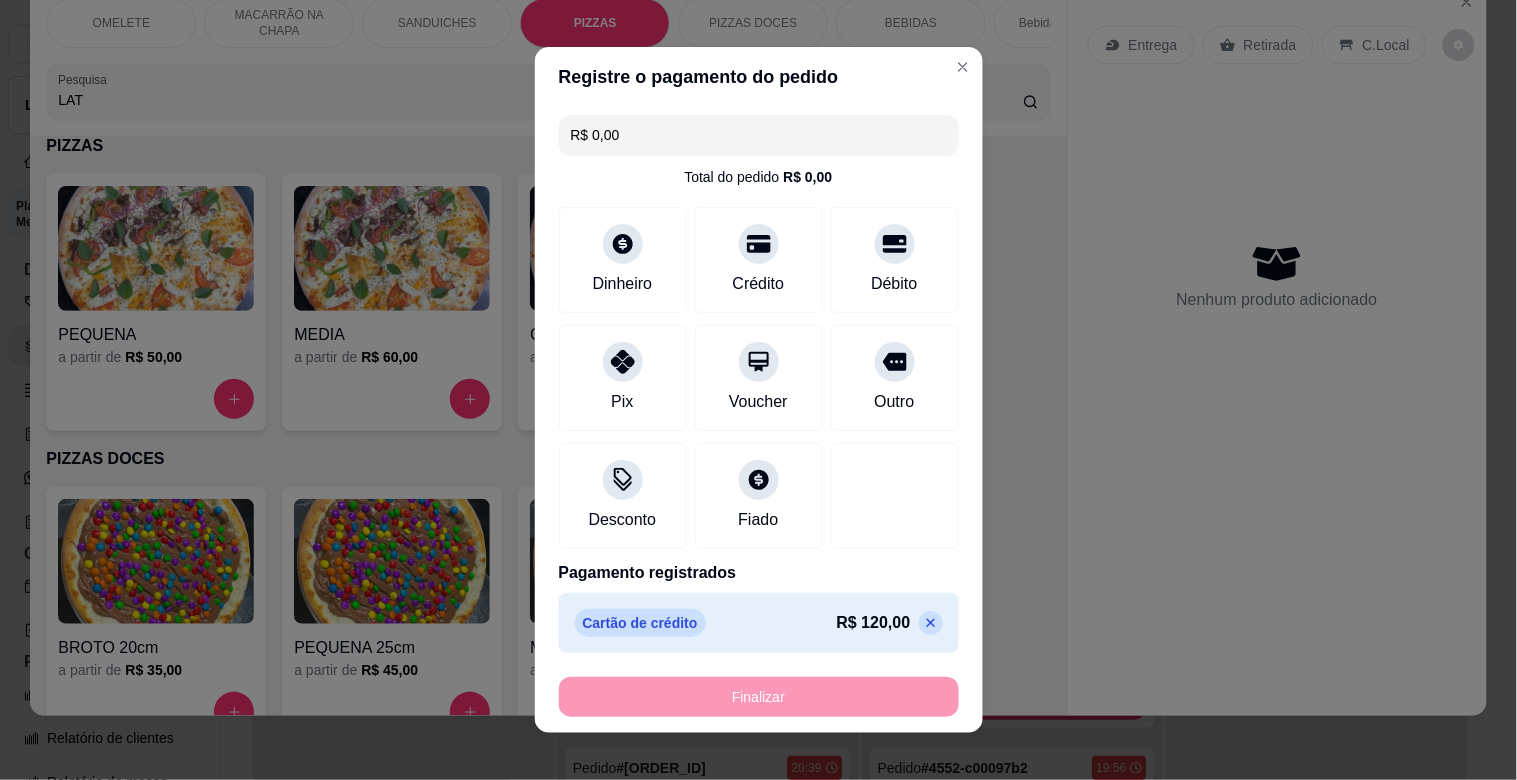 type on "-R$ 120,00" 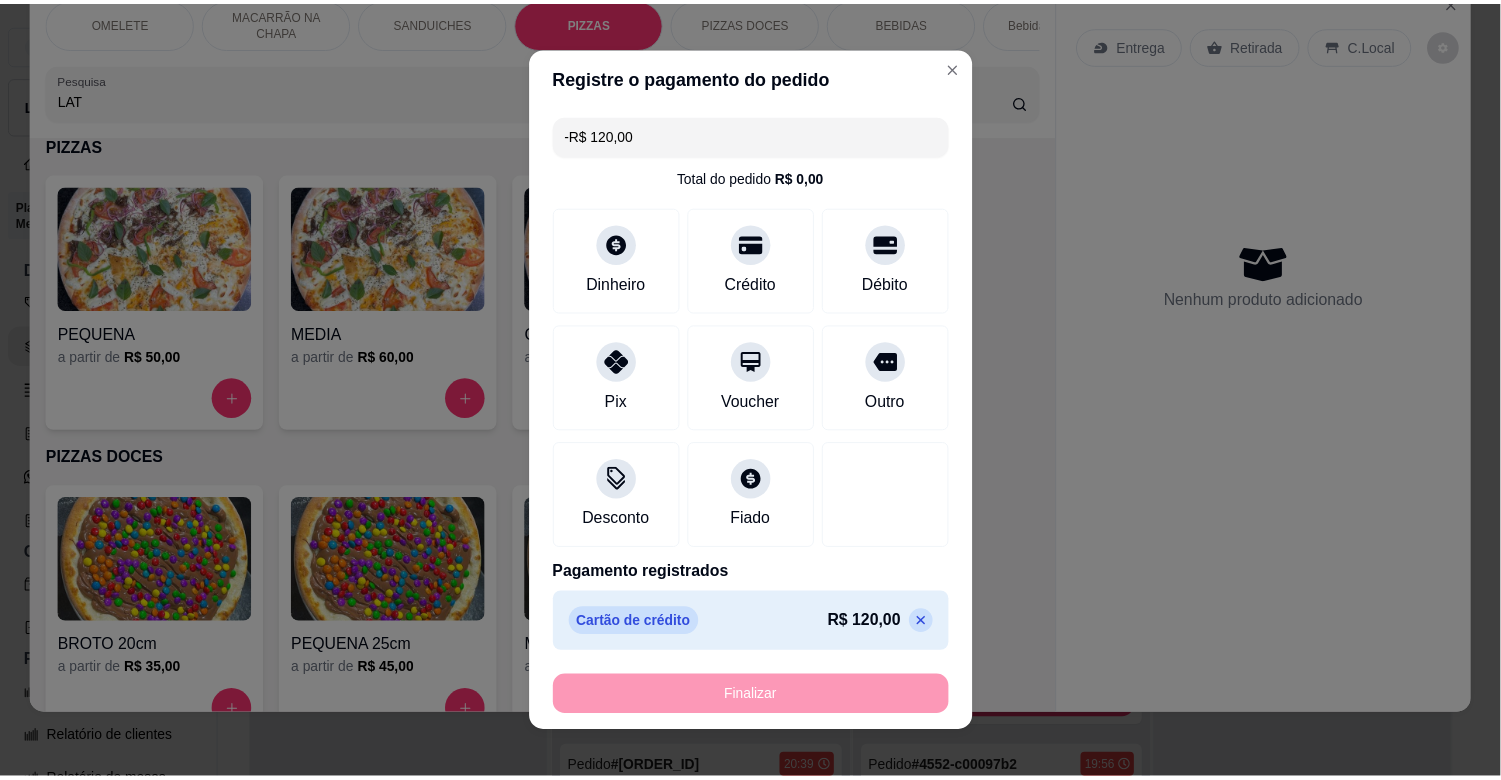 scroll, scrollTop: 2268, scrollLeft: 0, axis: vertical 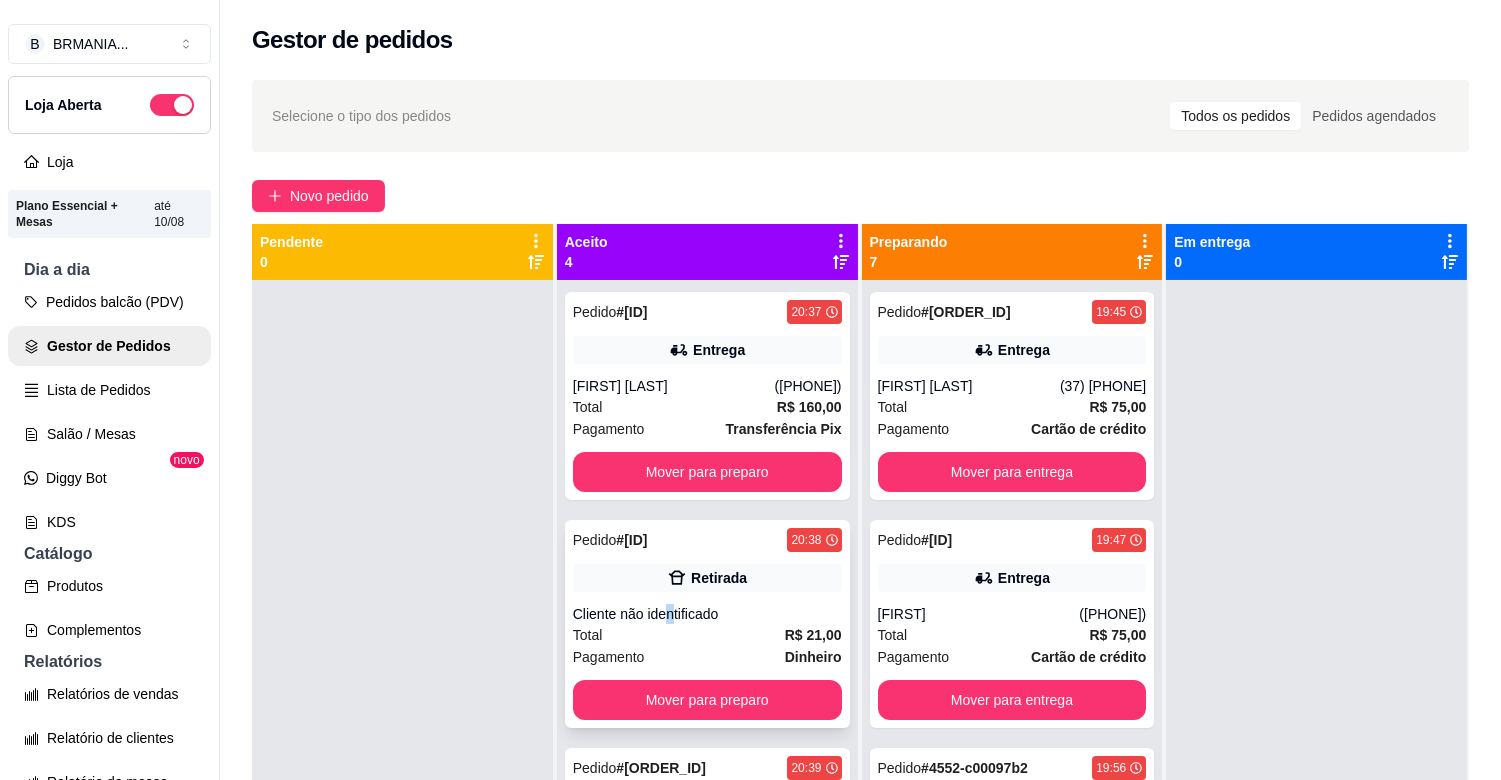 click on "Cliente não identificado" at bounding box center (707, 614) 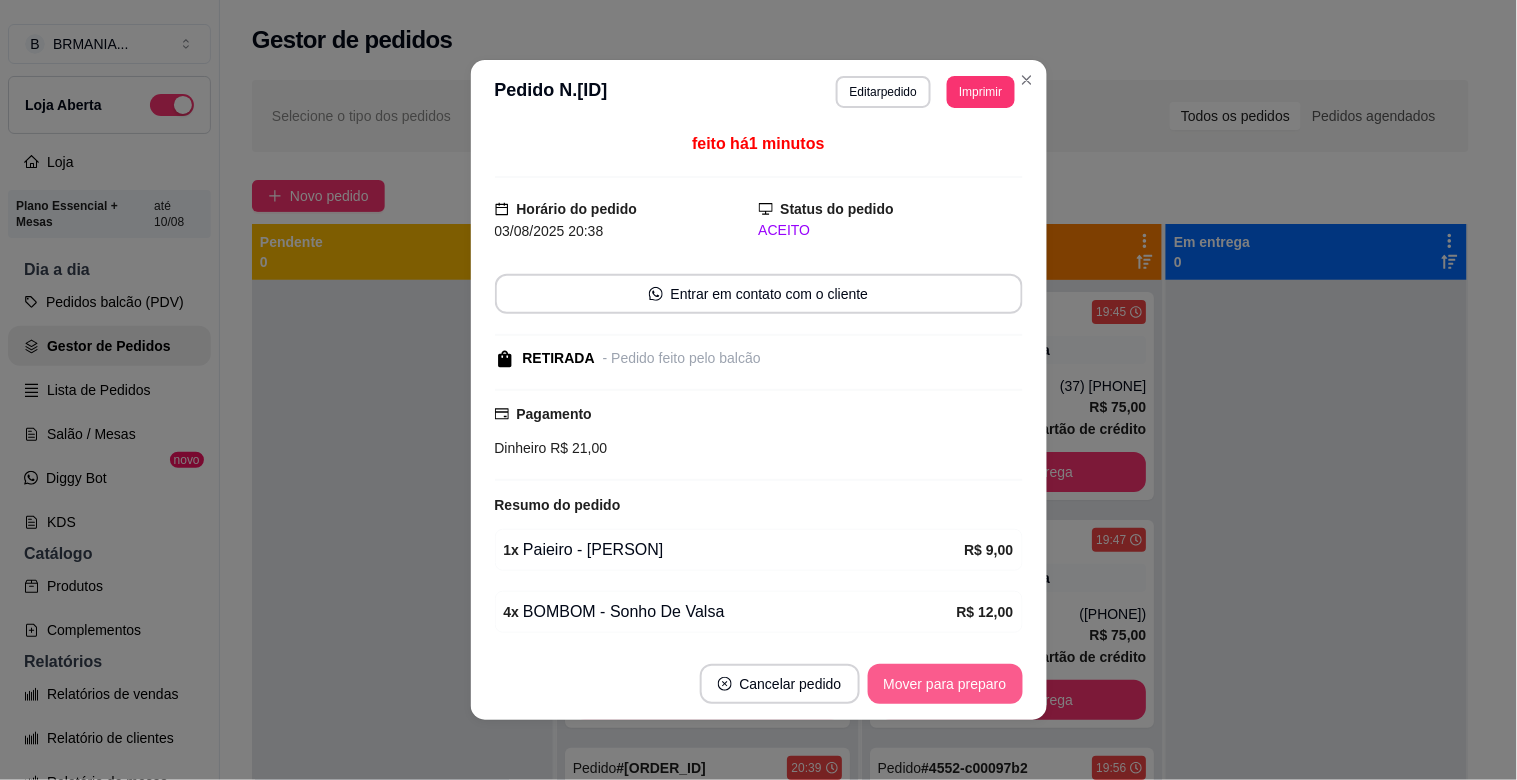 click on "Mover para preparo" at bounding box center (945, 684) 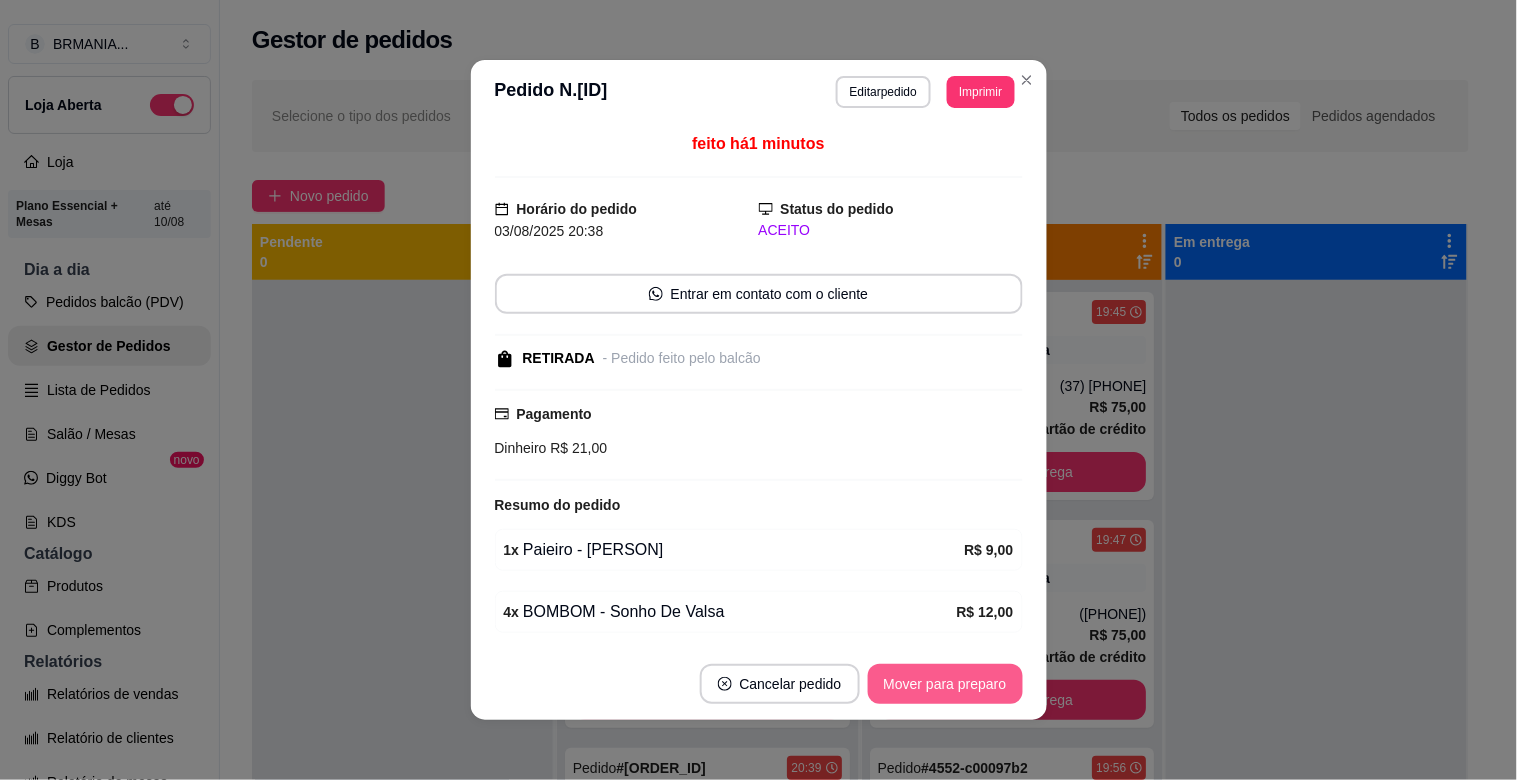click on "Mover para preparo" at bounding box center [945, 684] 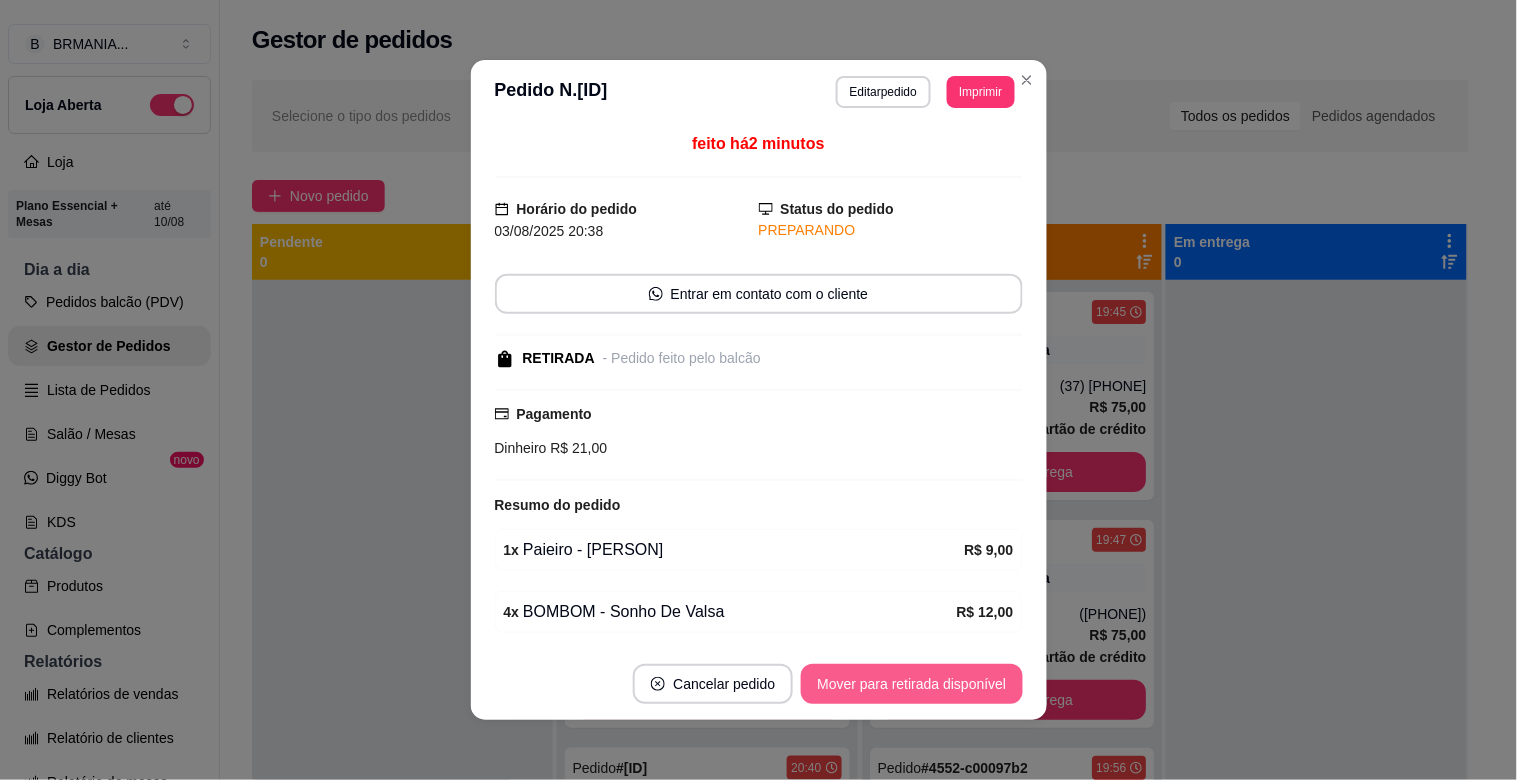 click on "Mover para retirada disponível" at bounding box center (911, 684) 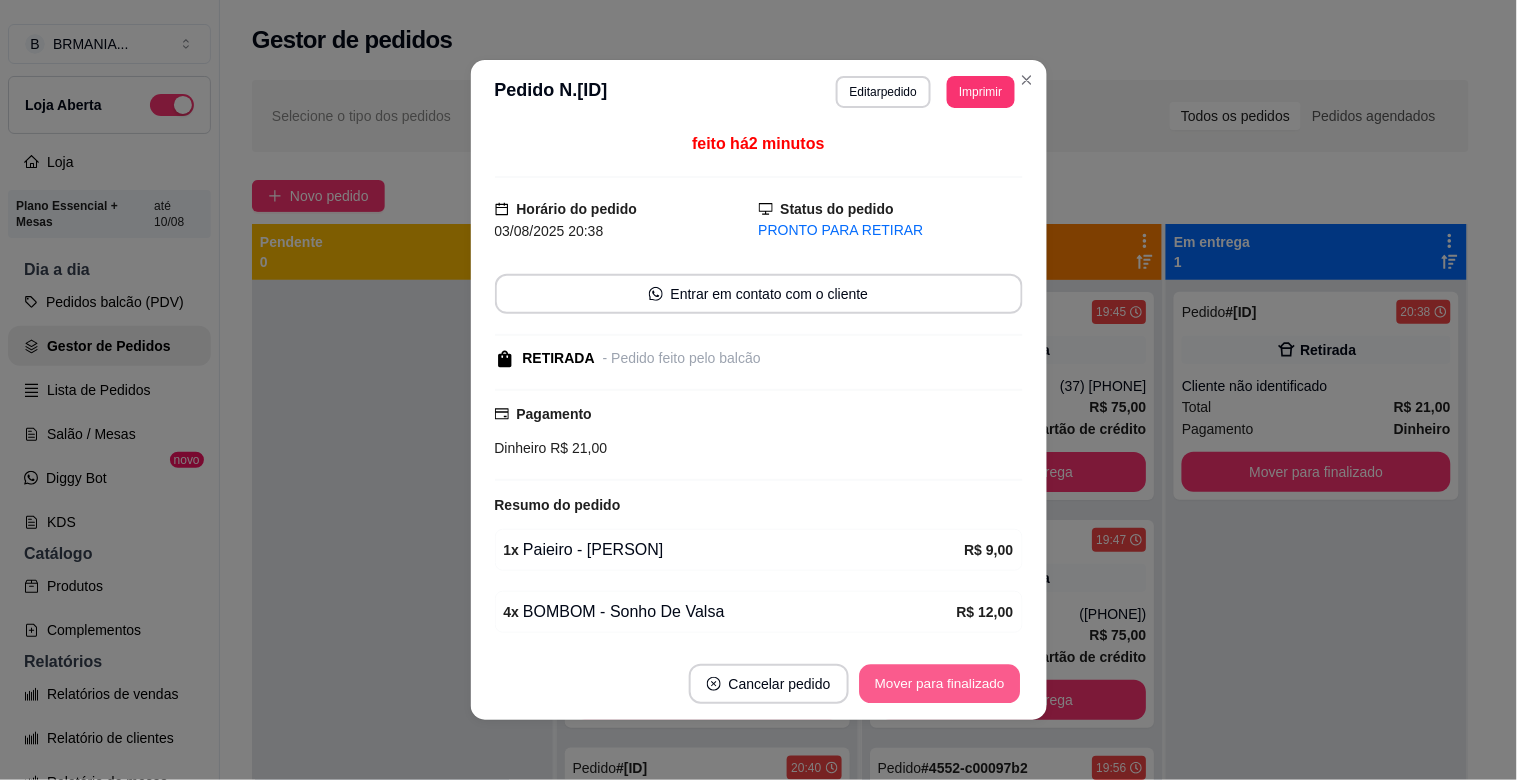 click on "Mover para finalizado" at bounding box center (939, 684) 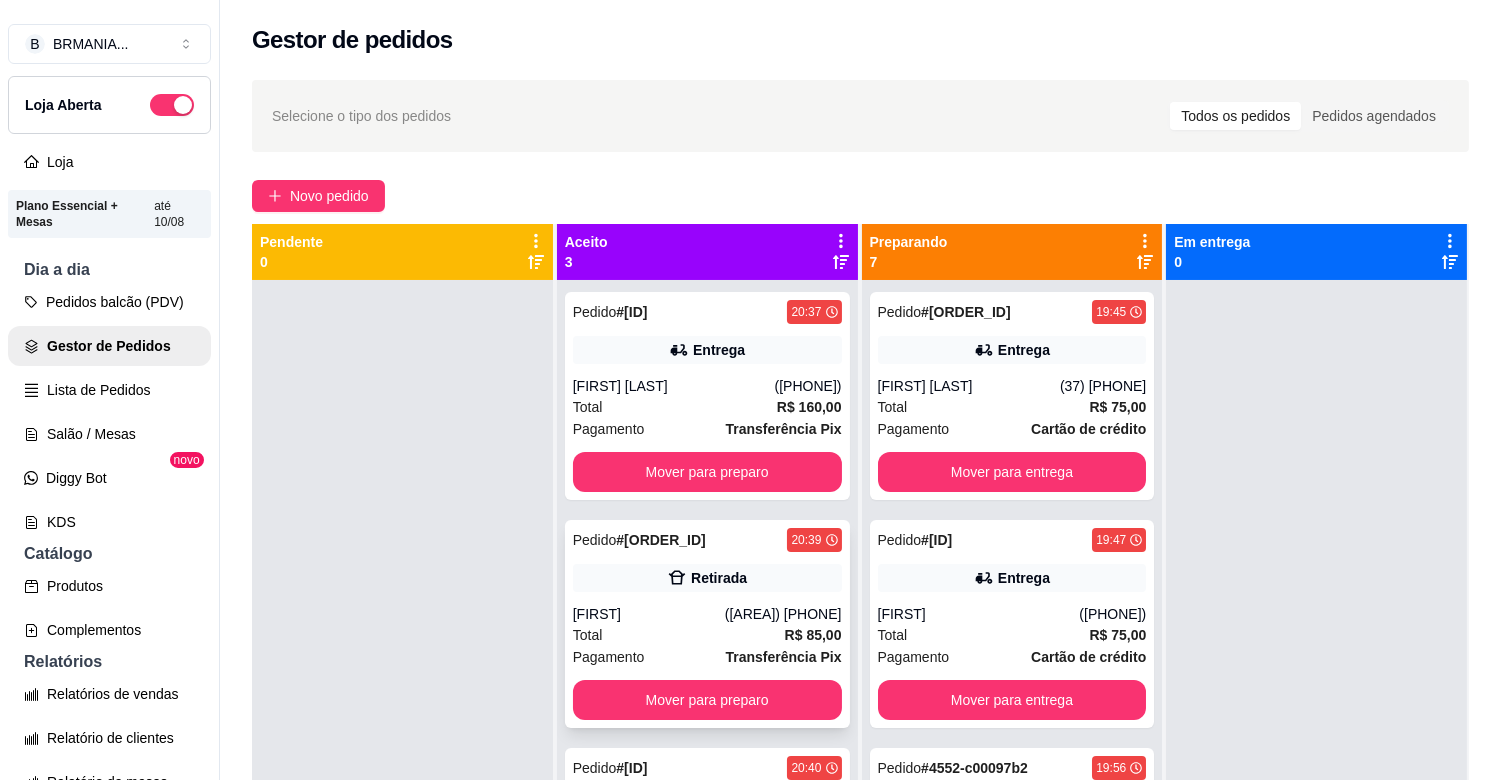 click 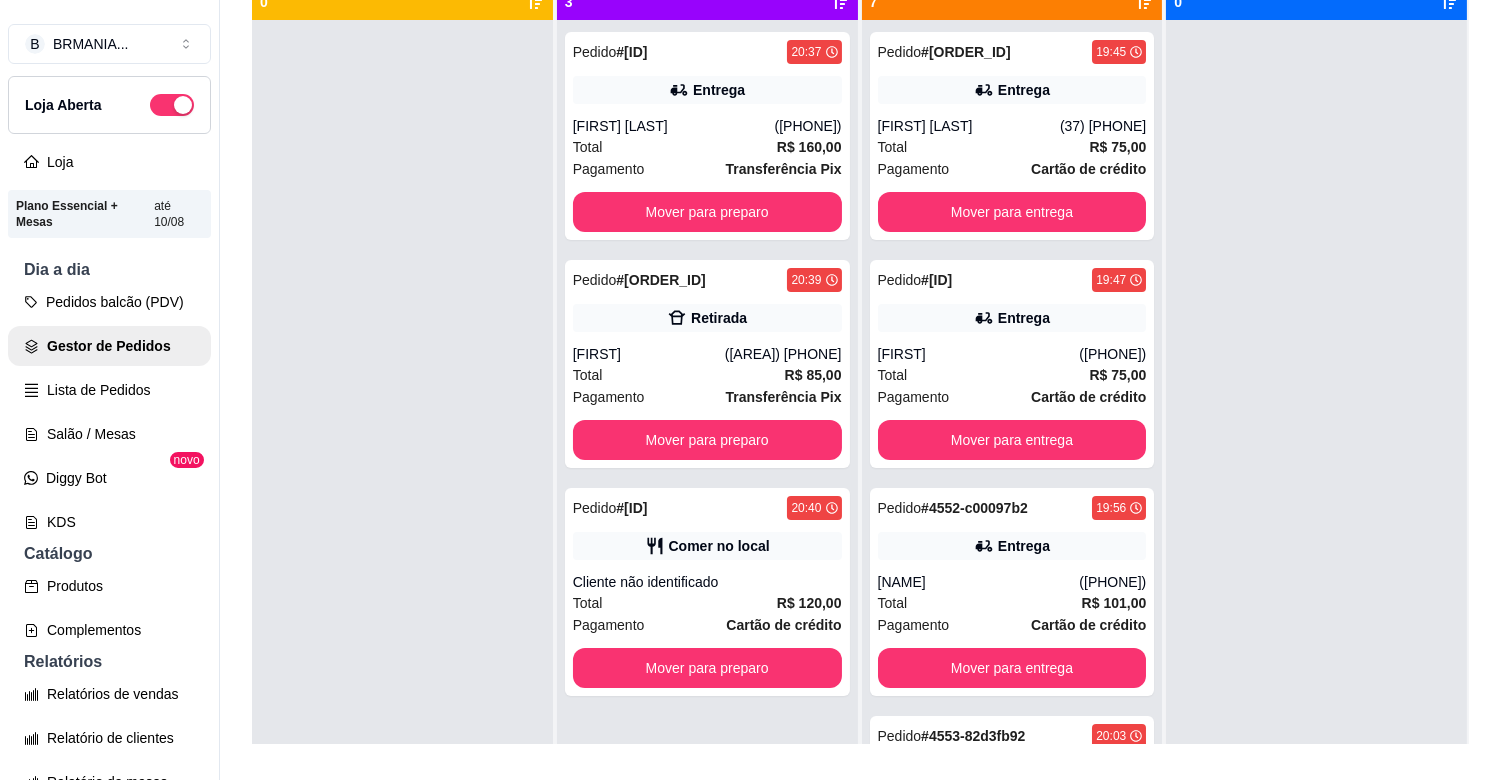 scroll, scrollTop: 263, scrollLeft: 0, axis: vertical 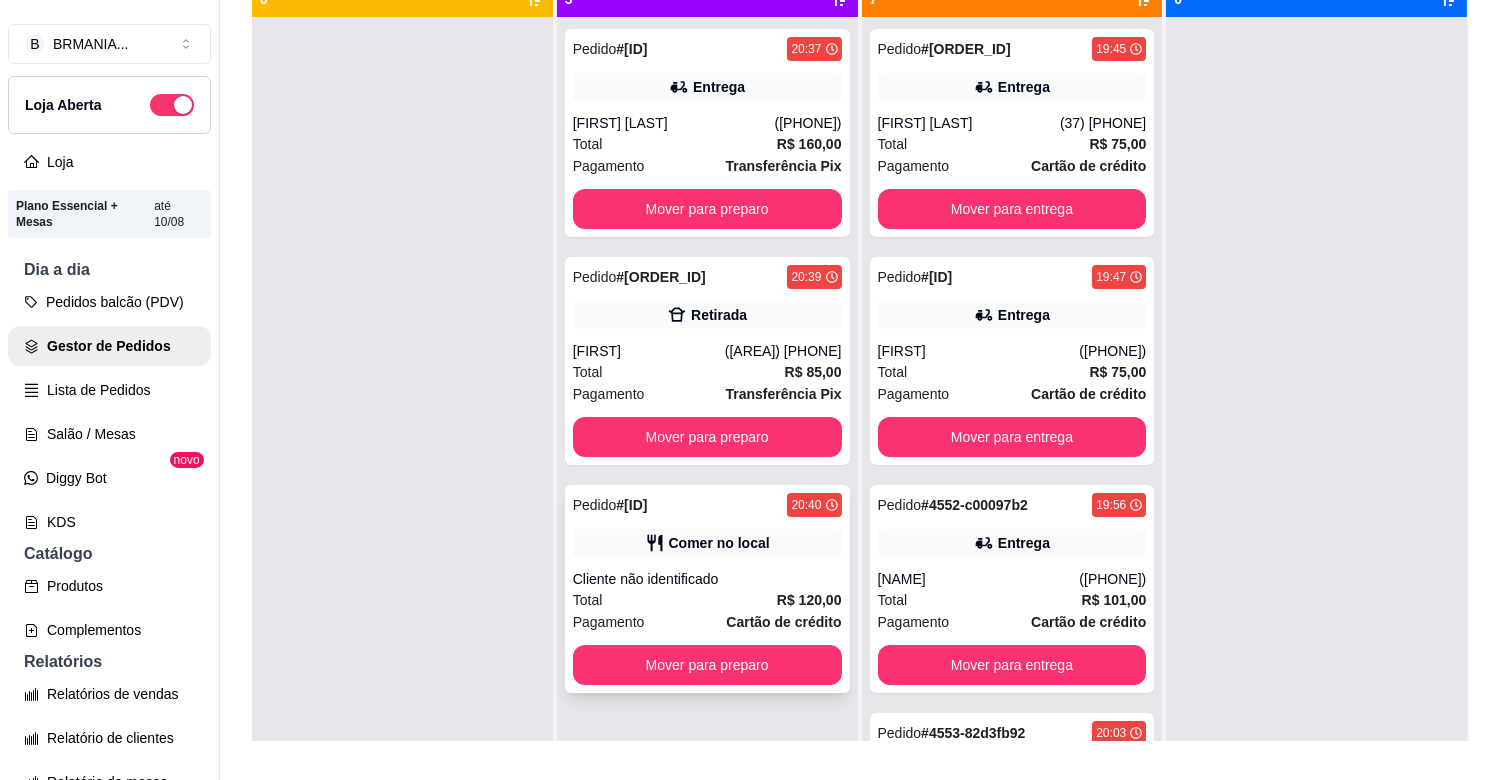 click on "Cliente não identificado" at bounding box center [707, 579] 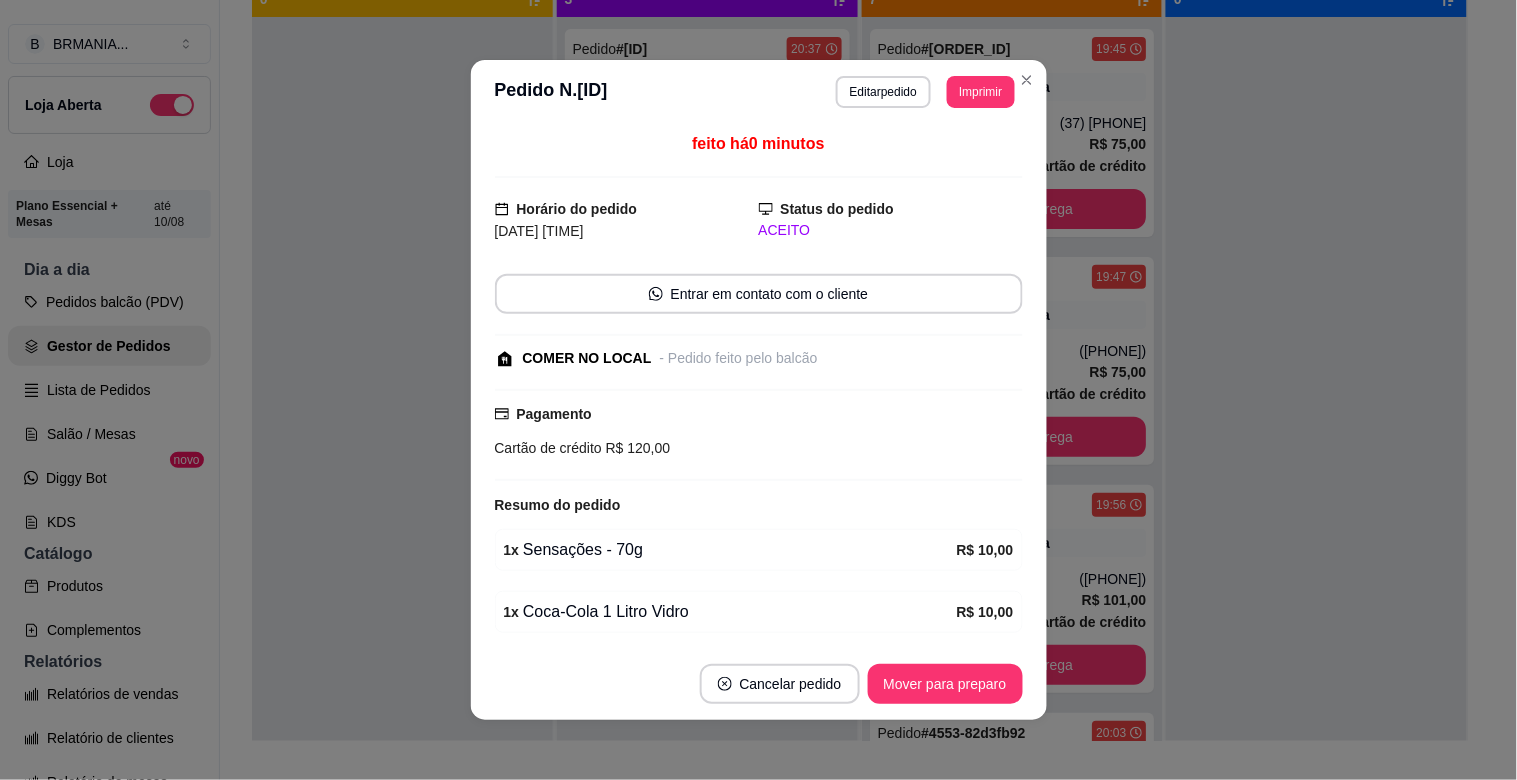 click on "Mover para preparo" at bounding box center (945, 684) 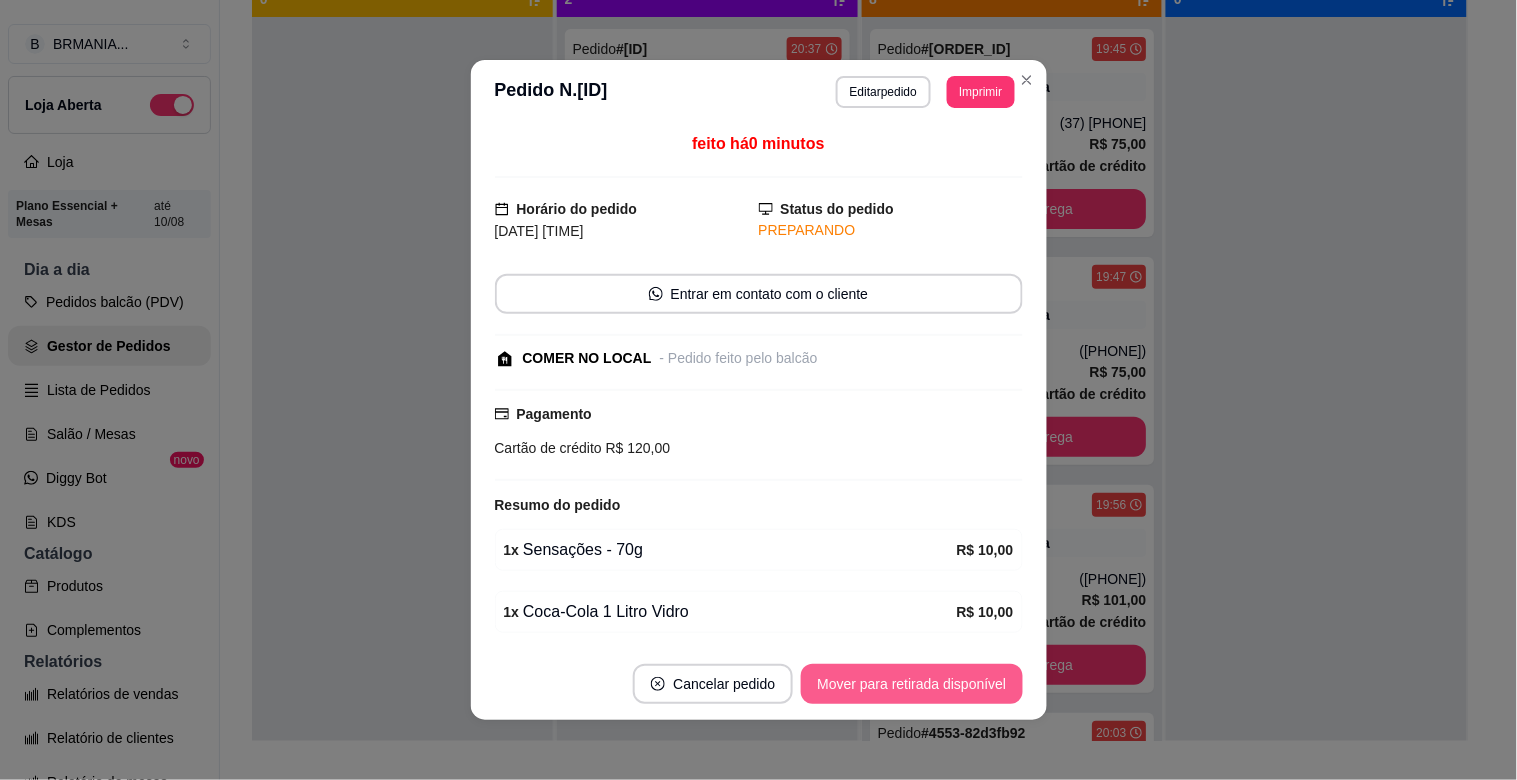 click on "Mover para retirada disponível" at bounding box center [911, 684] 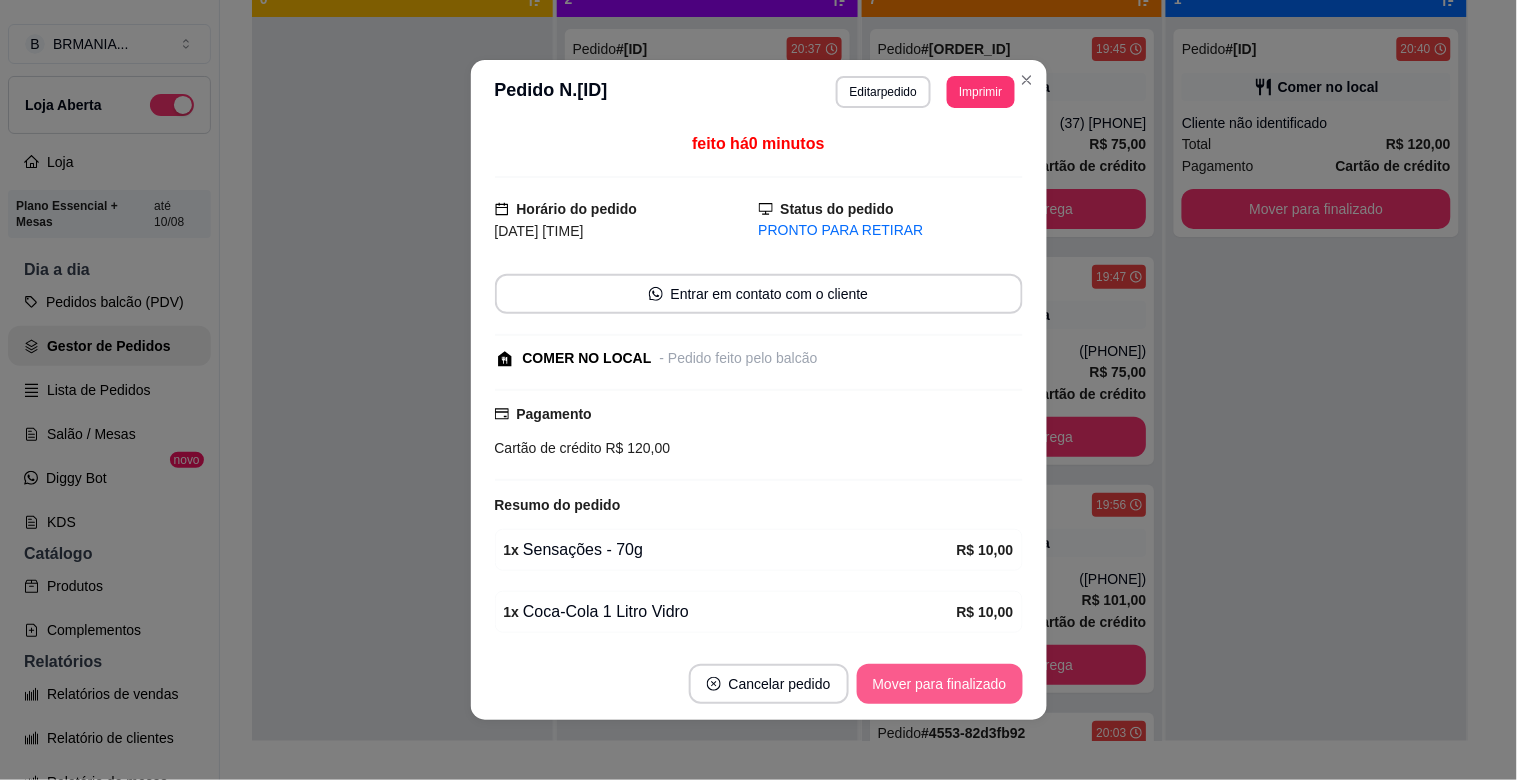 click on "Mover para finalizado" at bounding box center [940, 684] 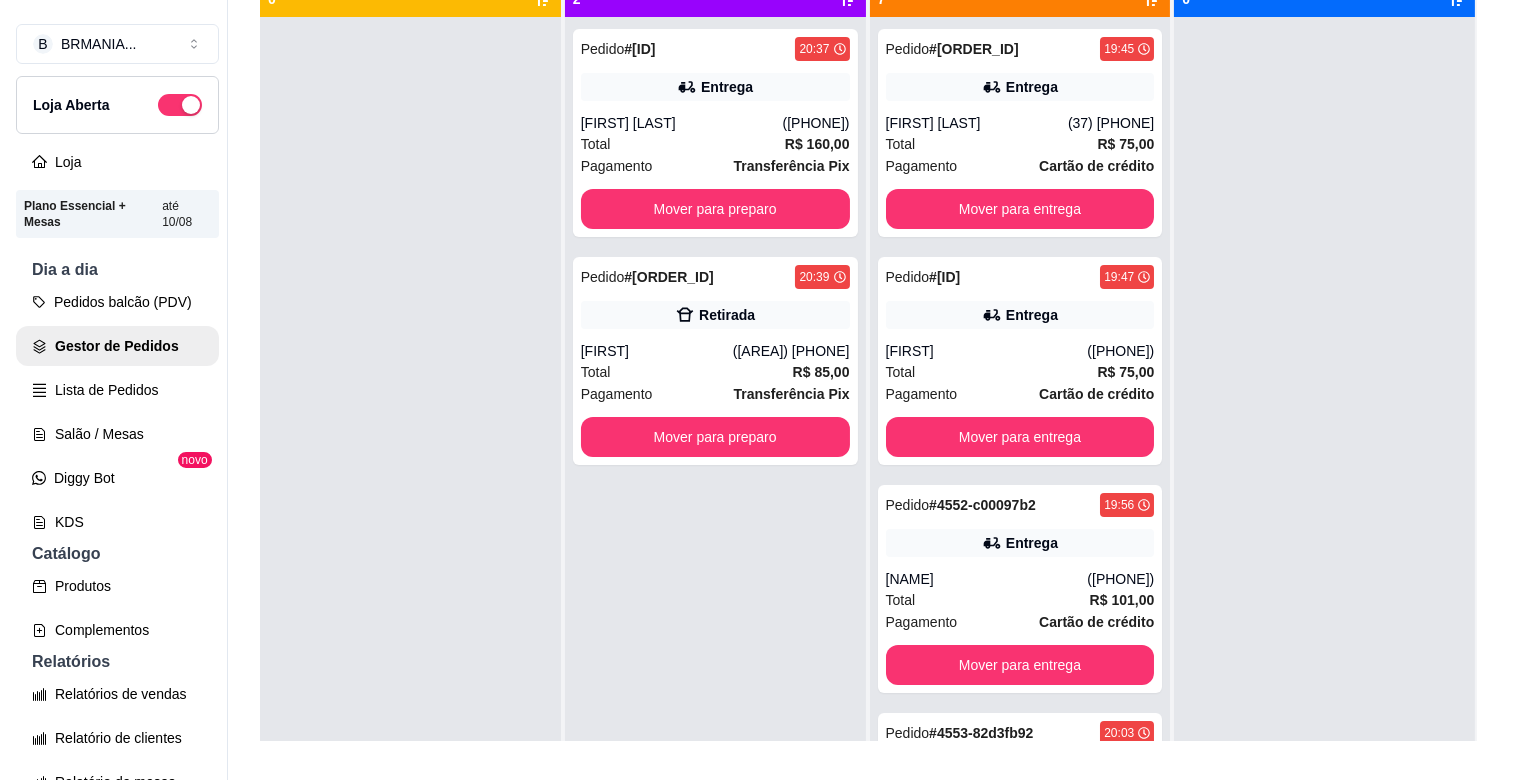 scroll, scrollTop: 0, scrollLeft: 0, axis: both 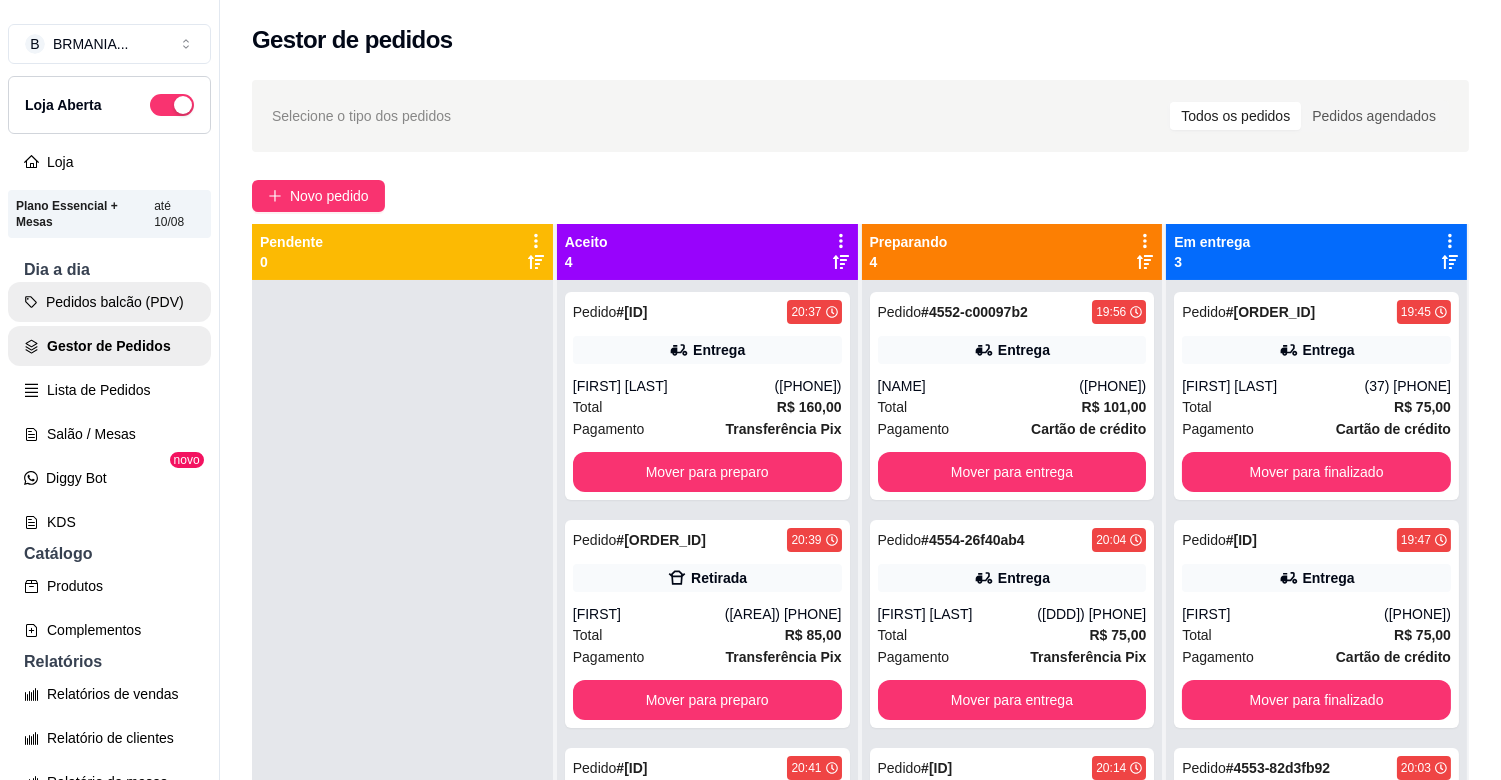 click on "Pedidos balcão (PDV)" at bounding box center (109, 302) 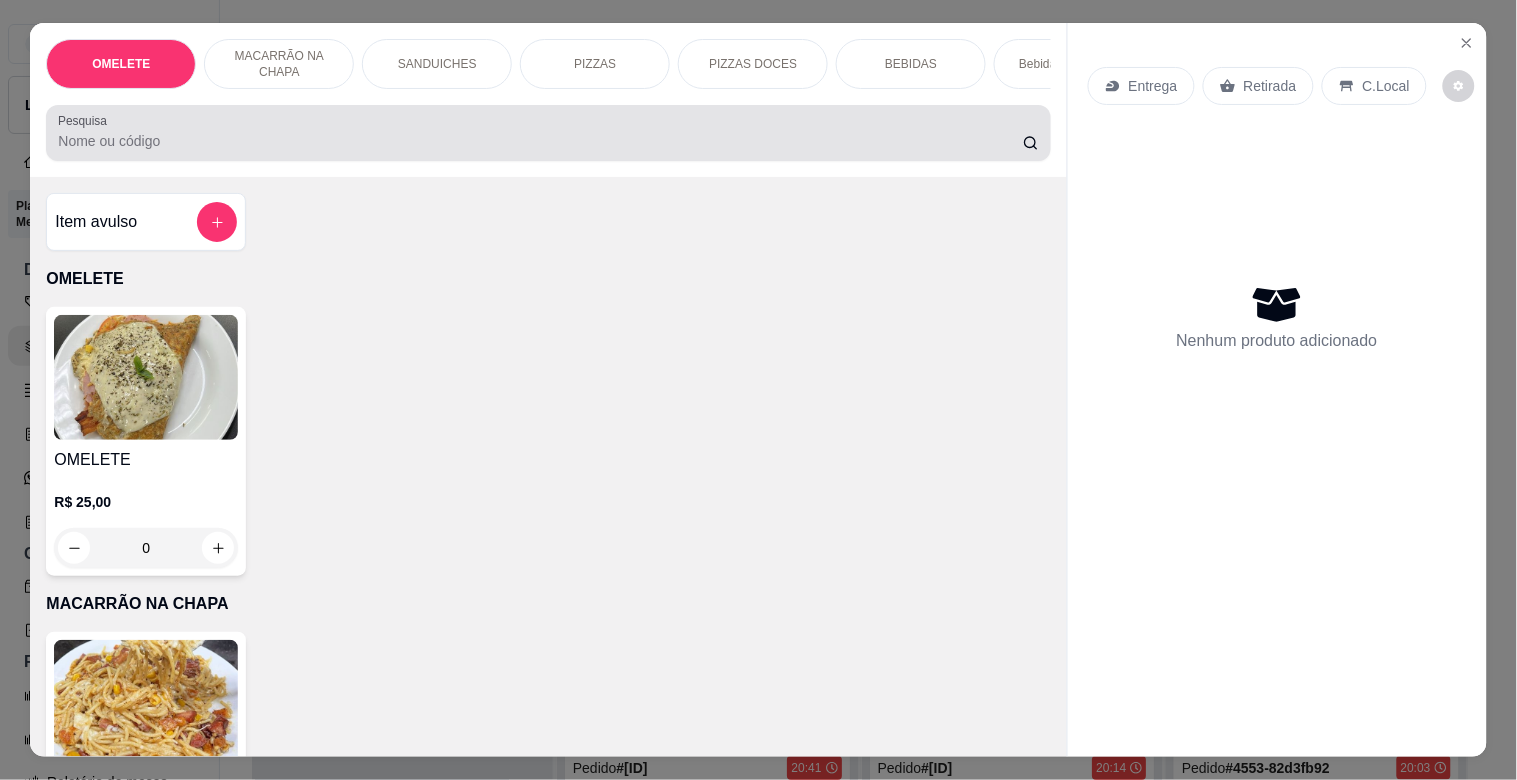 click at bounding box center (548, 133) 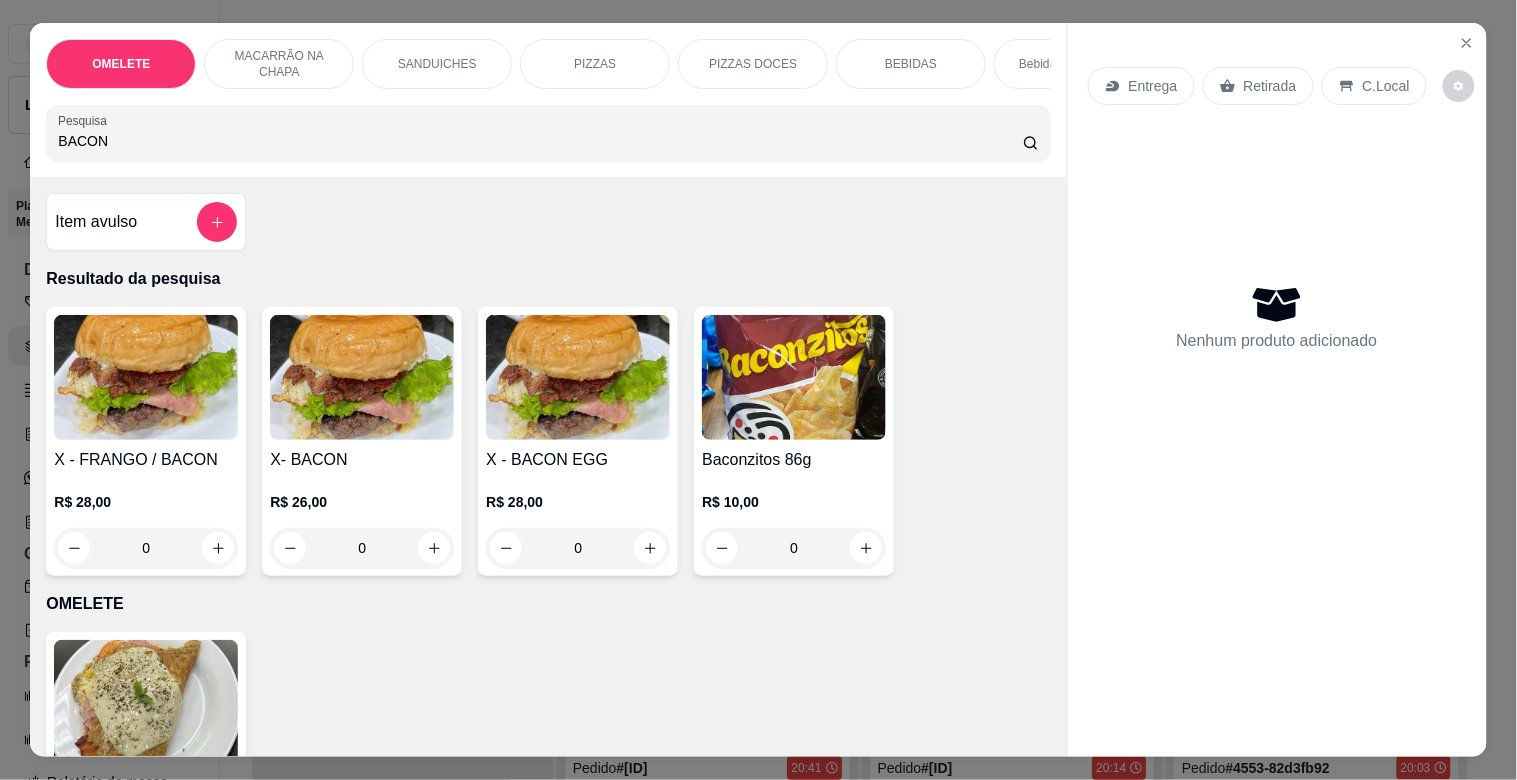 type on "BACON" 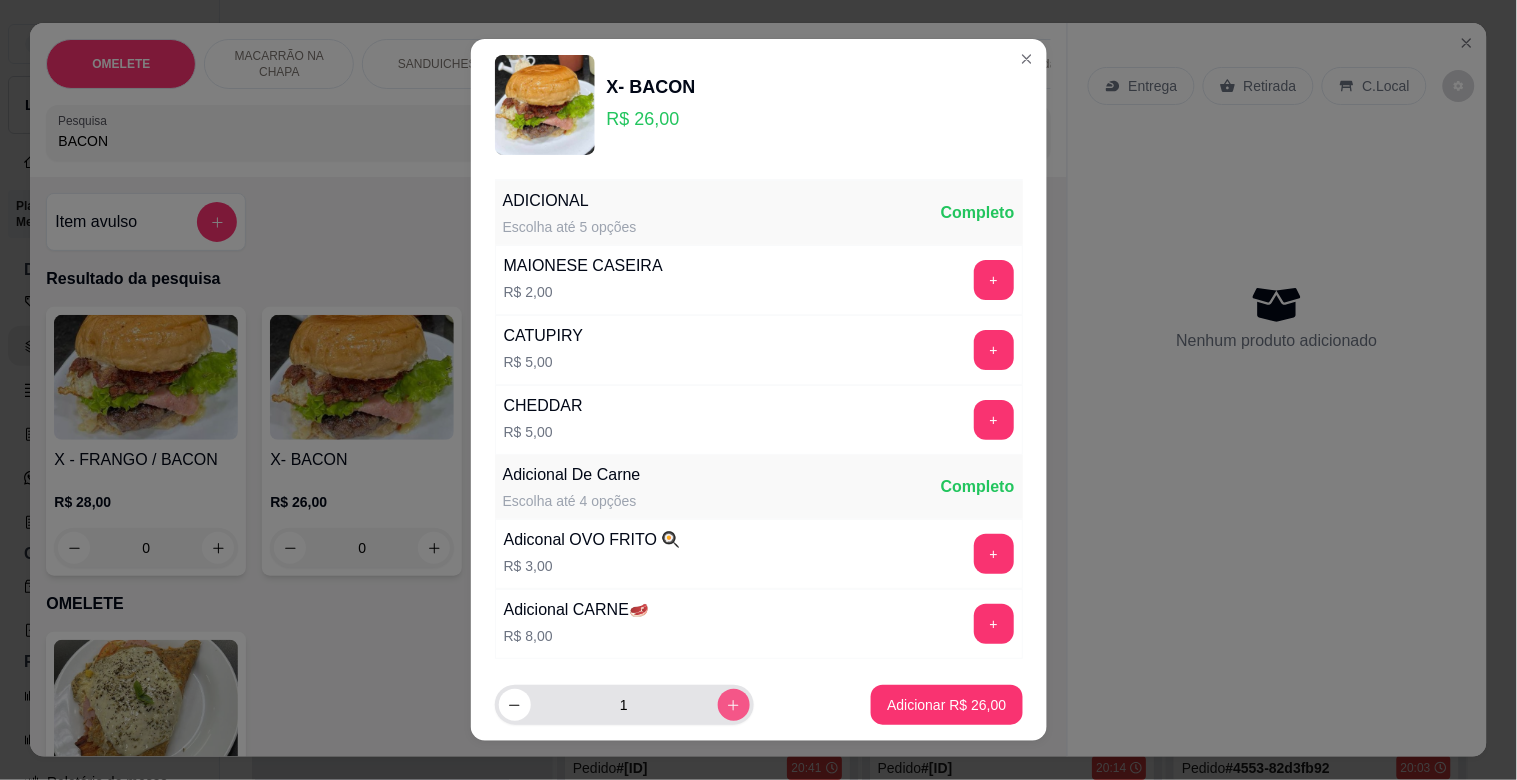 click at bounding box center (734, 705) 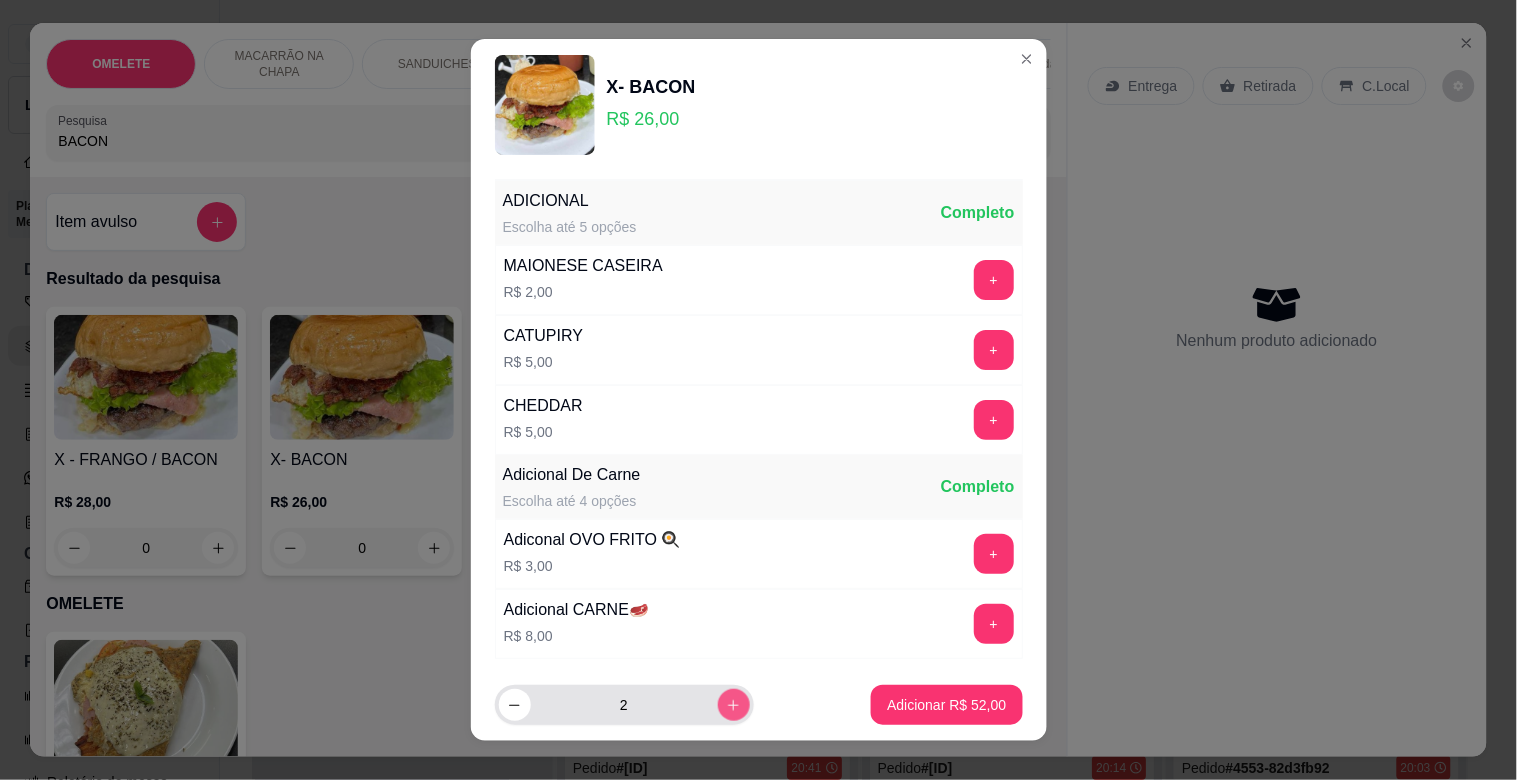 click at bounding box center (734, 705) 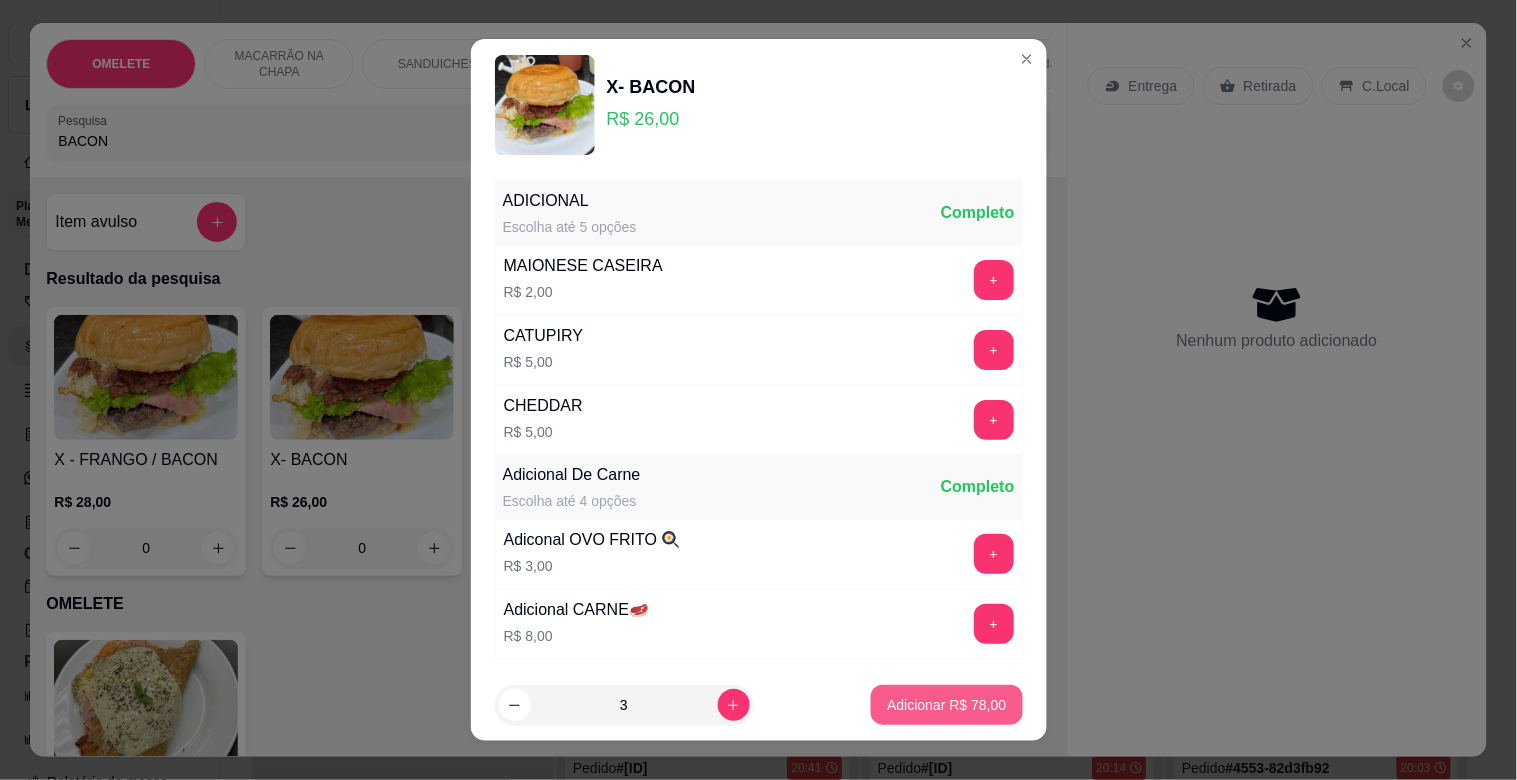 click on "Adicionar   R$ 78,00" at bounding box center (946, 705) 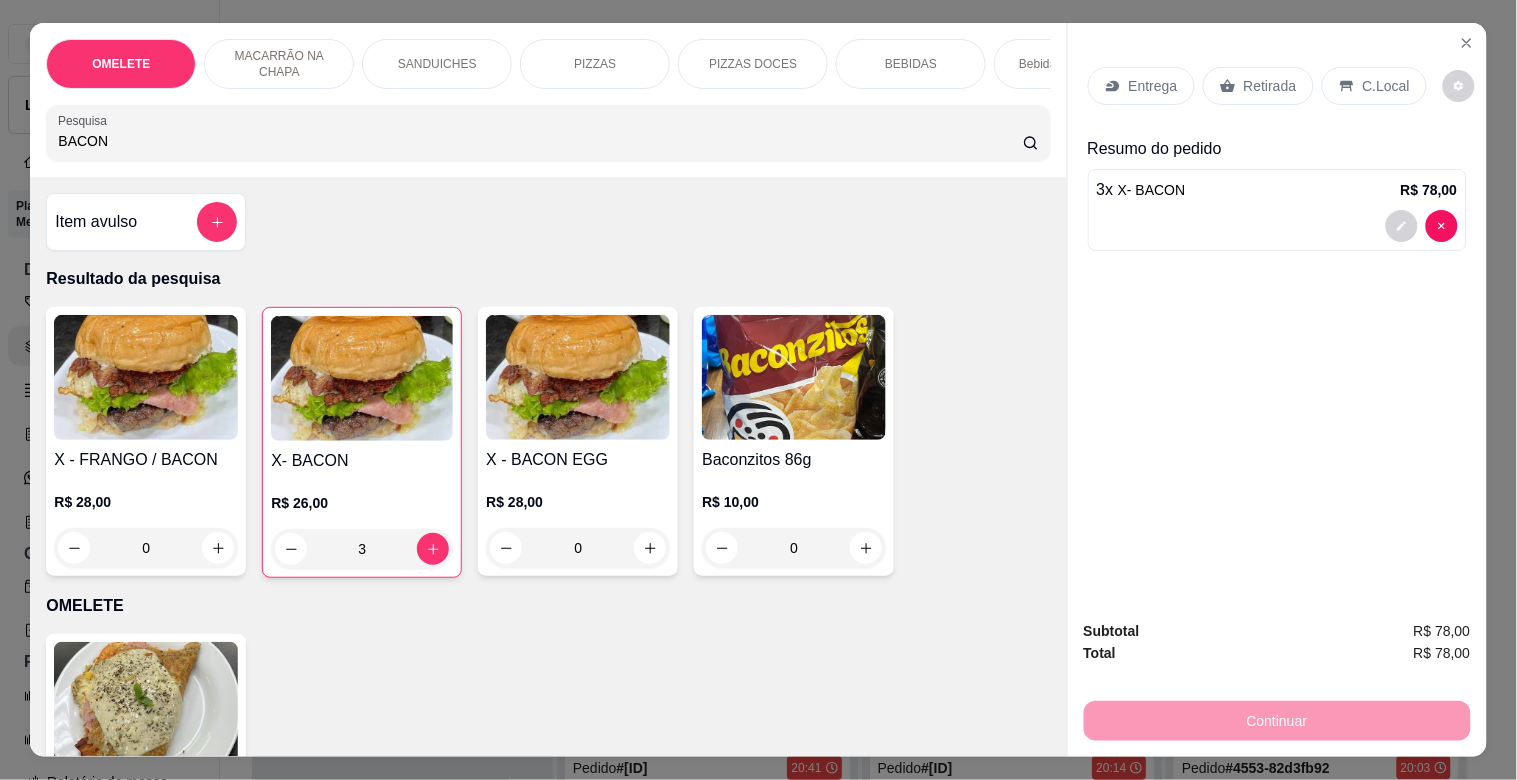 drag, startPoint x: 91, startPoint y: 146, endPoint x: 0, endPoint y: 180, distance: 97.144226 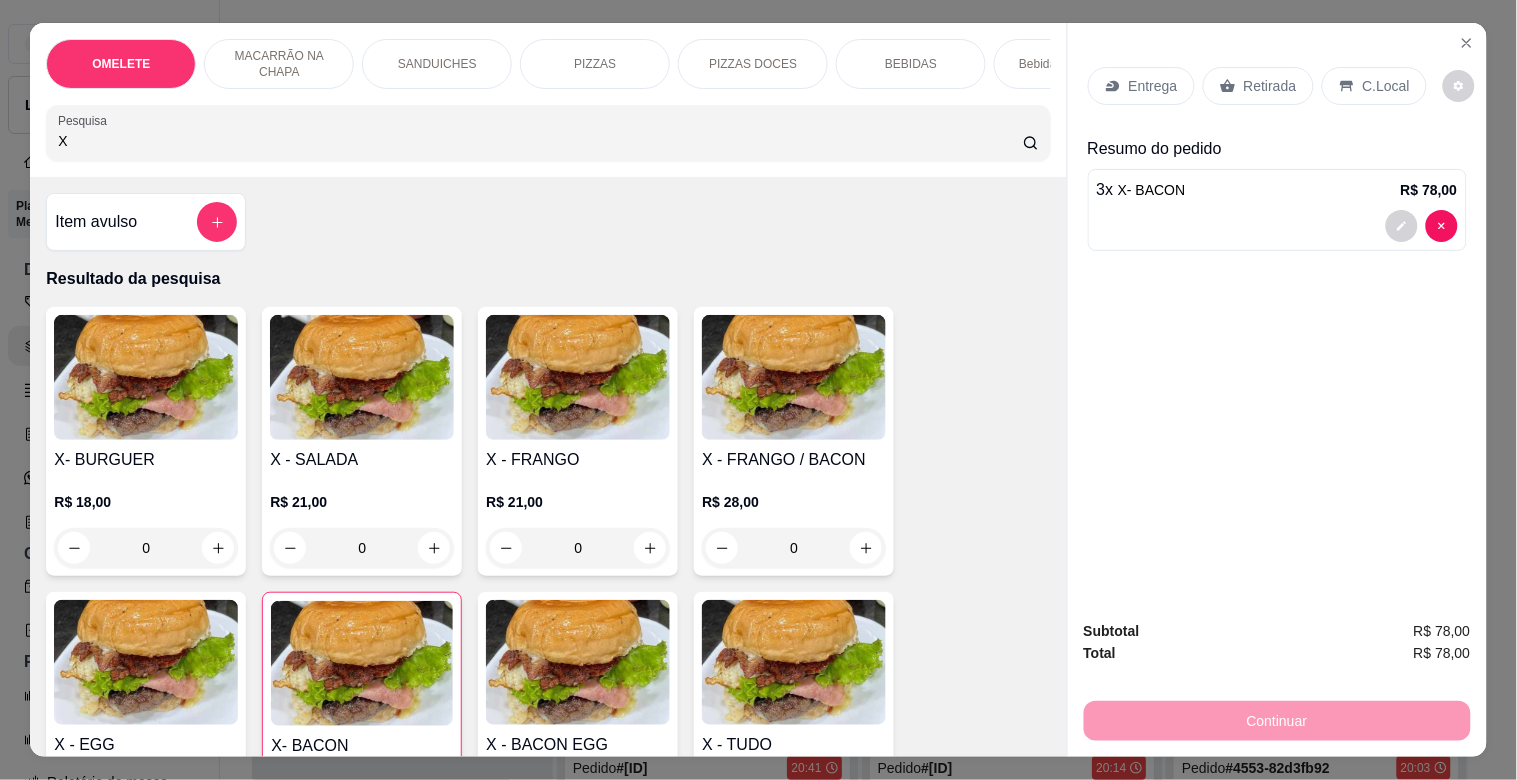 type on "X" 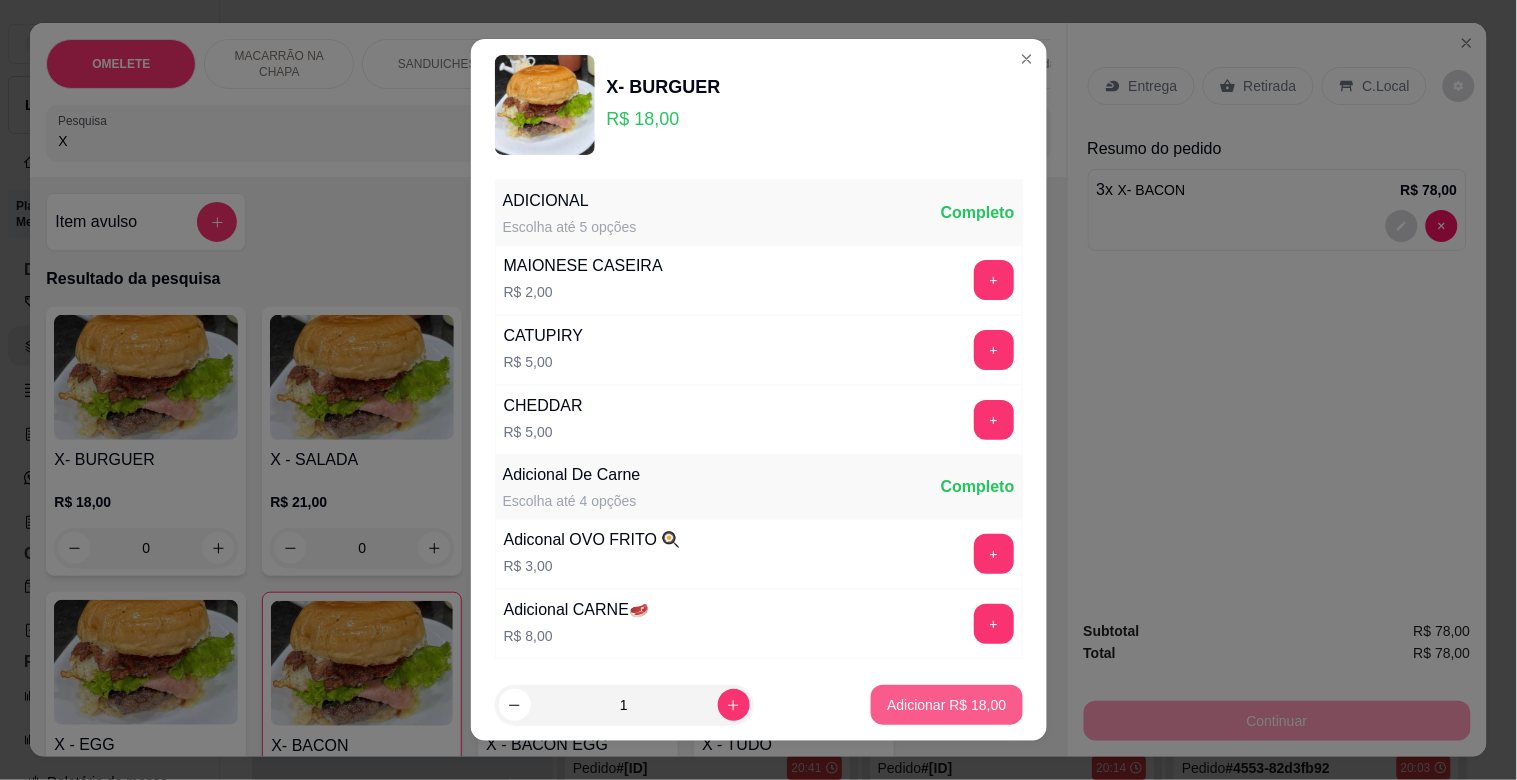 click on "Adicionar   R$ 18,00" at bounding box center [946, 705] 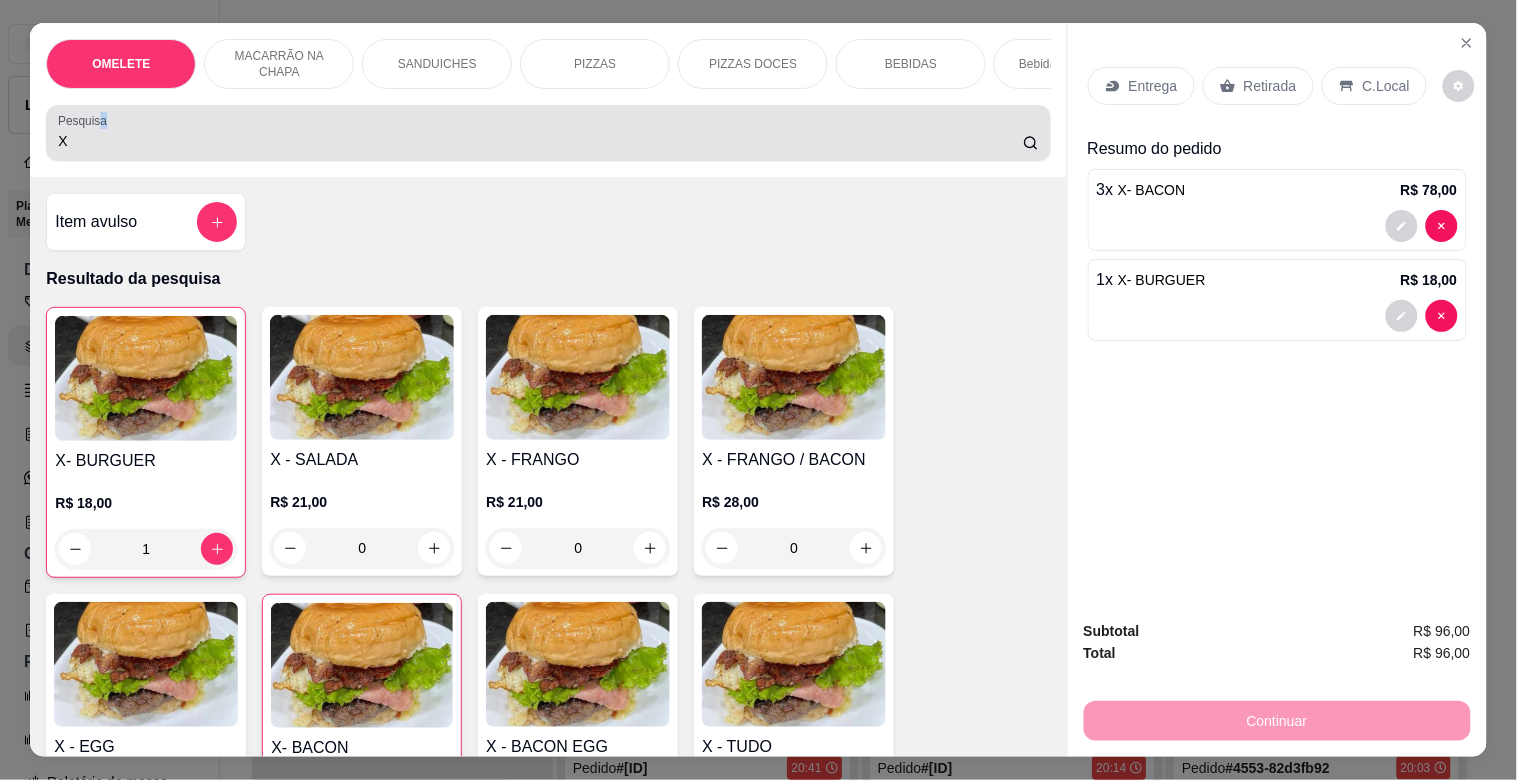 drag, startPoint x: 91, startPoint y: 136, endPoint x: 0, endPoint y: 186, distance: 103.8316 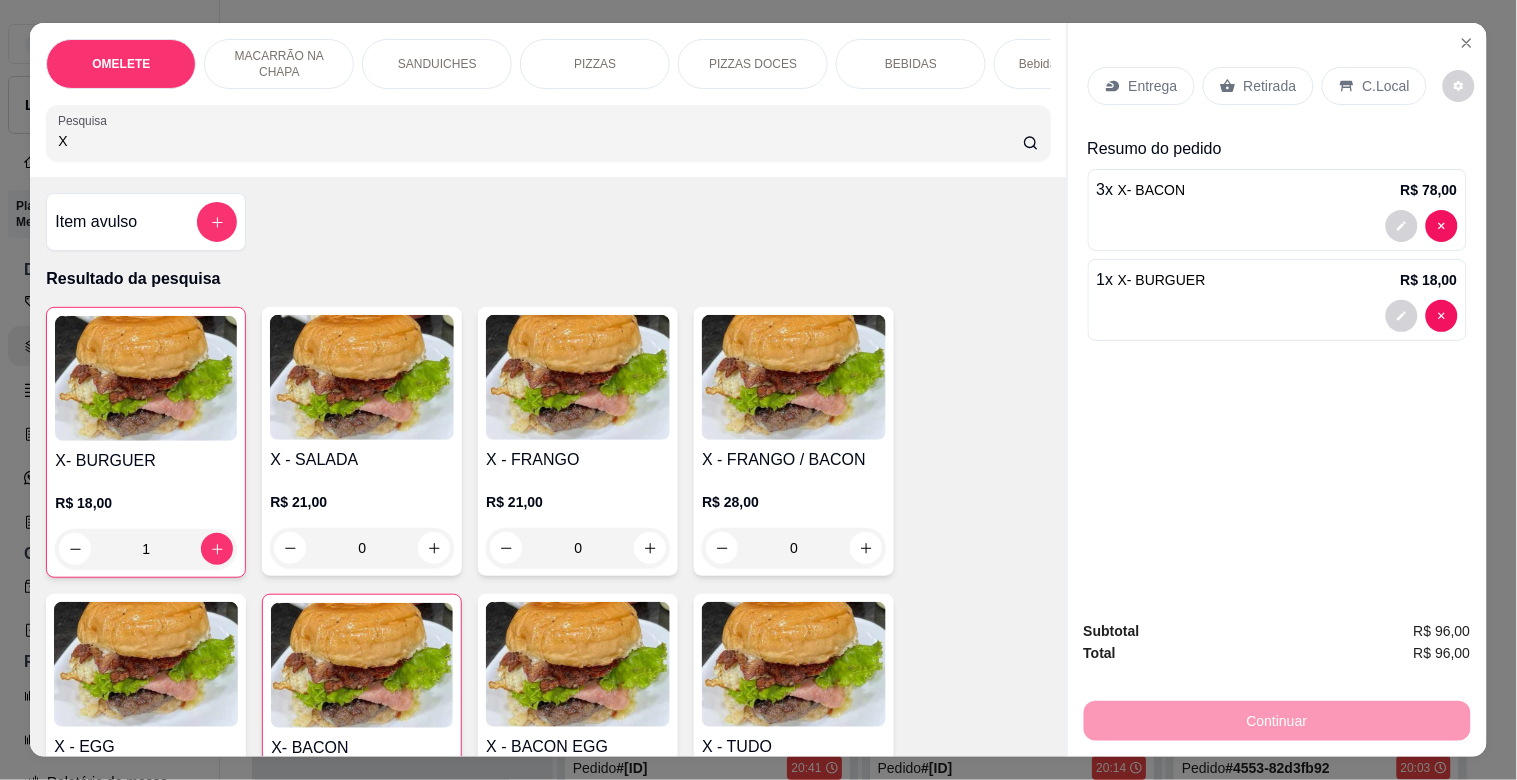 drag, startPoint x: 123, startPoint y: 153, endPoint x: 0, endPoint y: 140, distance: 123.68508 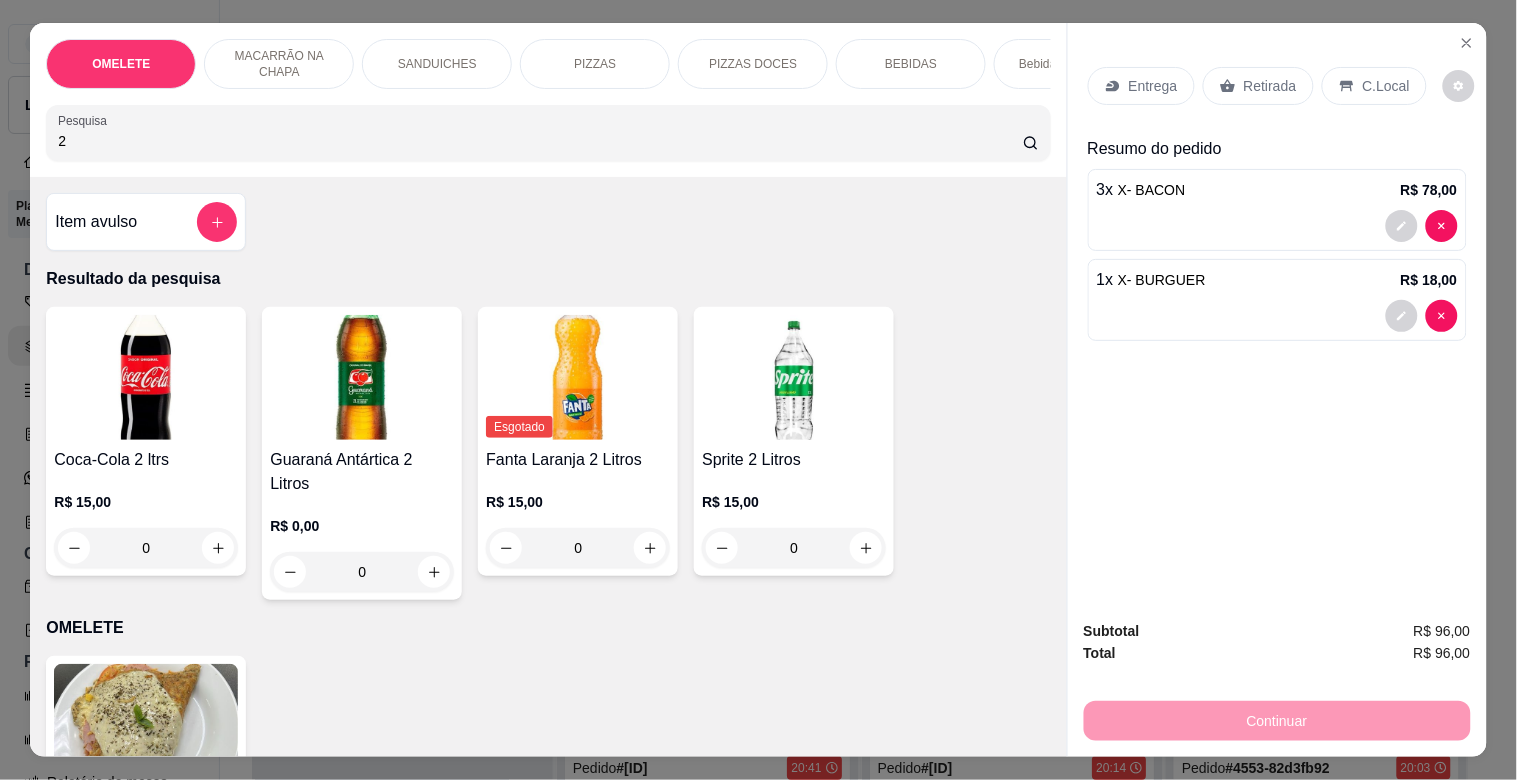 type on "2" 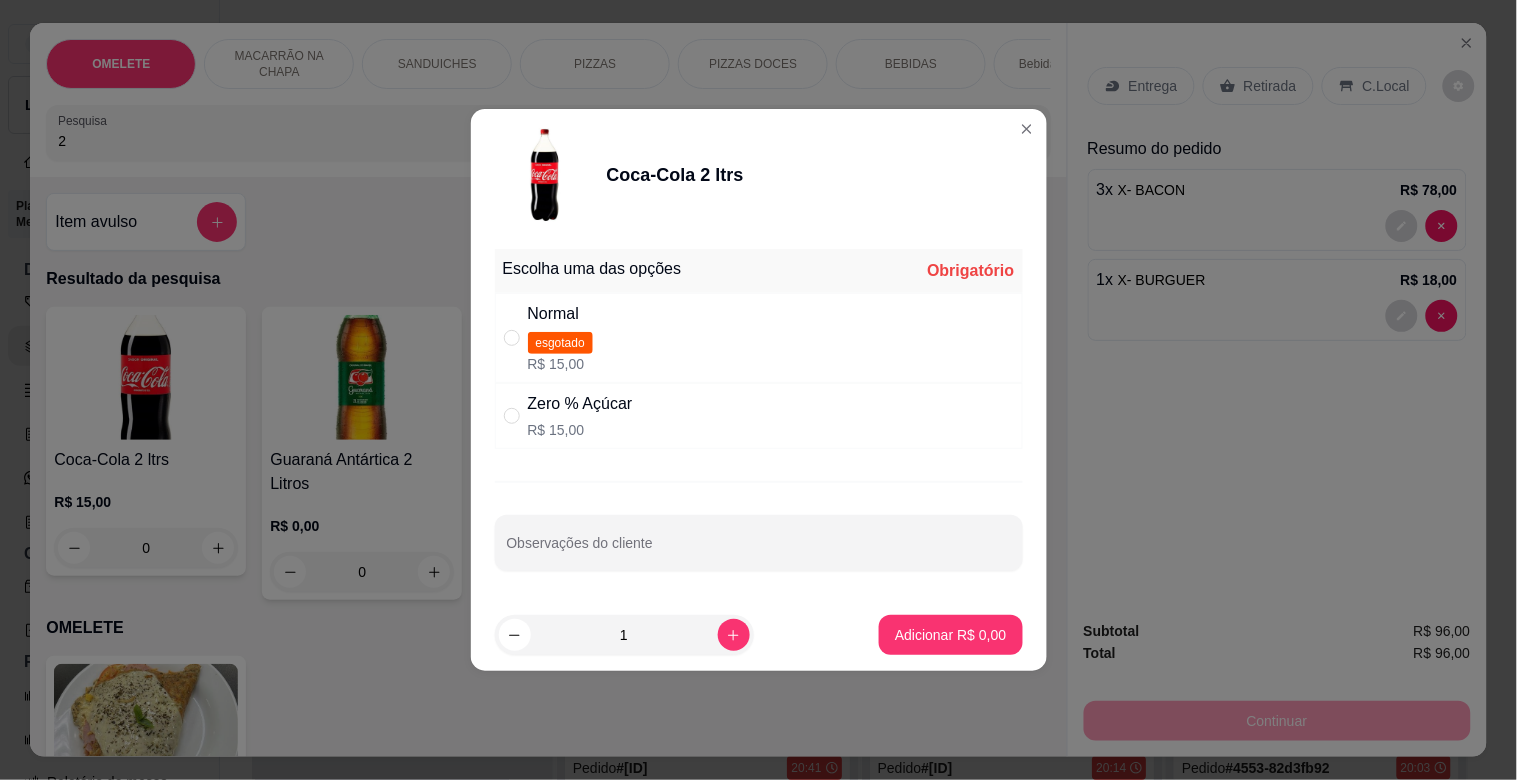 click on "Normal  esgotado R$ 15,00" at bounding box center [759, 338] 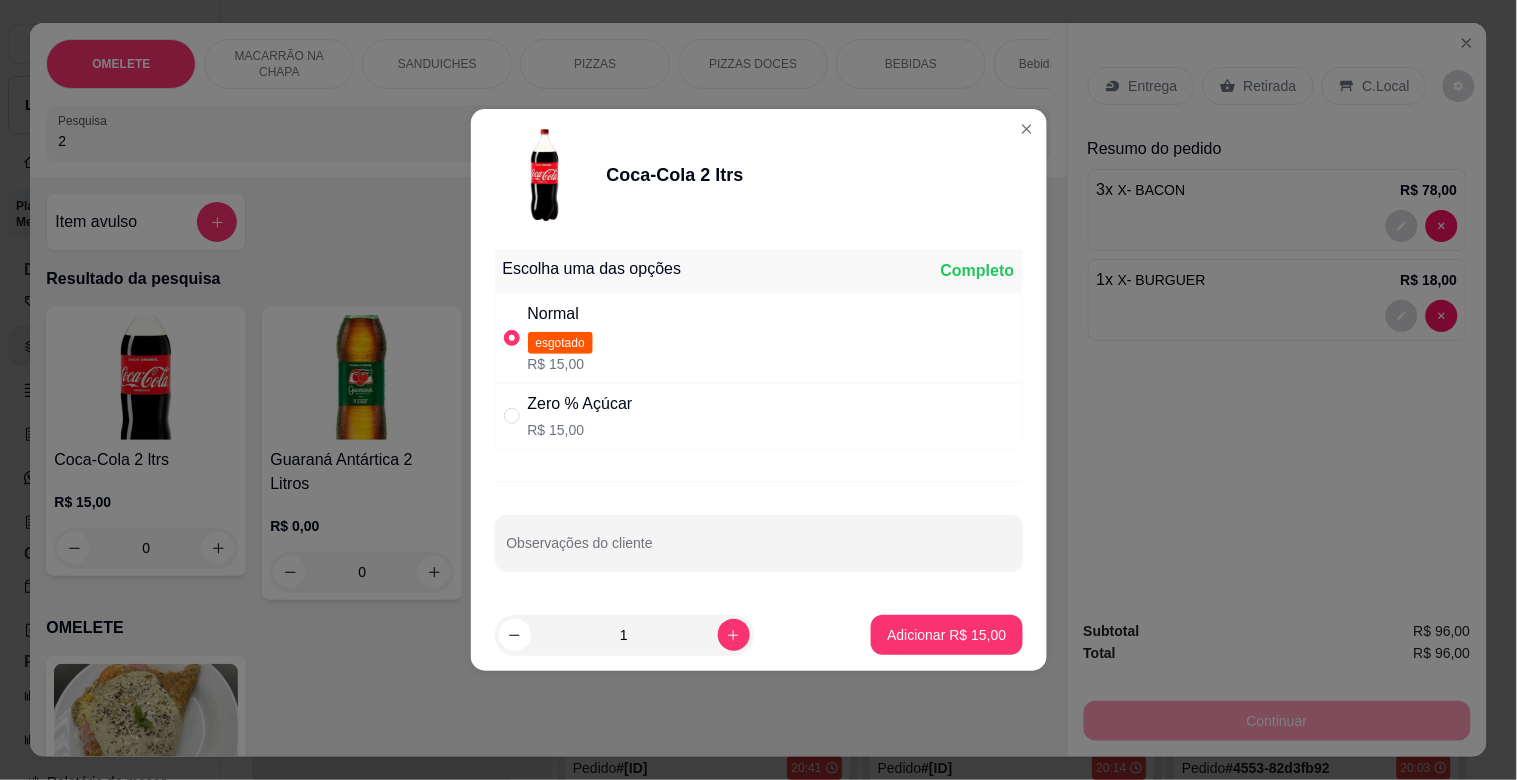 click on "Zero % Açúcar  R$ 15,00" at bounding box center (759, 416) 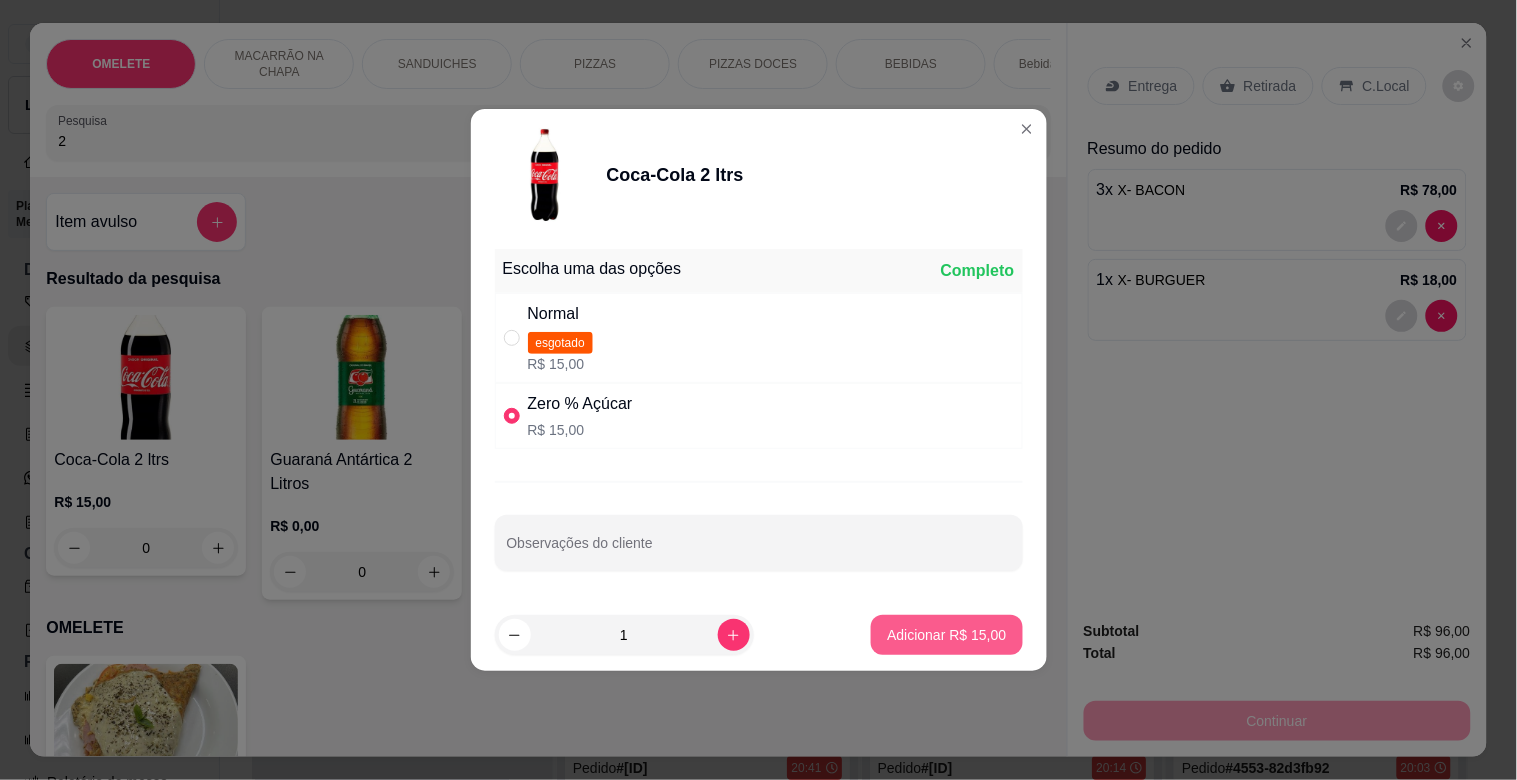 click on "Adicionar   R$ 15,00" at bounding box center [946, 635] 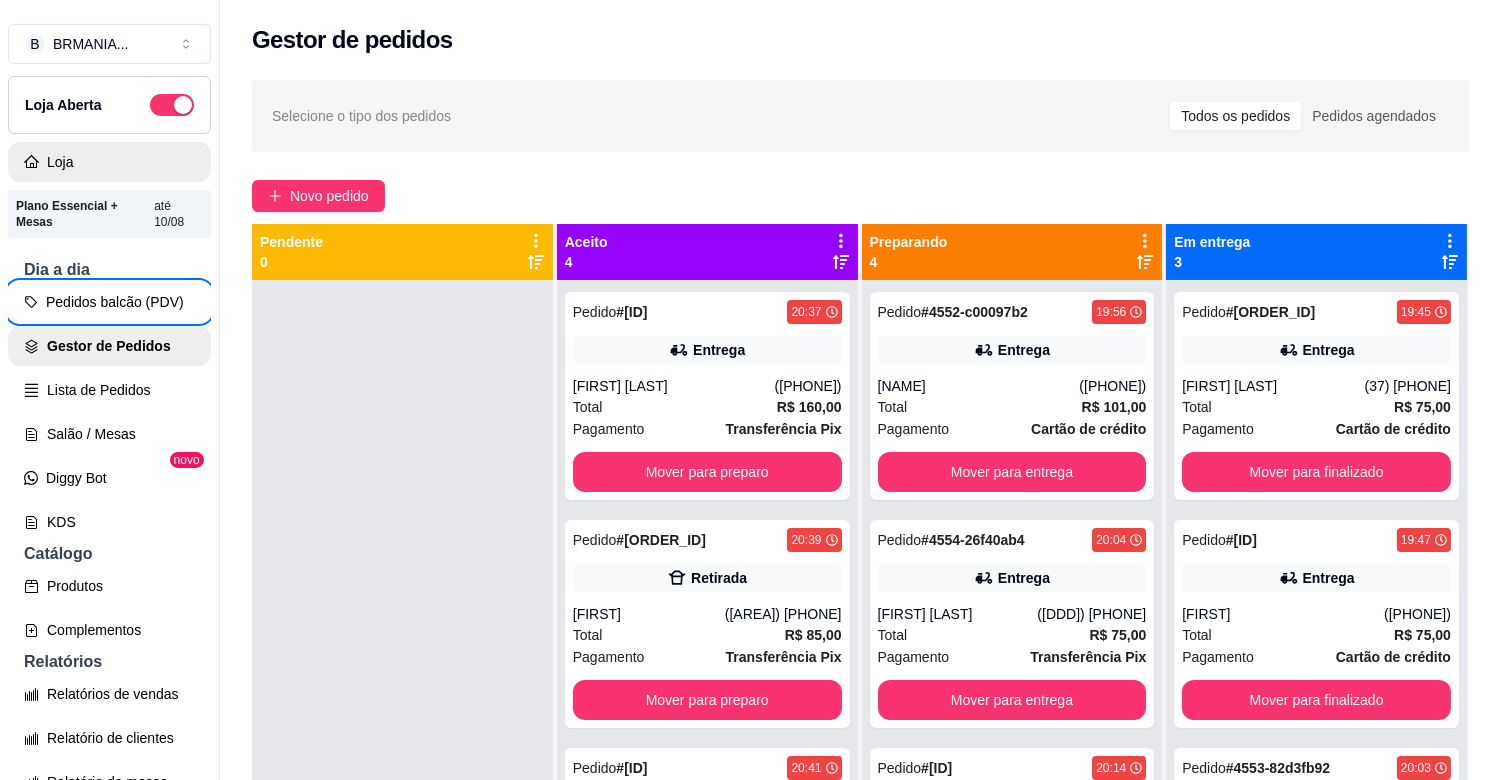 type 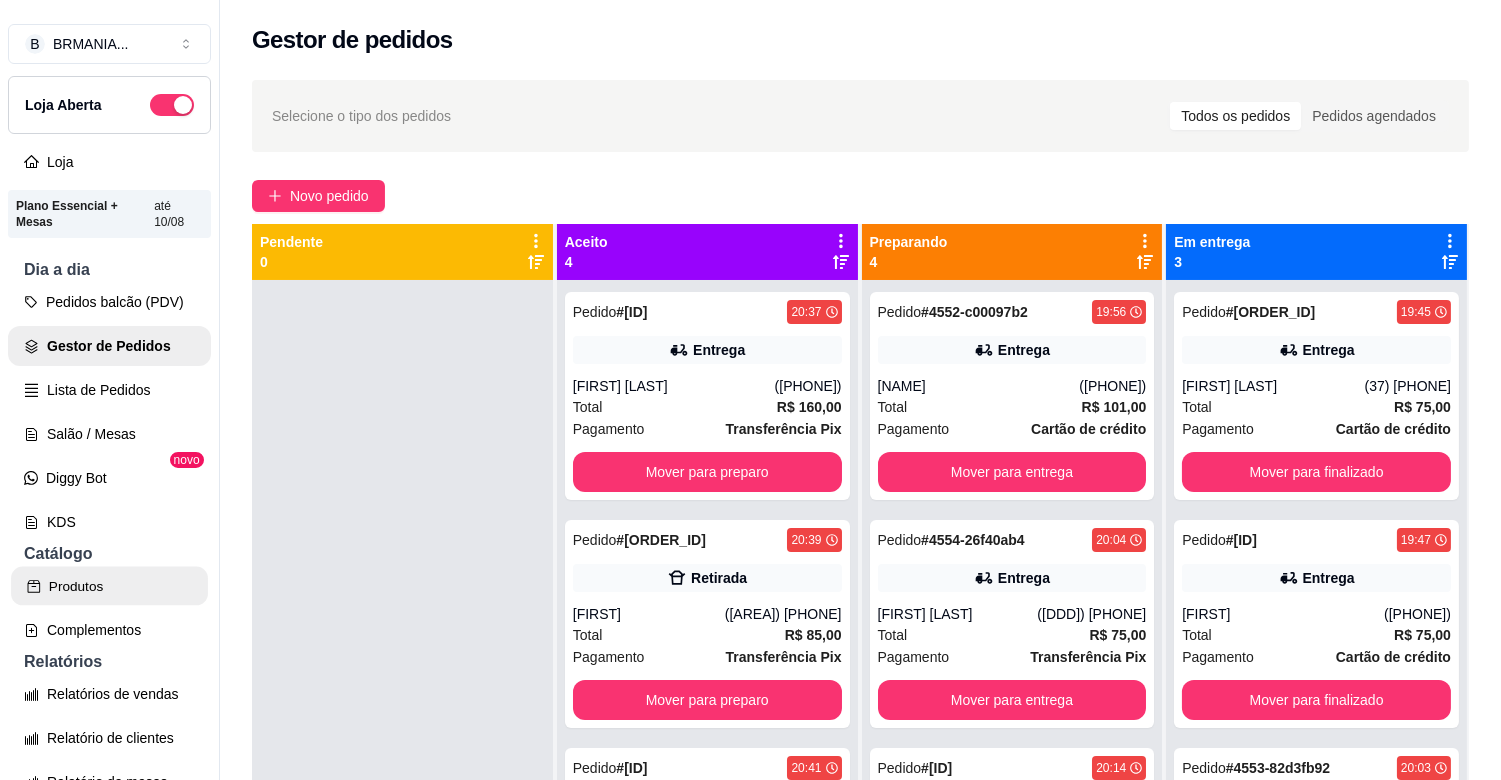 click on "Produtos" at bounding box center [109, 586] 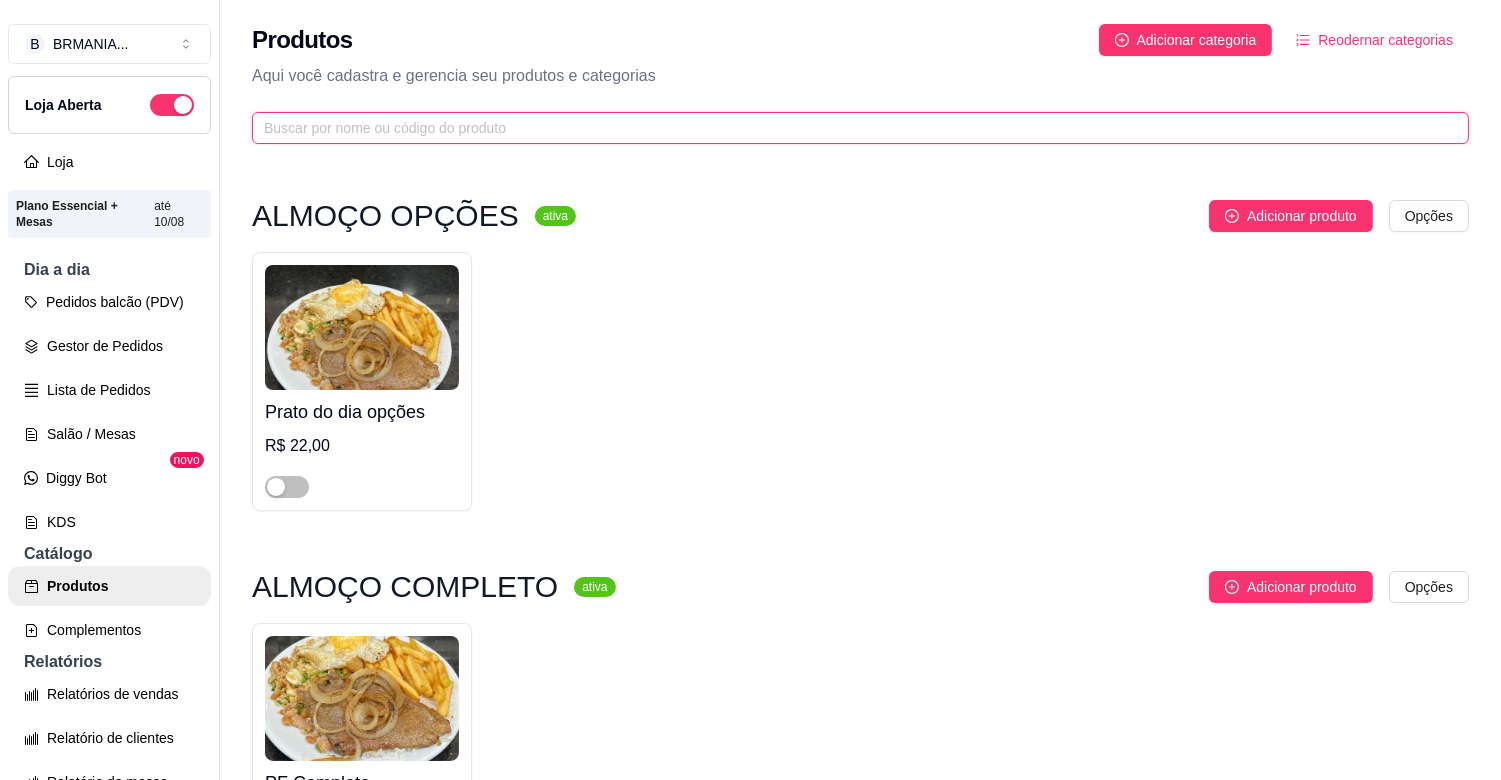 click at bounding box center (852, 128) 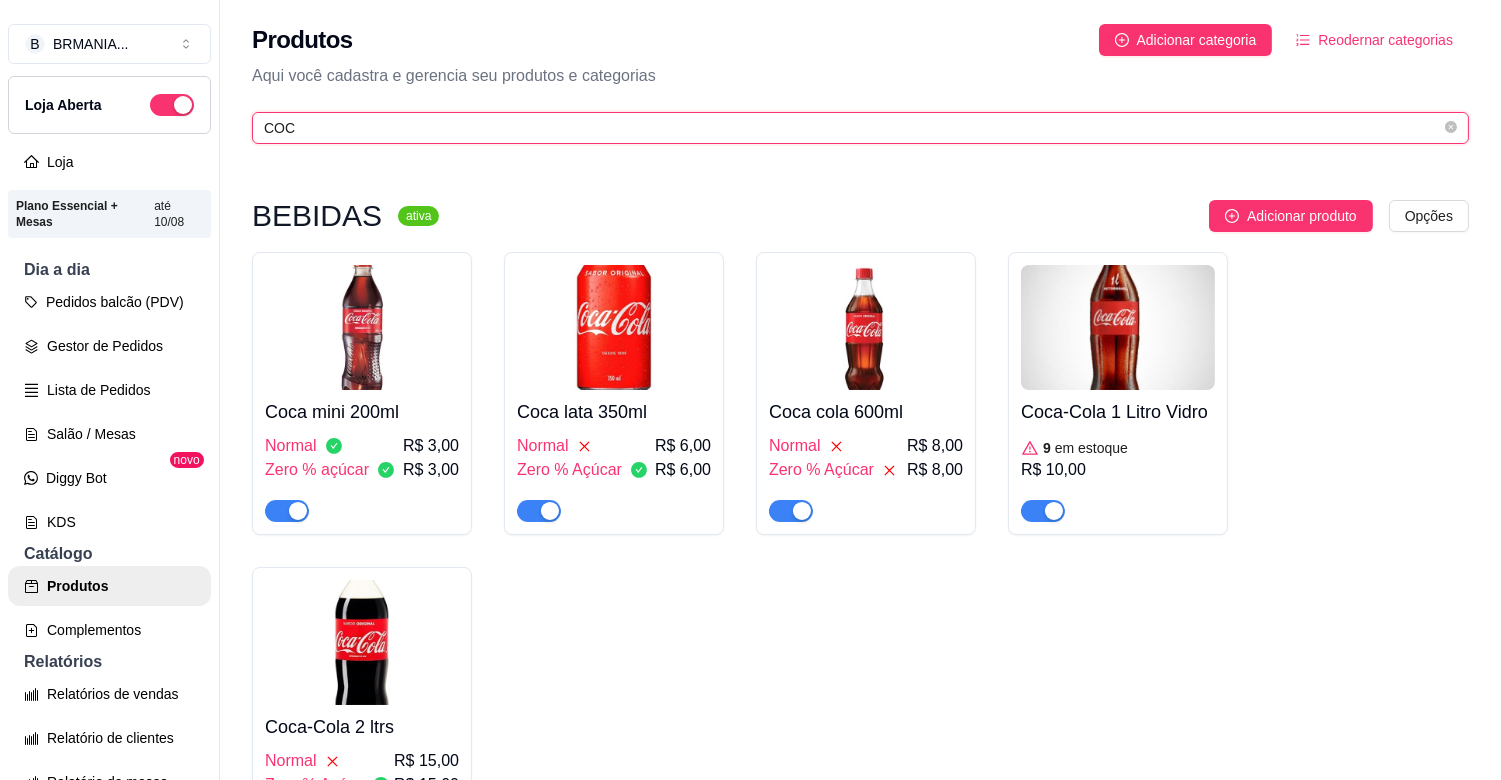 type on "COC" 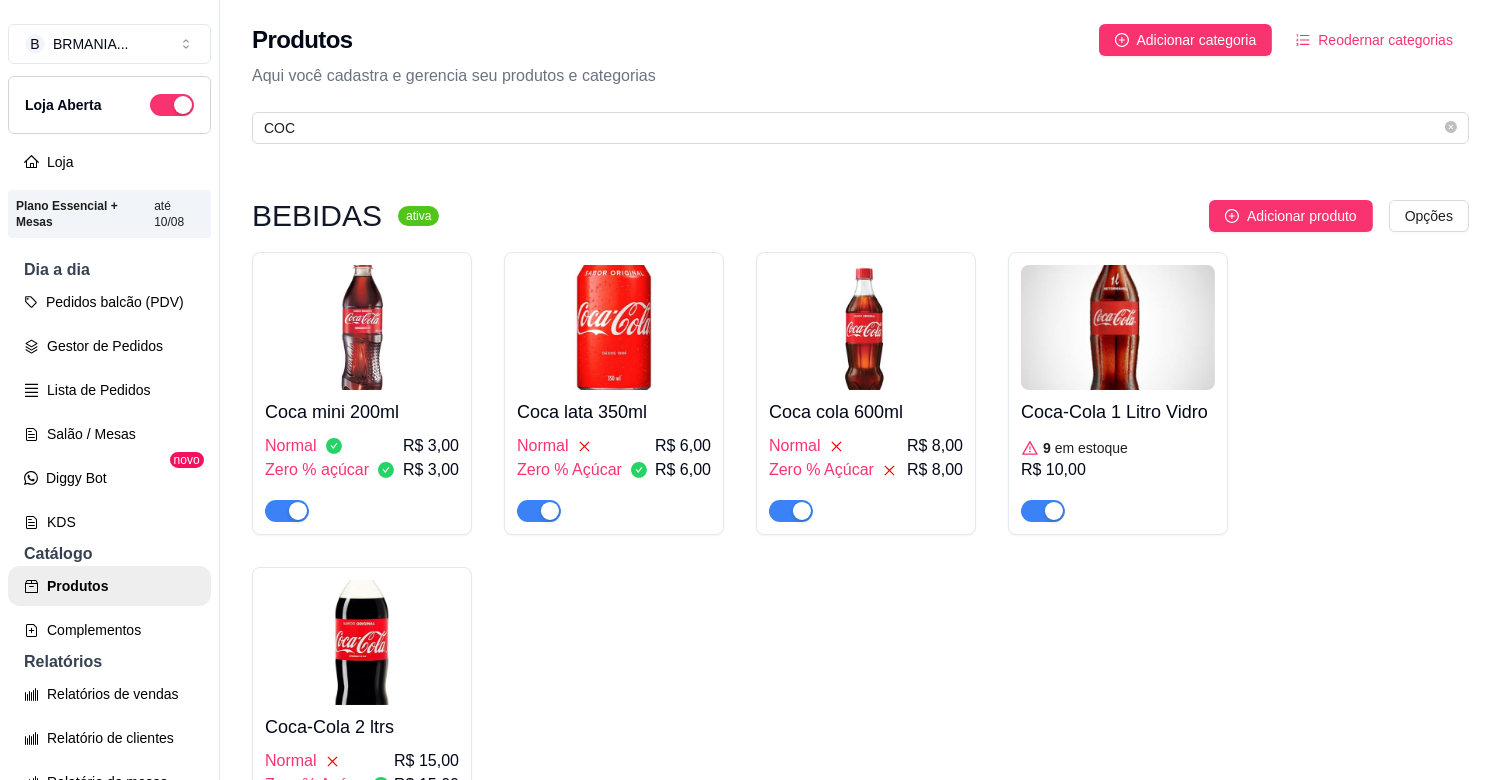 click at bounding box center (362, 642) 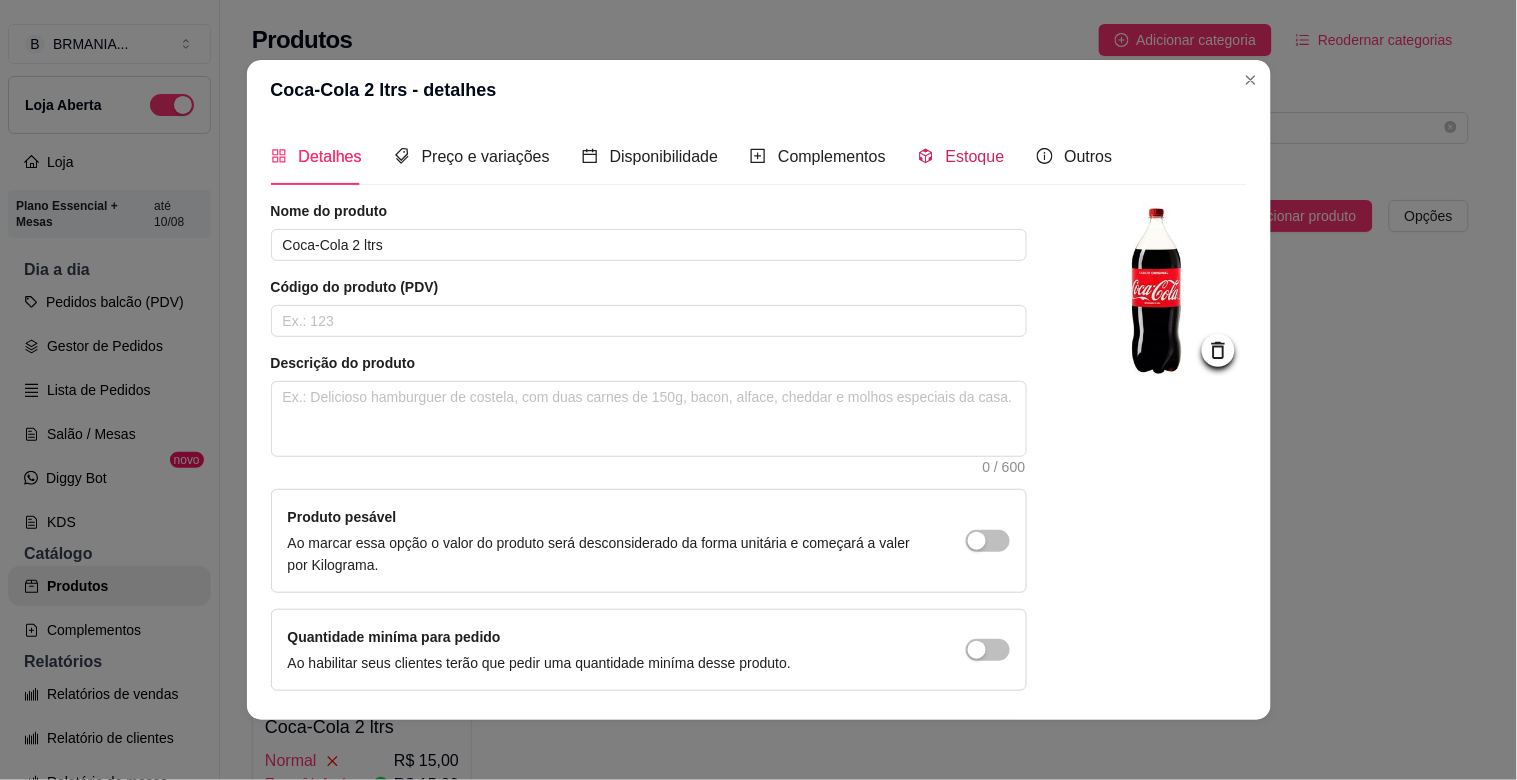 click on "Estoque" at bounding box center [961, 156] 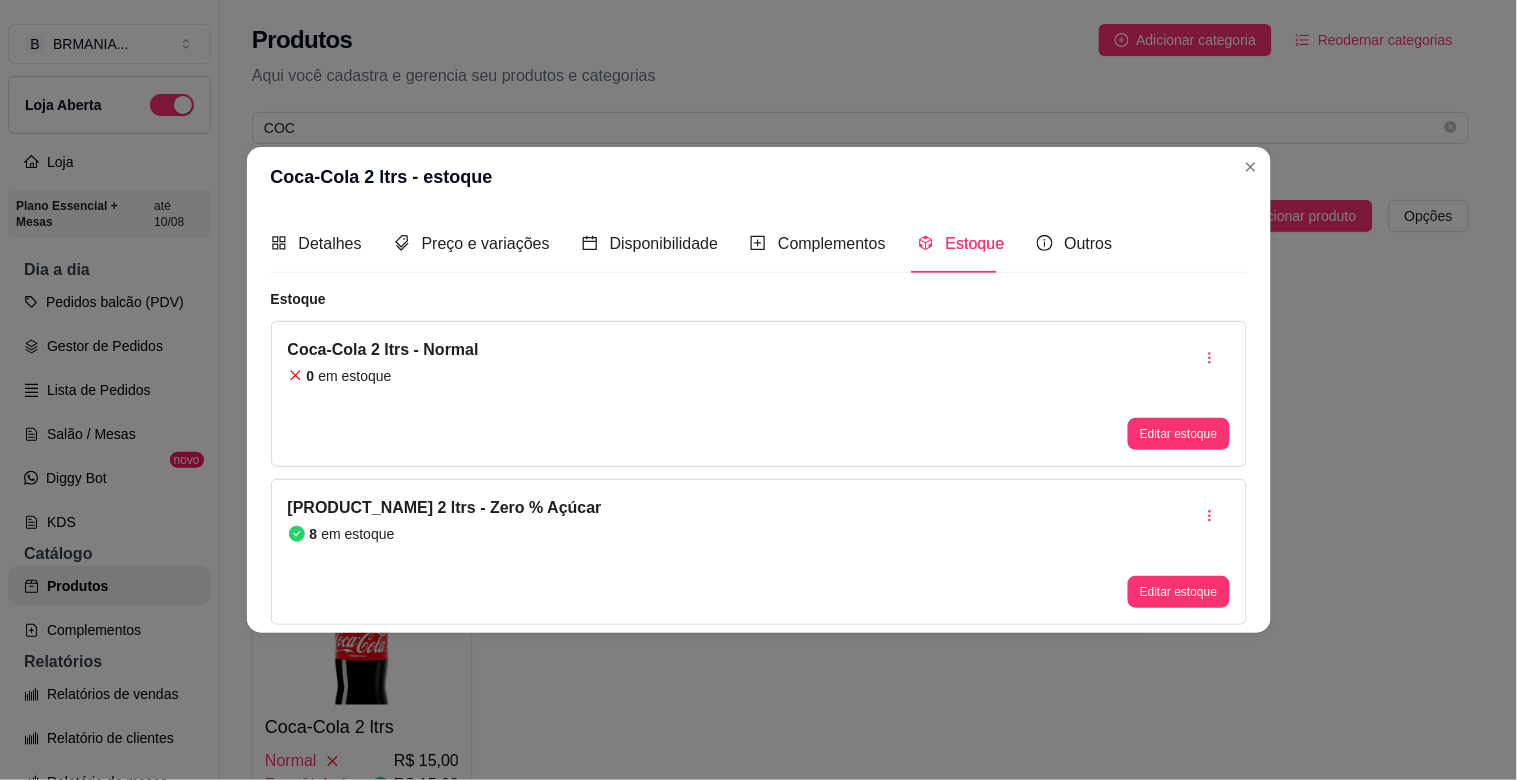 type 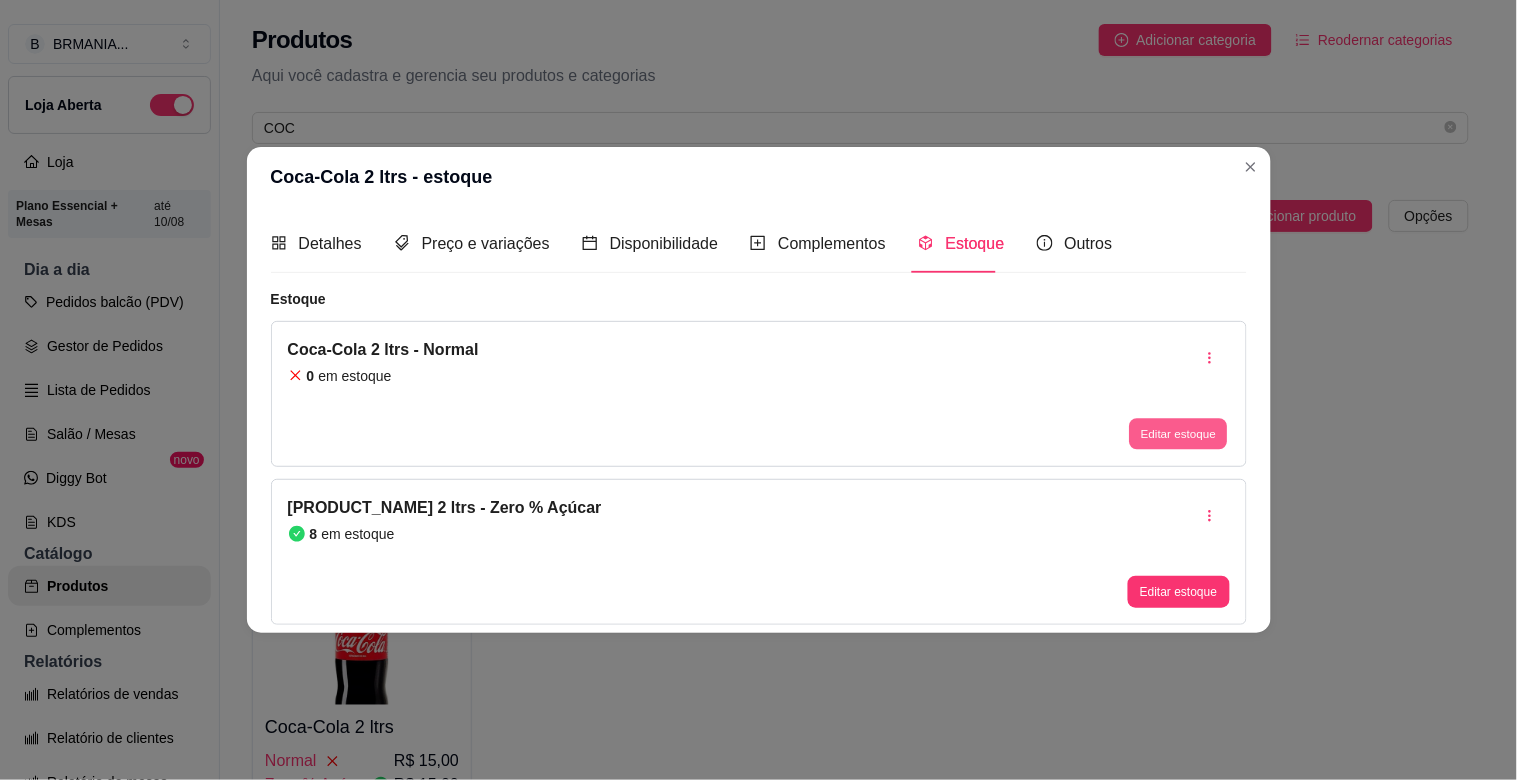 click on "Editar estoque" at bounding box center [1179, 433] 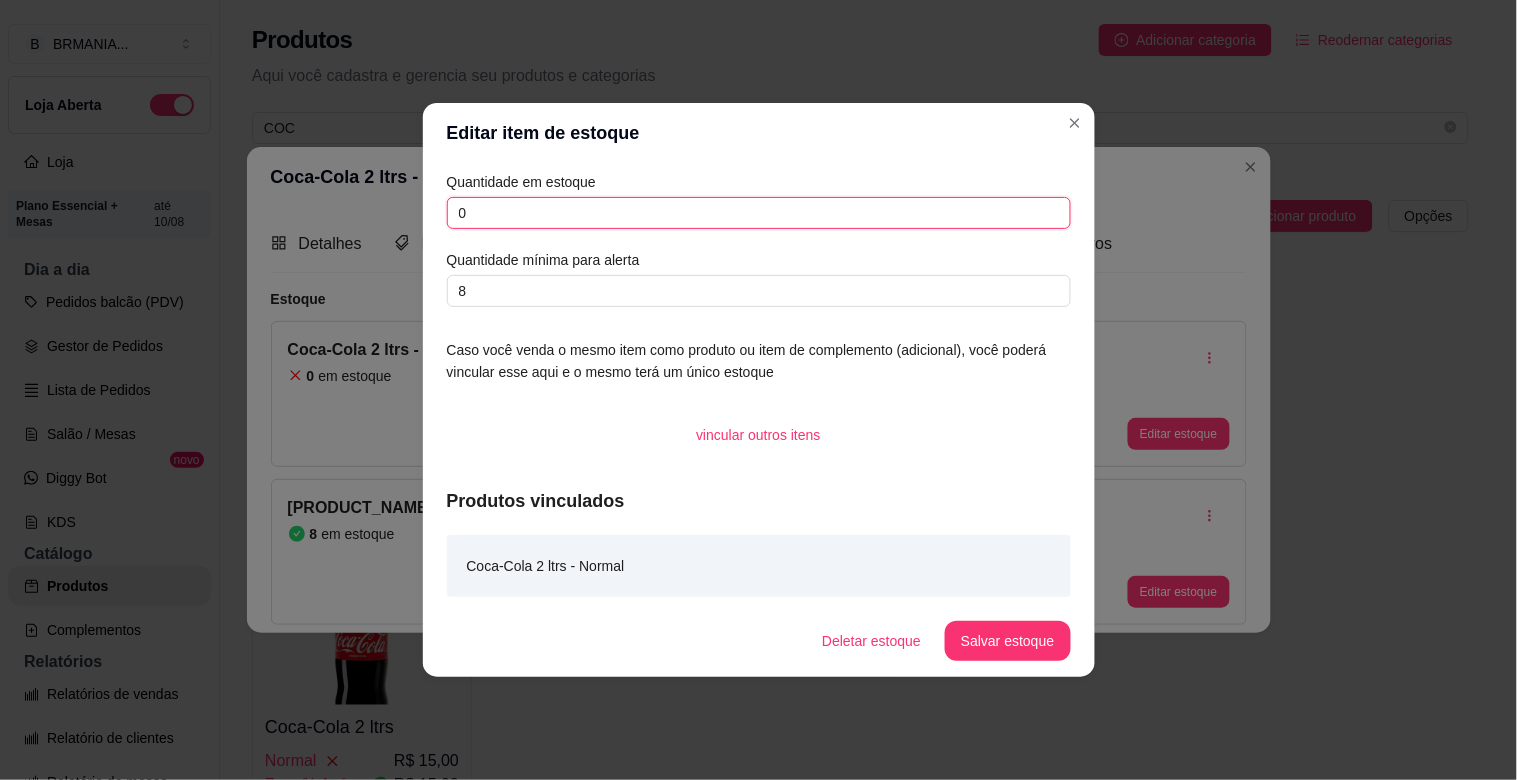 drag, startPoint x: 475, startPoint y: 216, endPoint x: 365, endPoint y: 261, distance: 118.84864 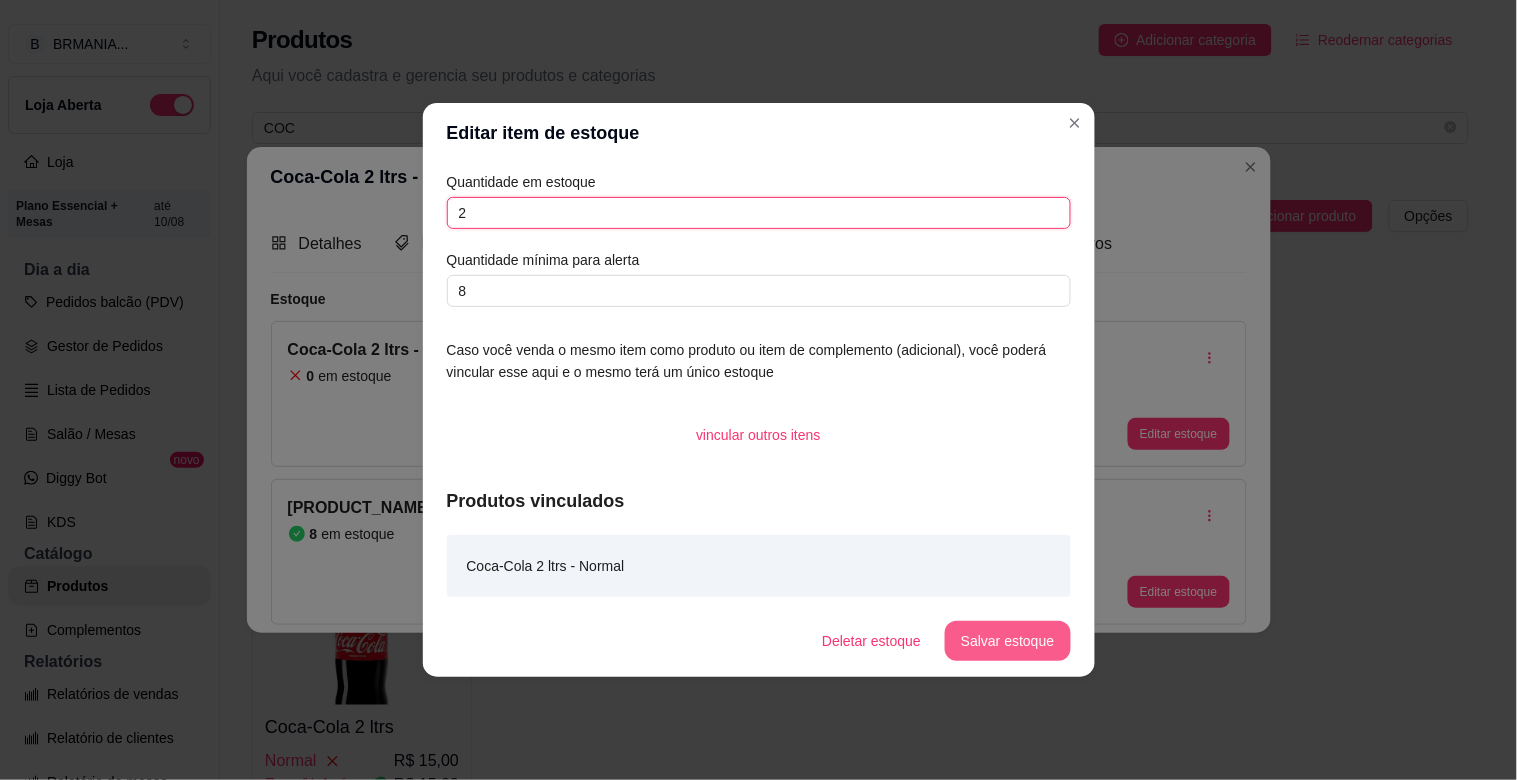 type on "2" 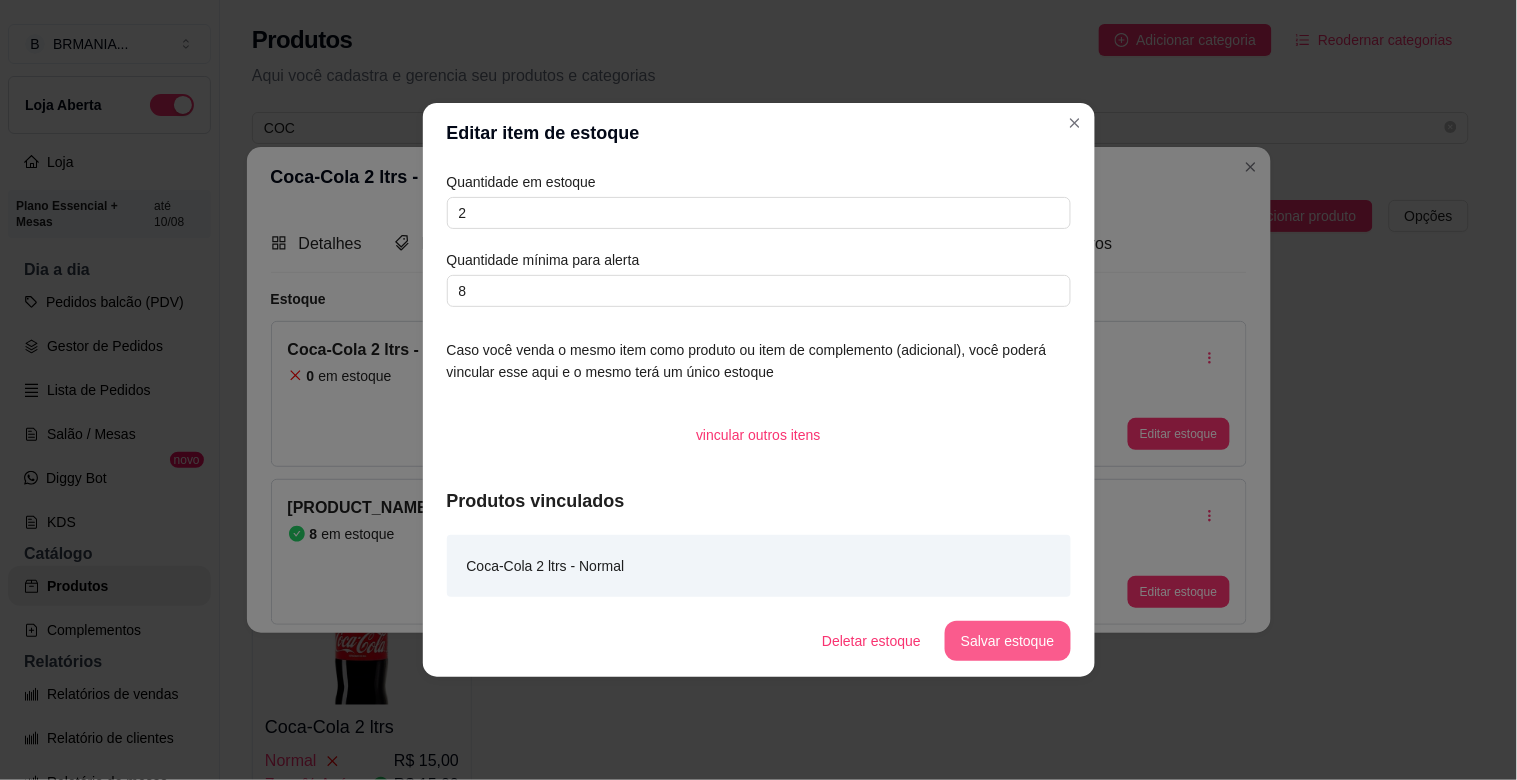 click on "Salvar estoque" at bounding box center (1007, 641) 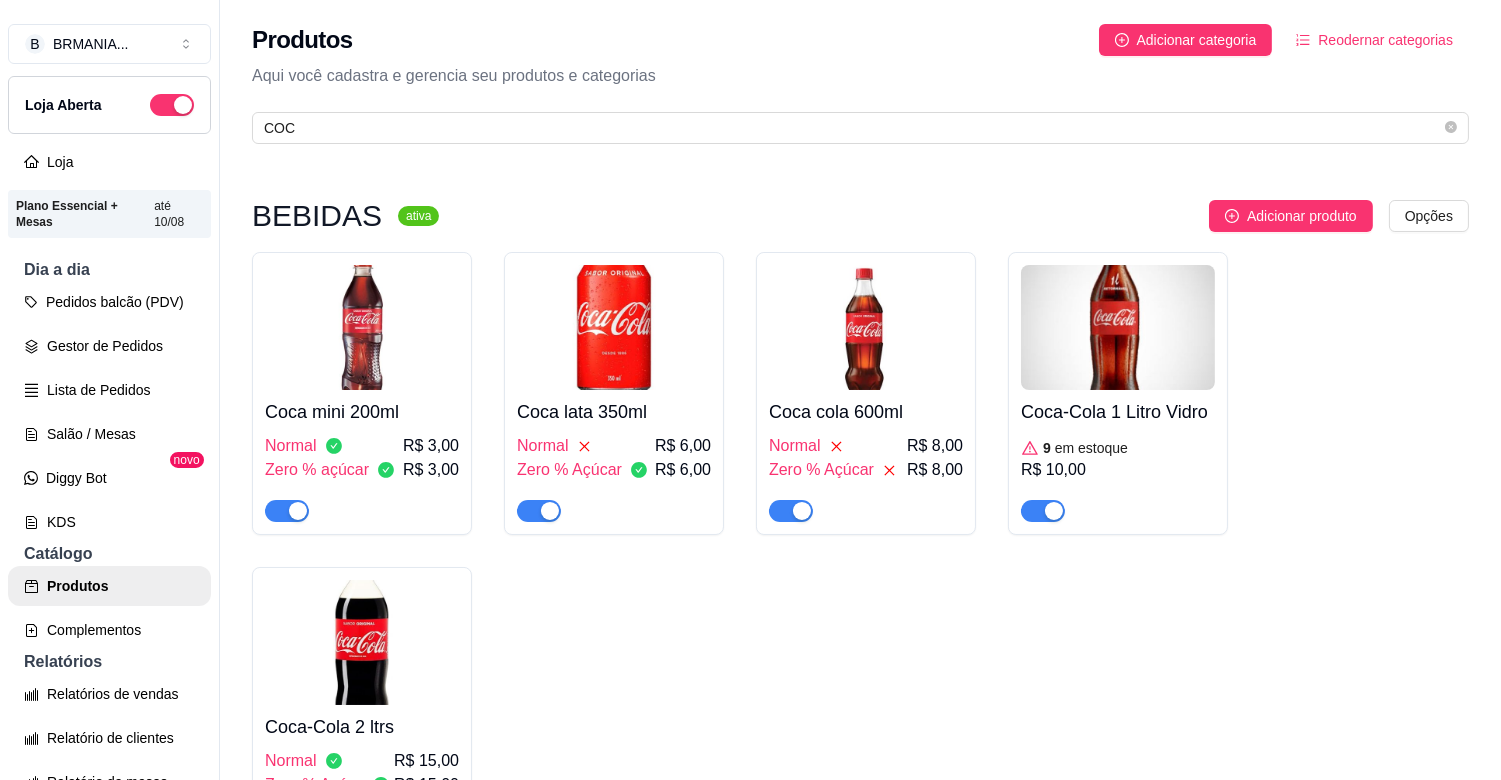 click on "Dia a dia" at bounding box center [109, 270] 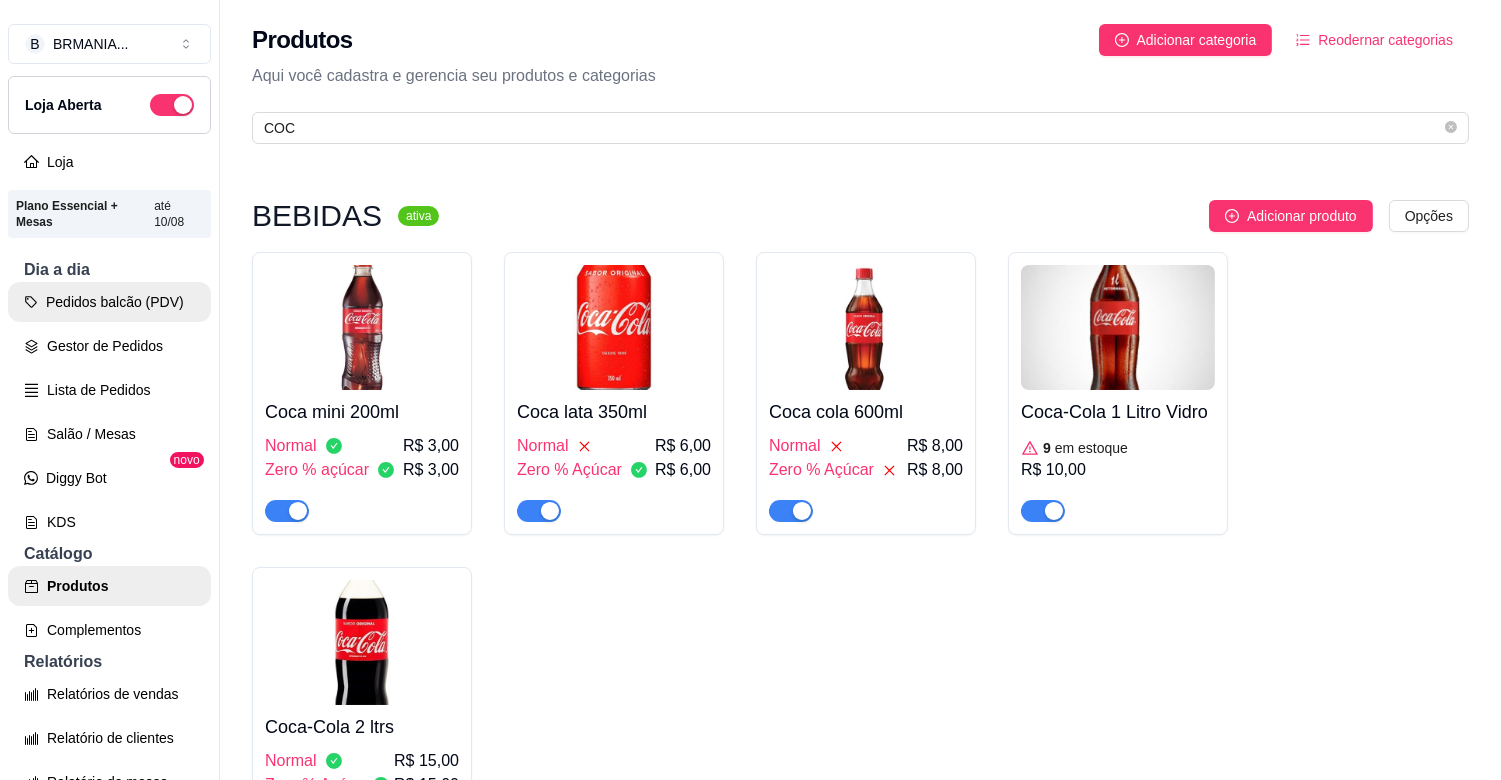 click on "Pedidos balcão (PDV)" at bounding box center (109, 302) 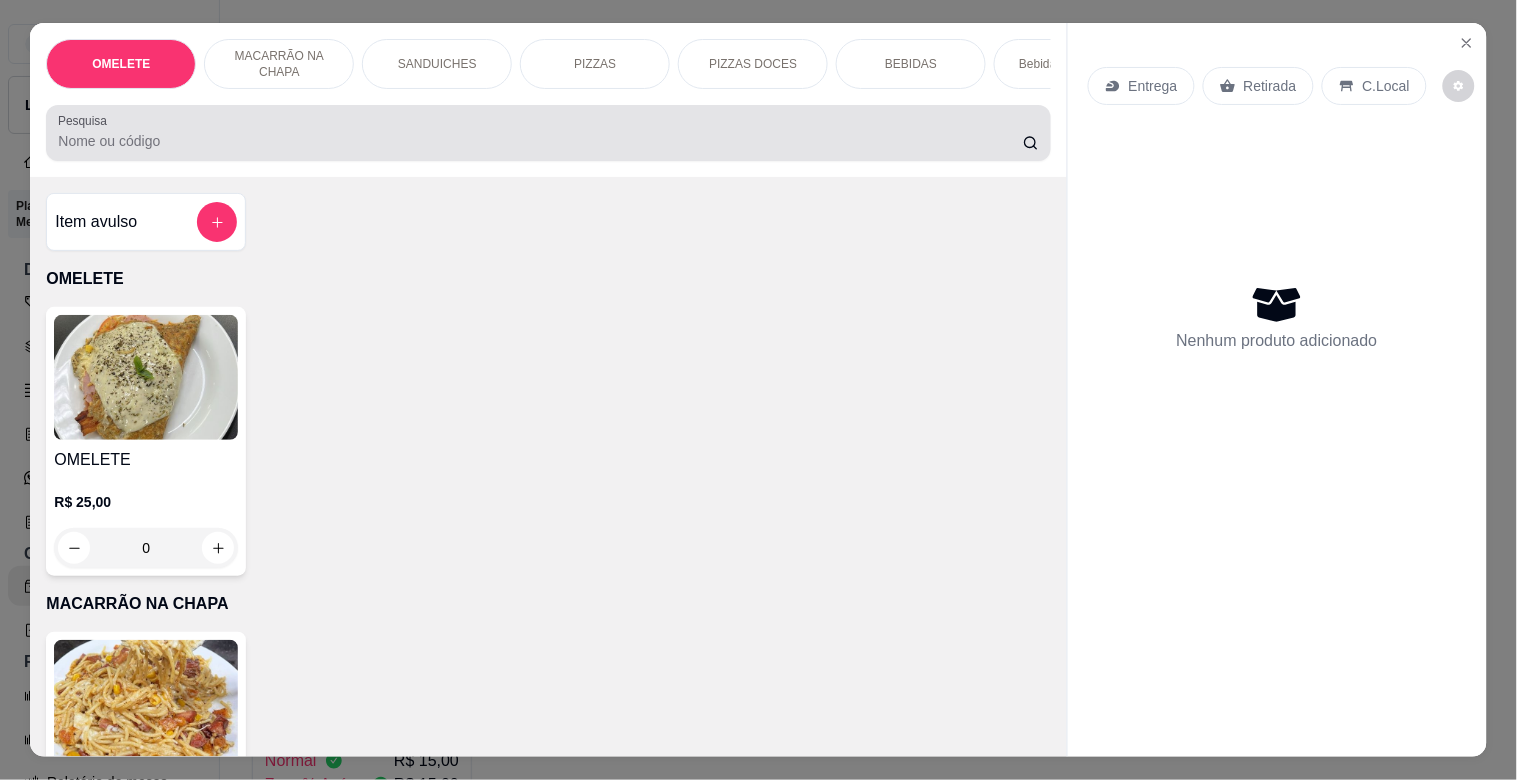click at bounding box center (548, 133) 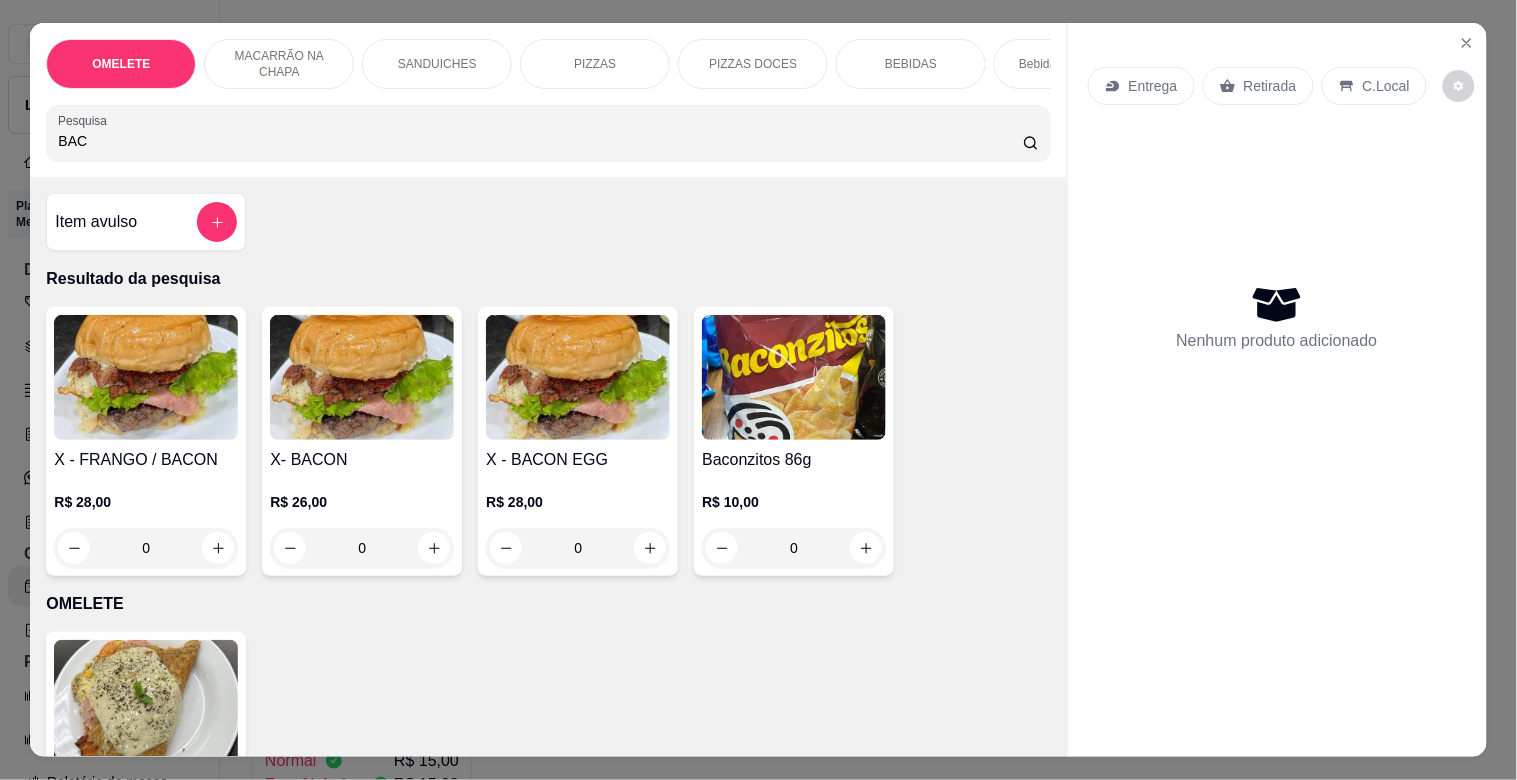 type on "BAC" 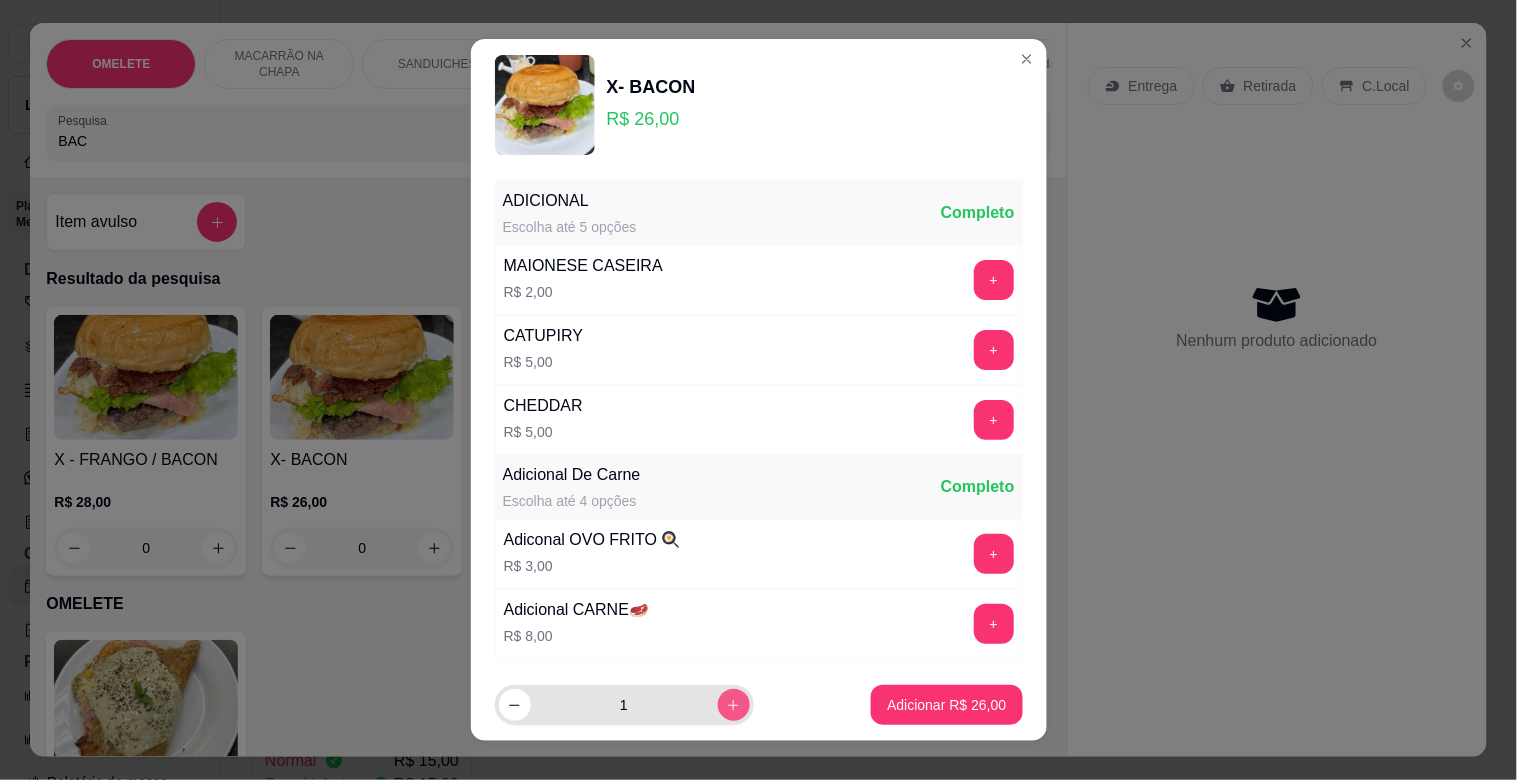 click 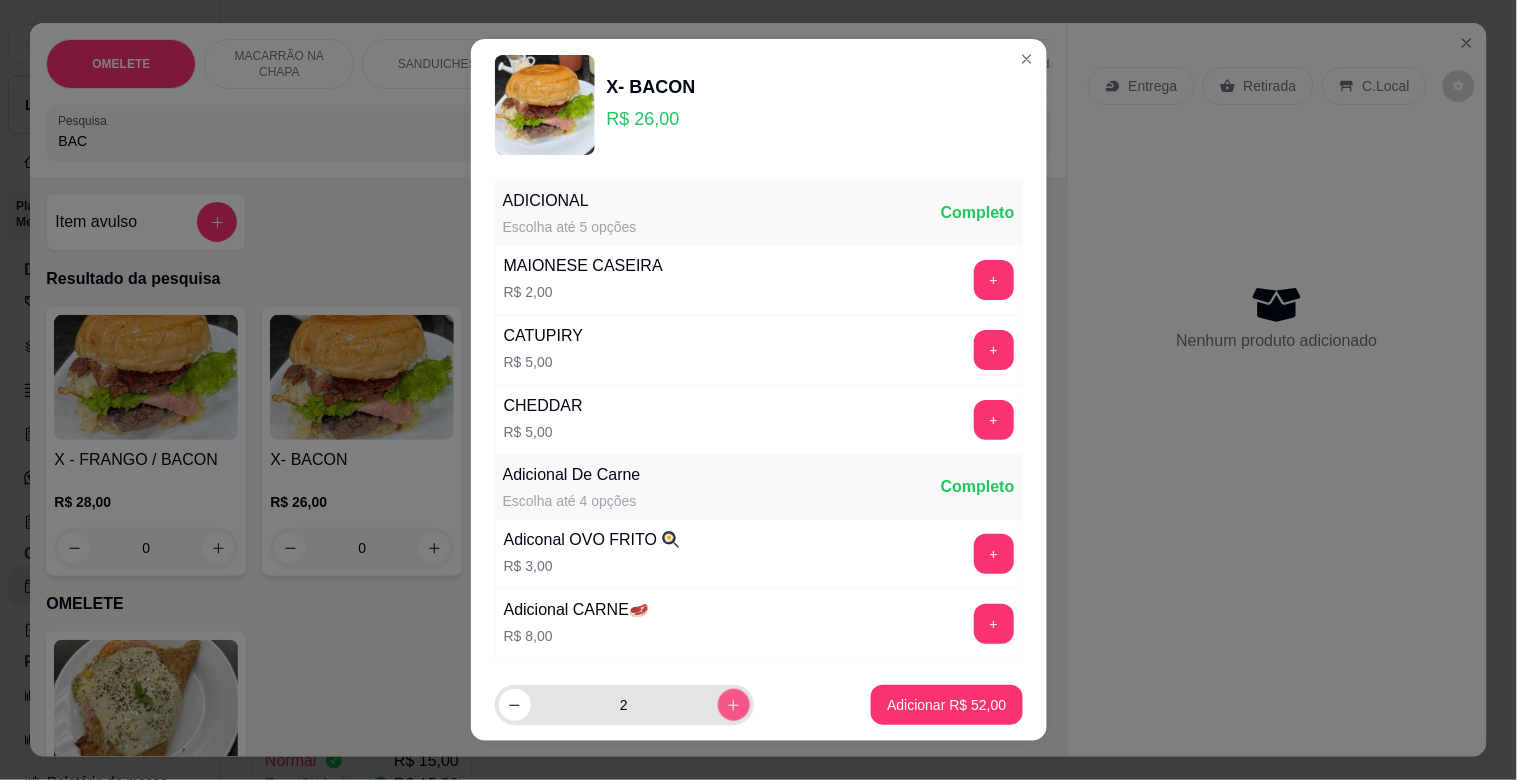 click 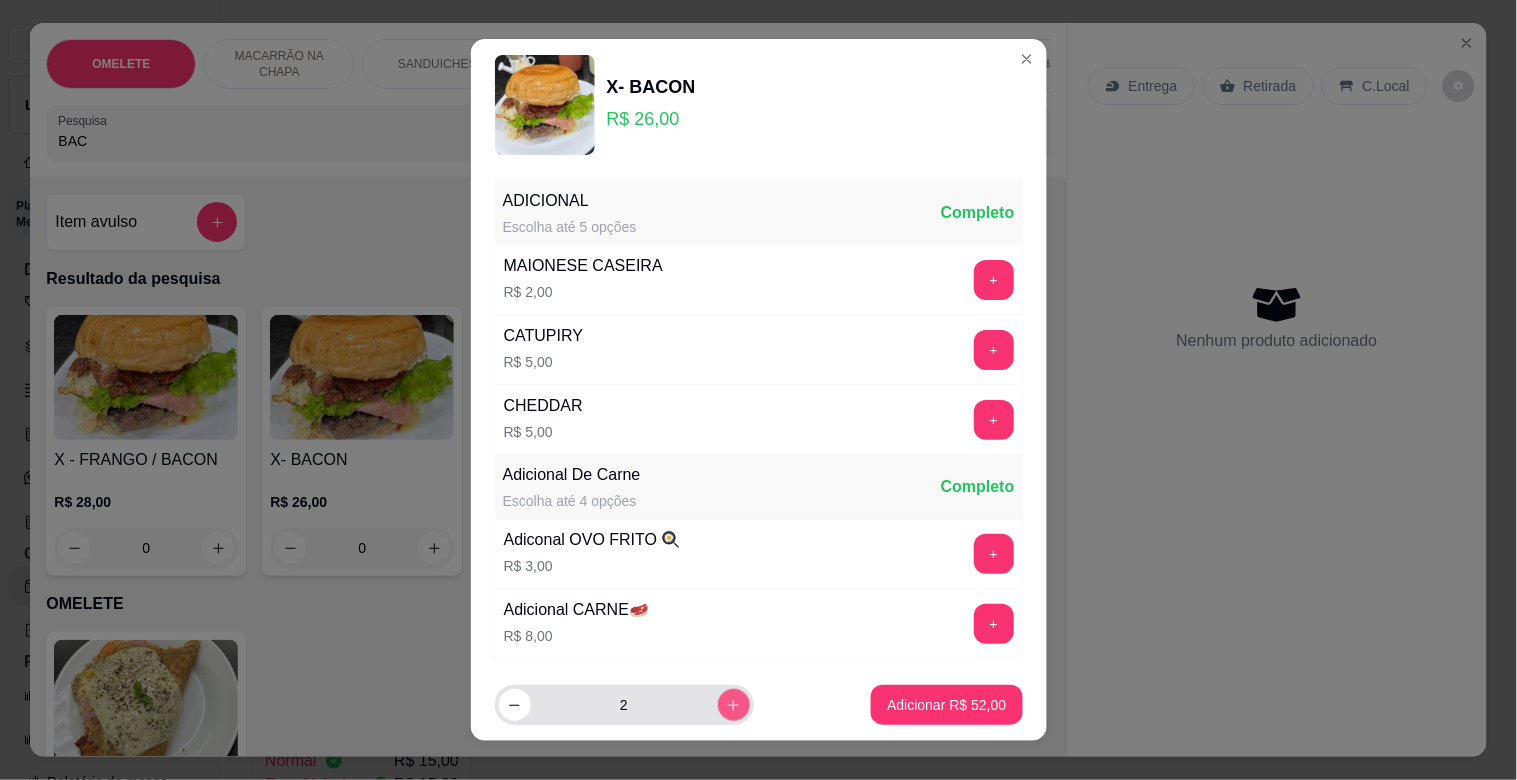 type on "3" 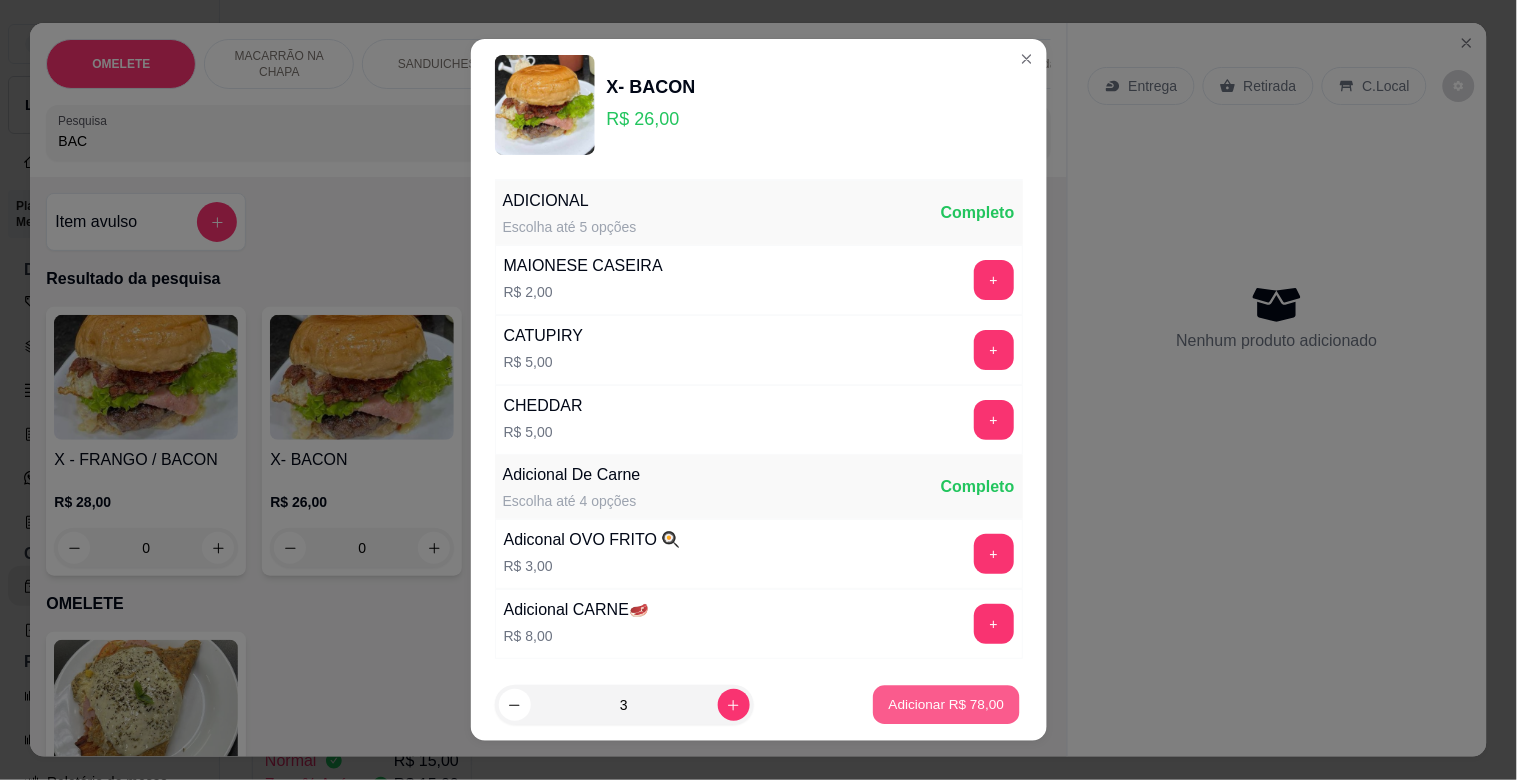 click on "Adicionar   R$ 78,00" at bounding box center (947, 705) 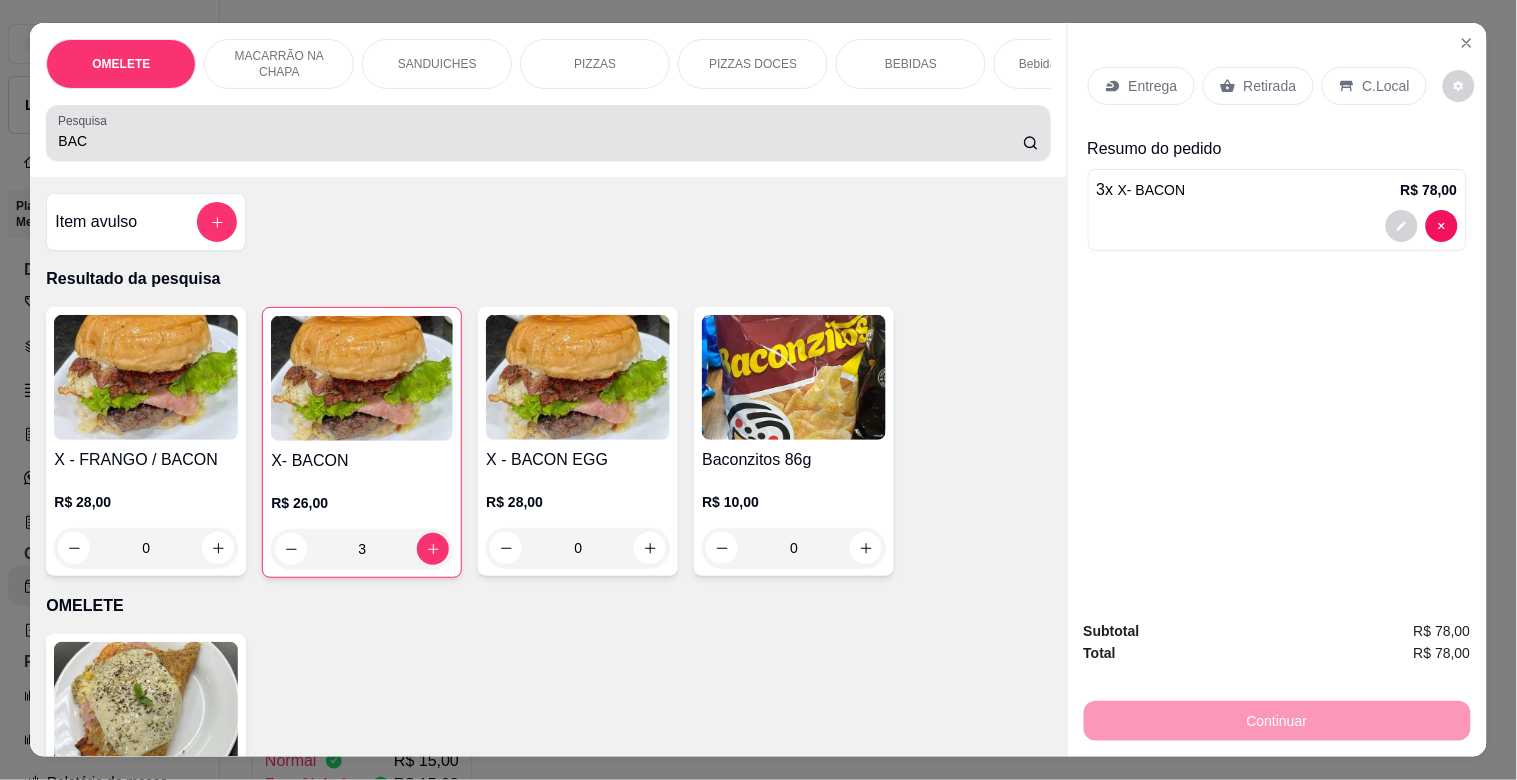 click on "BAC" at bounding box center [540, 141] 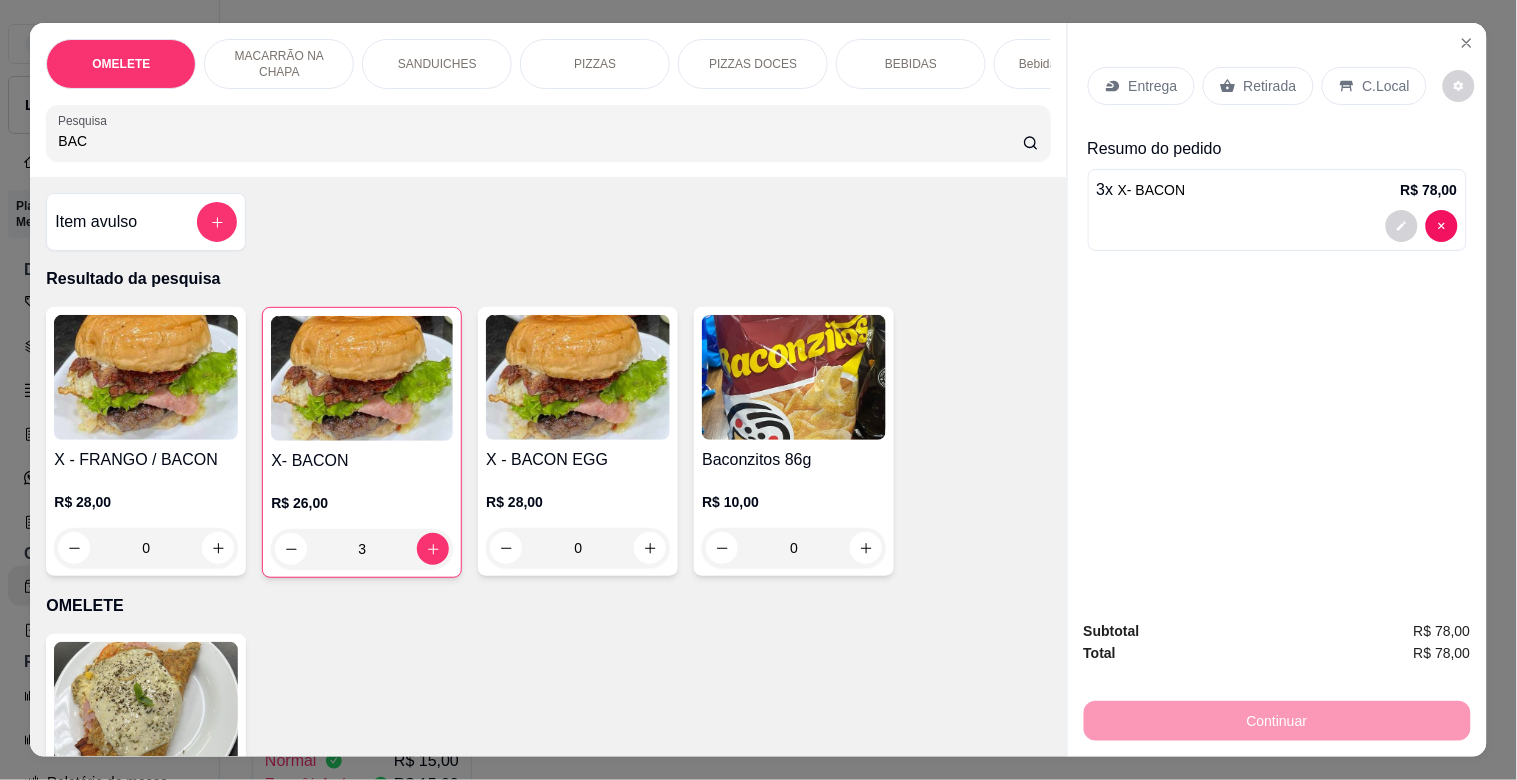 drag, startPoint x: 125, startPoint y: 156, endPoint x: 0, endPoint y: 151, distance: 125.09996 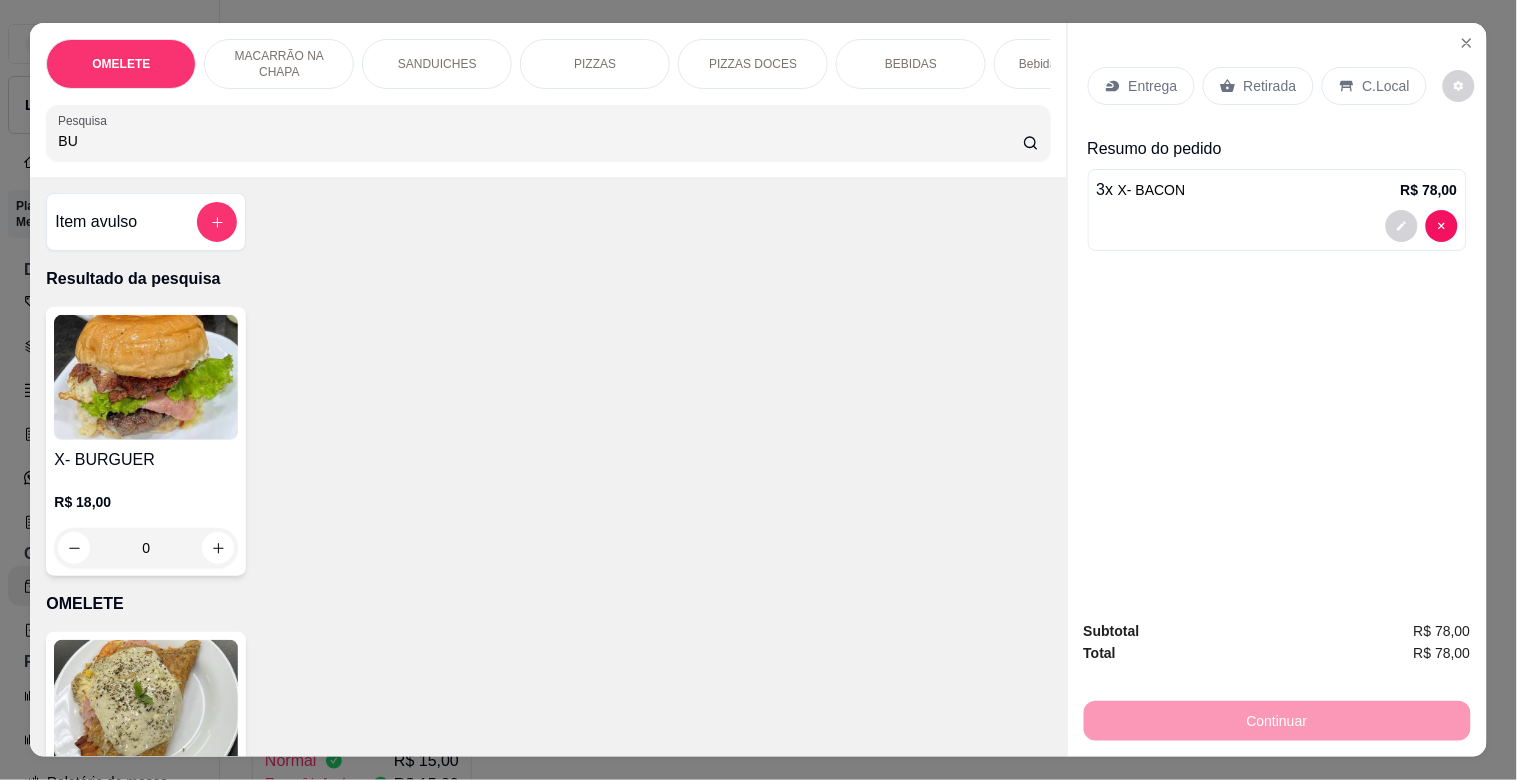 type on "BU" 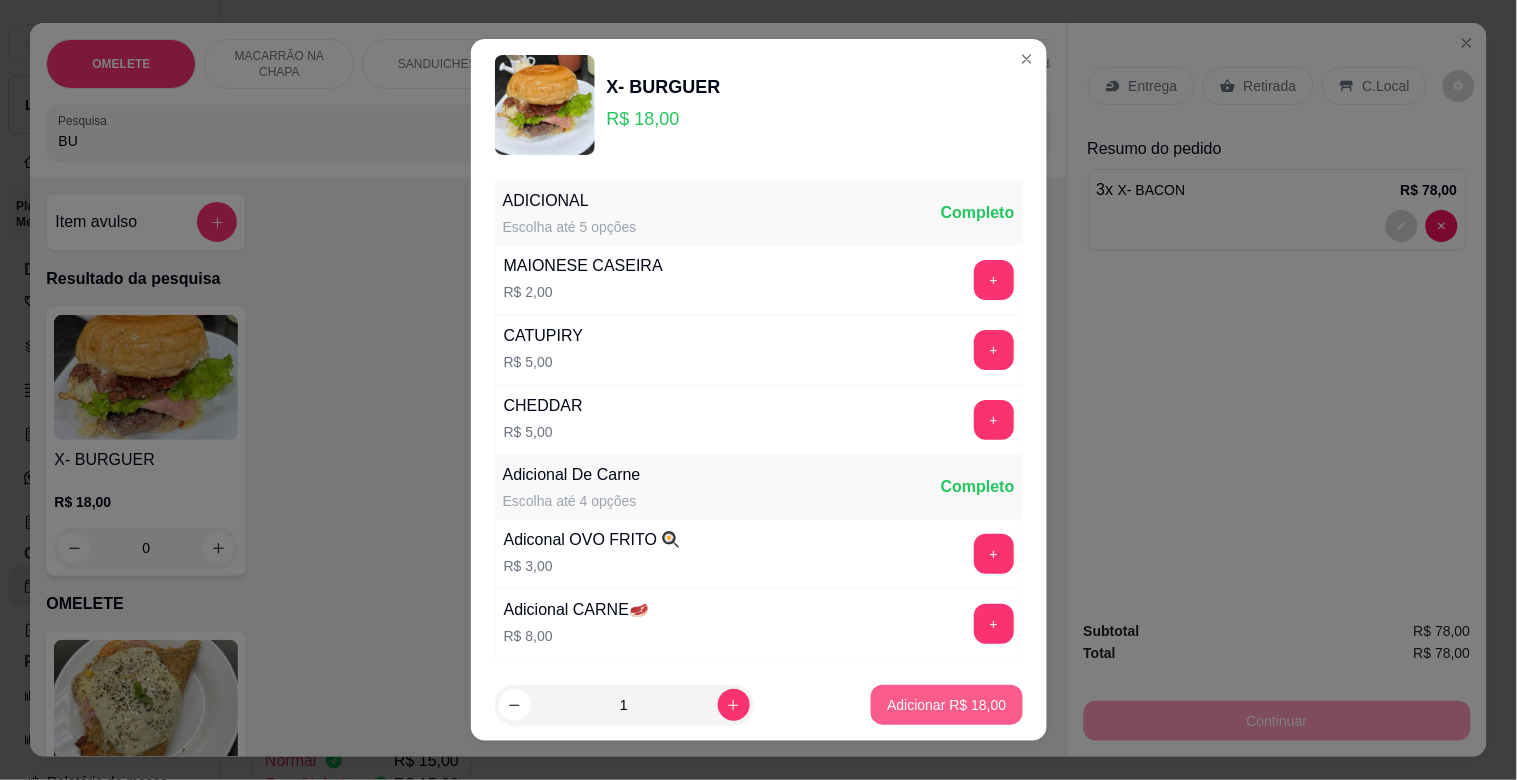 click on "Adicionar   R$ 18,00" at bounding box center [946, 705] 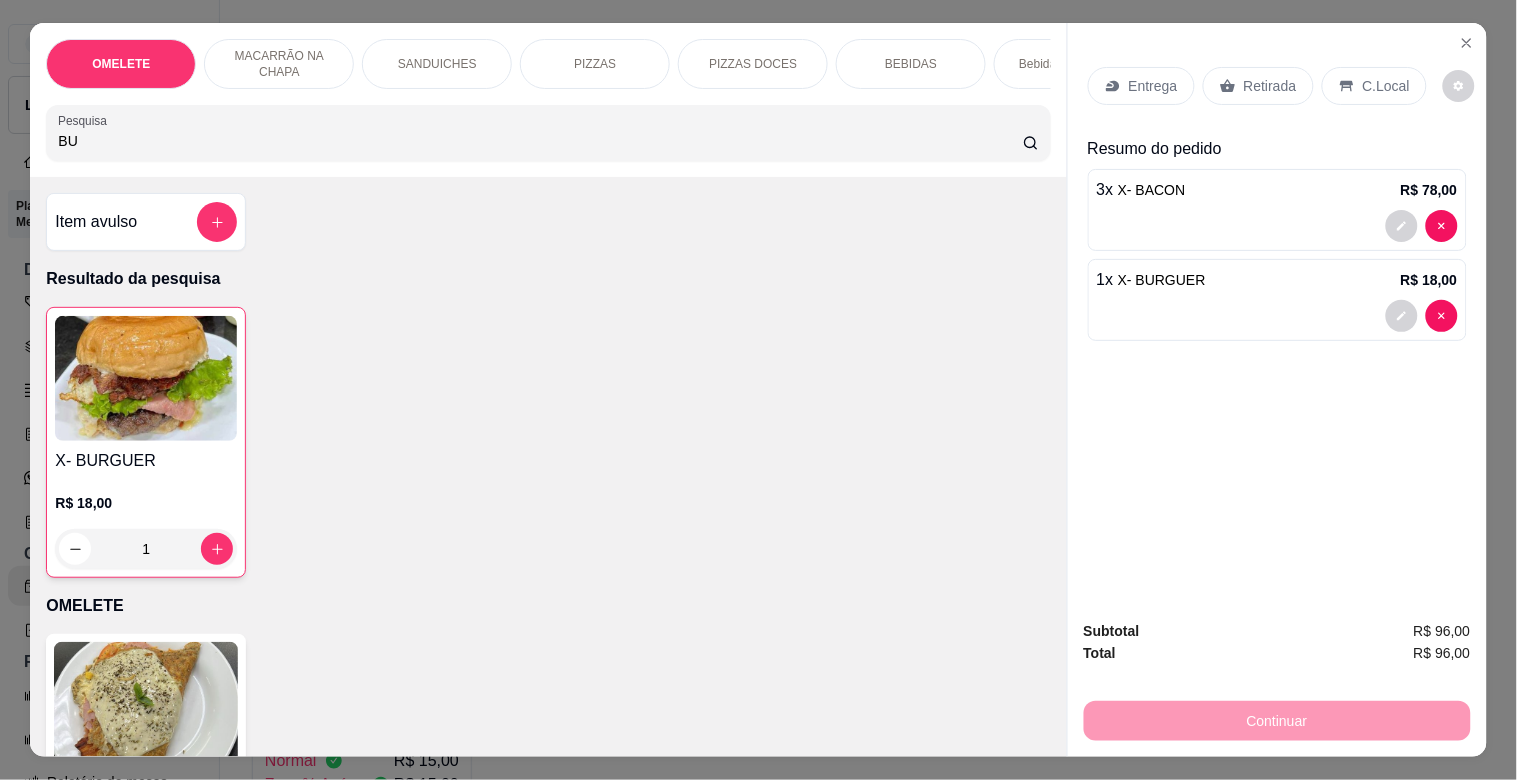 drag, startPoint x: 86, startPoint y: 144, endPoint x: 0, endPoint y: 171, distance: 90.13878 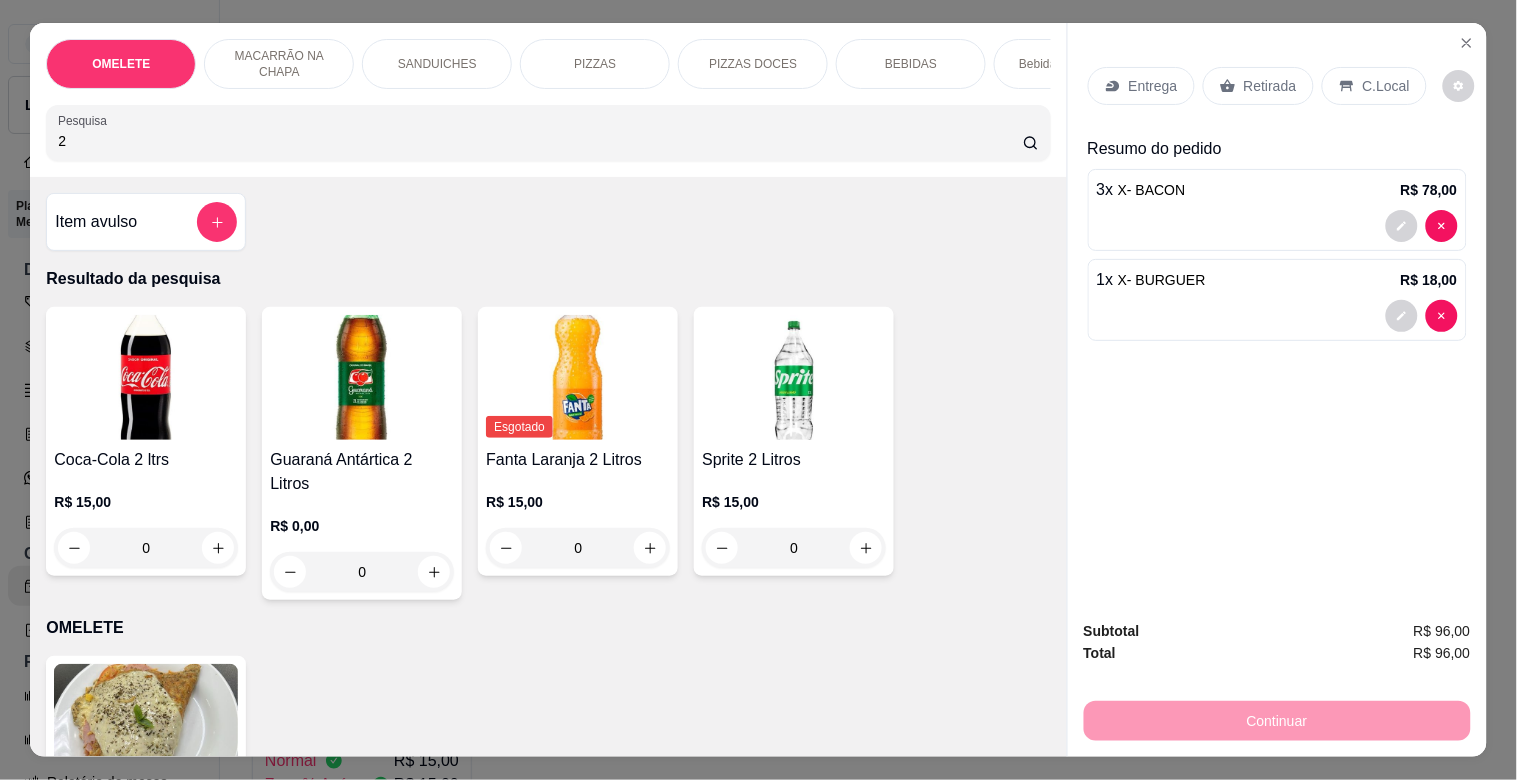 type on "2" 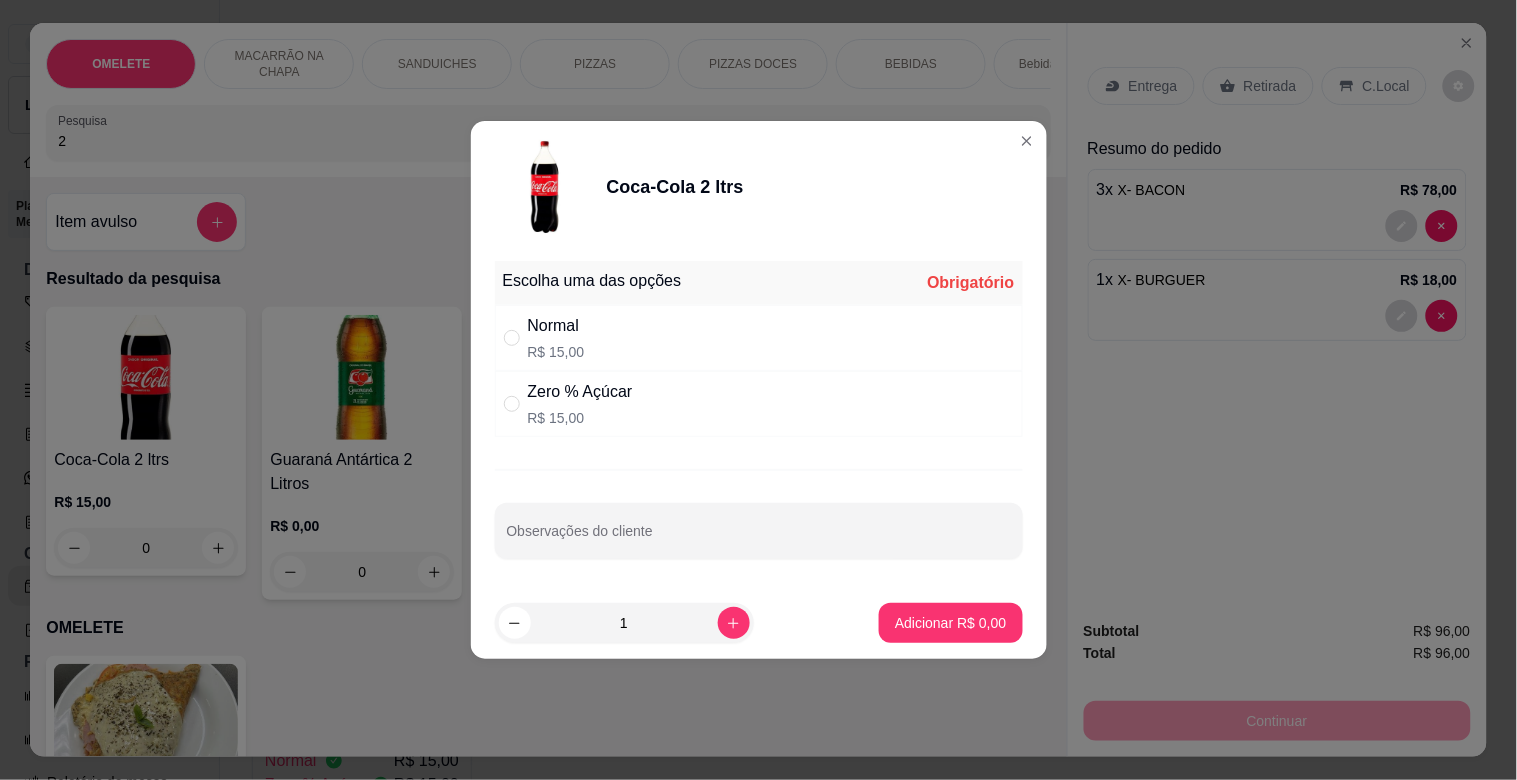 drag, startPoint x: 555, startPoint y: 322, endPoint x: 556, endPoint y: 343, distance: 21.023796 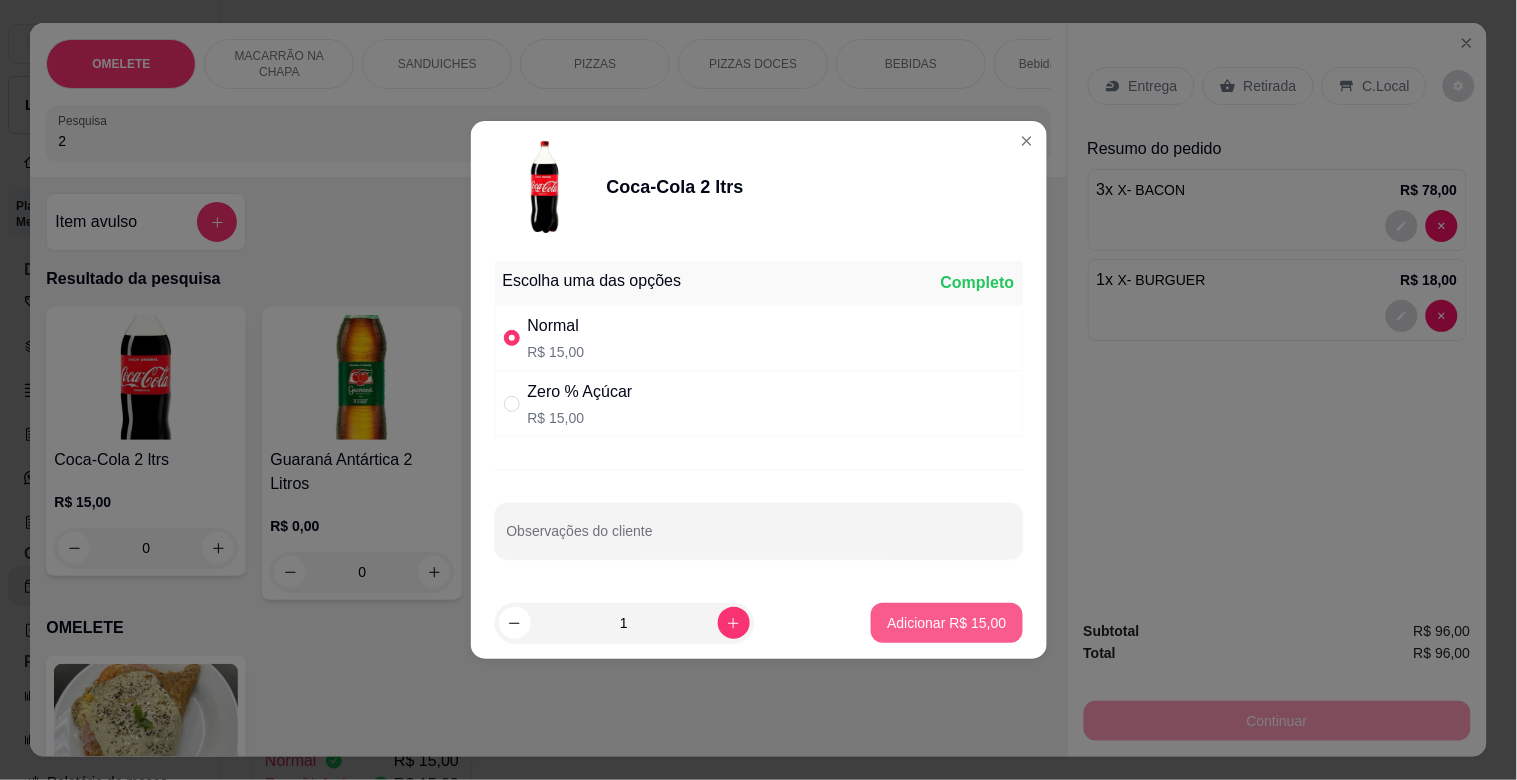 click on "Adicionar   R$ 15,00" at bounding box center [946, 623] 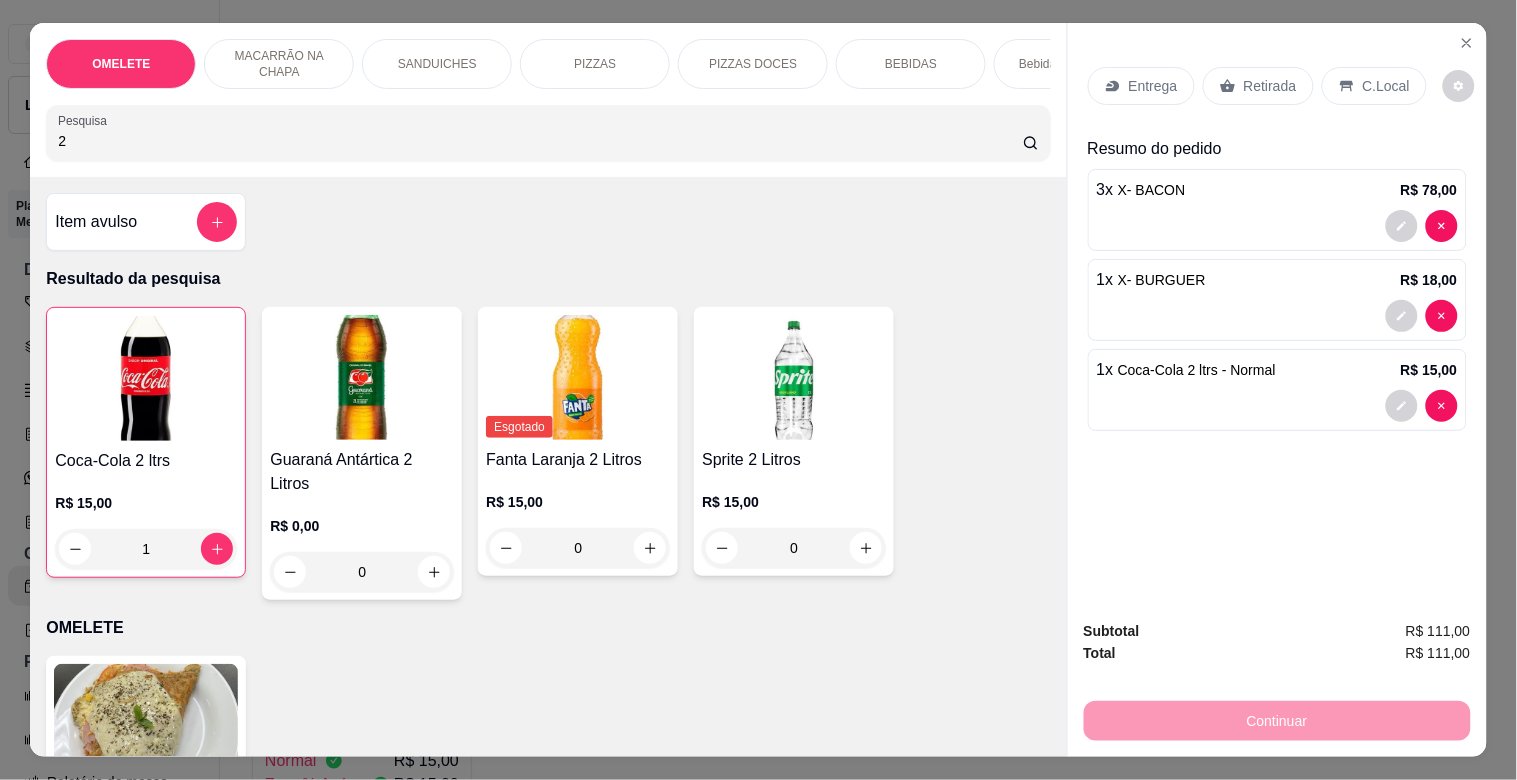 click on "Retirada" at bounding box center (1270, 86) 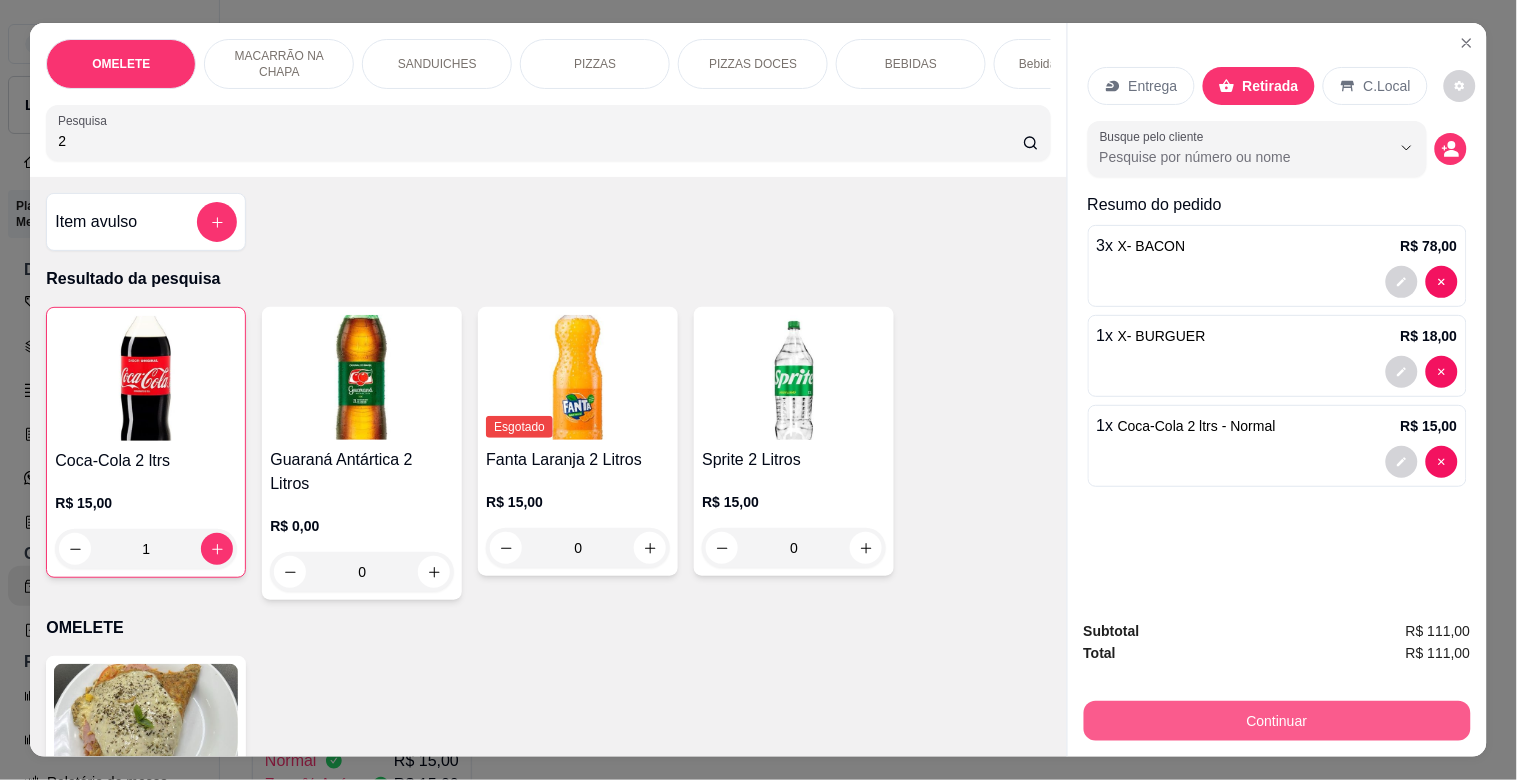 click on "Continuar" at bounding box center (1277, 721) 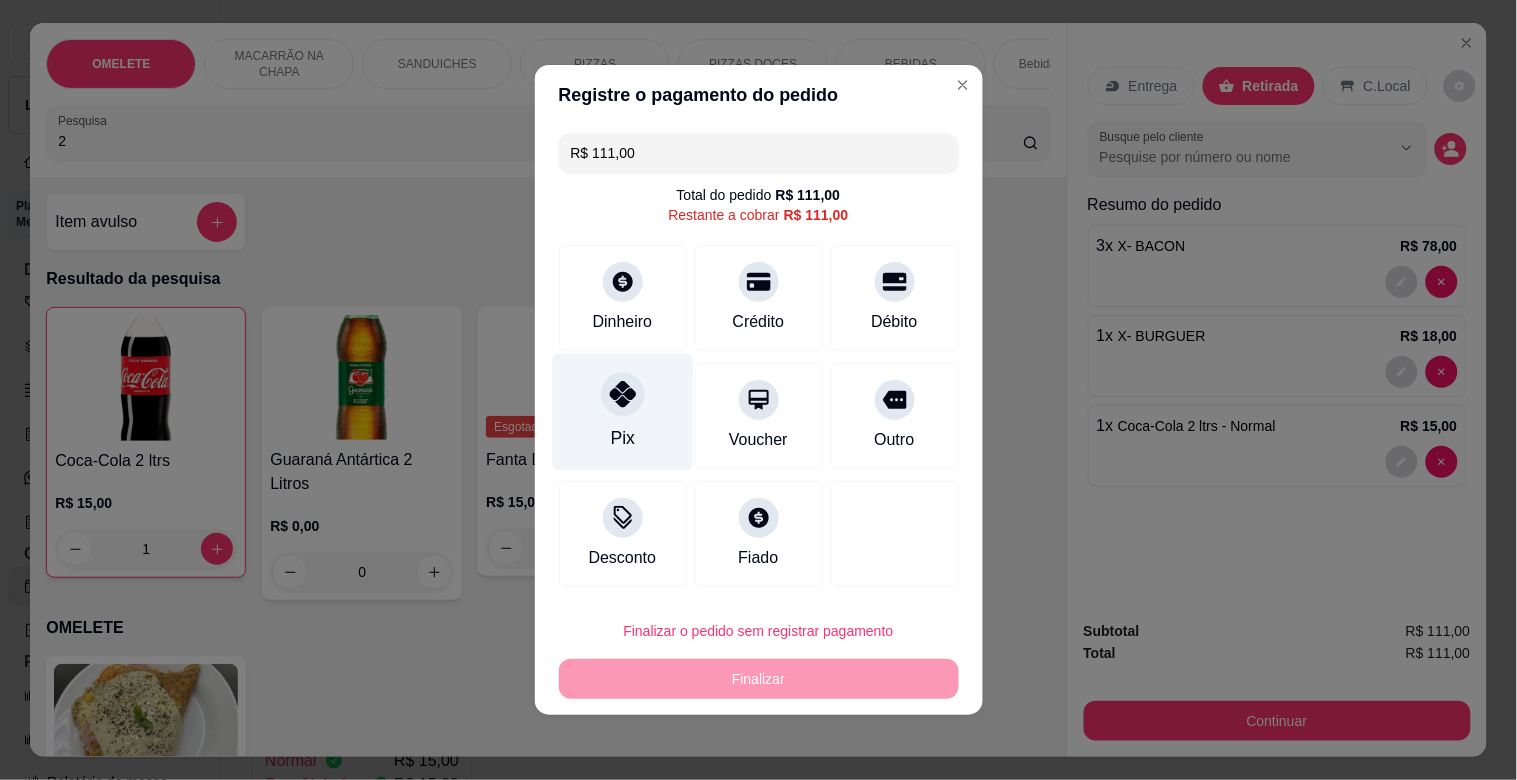 click 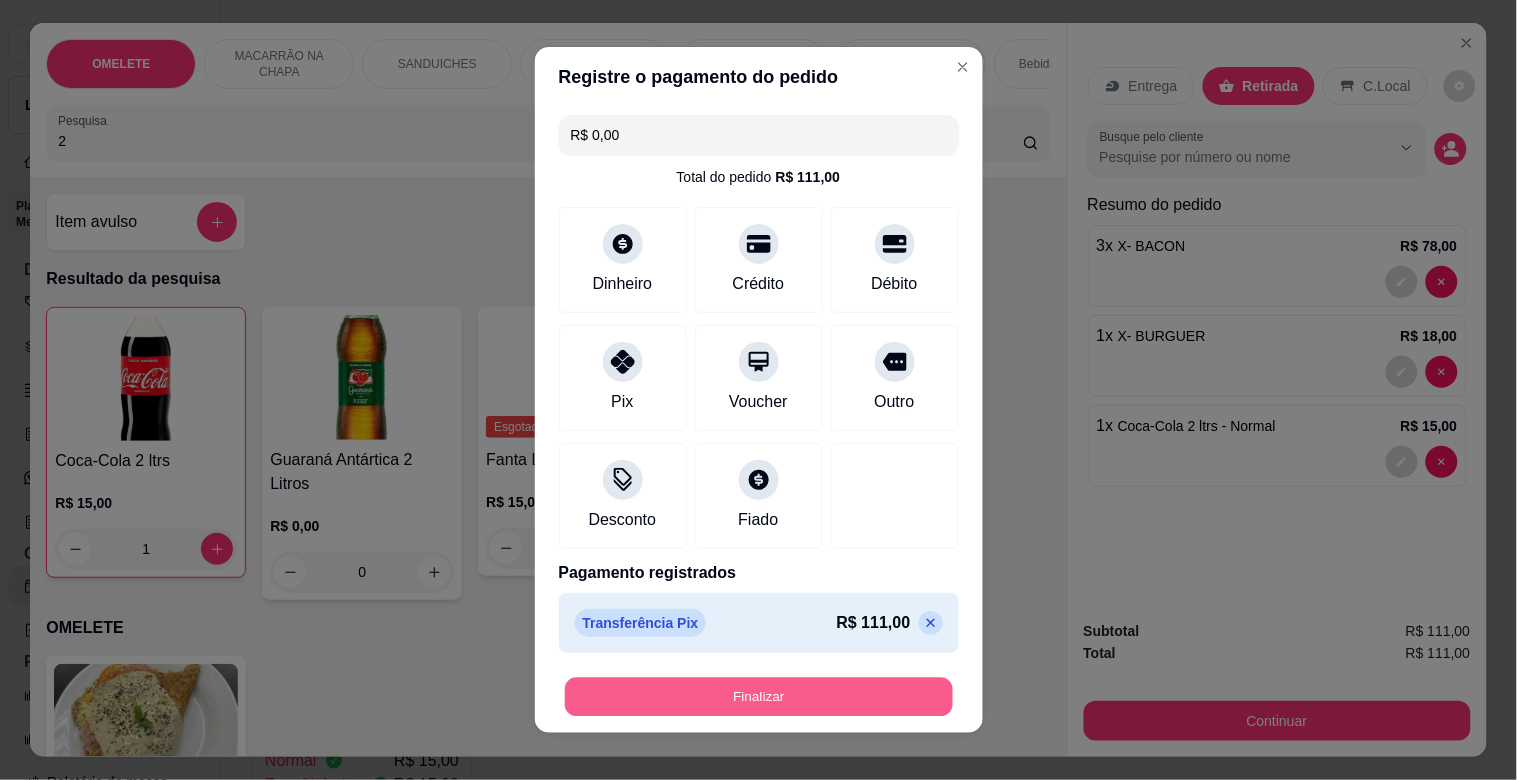 click on "Finalizar" at bounding box center [759, 697] 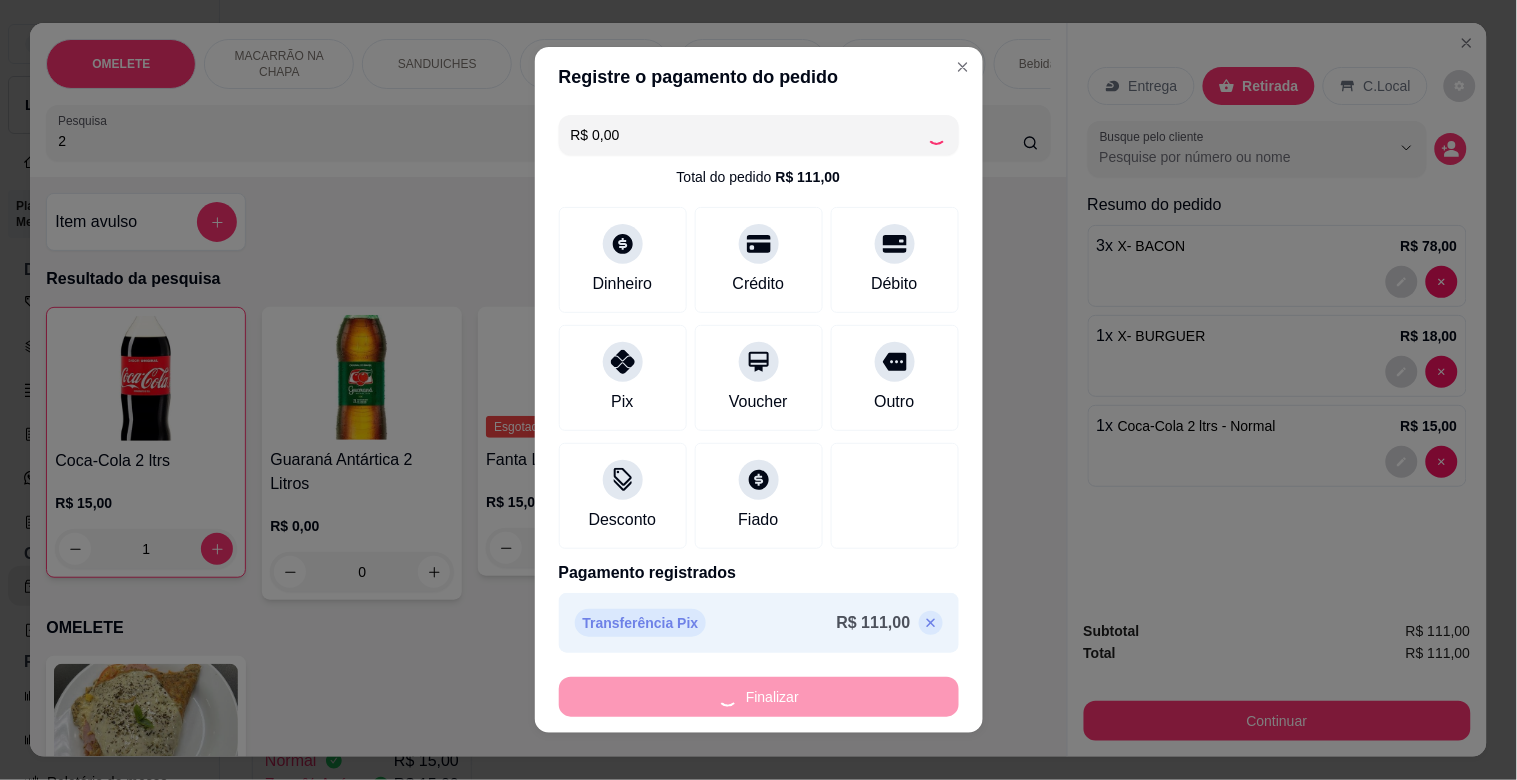 type on "0" 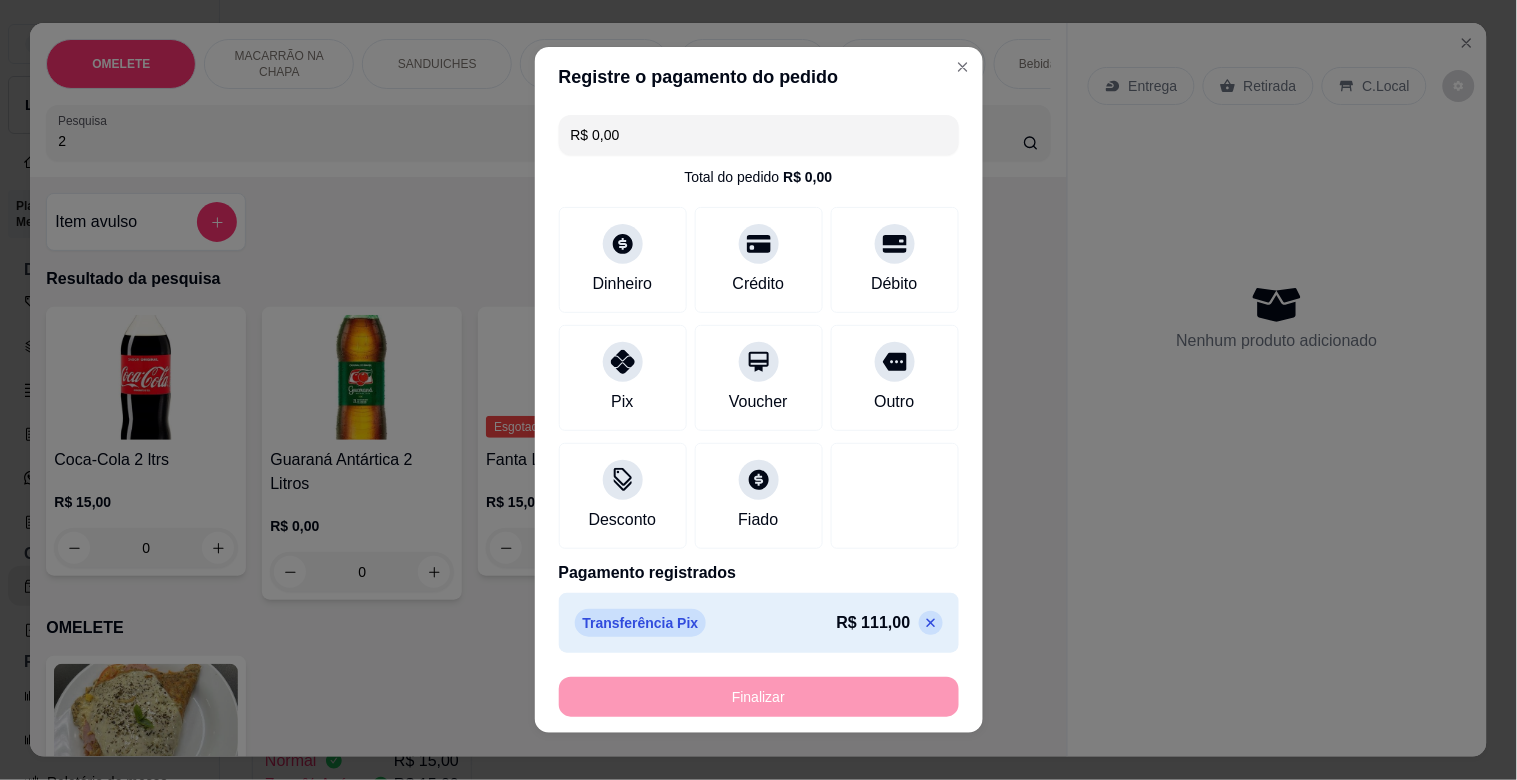 type on "-R$ 111,00" 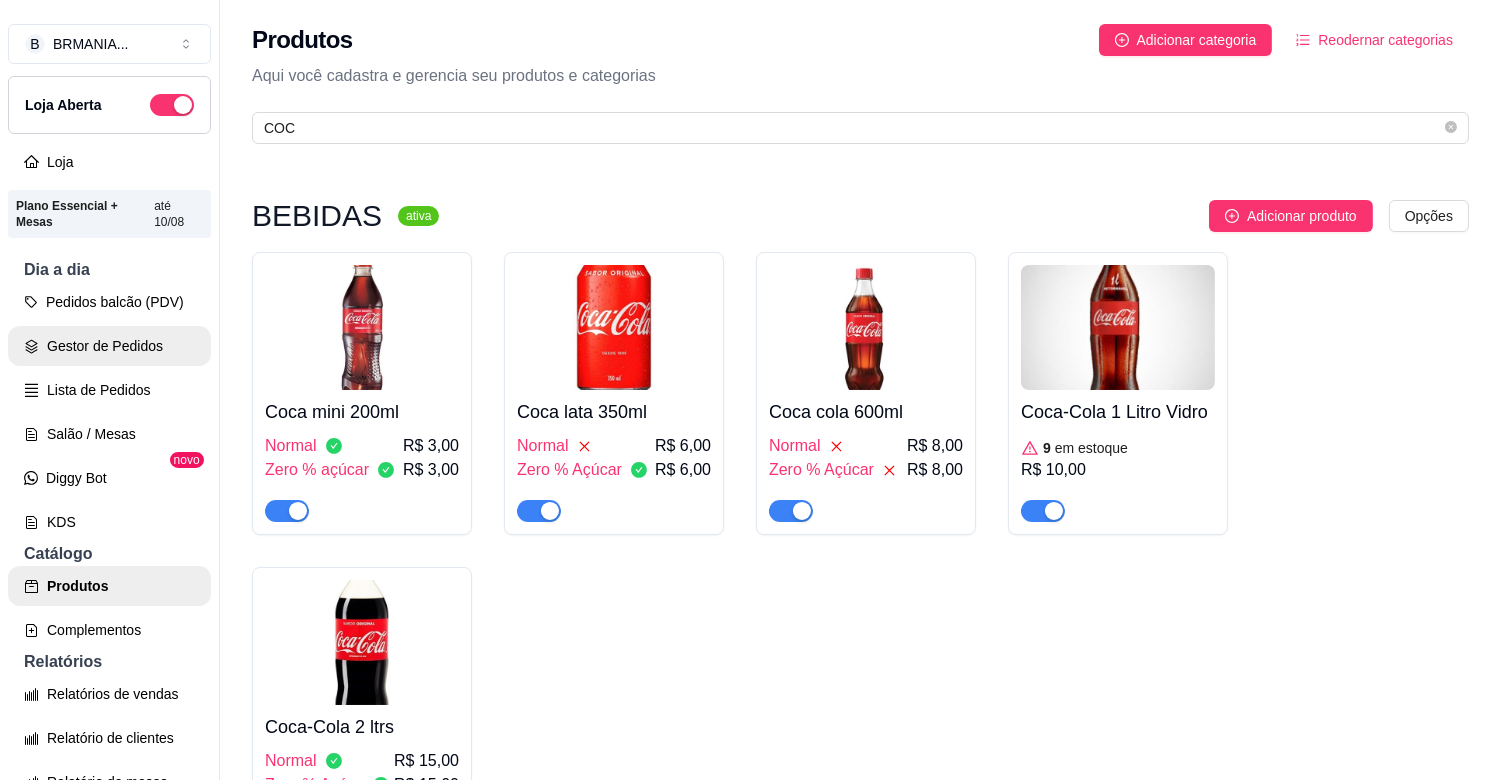 click on "Gestor de Pedidos" at bounding box center (109, 346) 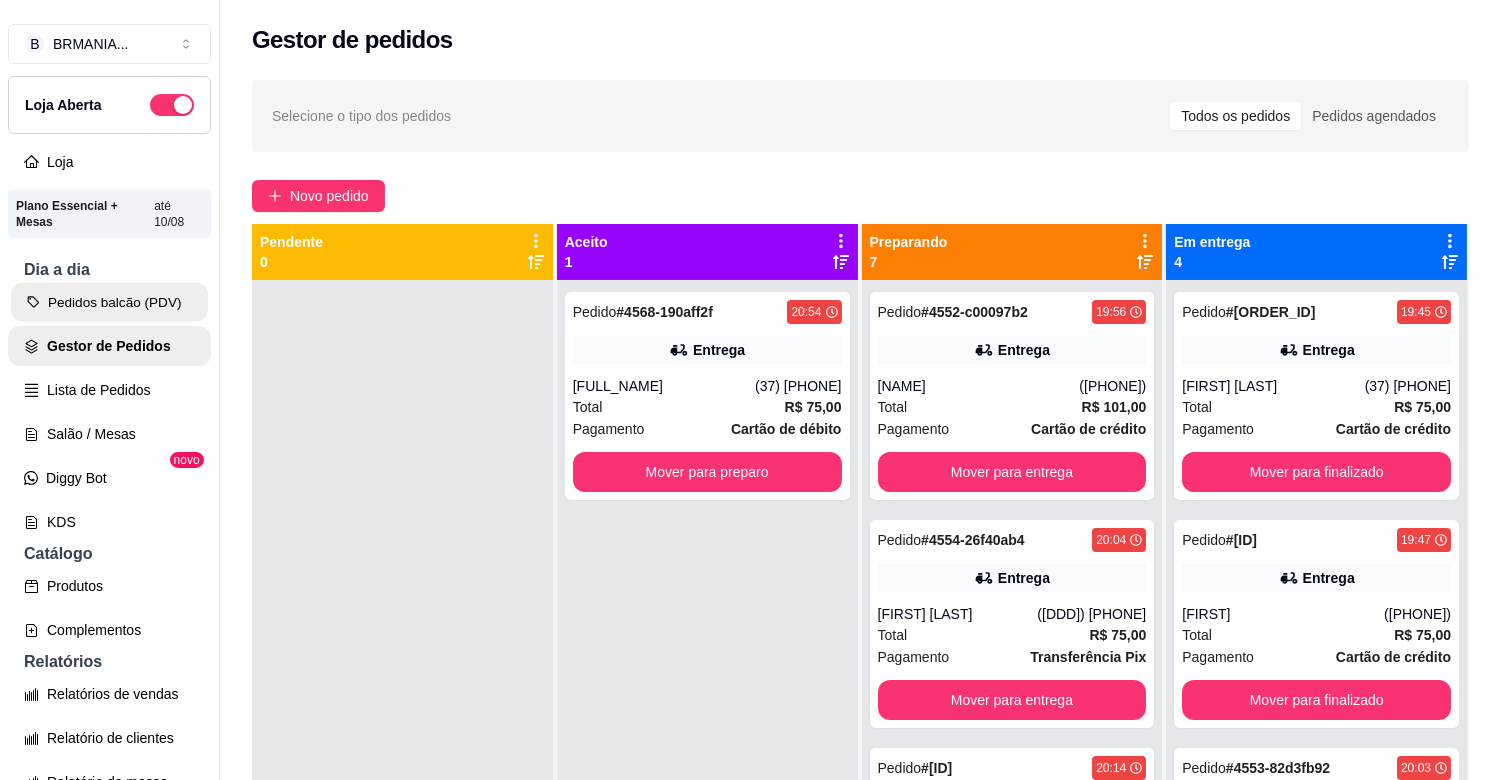 click 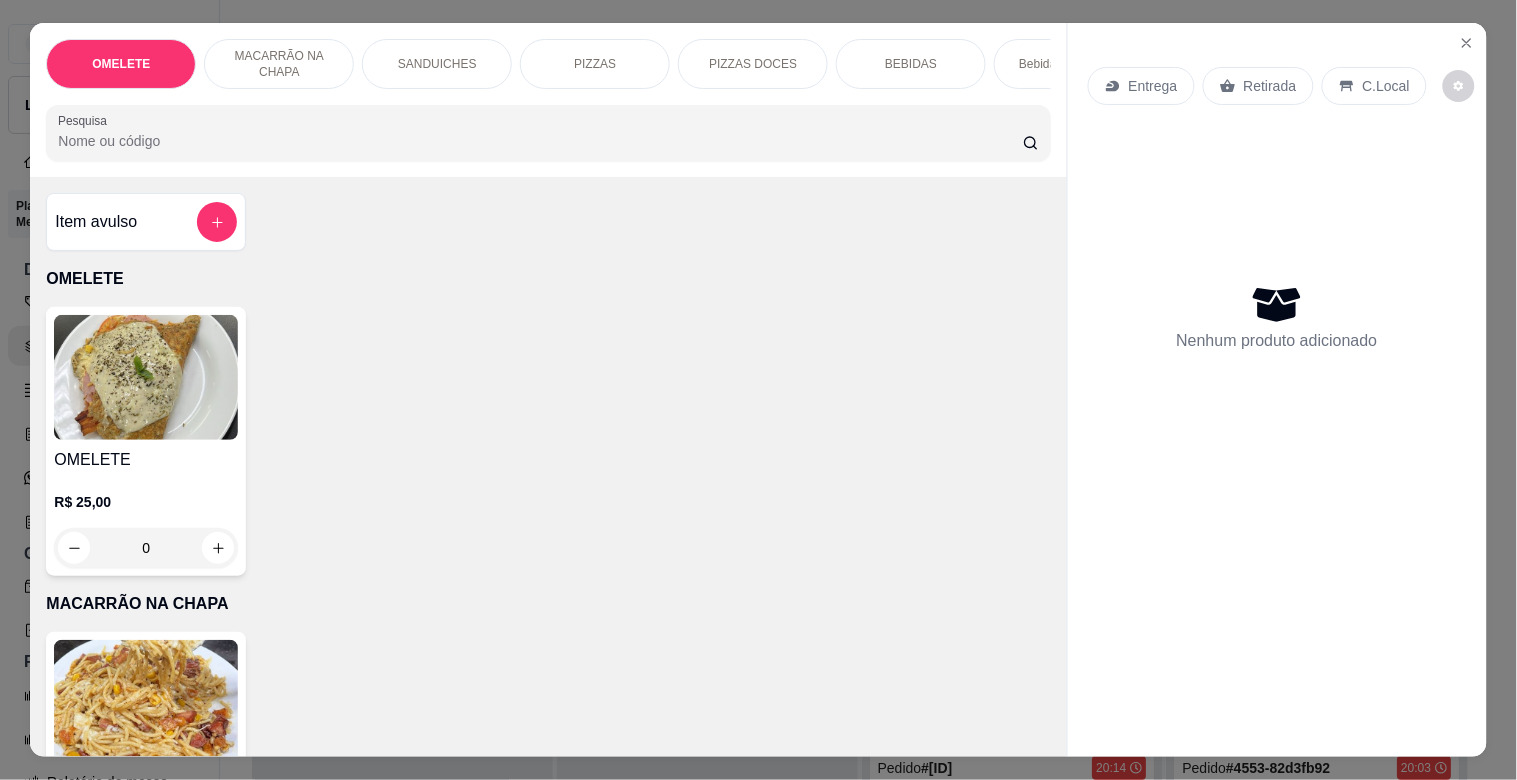 scroll, scrollTop: 48, scrollLeft: 0, axis: vertical 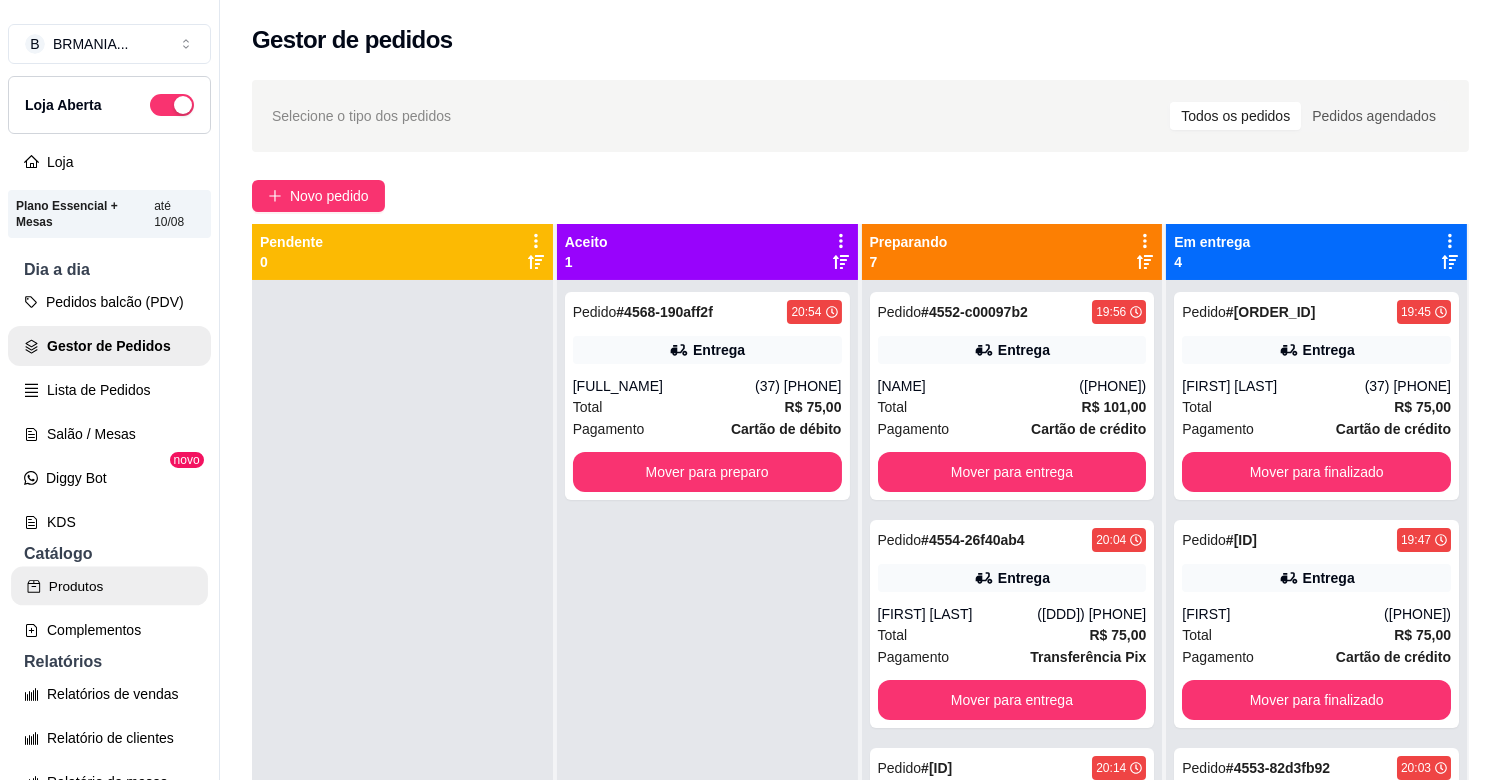 click on "Produtos" at bounding box center (109, 586) 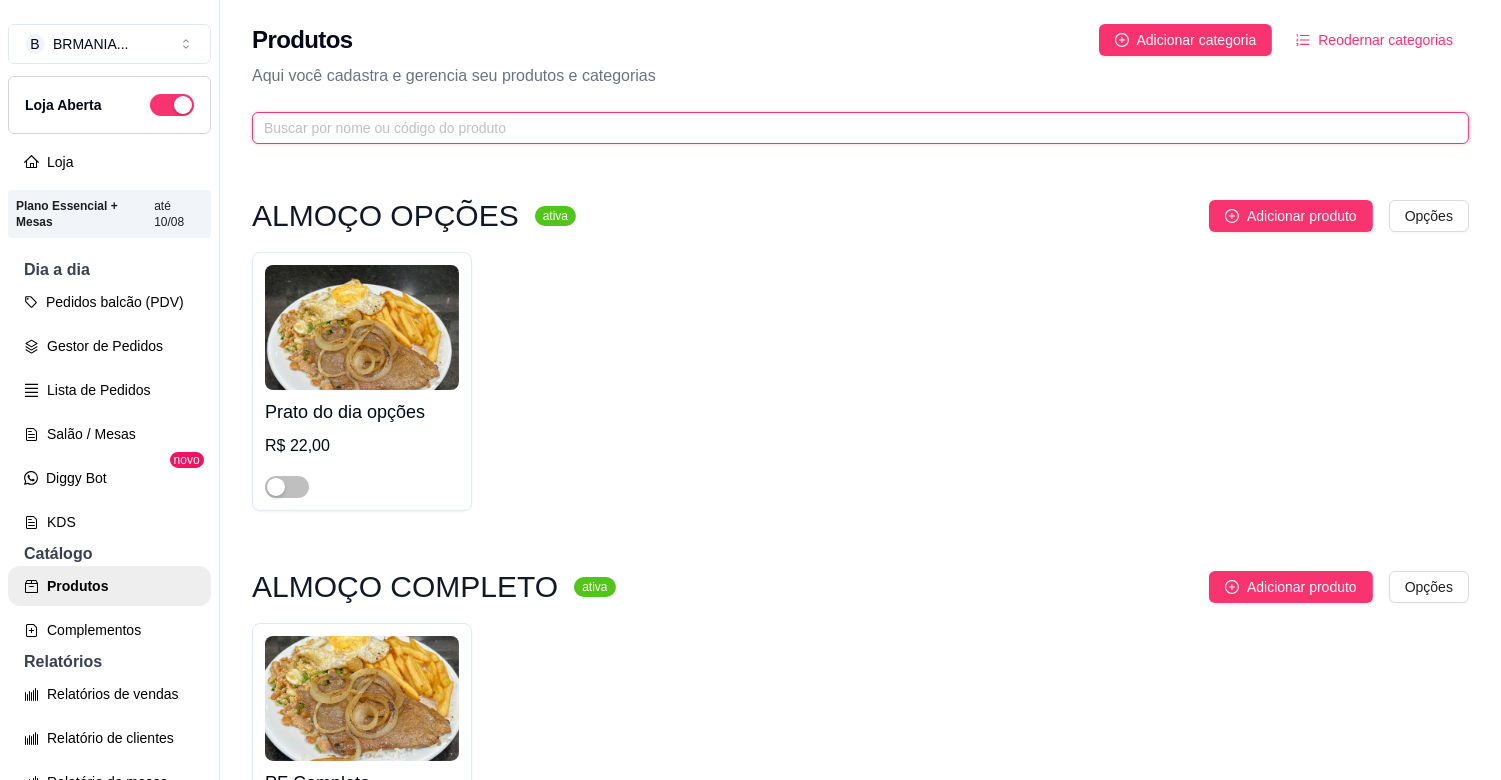 click at bounding box center (852, 128) 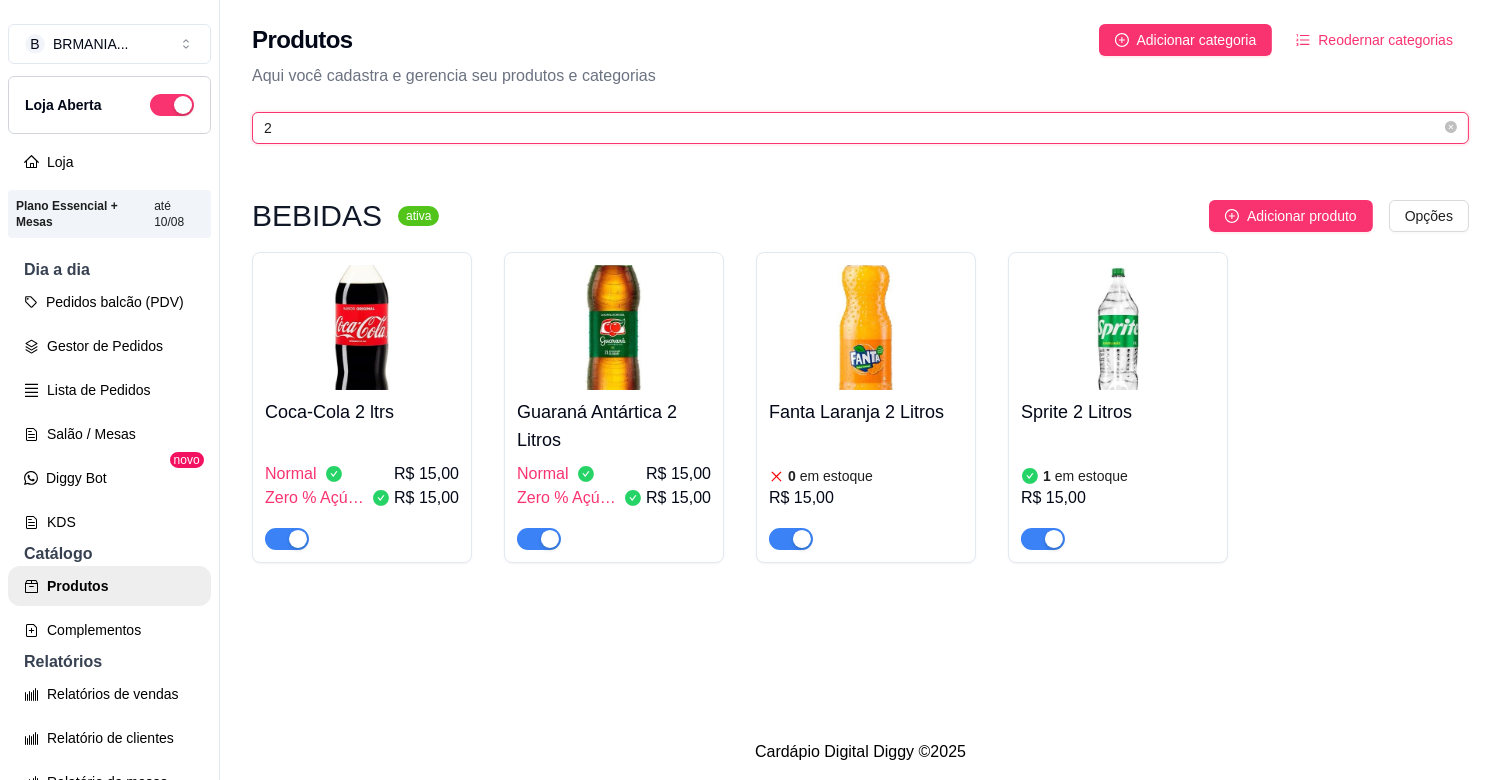 type on "2" 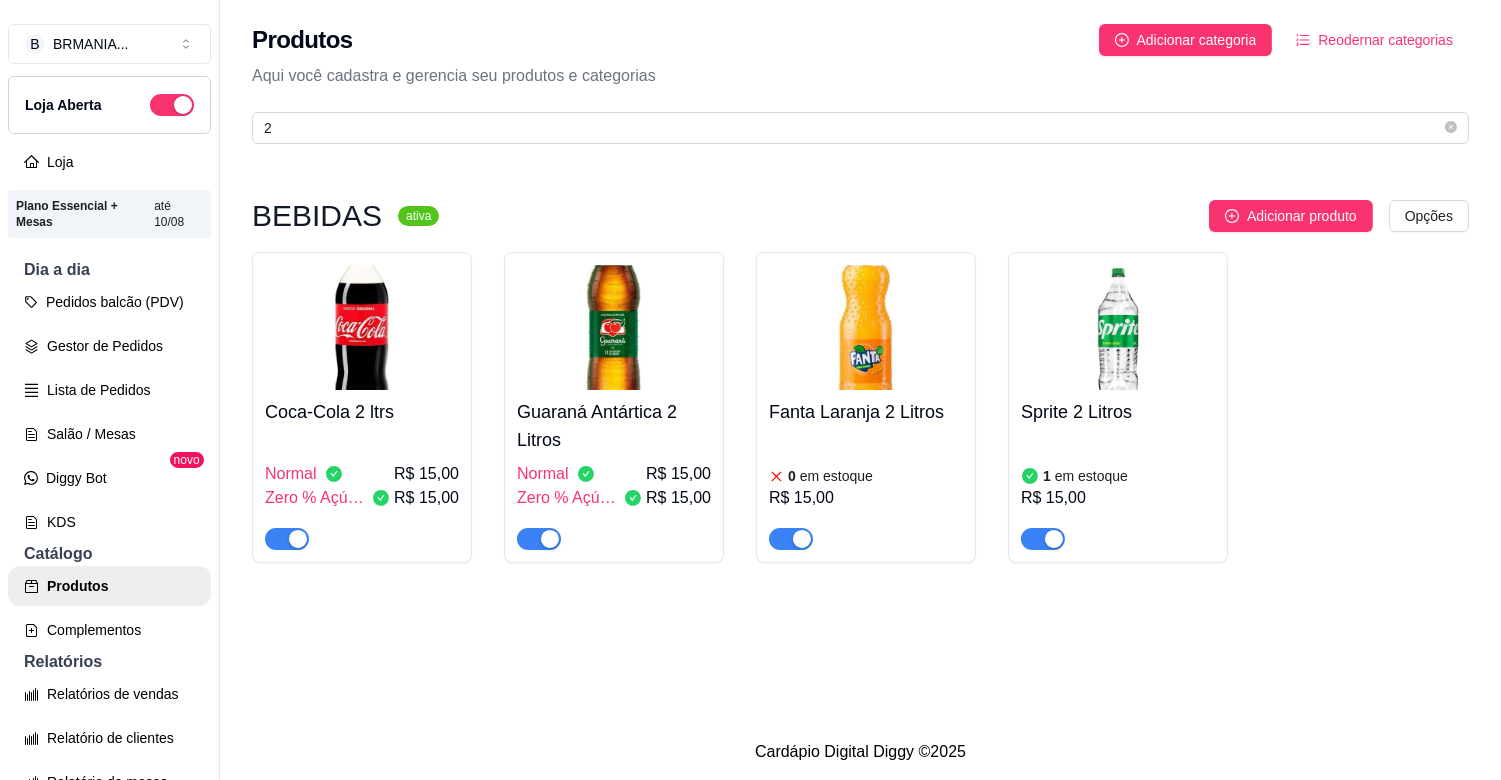 click at bounding box center [362, 327] 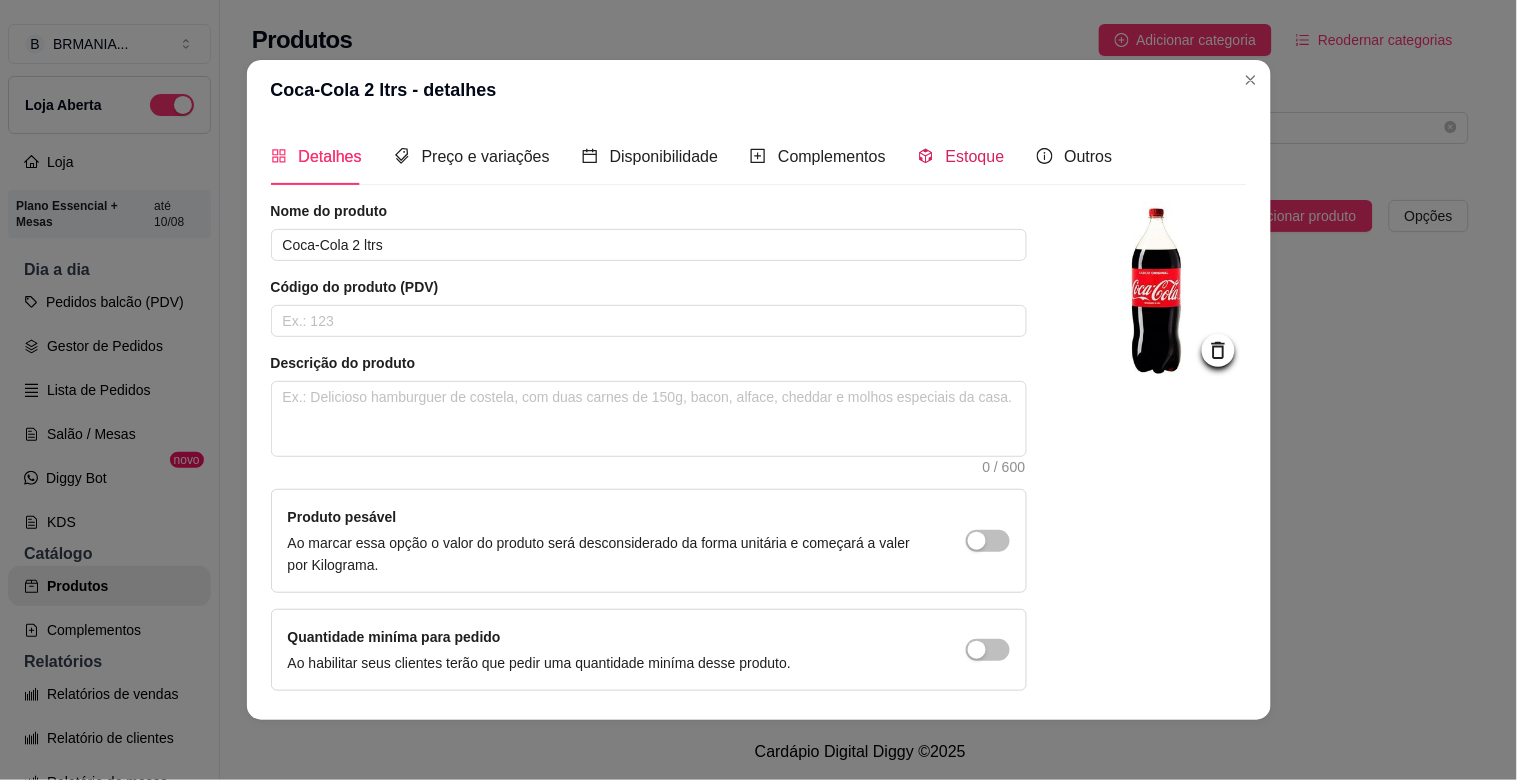 click on "Estoque" at bounding box center (961, 156) 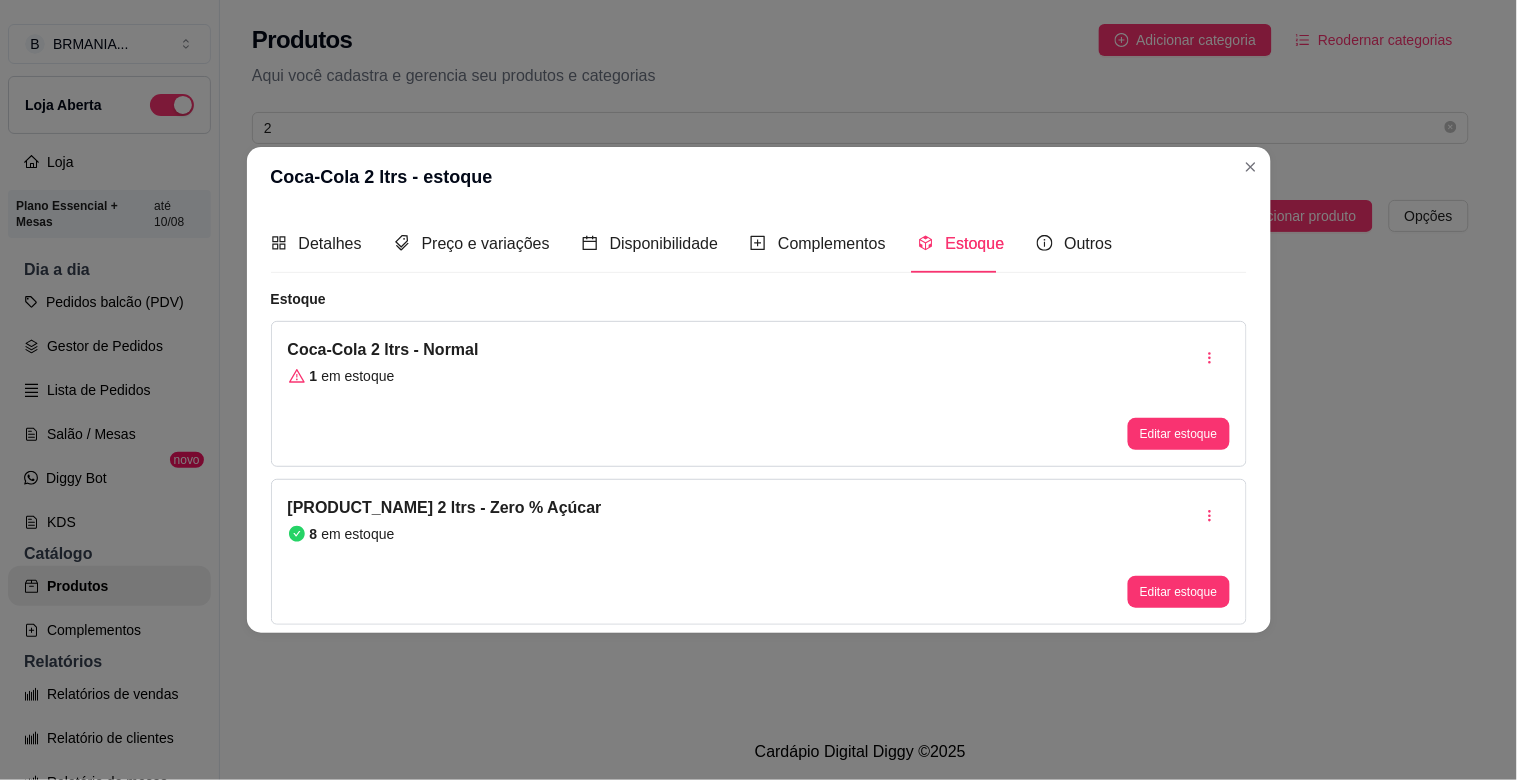 type 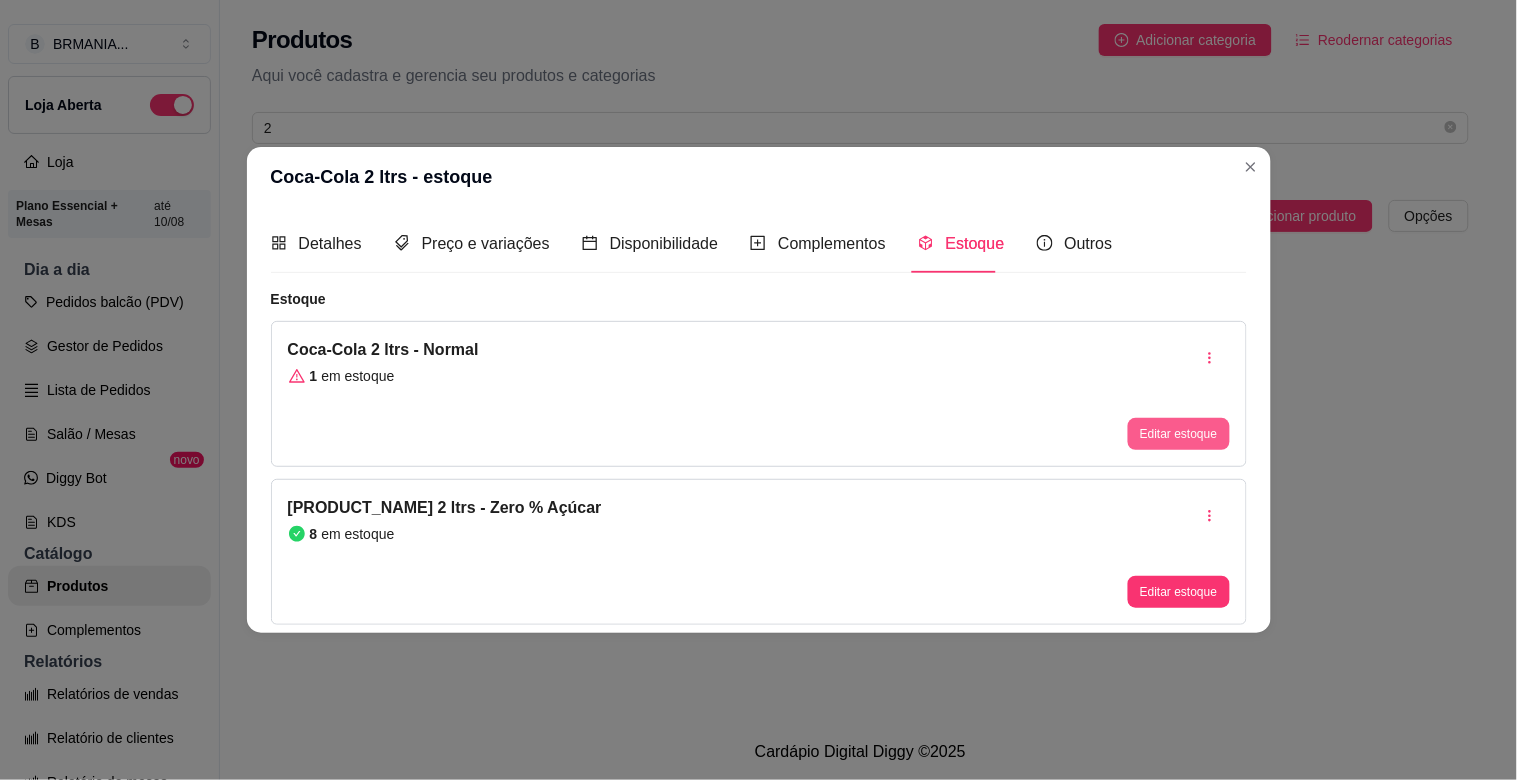 click on "Editar estoque" at bounding box center [1178, 434] 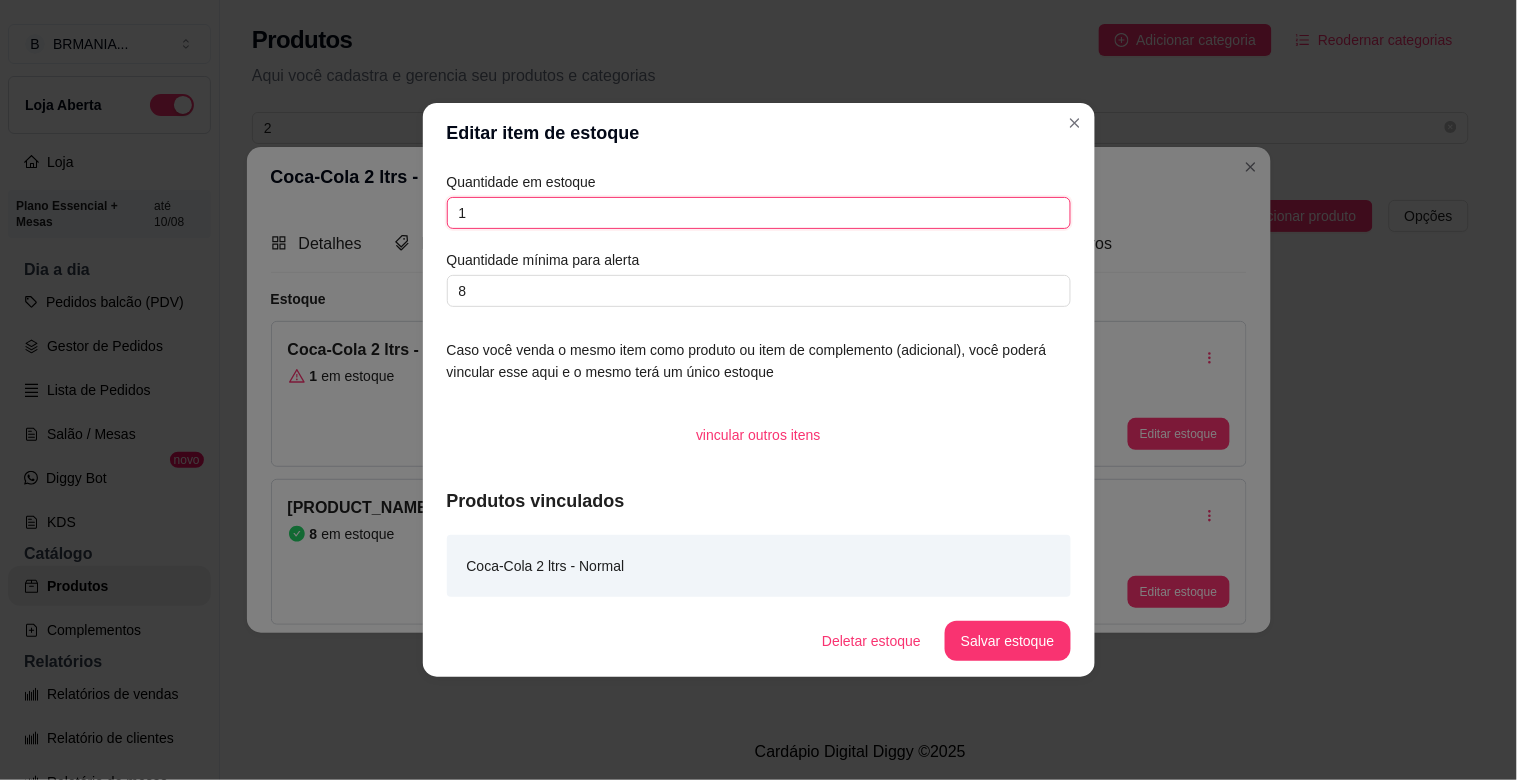 drag, startPoint x: 481, startPoint y: 204, endPoint x: 462, endPoint y: 214, distance: 21.470911 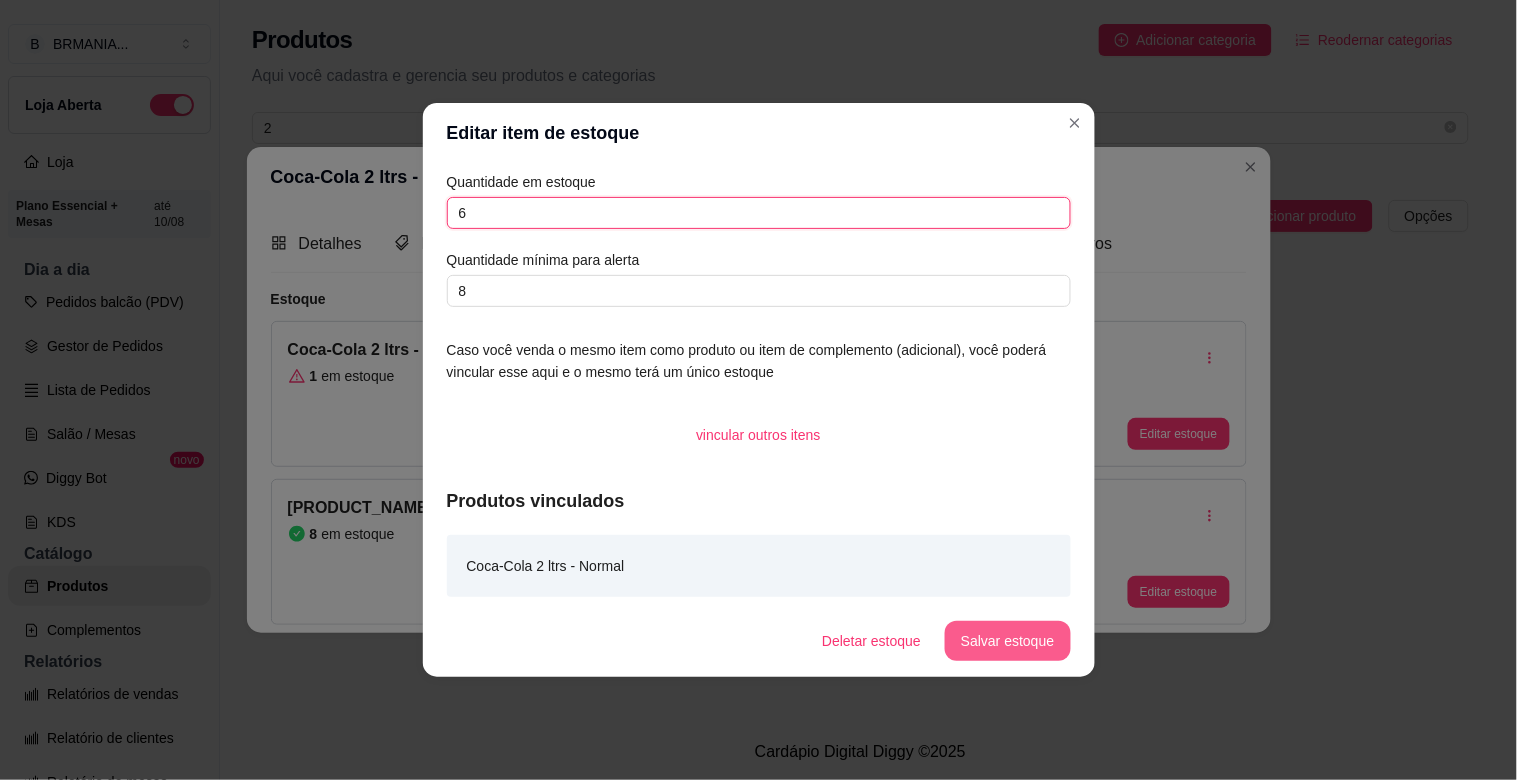 type on "6" 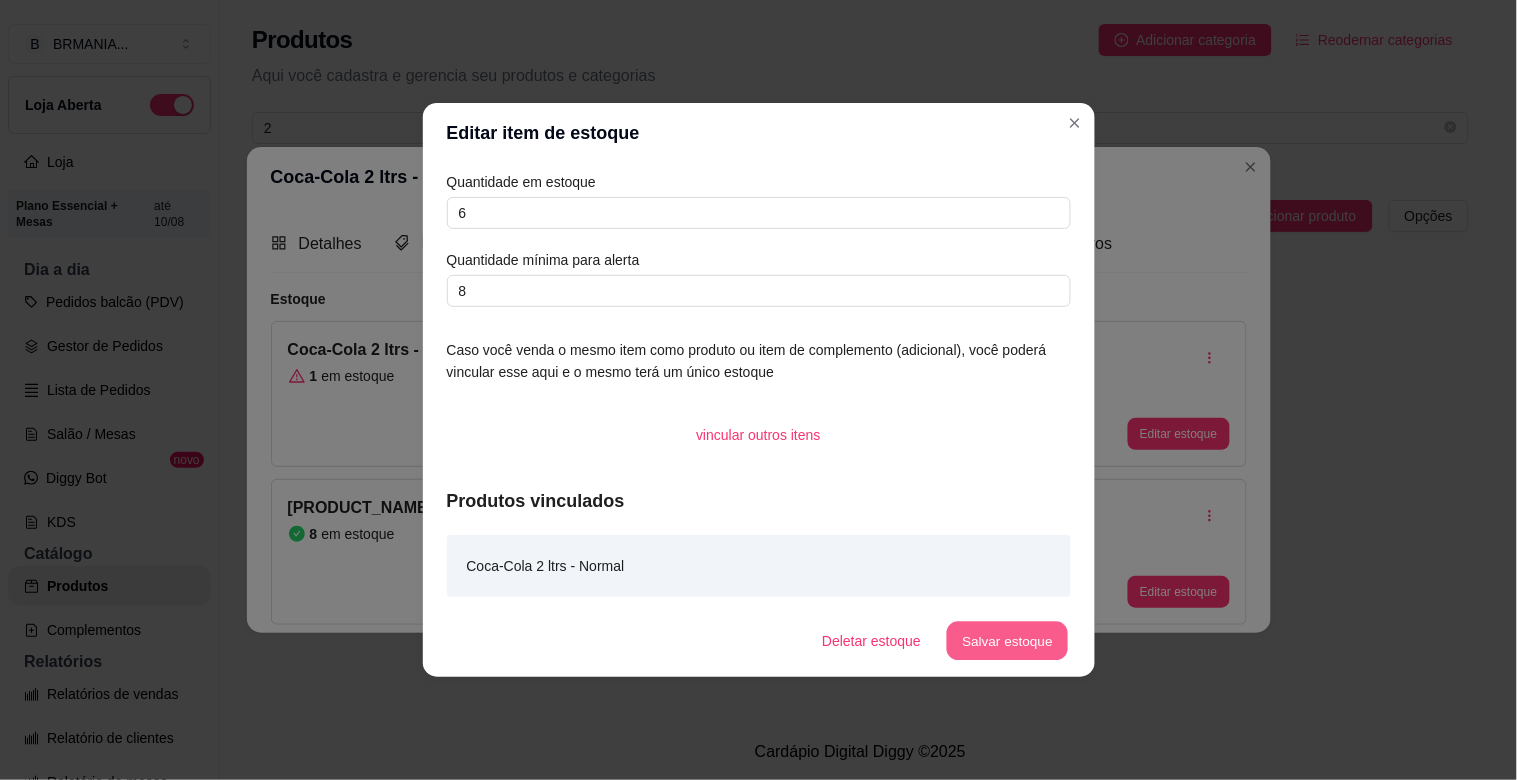 click on "Salvar estoque" at bounding box center (1008, 641) 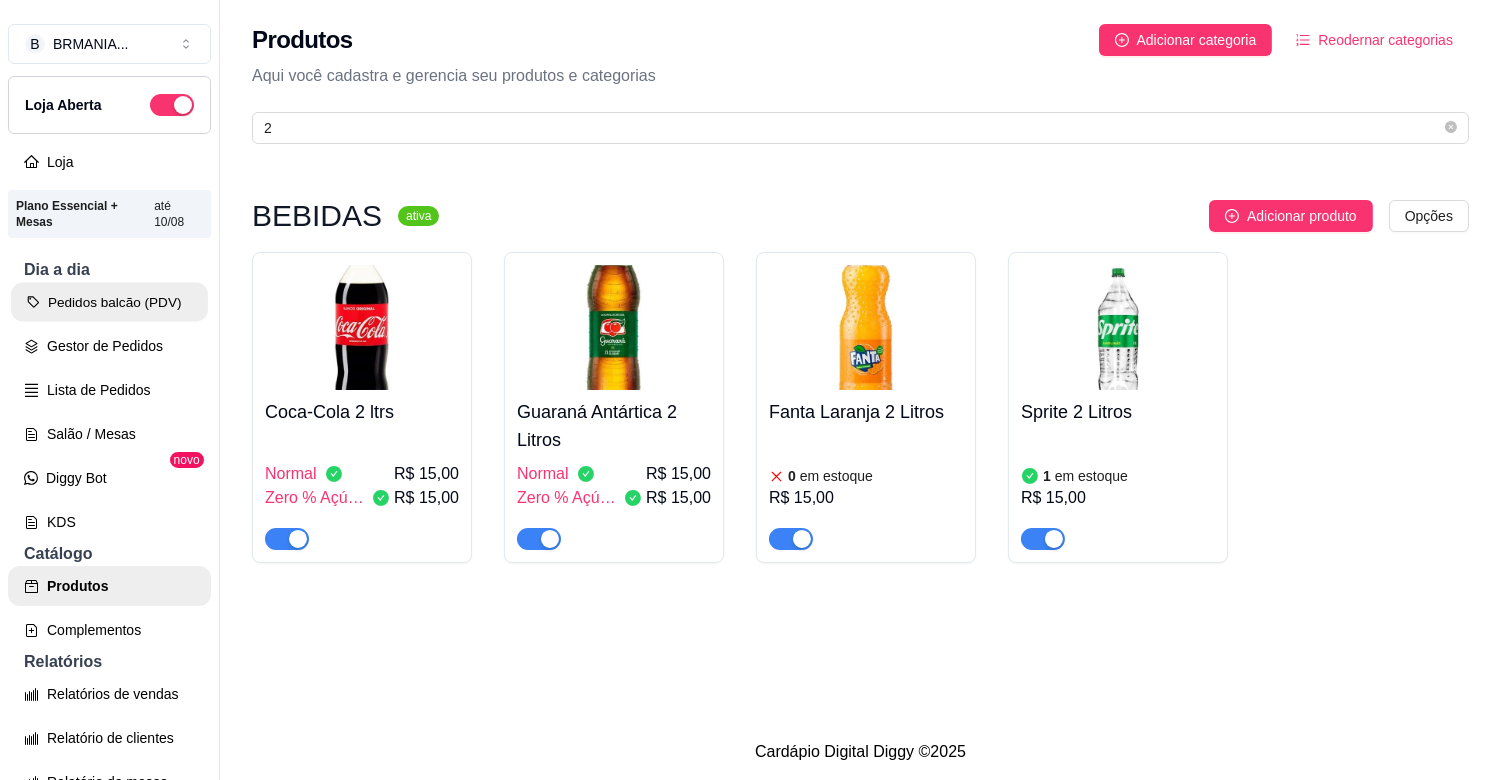 click on "Pedidos balcão (PDV)" at bounding box center [109, 302] 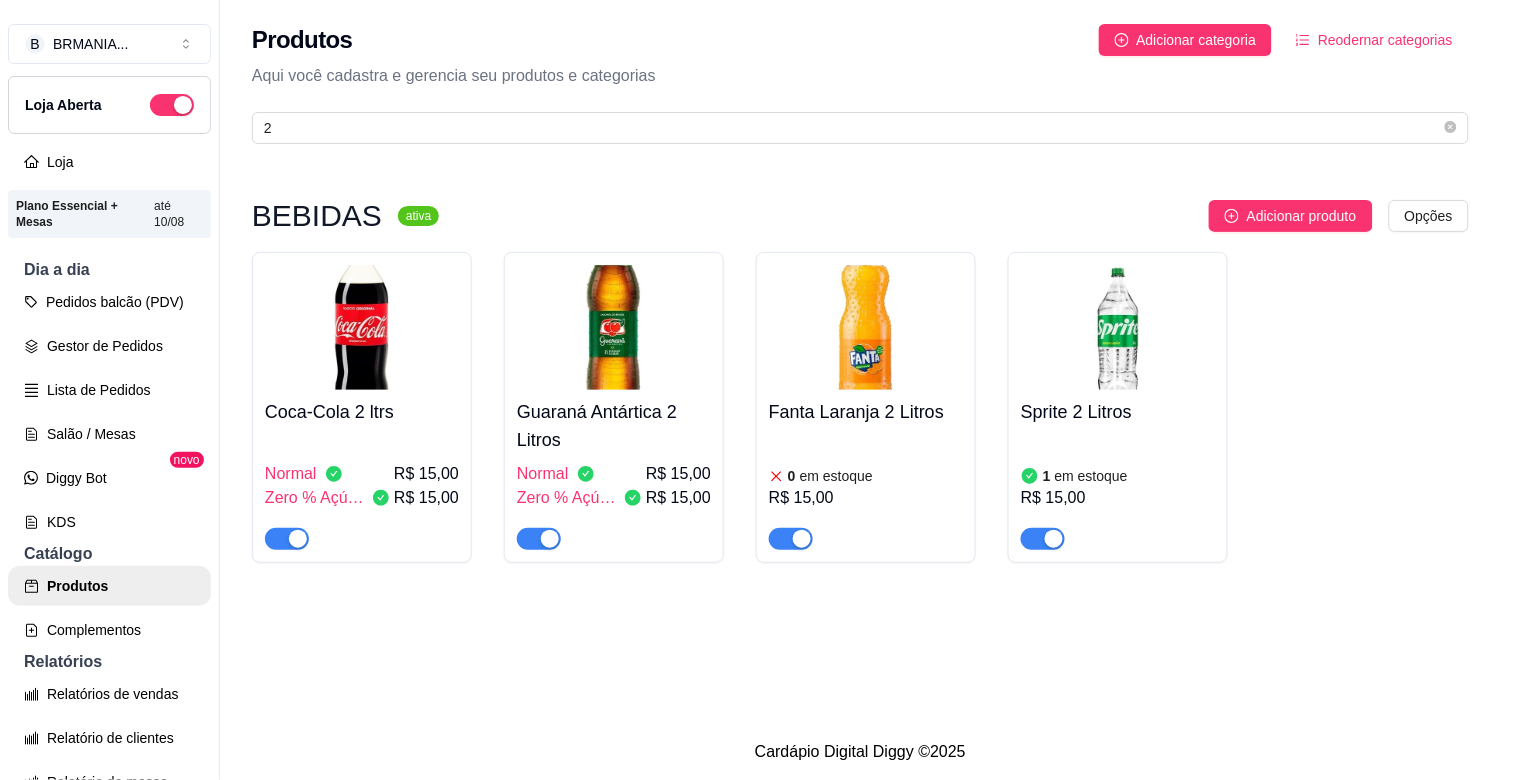 click on "Pesquisa" at bounding box center (540, 141) 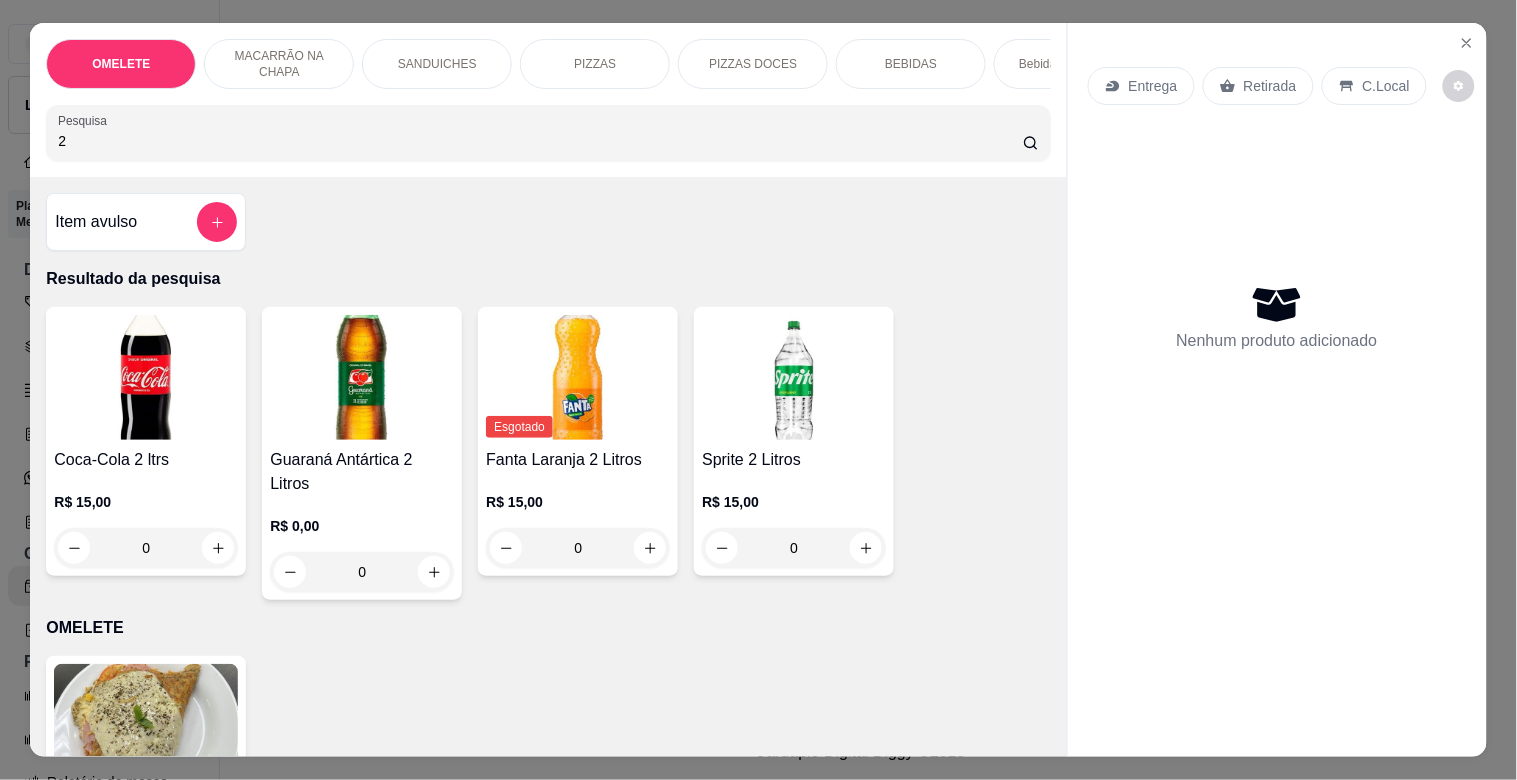 type on "2" 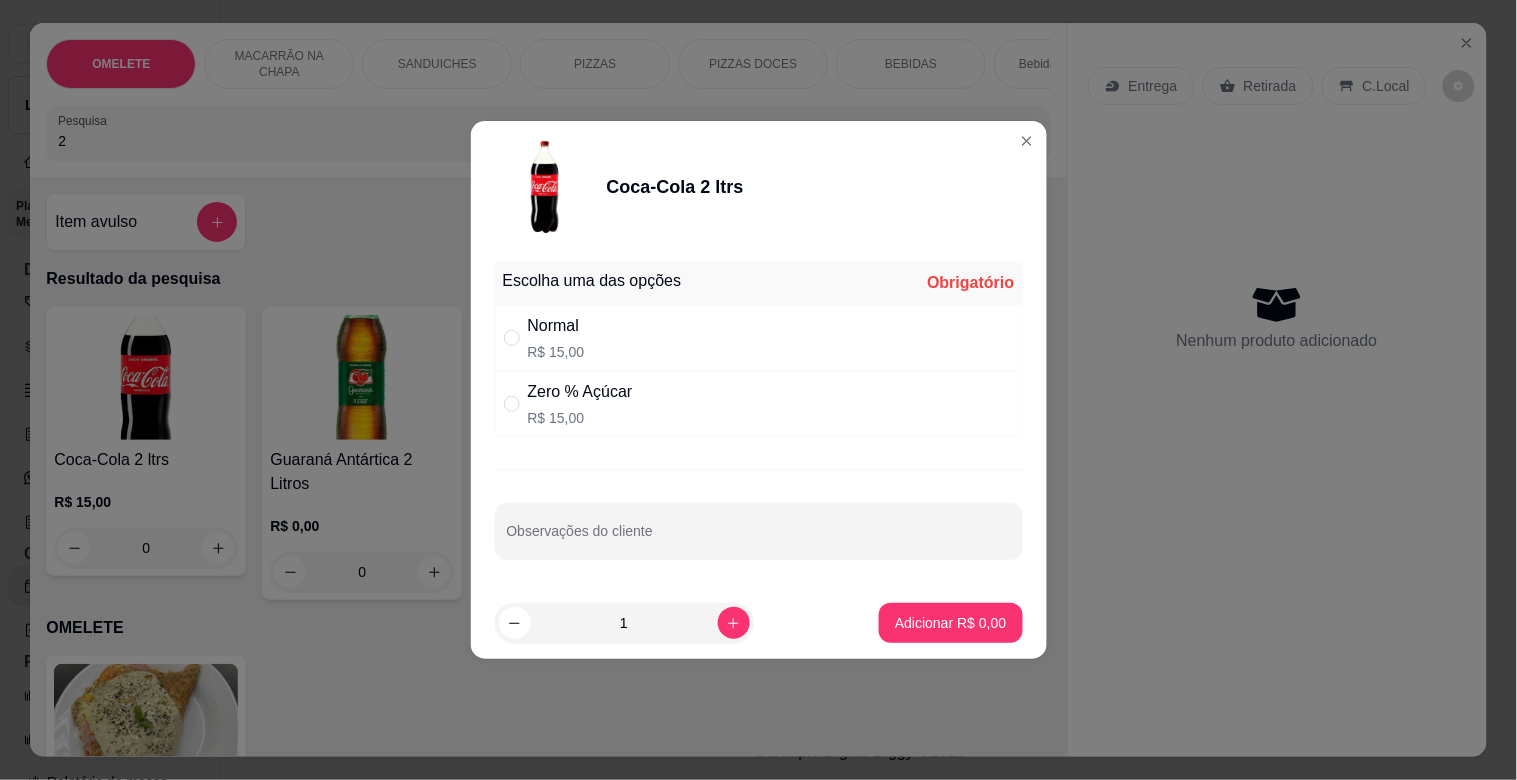 click on "Normal  R$ 15,00" at bounding box center [759, 338] 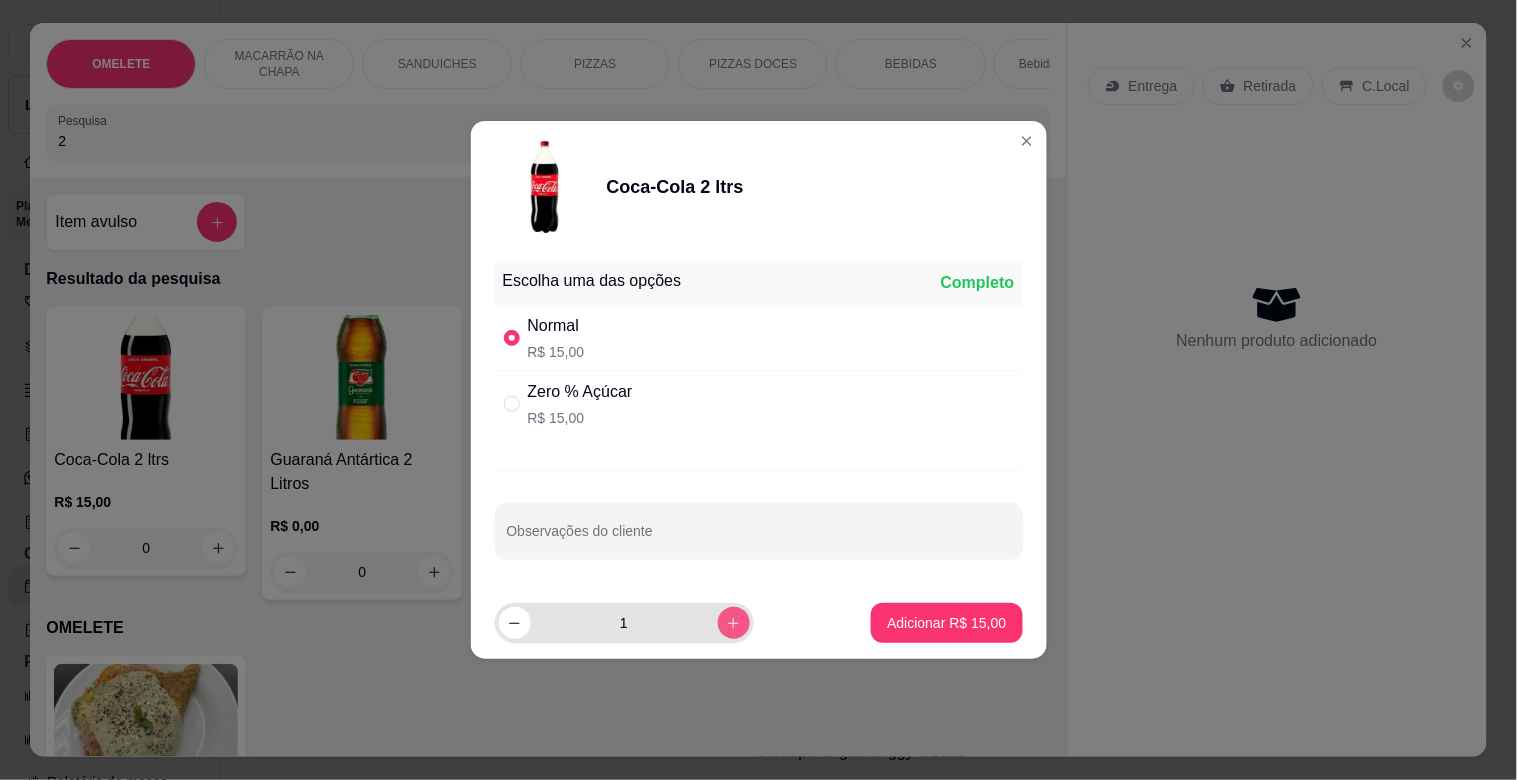 click 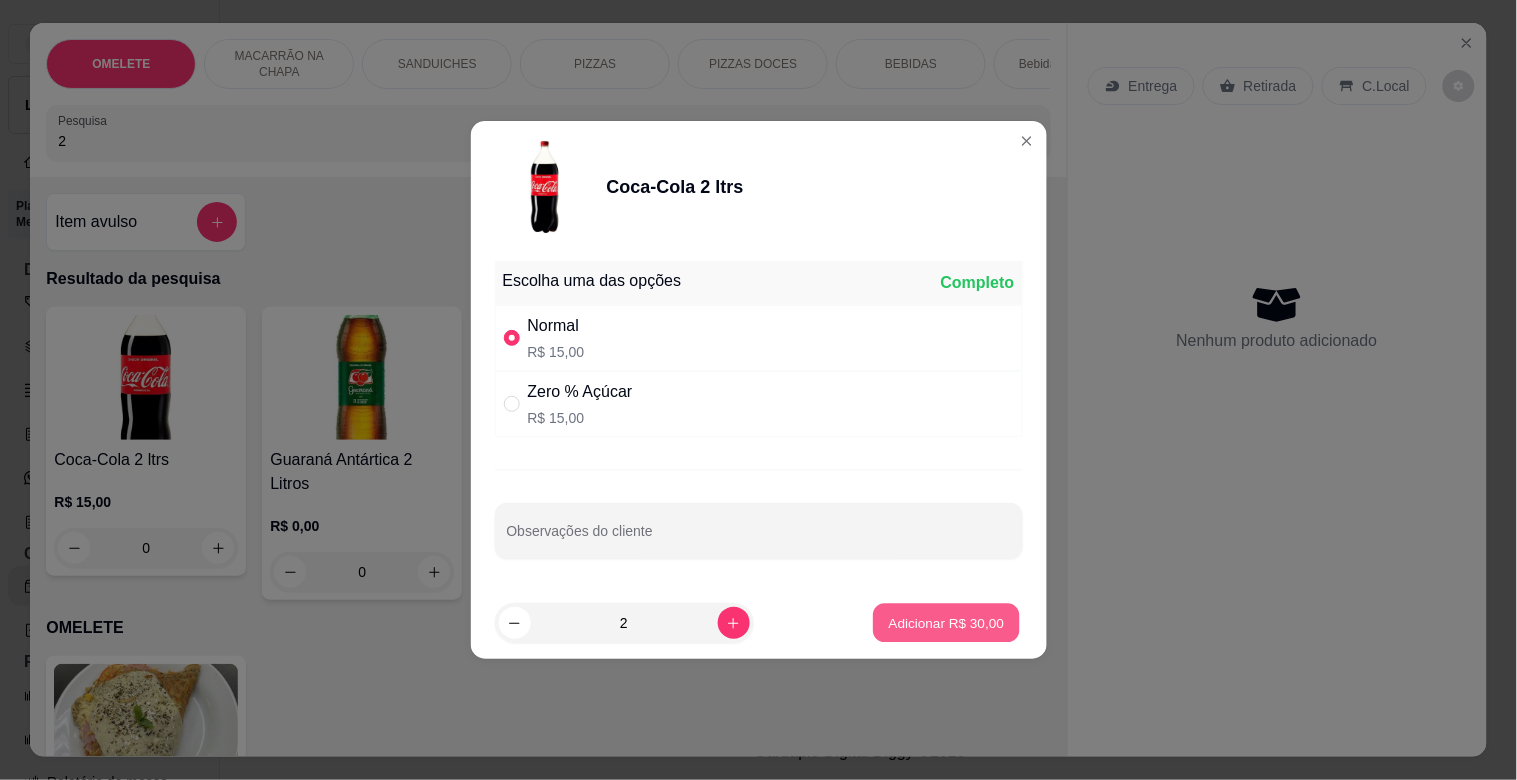 click on "Adicionar   R$ 30,00" at bounding box center (947, 623) 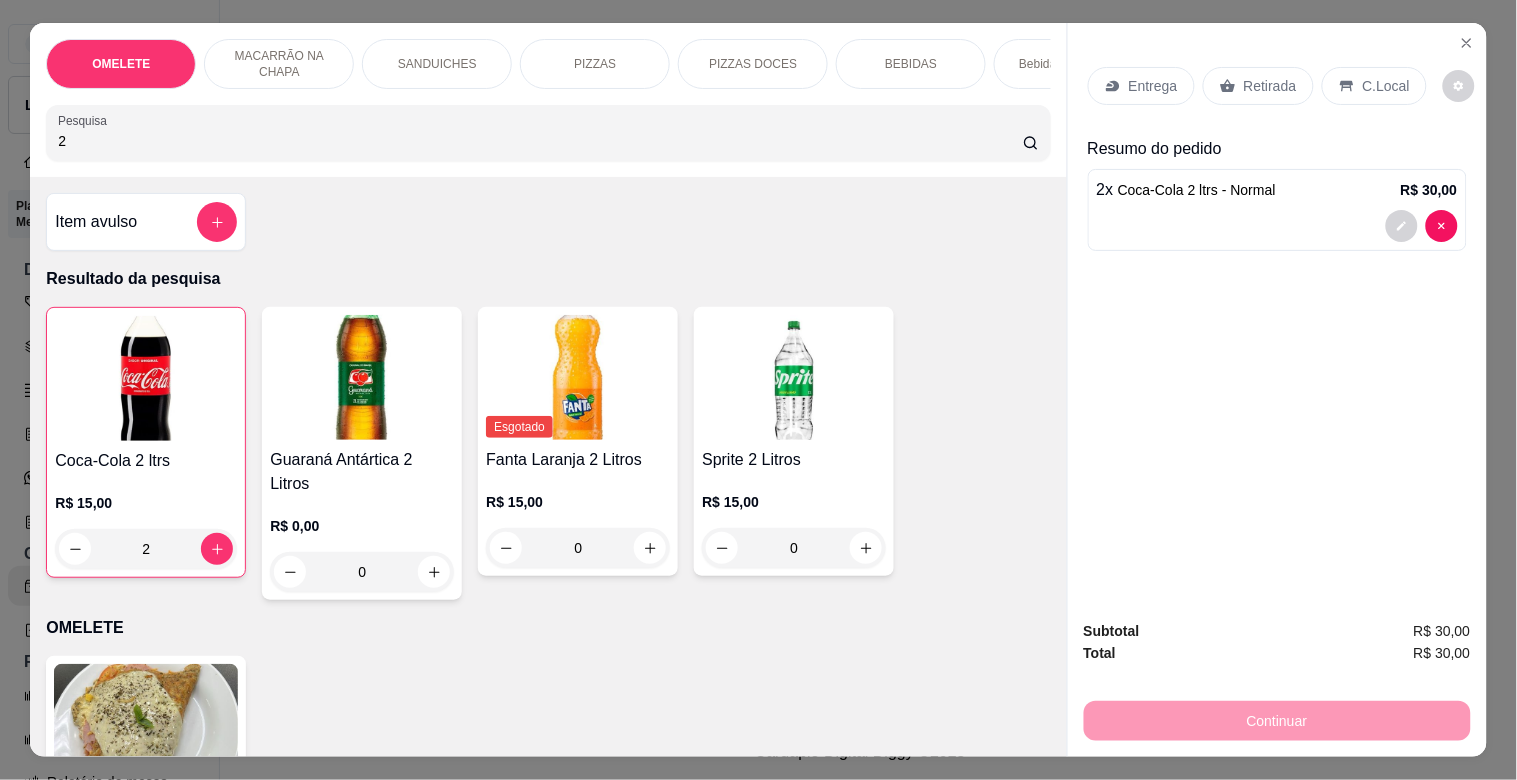 drag, startPoint x: 81, startPoint y: 148, endPoint x: 68, endPoint y: 153, distance: 13.928389 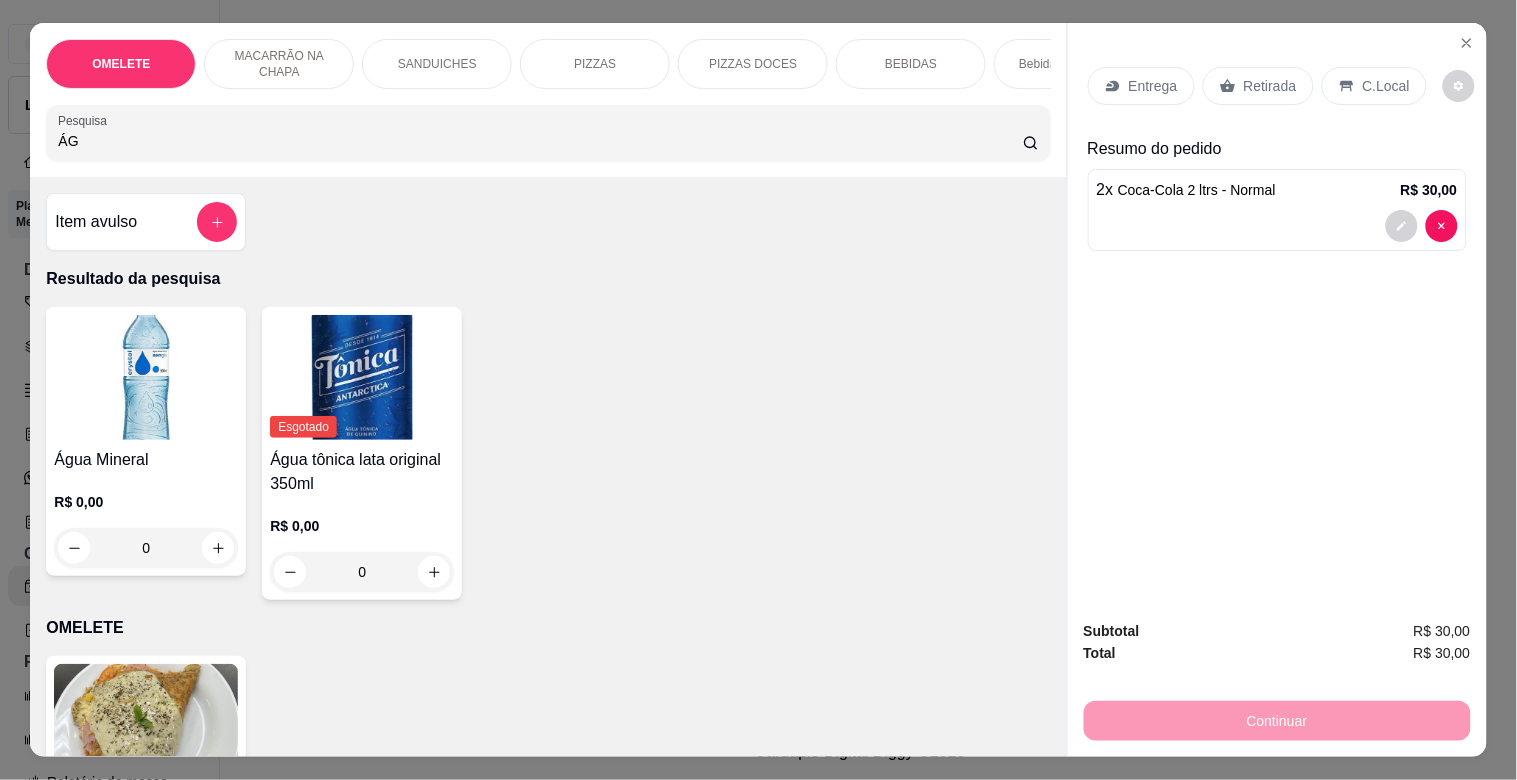 type on "ÁG" 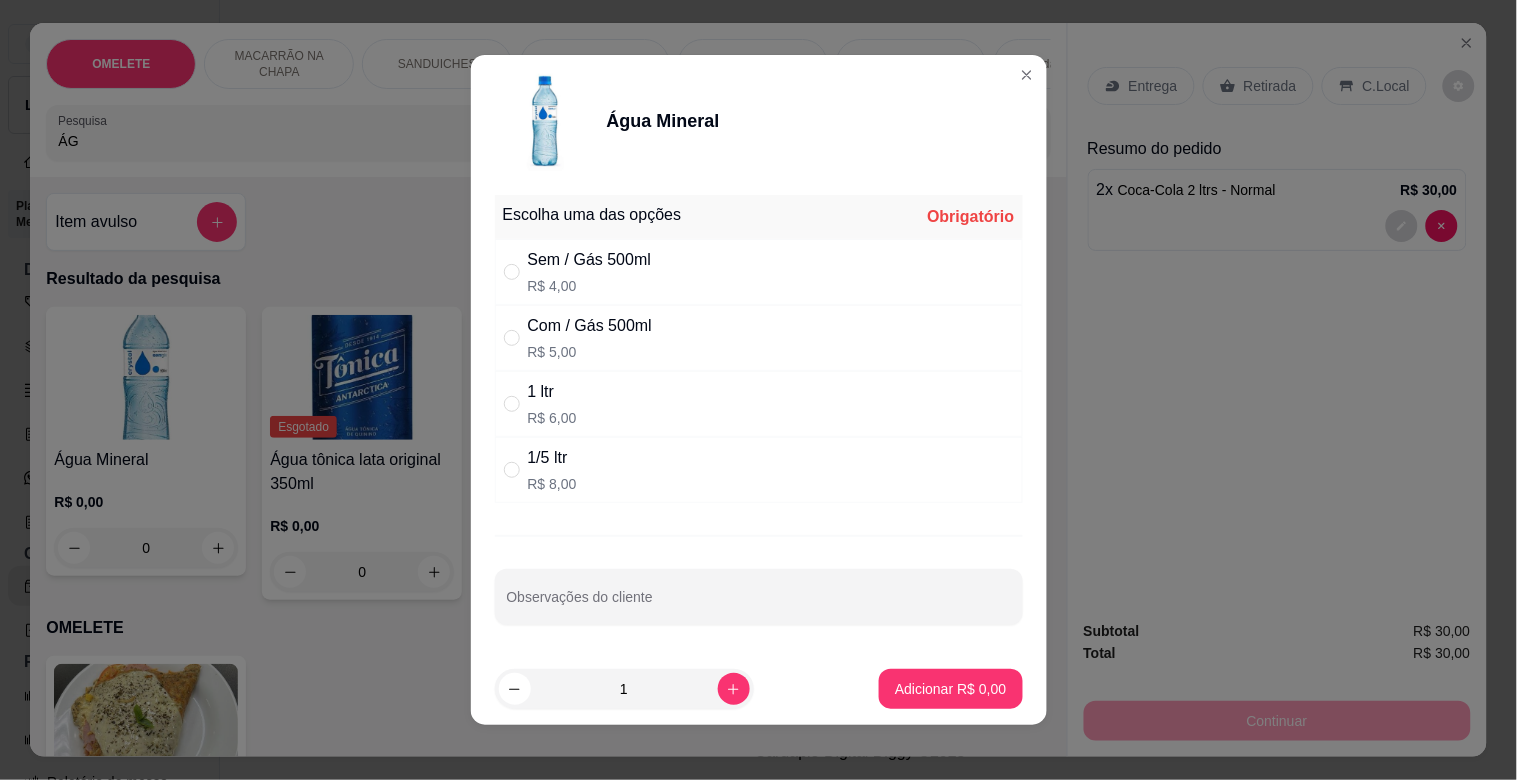 click on "Com / Gás 500ml" at bounding box center [590, 326] 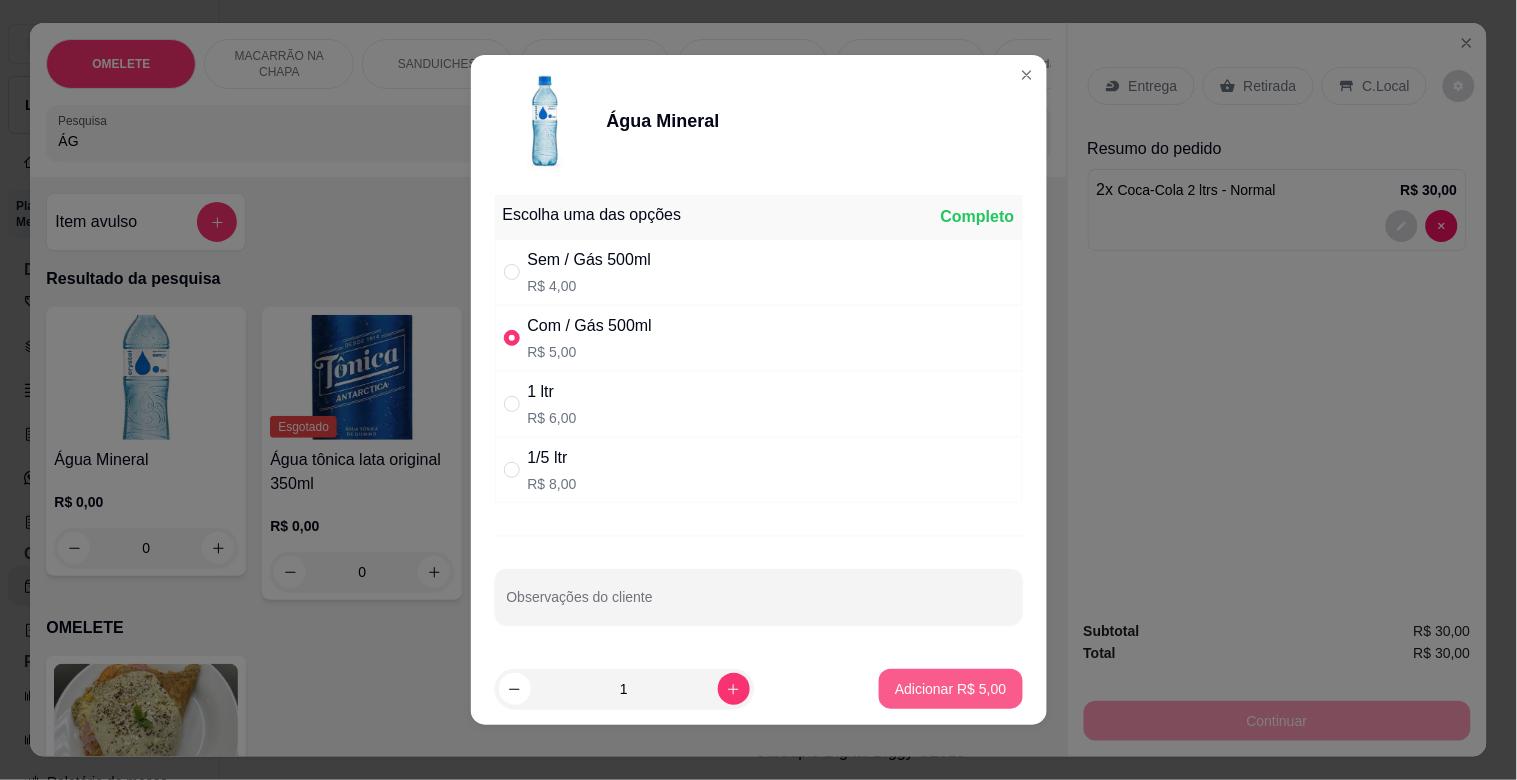 click on "Adicionar   R$ 5,00" at bounding box center [950, 689] 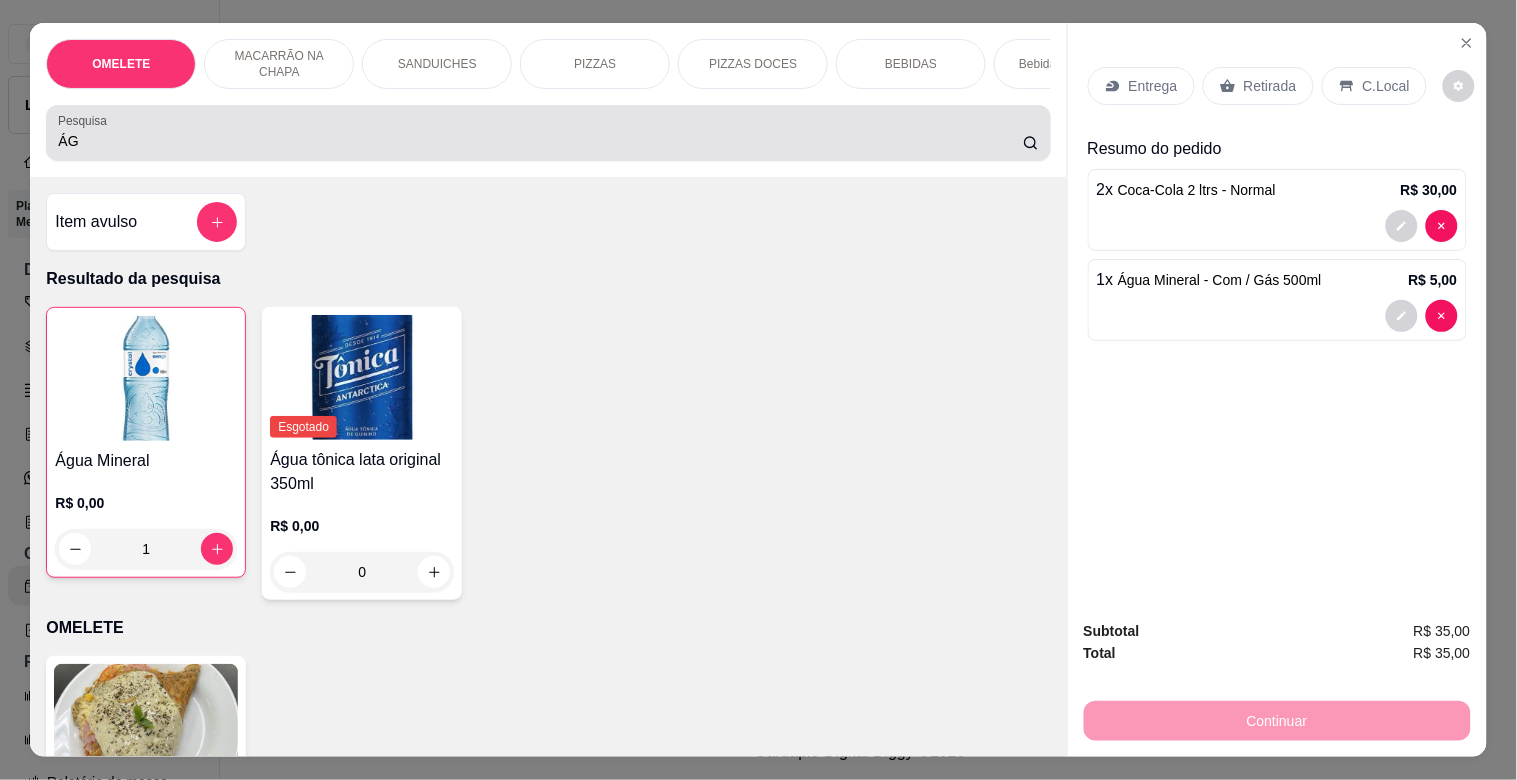 drag, startPoint x: 90, startPoint y: 160, endPoint x: 3, endPoint y: 196, distance: 94.15413 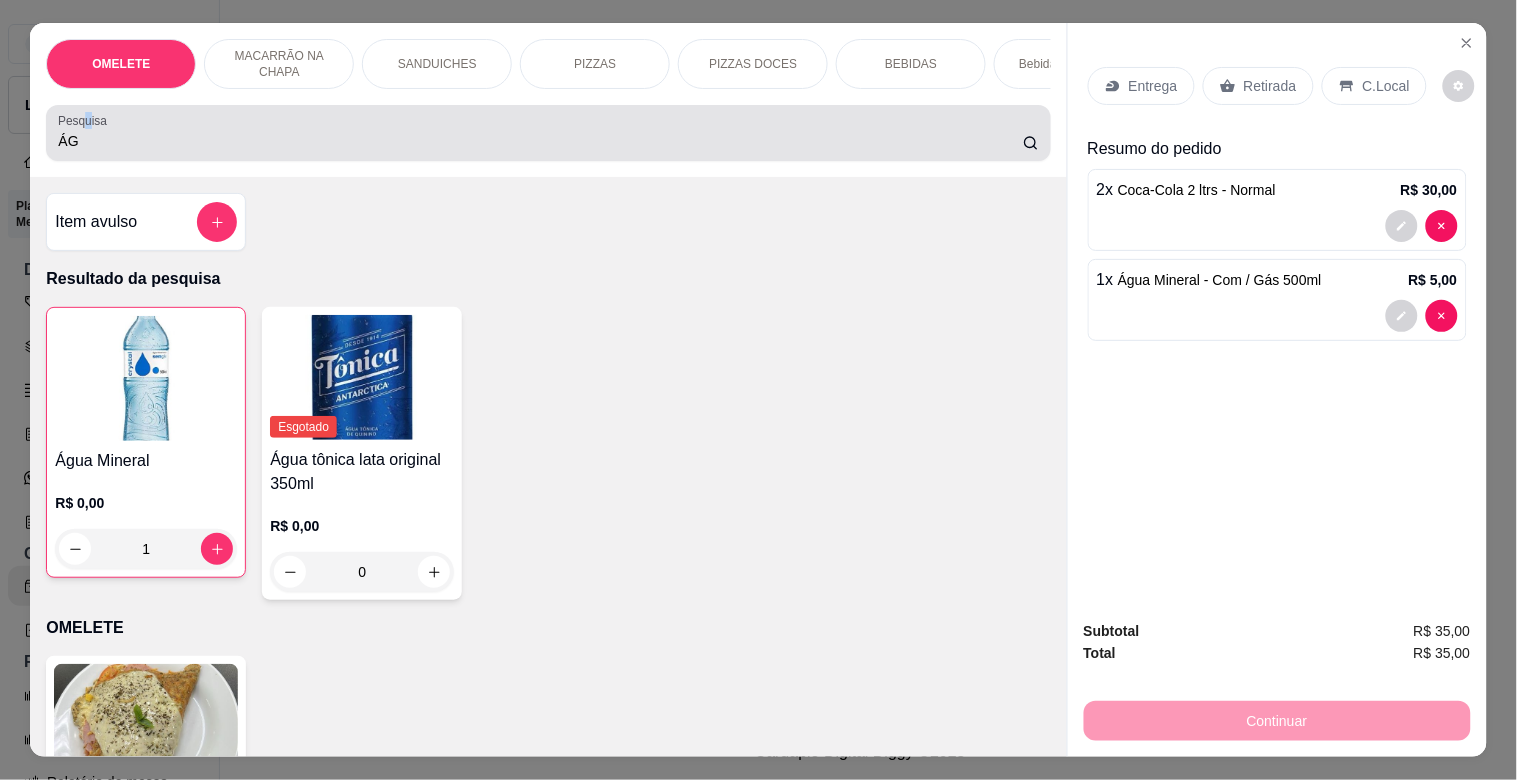 drag, startPoint x: 42, startPoint y: 130, endPoint x: 0, endPoint y: 128, distance: 42.047592 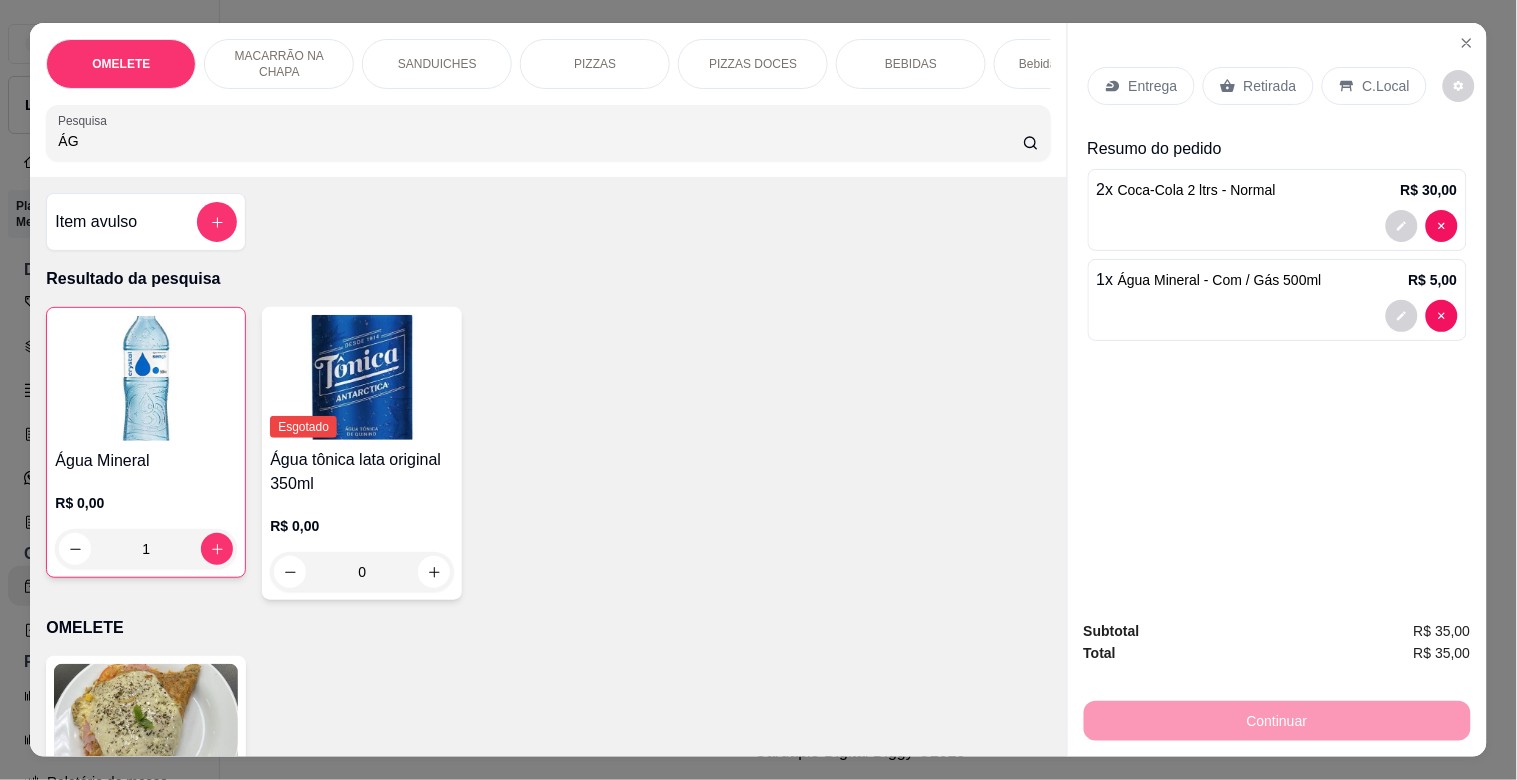 click on "Item avulso Resultado da pesquisa Água Mineral    R$ 0,00 1 Esgotado Água tônica lata original 350ml   R$ 0,00 0 OMELETE OMELETE   R$ 25,00 0 MACARRÃO NA CHAPA  MACARRÃO NA CHAPA   R$ 25,00 0 SANDUICHES MISTO QUENTE   R$ 15,00 0 X- BURGUER   R$ 18,00 0 X - SALADA   R$ 21,00 0 X - FRANGO   R$ 21,00 0 X - FRANGO / BACON   R$ 28,00 0 X - EGG   R$ 23,00 0 X- BACON   R$ 26,00 0 X - BACON EGG   R$ 28,00 0 X - TUDO   R$ 33,00 0 PIZZAS PEQUENA a partir de     R$ 50,00 MEDIA  a partir de     R$ 60,00 Grande a partir de     R$ 70,00 PIZZAS DOCES BROTO  20cm a partir de     R$ 35,00 PEQUENA 25cm a partir de     R$ 45,00 MÉDIA 30cm a partir de     R$ 55,00 GRANDE 35cm a partir de     R$ 65,00 BEBIDAS  Água Mineral    R$ 0,00 1 Coca mini 200ml    R$ 0,00 0 Guaraná mini 200ml   R$ 0,00 0 Refri KS   R$ 0,00 0 Coca lata 350ml    R$ 0,00 0 Guaraná 350ml   R$ 0,00 0 Esgotado Fanta lata 350ml   R$ 6,00 0 Sprite lata 350ml   R$ 0,00 0 Esgotado Água tônica lata original 350ml   R$ 0,00 0" at bounding box center (548, 466) 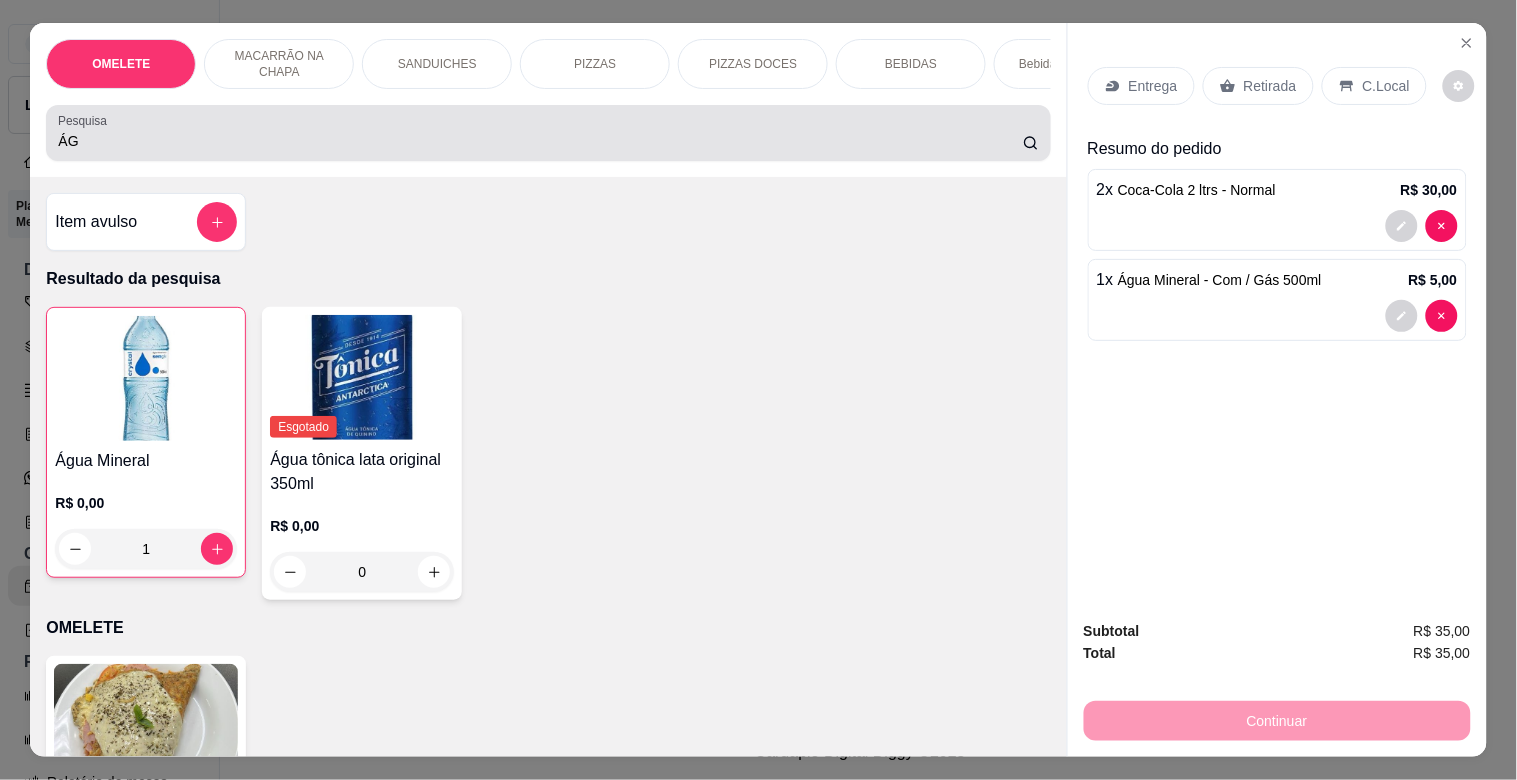 click on "ÁG" at bounding box center [548, 133] 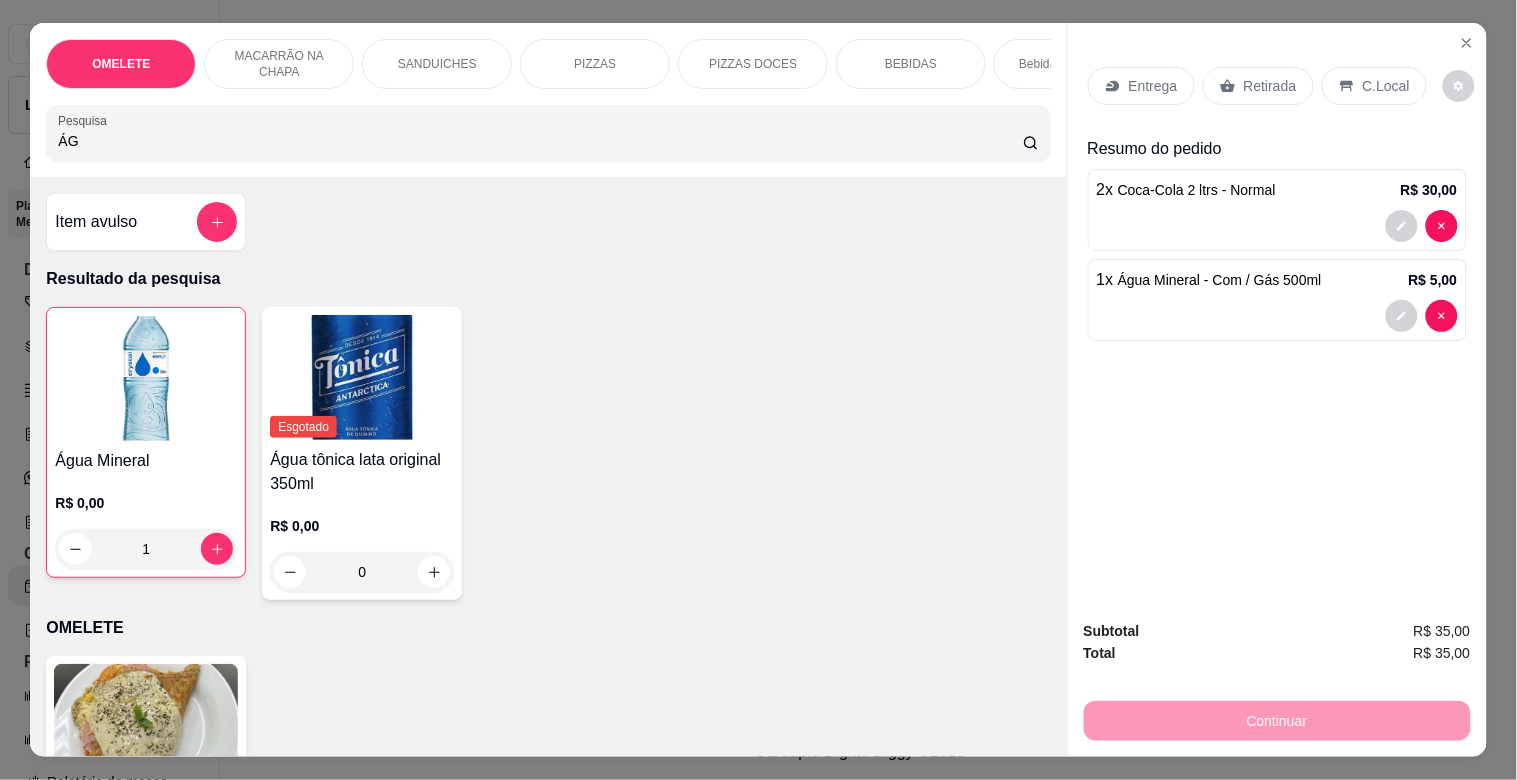 type on "Á" 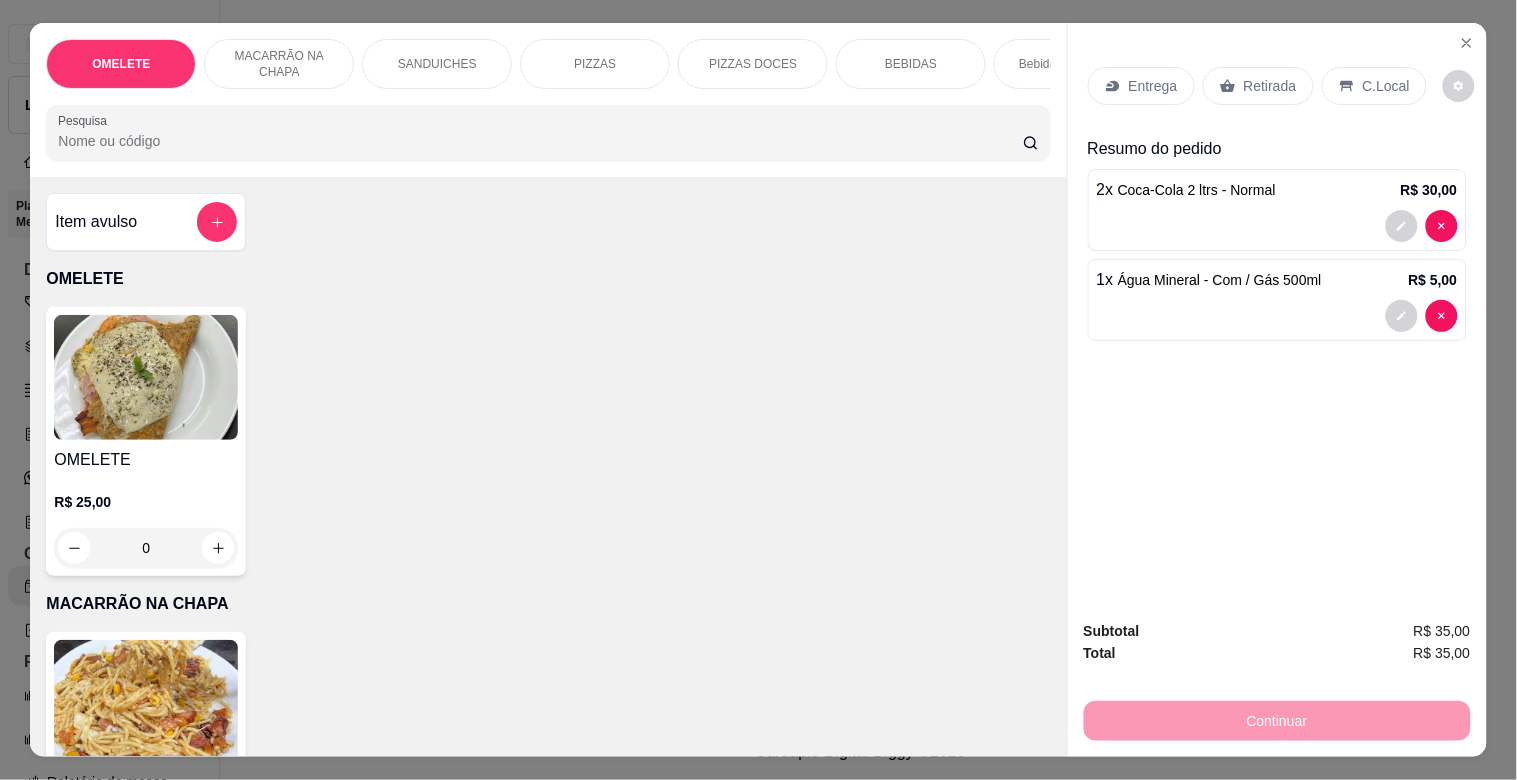 type 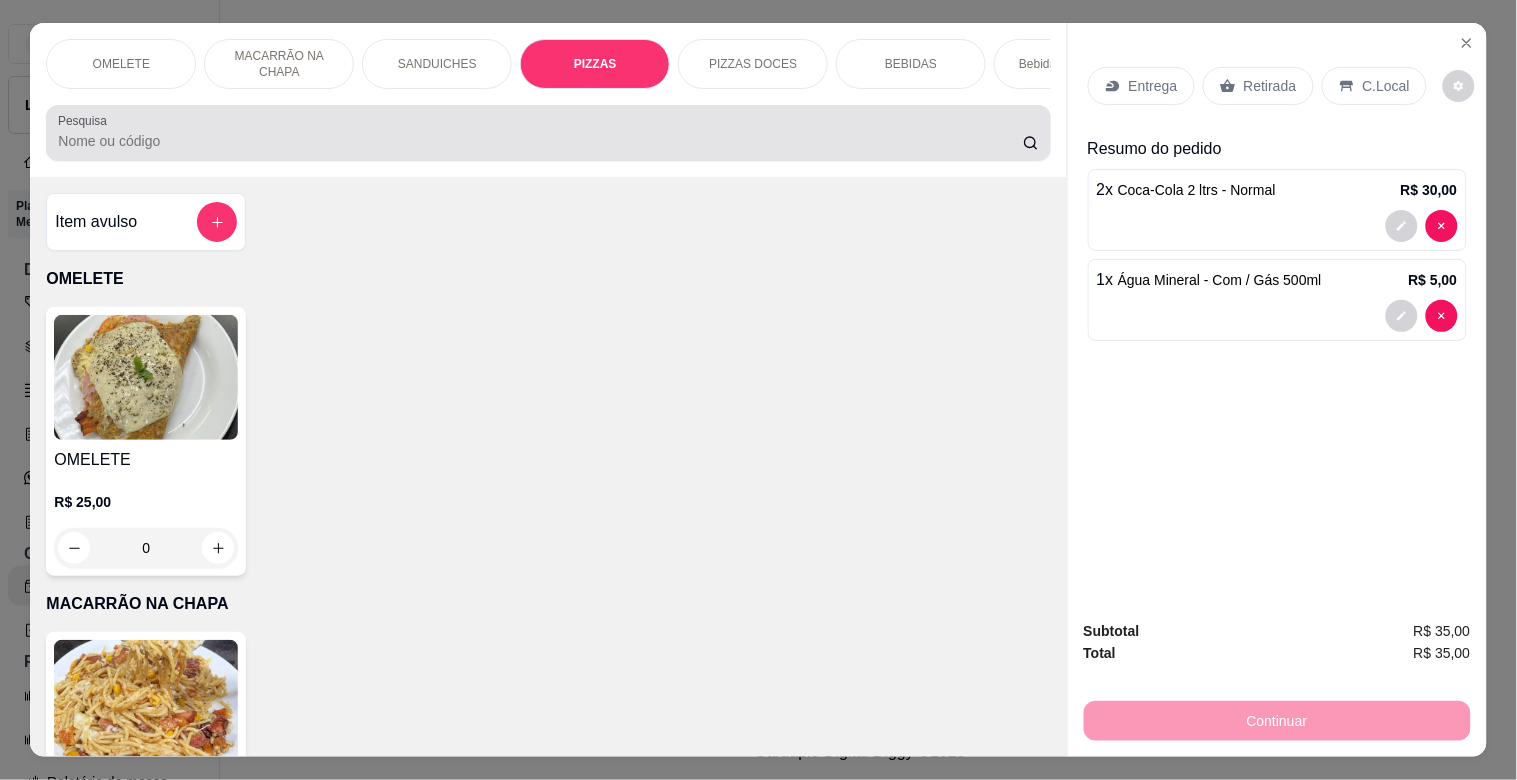 scroll, scrollTop: 1634, scrollLeft: 0, axis: vertical 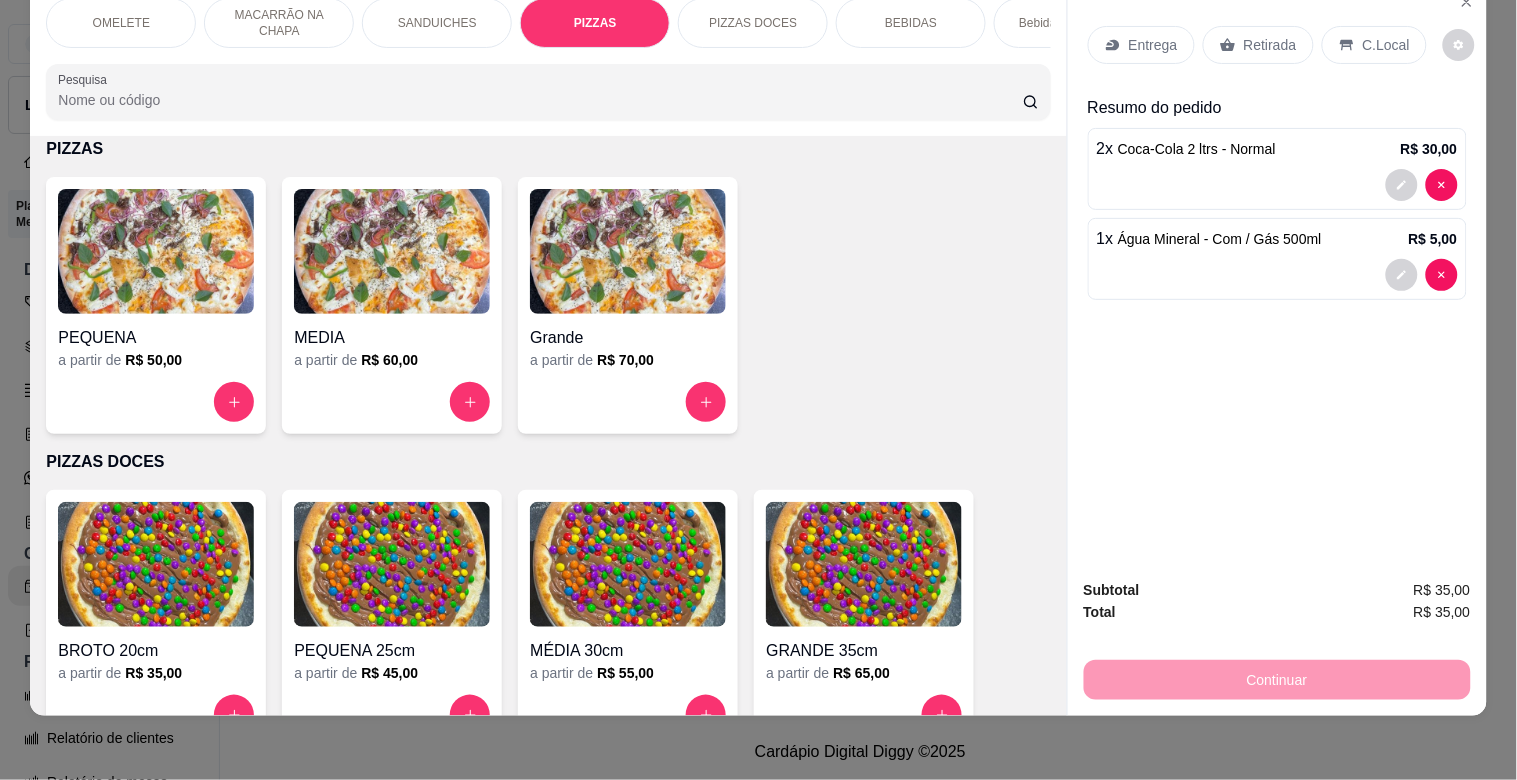 click on "Grande" at bounding box center [628, 332] 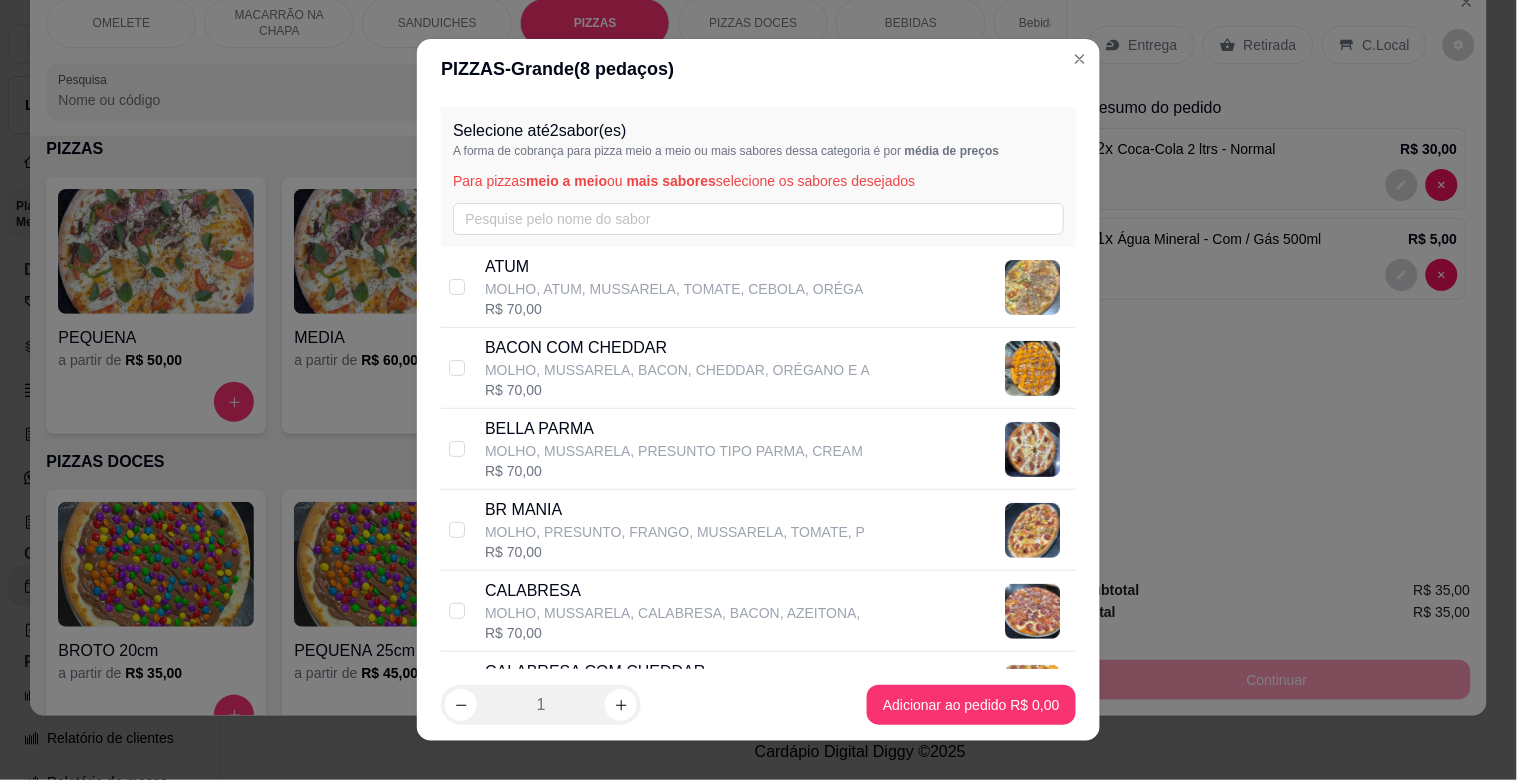click on "BR MANIA" at bounding box center (675, 510) 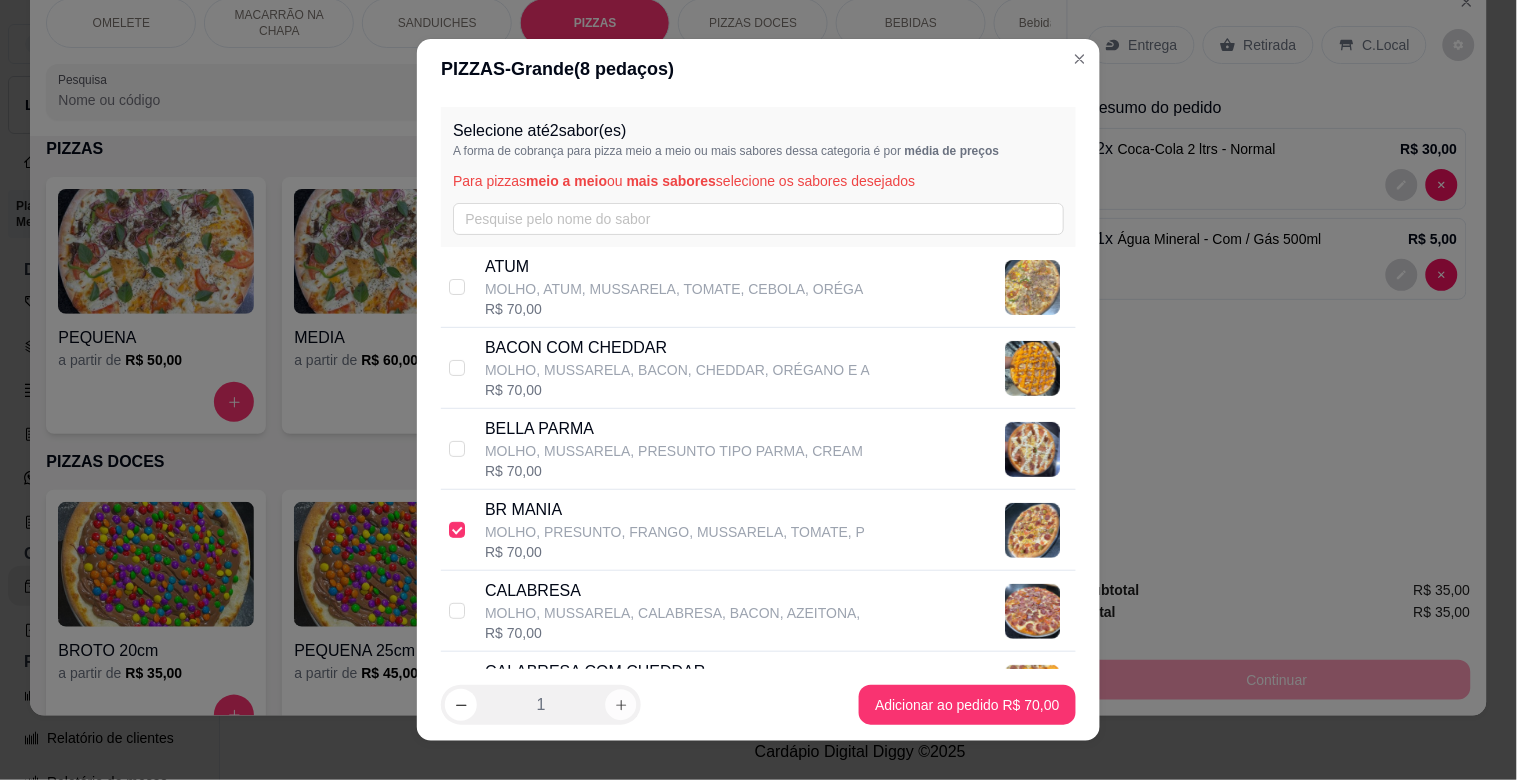 click 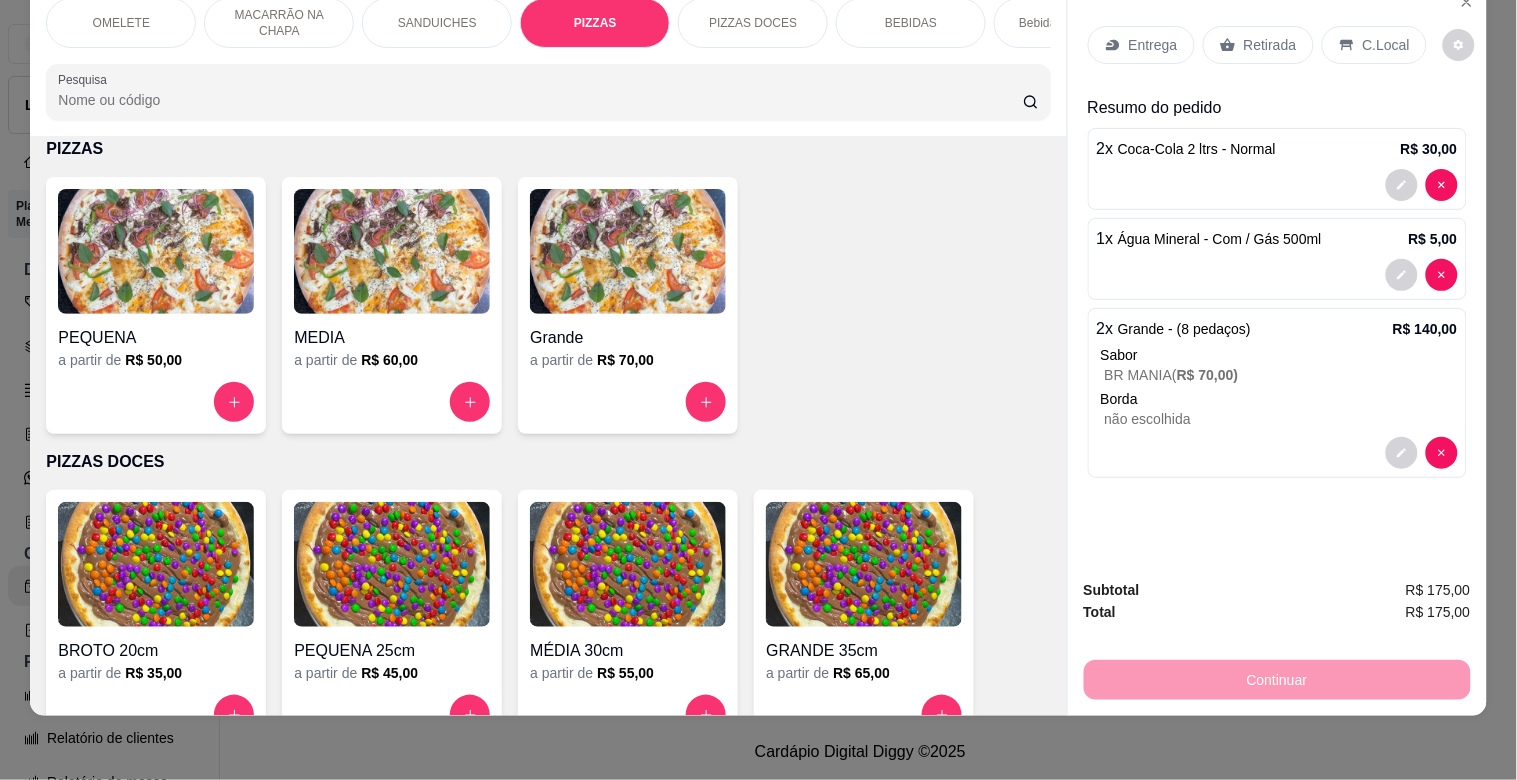 click on "C.Local" at bounding box center (1374, 45) 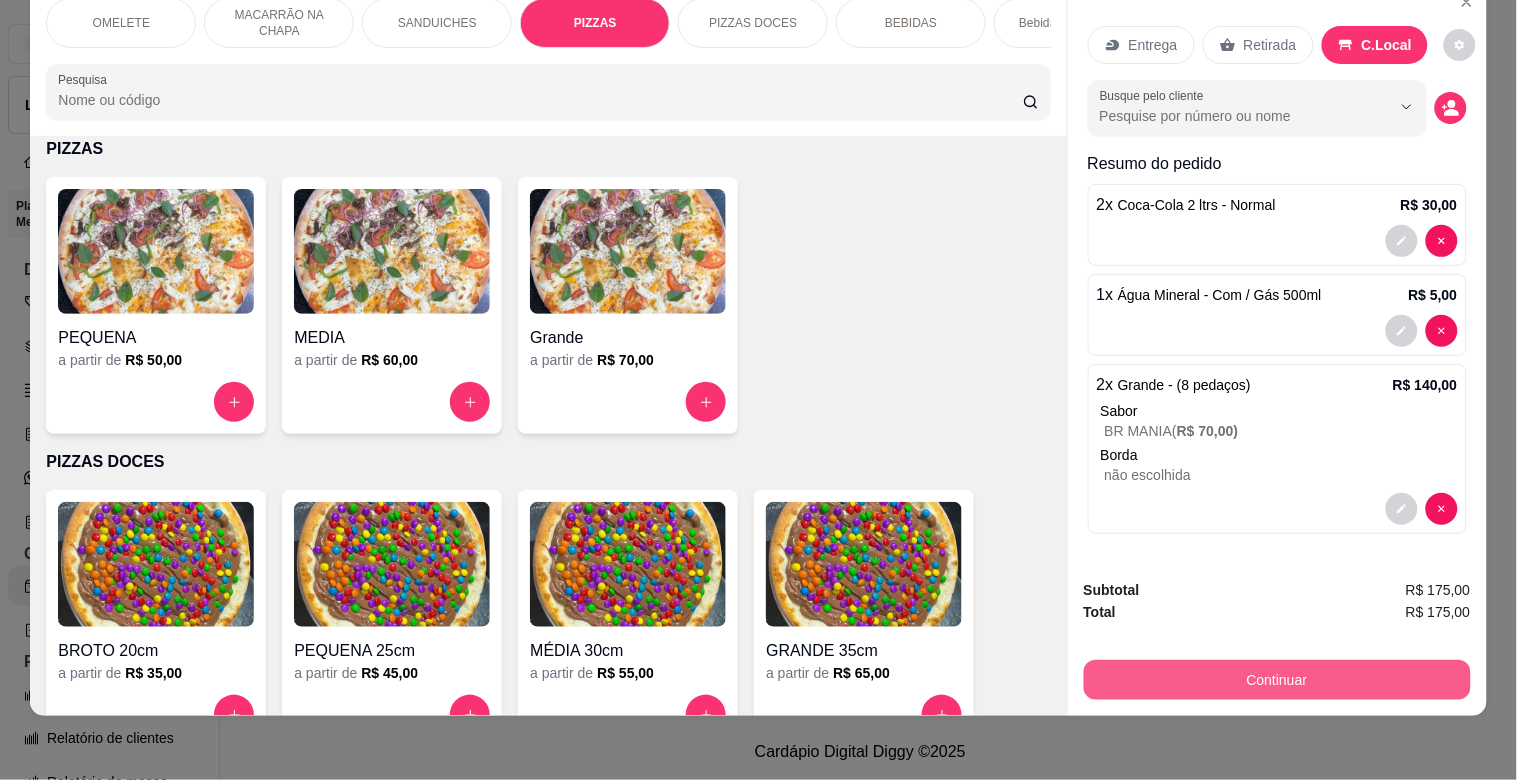 click on "Continuar" at bounding box center [1277, 680] 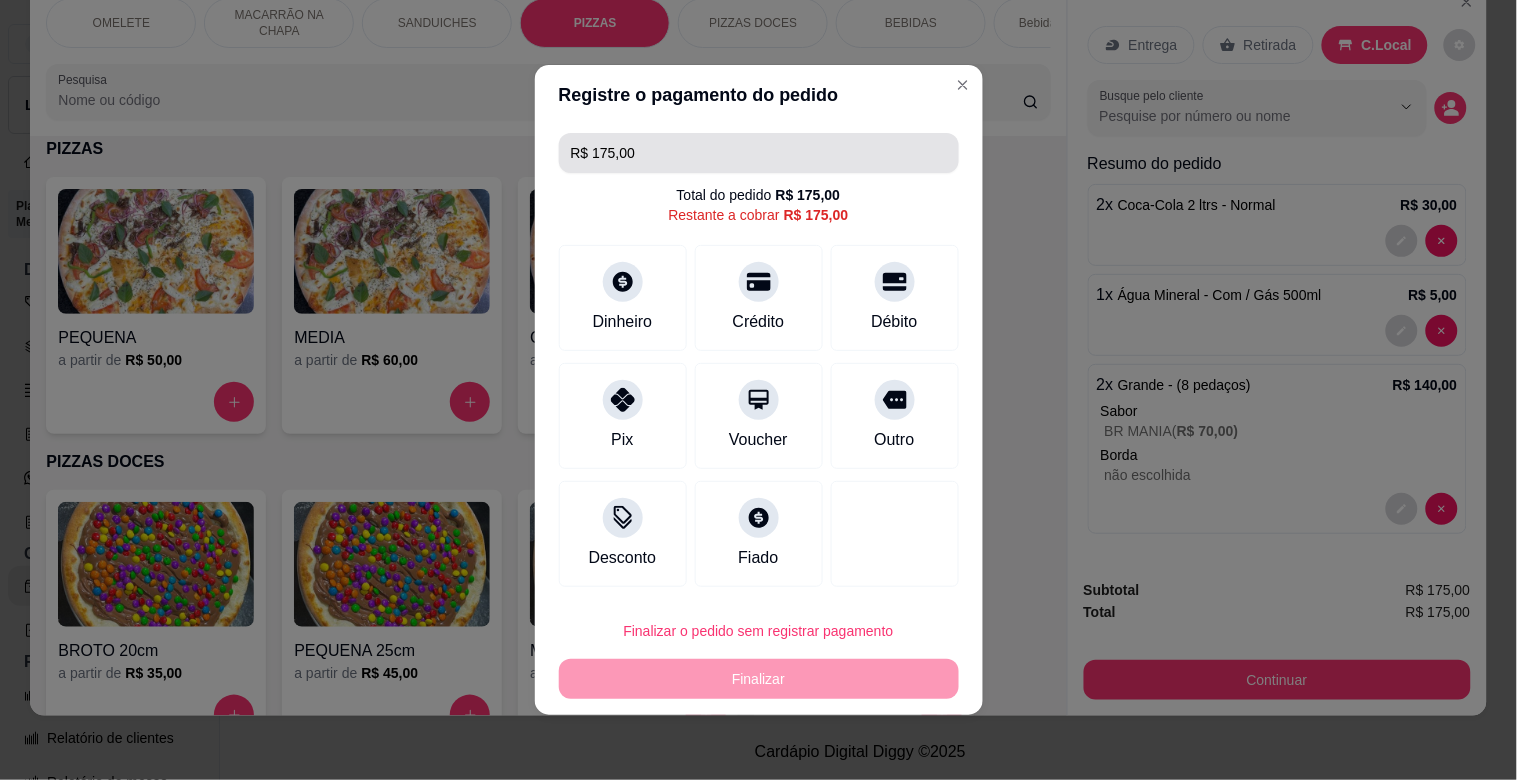 drag, startPoint x: 655, startPoint y: 152, endPoint x: 451, endPoint y: 163, distance: 204.29636 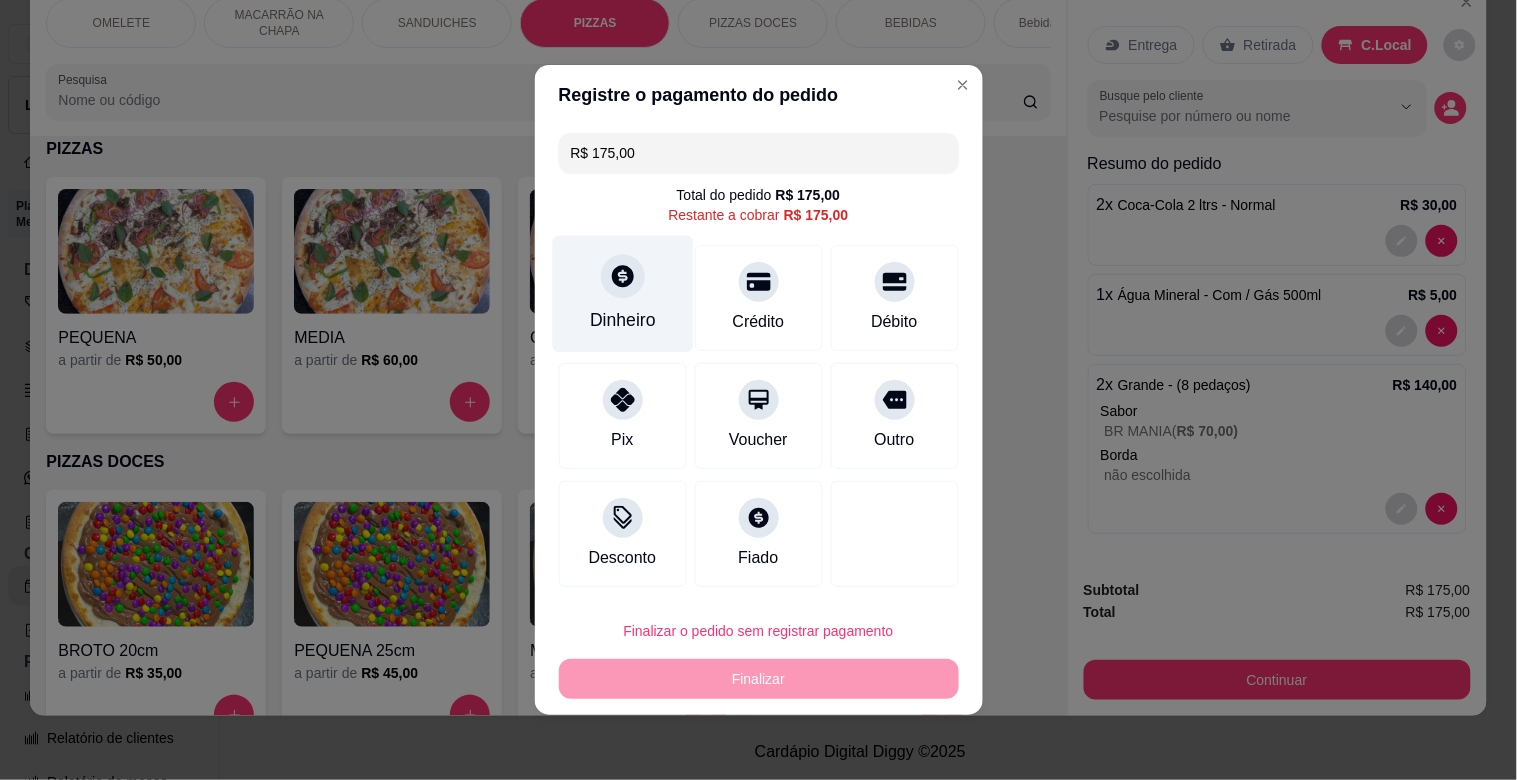 click at bounding box center (623, 276) 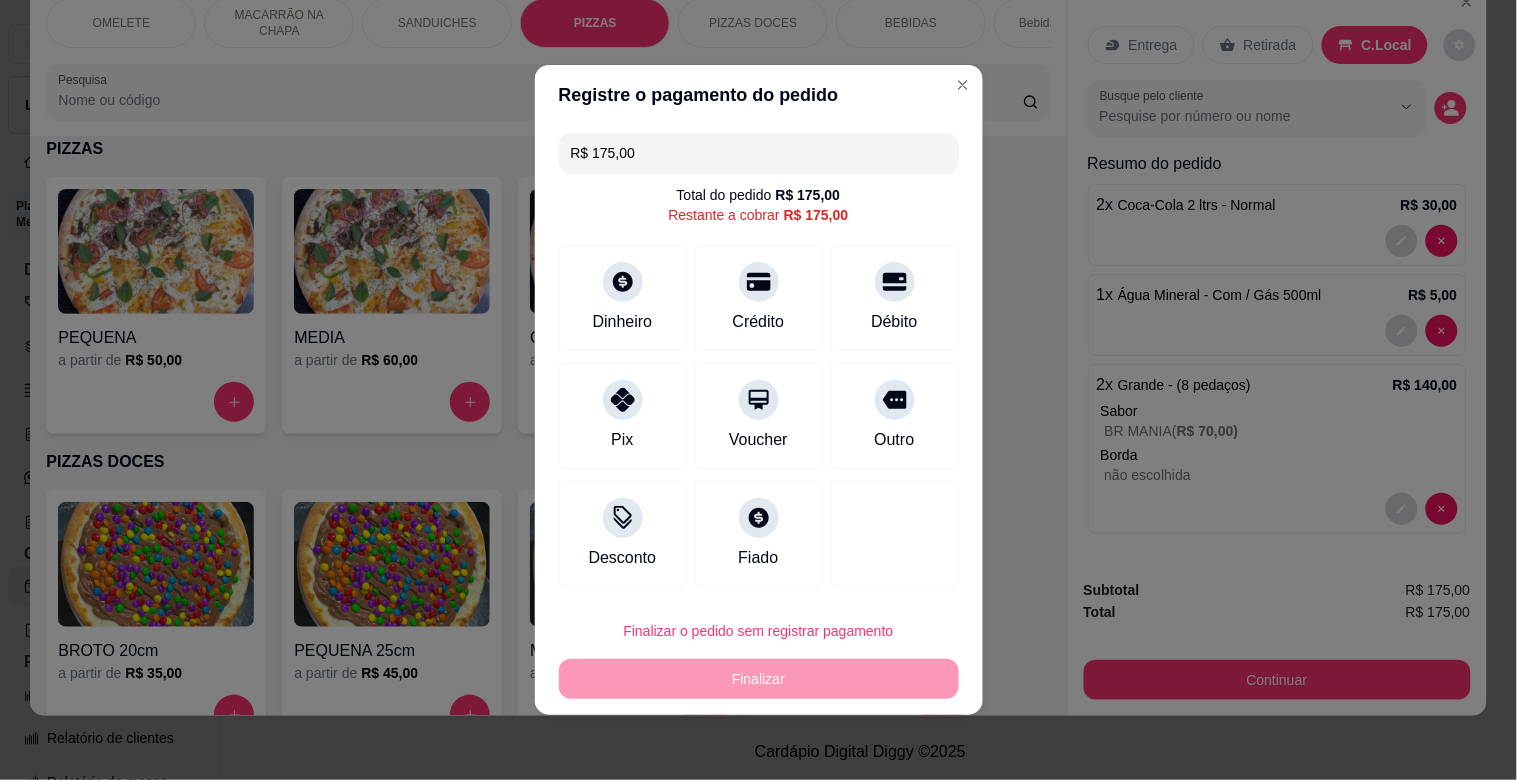 drag, startPoint x: 655, startPoint y: 152, endPoint x: 396, endPoint y: 168, distance: 259.49374 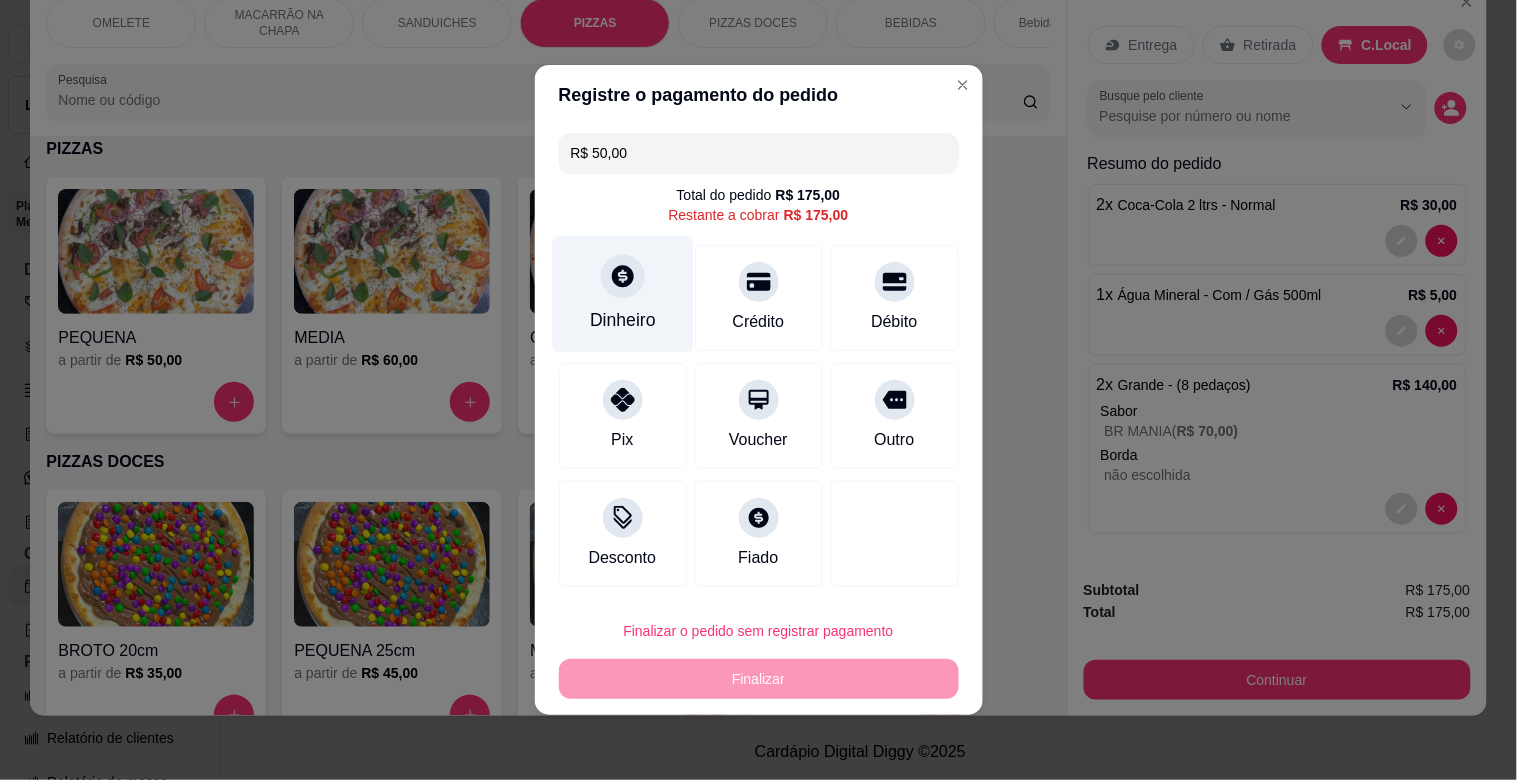 click at bounding box center [623, 276] 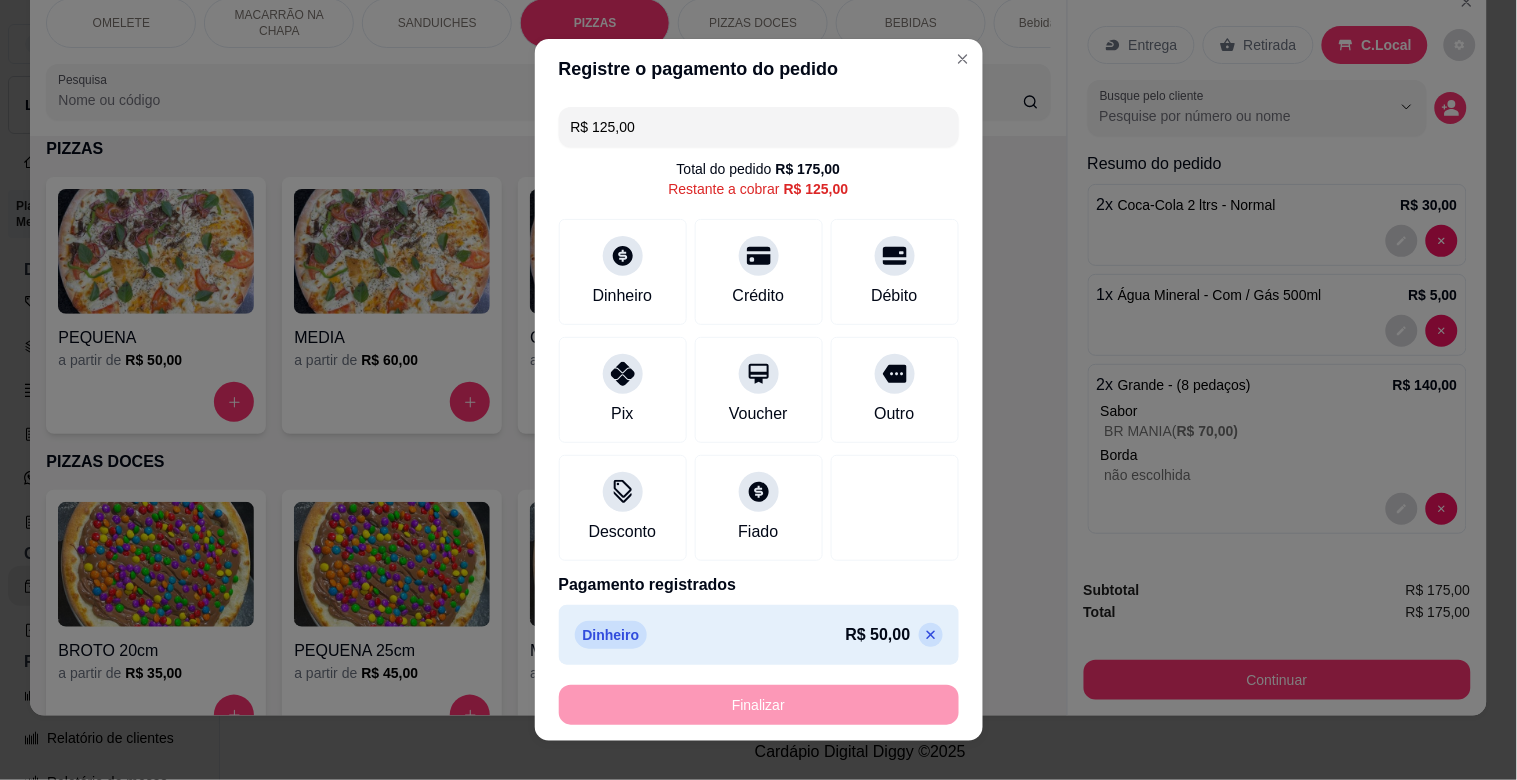 drag, startPoint x: 591, startPoint y: 138, endPoint x: 465, endPoint y: 150, distance: 126.57014 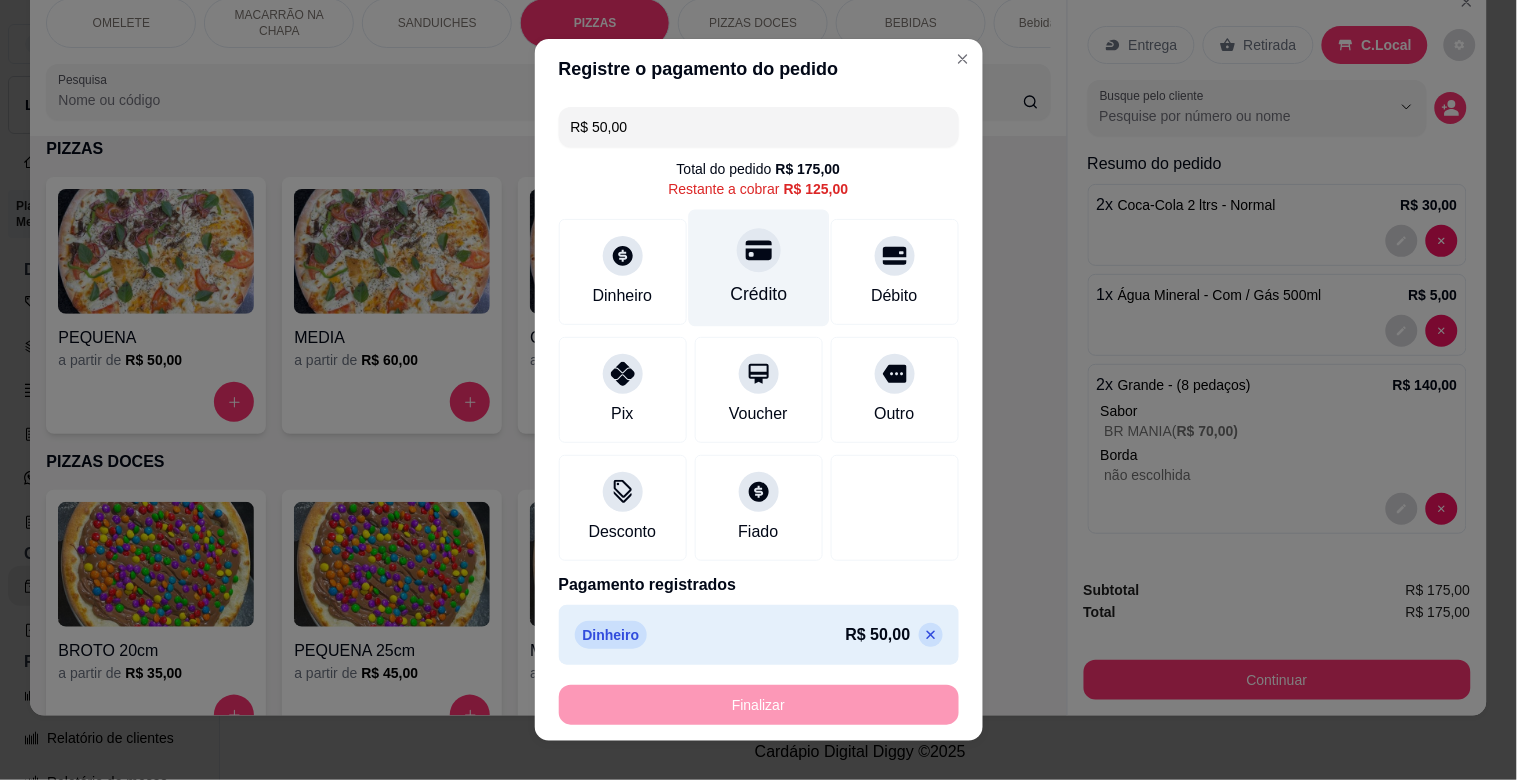 click on "Crédito" at bounding box center (758, 268) 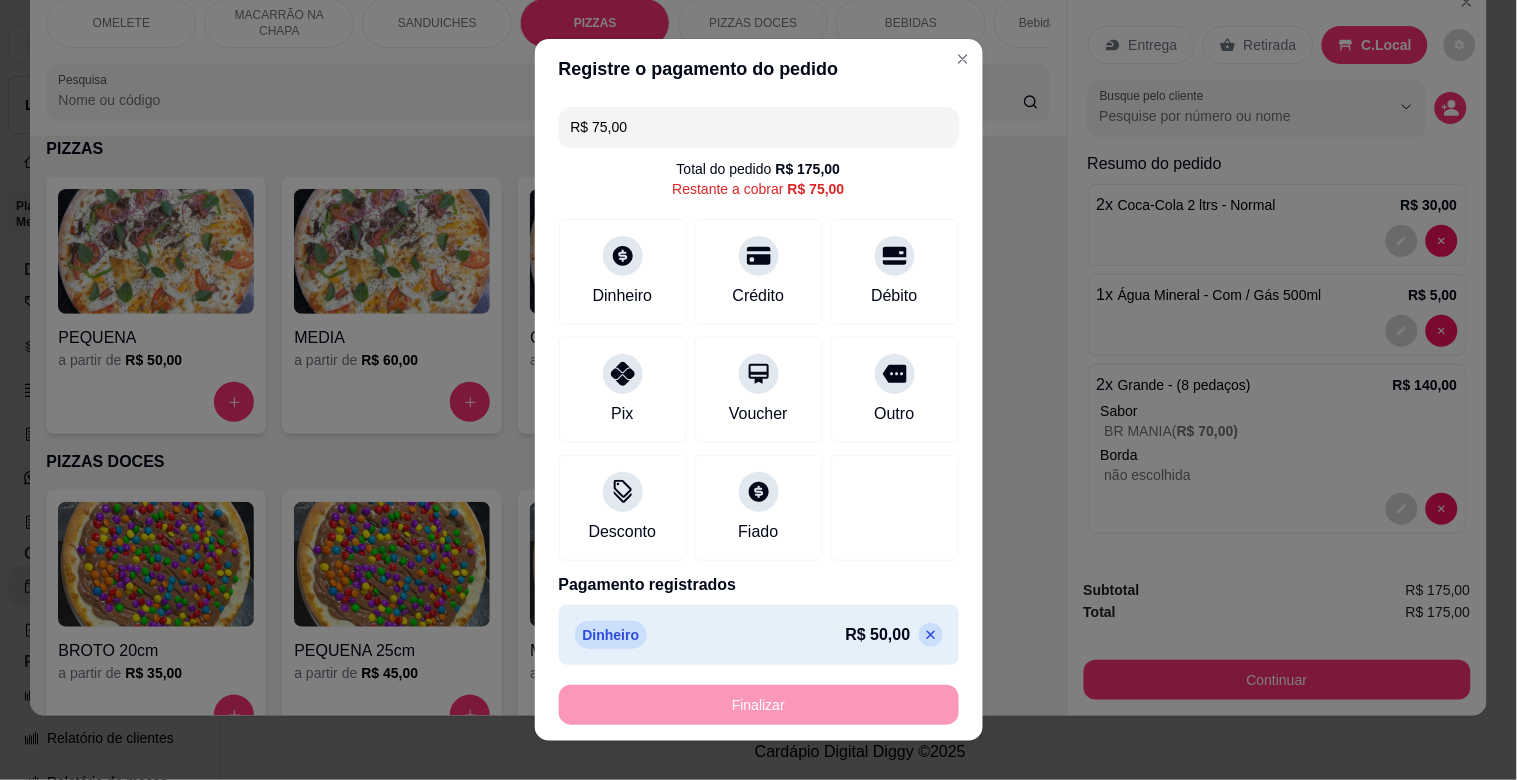 scroll, scrollTop: 80, scrollLeft: 0, axis: vertical 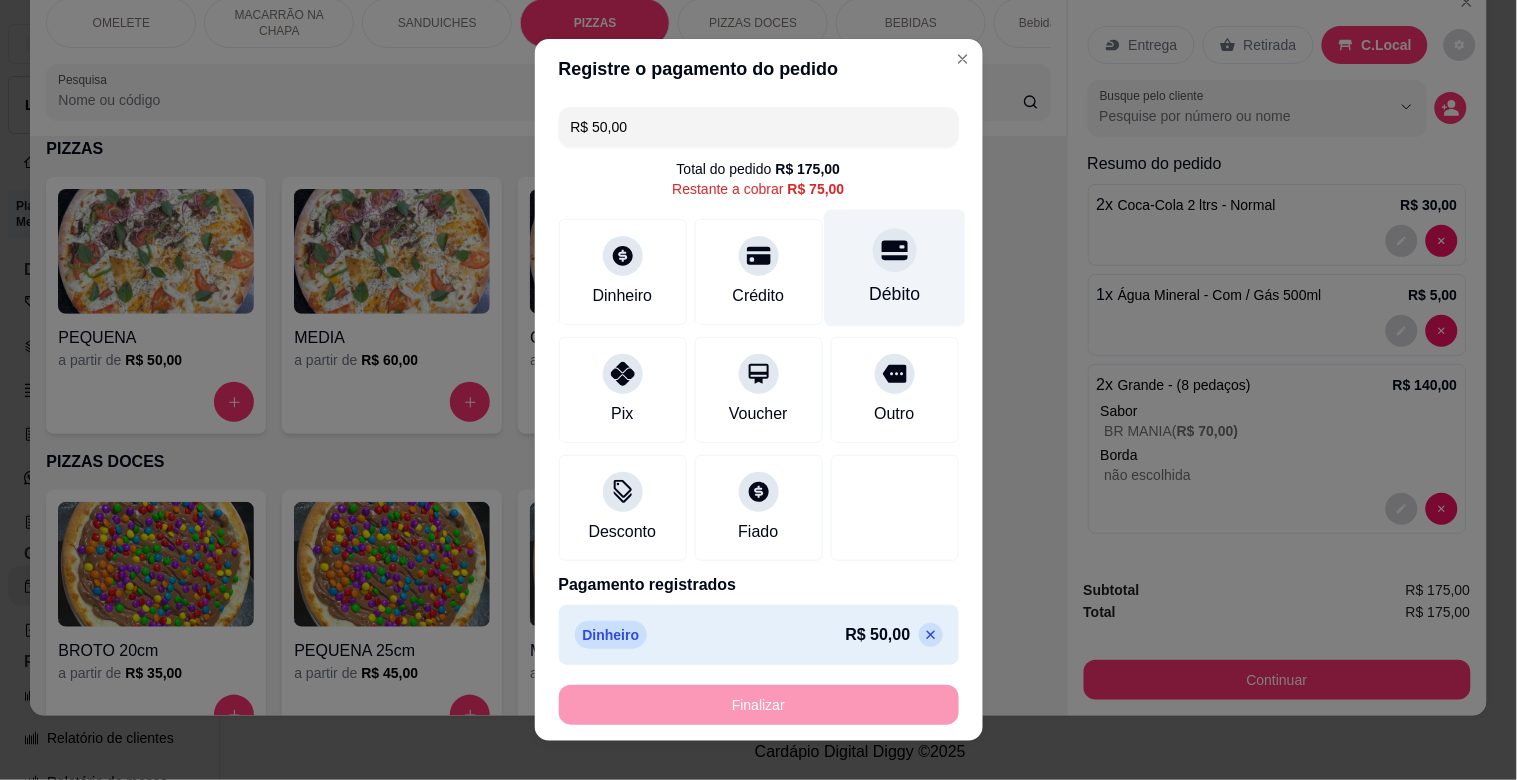 click on "Débito" at bounding box center [894, 294] 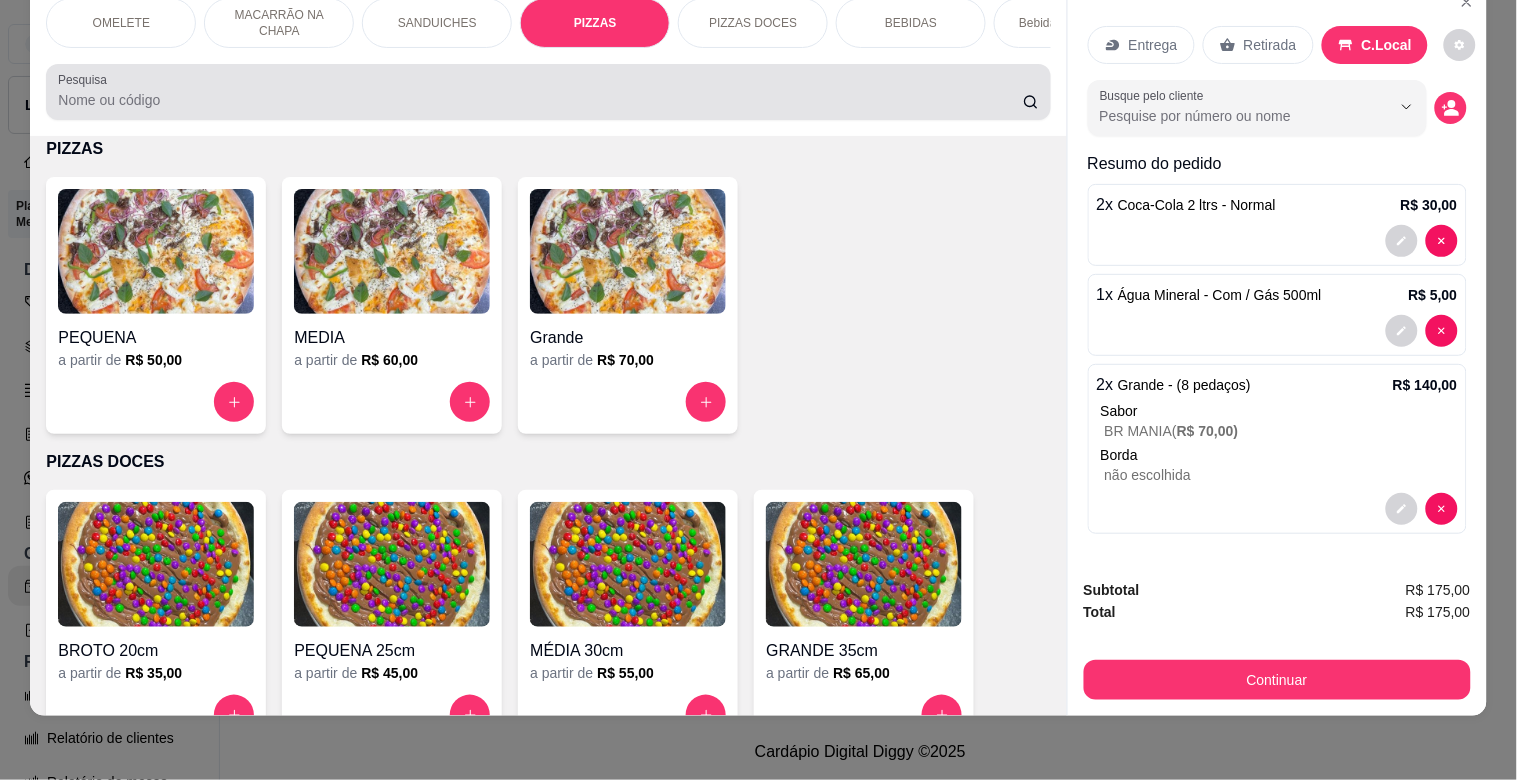 click on "Pesquisa" at bounding box center (540, 100) 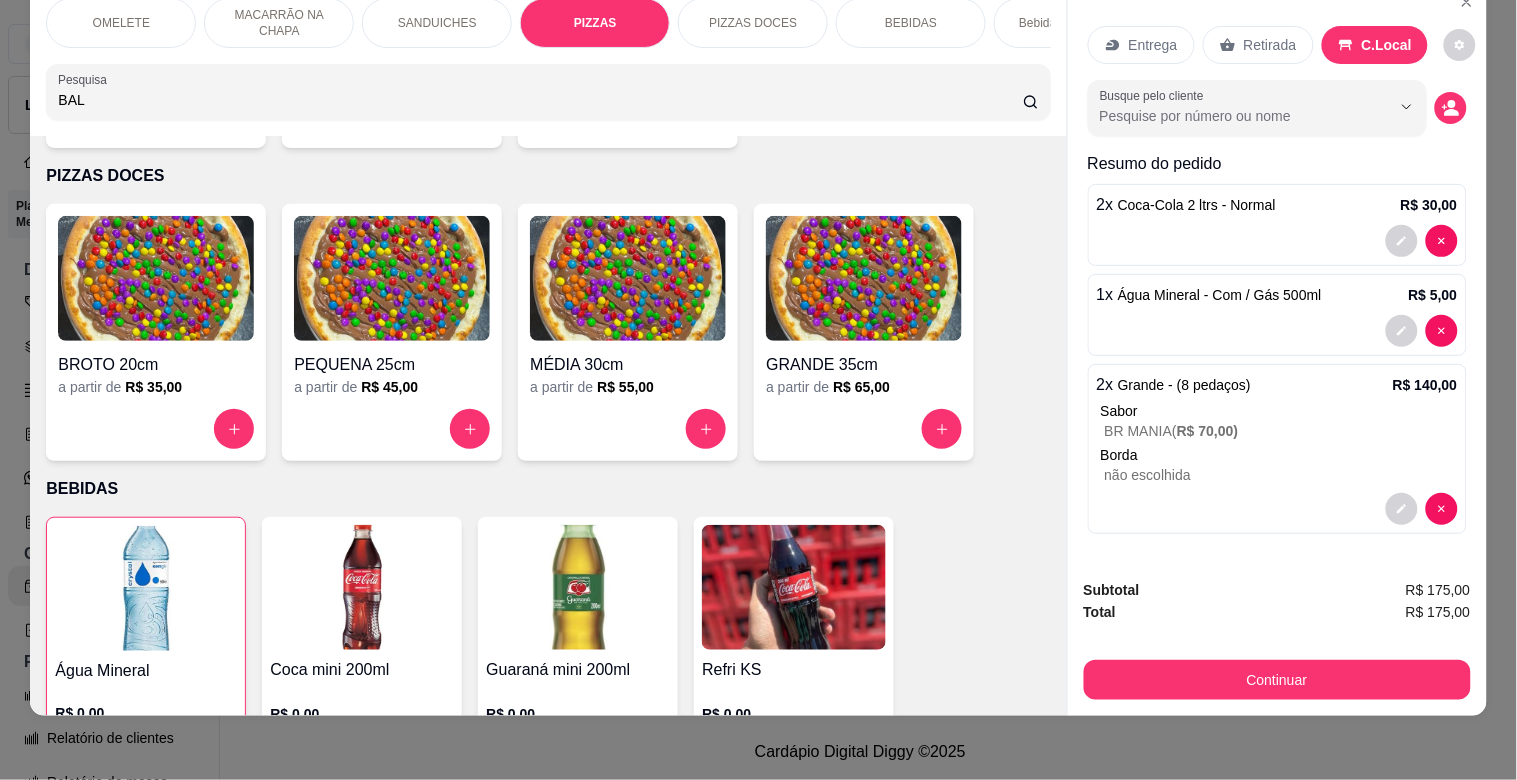 scroll, scrollTop: 2244, scrollLeft: 0, axis: vertical 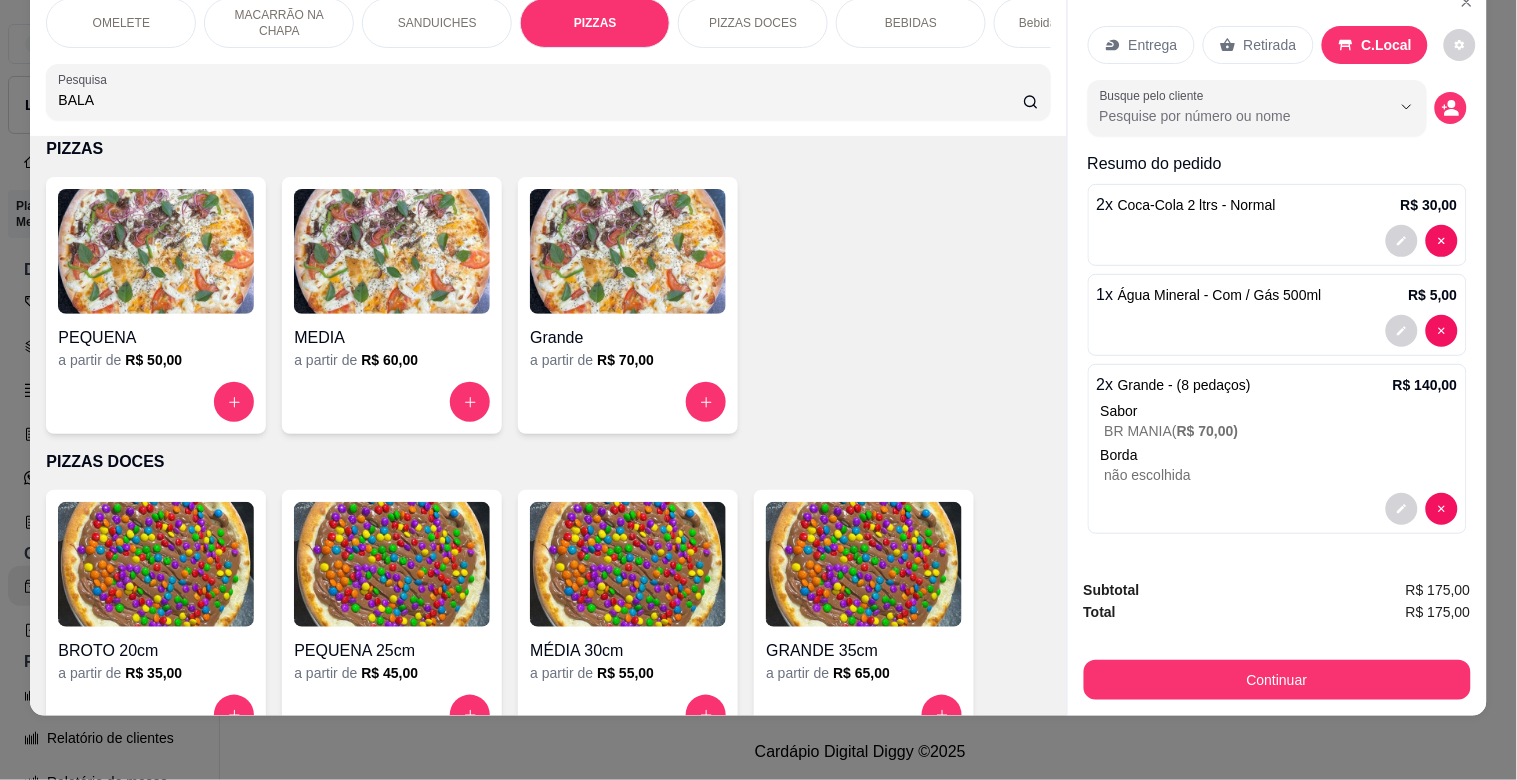 type on "BALA" 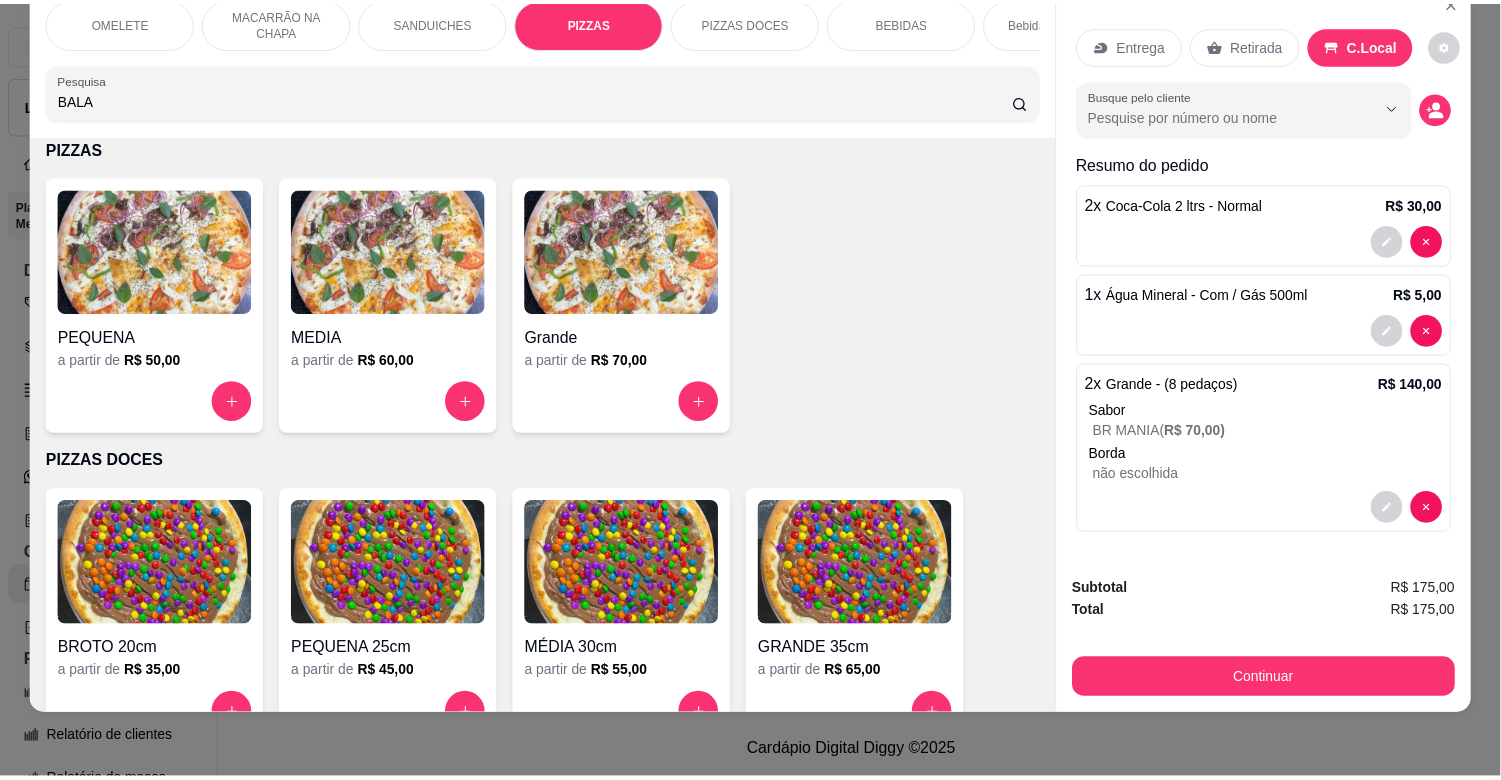 scroll, scrollTop: 0, scrollLeft: 0, axis: both 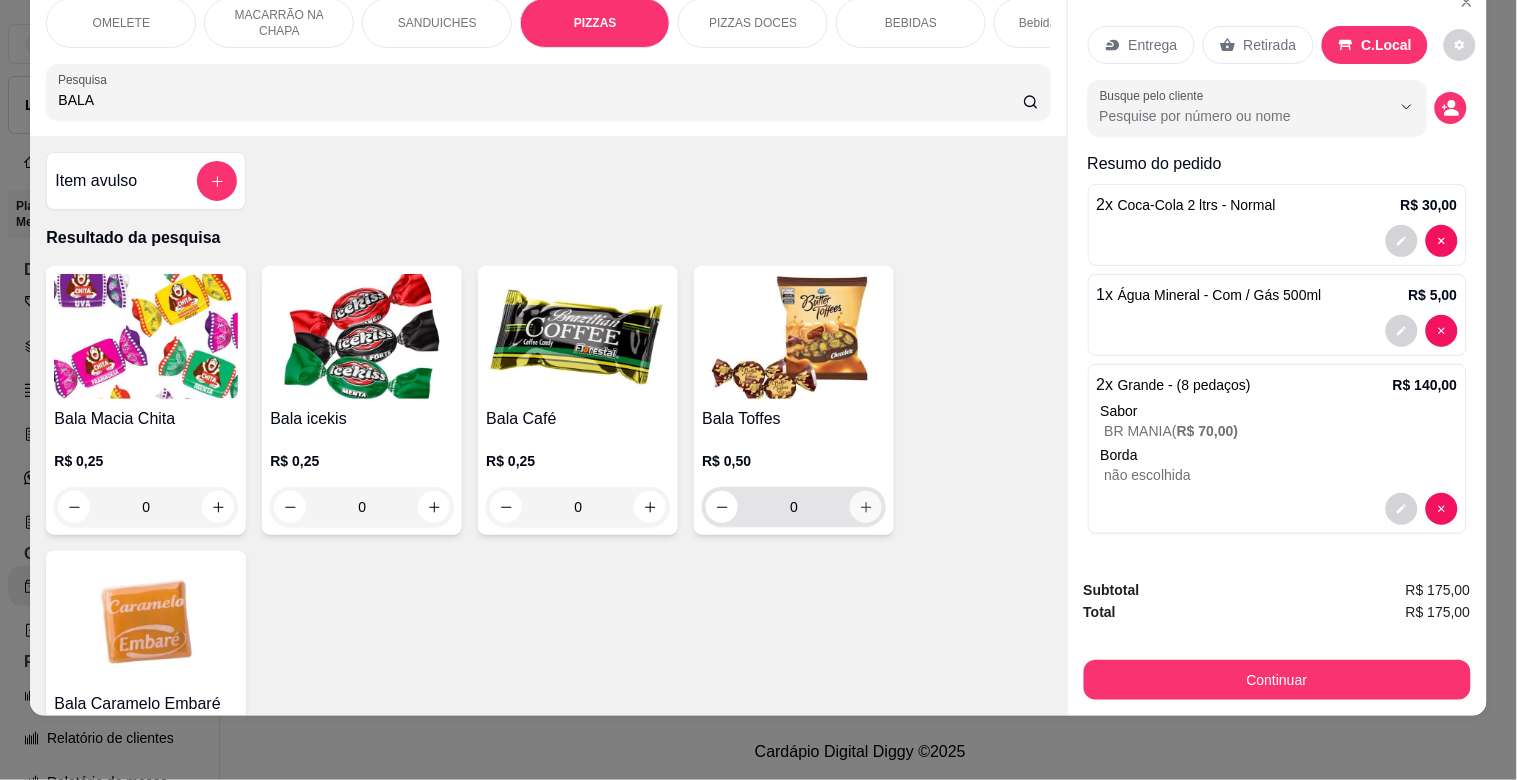 click at bounding box center (866, 507) 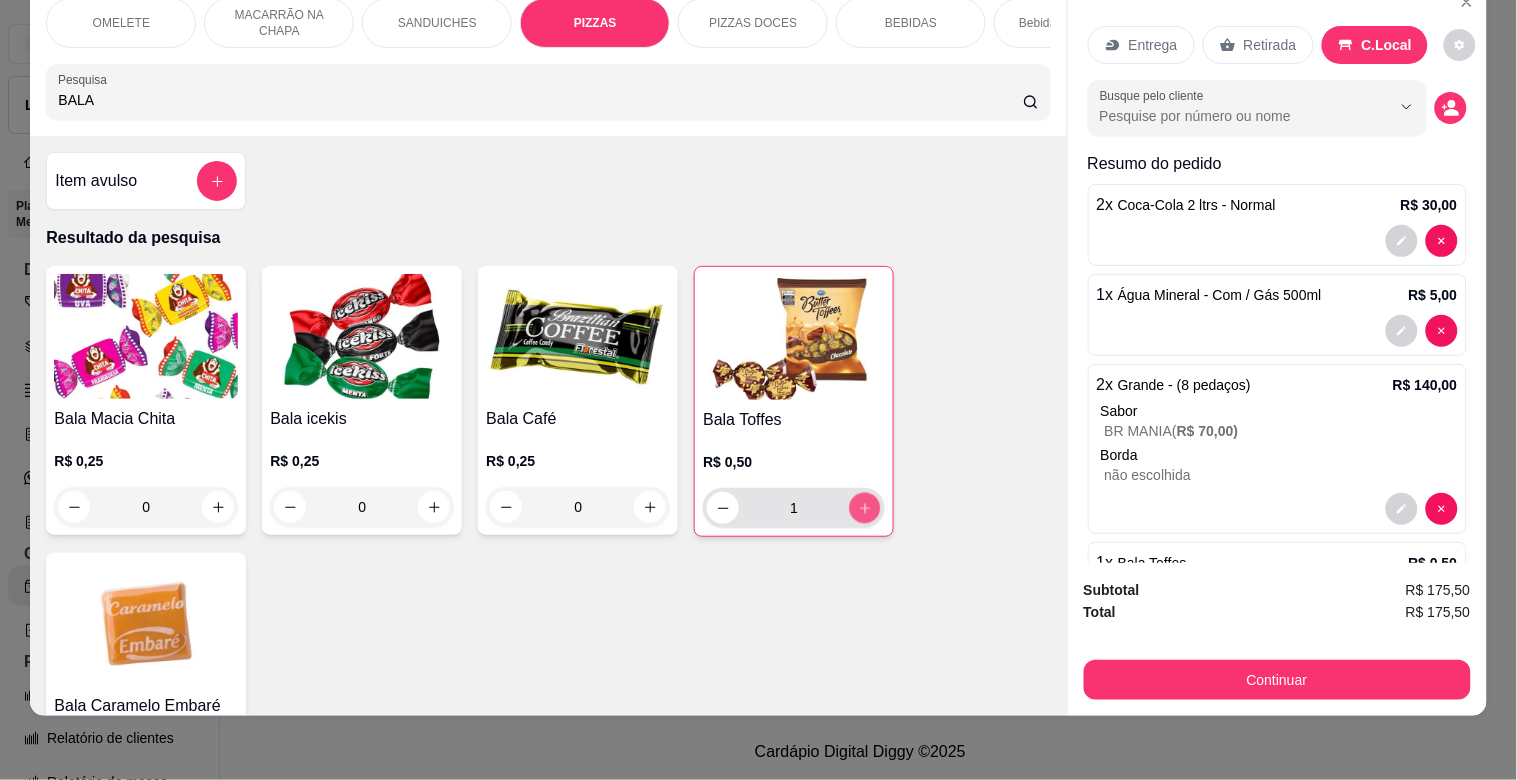 click at bounding box center [865, 508] 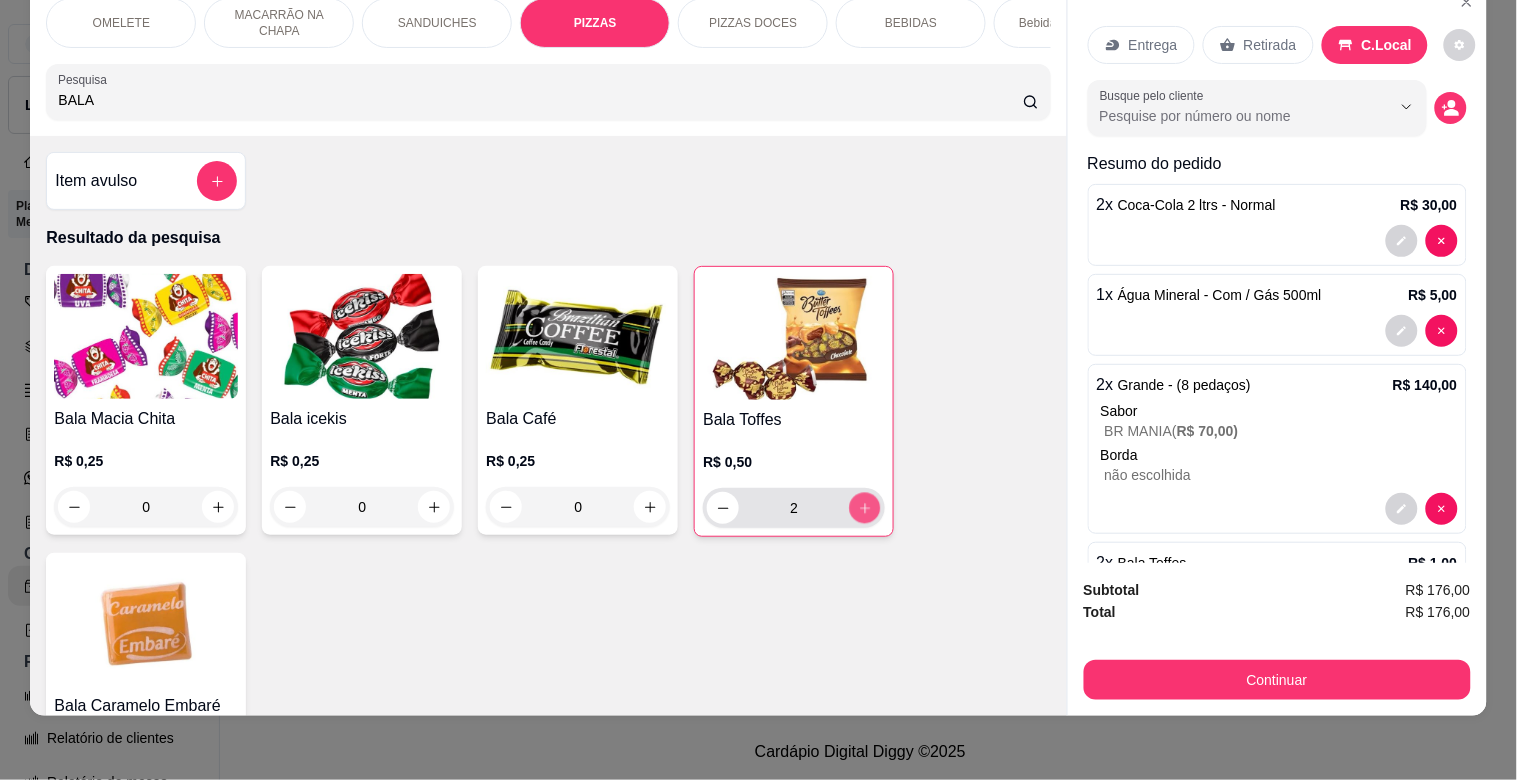 click at bounding box center (865, 508) 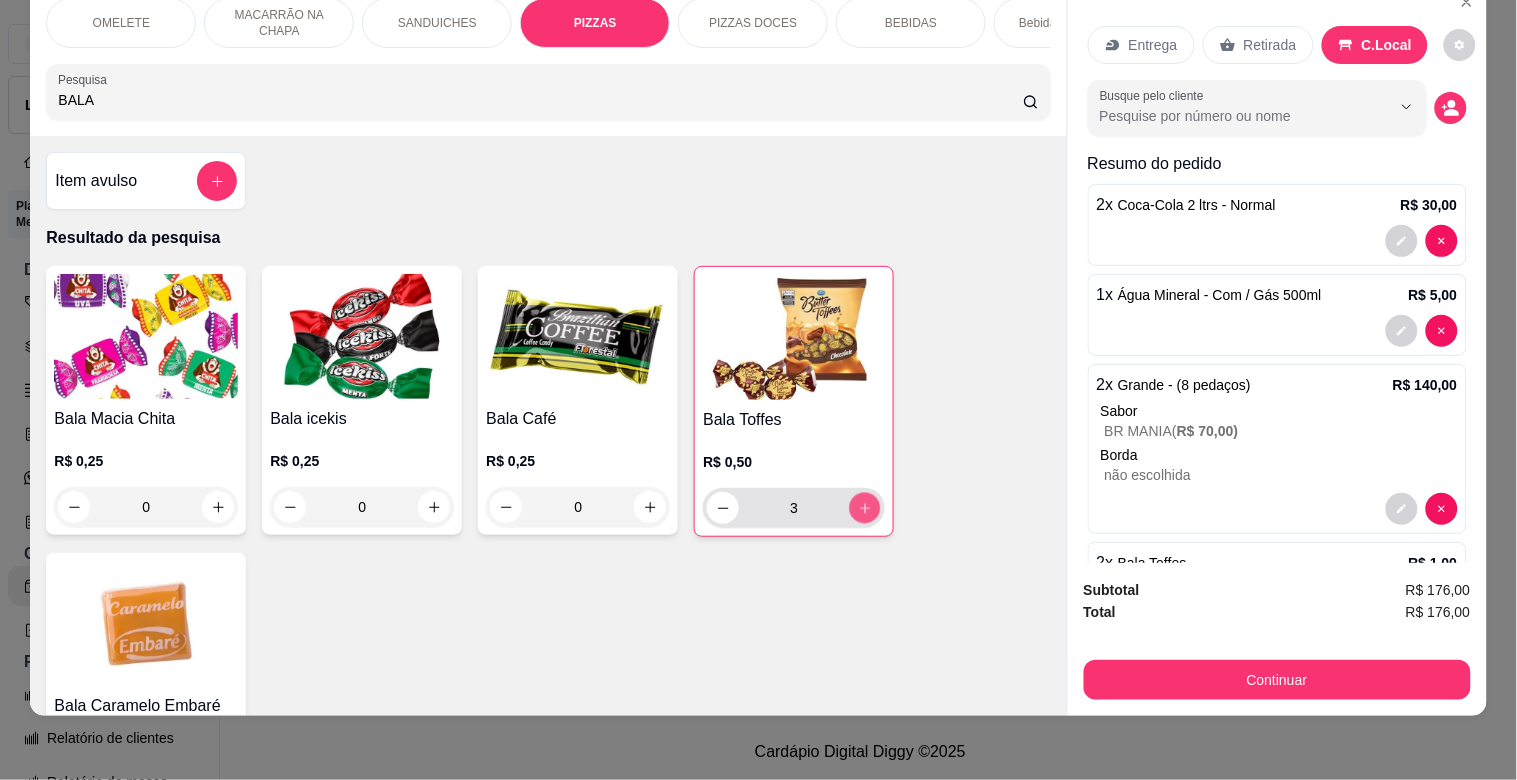 click at bounding box center [865, 508] 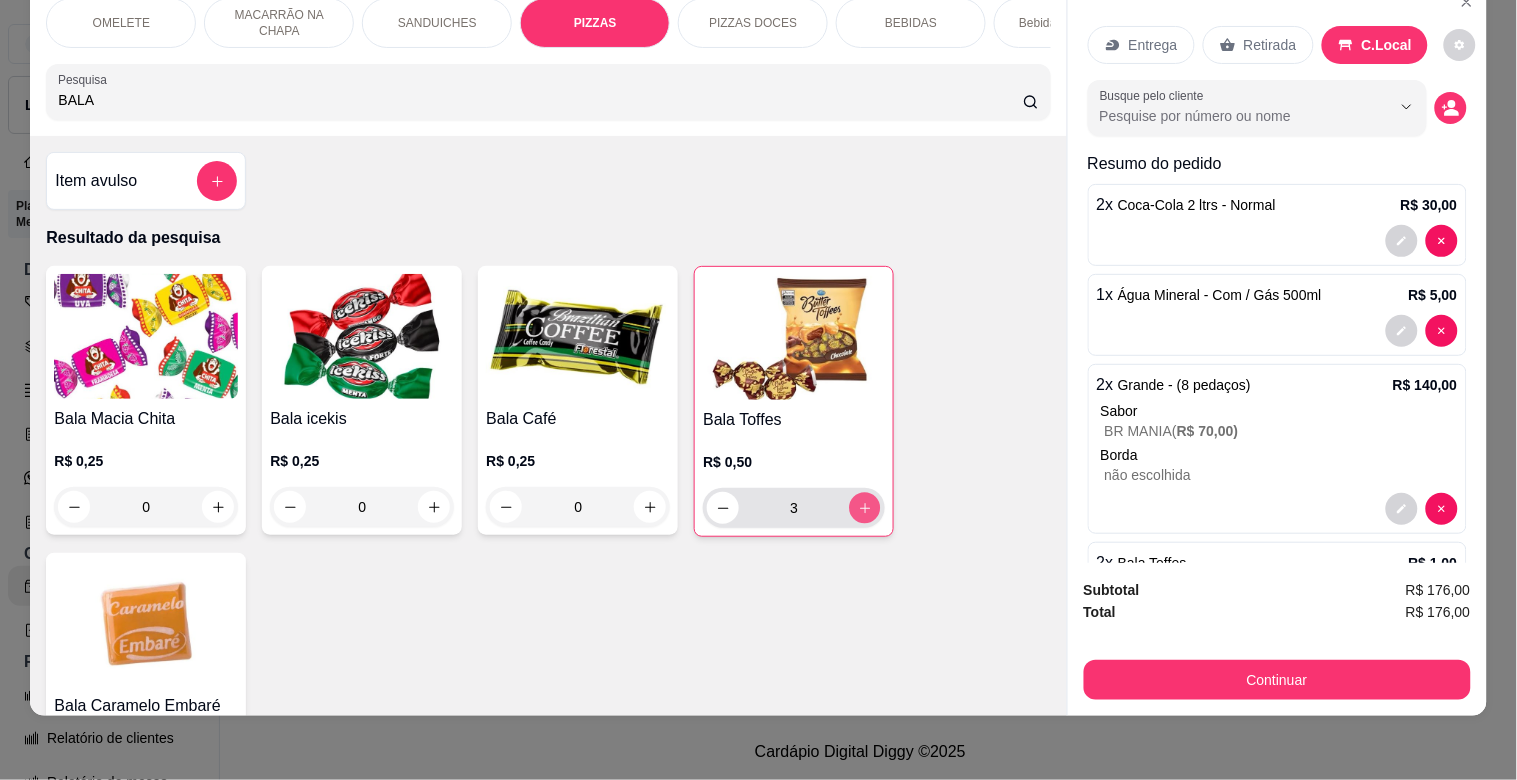 type on "4" 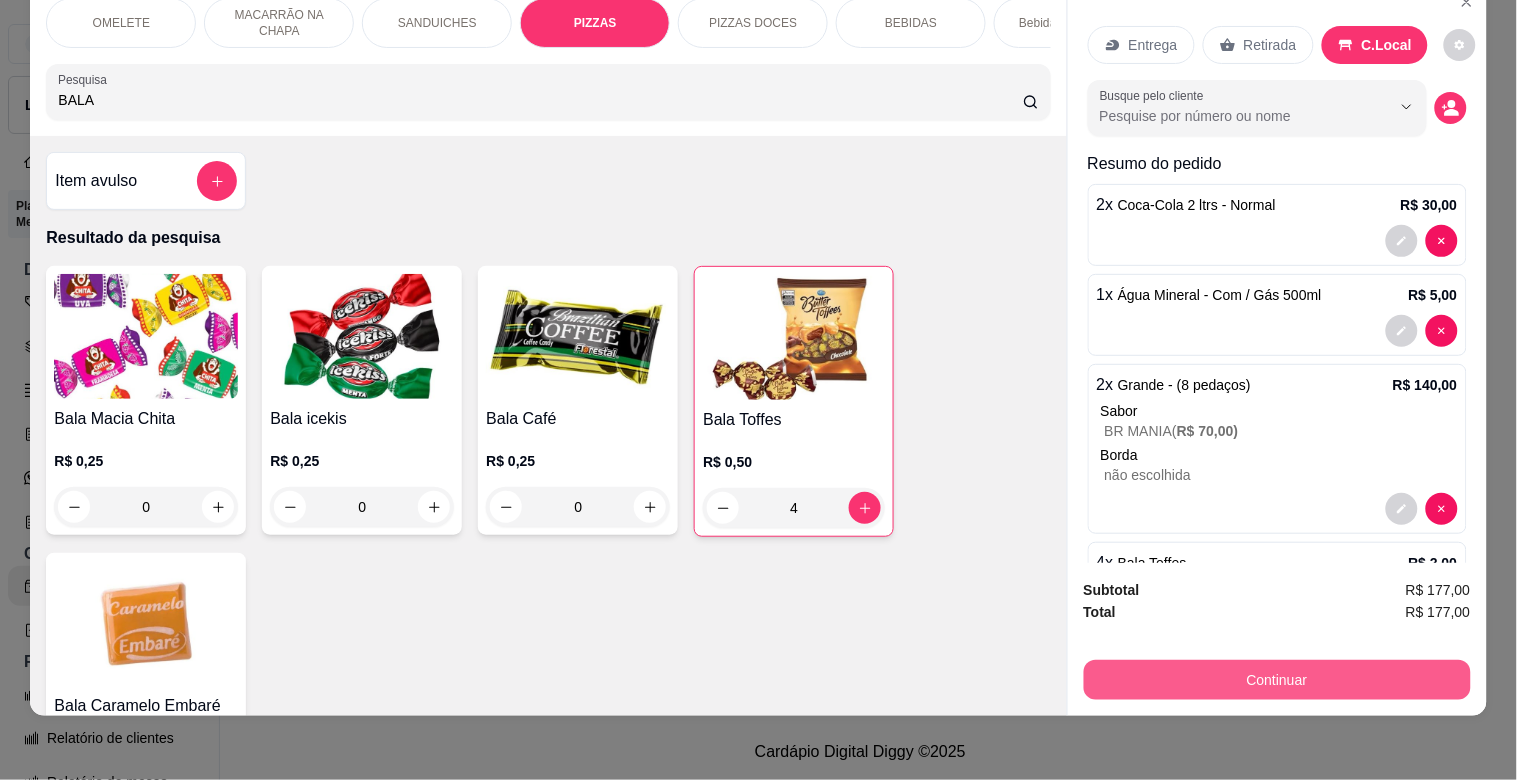 click on "Continuar" at bounding box center [1277, 680] 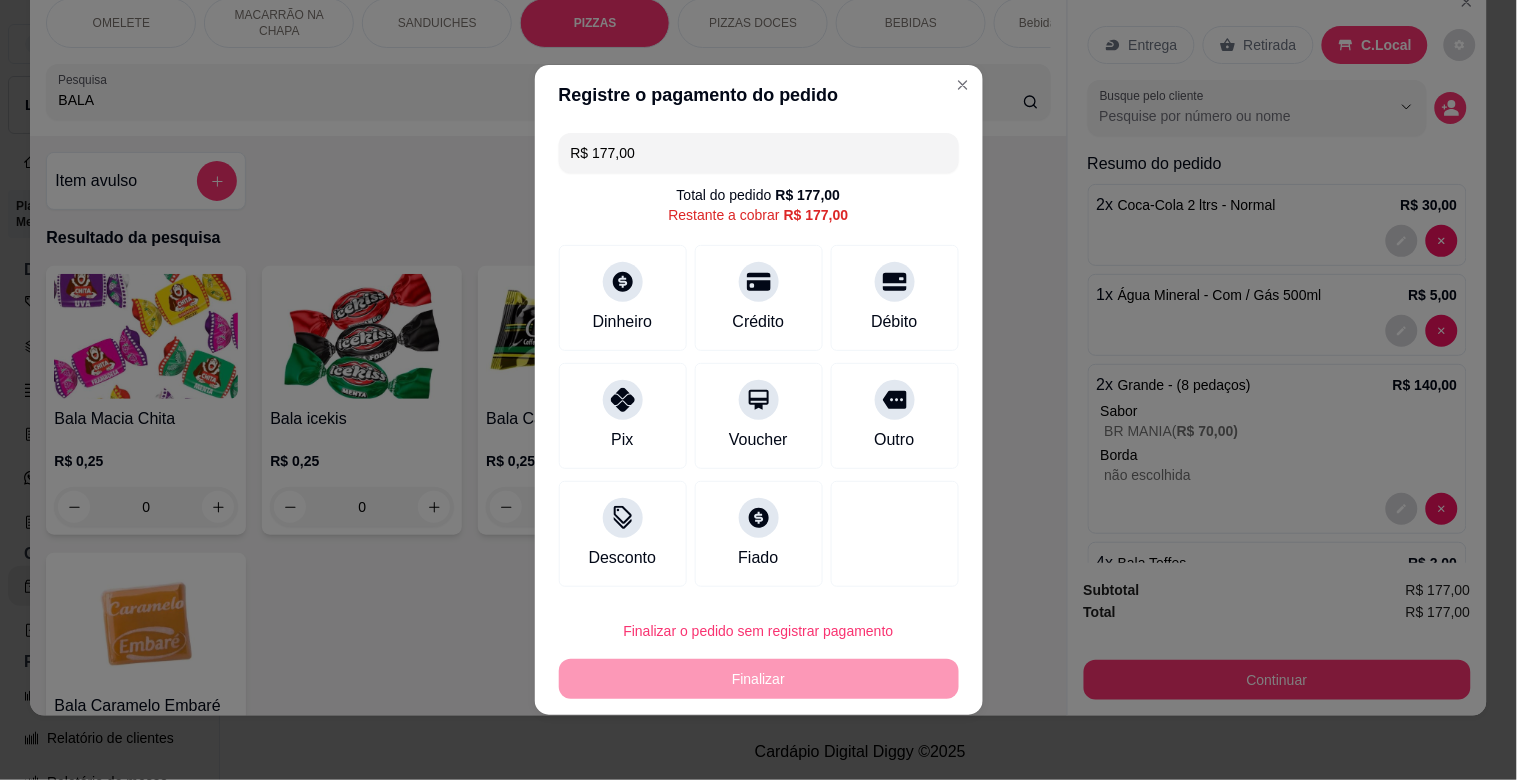 drag, startPoint x: 672, startPoint y: 158, endPoint x: 411, endPoint y: 163, distance: 261.04788 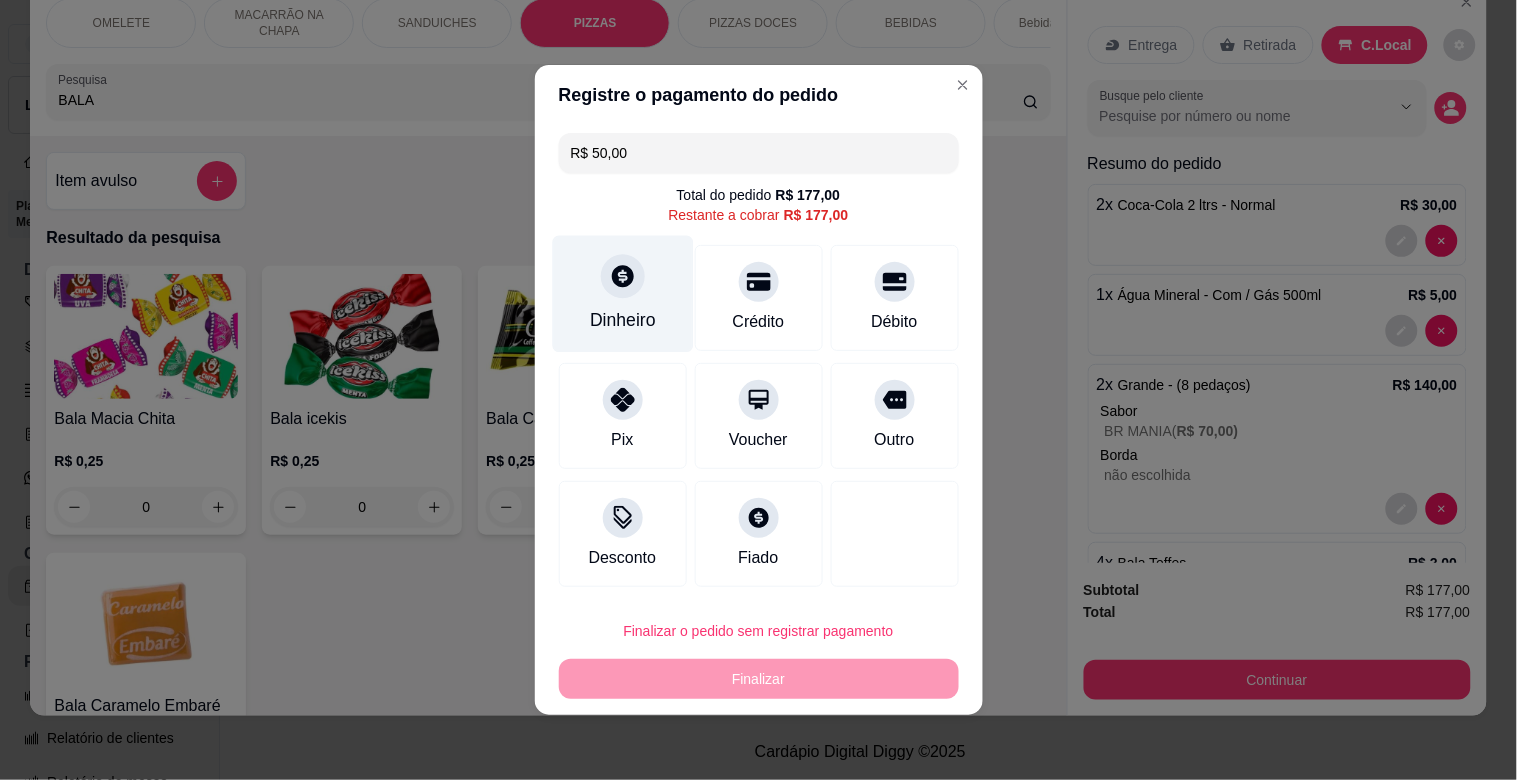click at bounding box center [623, 276] 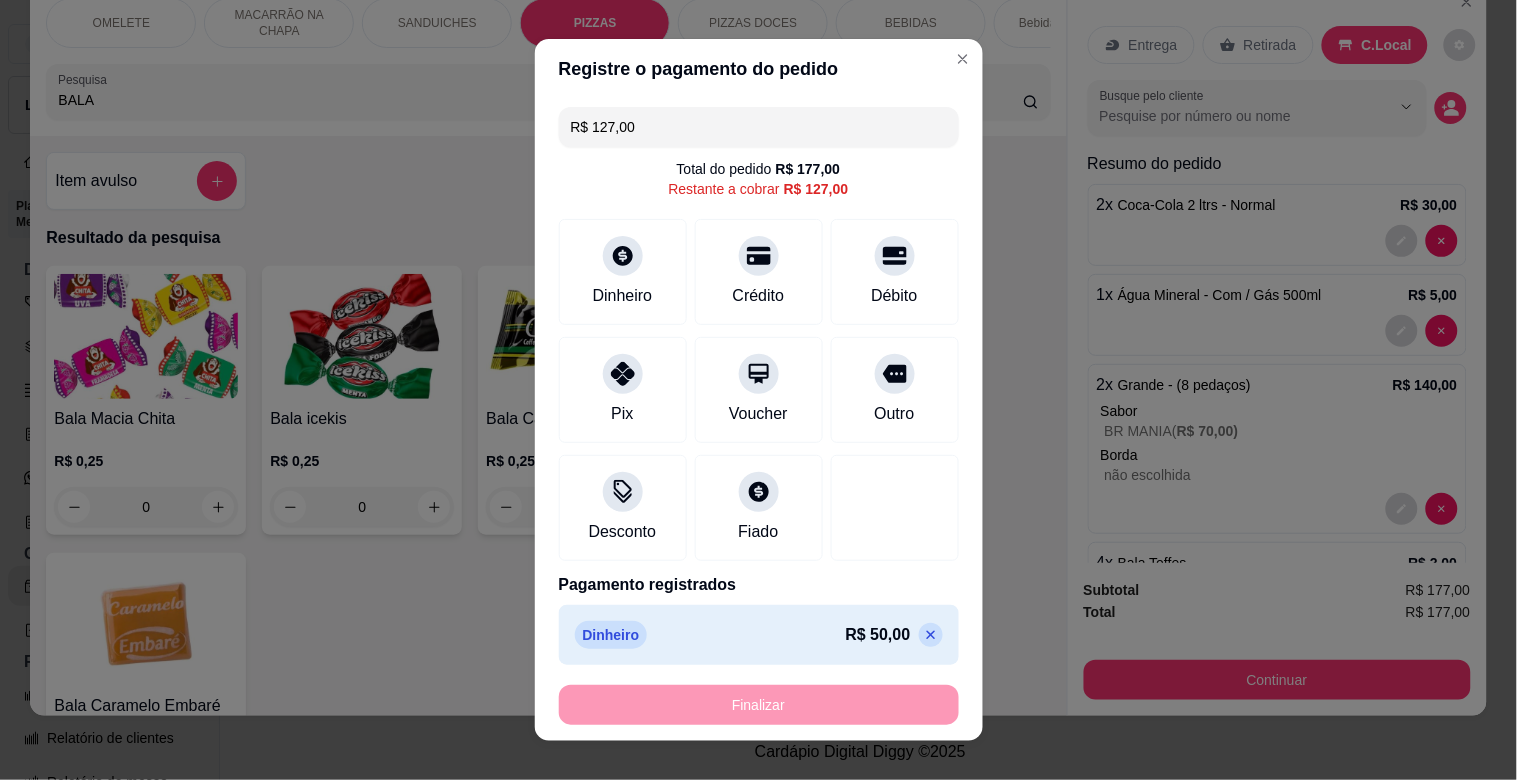 drag, startPoint x: 632, startPoint y: 125, endPoint x: 507, endPoint y: 126, distance: 125.004 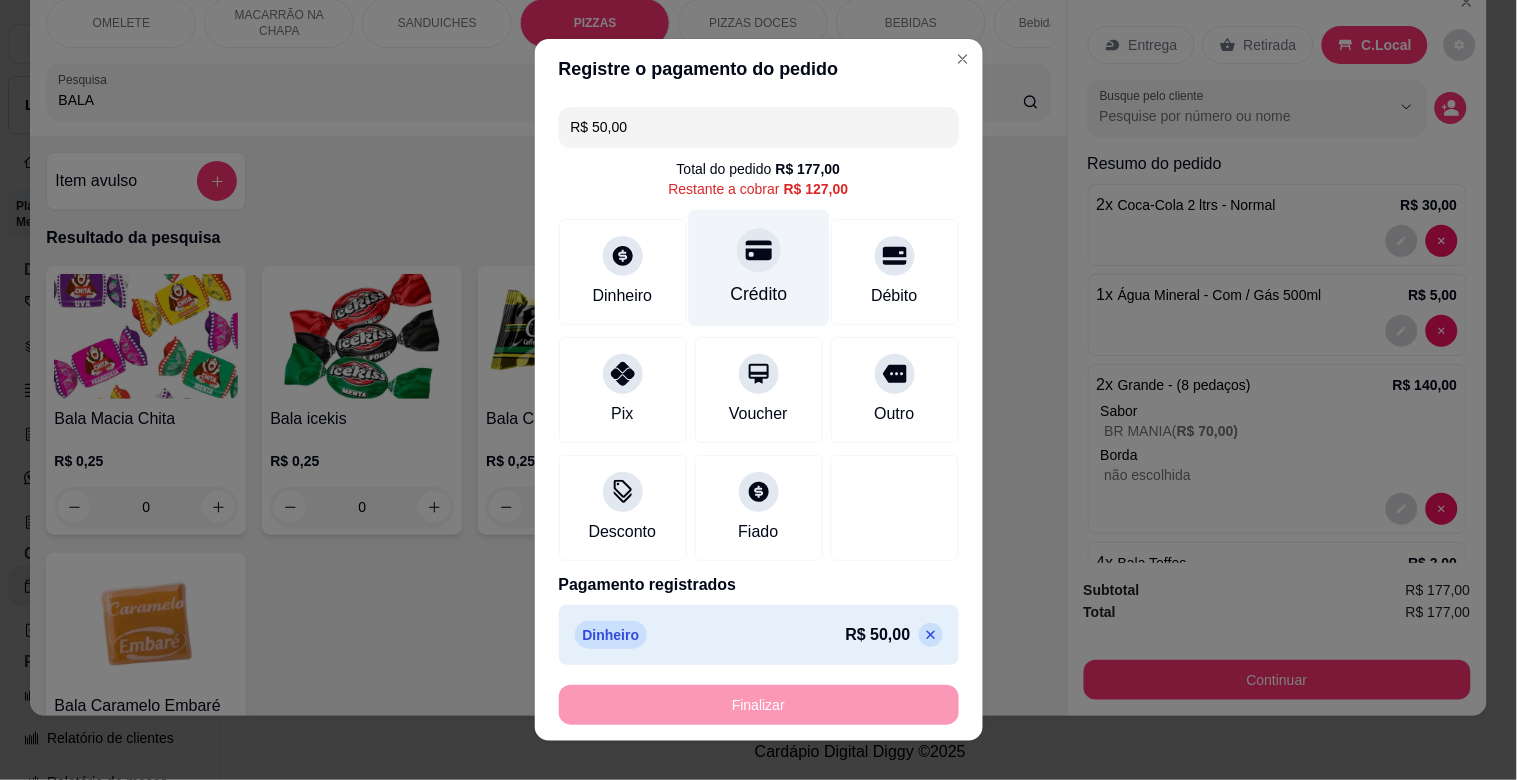 click on "Crédito" at bounding box center (758, 268) 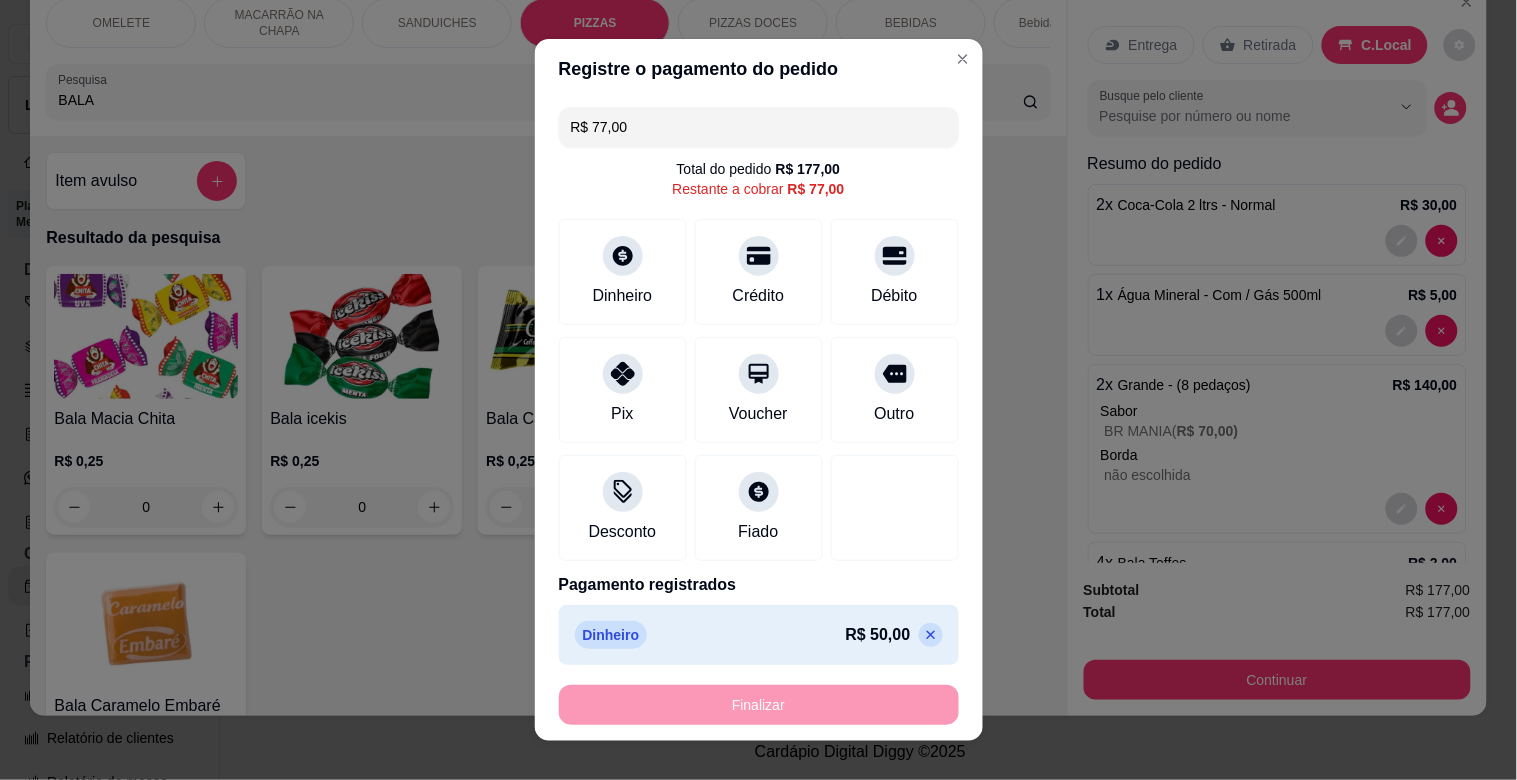 drag, startPoint x: 641, startPoint y: 123, endPoint x: 478, endPoint y: 143, distance: 164.22241 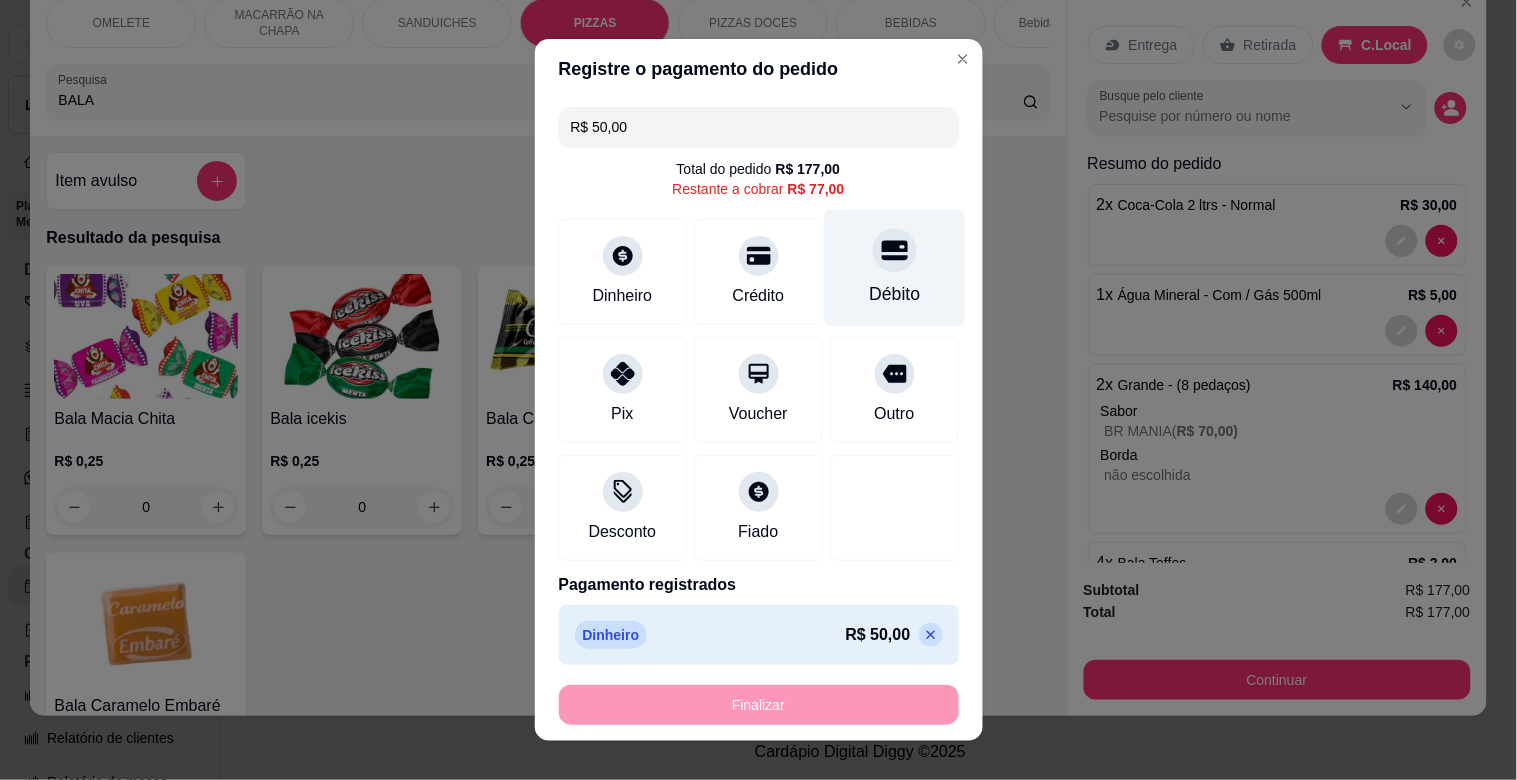 click on "Débito" at bounding box center [894, 294] 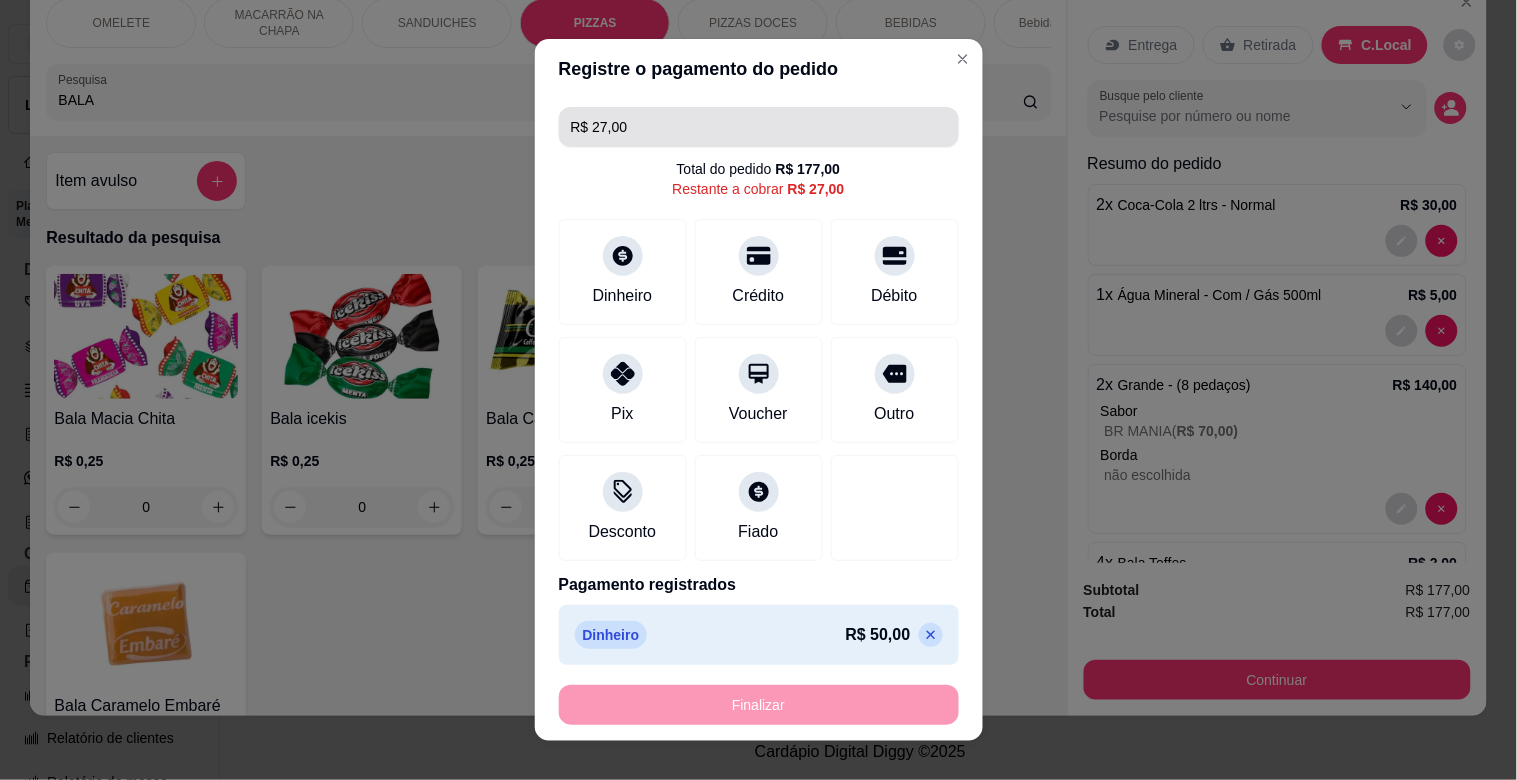 drag, startPoint x: 643, startPoint y: 131, endPoint x: 490, endPoint y: 131, distance: 153 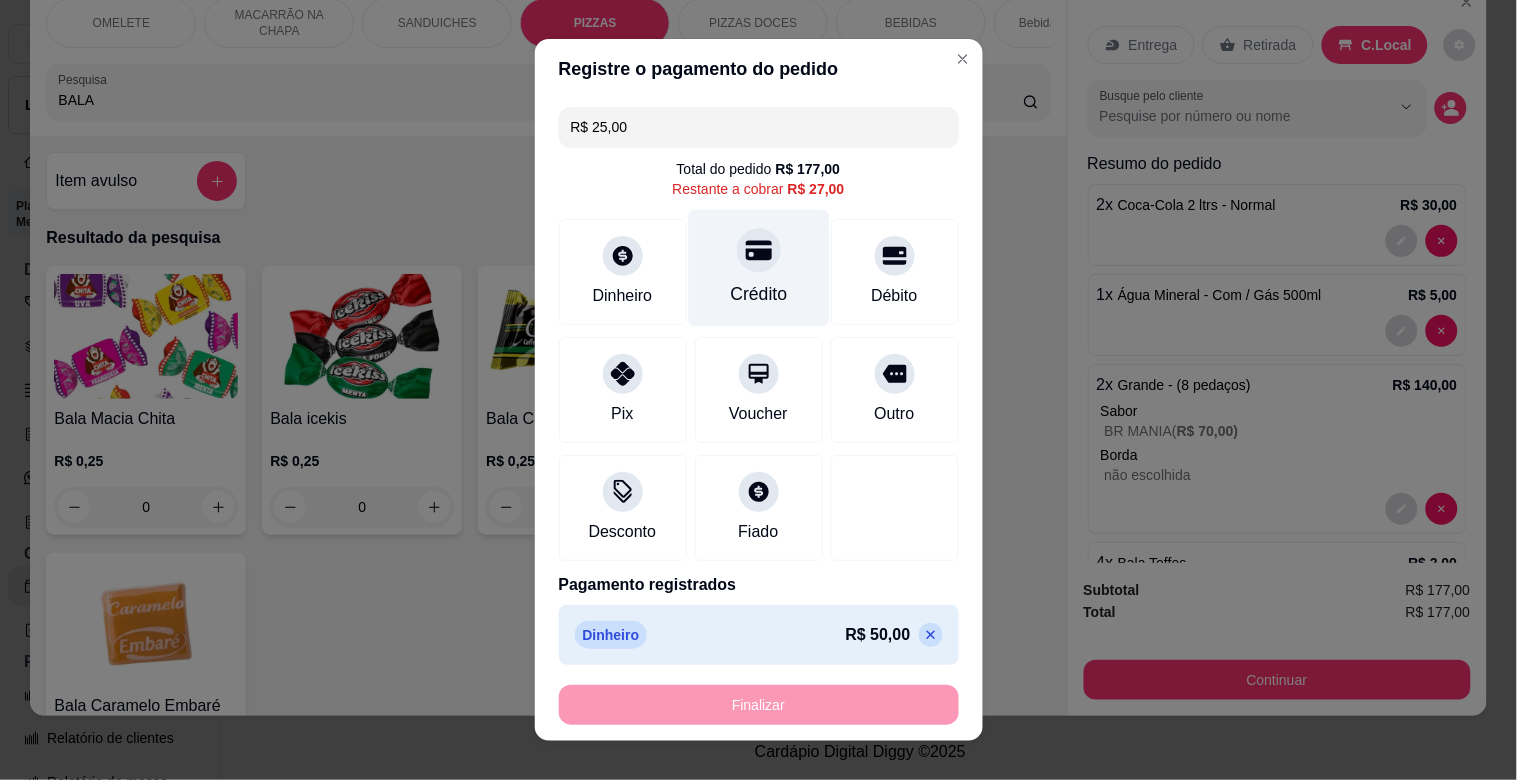 click at bounding box center [759, 250] 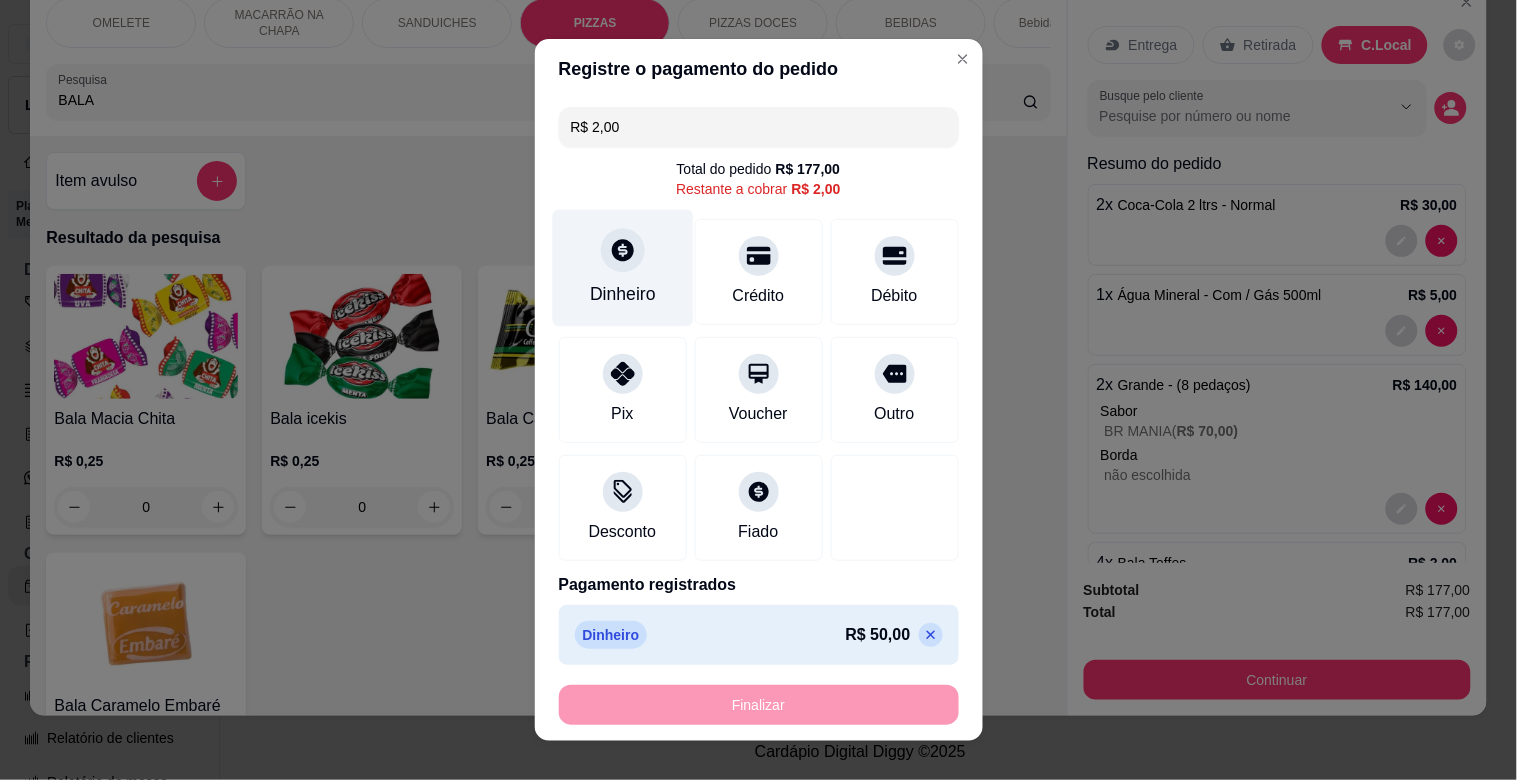 click on "Dinheiro" at bounding box center (622, 268) 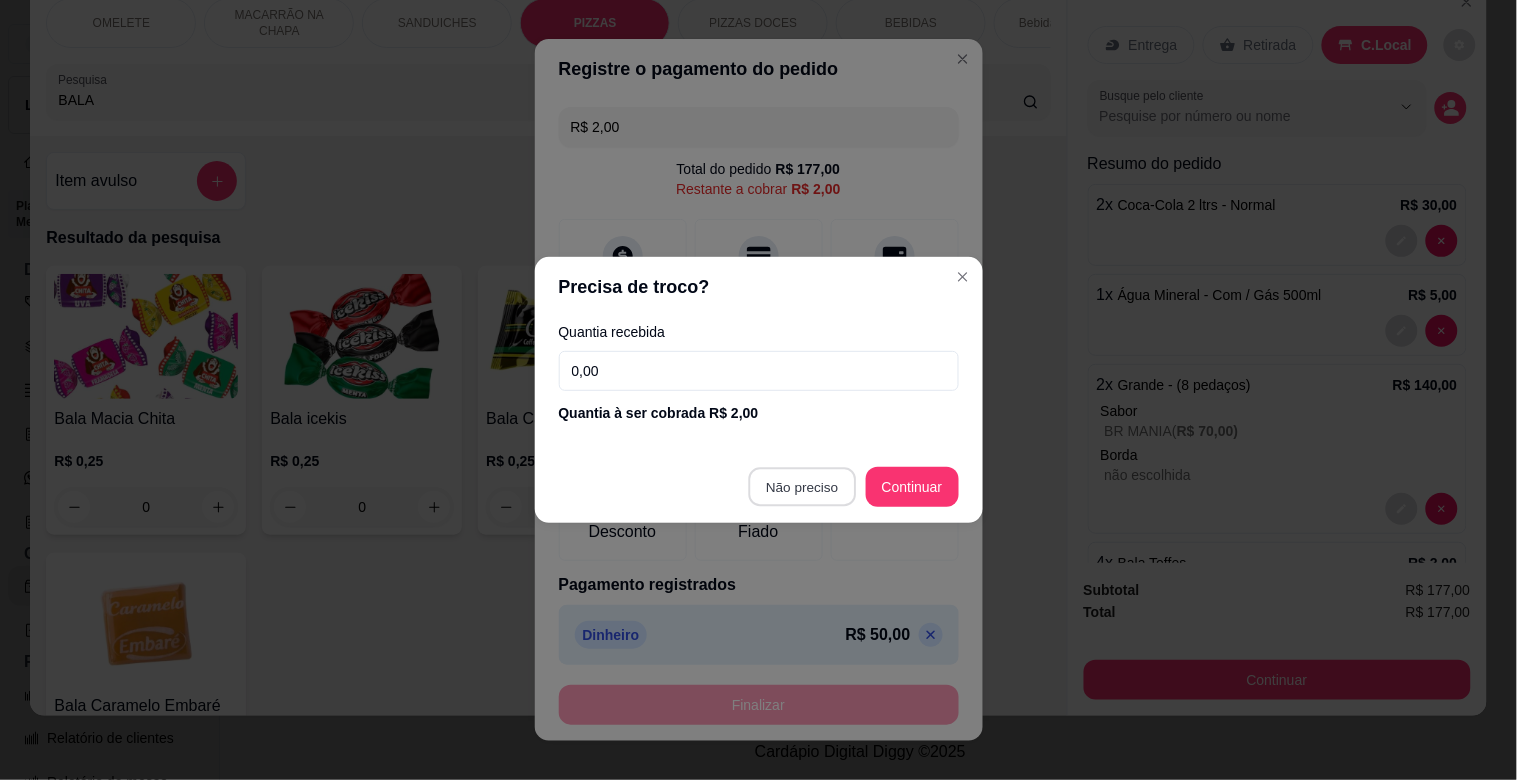 type on "R$ 0,00" 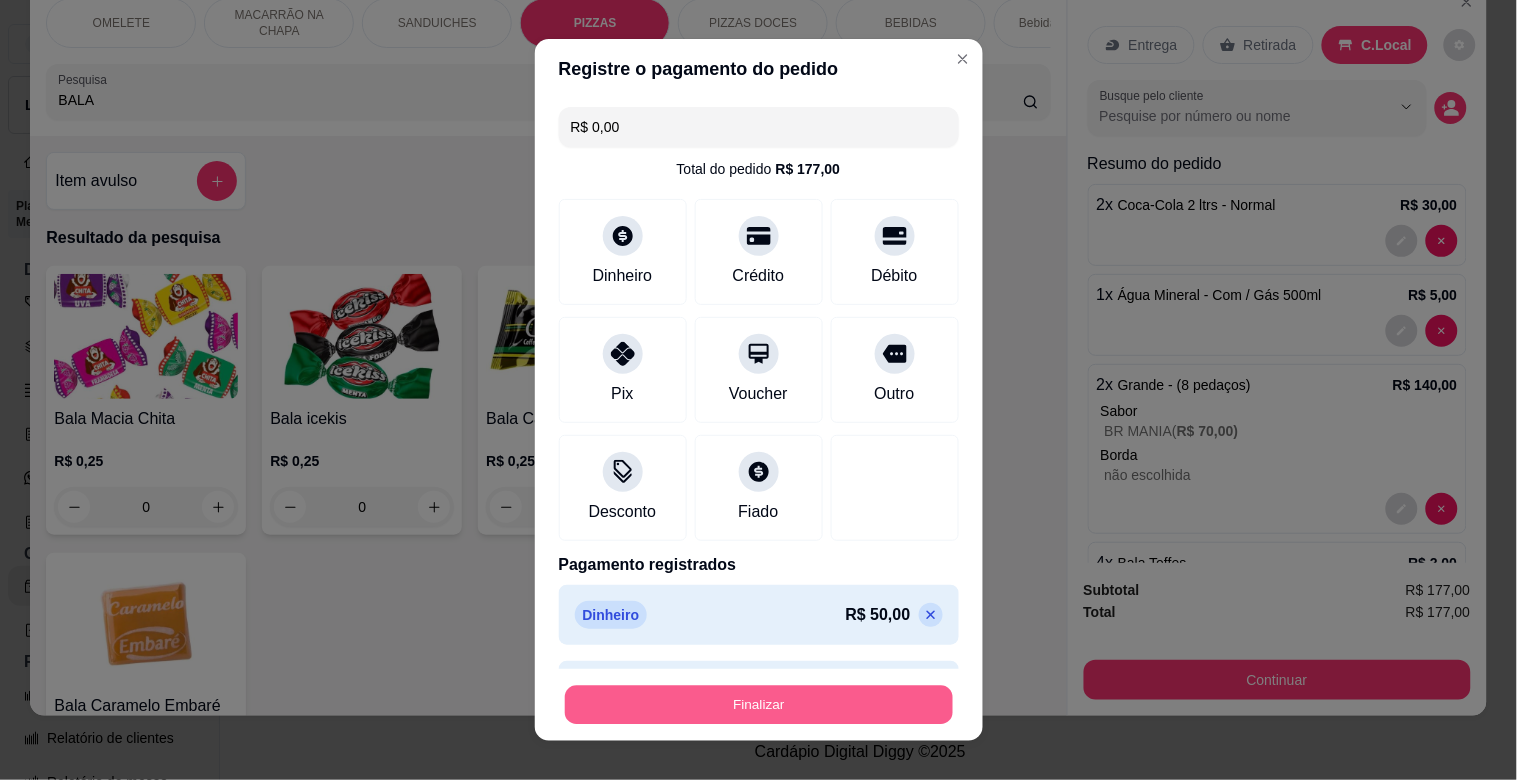 click on "Finalizar" at bounding box center [759, 705] 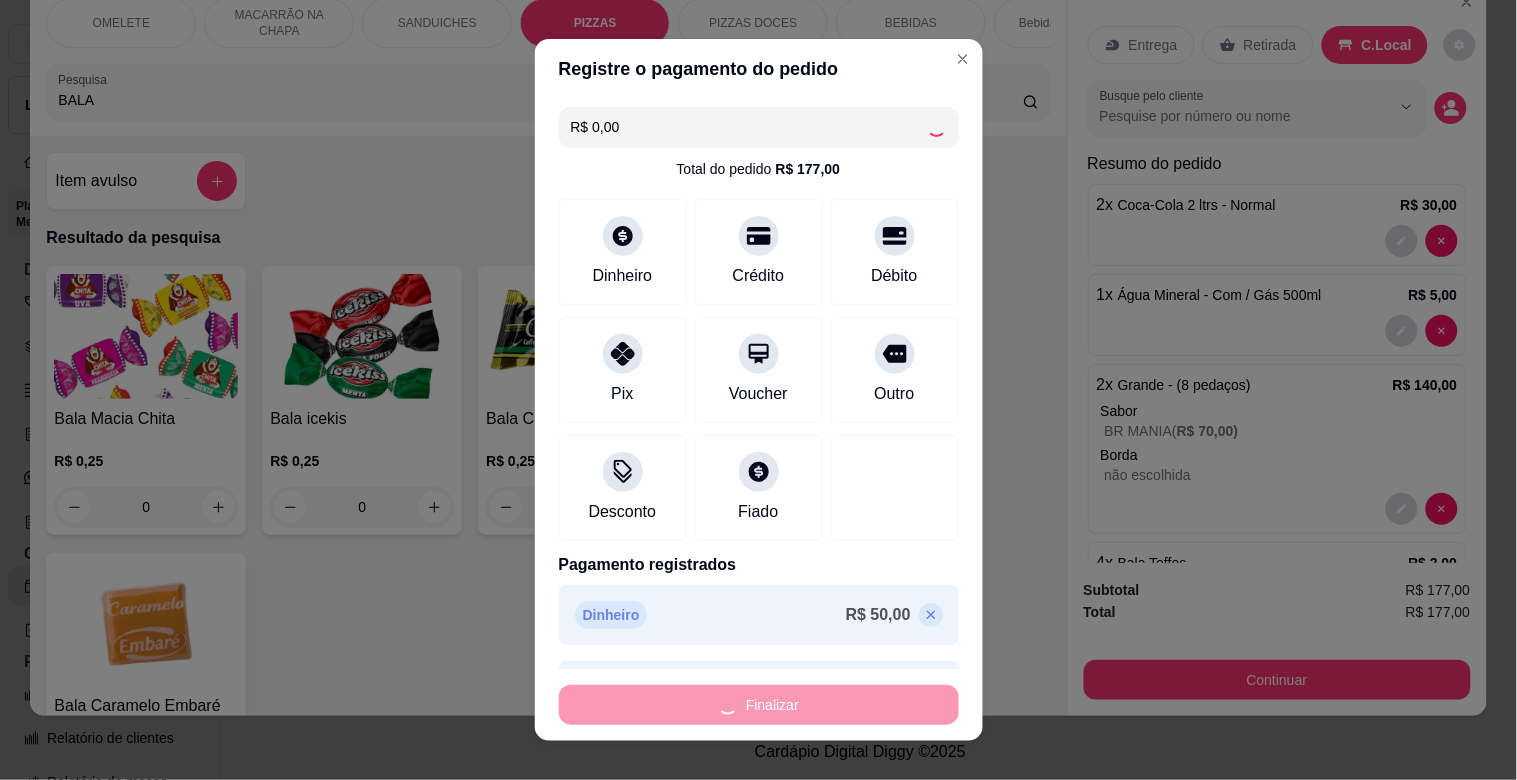 type on "0" 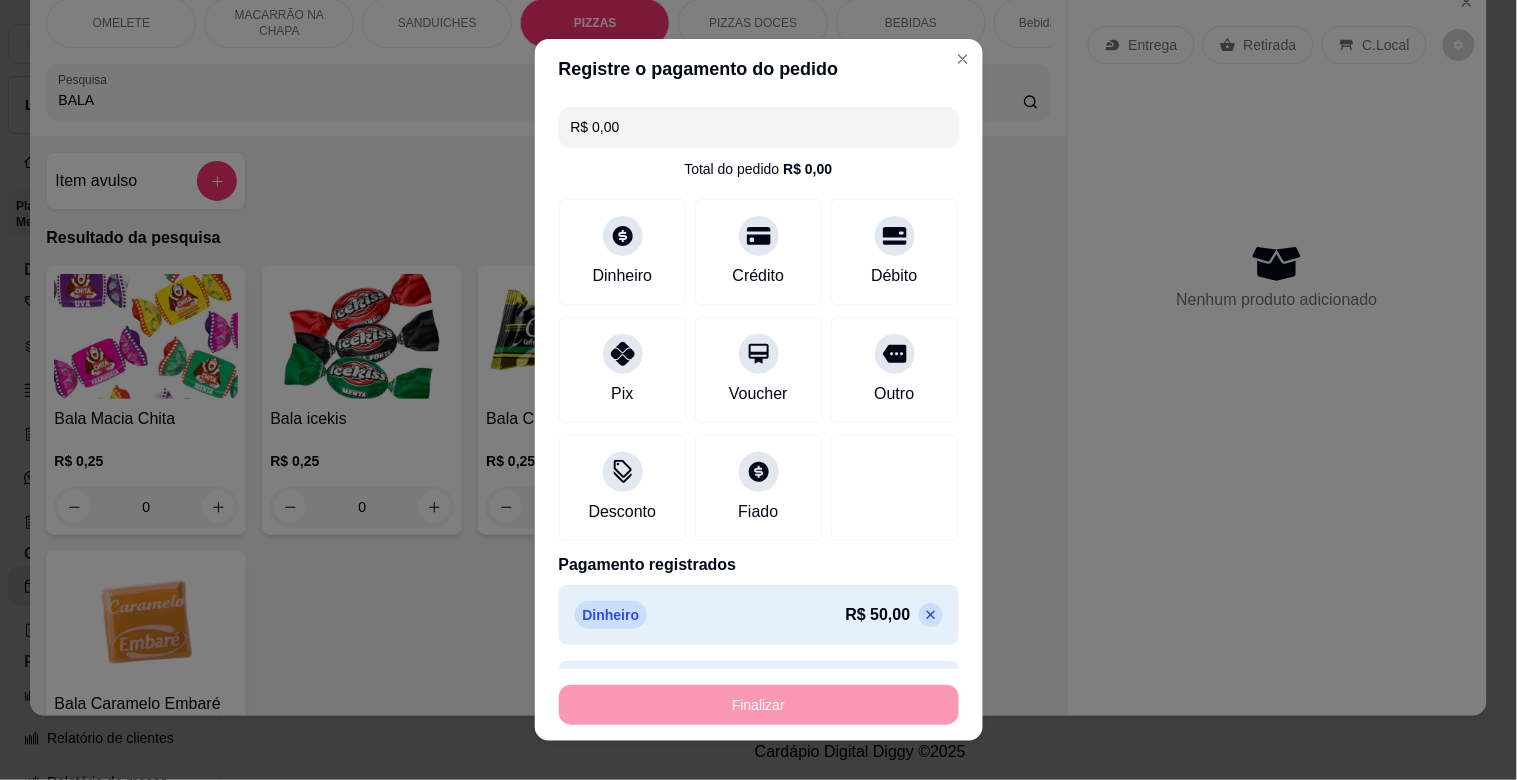 type on "-R$ 177,00" 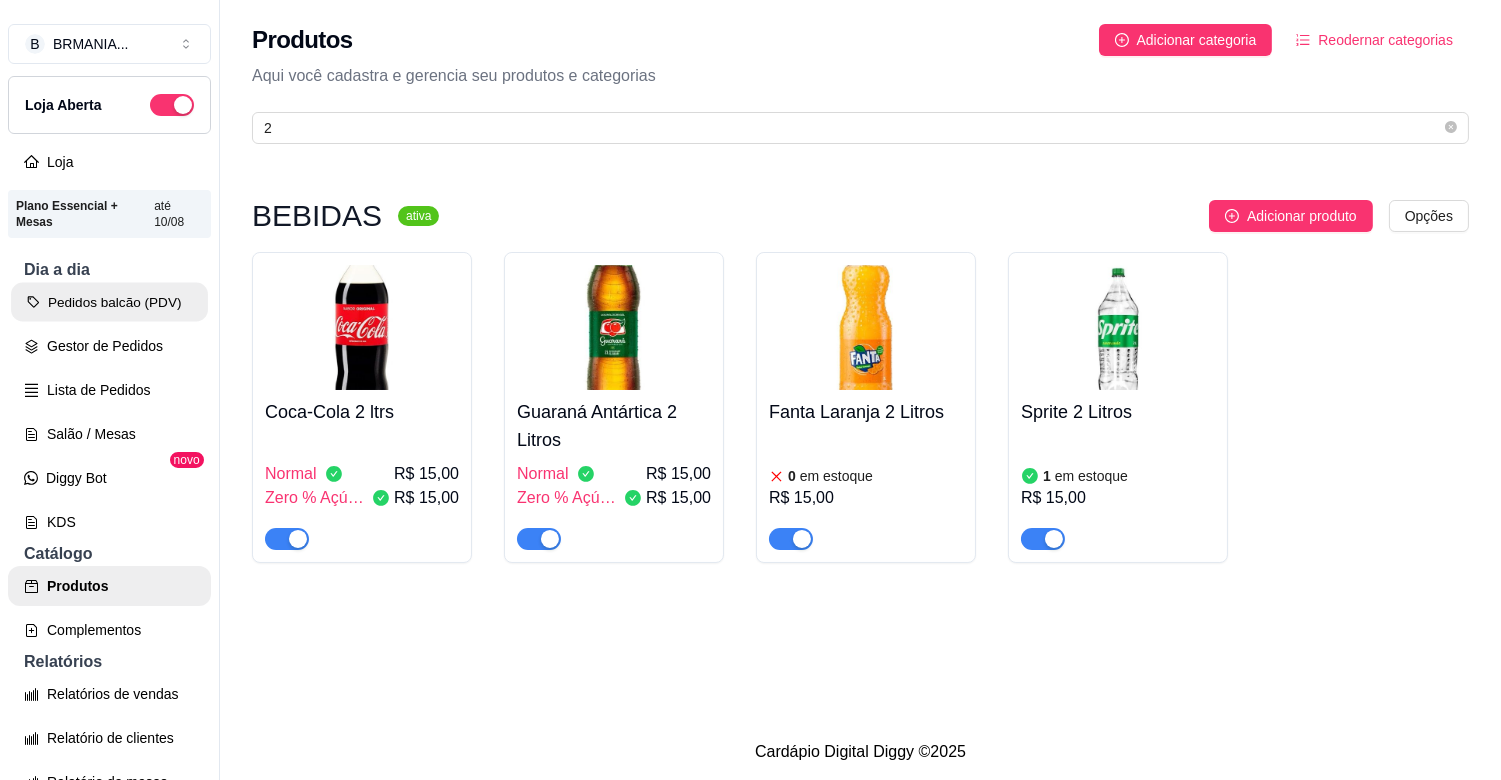 click on "Pedidos balcão (PDV)" at bounding box center [109, 302] 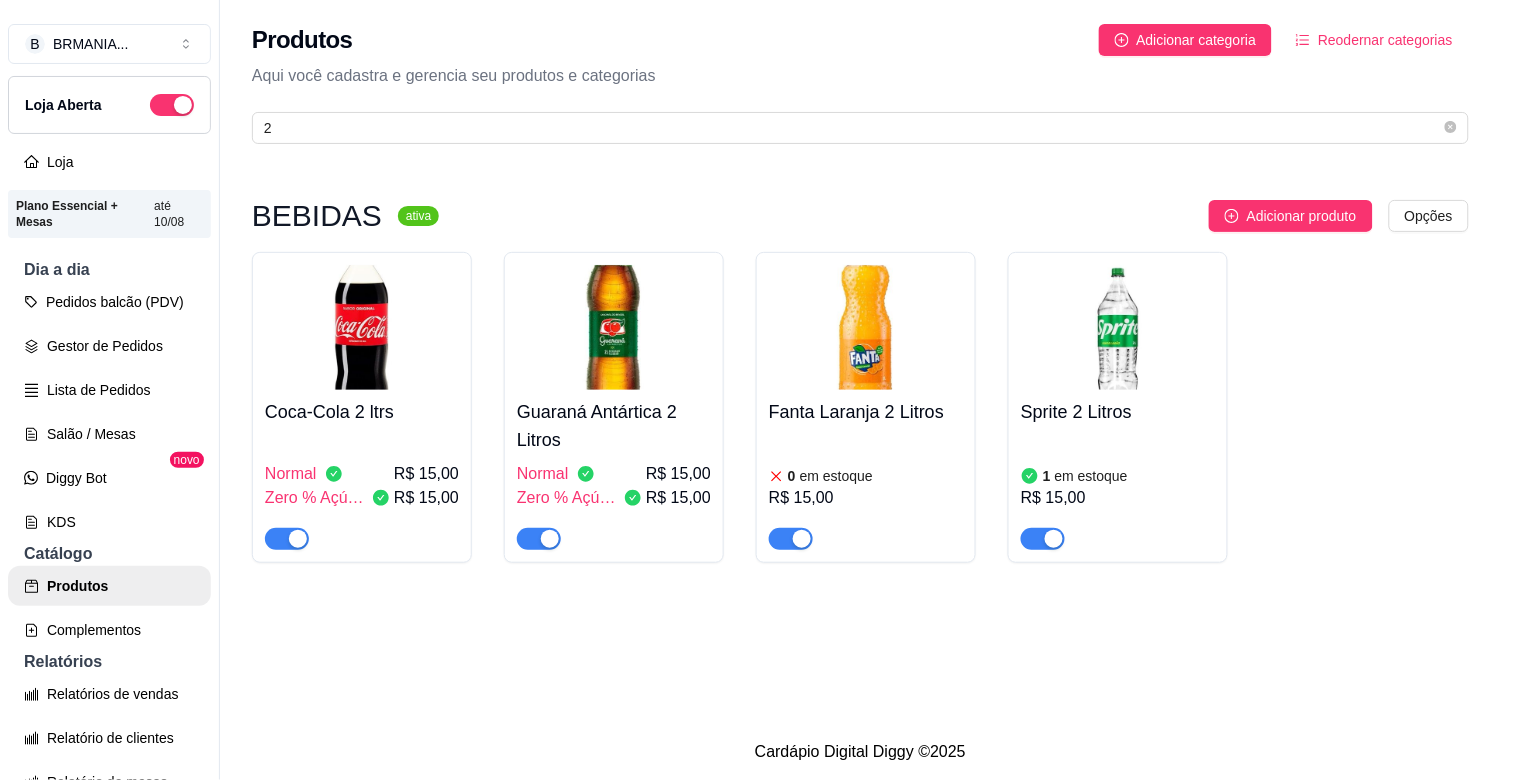 click on "Pesquisa" at bounding box center [540, 141] 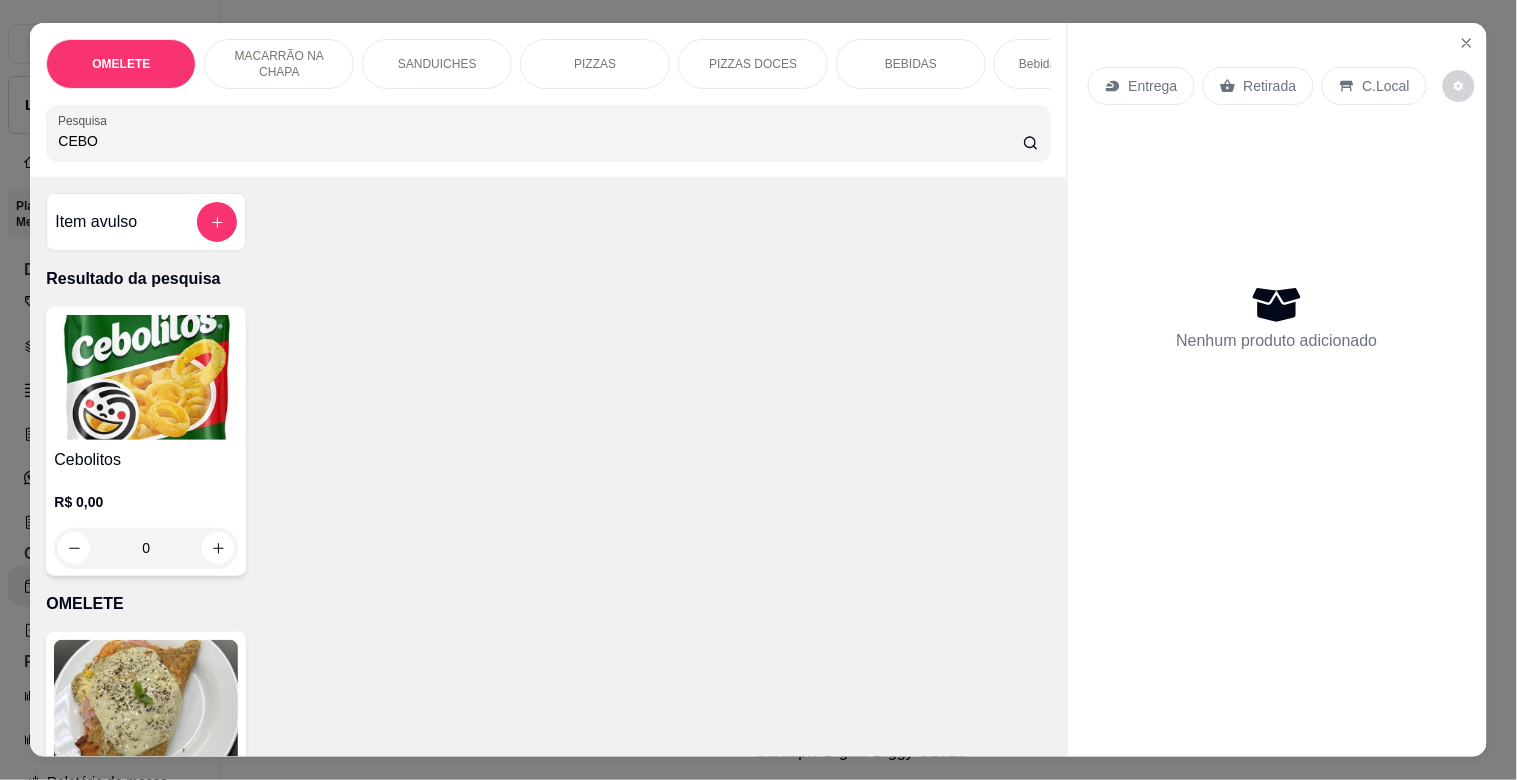 type on "CEBO" 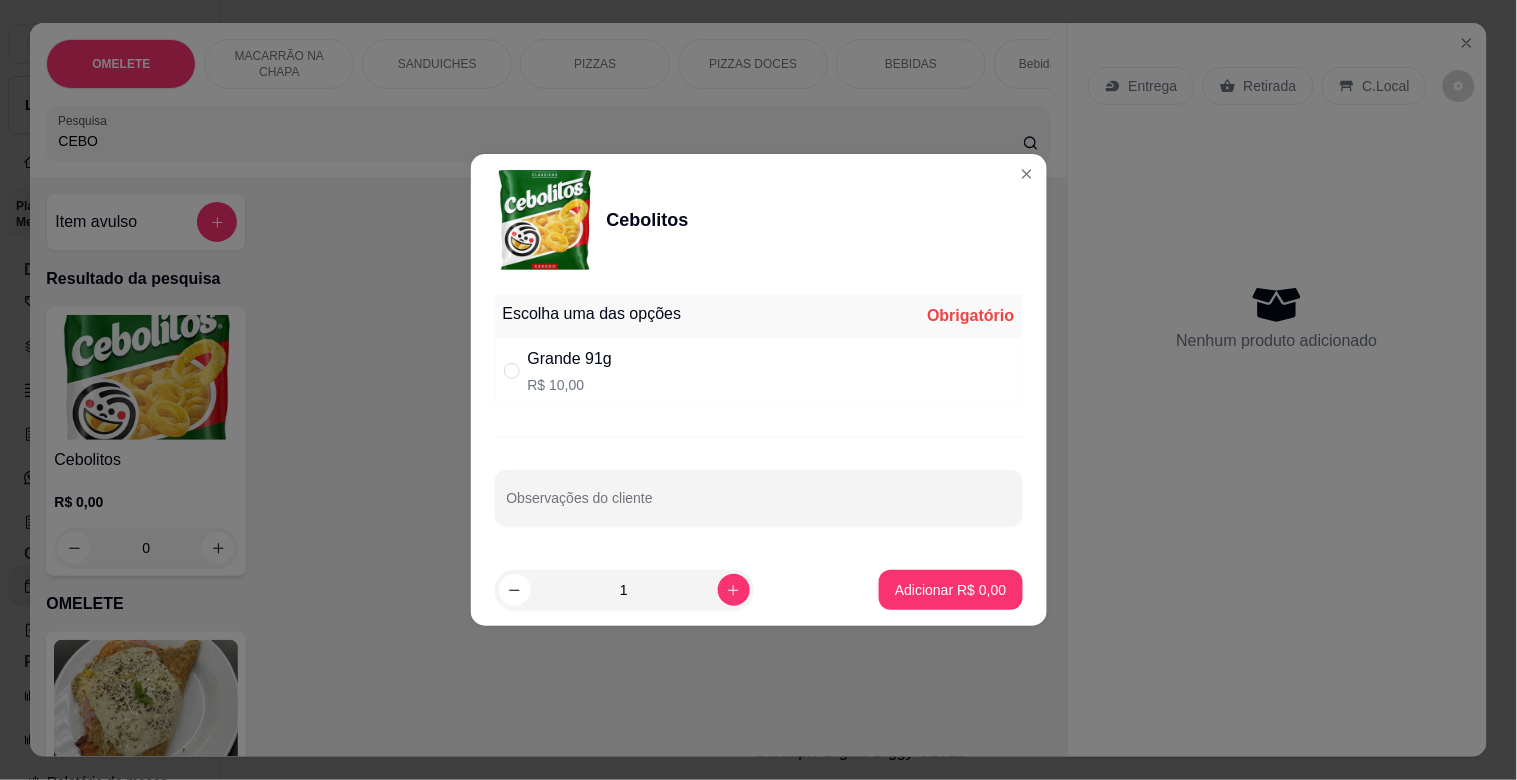 click on "Grande 91g R$ 10,00" at bounding box center [759, 371] 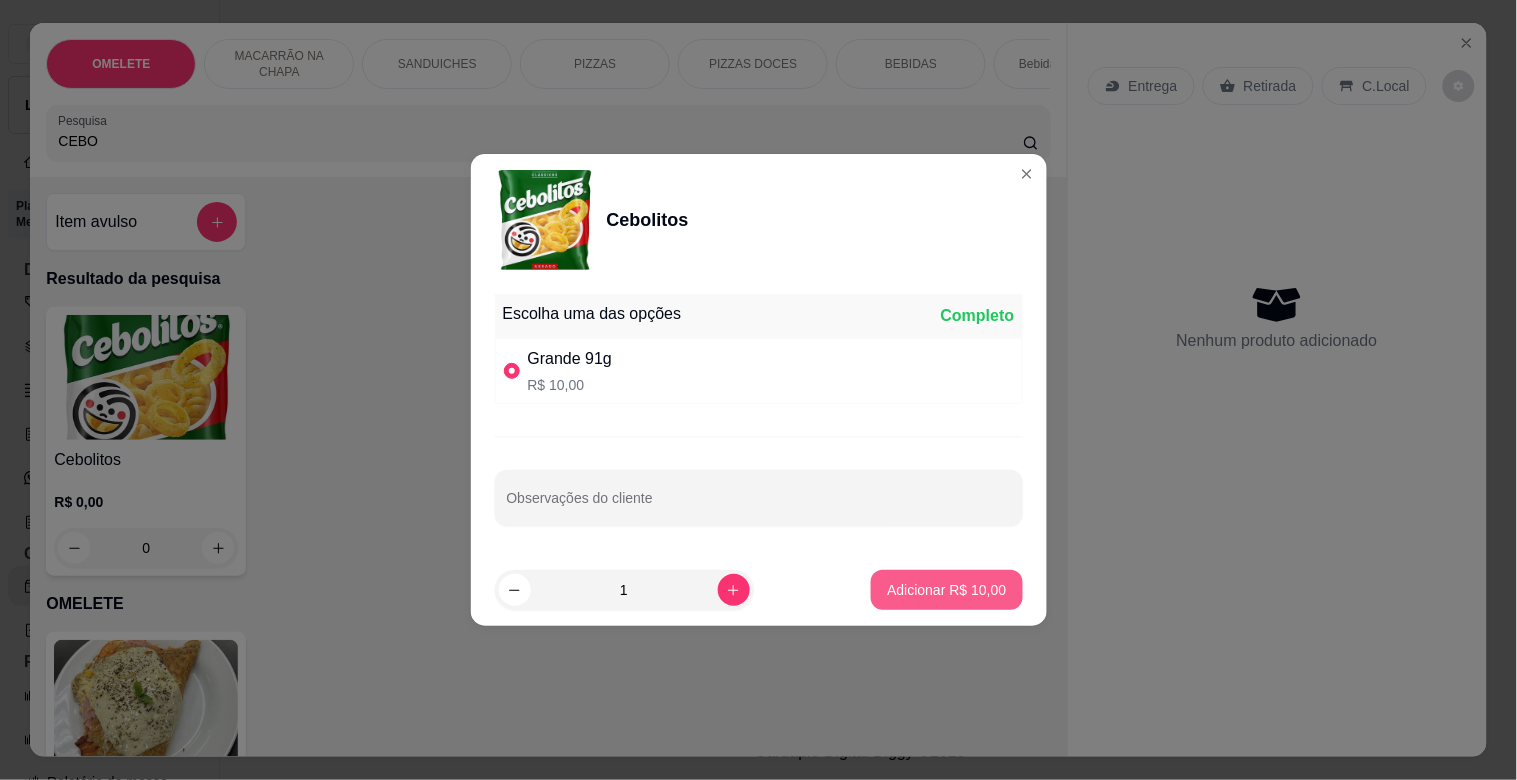 click on "Adicionar   R$ 10,00" at bounding box center [946, 590] 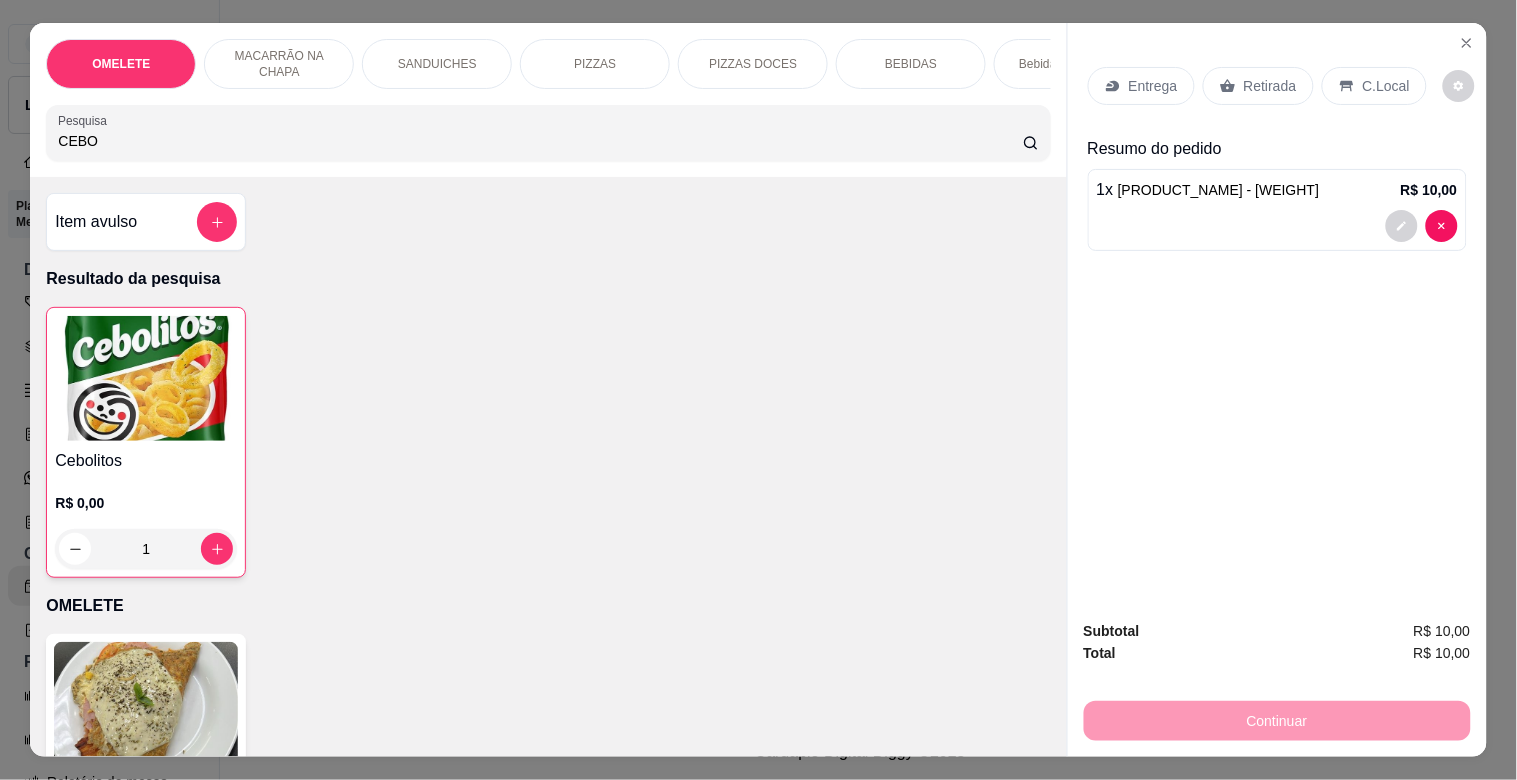 click on "Retirada" at bounding box center (1258, 86) 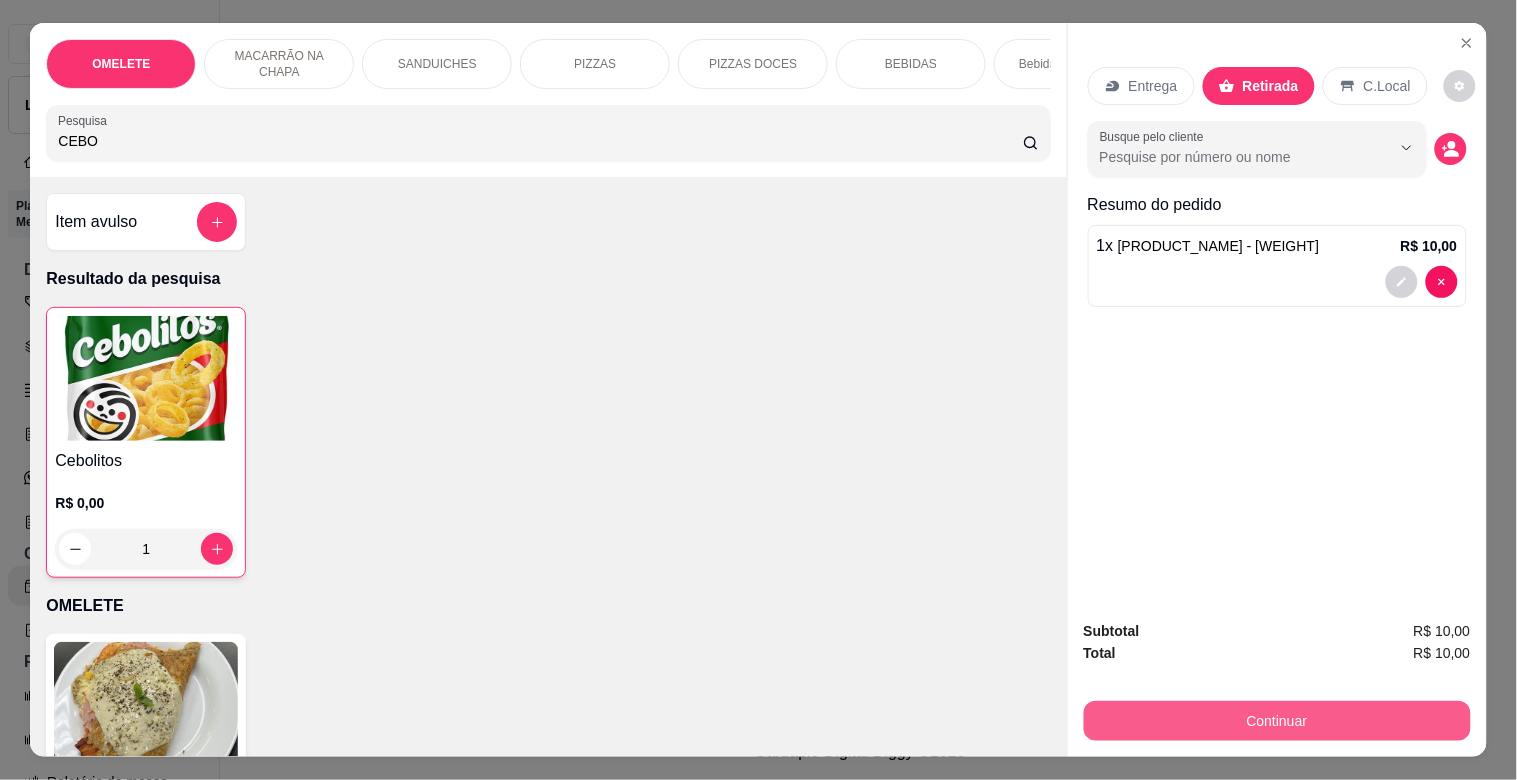 click on "Continuar" at bounding box center [1277, 721] 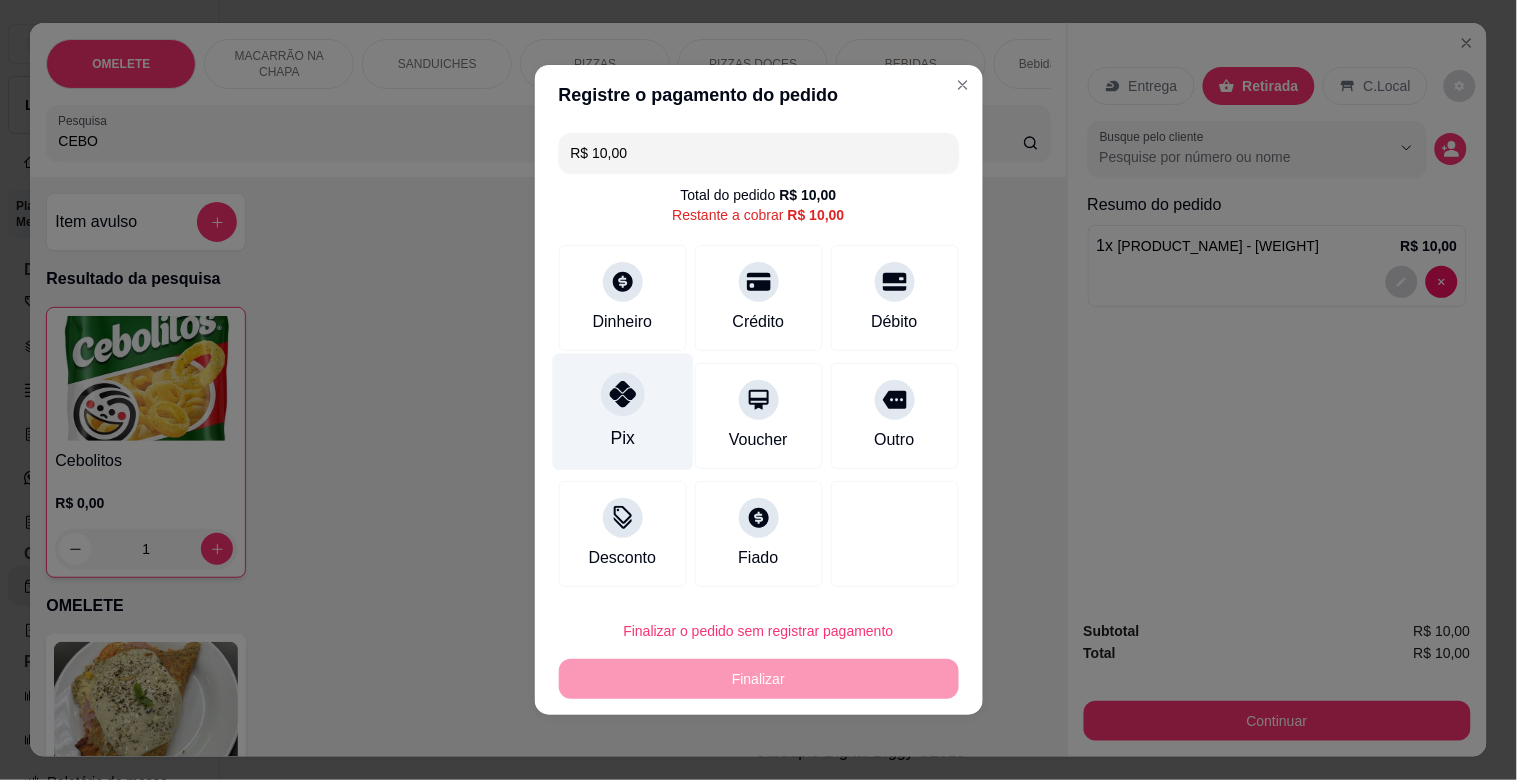 click at bounding box center (623, 394) 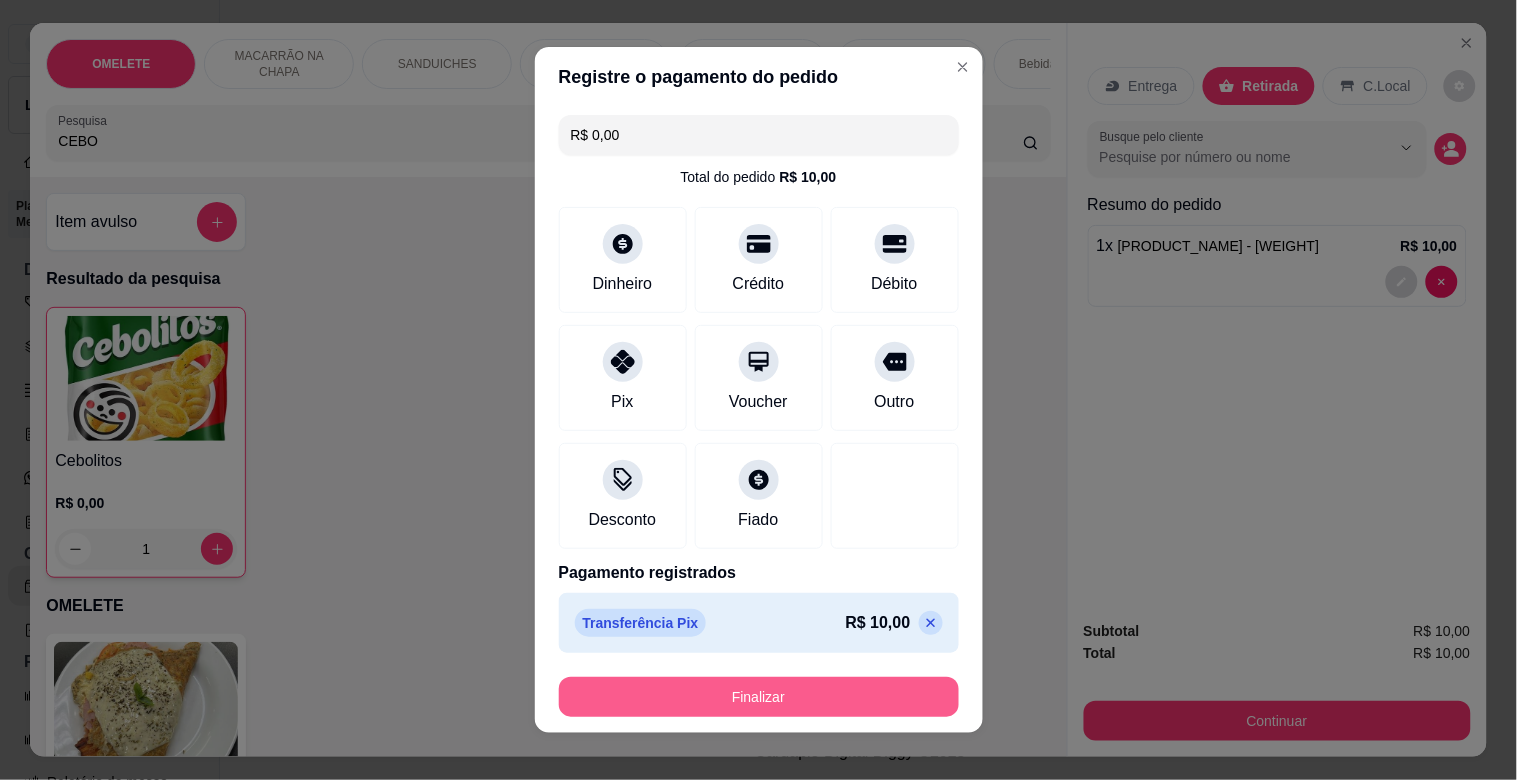 click on "Finalizar" at bounding box center (759, 697) 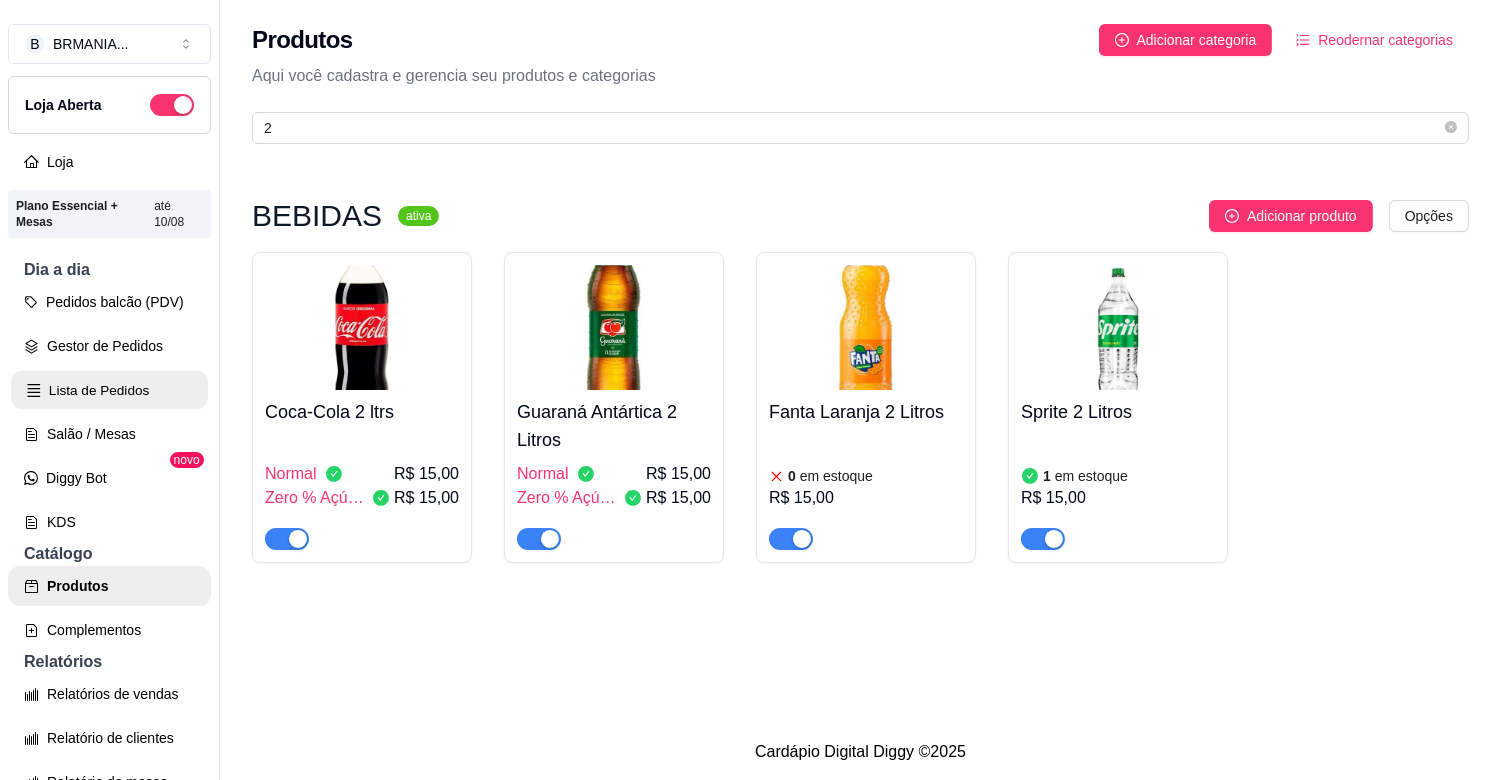 click on "Lista de Pedidos" at bounding box center [109, 390] 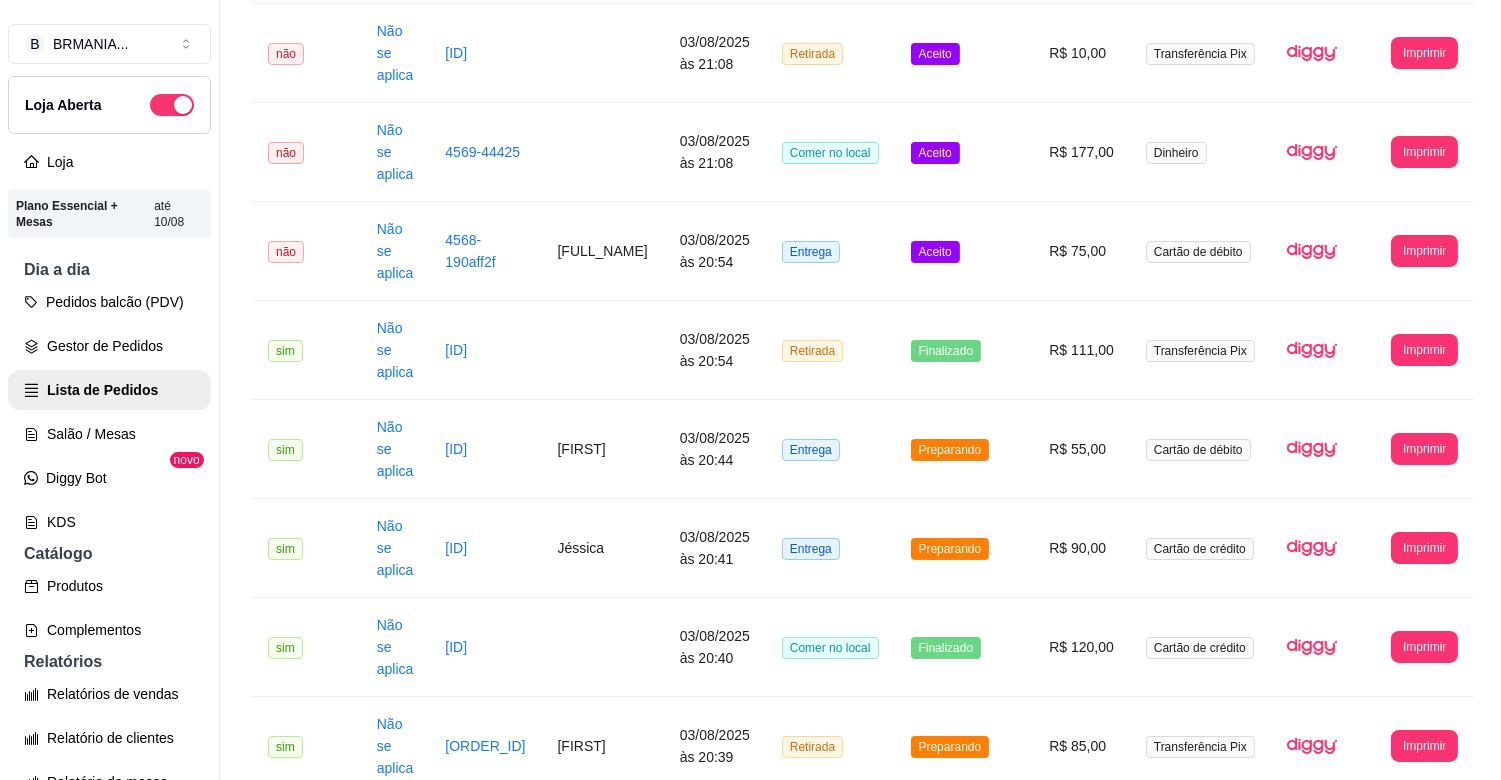 scroll, scrollTop: 266, scrollLeft: 0, axis: vertical 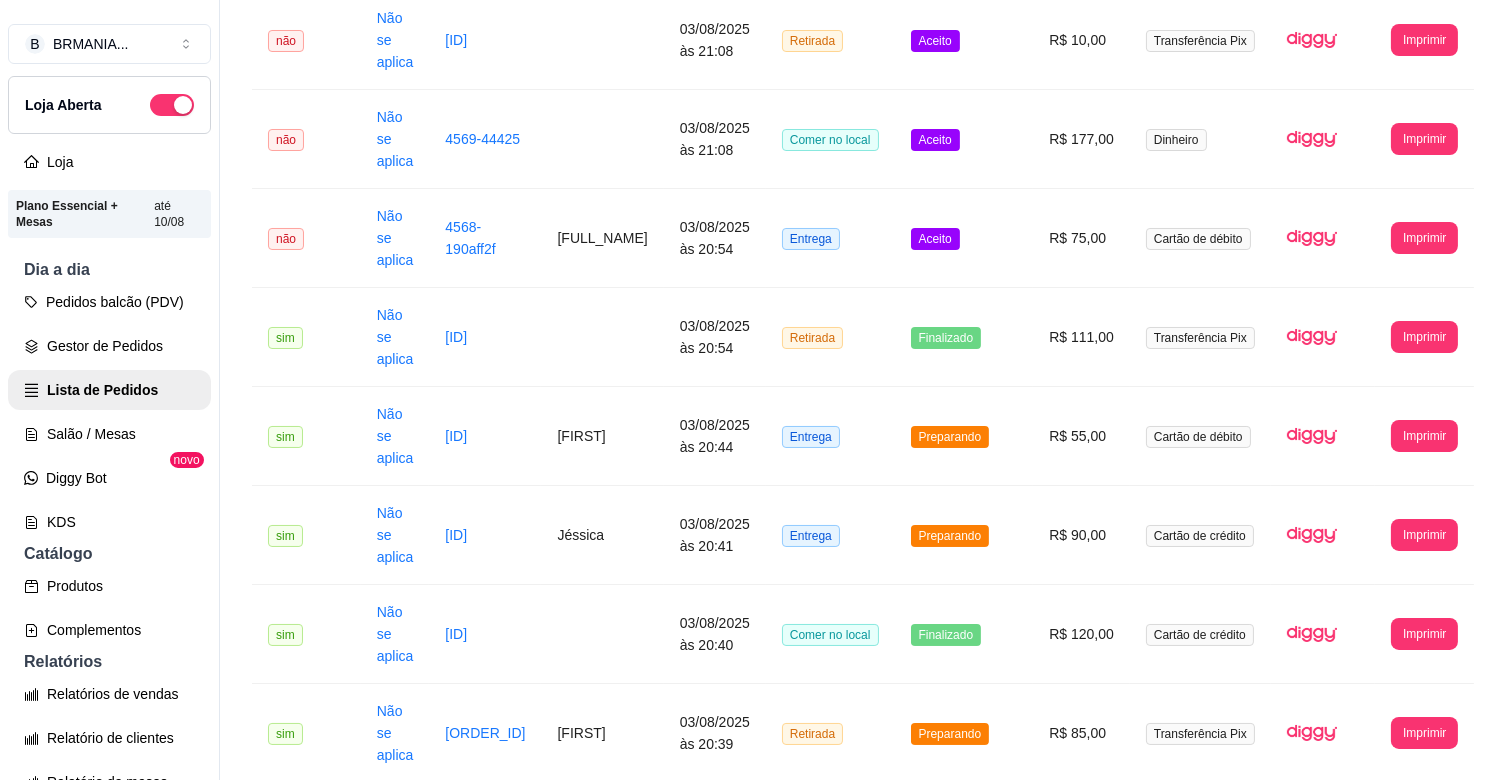 click on "**********" at bounding box center [860, 1425] 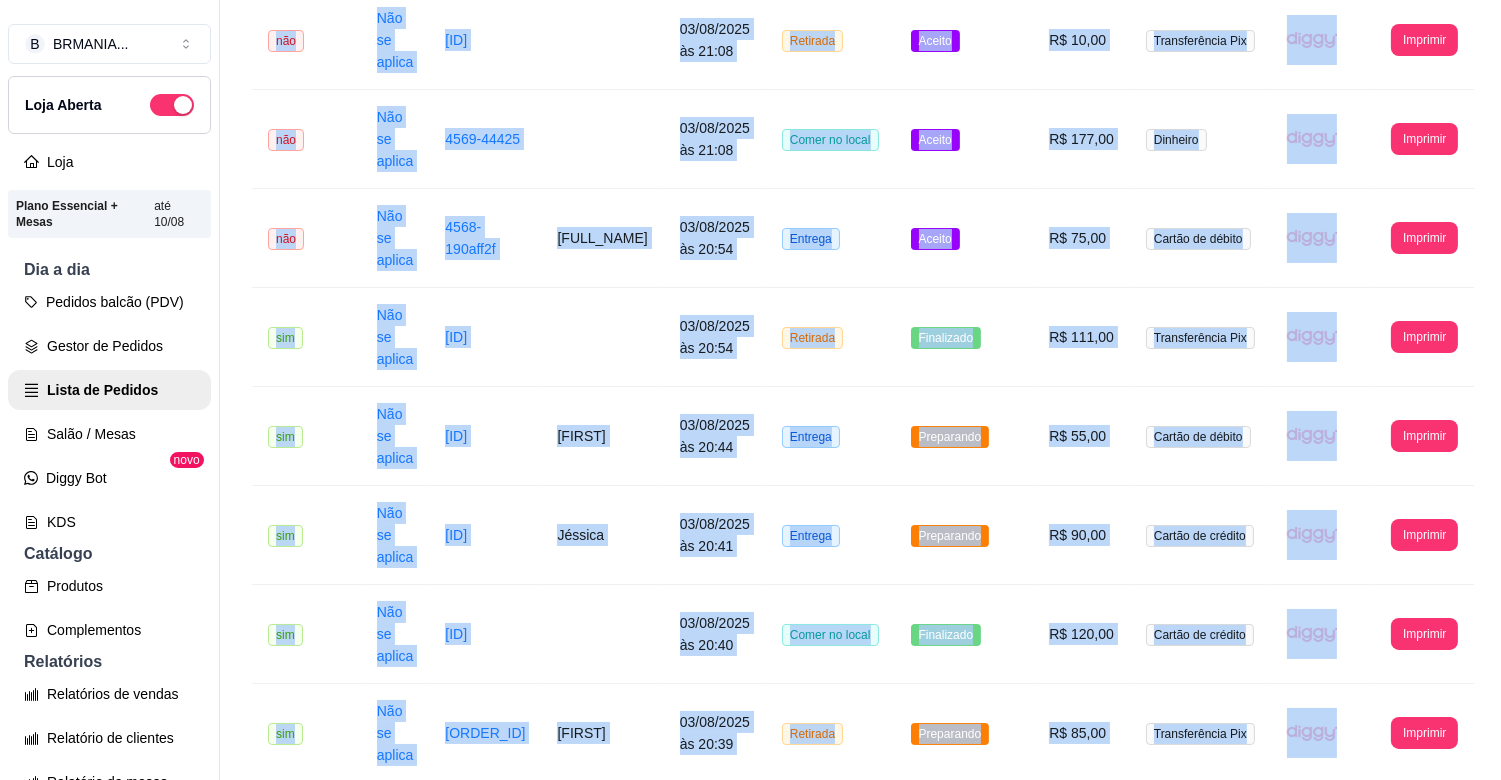 click on "**********" at bounding box center (860, 1425) 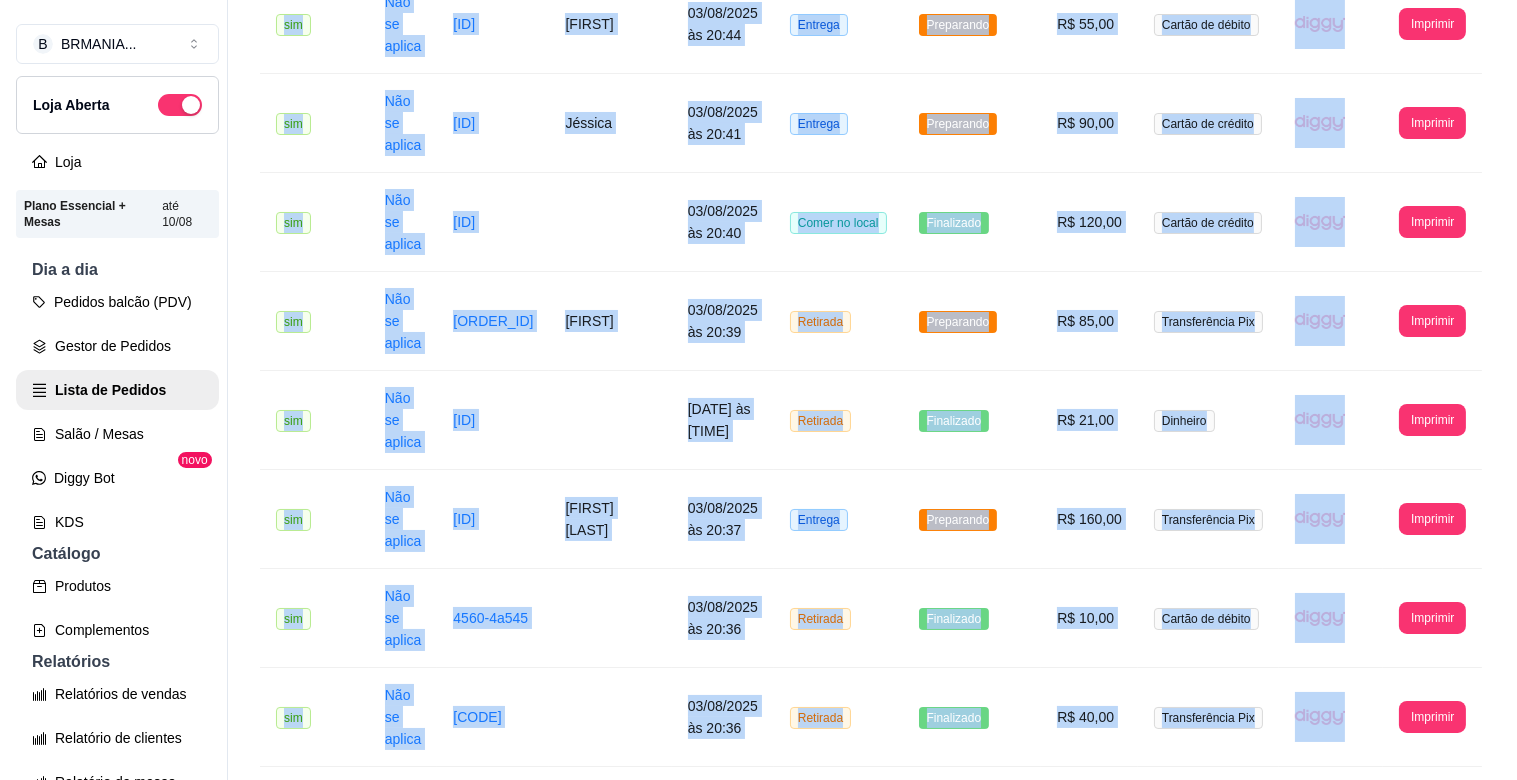 scroll, scrollTop: 711, scrollLeft: 0, axis: vertical 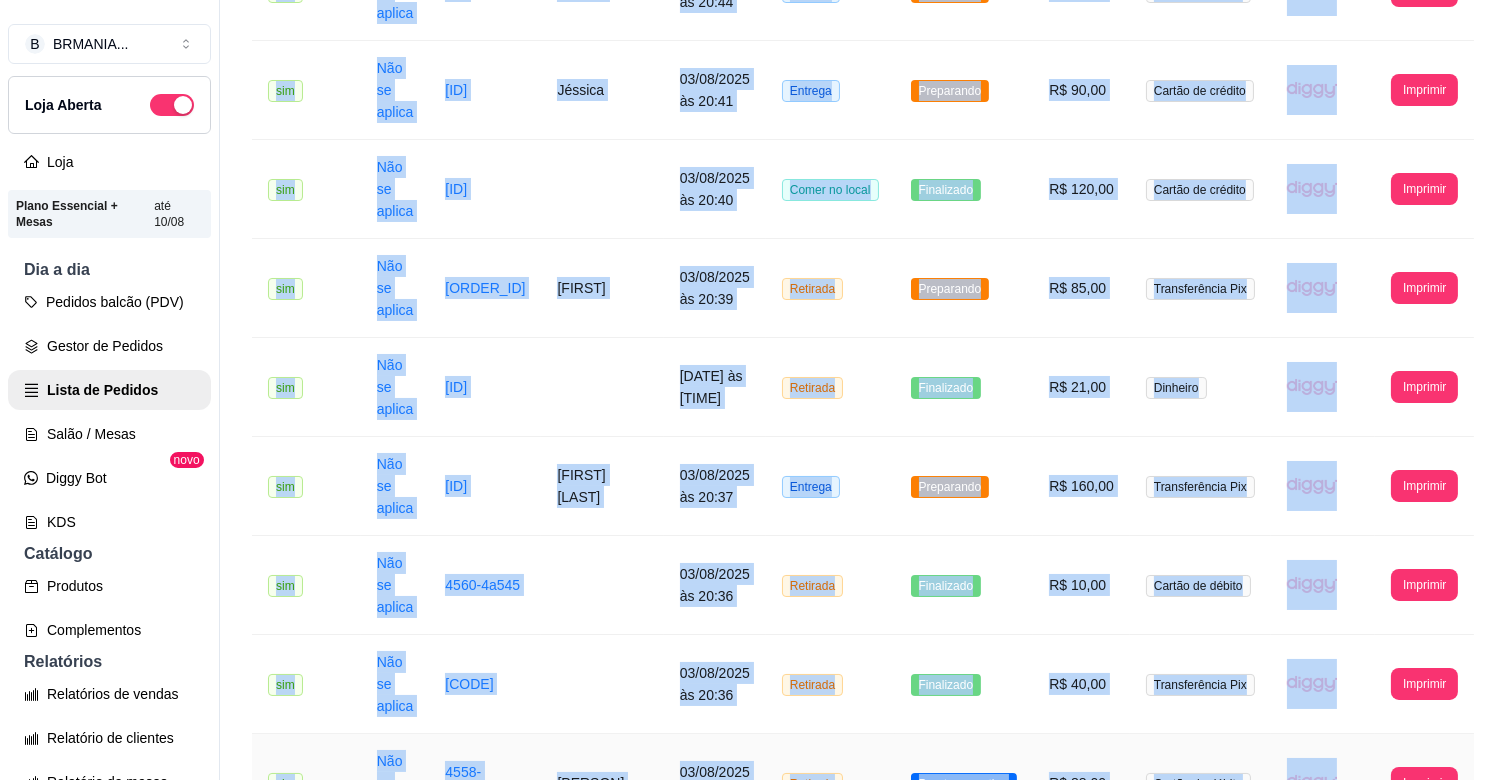 click on "[PERSON]" at bounding box center [602, 783] 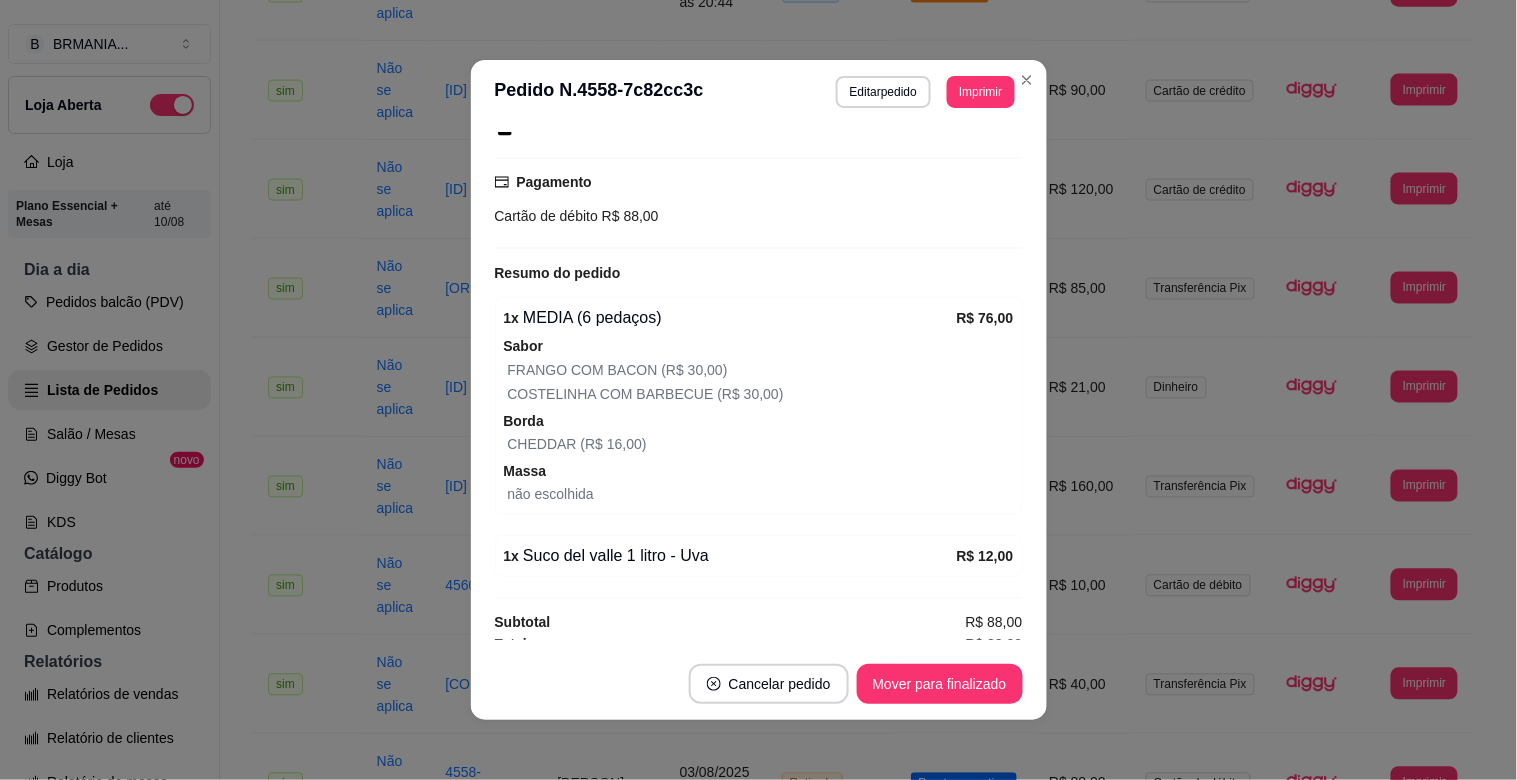 scroll, scrollTop: 354, scrollLeft: 0, axis: vertical 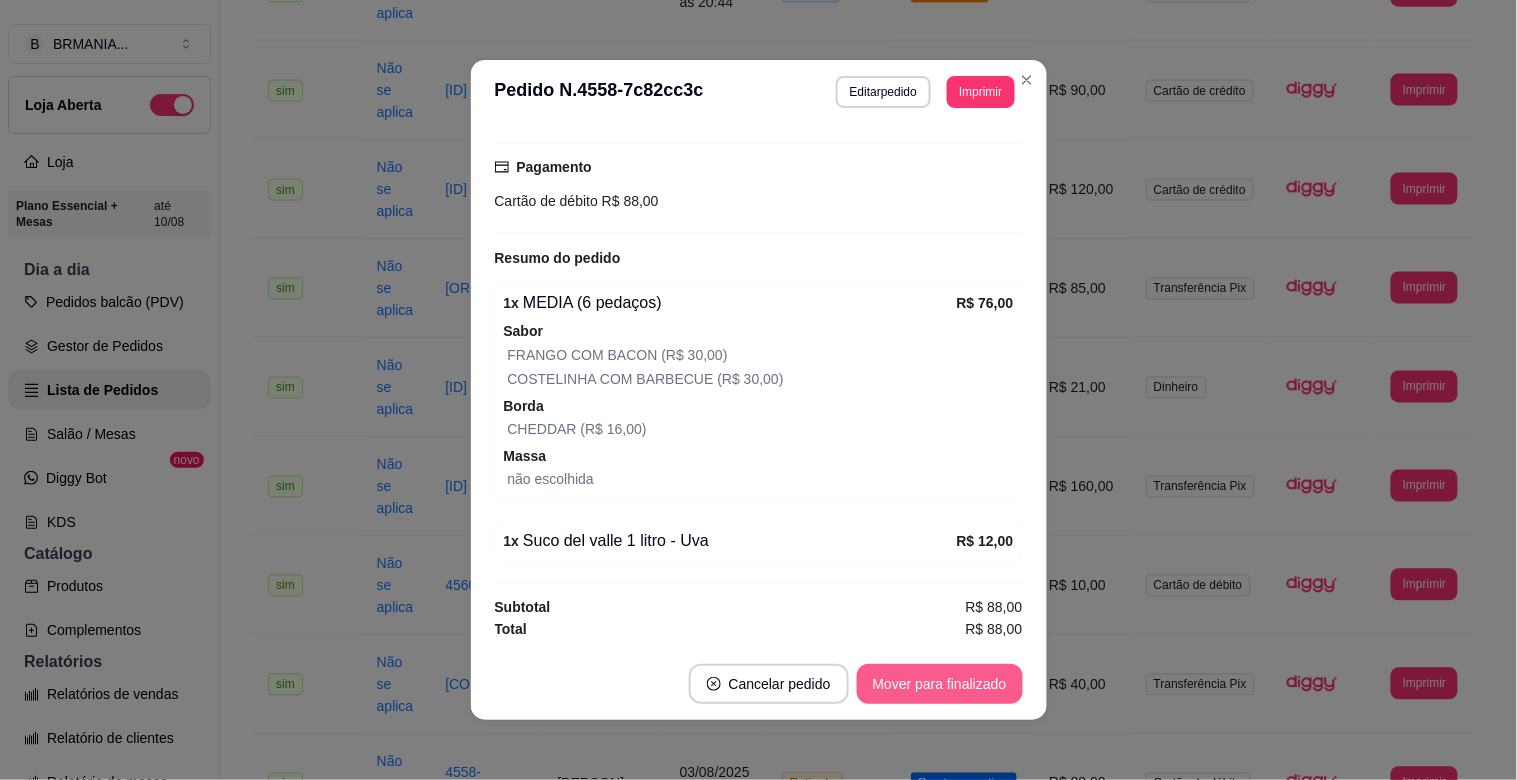 click on "Mover para finalizado" at bounding box center [940, 684] 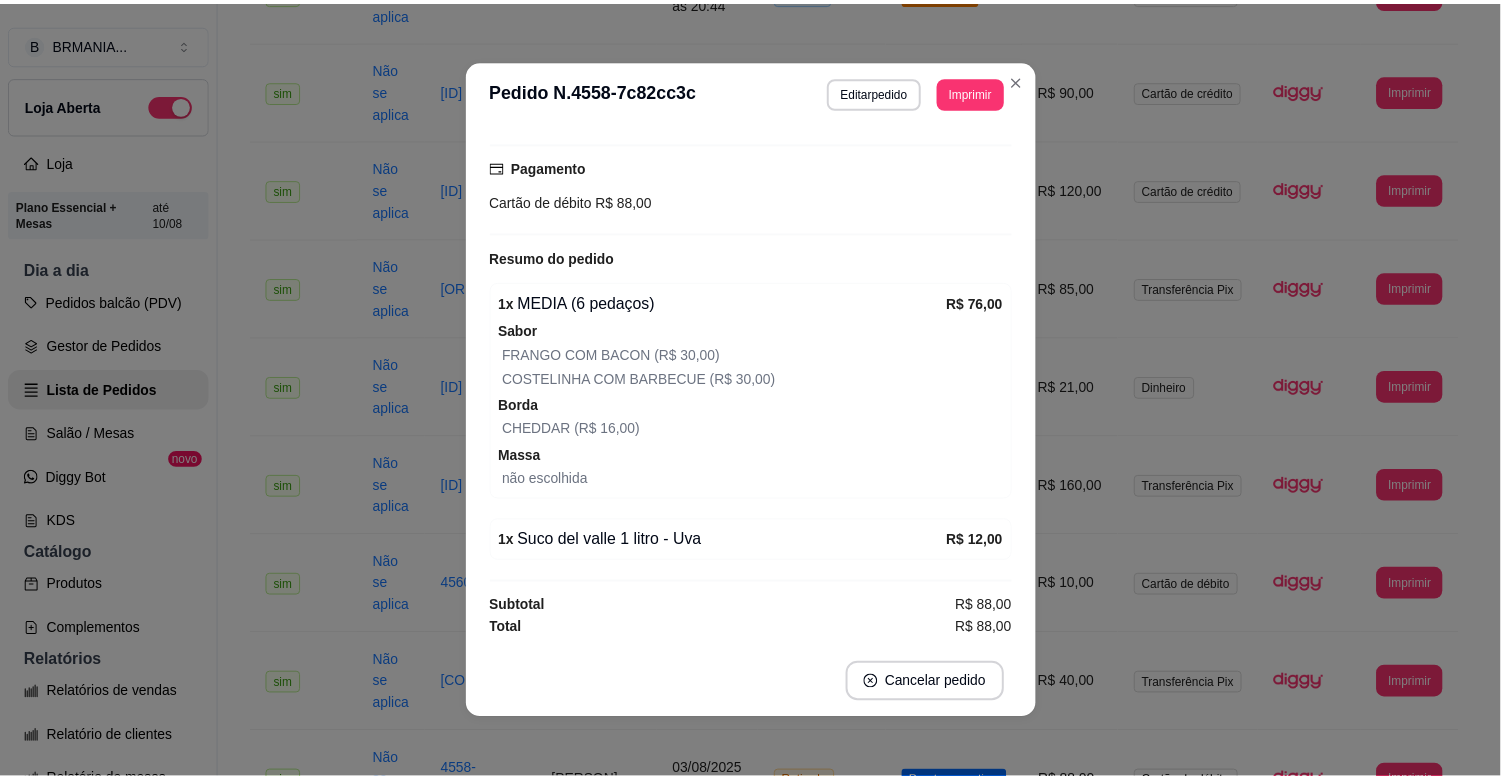 scroll, scrollTop: 307, scrollLeft: 0, axis: vertical 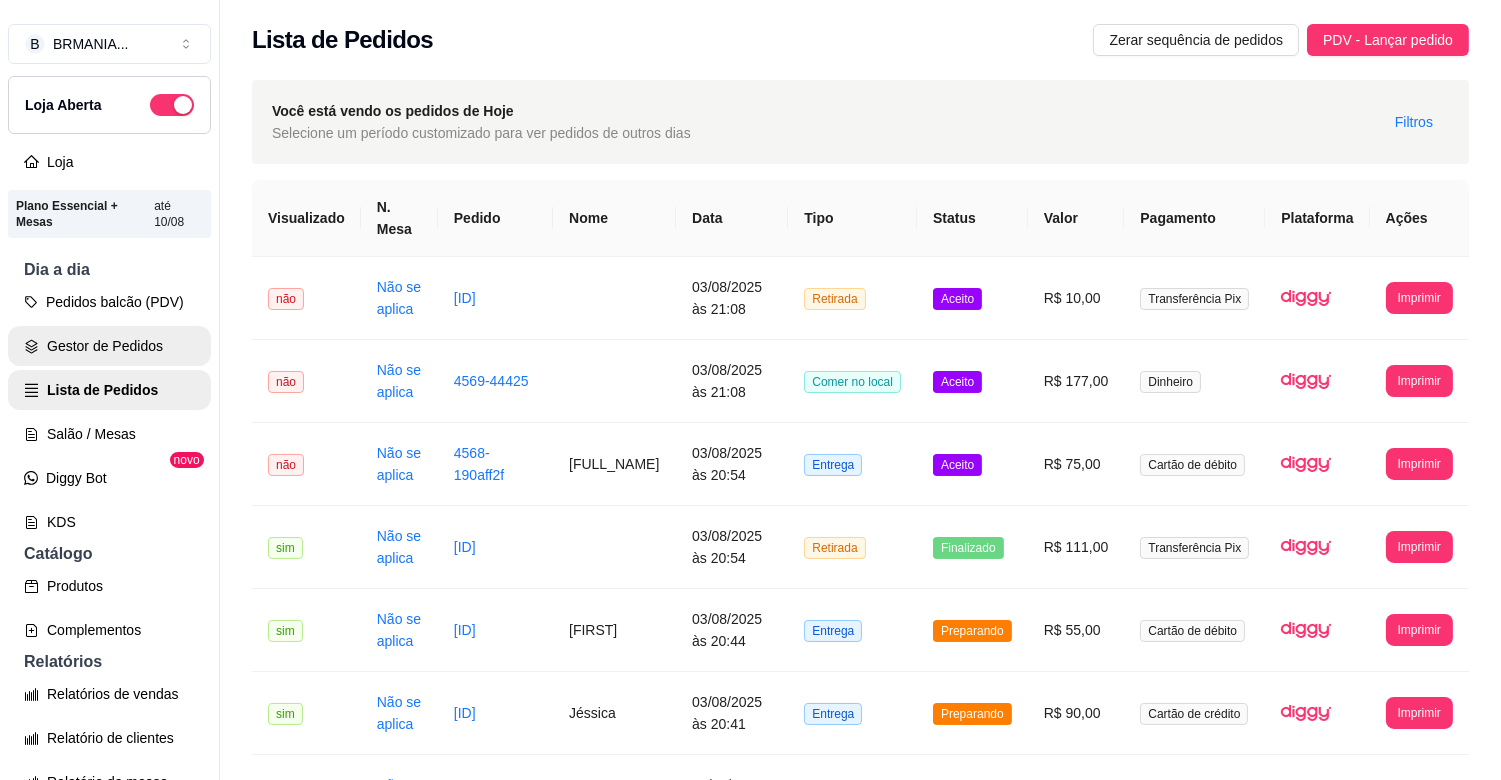 click on "Gestor de Pedidos" at bounding box center [109, 346] 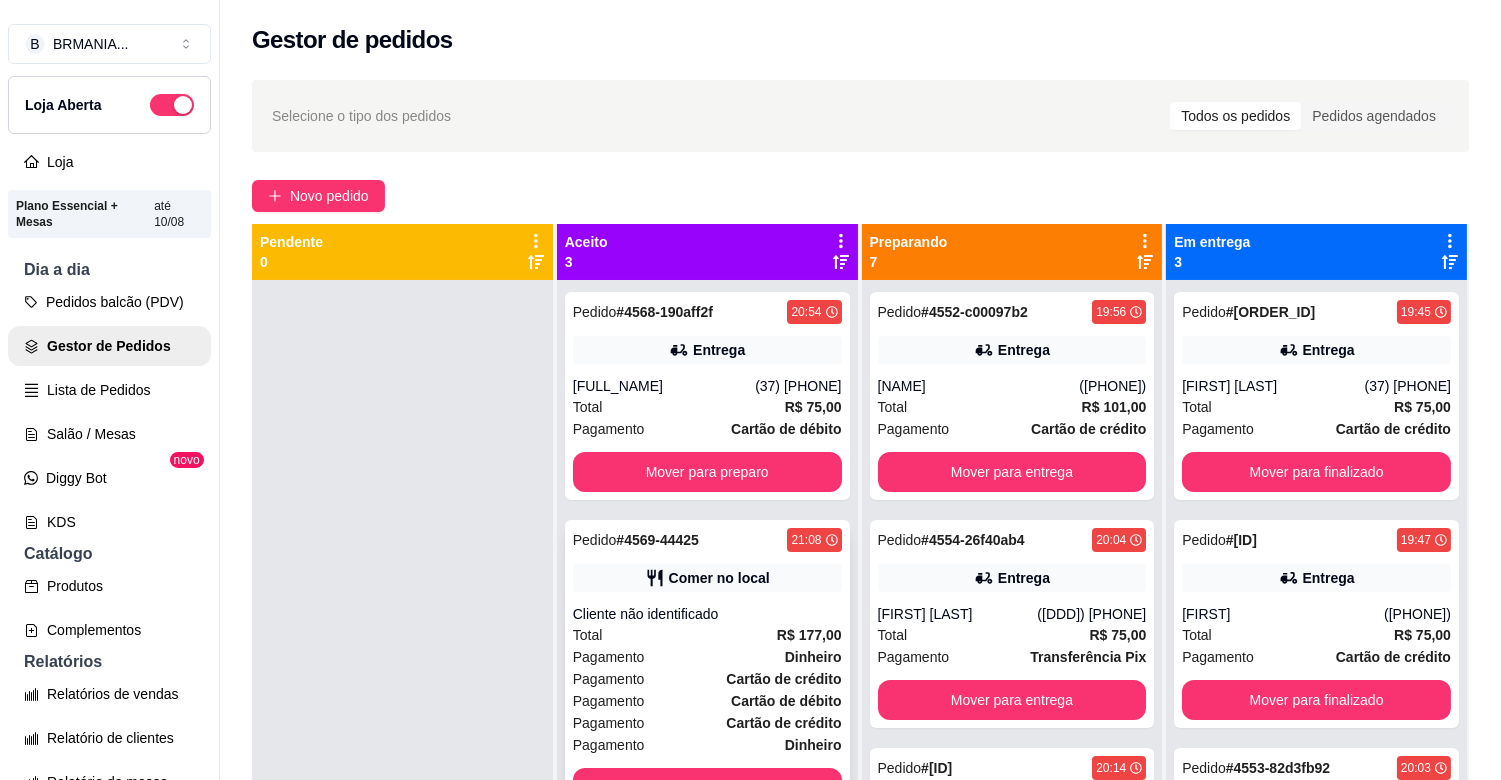 click on "R$ 177,00" at bounding box center [809, 635] 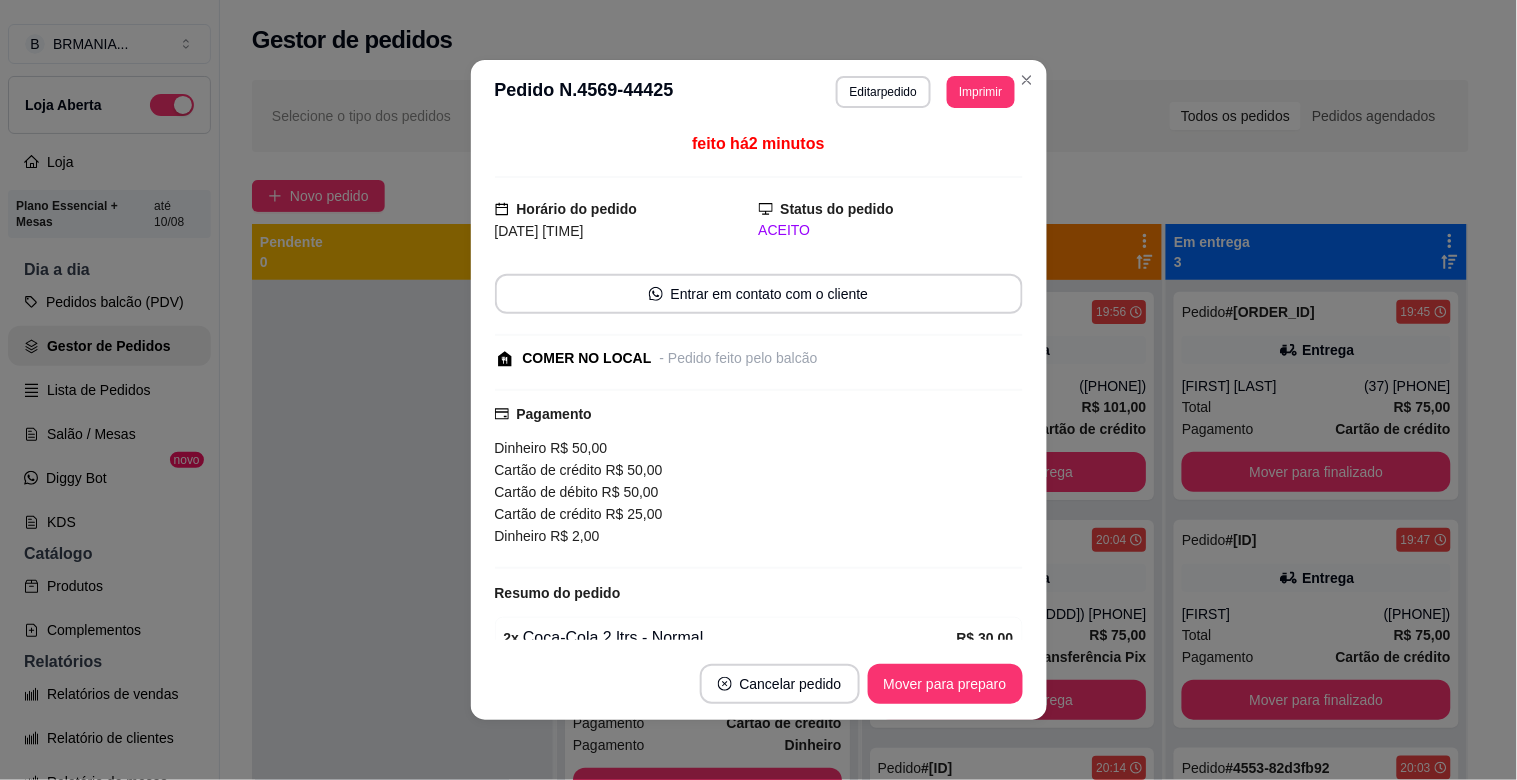 click on "Mover para preparo" at bounding box center [945, 684] 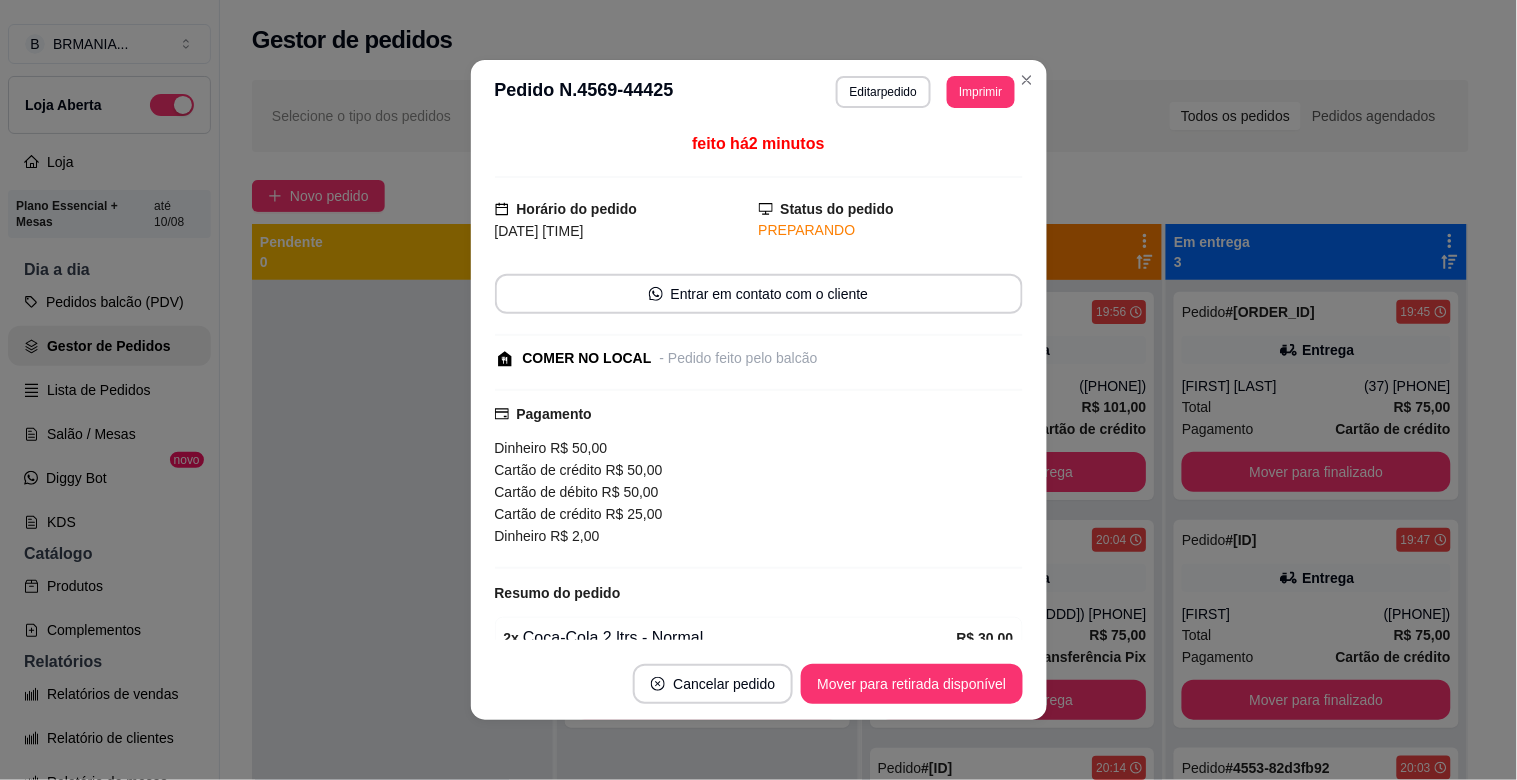 click on "Mover para retirada disponível" at bounding box center [911, 684] 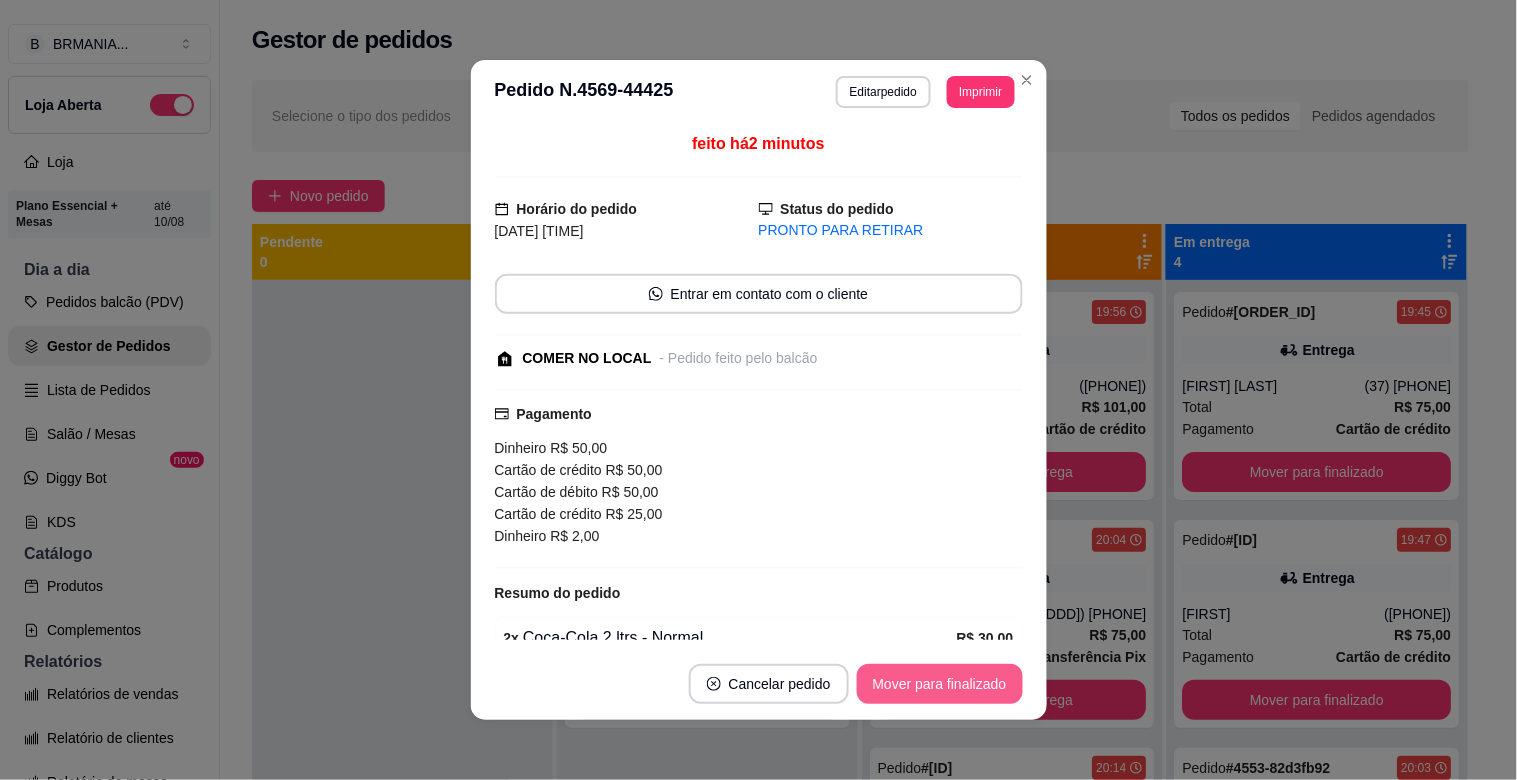 click on "Mover para finalizado" at bounding box center (940, 684) 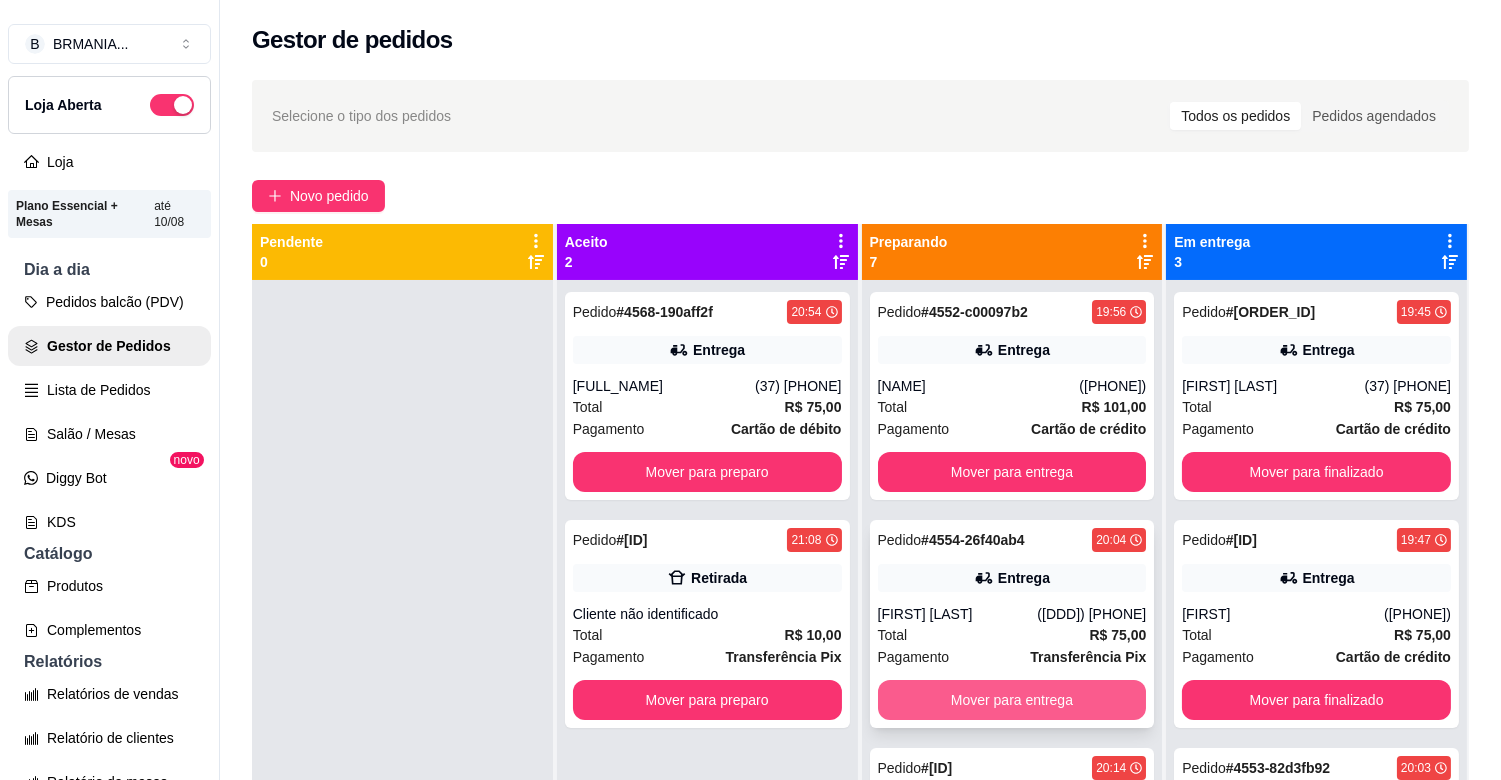 click on "Mover para entrega" at bounding box center [1012, 700] 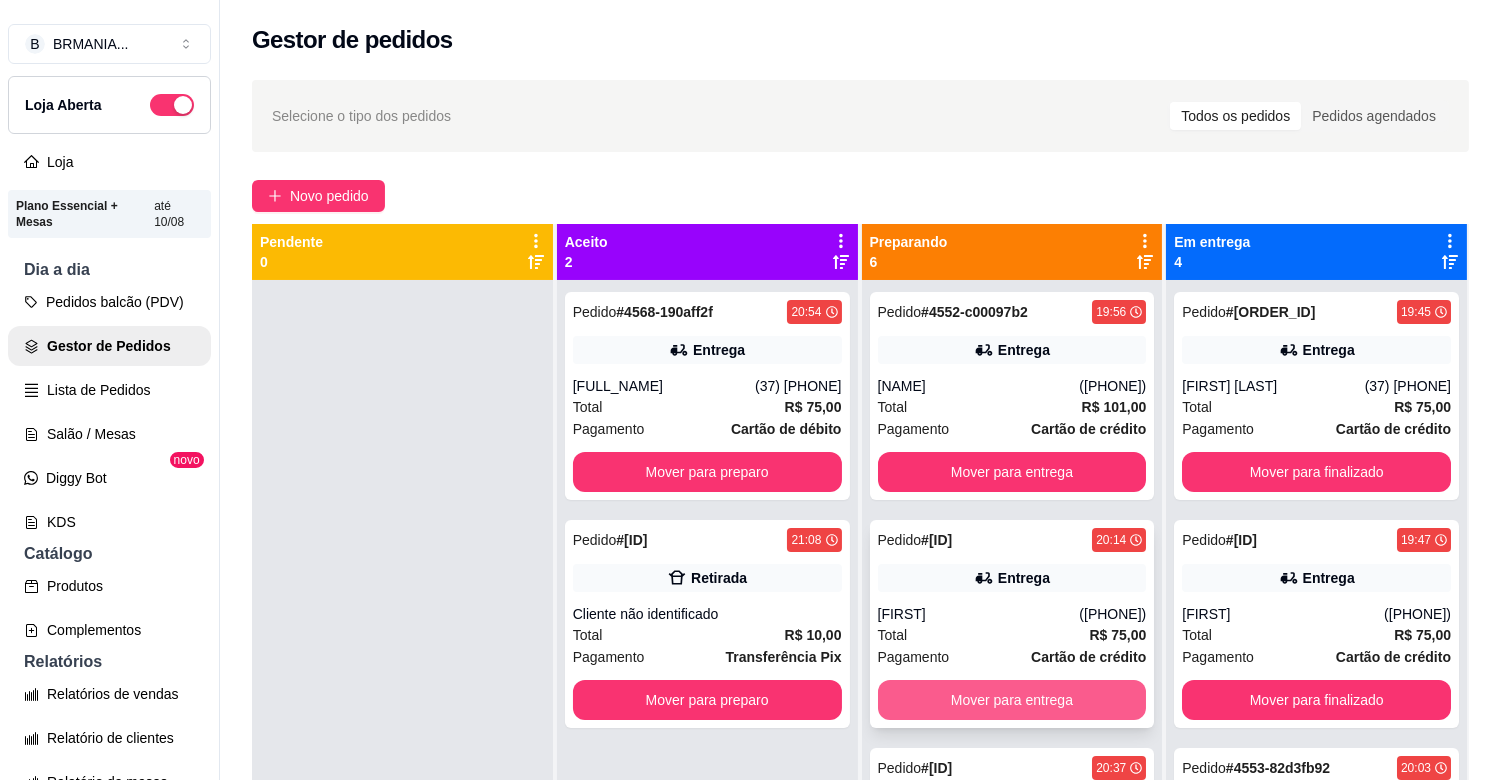 click on "Mover para entrega" at bounding box center [1012, 700] 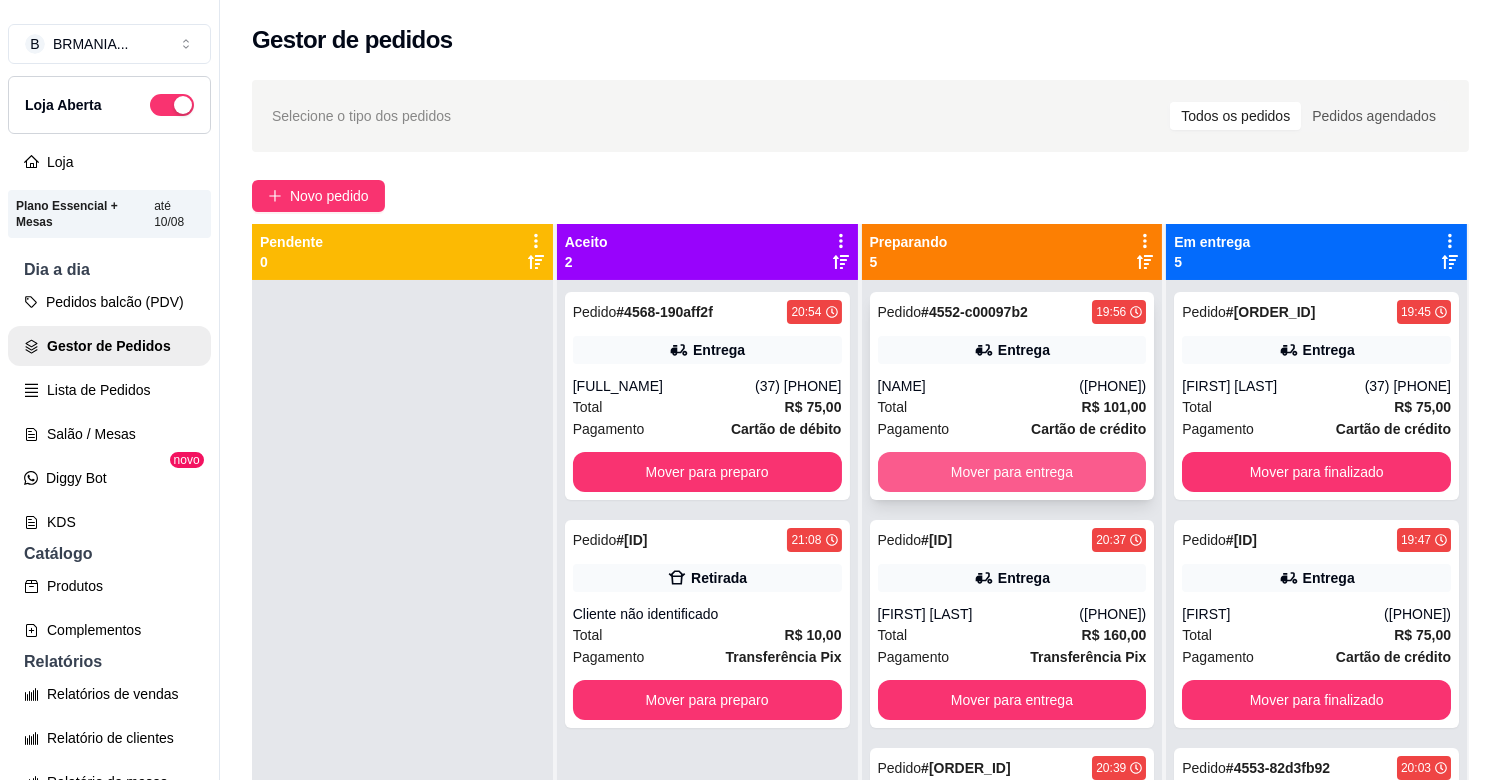 click on "Mover para entrega" at bounding box center (1012, 472) 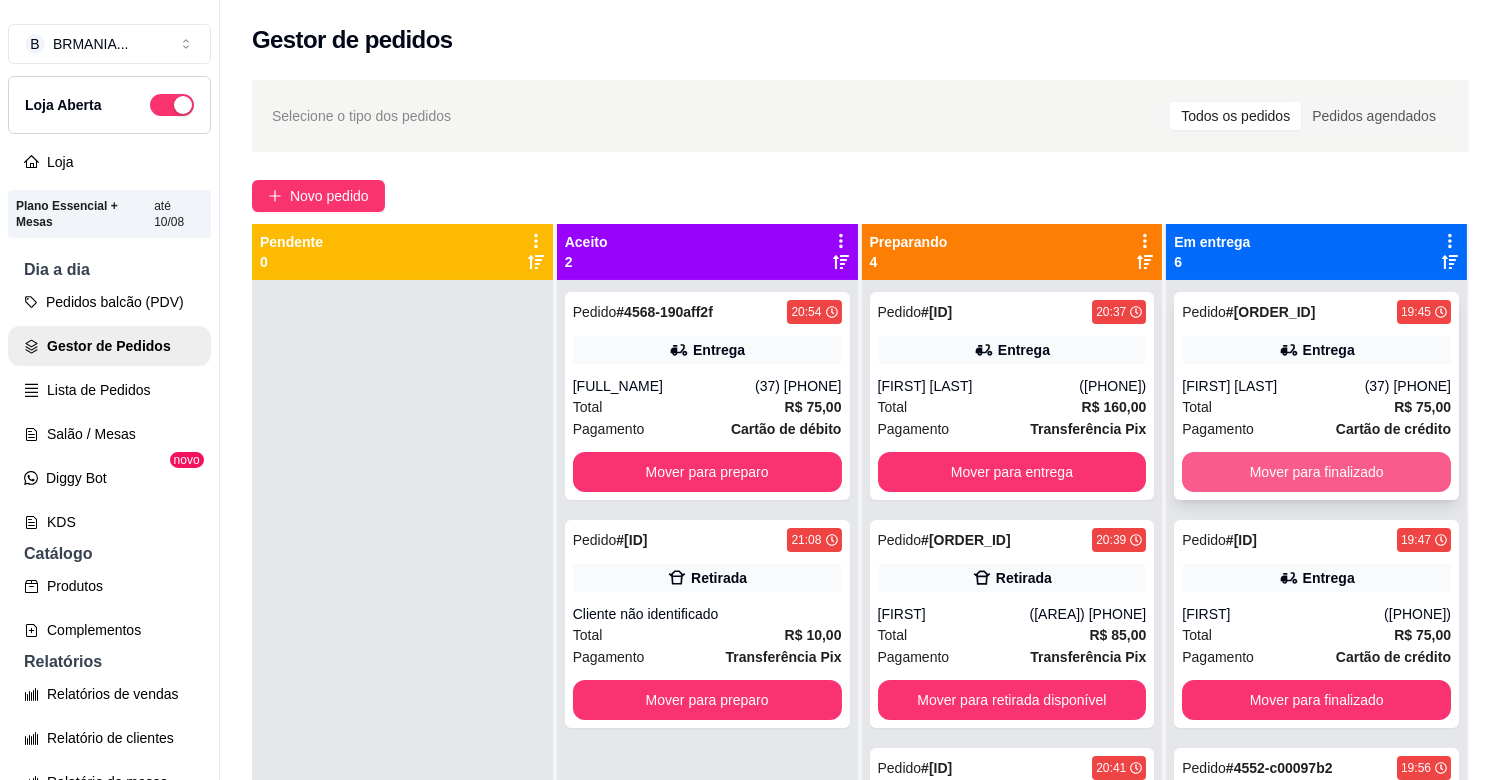 click on "Mover para finalizado" at bounding box center [1316, 472] 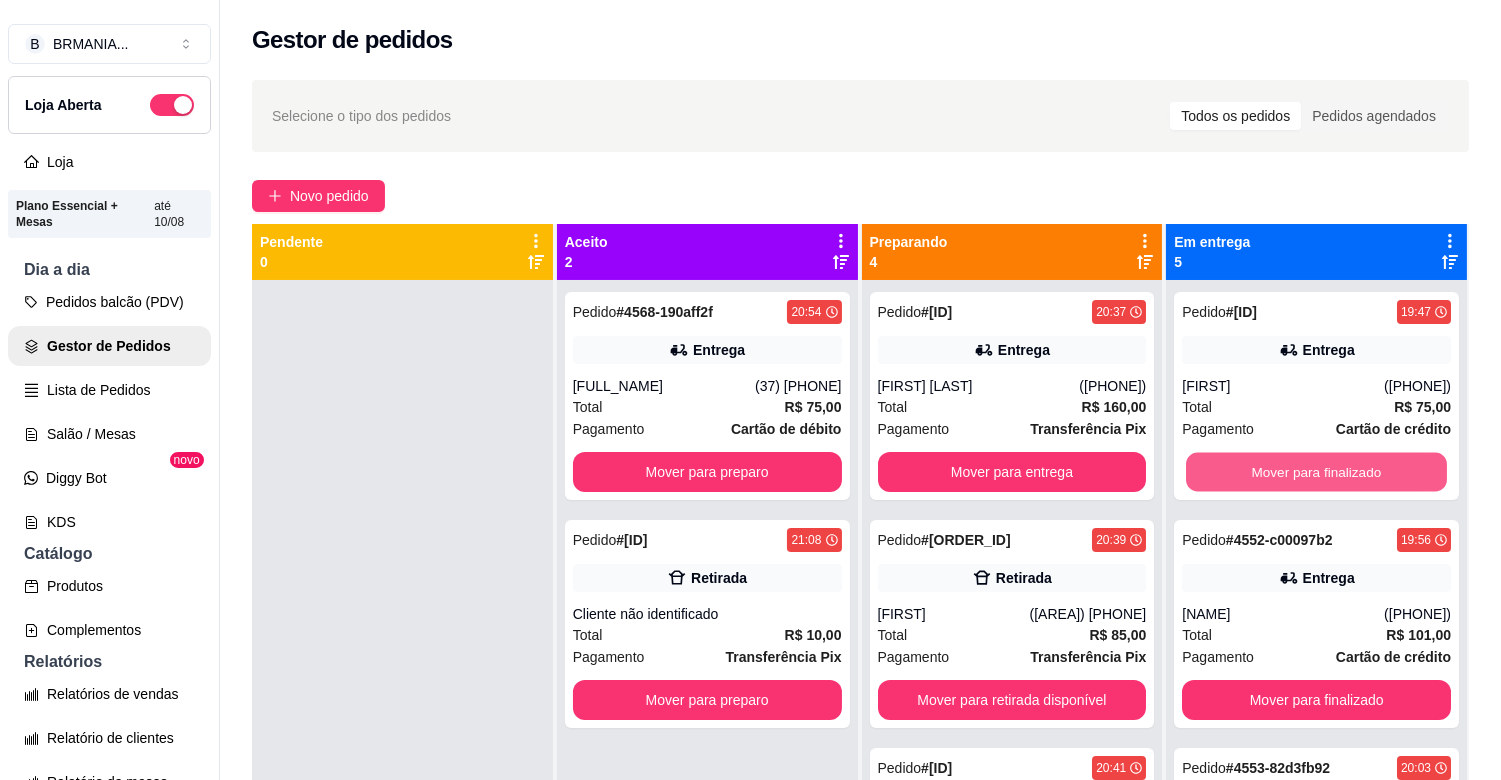 click on "Mover para finalizado" at bounding box center [1316, 472] 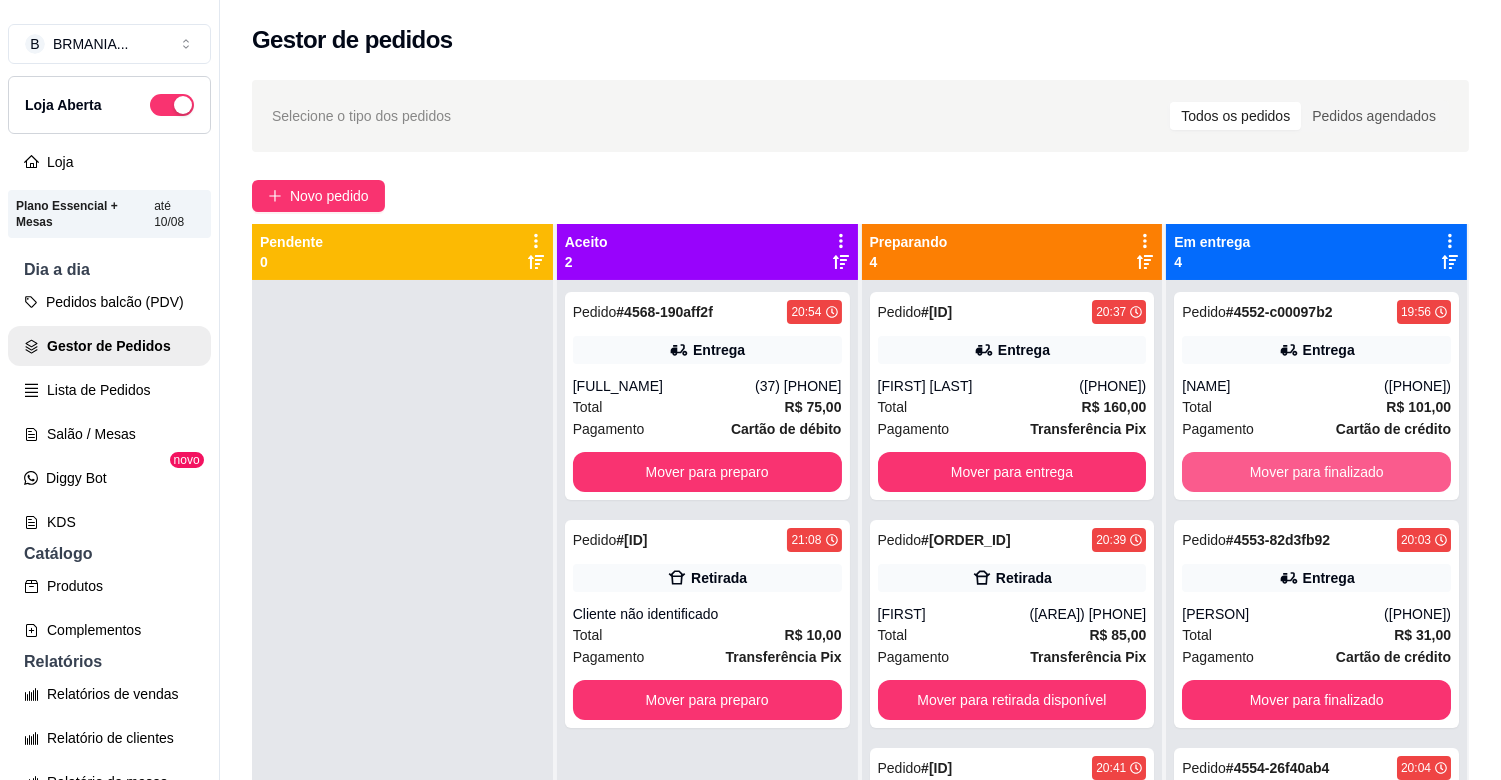 click on "Mover para finalizado" at bounding box center (1316, 472) 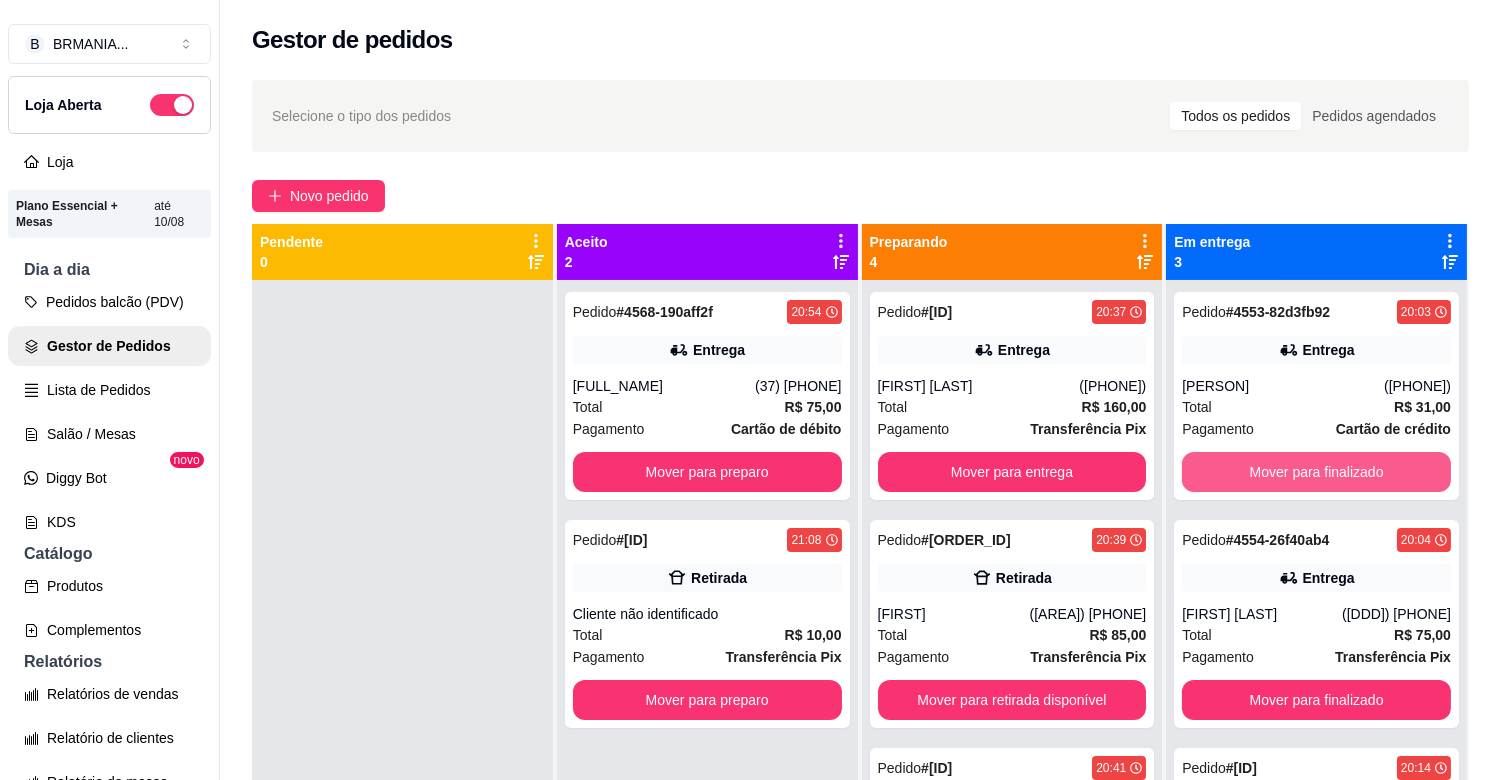 click on "Mover para finalizado" at bounding box center [1316, 472] 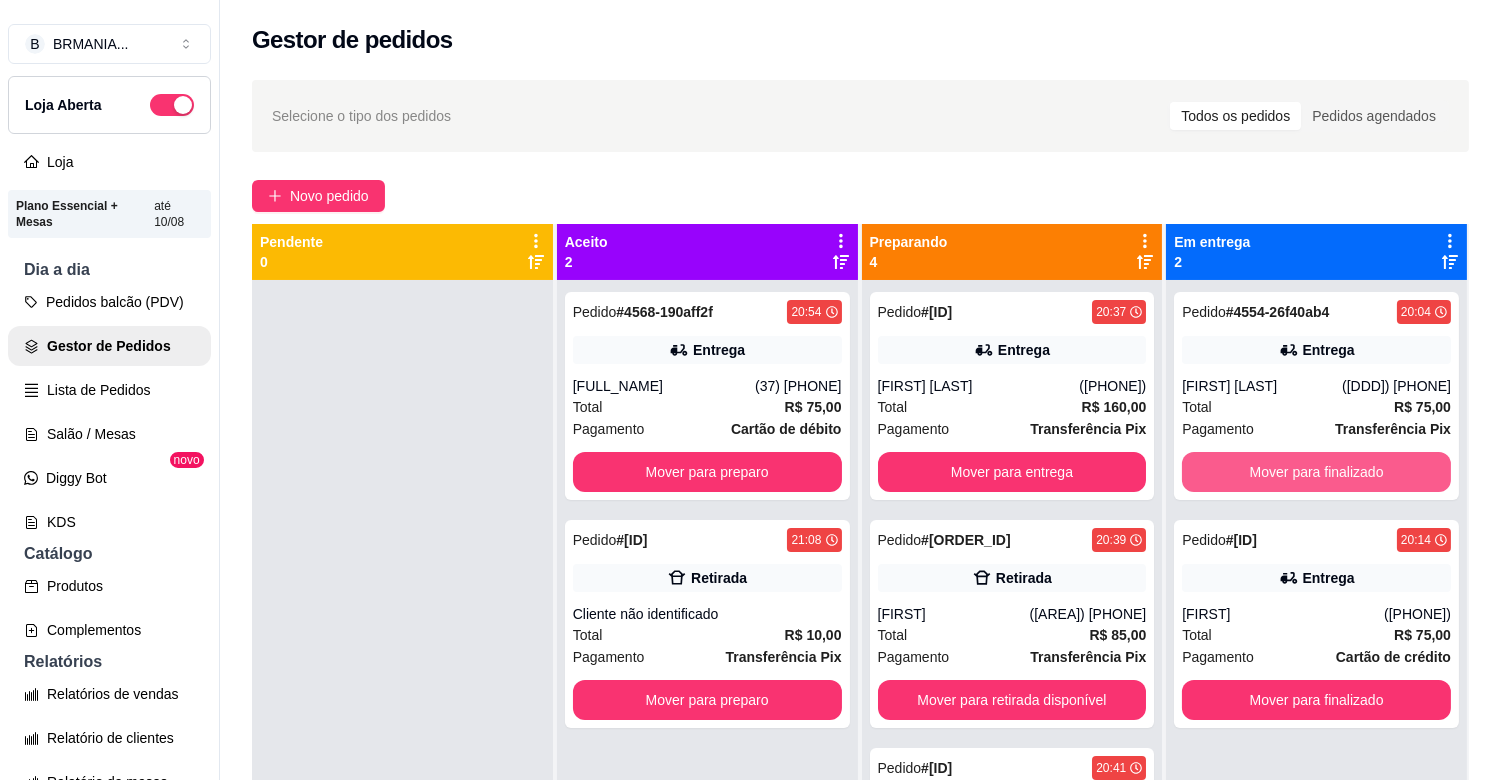 click on "Mover para finalizado" at bounding box center (1316, 472) 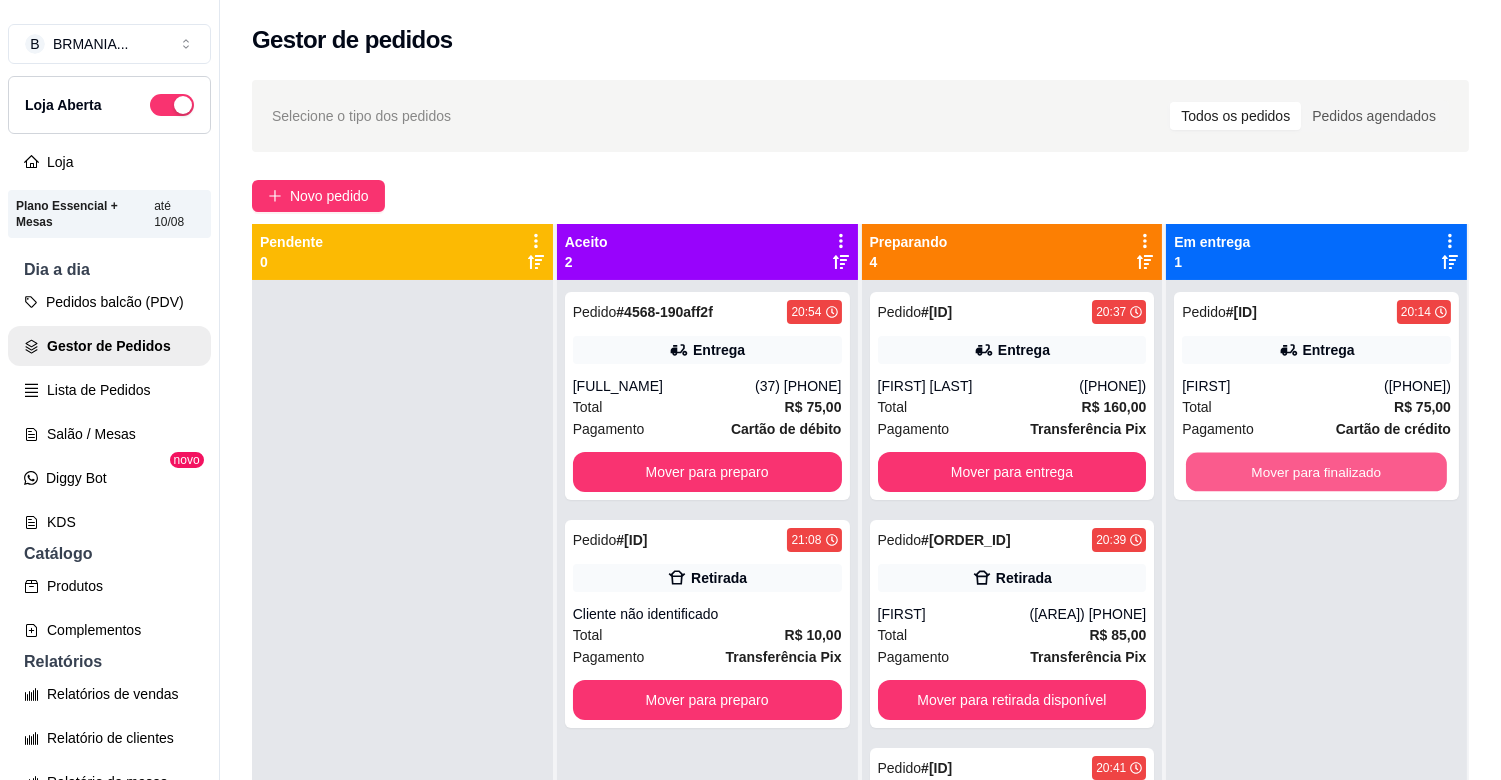 click on "Mover para finalizado" at bounding box center [1316, 472] 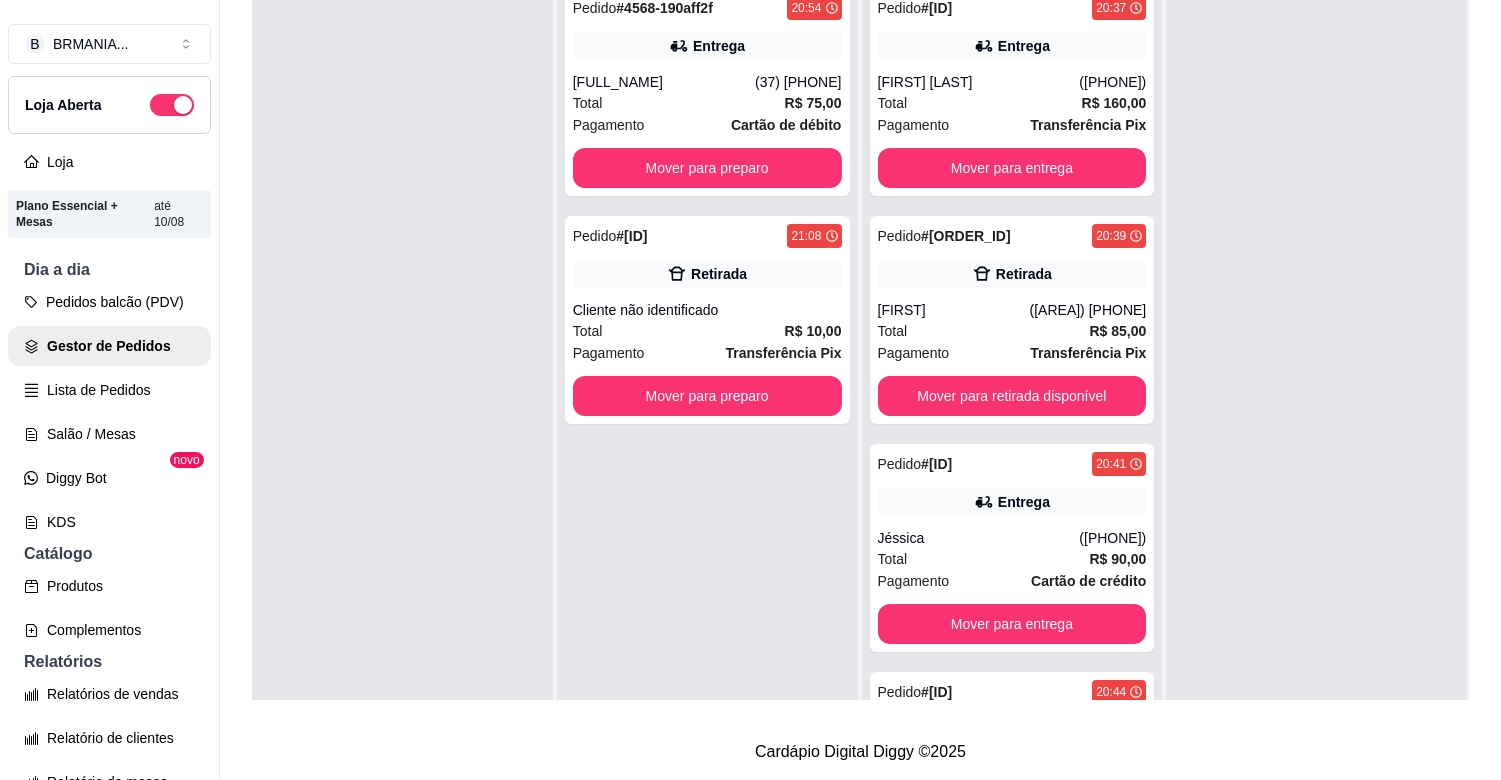 scroll, scrollTop: 314, scrollLeft: 0, axis: vertical 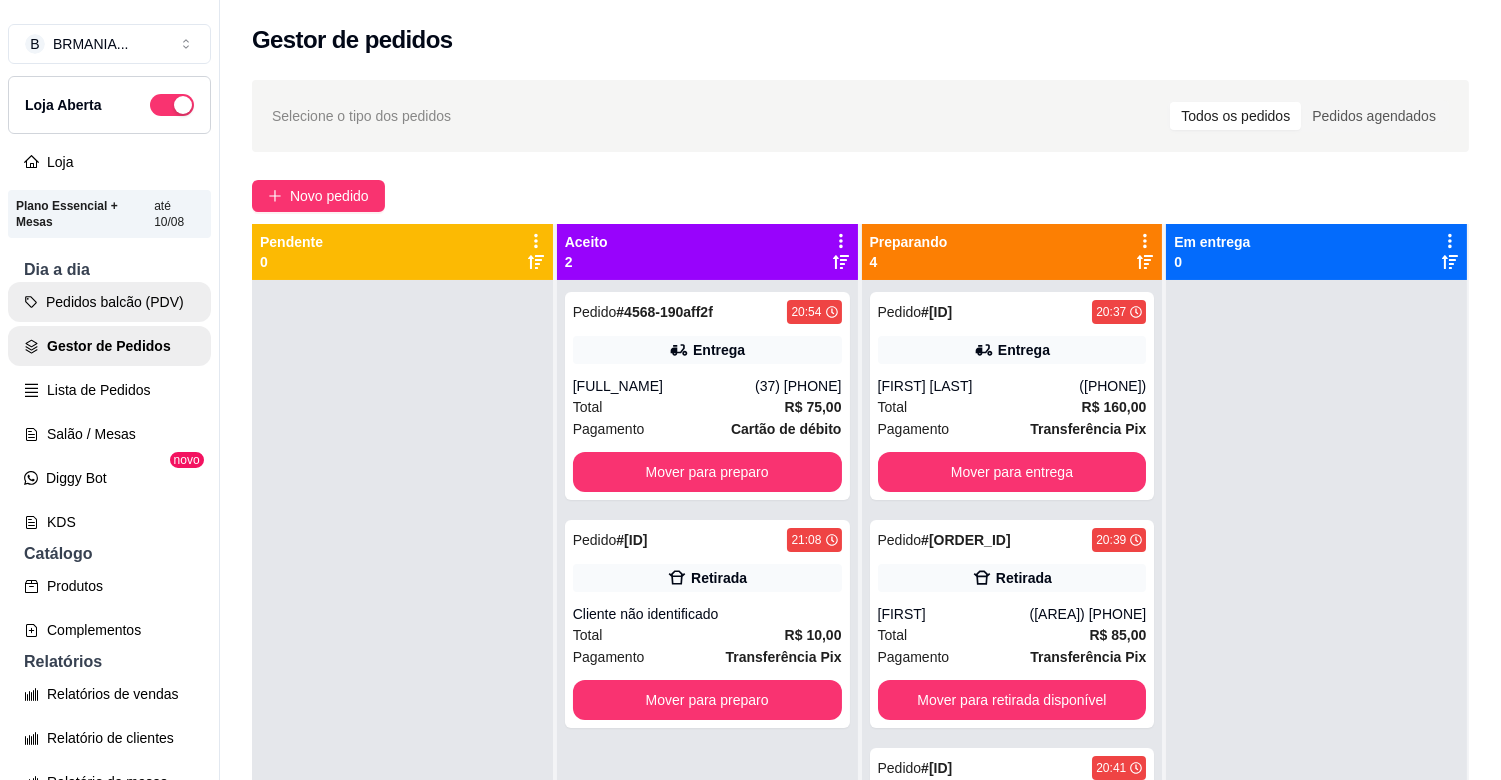 click on "Pedidos balcão (PDV)" at bounding box center [109, 302] 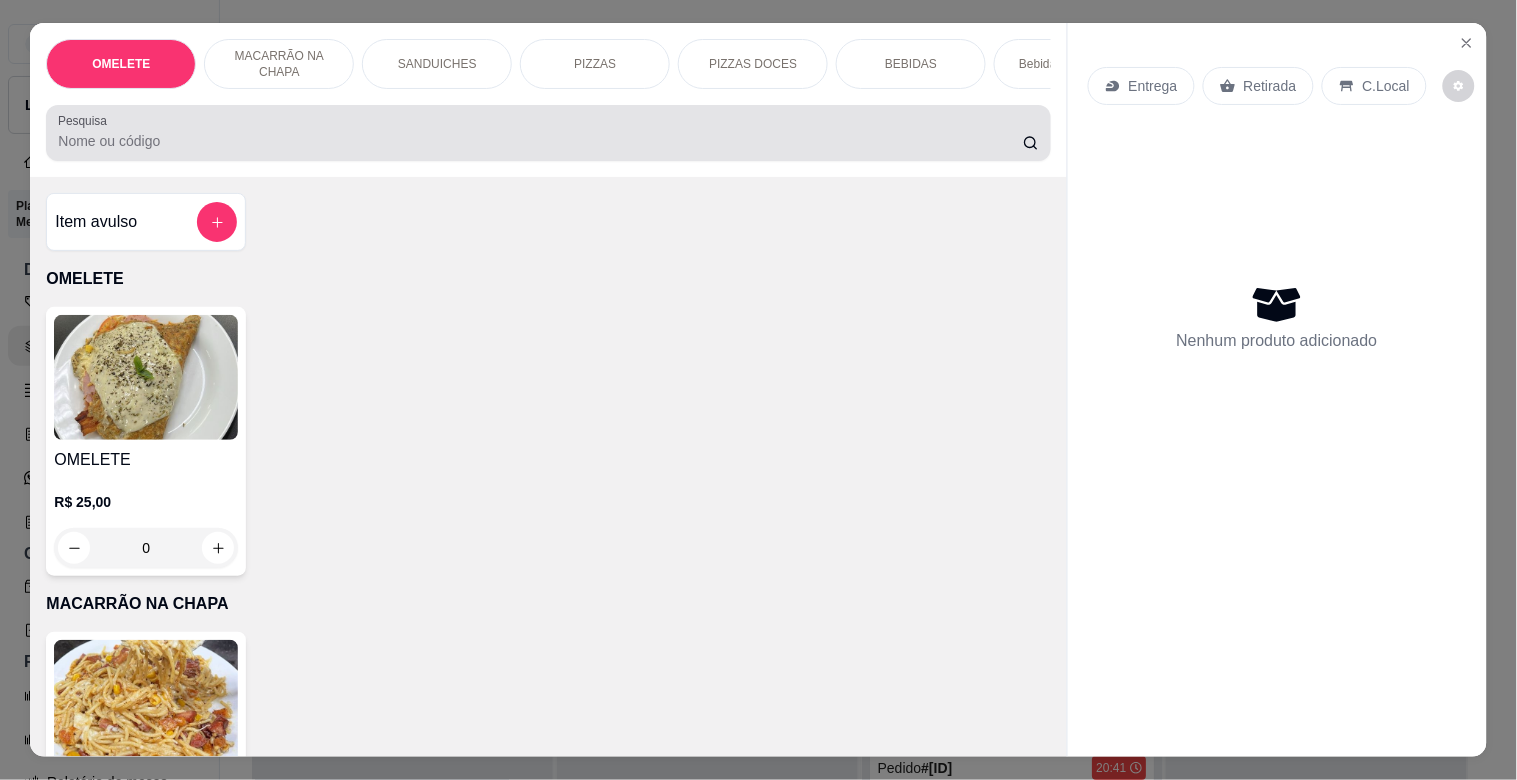 click on "Pesquisa" at bounding box center [540, 141] 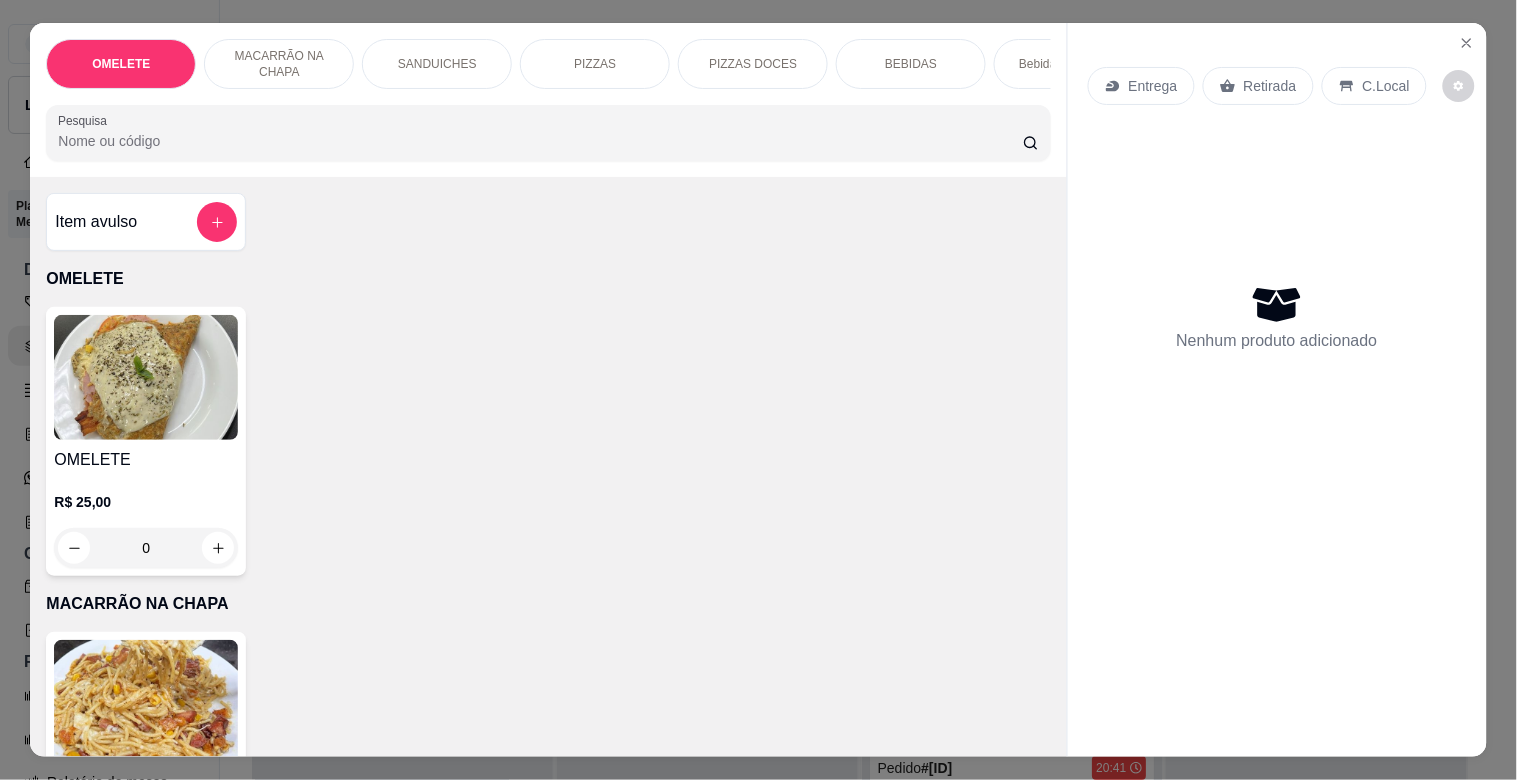 click on "Pesquisa" at bounding box center [540, 141] 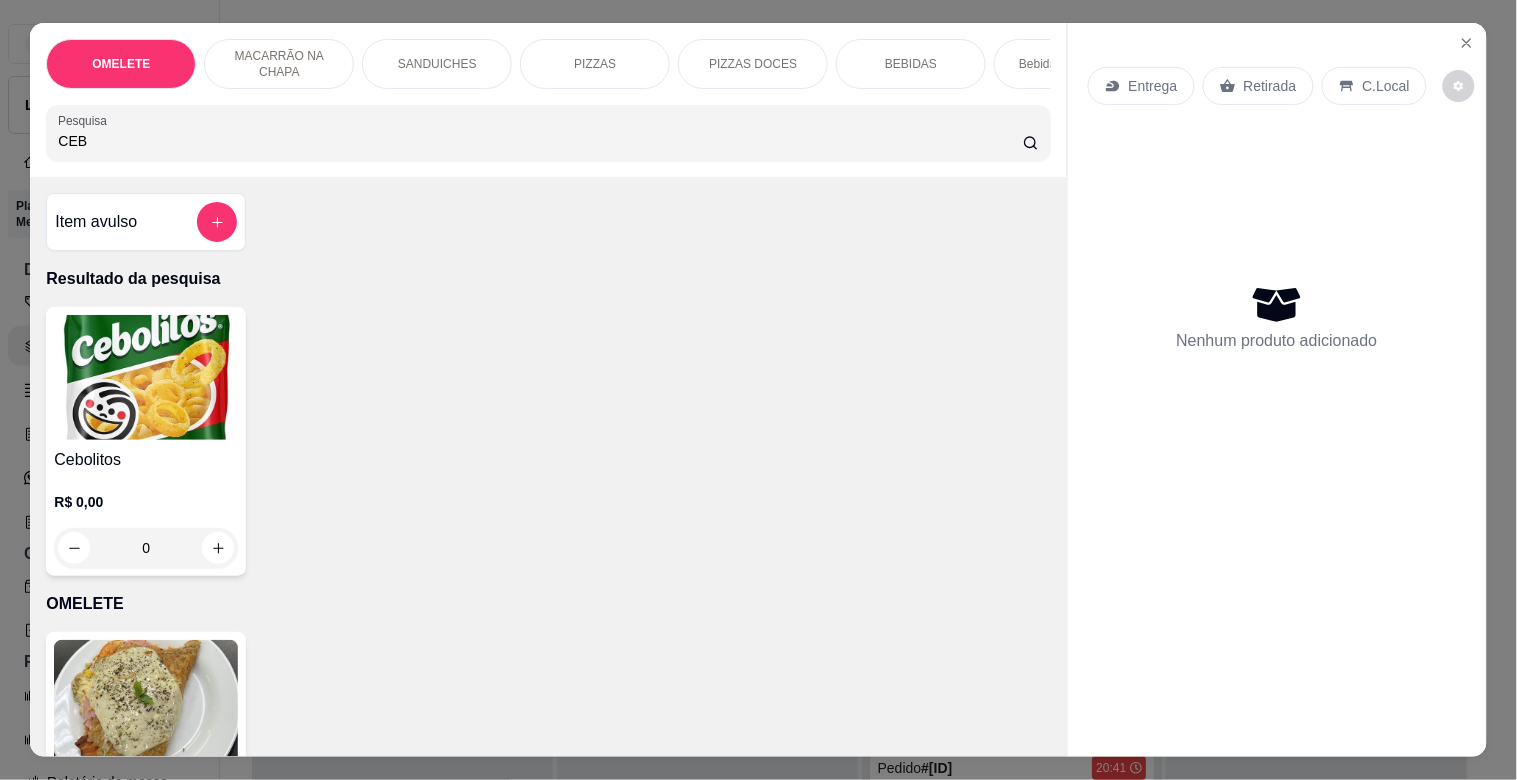 click on "Cebolitos" at bounding box center (146, 460) 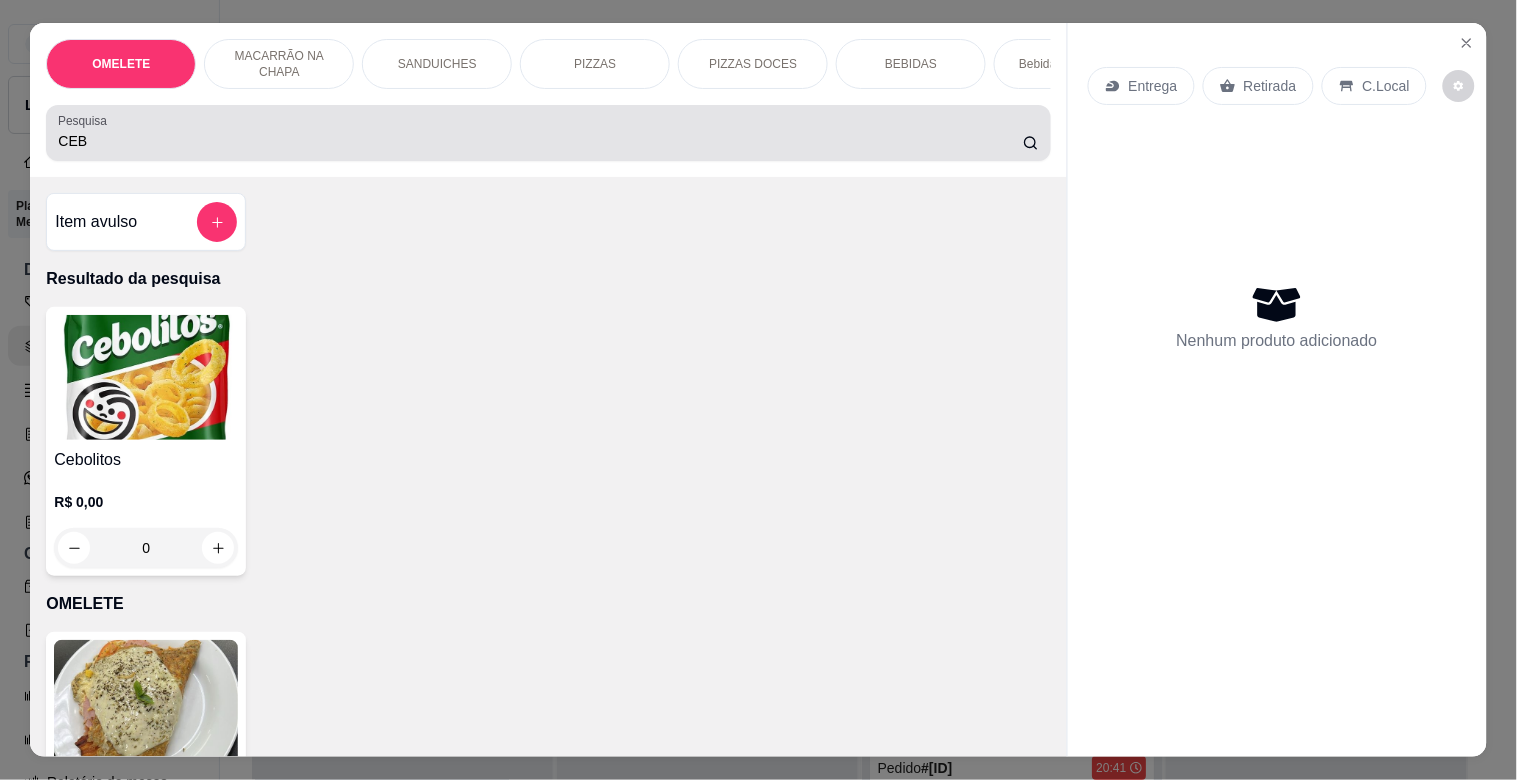 drag, startPoint x: 148, startPoint y: 165, endPoint x: 0, endPoint y: 165, distance: 148 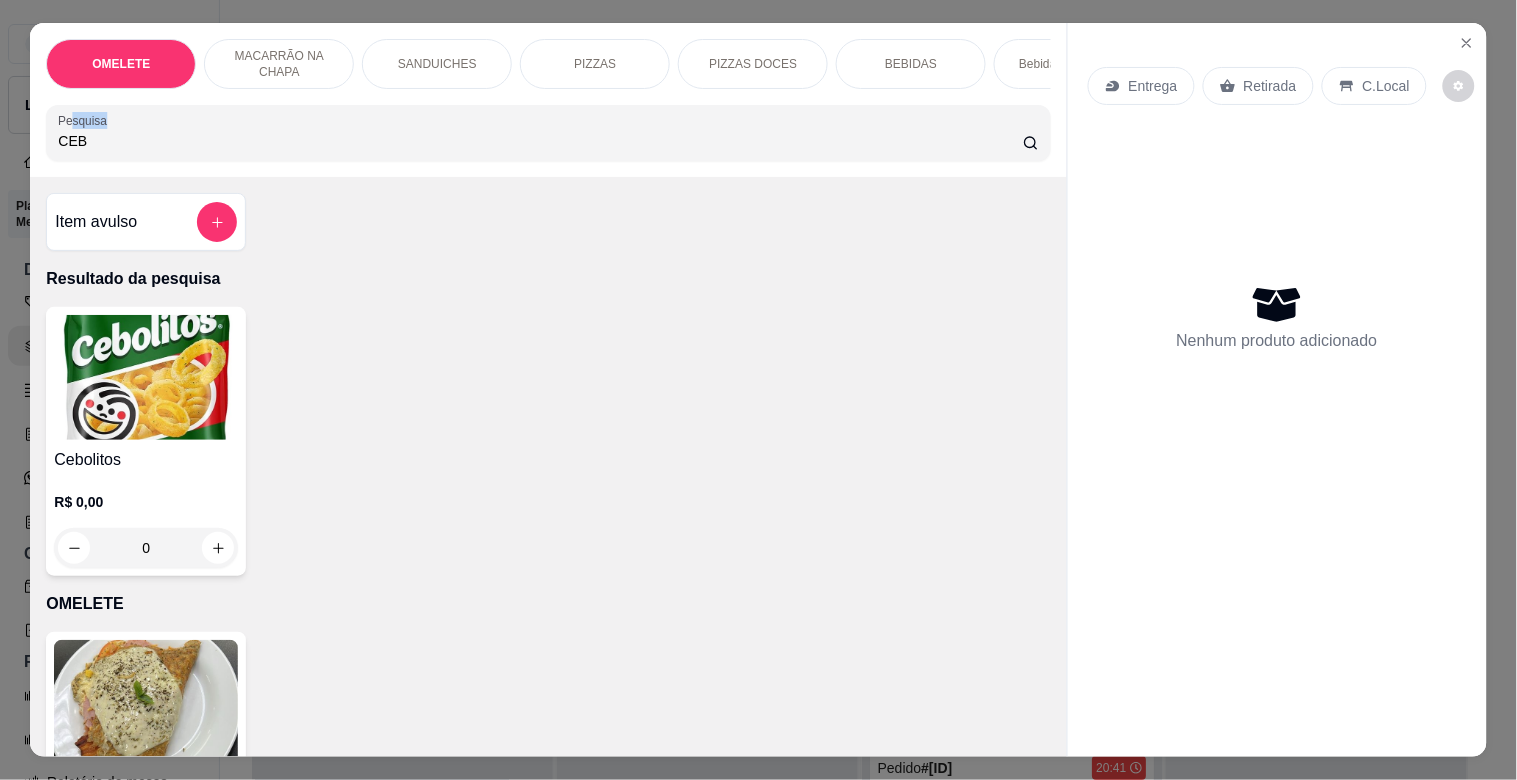 drag, startPoint x: 101, startPoint y: 133, endPoint x: 0, endPoint y: 115, distance: 102.59142 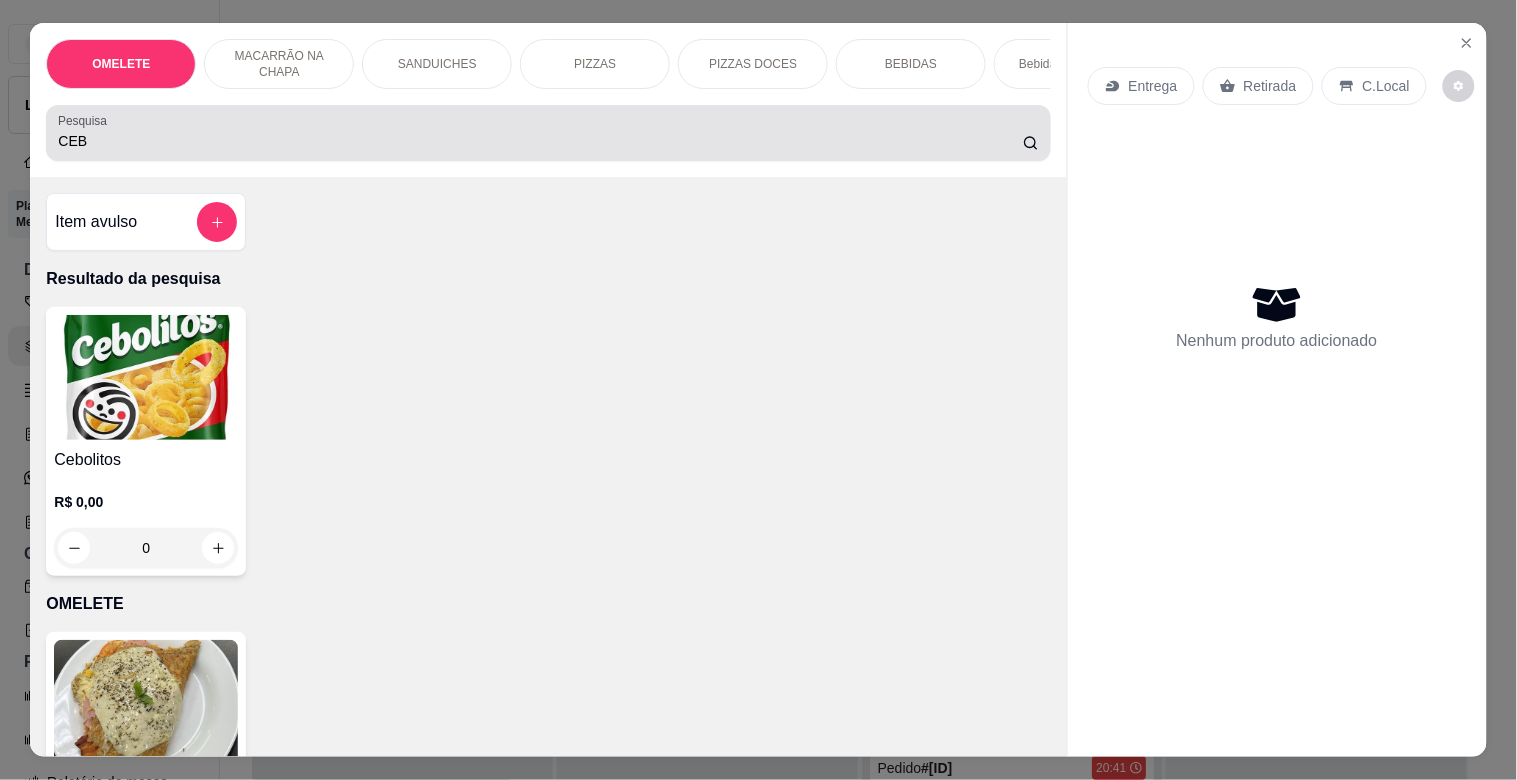 click on "CEB" at bounding box center (540, 141) 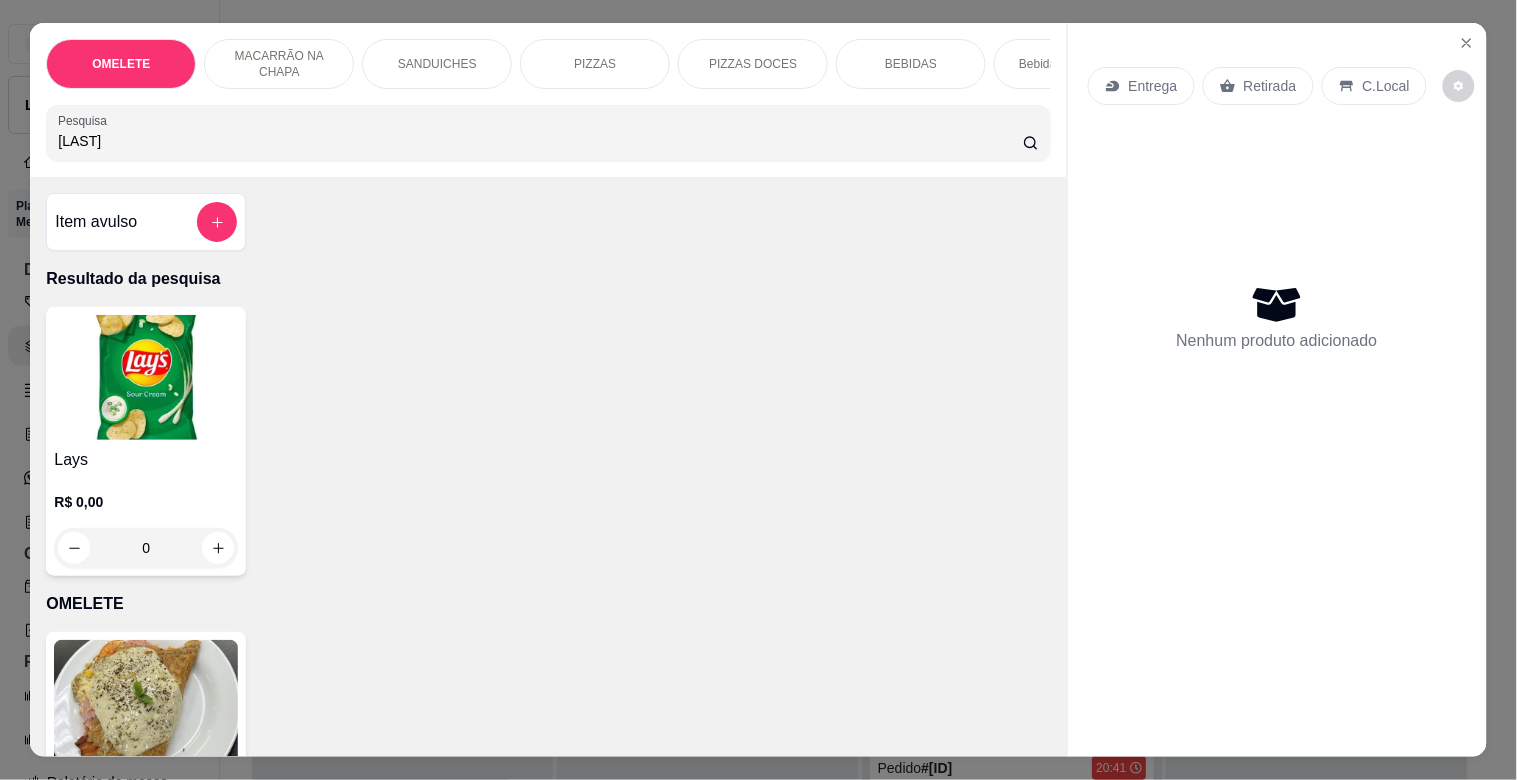 click at bounding box center [146, 377] 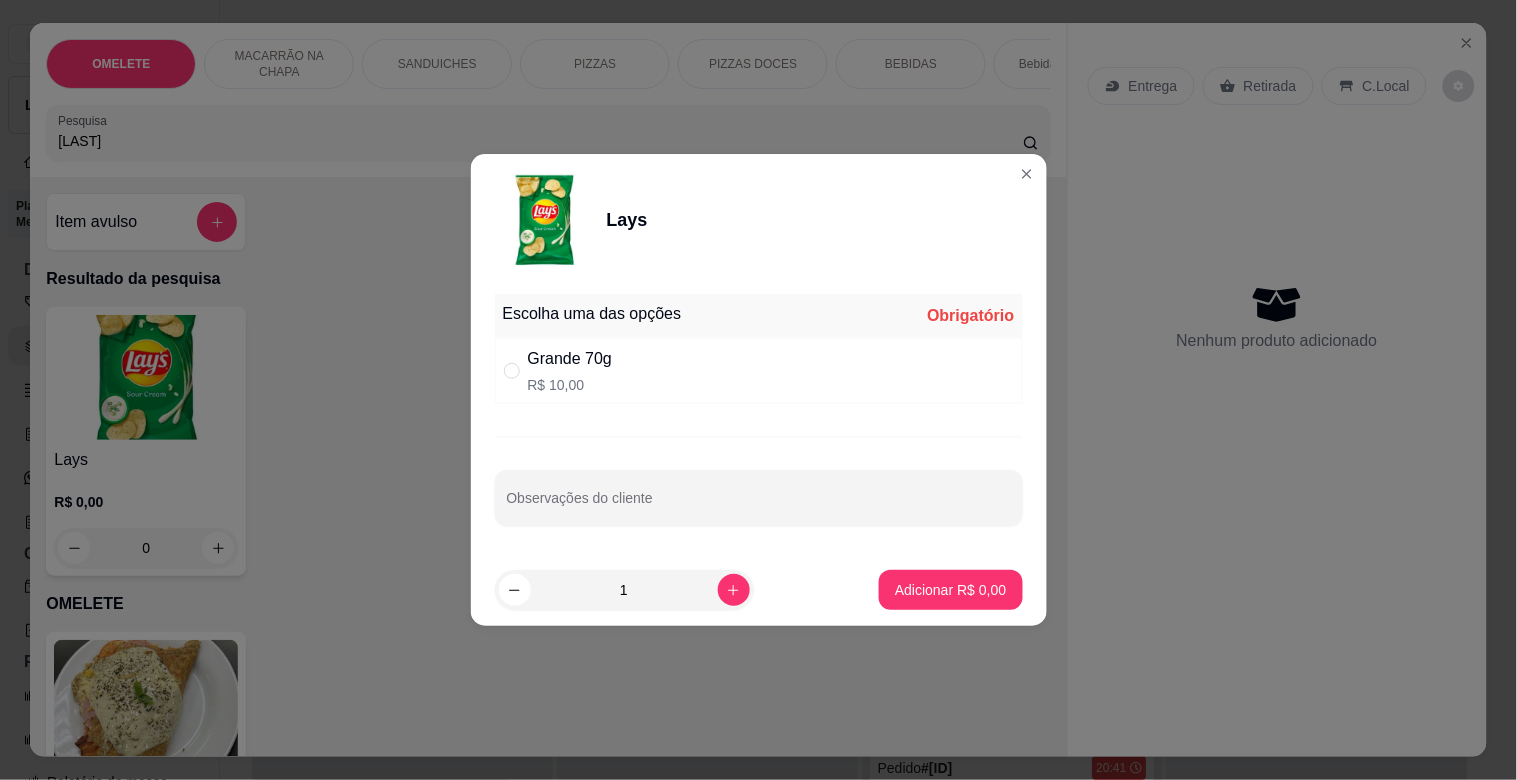 click on "Grande [WEIGHT] R$ 10,00" at bounding box center (759, 371) 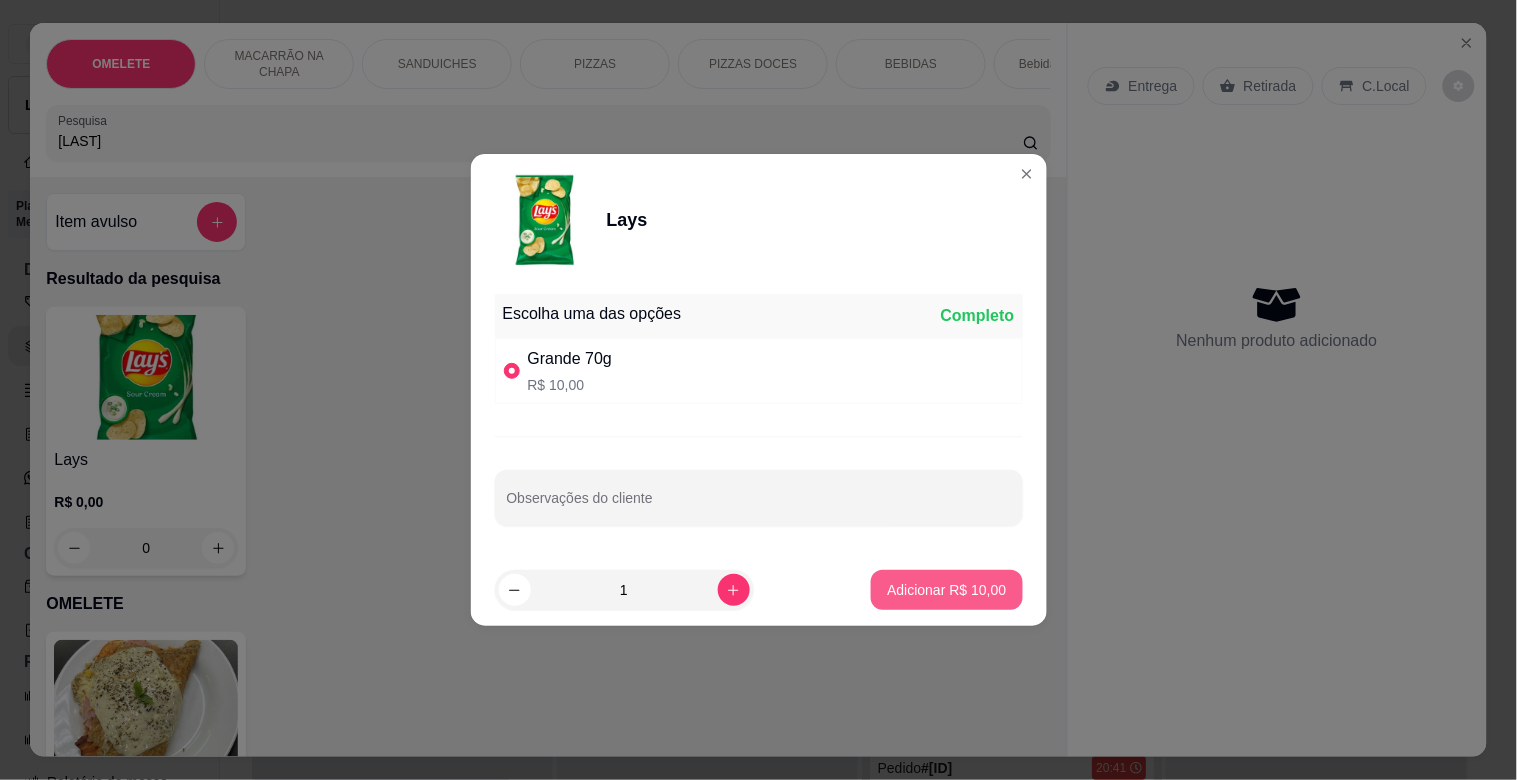 click on "Adicionar   R$ 10,00" at bounding box center [946, 590] 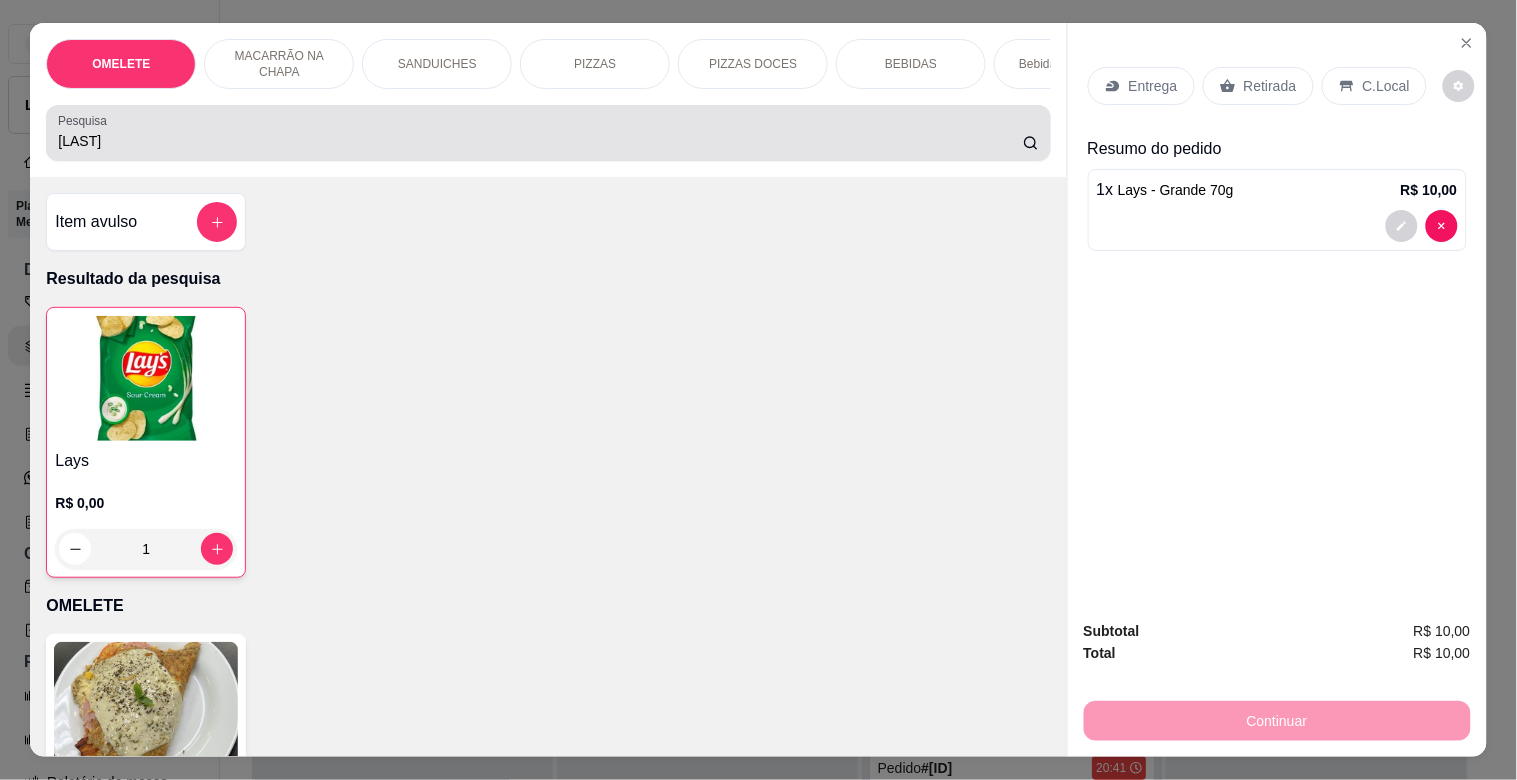 drag, startPoint x: 94, startPoint y: 163, endPoint x: 0, endPoint y: 177, distance: 95.036835 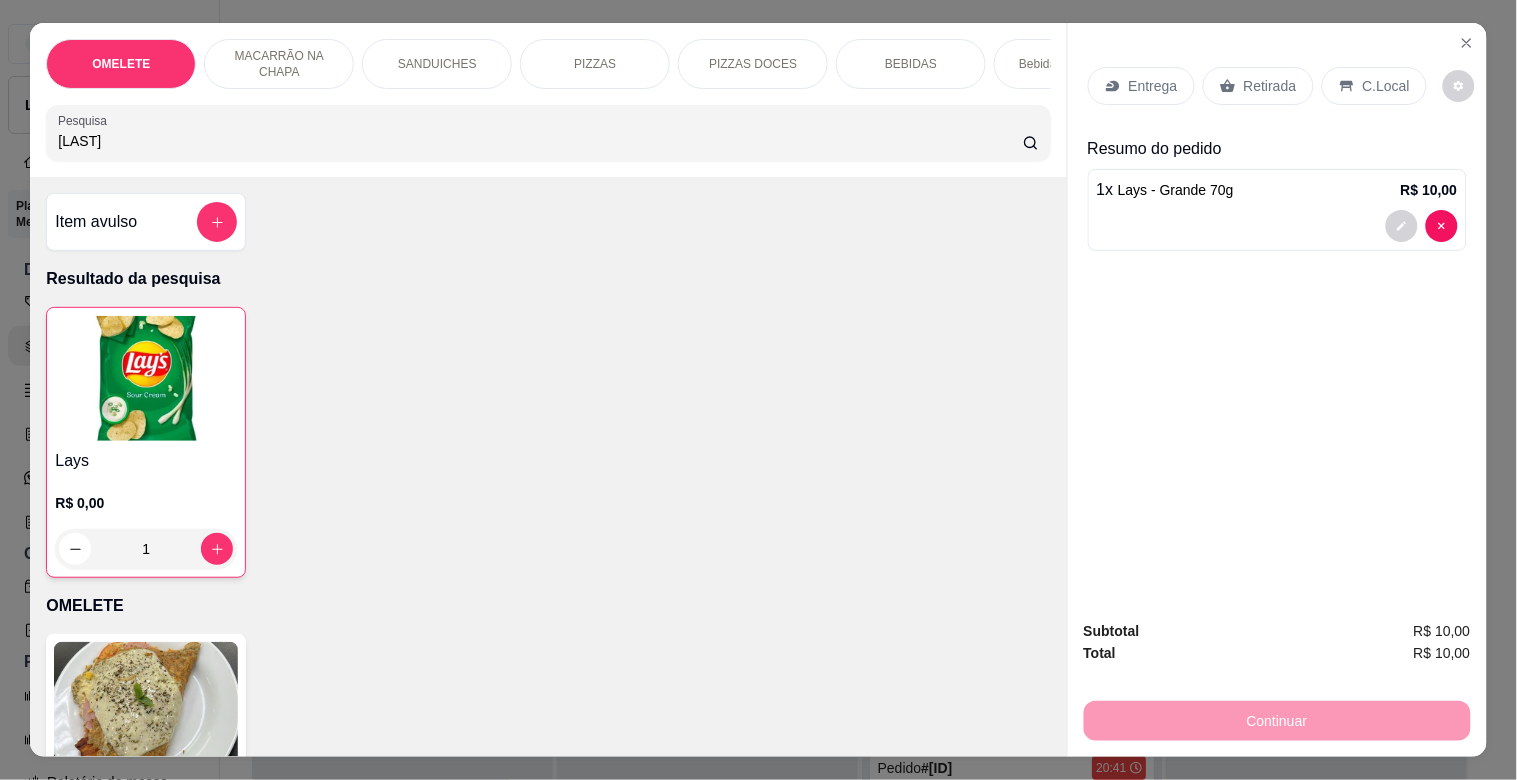 drag, startPoint x: 80, startPoint y: 138, endPoint x: 0, endPoint y: 128, distance: 80.622574 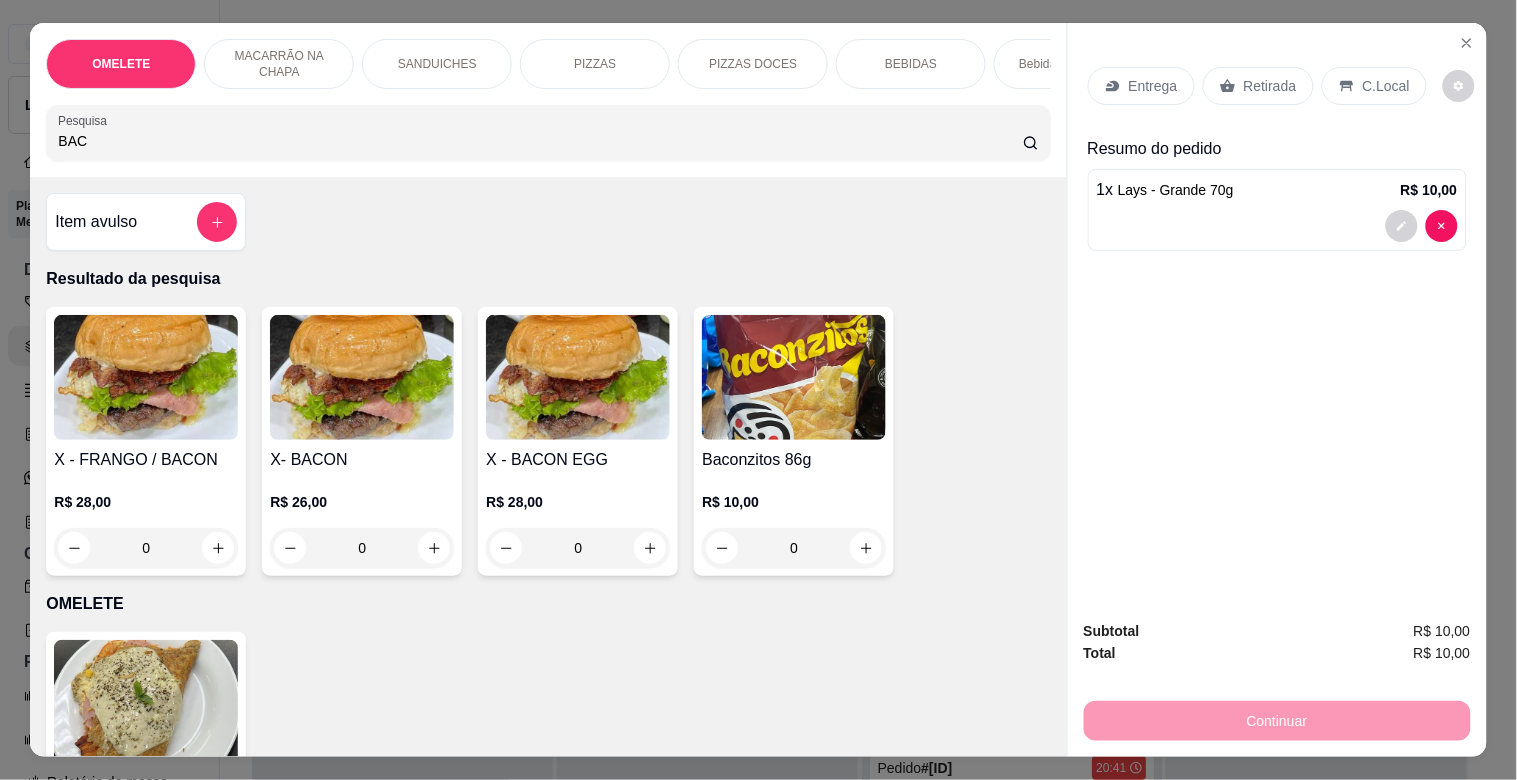click at bounding box center (794, 377) 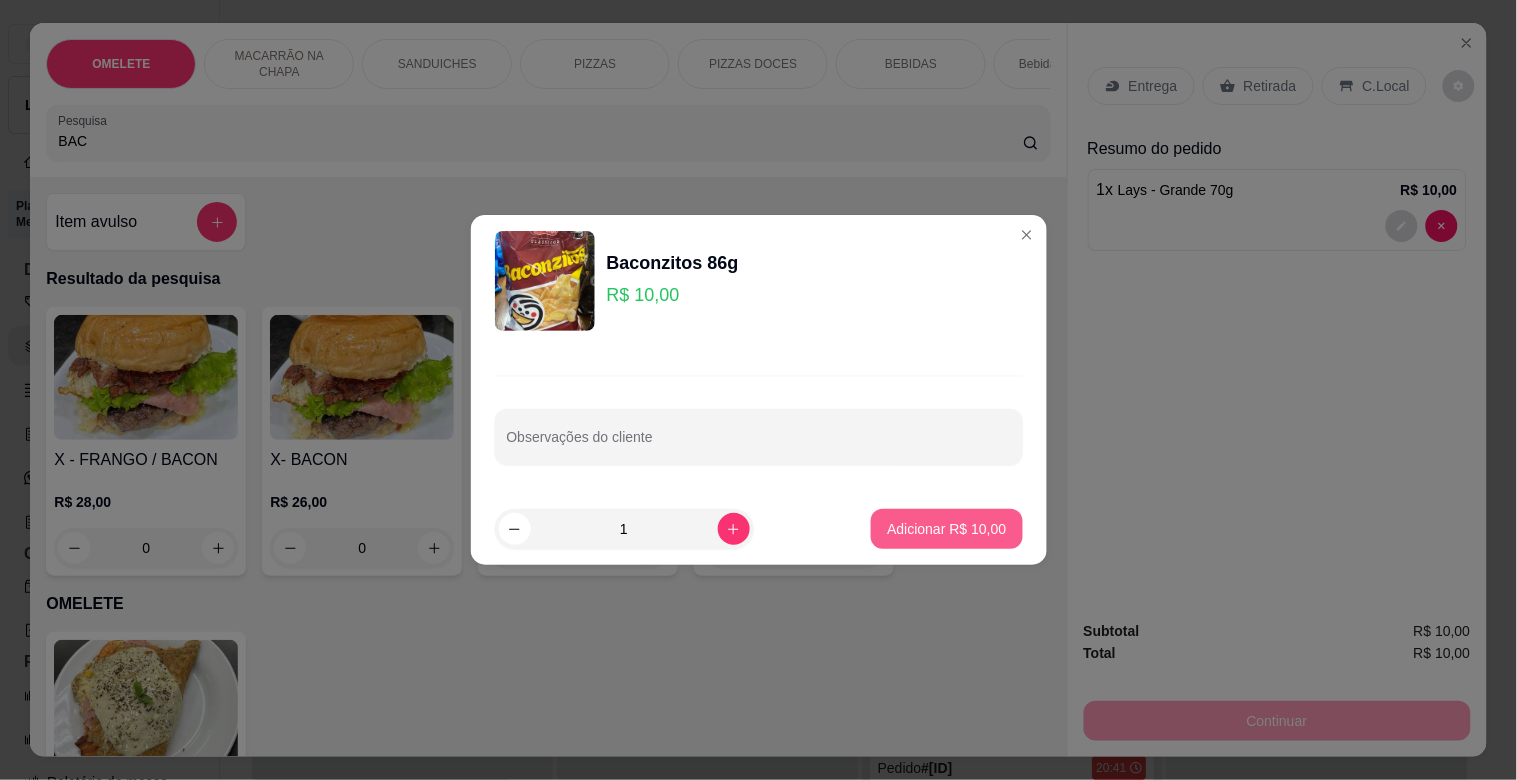 click on "Adicionar   R$ 10,00" at bounding box center [946, 529] 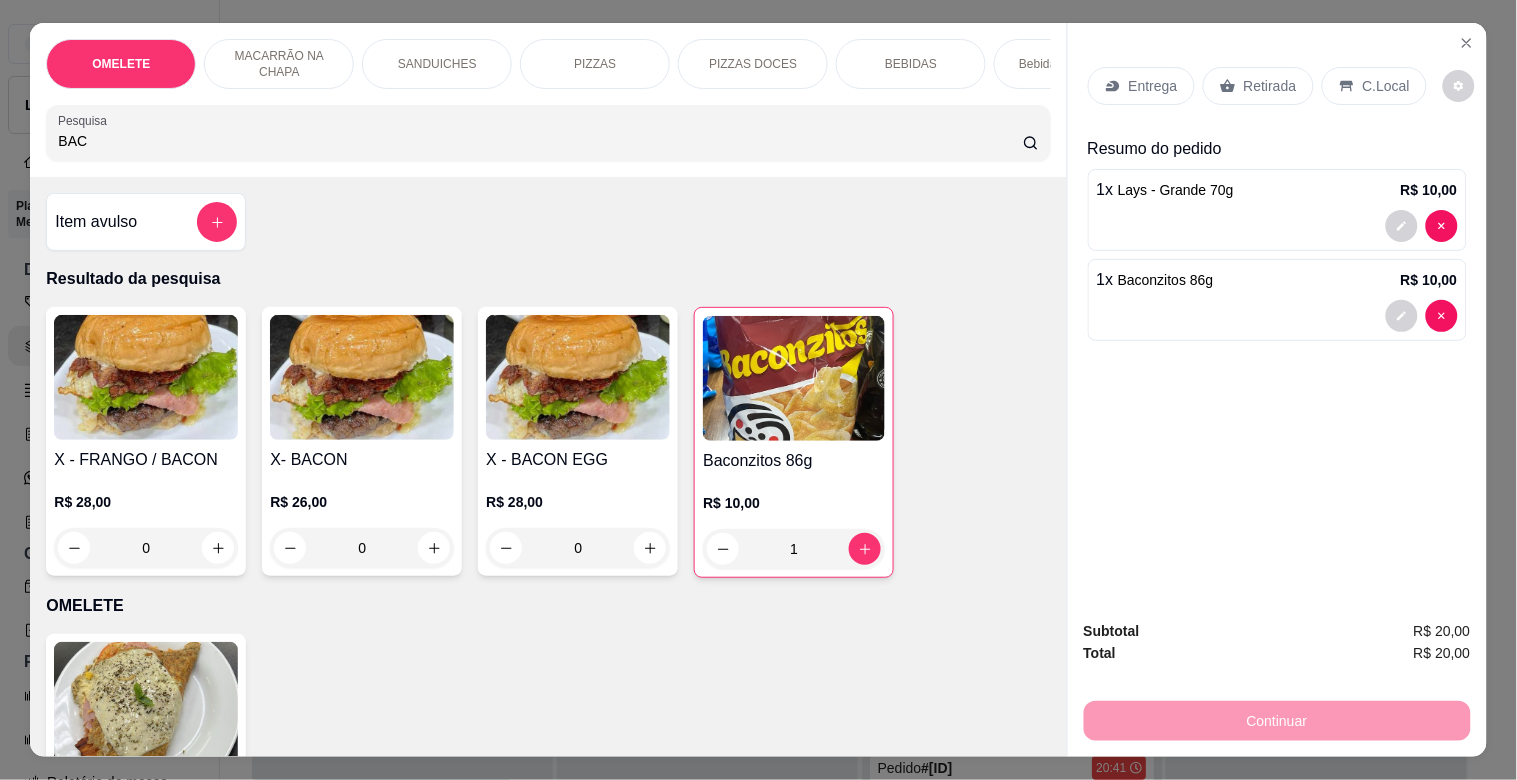 drag, startPoint x: 198, startPoint y: 152, endPoint x: 0, endPoint y: 140, distance: 198.3633 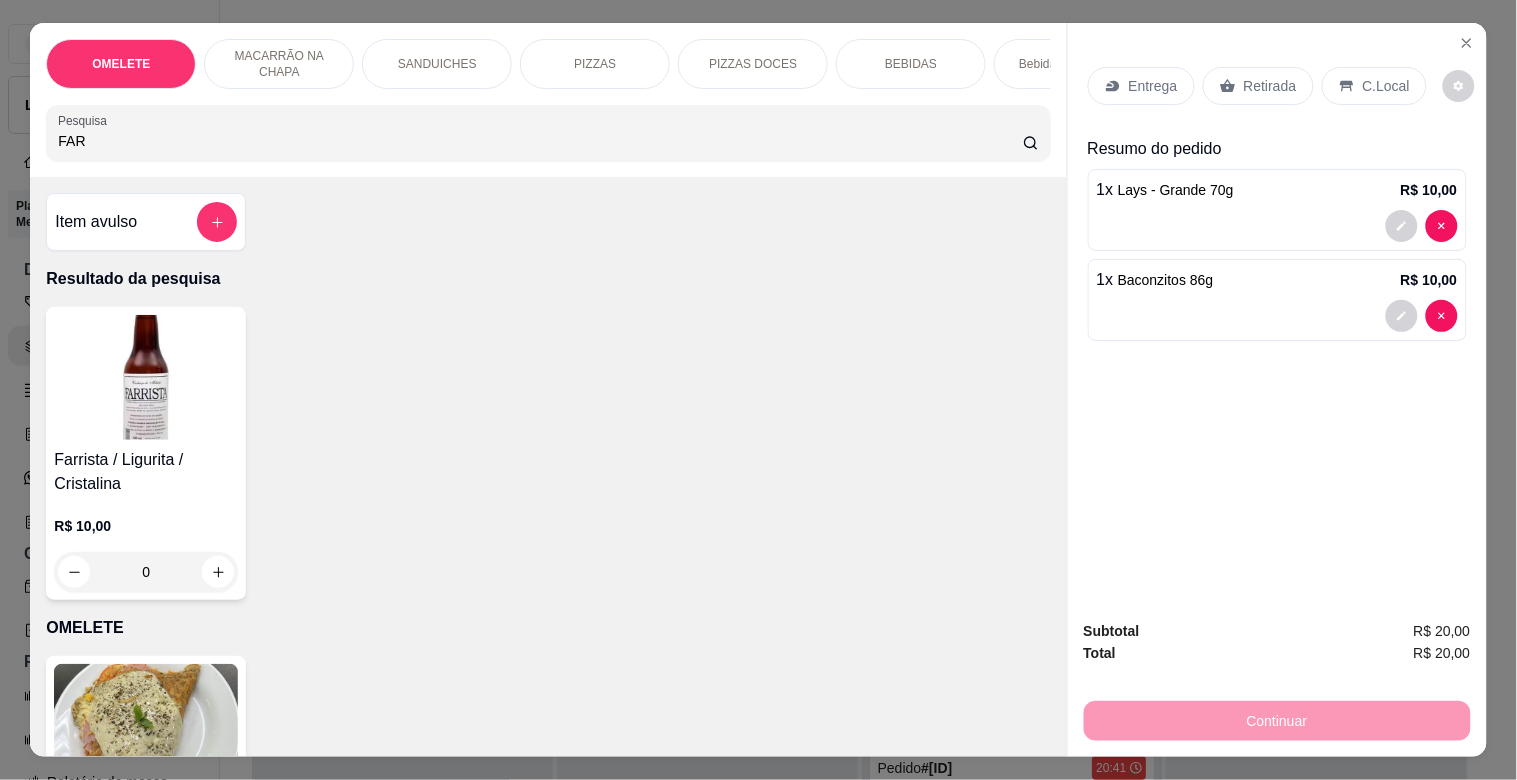 click at bounding box center [146, 377] 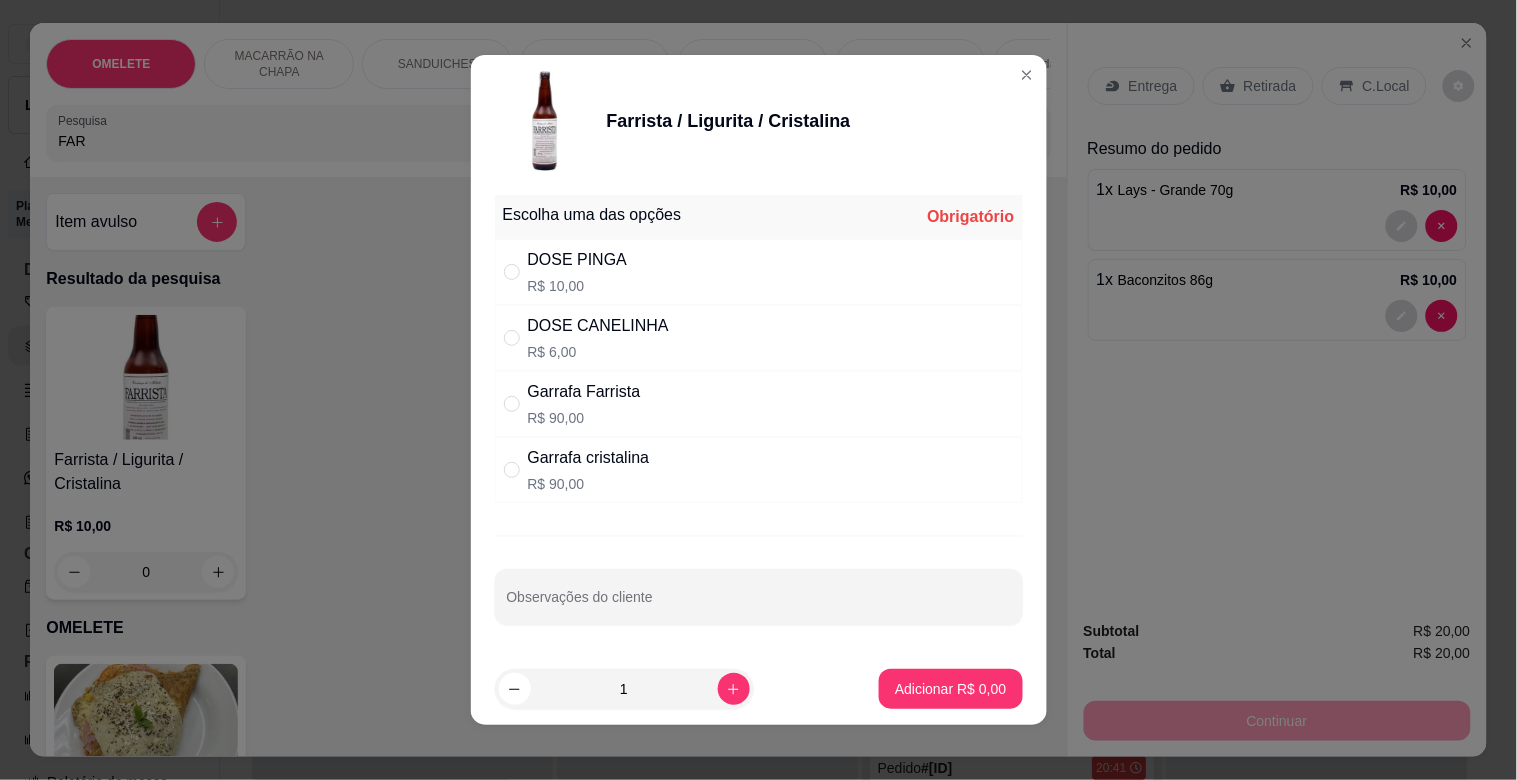 drag, startPoint x: 634, startPoint y: 411, endPoint x: 717, endPoint y: 454, distance: 93.47727 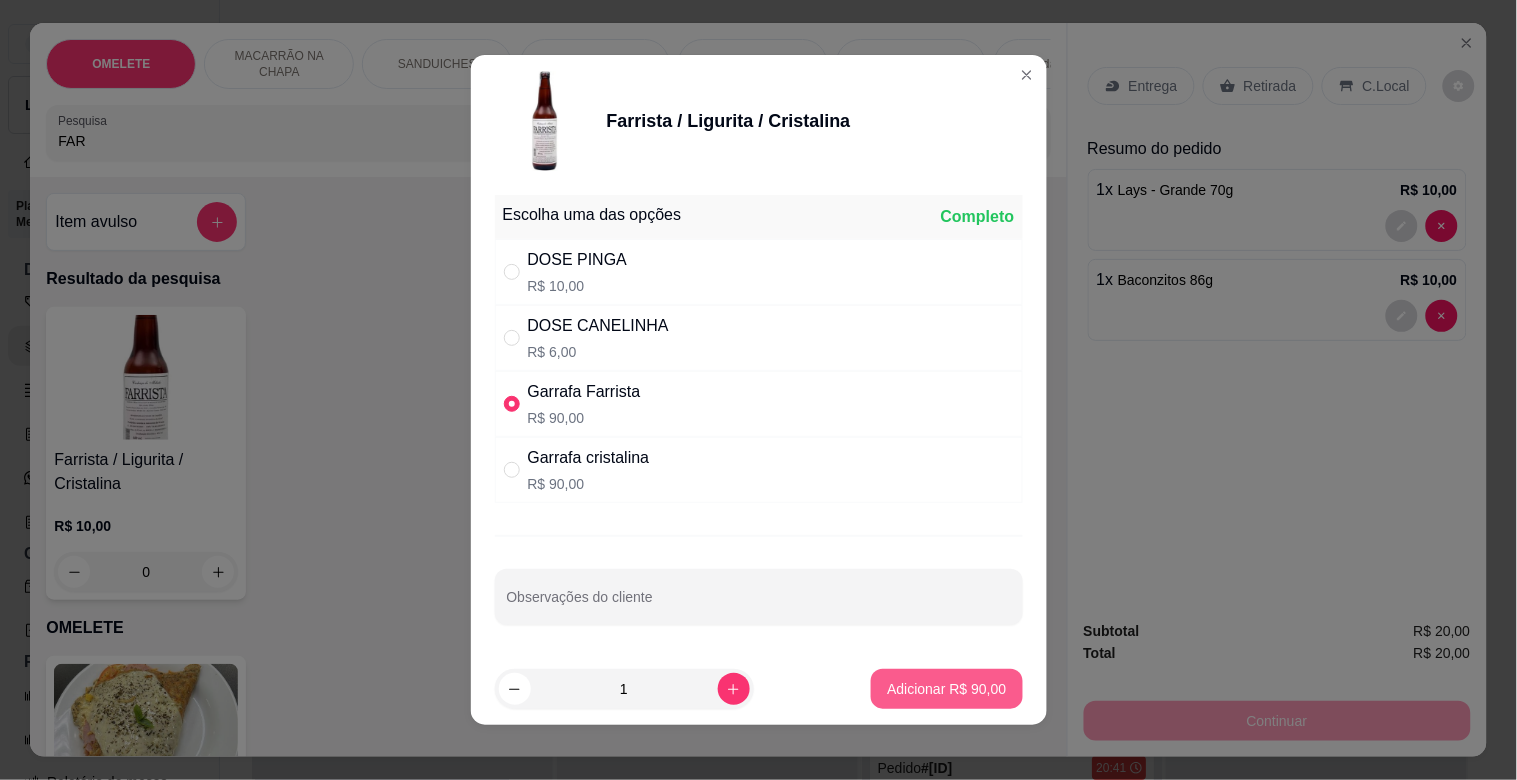 click on "Adicionar   R$ 90,00" at bounding box center [946, 689] 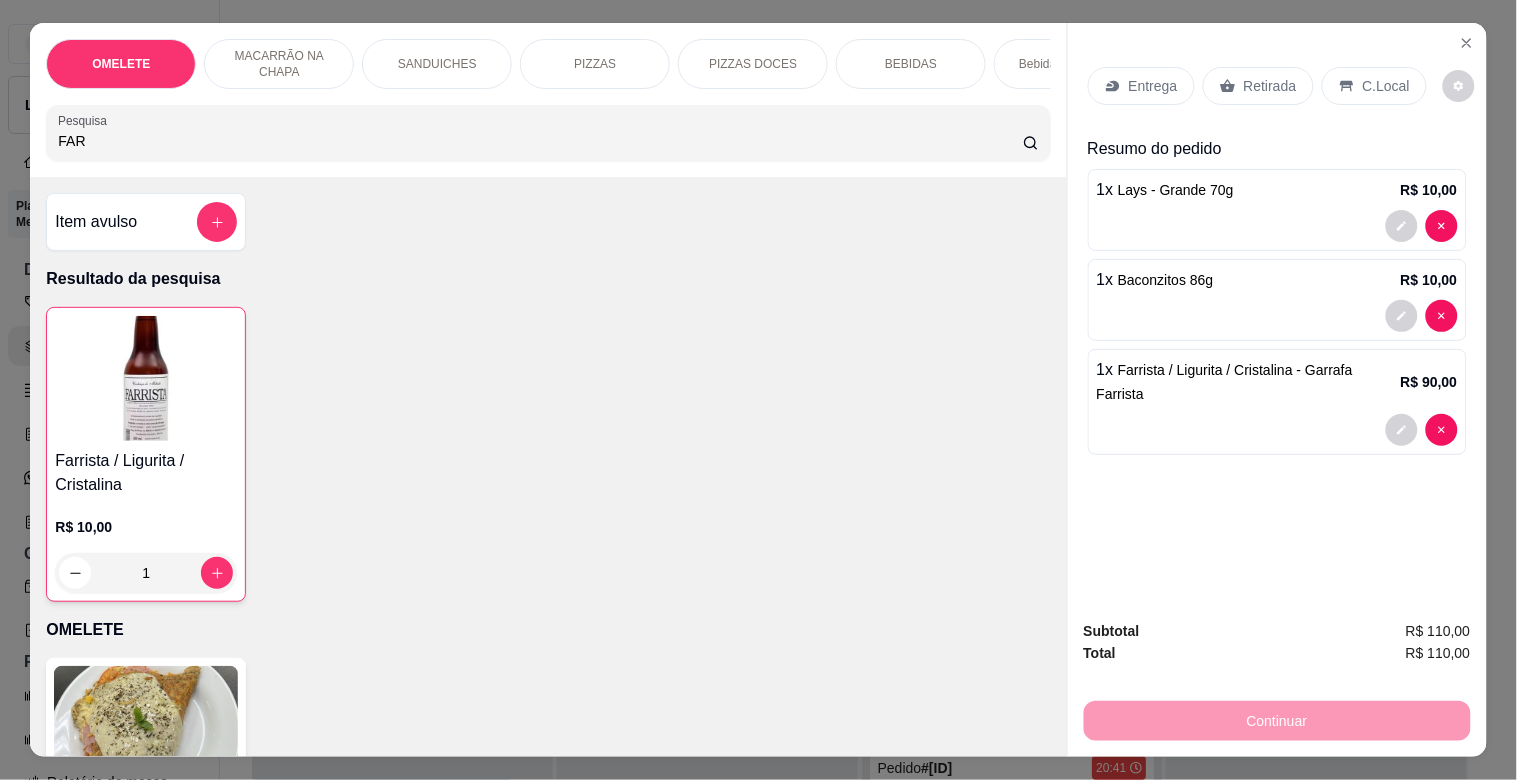 click on "Retirada" at bounding box center (1258, 86) 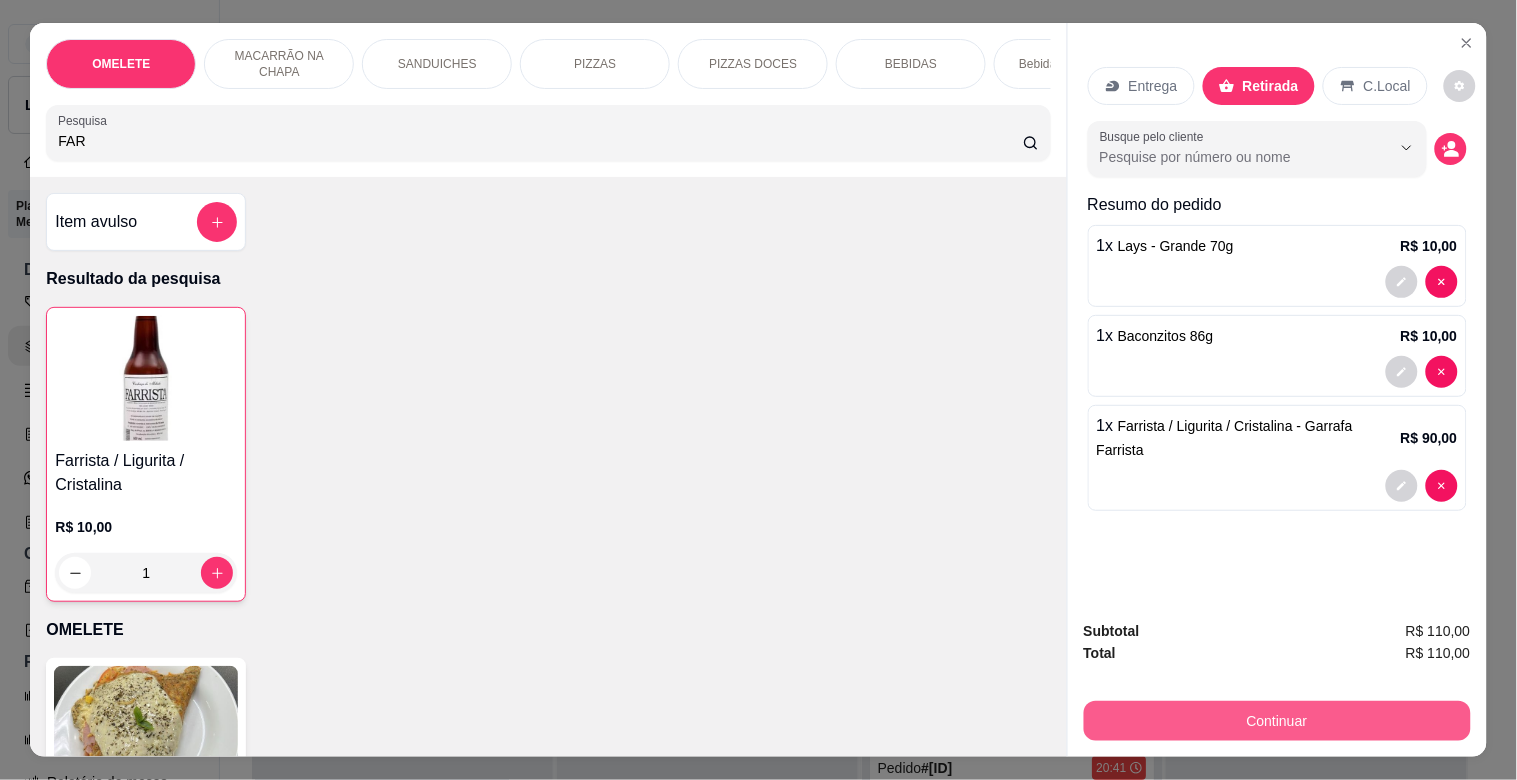 click on "Continuar" at bounding box center [1277, 721] 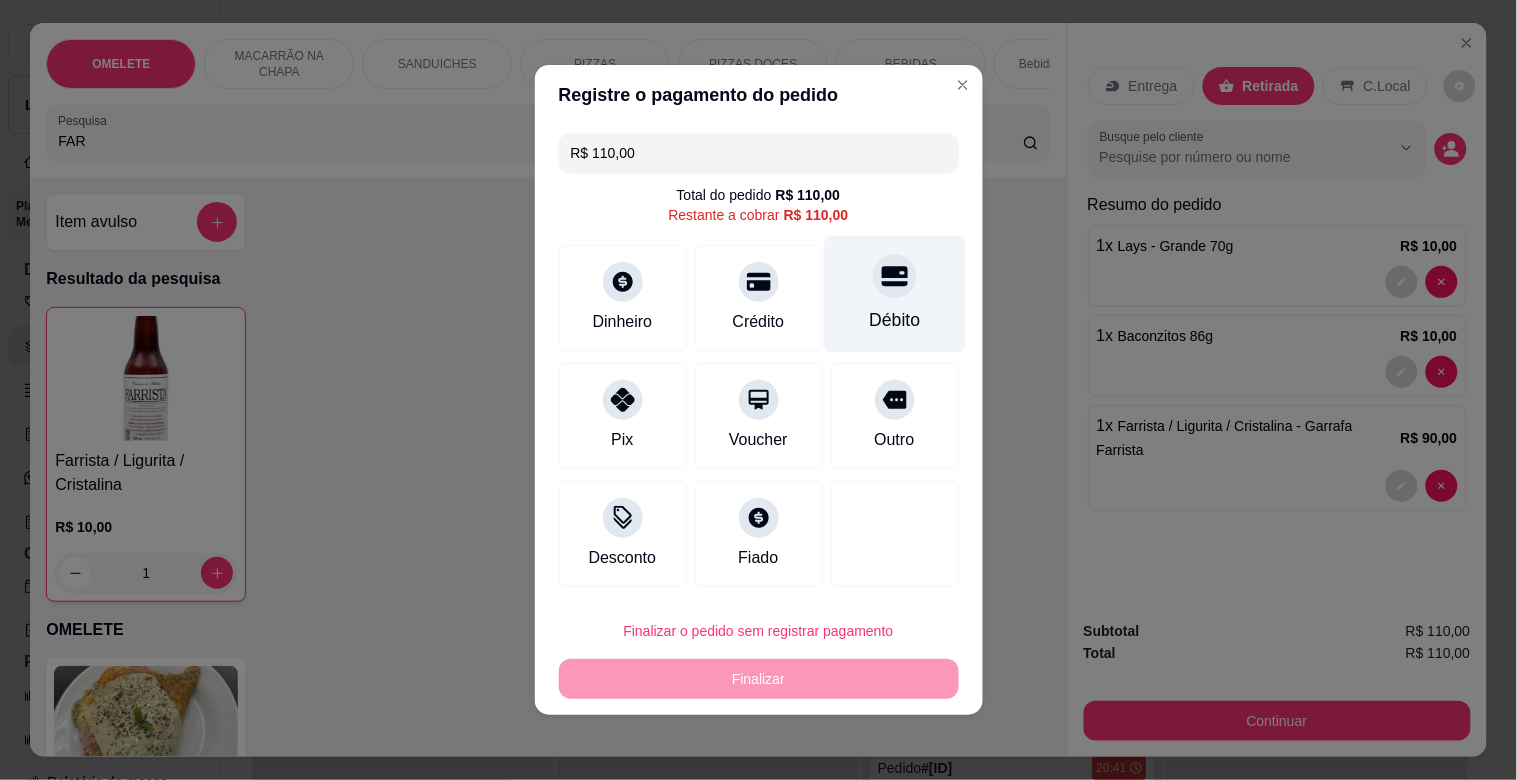 click 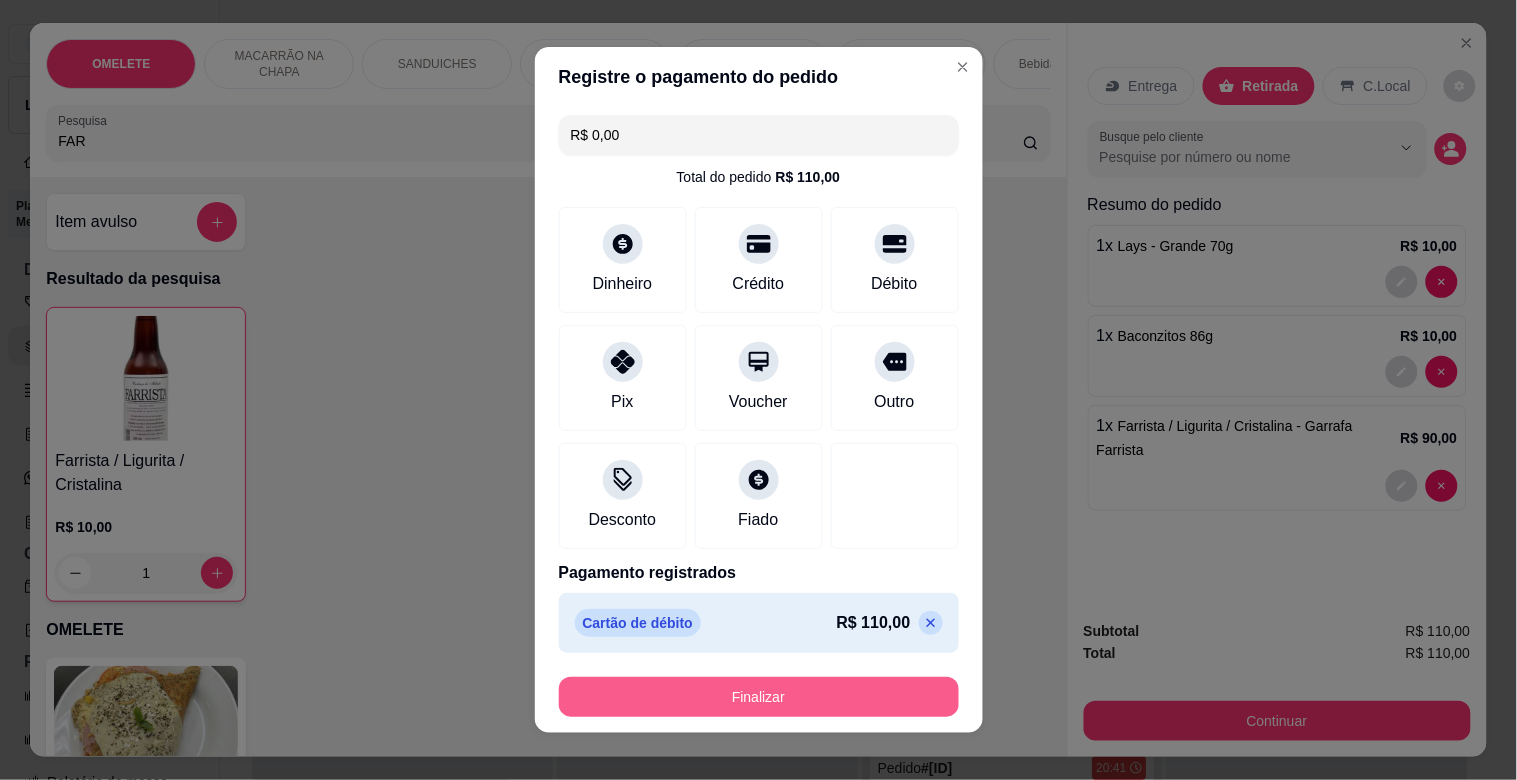 click on "Finalizar" at bounding box center (759, 697) 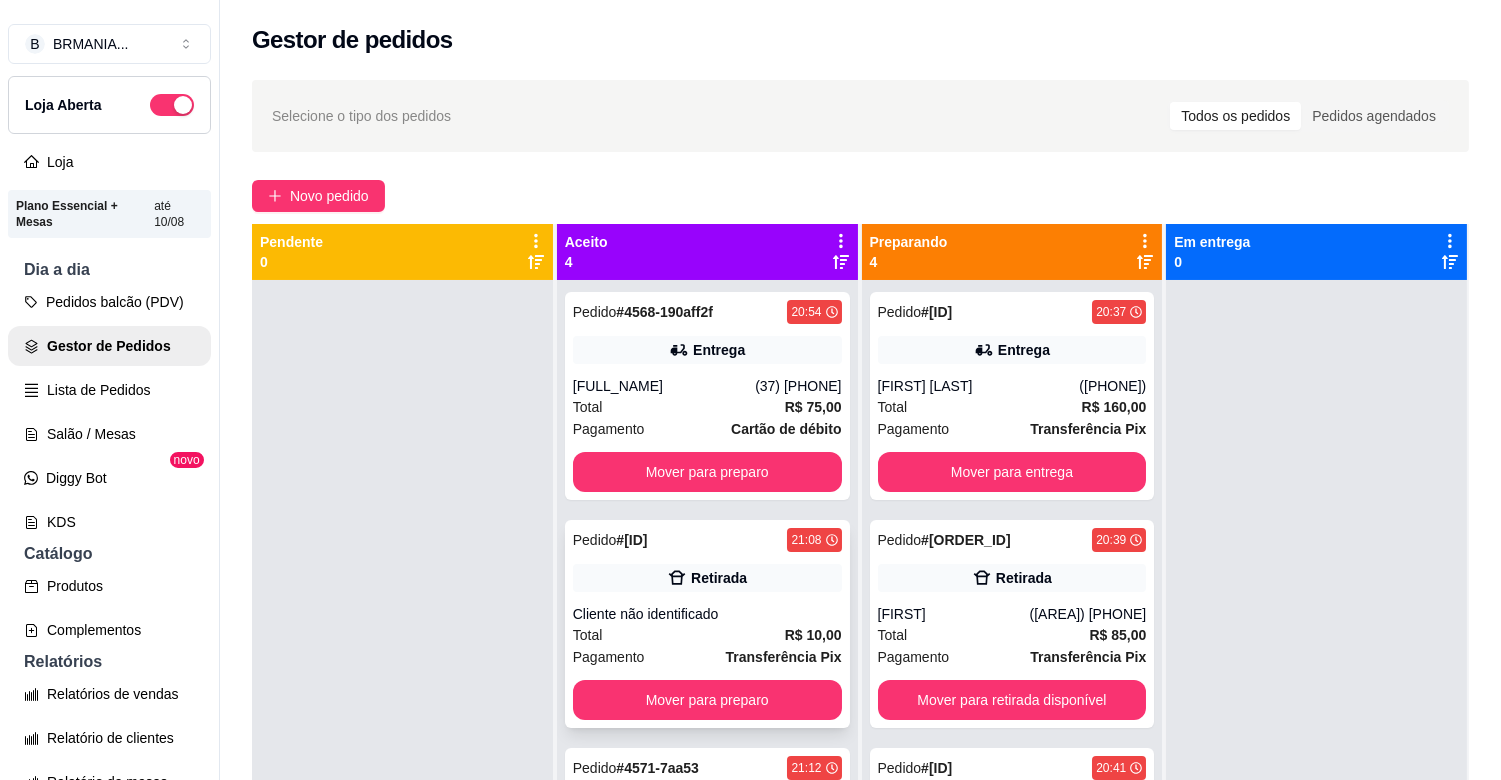 click on "Cliente não identificado" at bounding box center [707, 614] 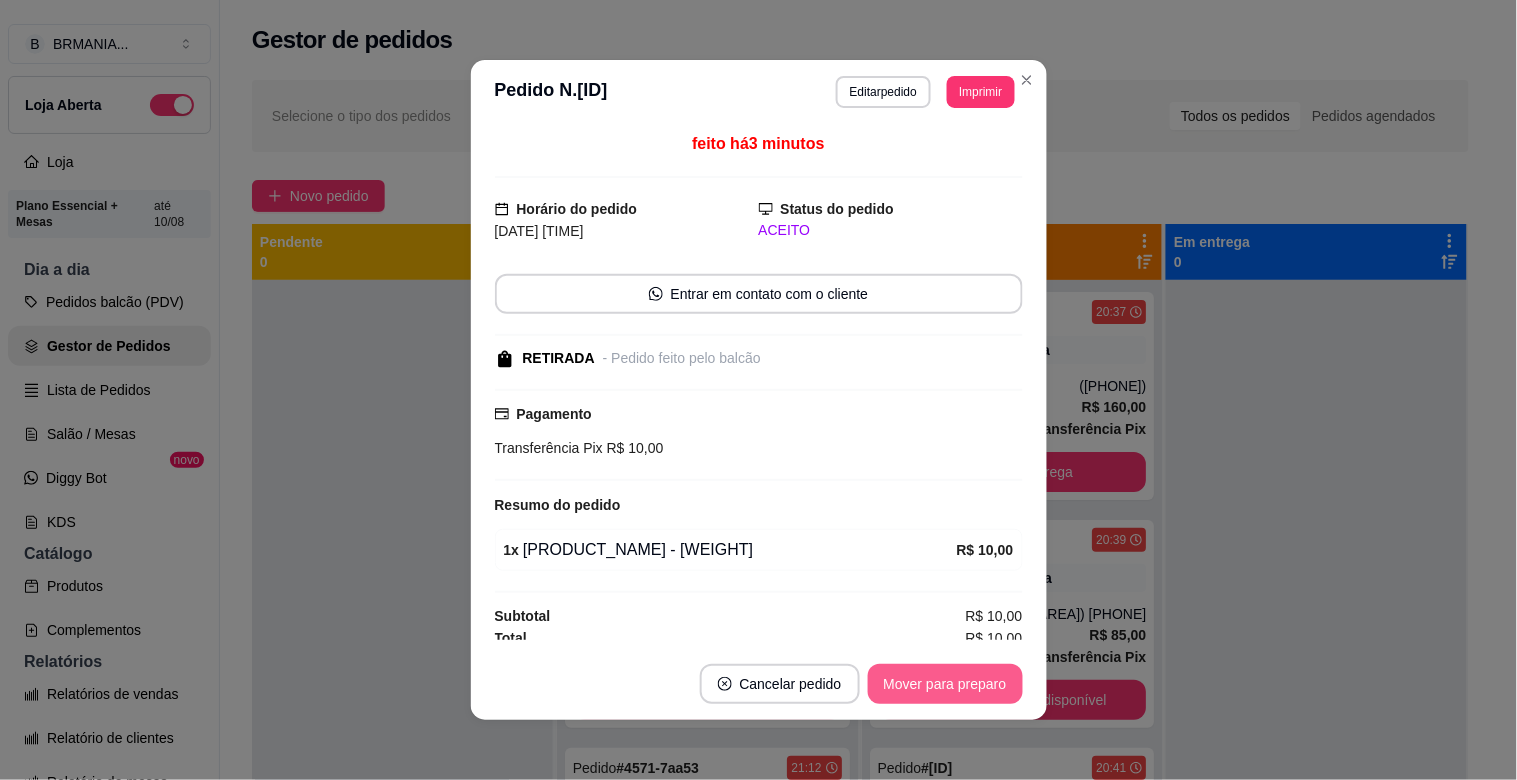 click on "Mover para preparo" at bounding box center [945, 684] 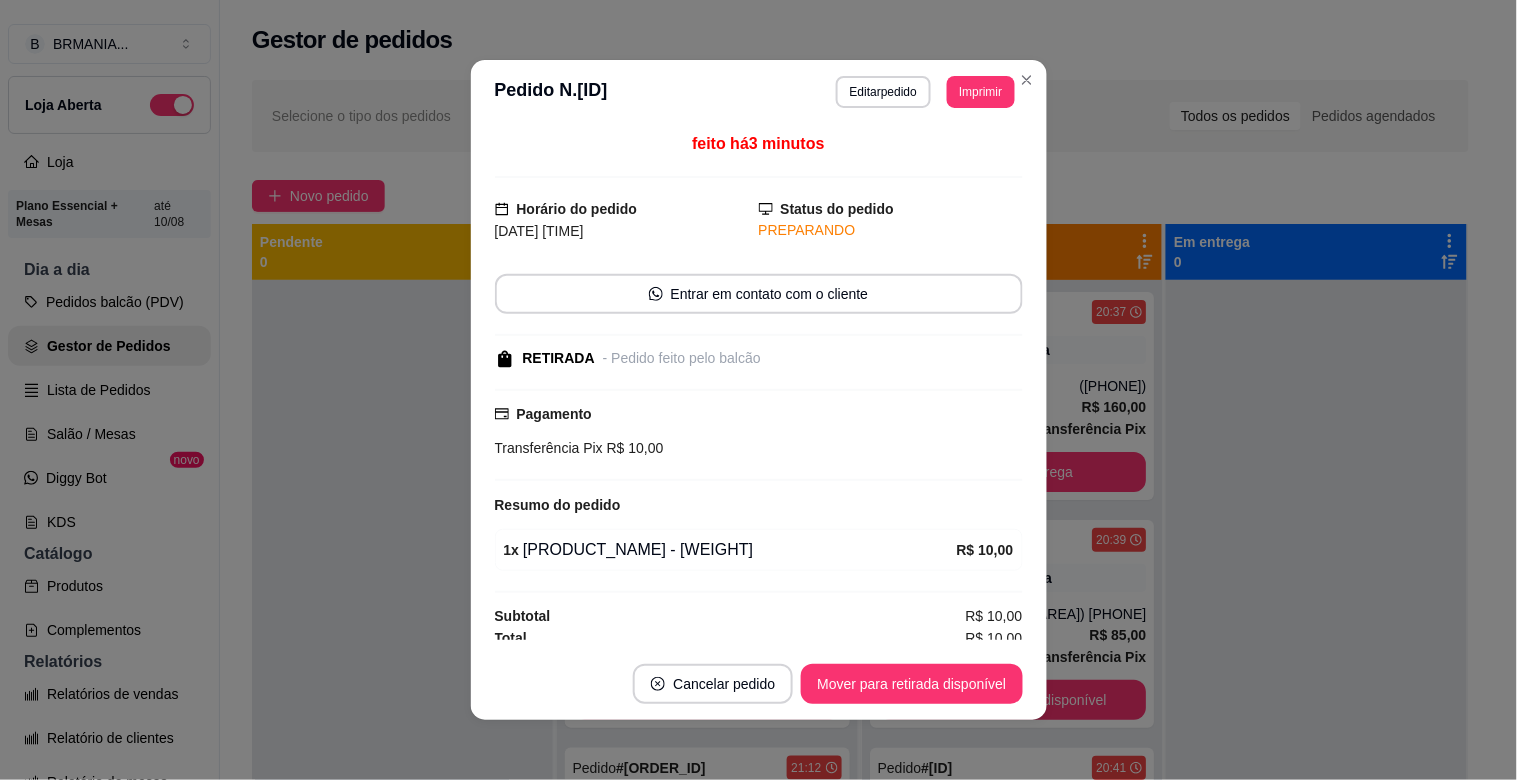 click on "Mover para retirada disponível" at bounding box center (911, 684) 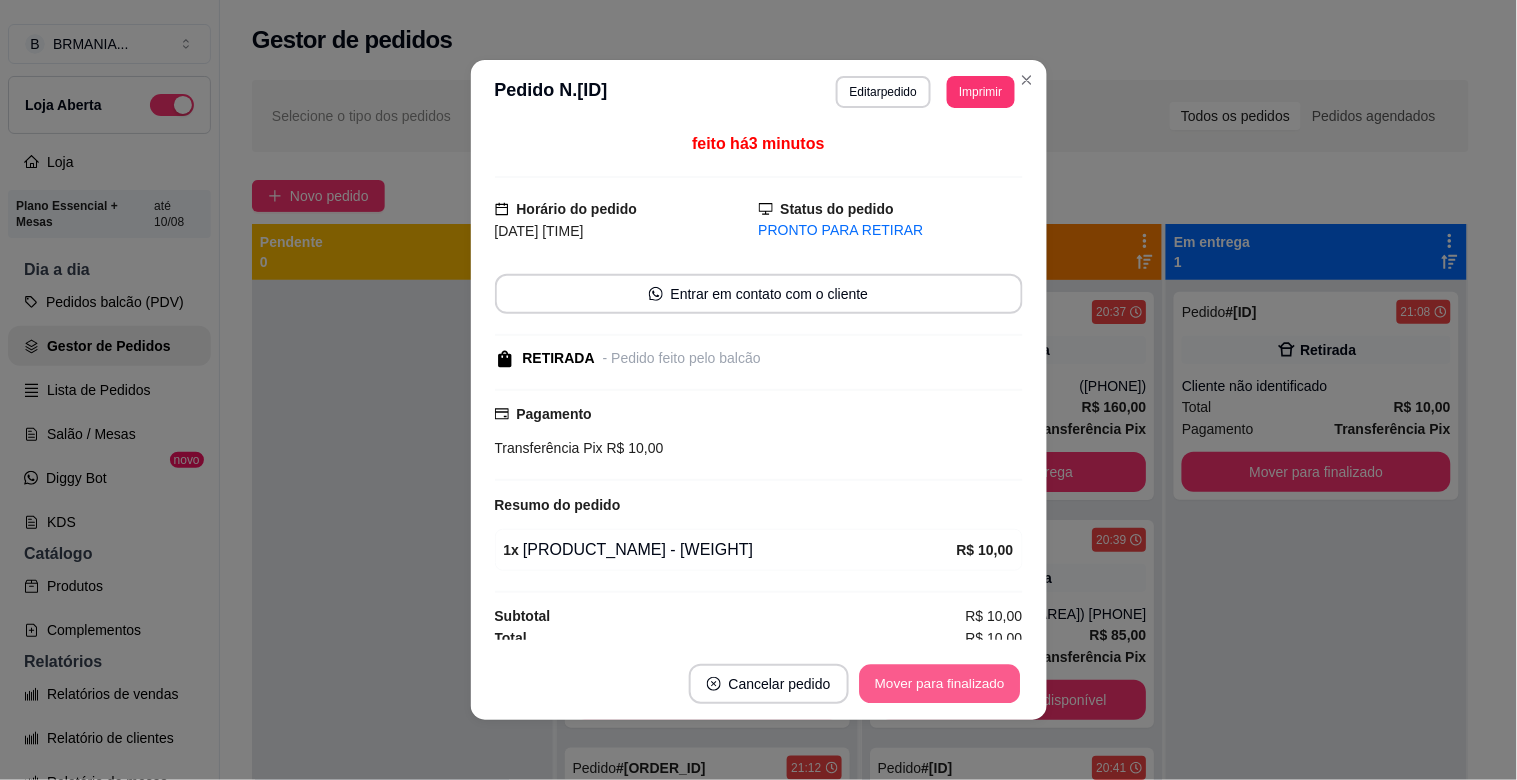 click on "Mover para finalizado" at bounding box center [939, 684] 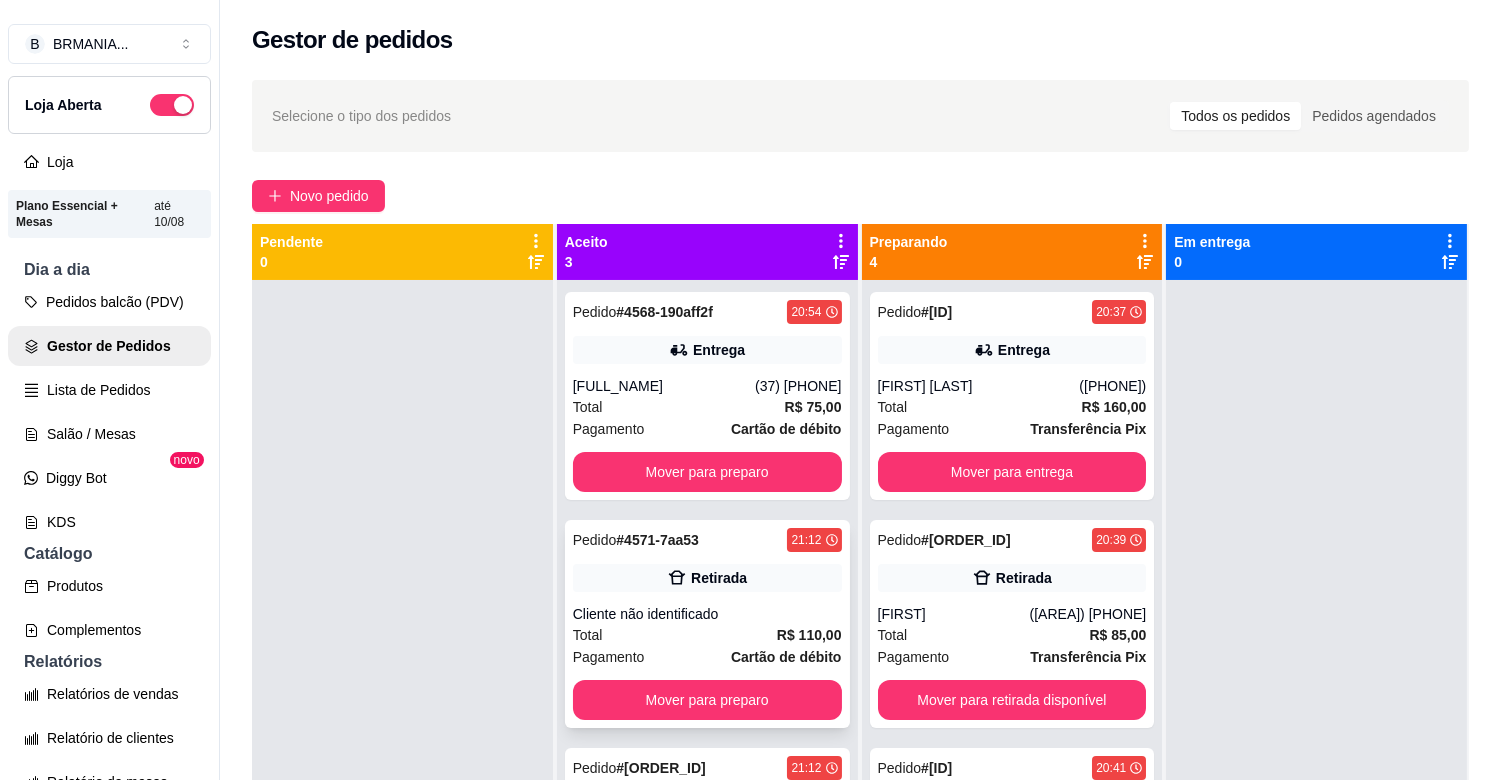 click on "Total R$ 110,00" at bounding box center (707, 635) 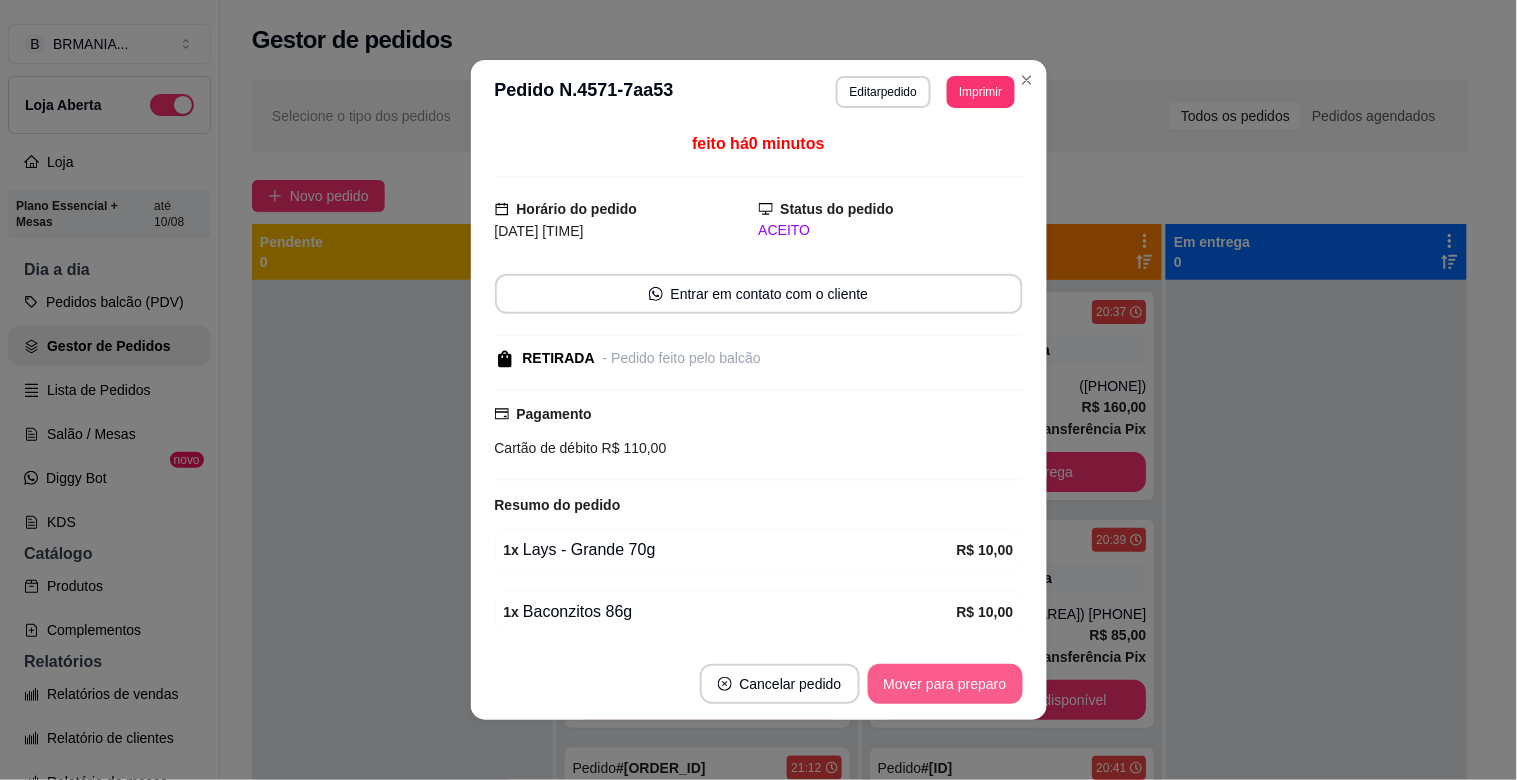 click on "Mover para preparo" at bounding box center (945, 684) 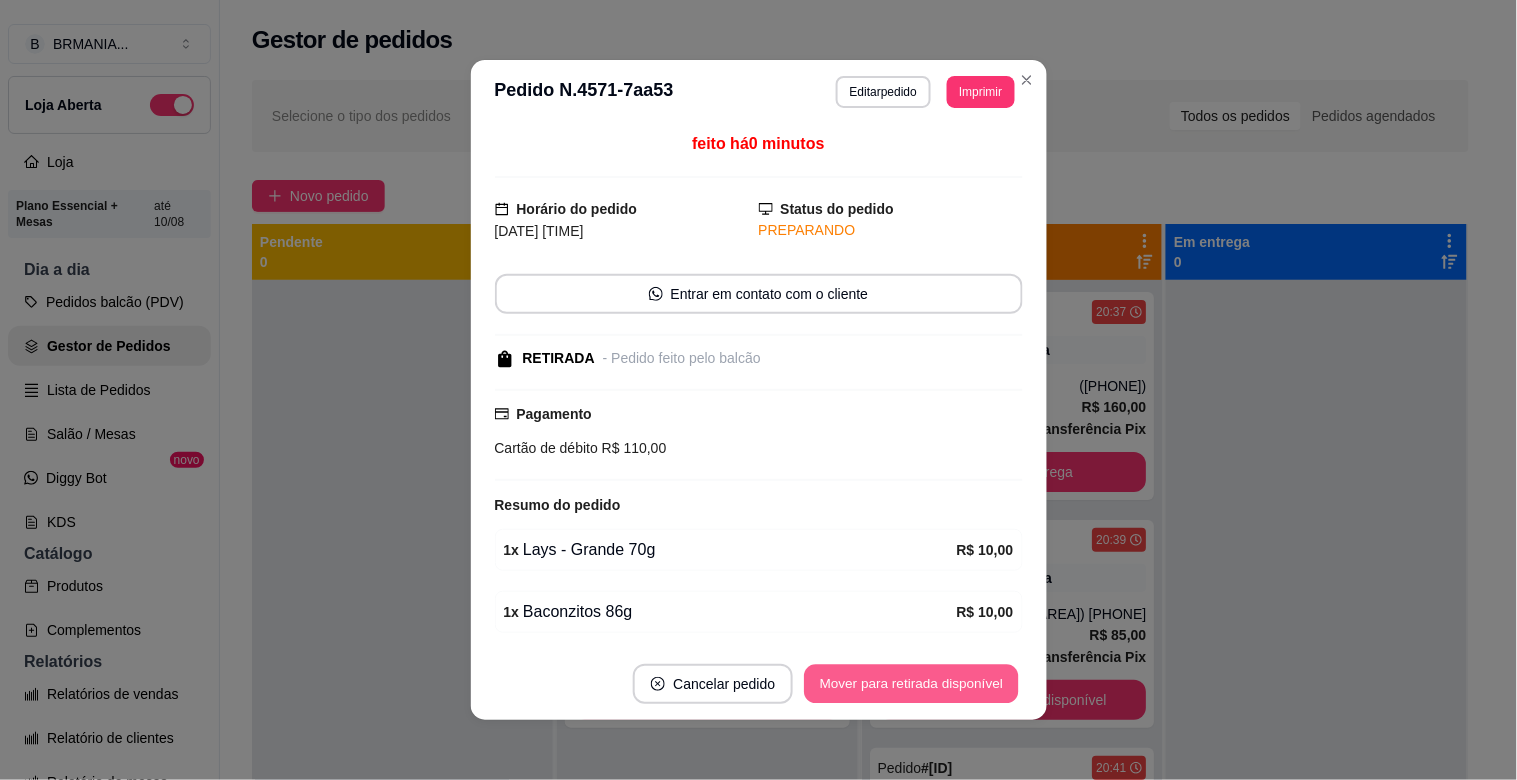 click on "Mover para retirada disponível" at bounding box center (912, 684) 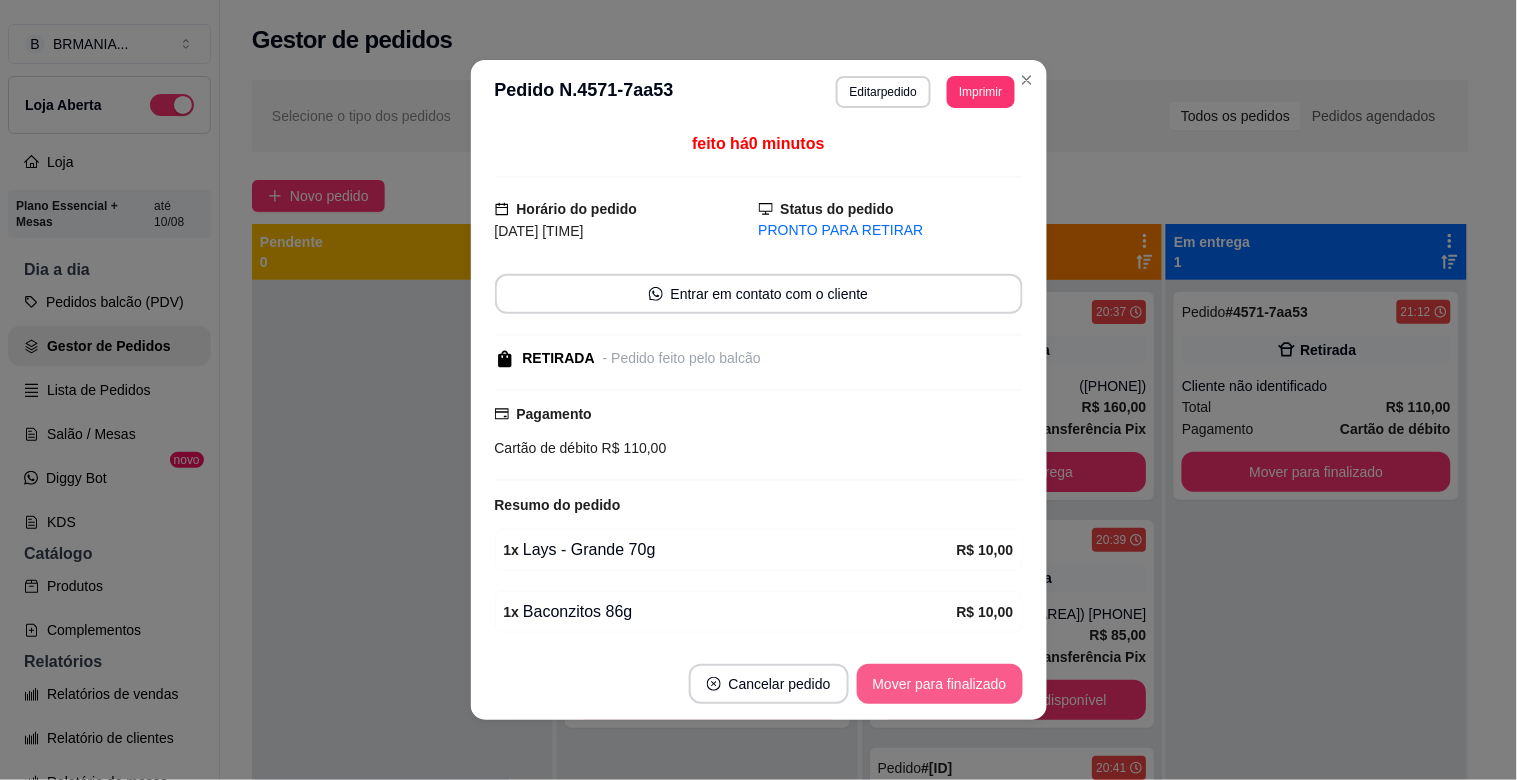 click on "Mover para finalizado" at bounding box center (940, 684) 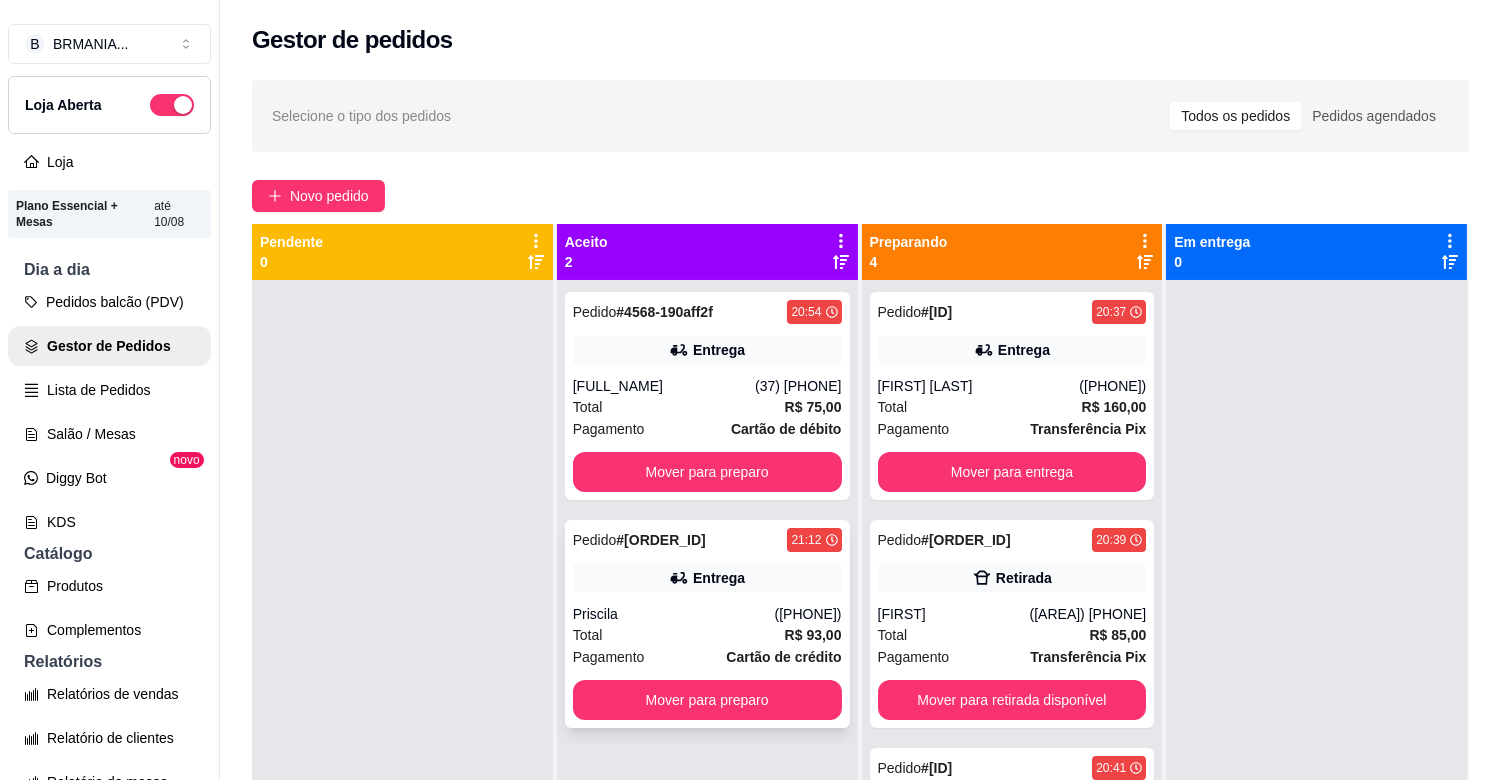 click on "Priscila" at bounding box center [674, 614] 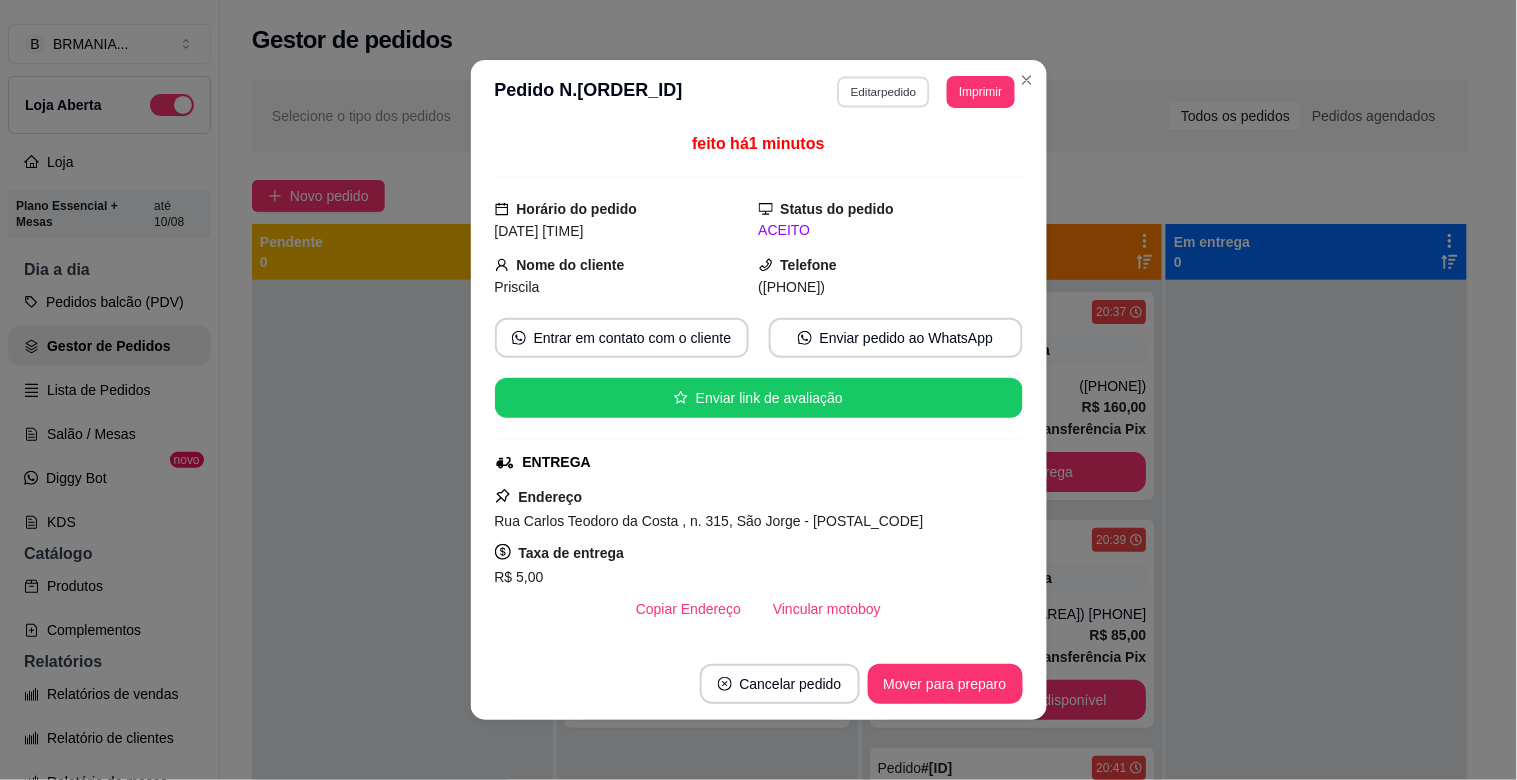 click on "Editar  pedido" at bounding box center (883, 91) 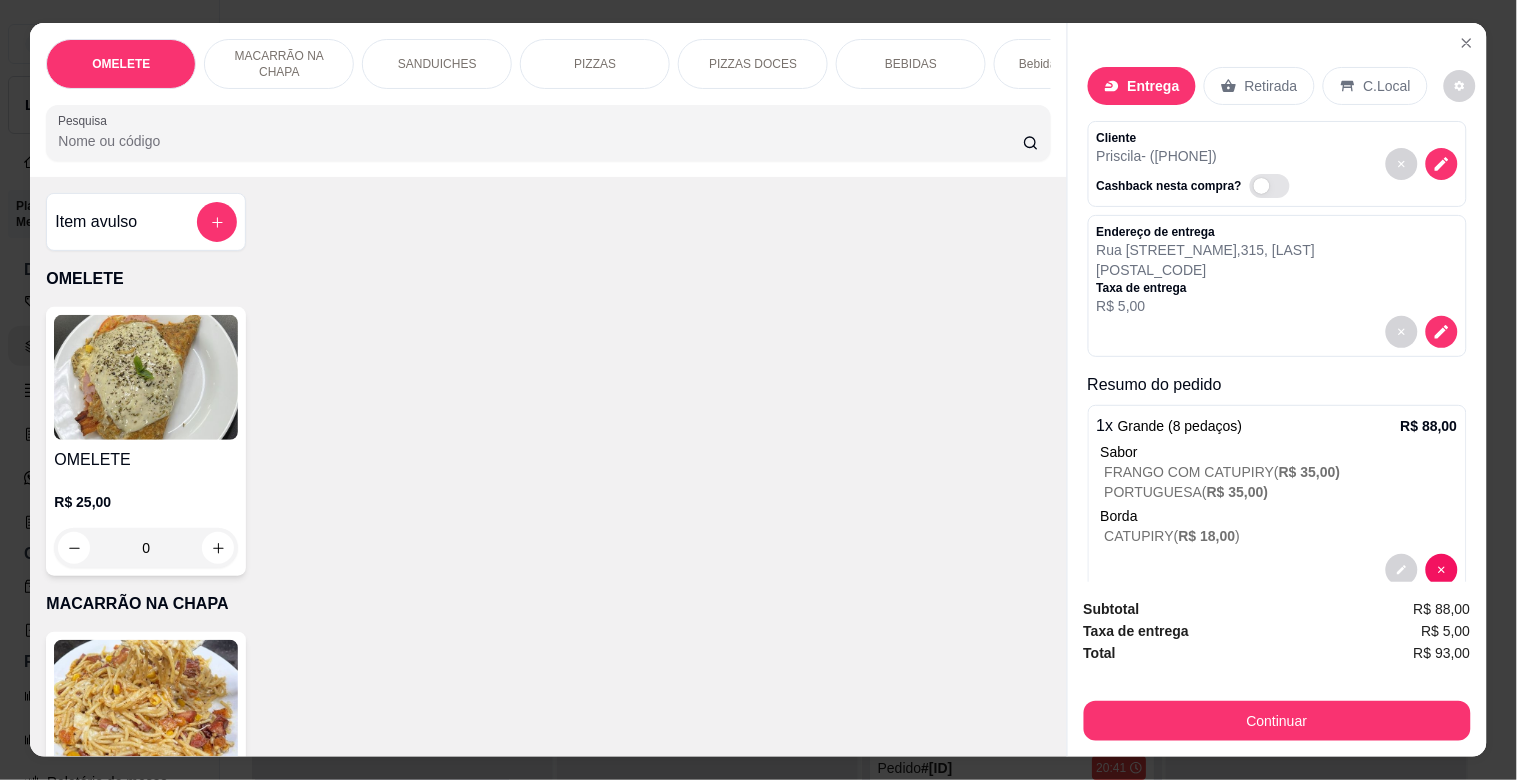 click on "Pesquisa" at bounding box center [540, 141] 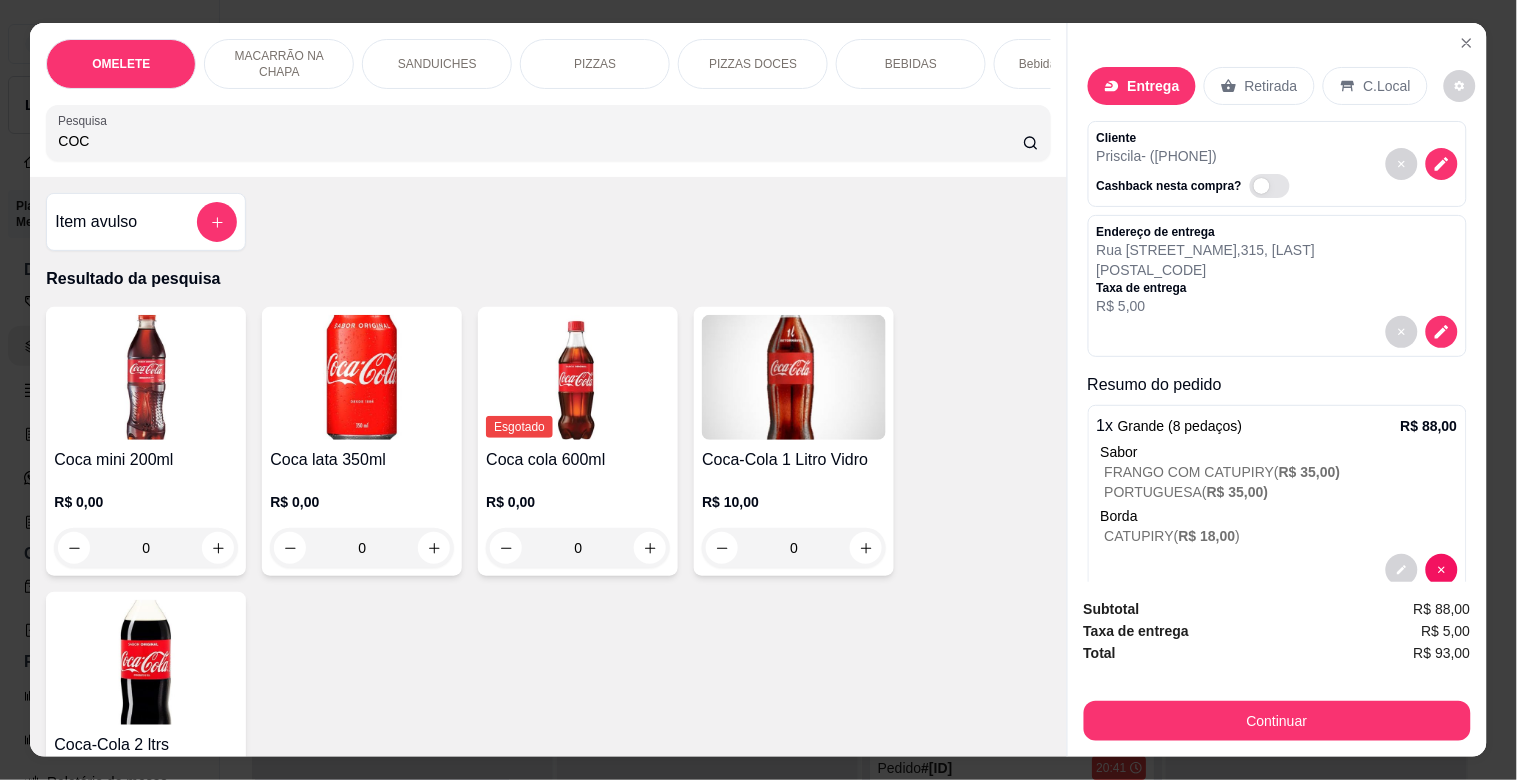 click at bounding box center [578, 377] 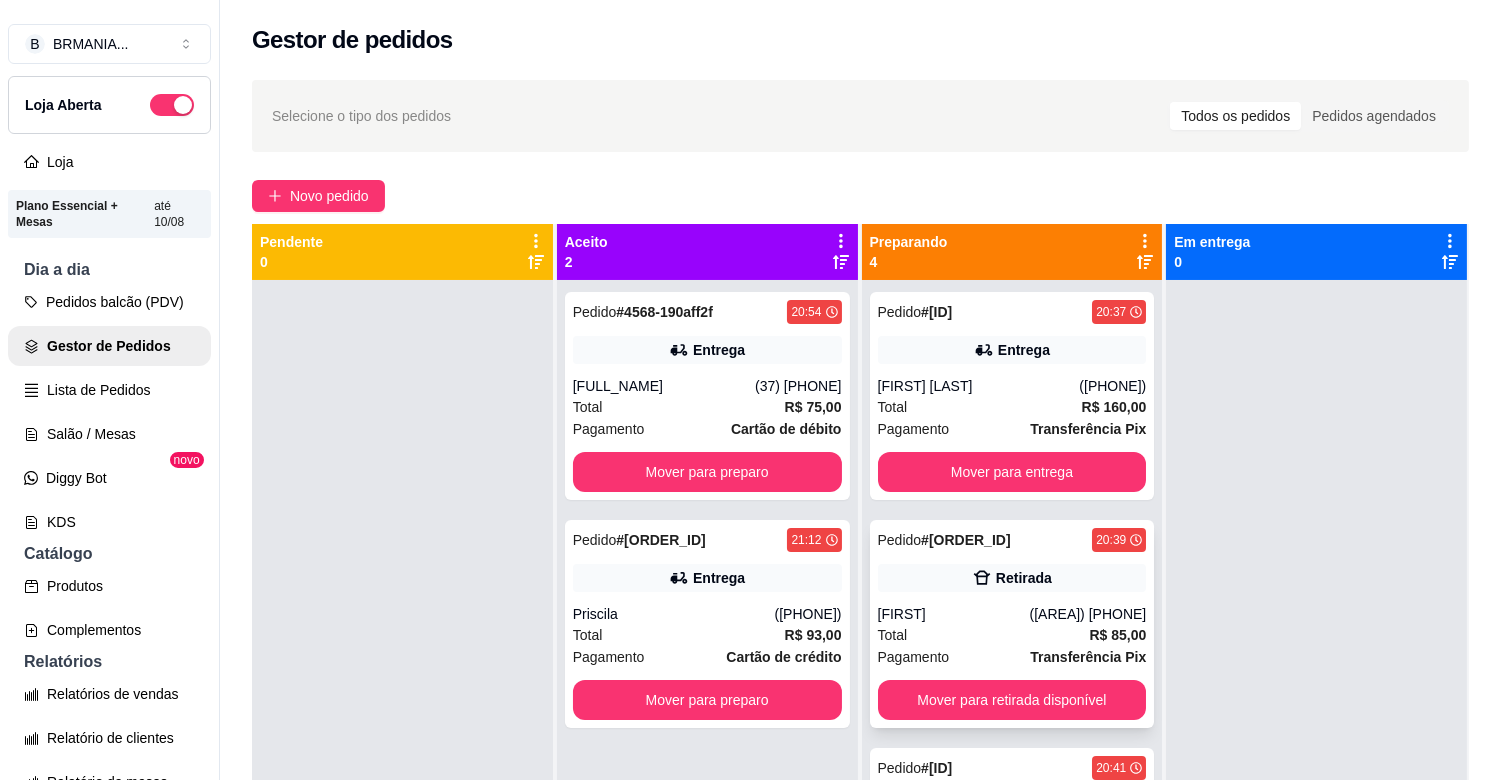 click on "[FIRST]" at bounding box center [954, 614] 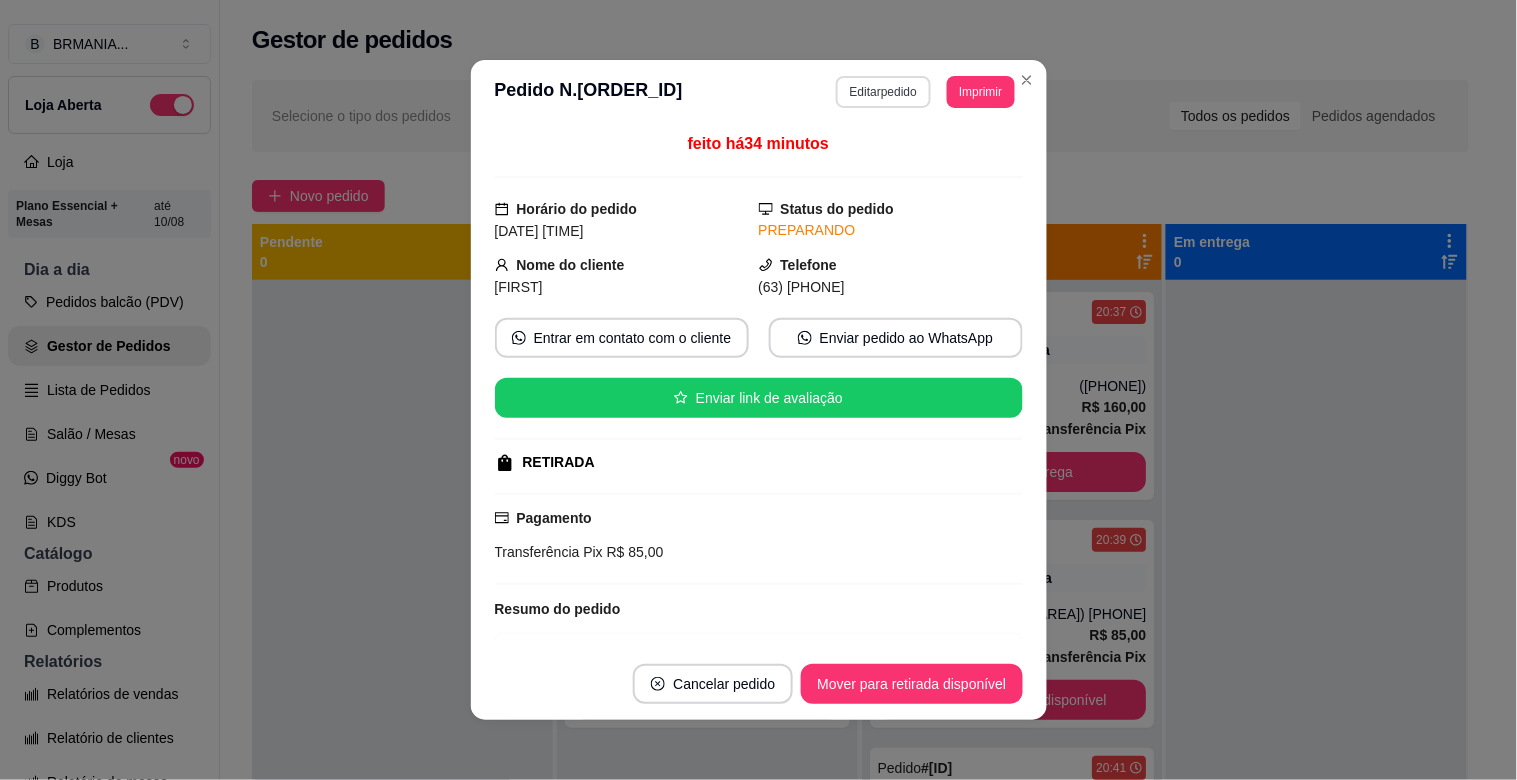 click on "Editar  pedido" at bounding box center (883, 92) 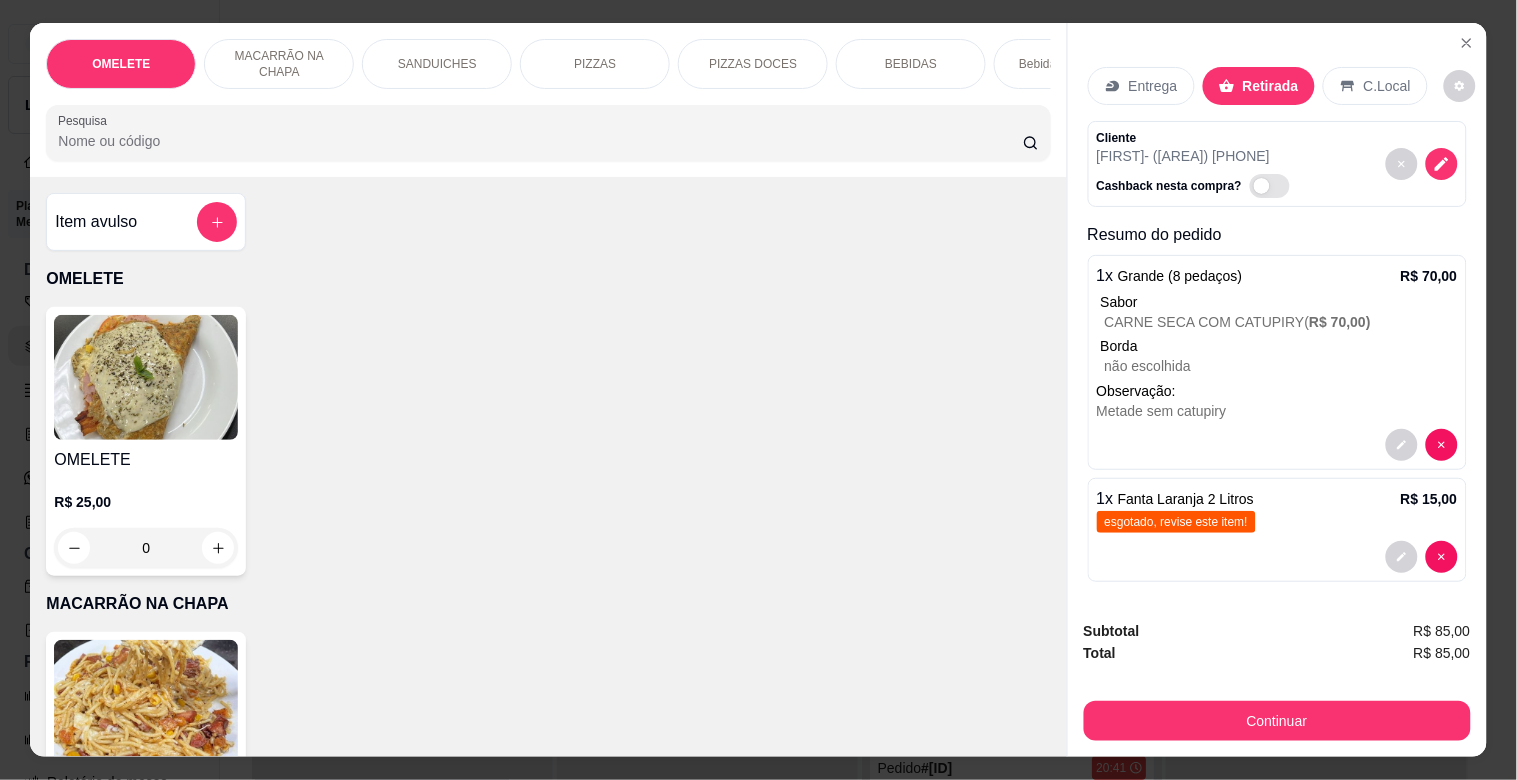 click on "Entrega" at bounding box center (1141, 86) 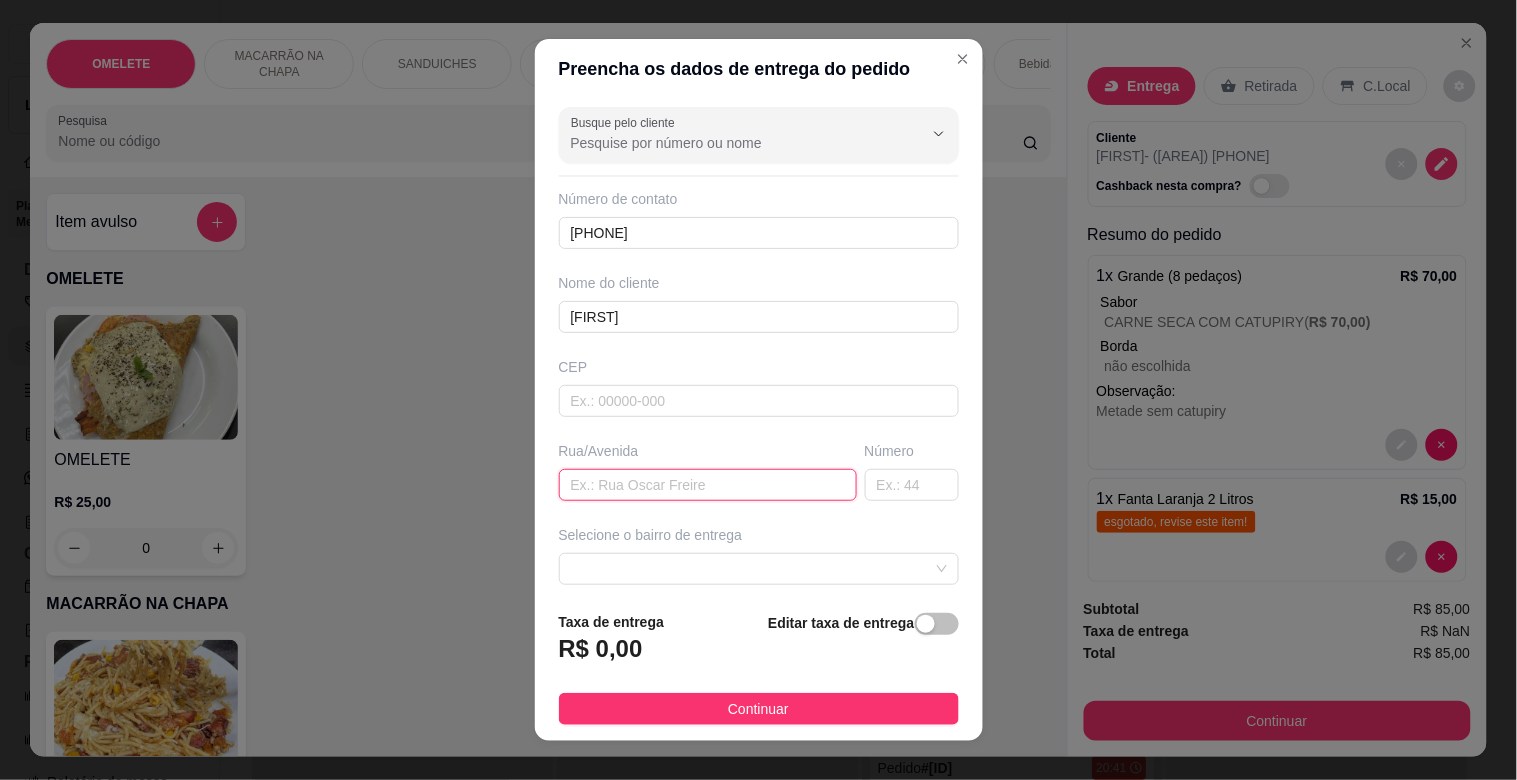 click at bounding box center [708, 485] 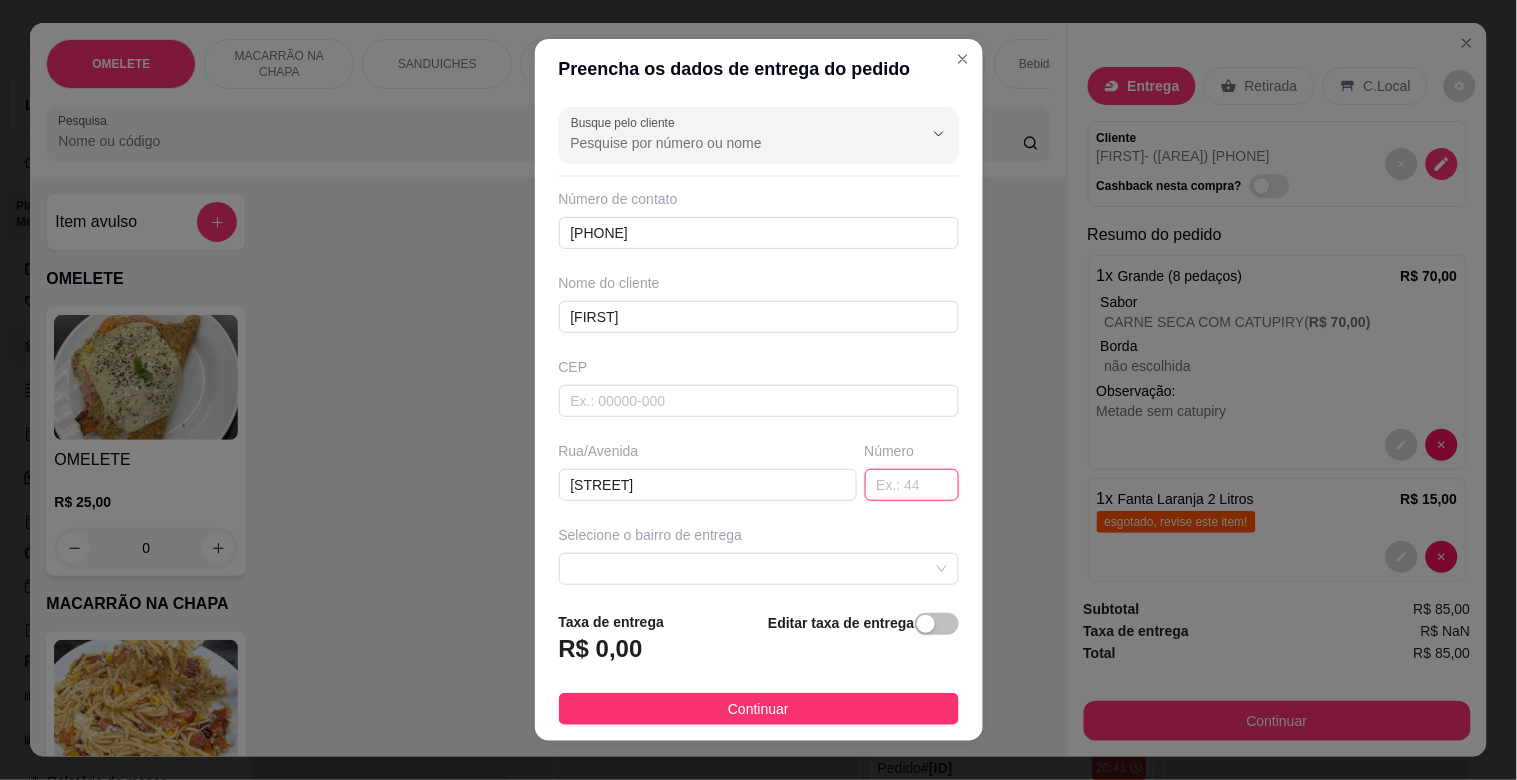 click at bounding box center (912, 485) 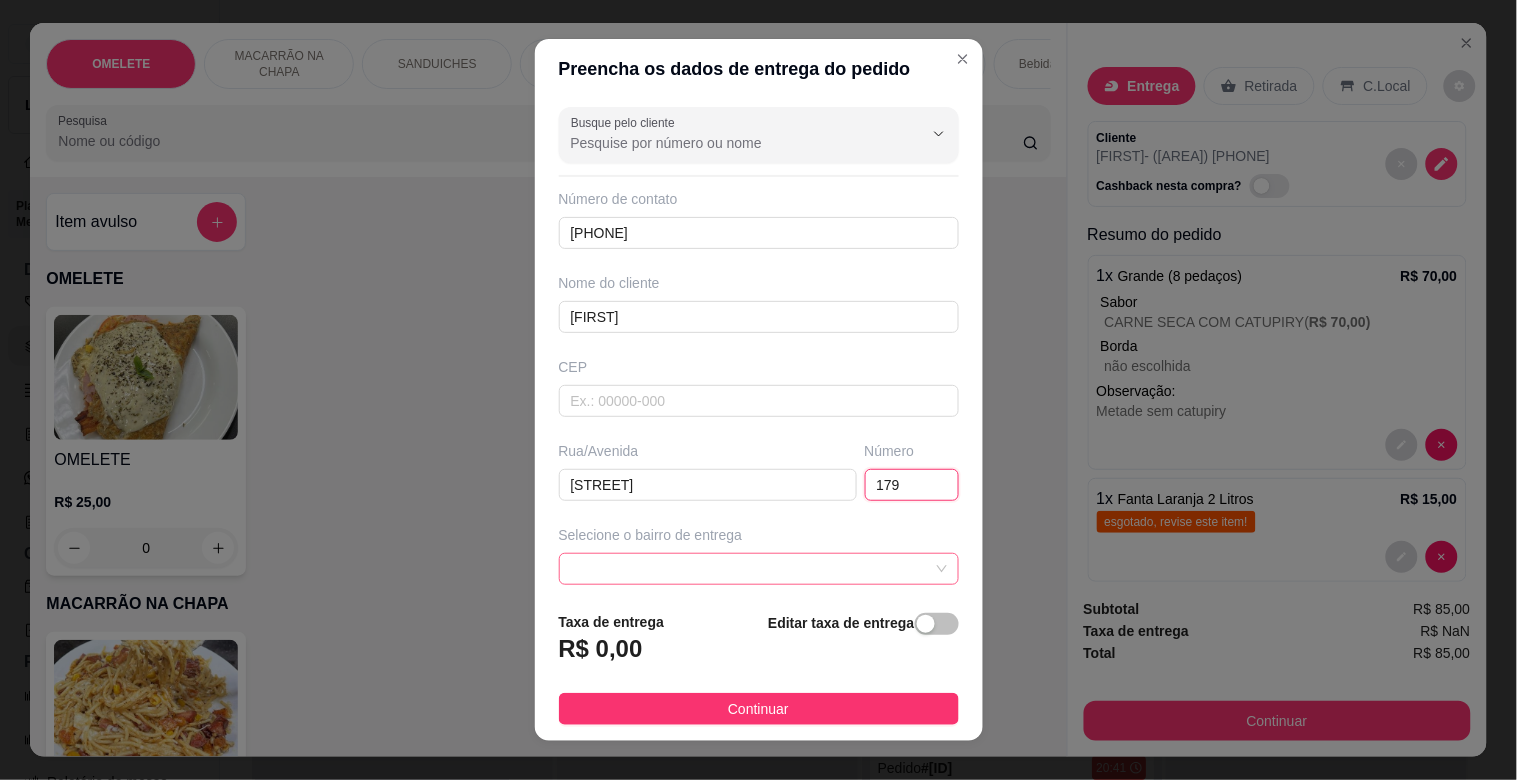 click at bounding box center [759, 569] 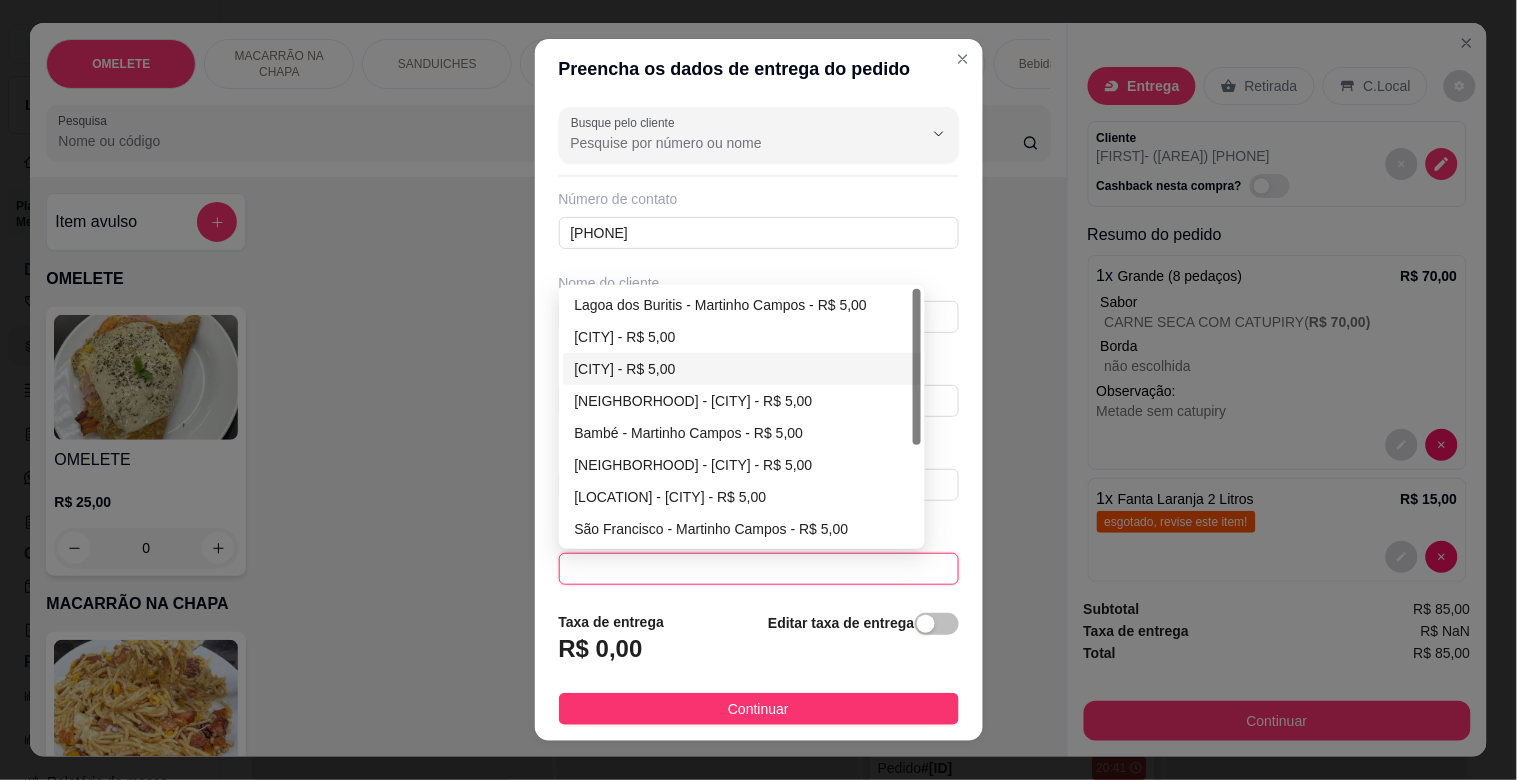 click on "[CITY]  -  R$ 5,00" at bounding box center (742, 369) 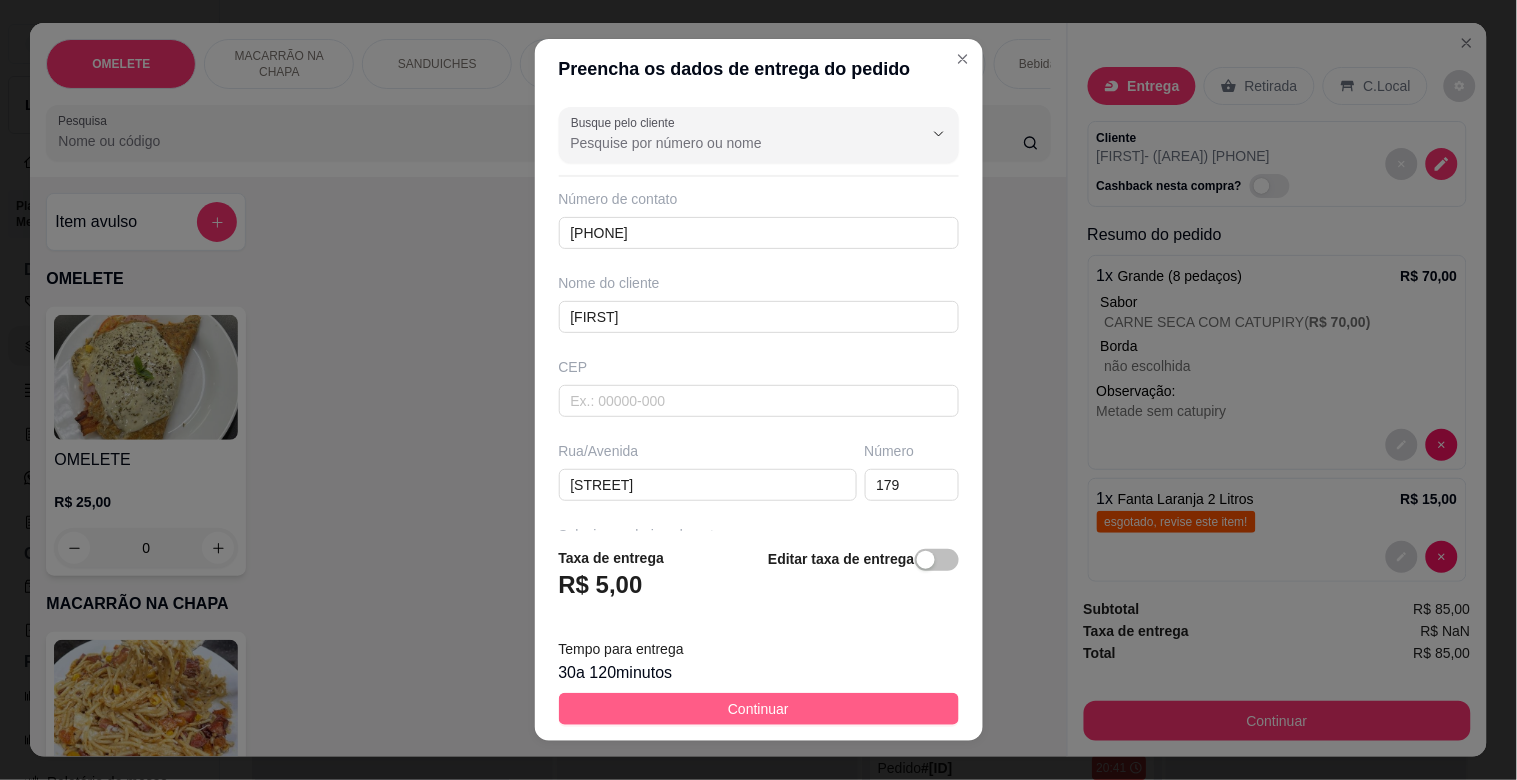 click on "Continuar" at bounding box center (759, 709) 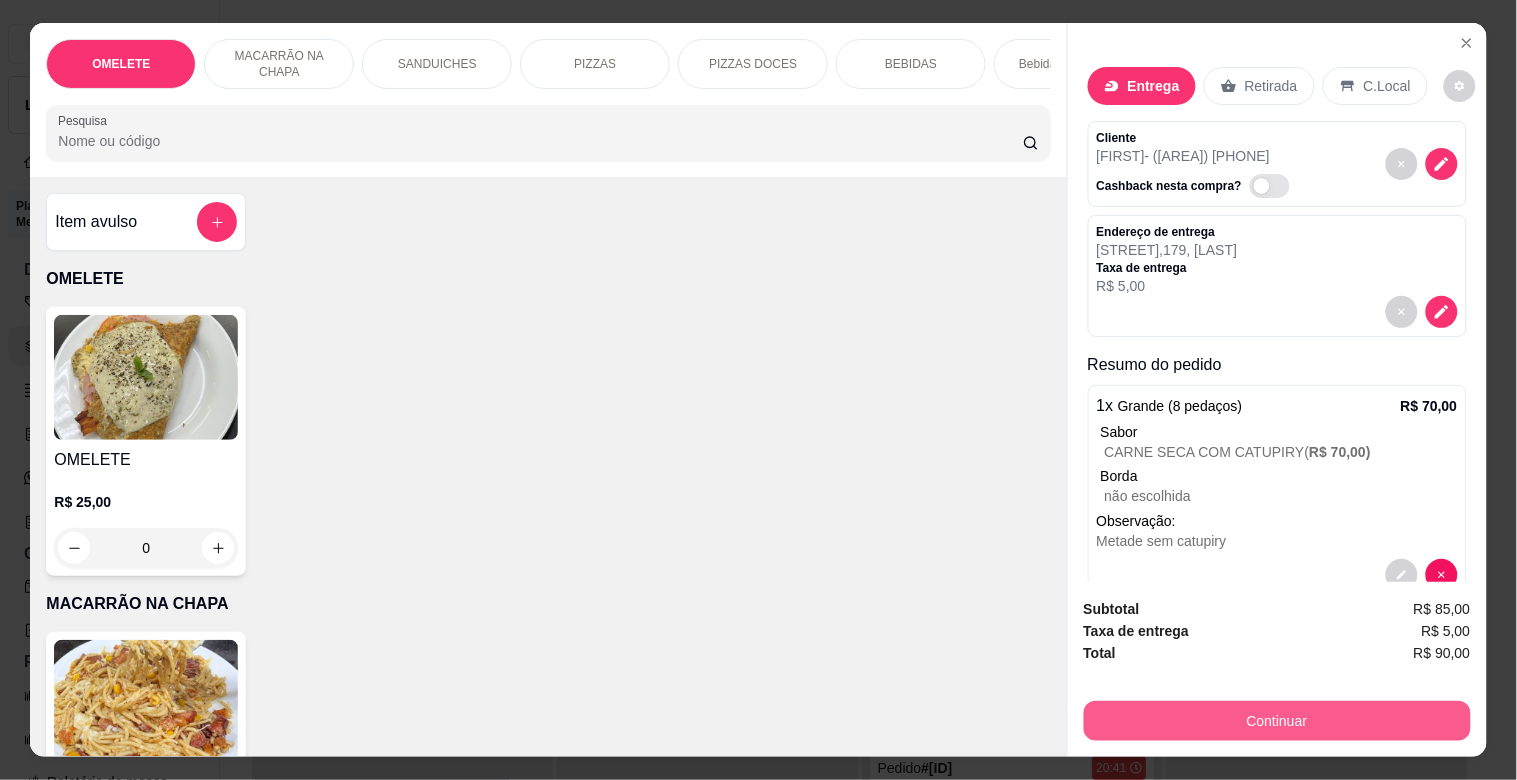 click on "Continuar" at bounding box center [1277, 721] 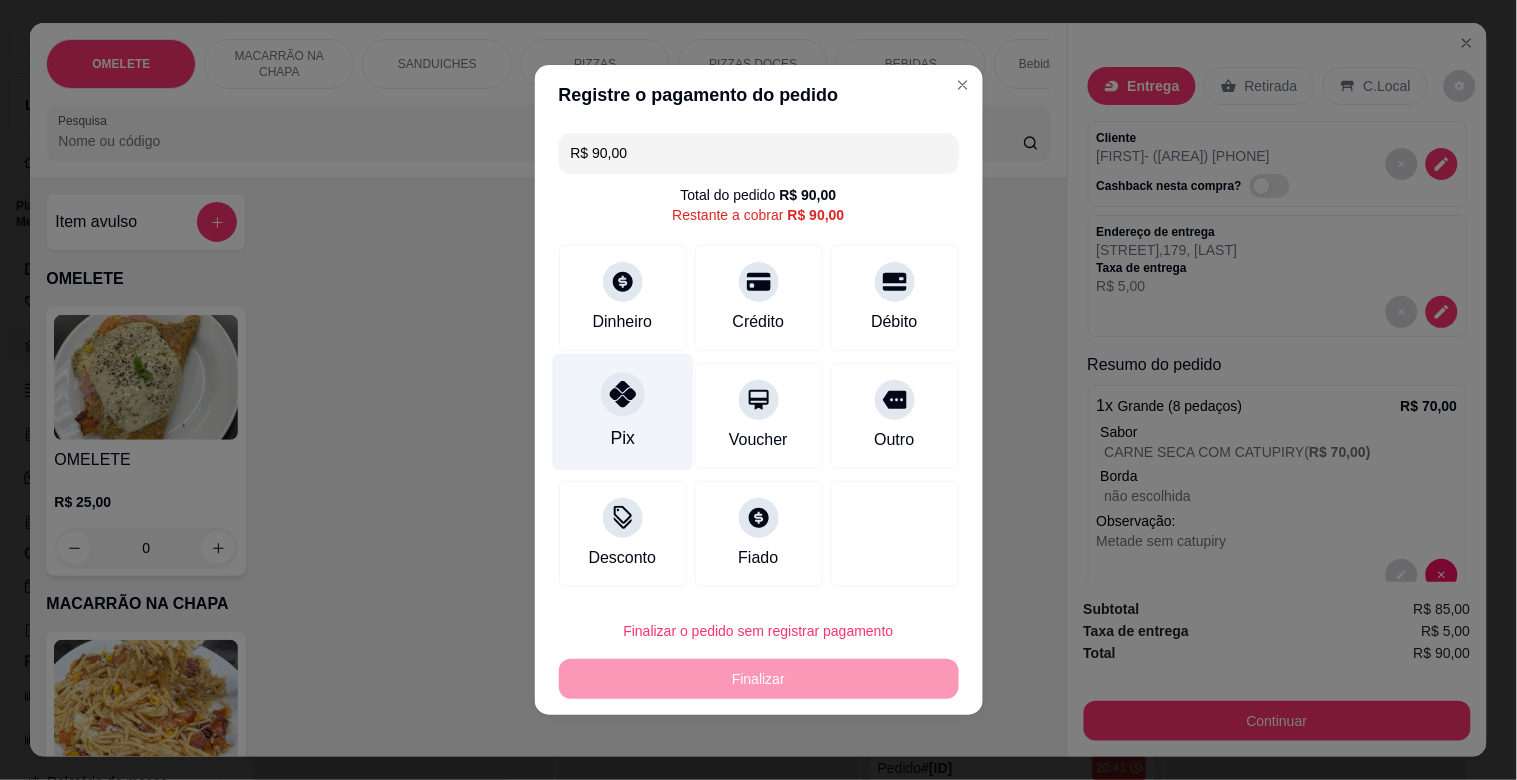 click on "Pix" at bounding box center [622, 412] 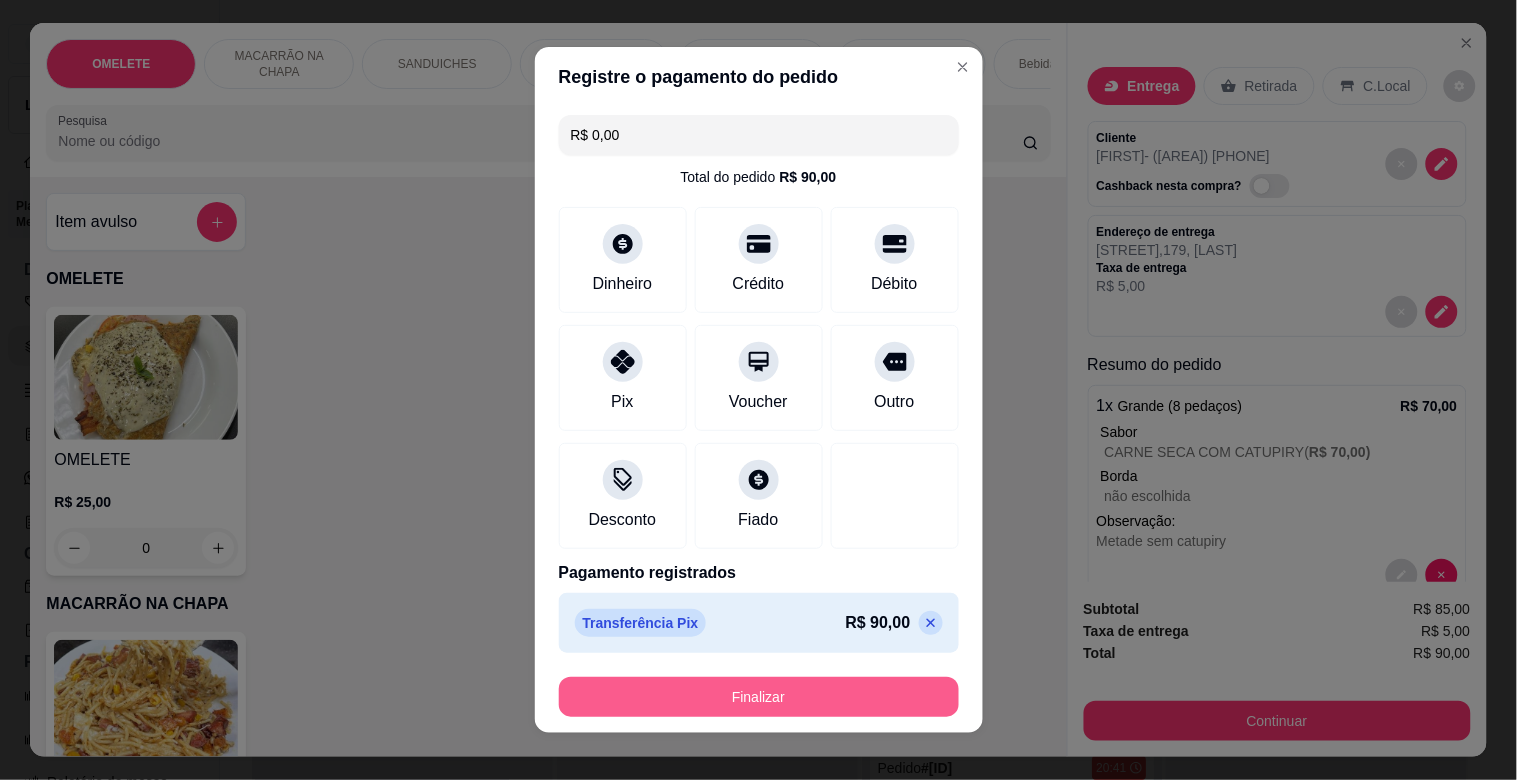 click on "Finalizar" at bounding box center [759, 697] 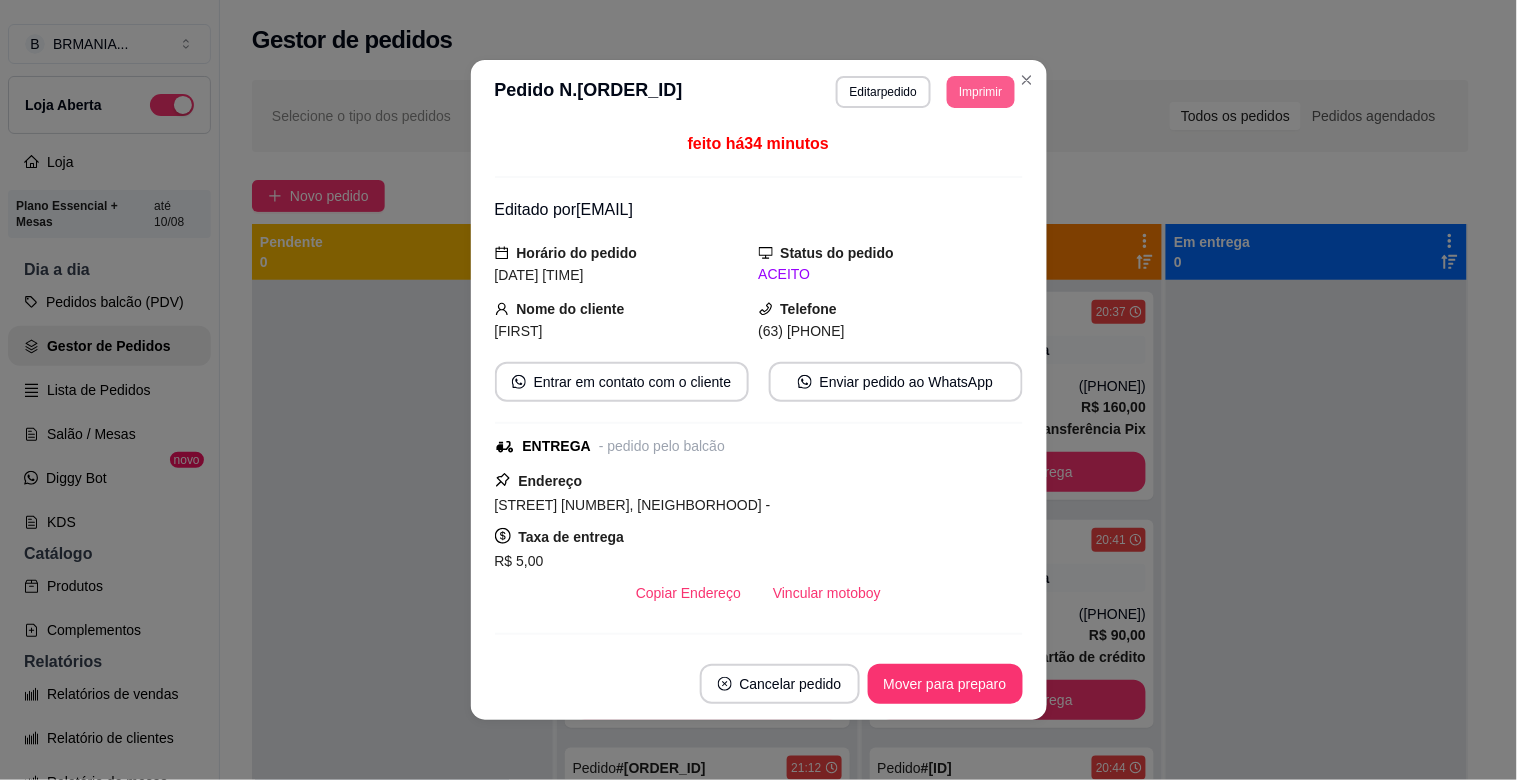 click on "Imprimir" at bounding box center [980, 92] 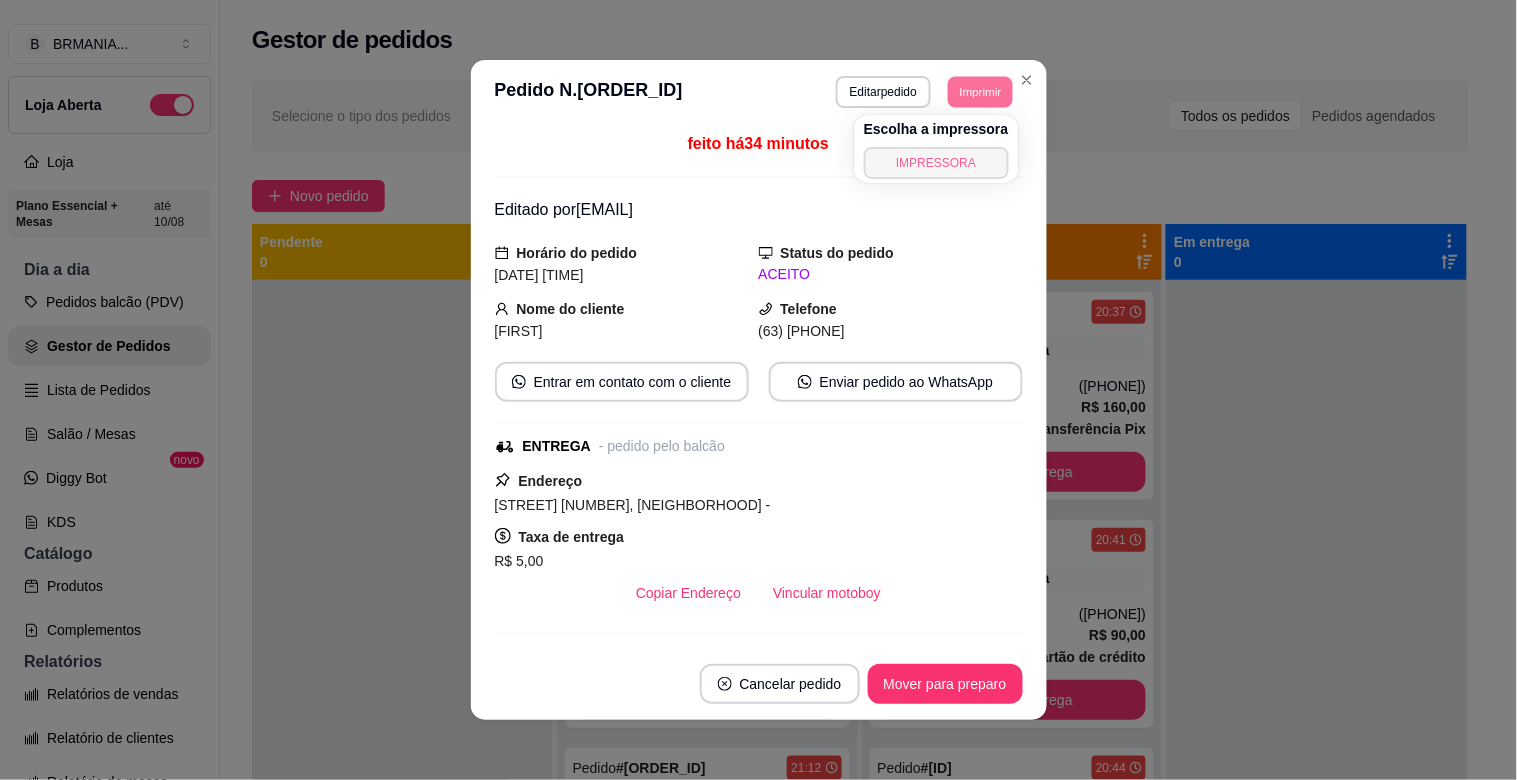 click on "IMPRESSORA" at bounding box center (936, 163) 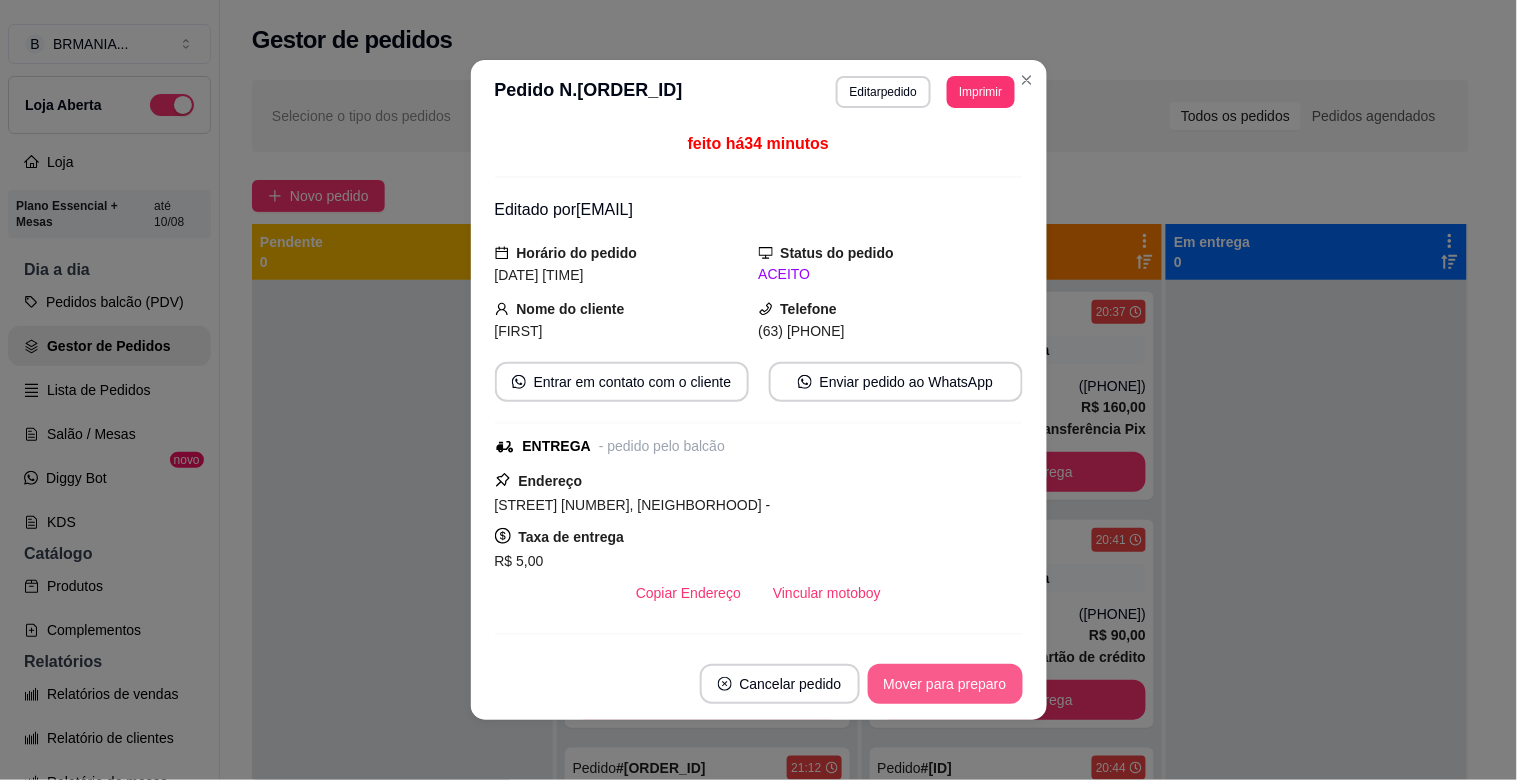 click on "Mover para preparo" at bounding box center [945, 684] 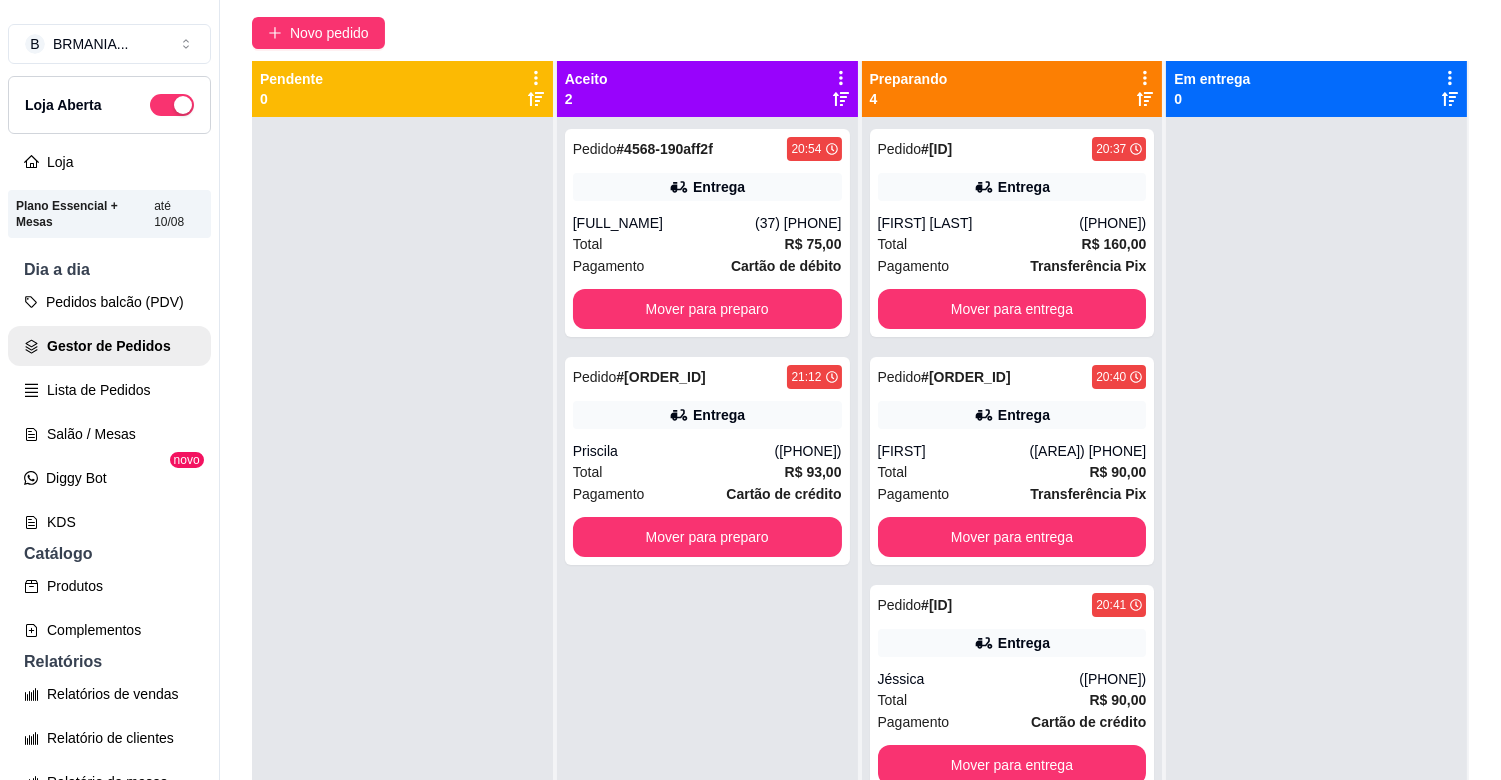 scroll, scrollTop: 244, scrollLeft: 0, axis: vertical 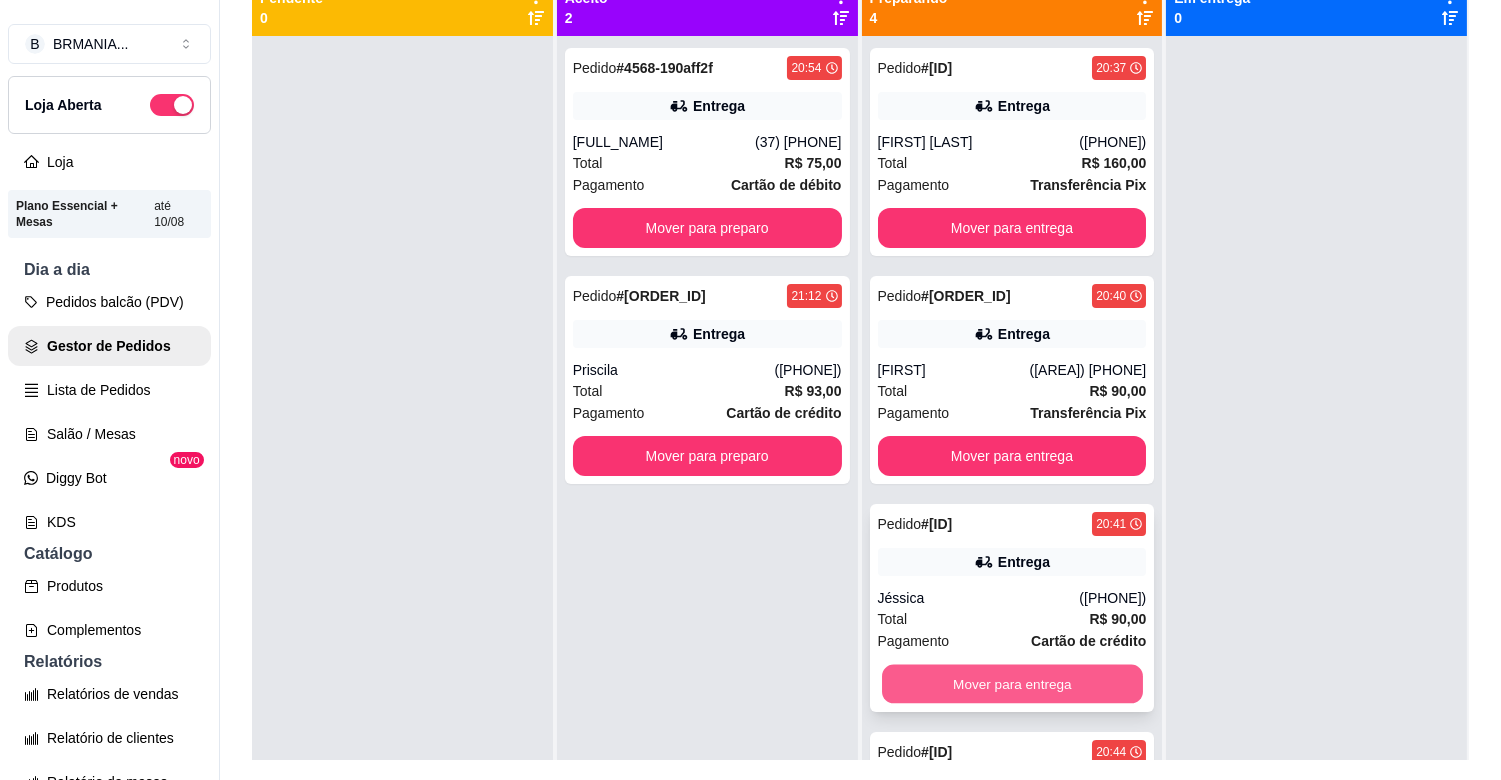 click on "Mover para entrega" at bounding box center [1012, 684] 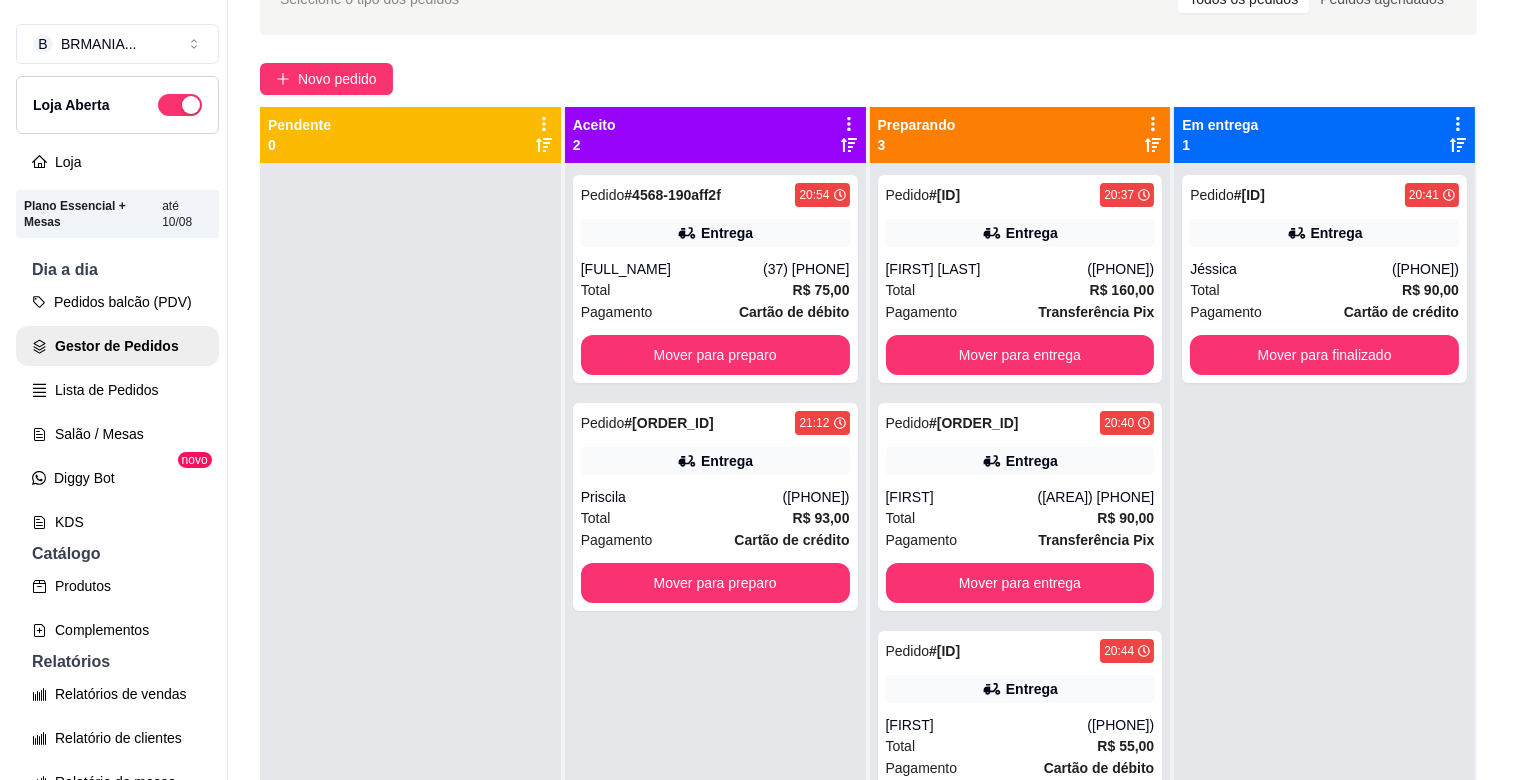 scroll, scrollTop: 0, scrollLeft: 0, axis: both 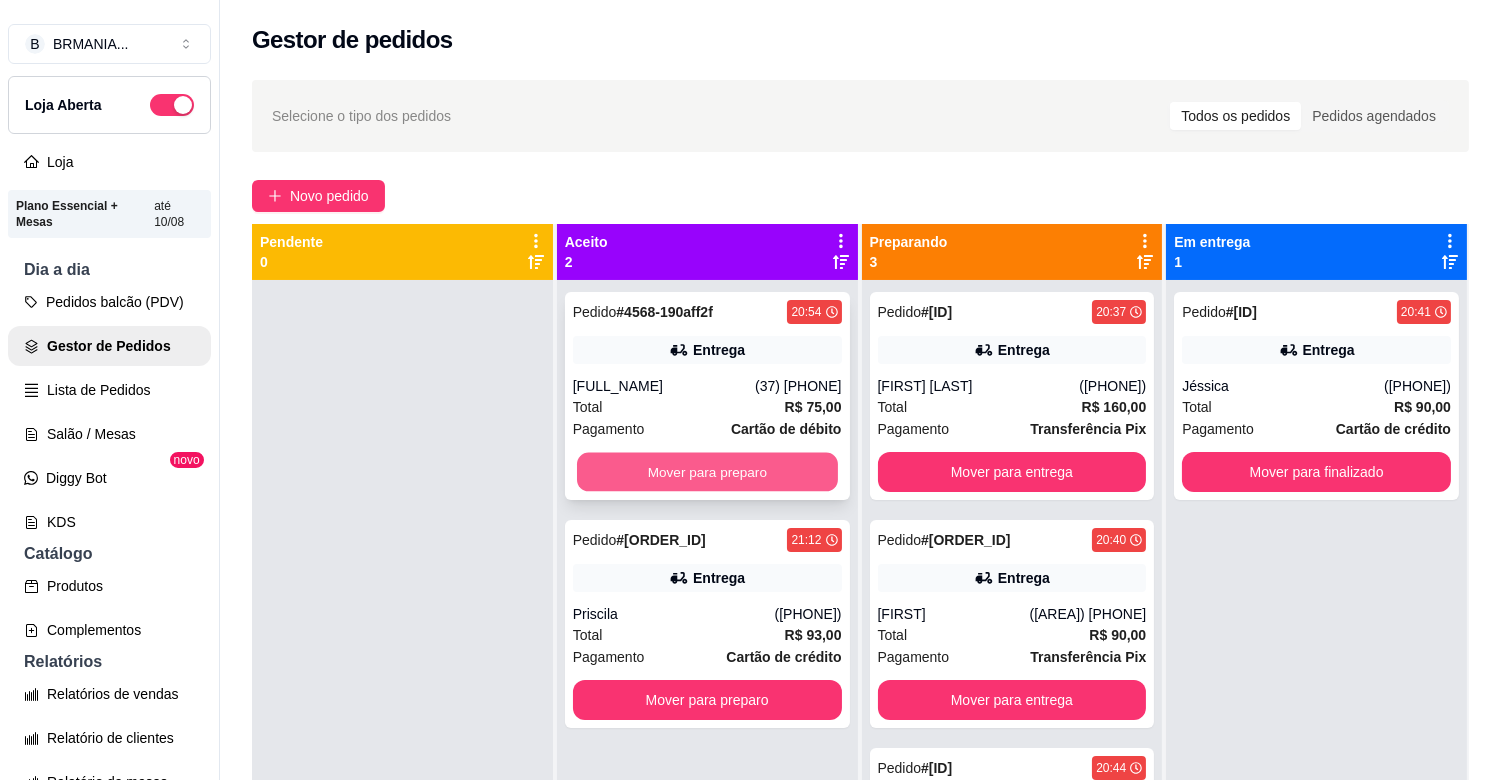 click on "Mover para preparo" at bounding box center [707, 472] 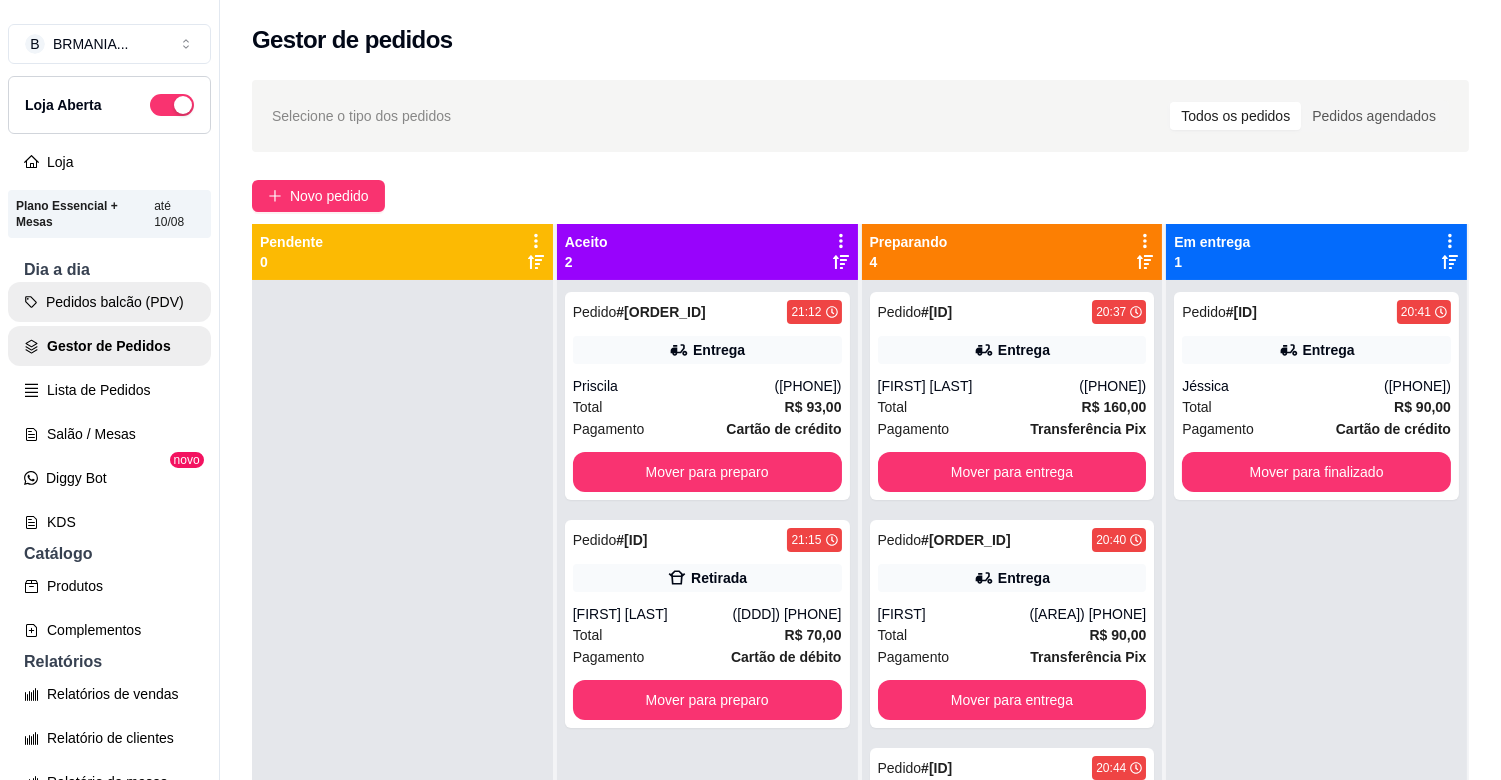 click on "Pedidos balcão (PDV)" at bounding box center (109, 302) 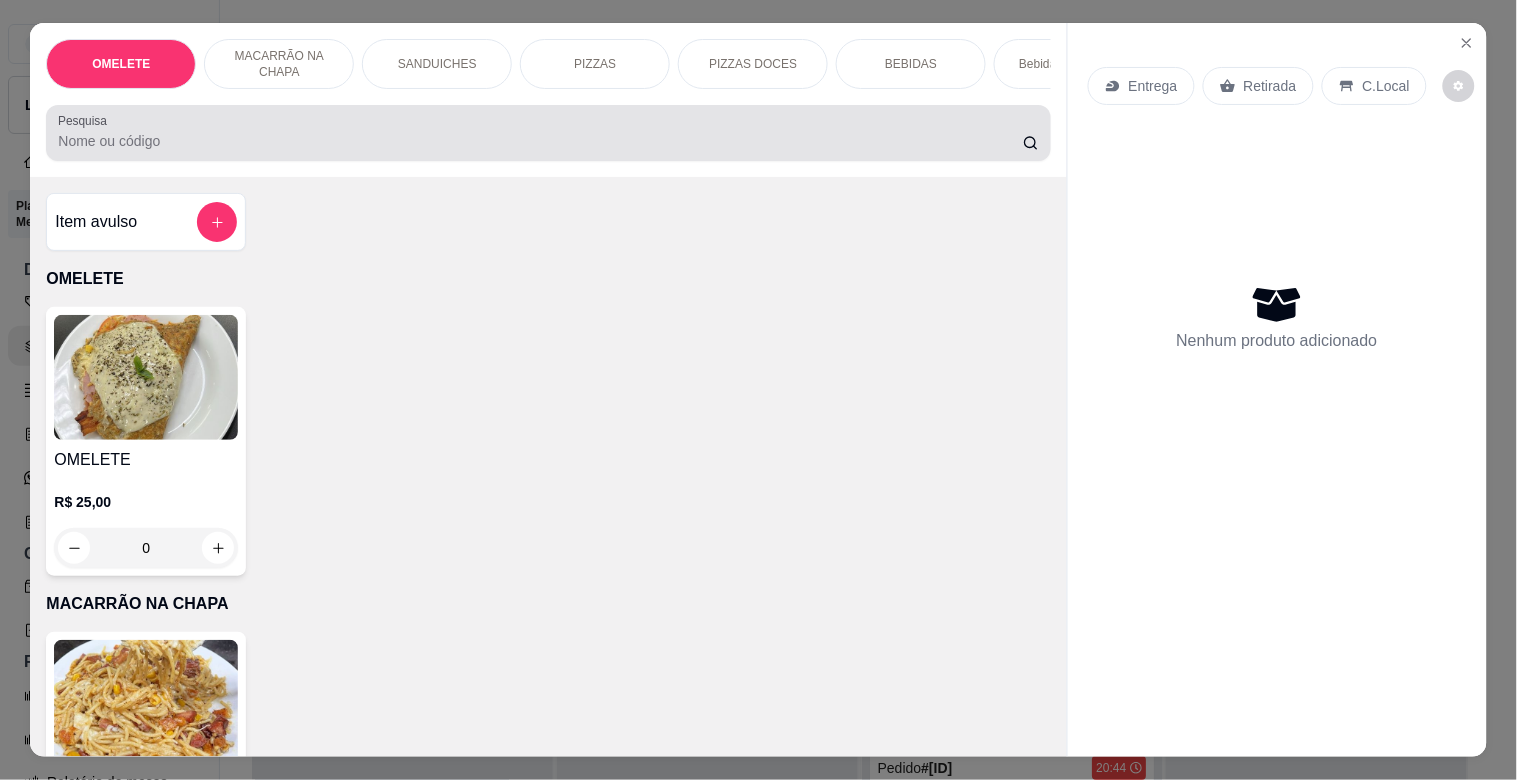 click on "Pesquisa" at bounding box center (548, 133) 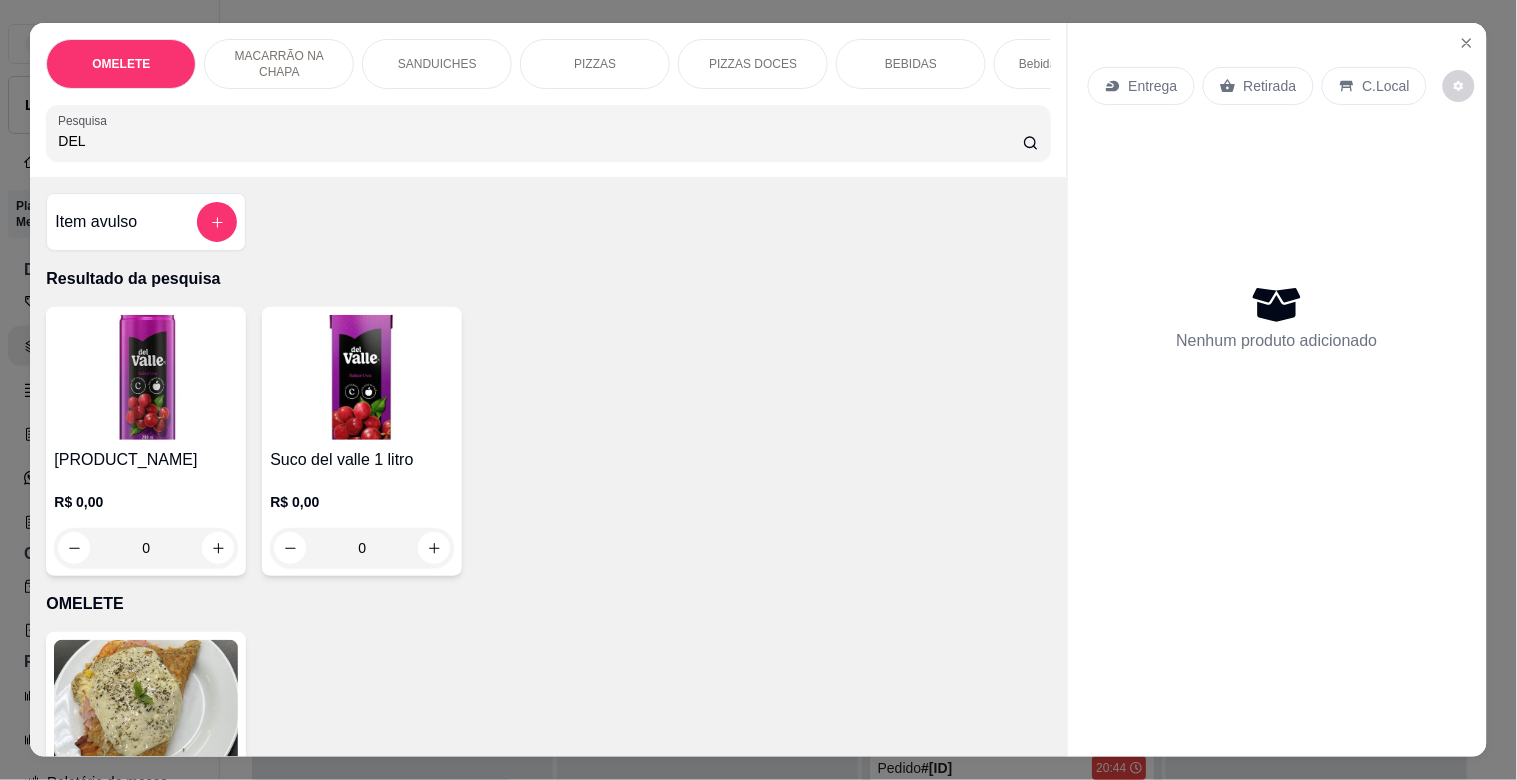 click at bounding box center (146, 377) 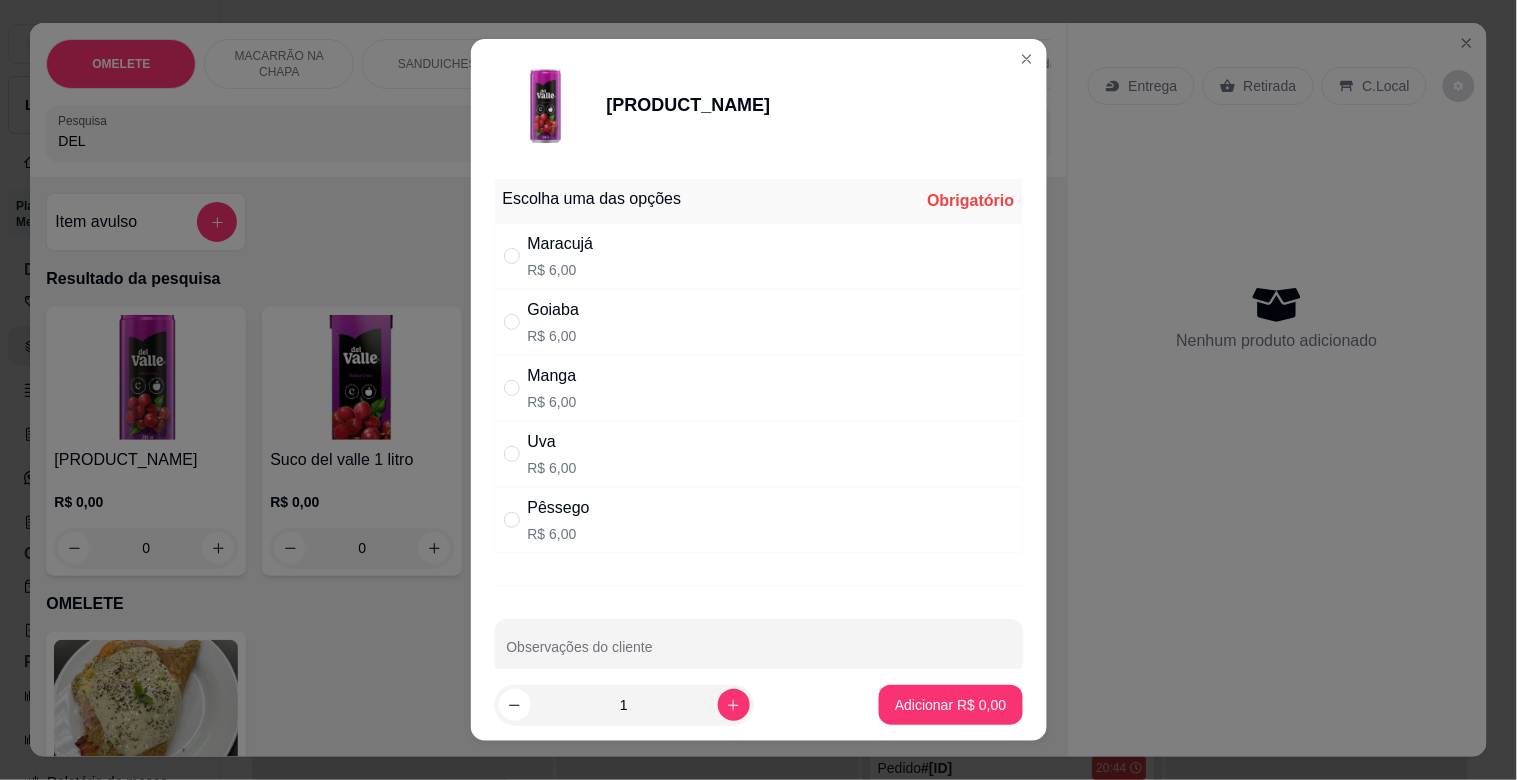 click on "R$ 6,00" at bounding box center [561, 270] 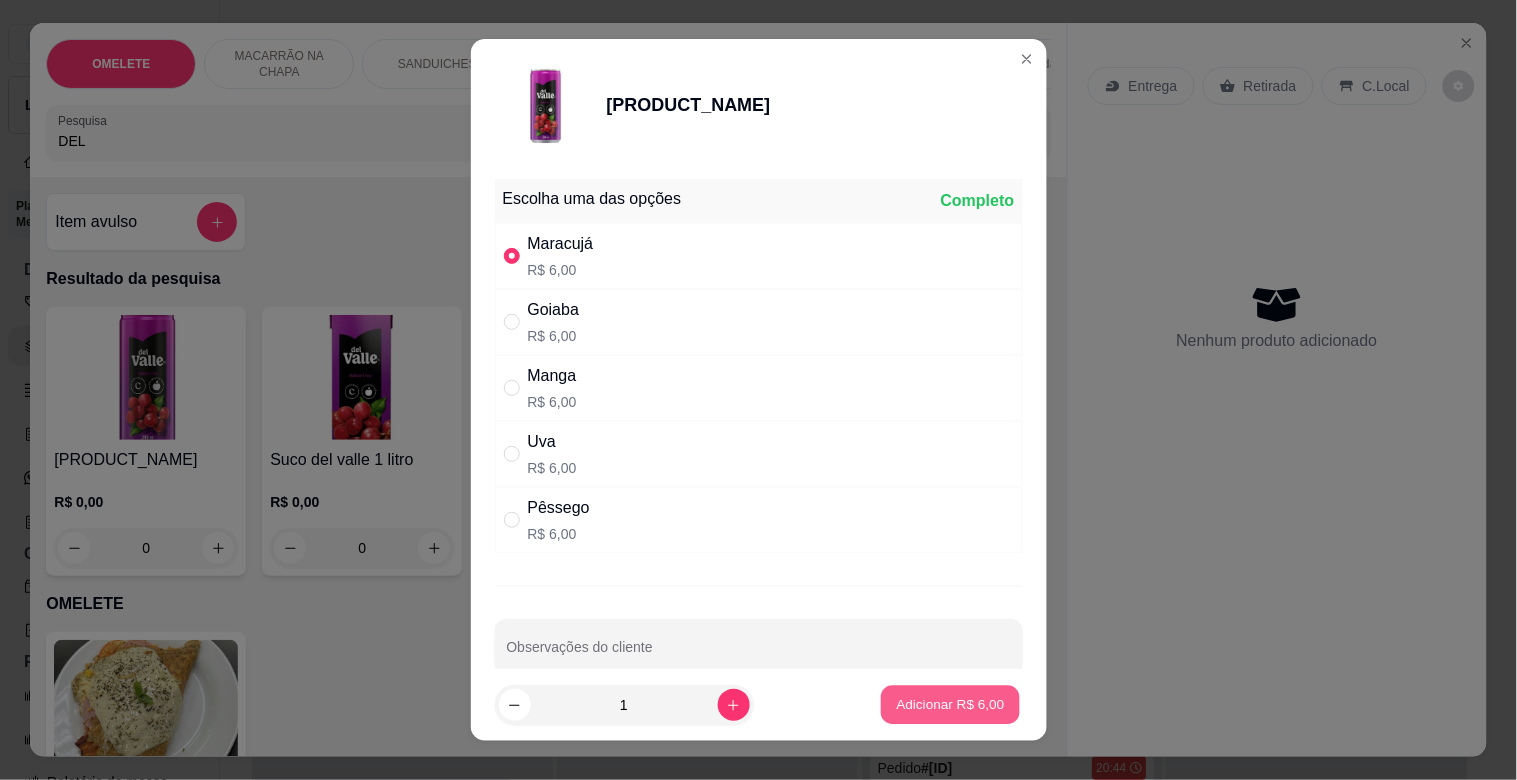 click on "Adicionar   R$ 6,00" at bounding box center [950, 705] 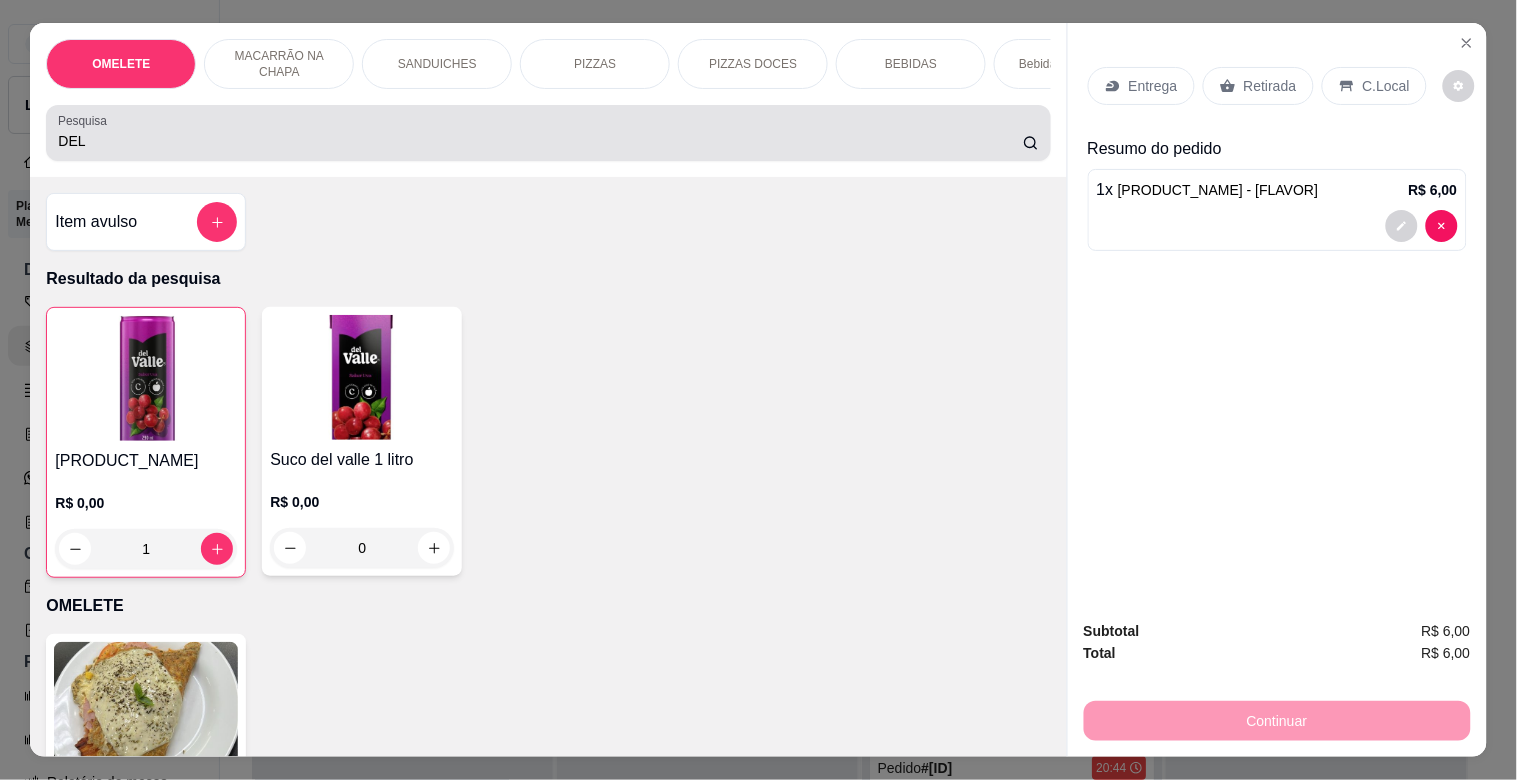 drag, startPoint x: 132, startPoint y: 138, endPoint x: 0, endPoint y: 154, distance: 132.96616 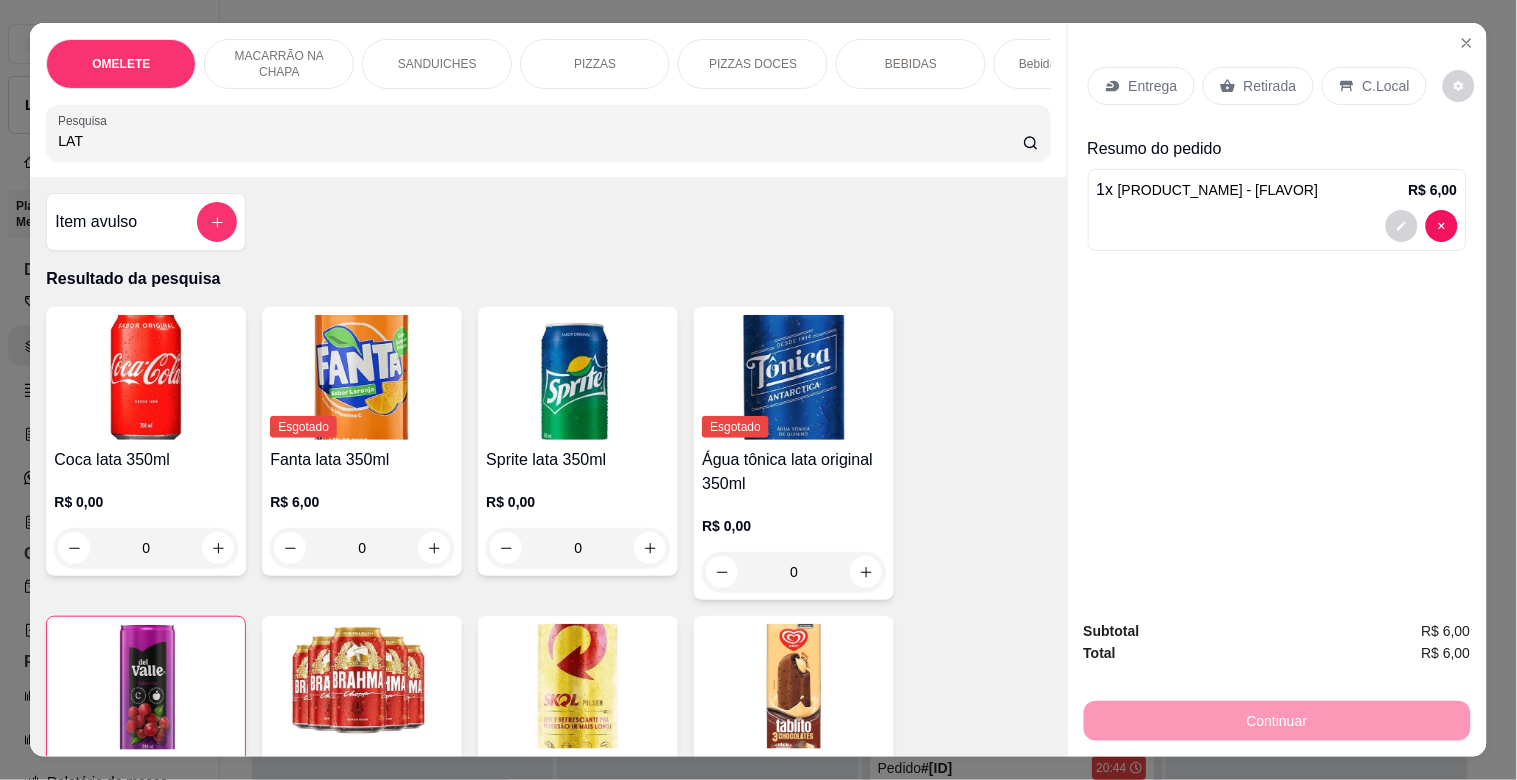 click at bounding box center [578, 686] 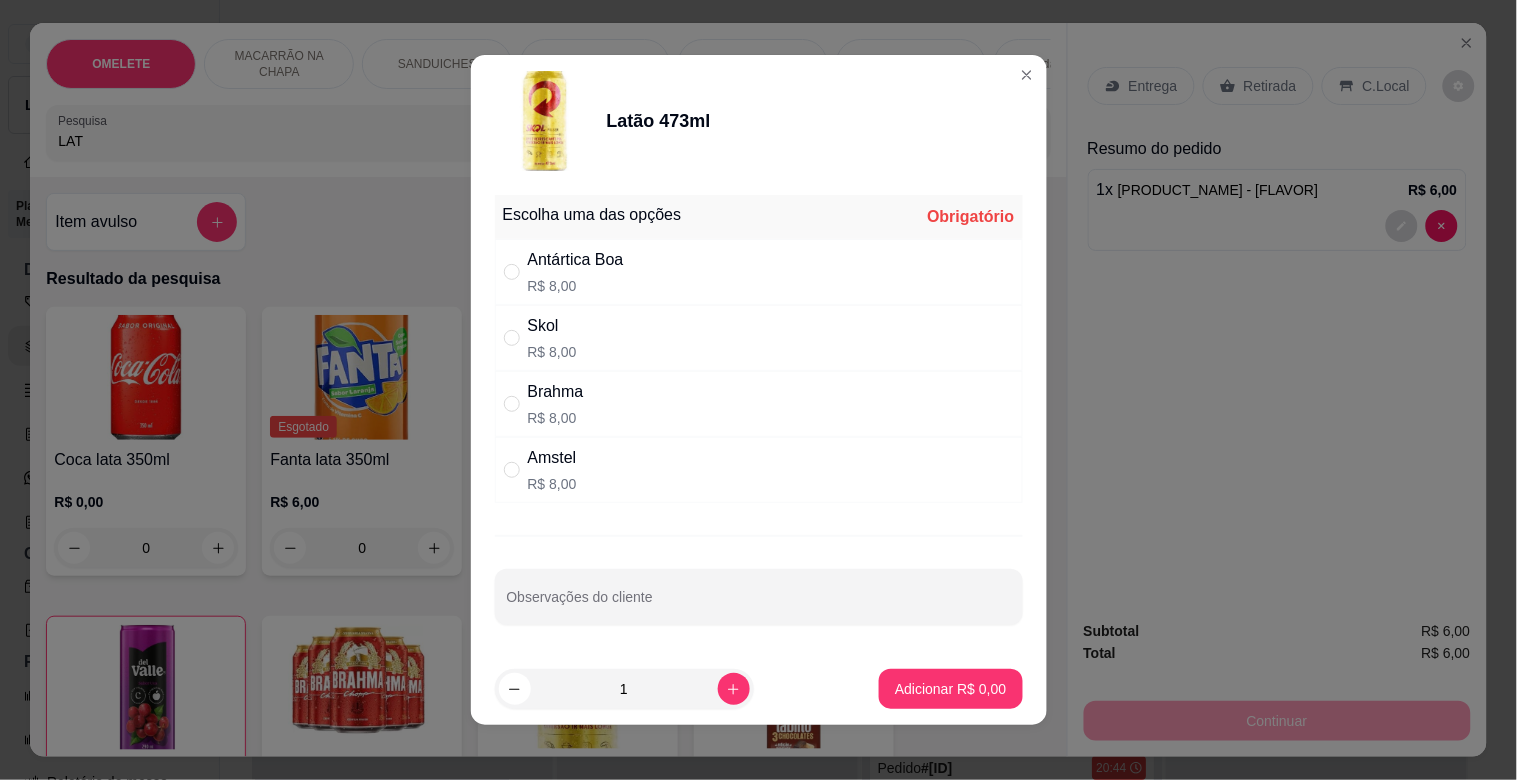 click on "Skol  R$ 8,00" at bounding box center [759, 338] 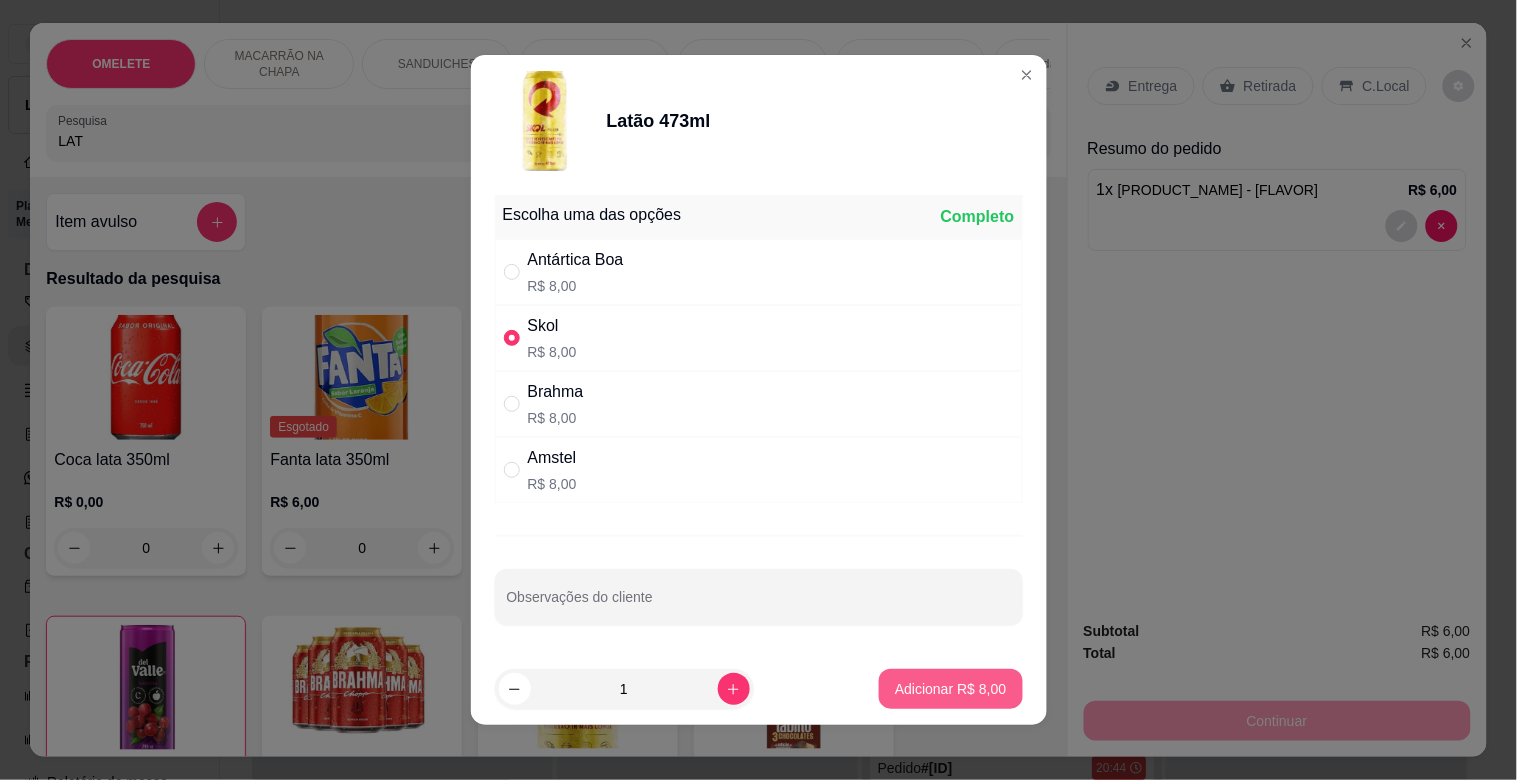 click on "Adicionar   R$ 8,00" at bounding box center [950, 689] 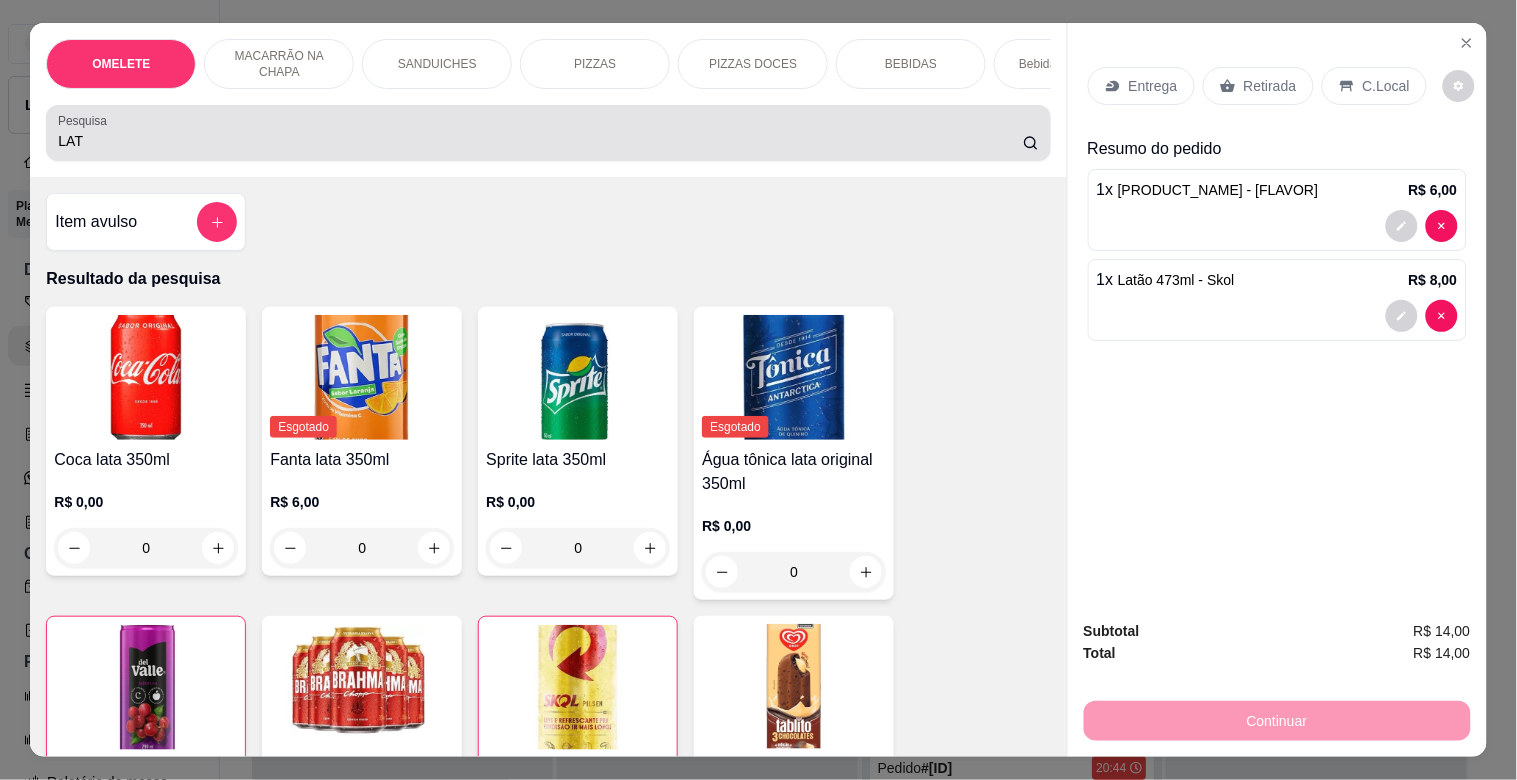 drag, startPoint x: 86, startPoint y: 145, endPoint x: 2, endPoint y: 162, distance: 85.70297 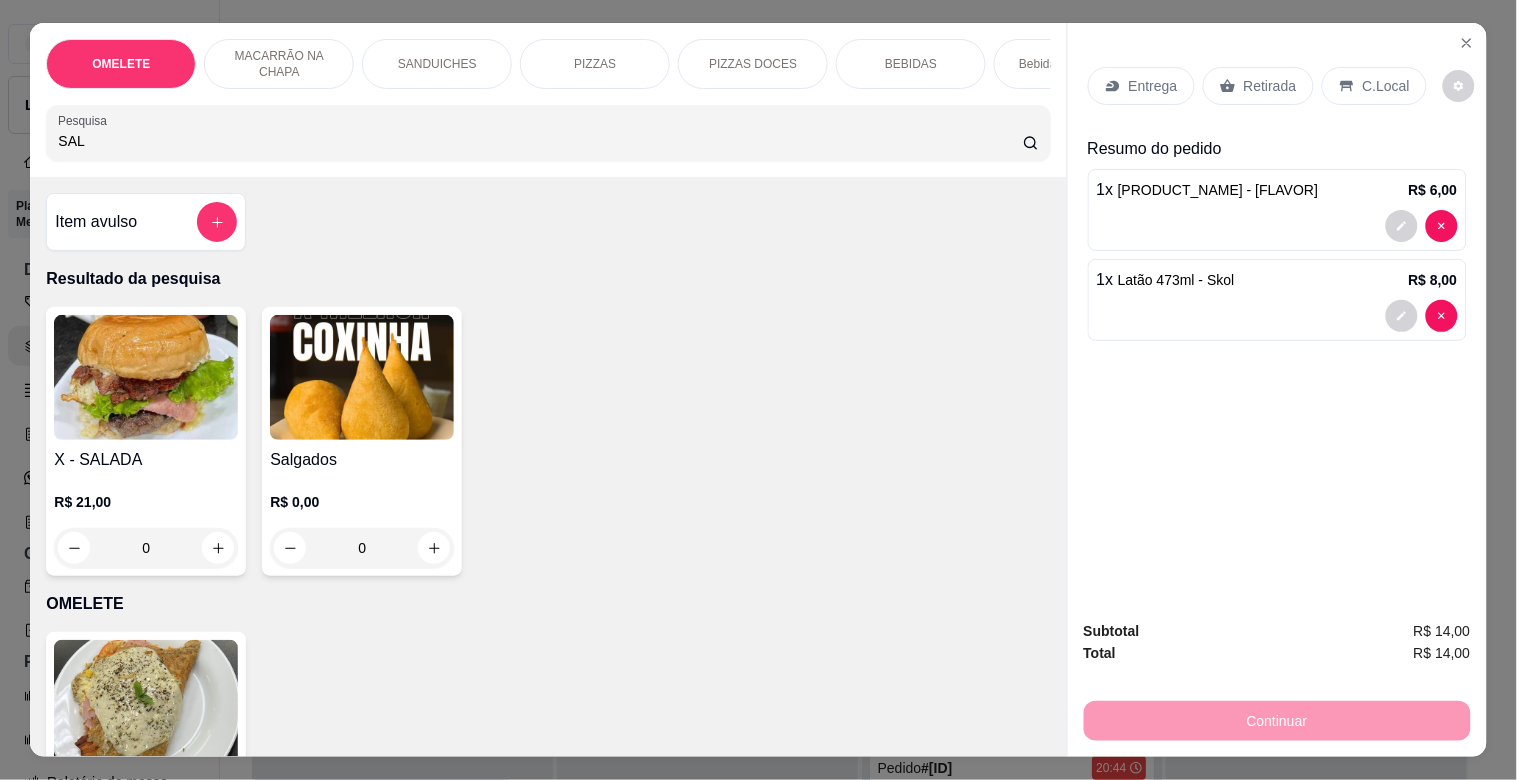 click at bounding box center [146, 377] 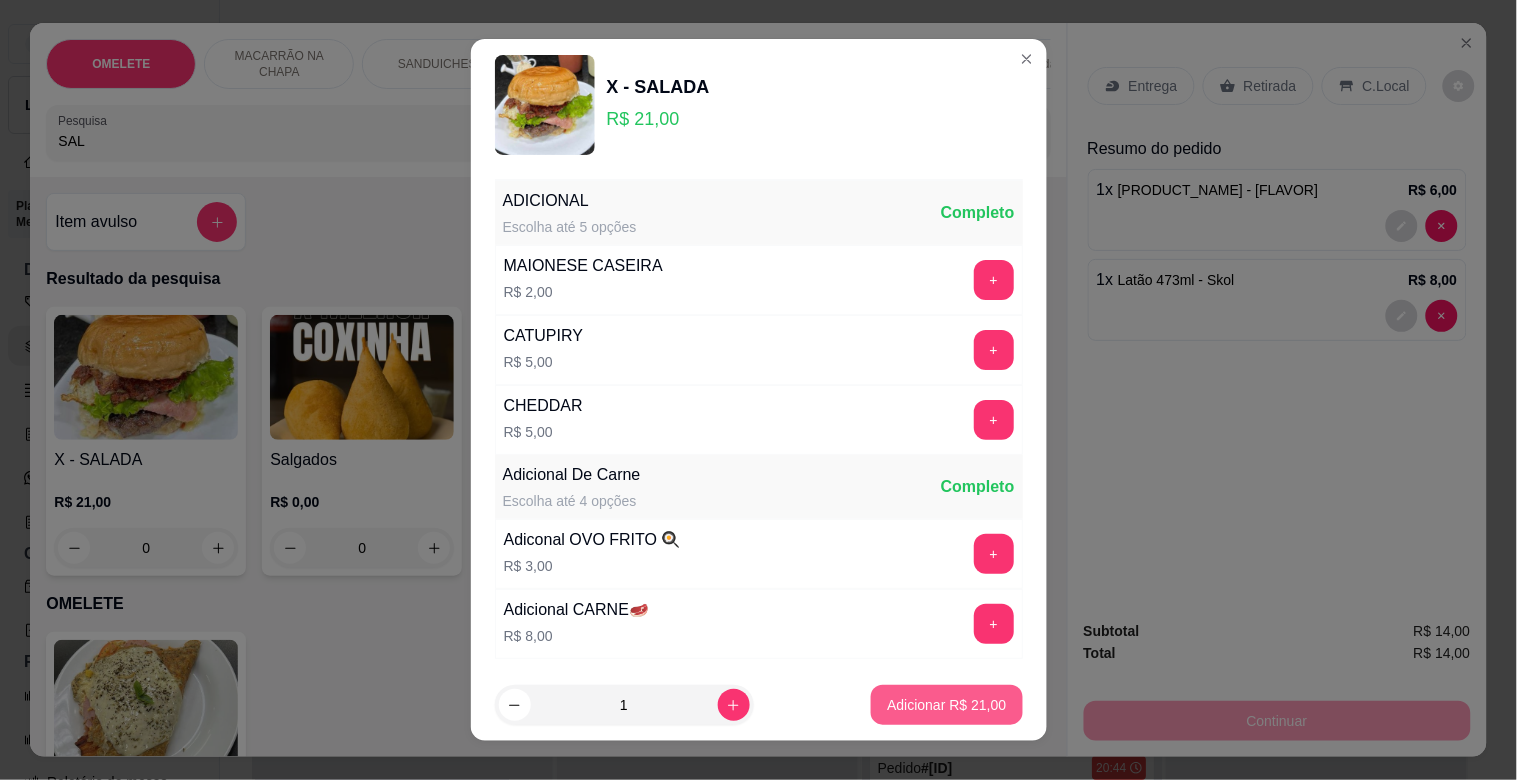 click on "Adicionar   R$ 21,00" at bounding box center [946, 705] 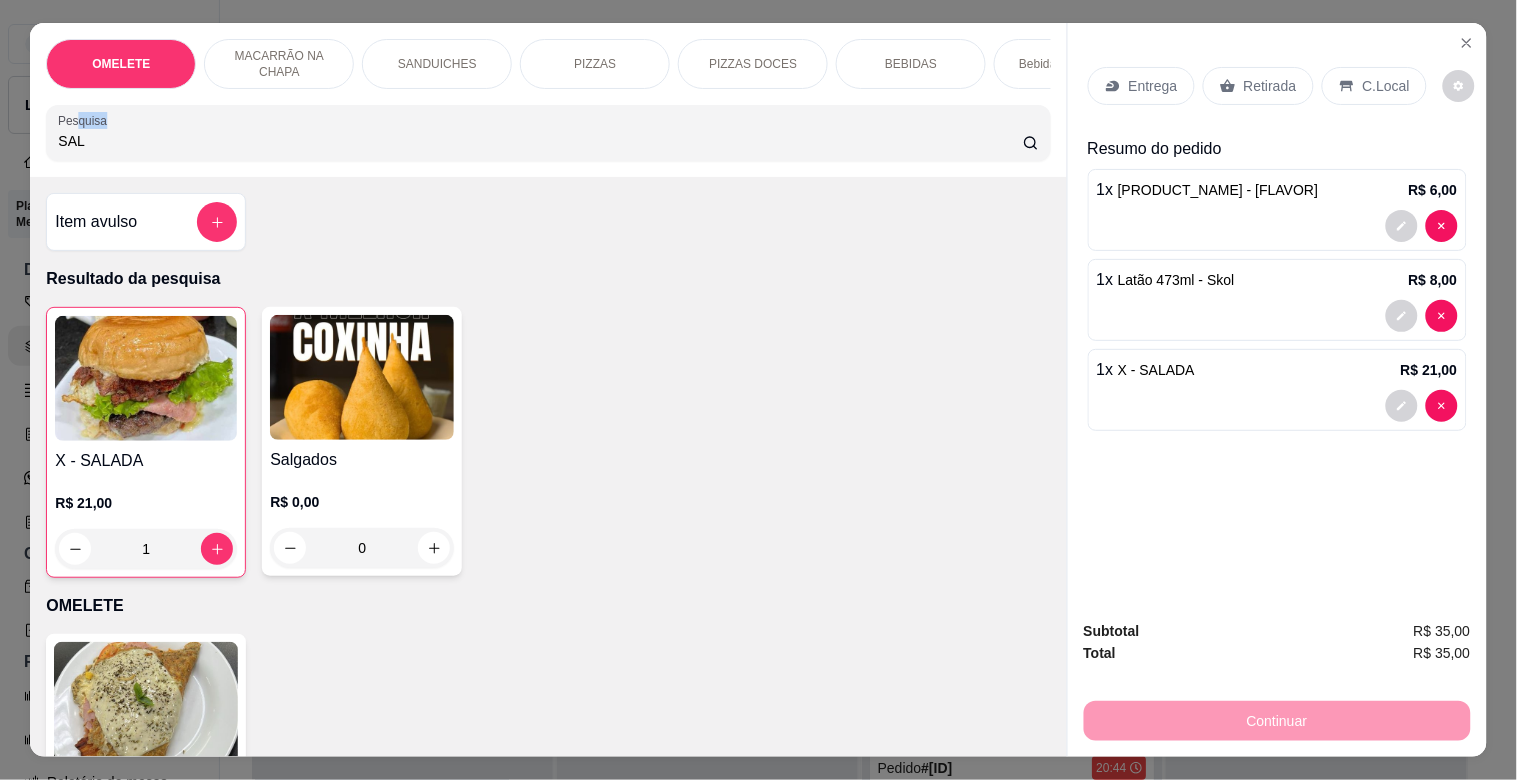 drag, startPoint x: 66, startPoint y: 140, endPoint x: 11, endPoint y: 153, distance: 56.515484 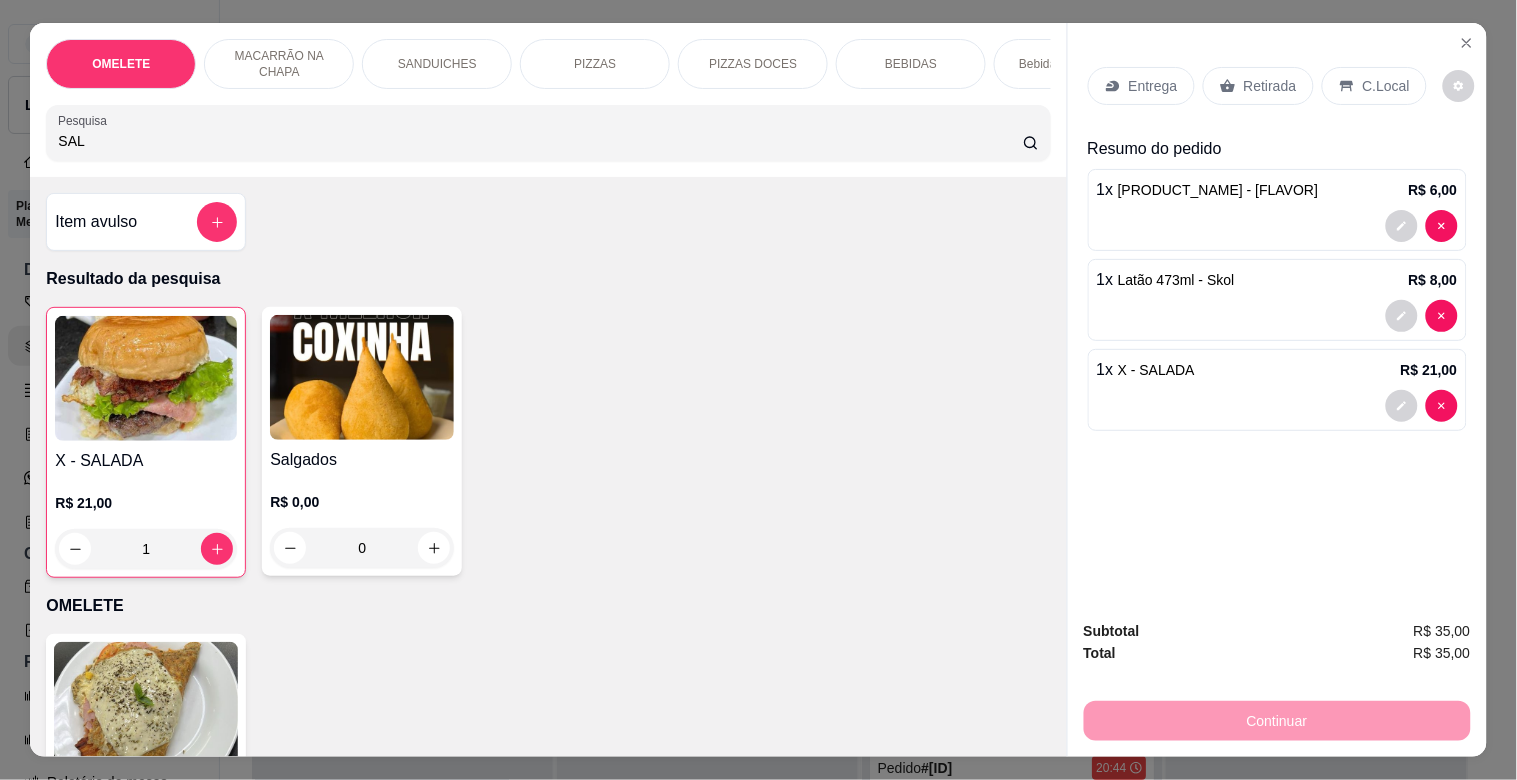 click on "SAL" at bounding box center [540, 141] 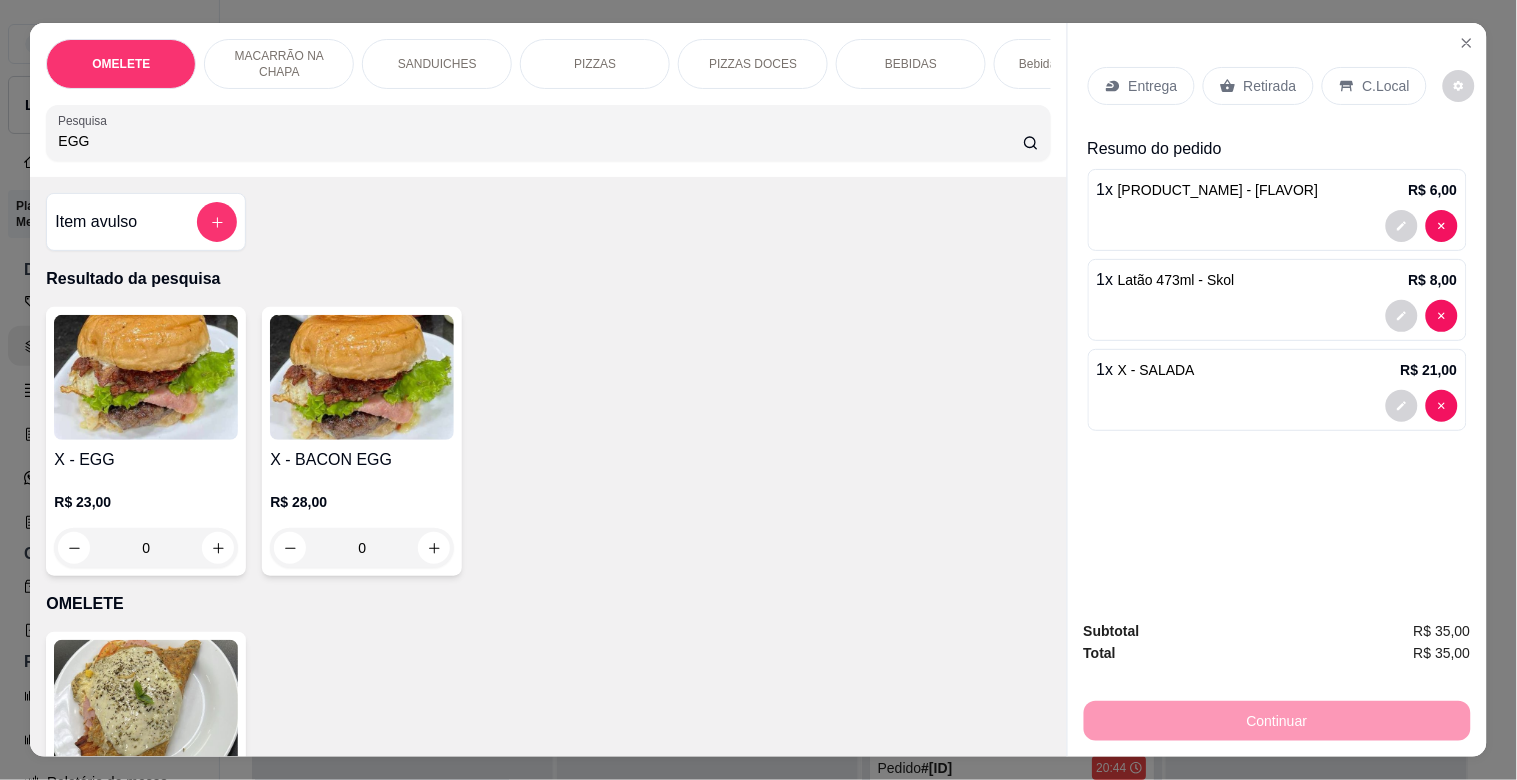 click on "X - EGG" at bounding box center (146, 460) 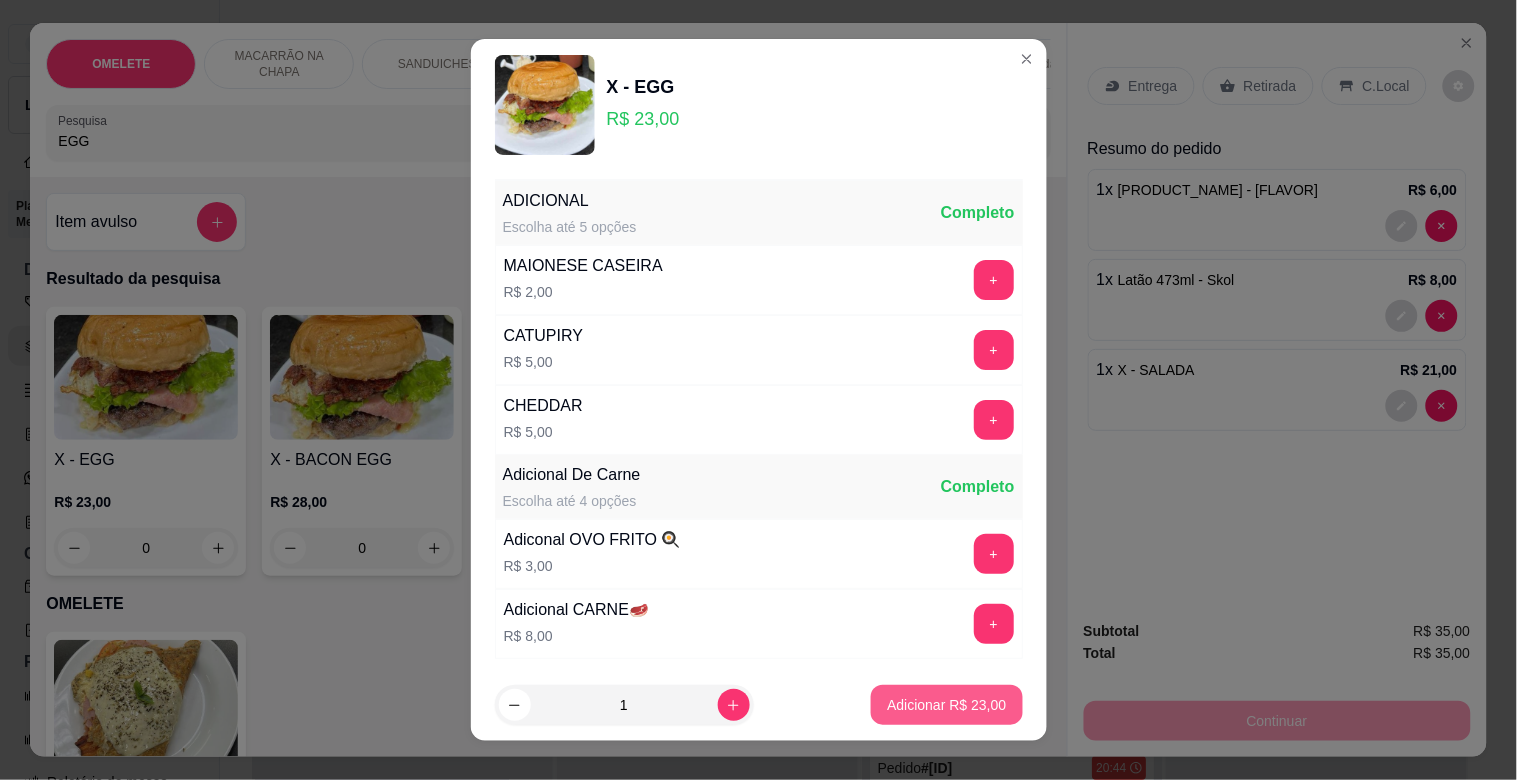click on "Adicionar   R$ 23,00" at bounding box center (946, 705) 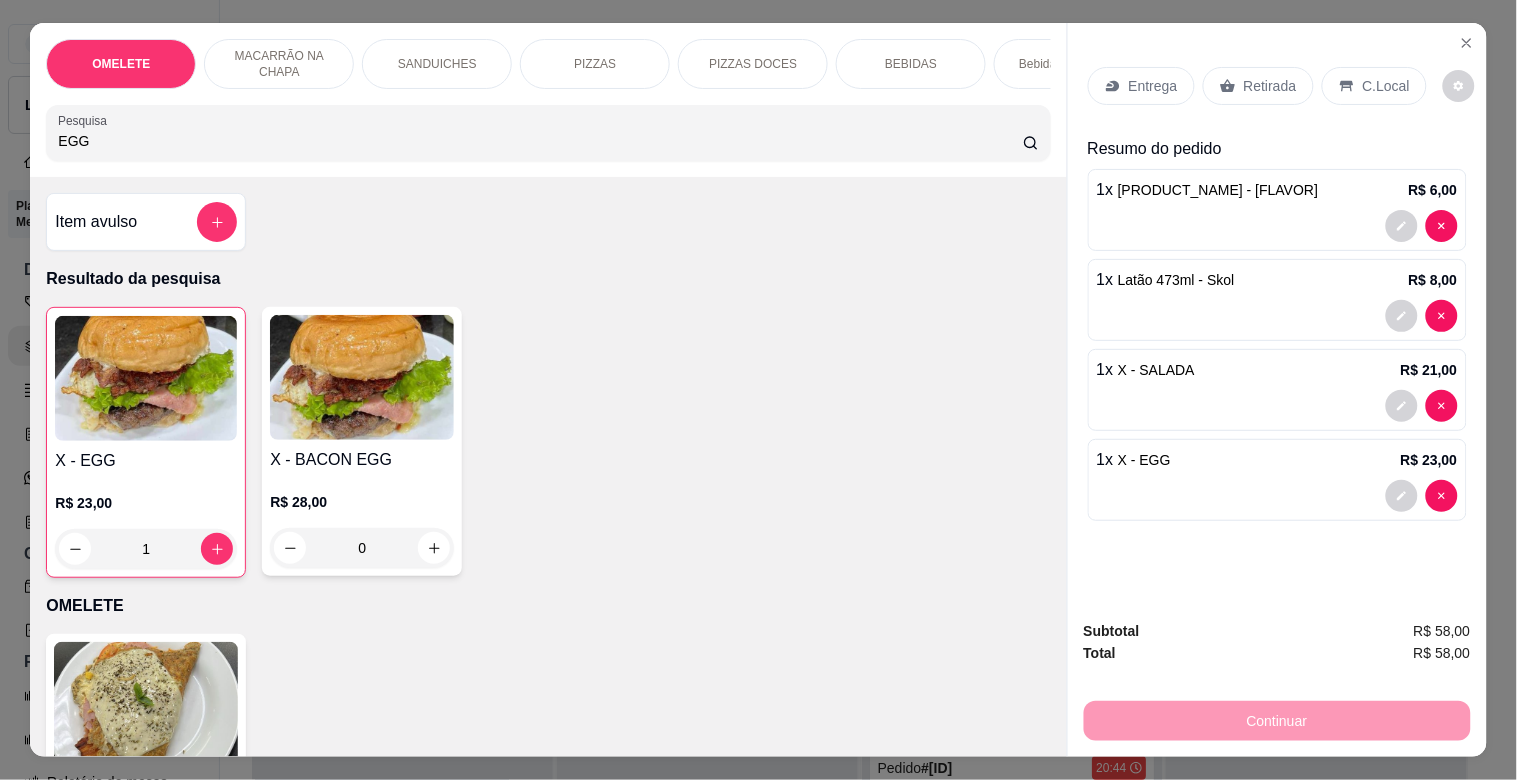 click on "Latão 473ml - Skol" at bounding box center (1176, 280) 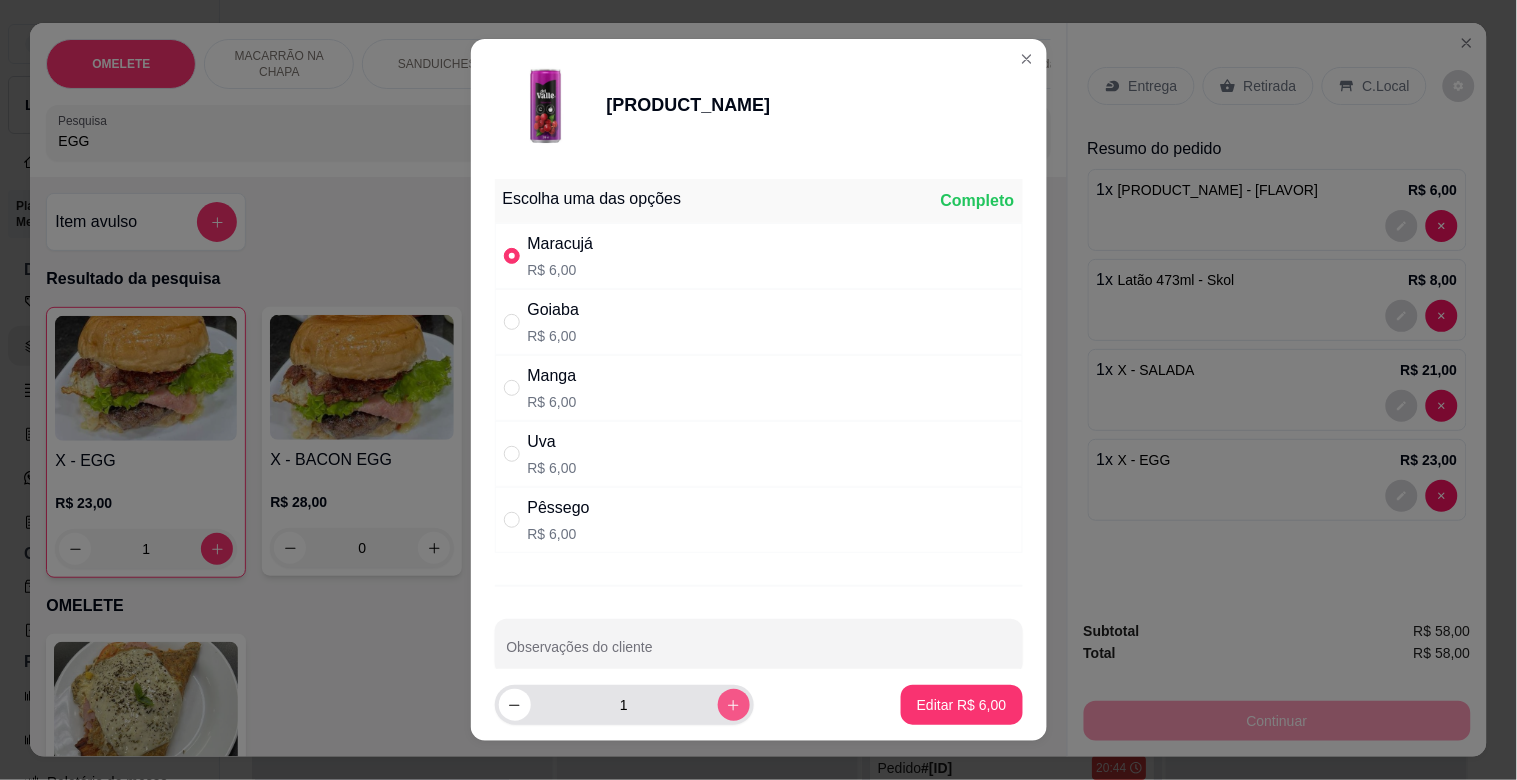 click 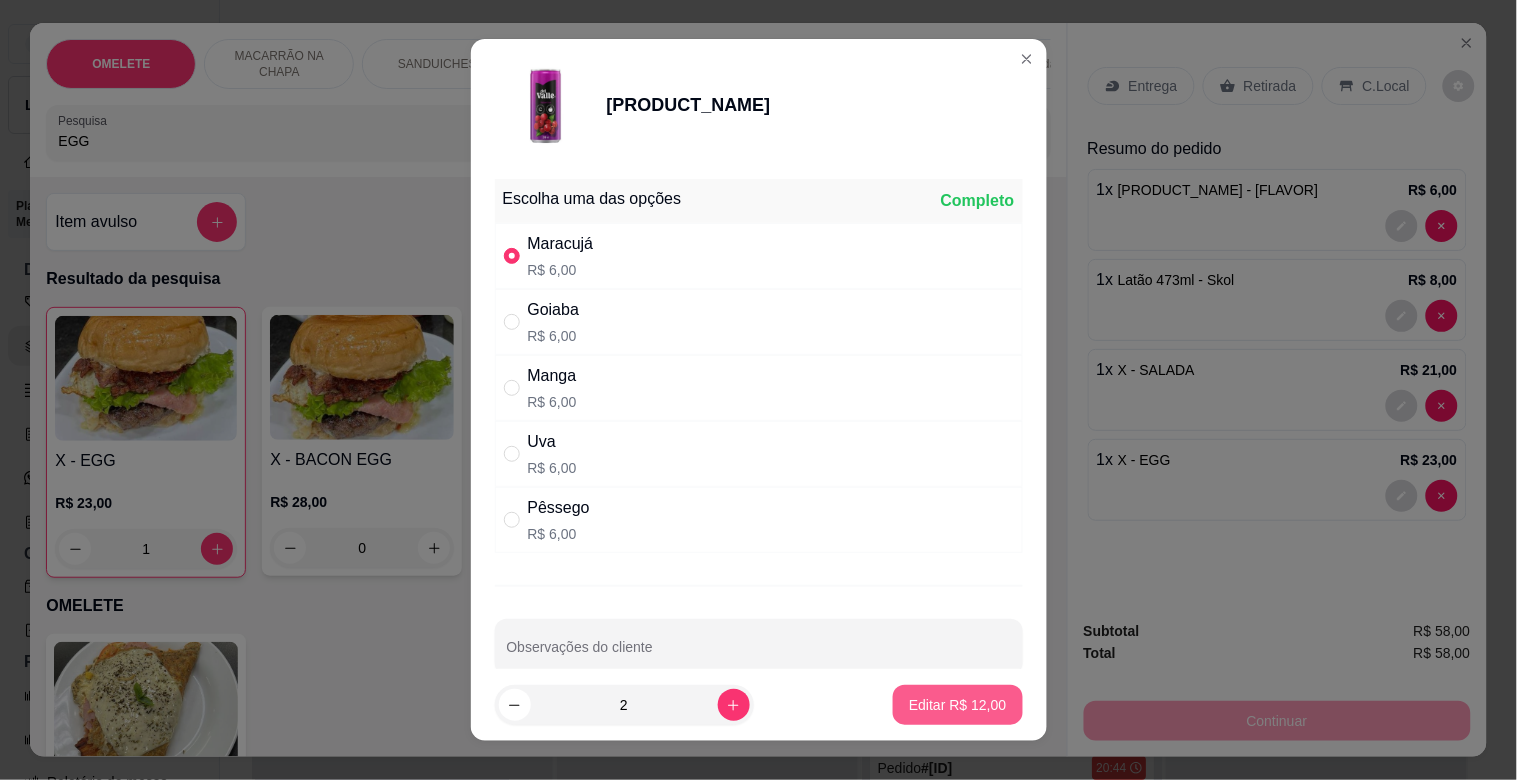 click on "Editar   R$ 12,00" at bounding box center (957, 705) 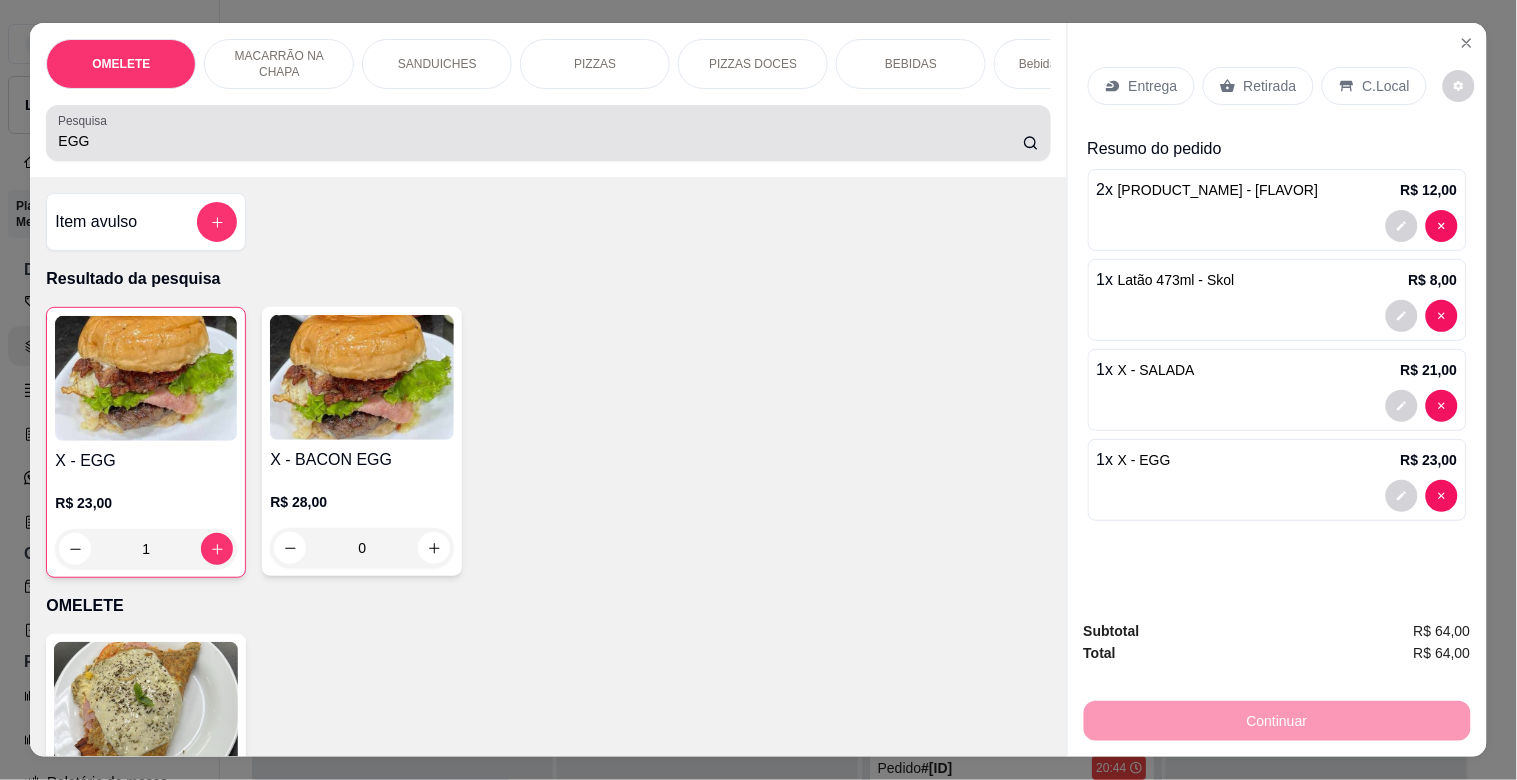 click on "EGG" at bounding box center [540, 141] 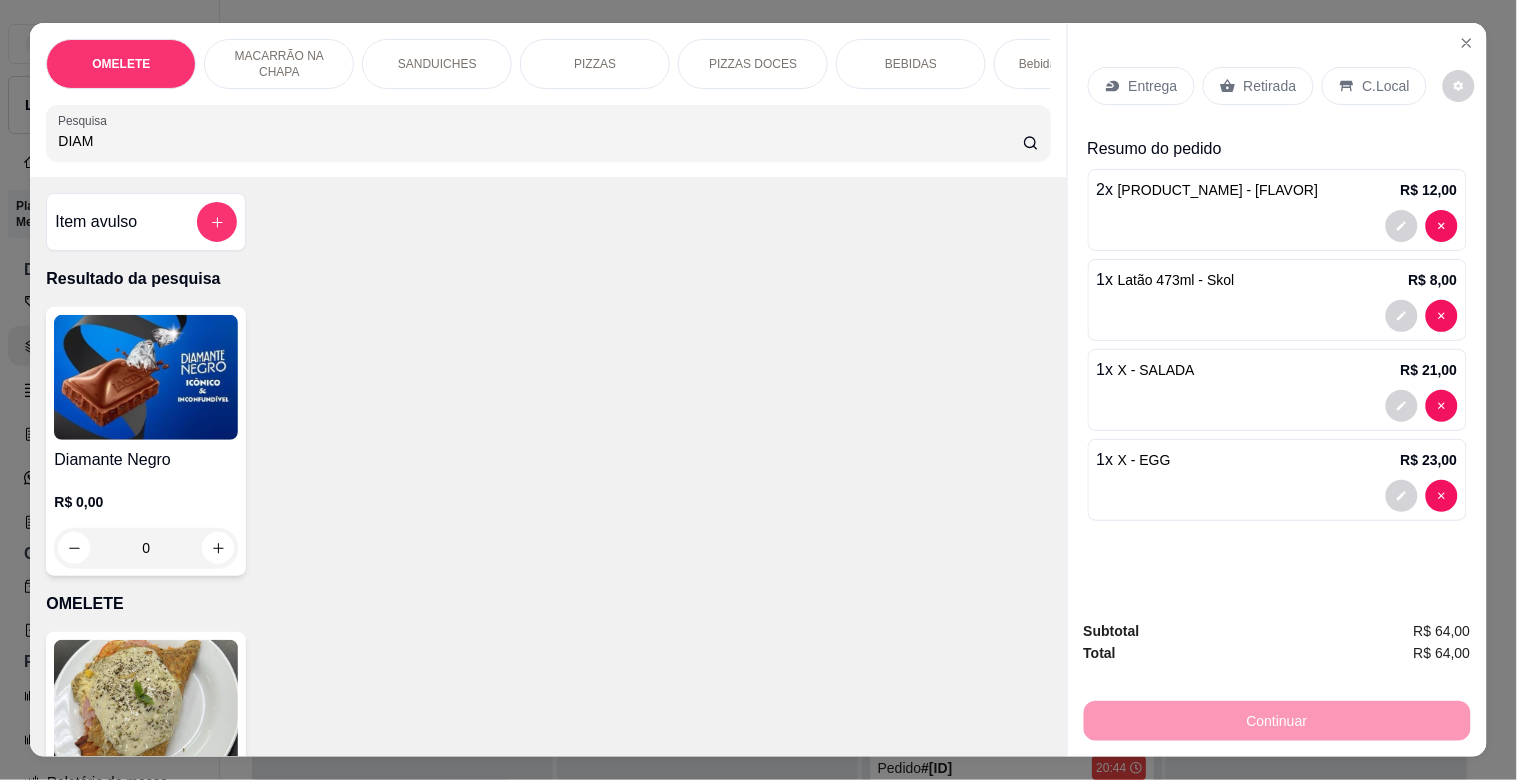 click at bounding box center (146, 377) 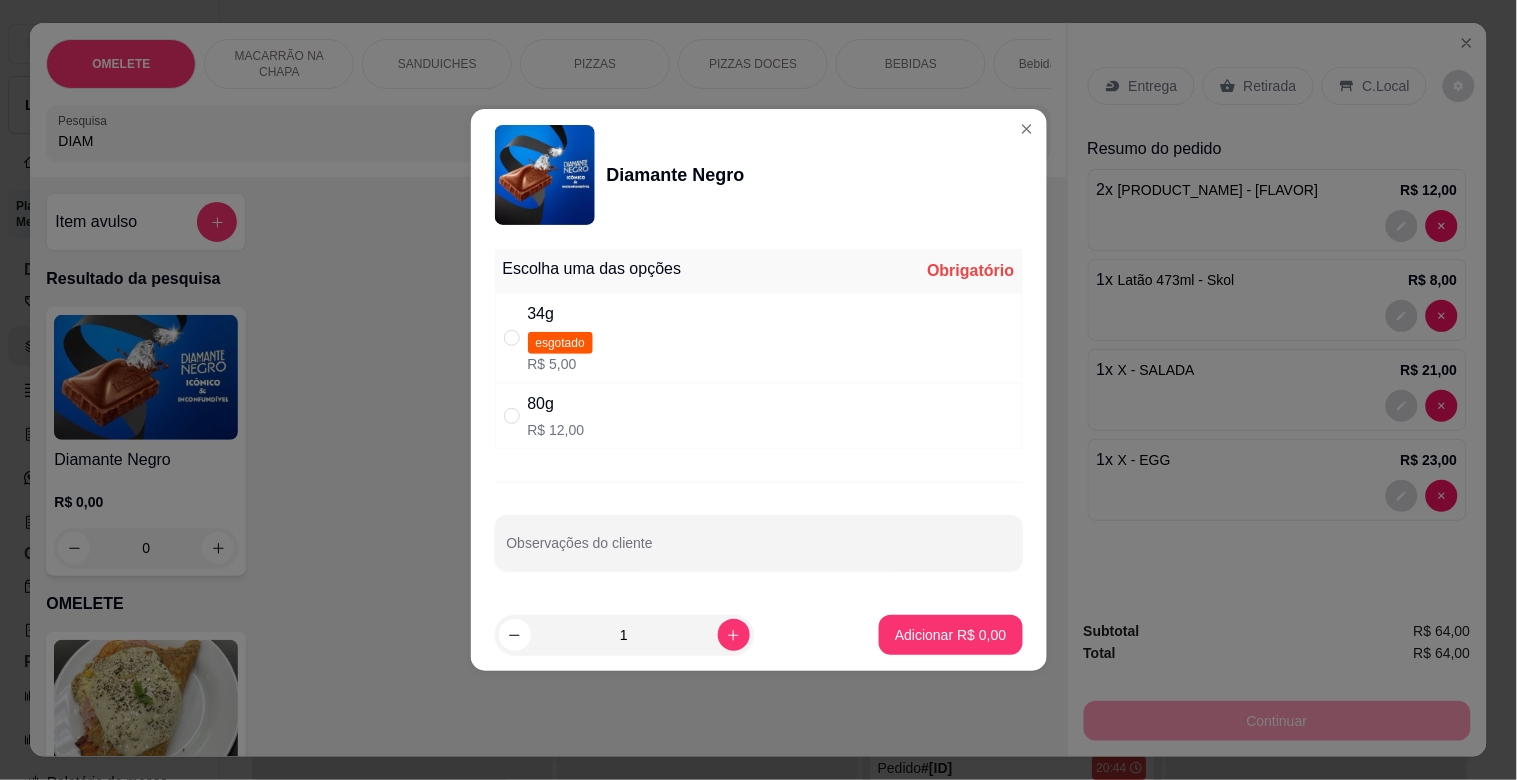 click on "34g esgotado R$ 5,00" at bounding box center [759, 338] 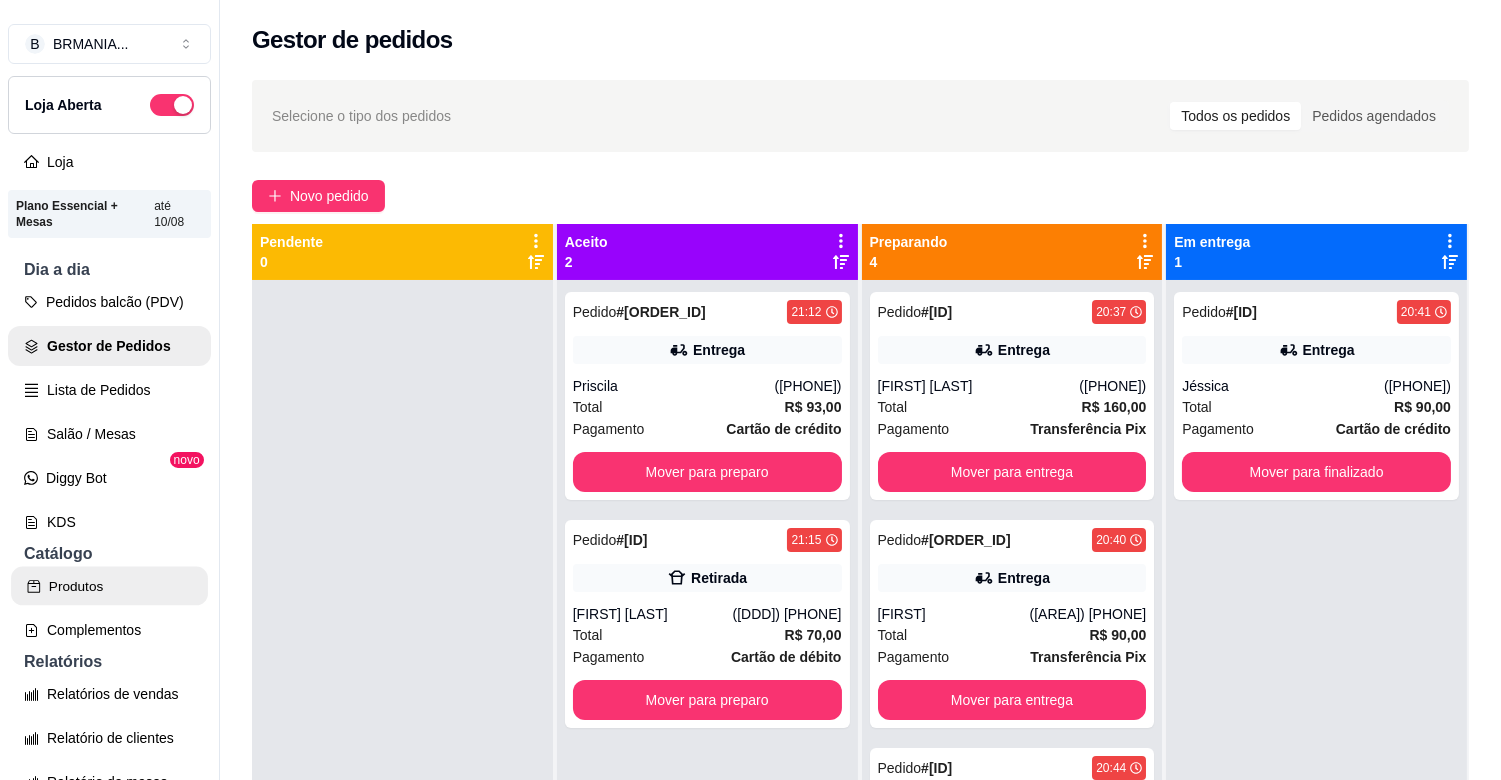 click on "Produtos" at bounding box center (109, 586) 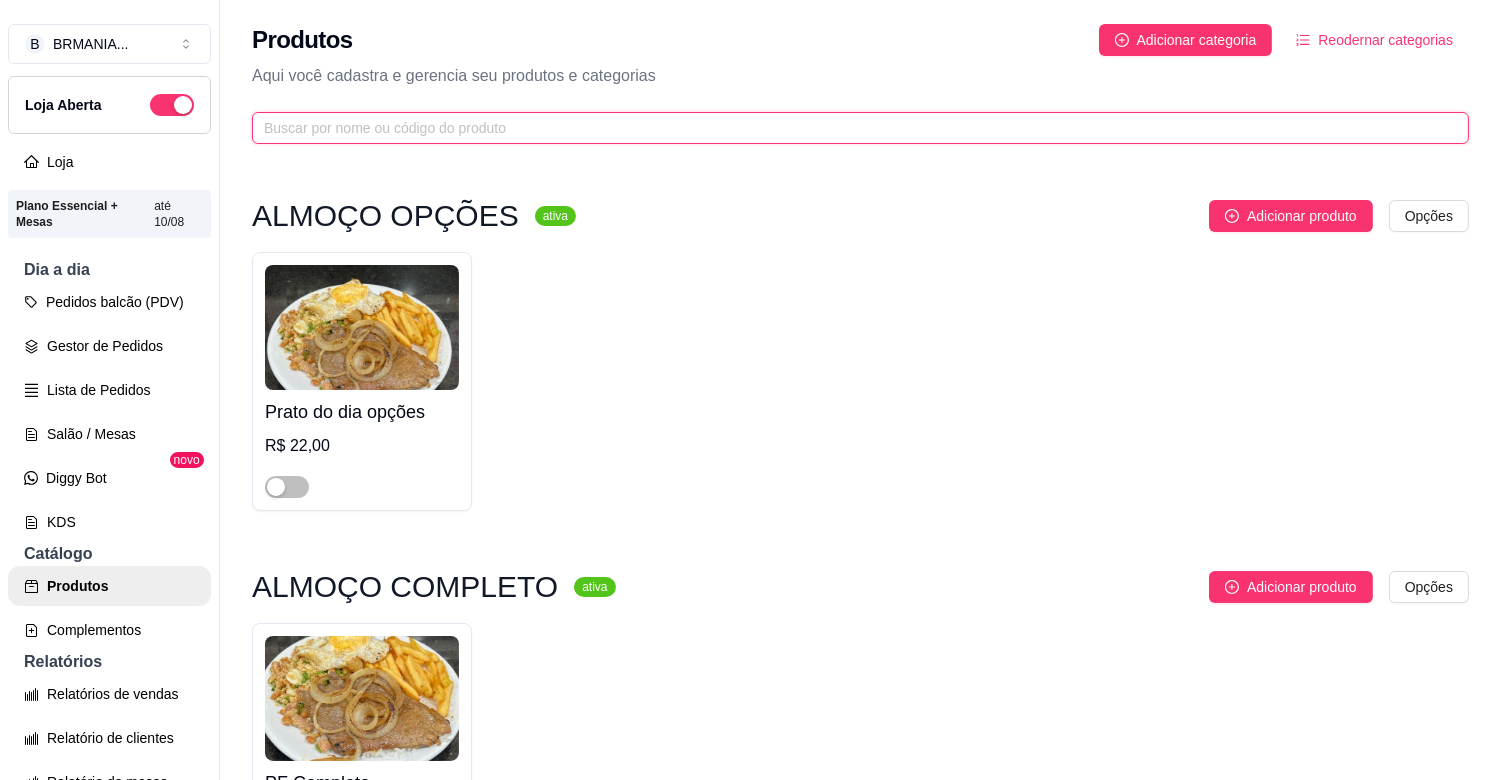 click at bounding box center [852, 128] 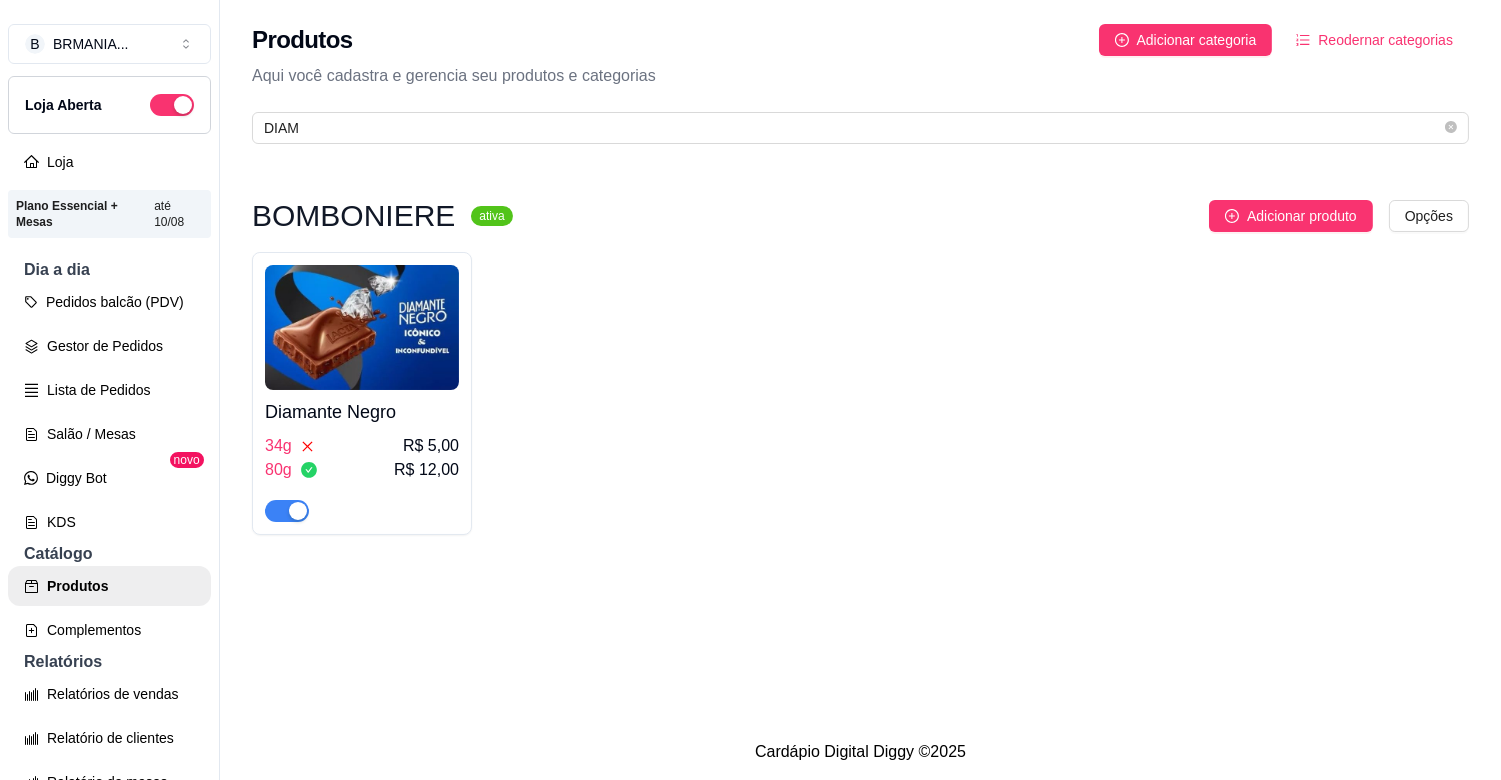click at bounding box center (362, 327) 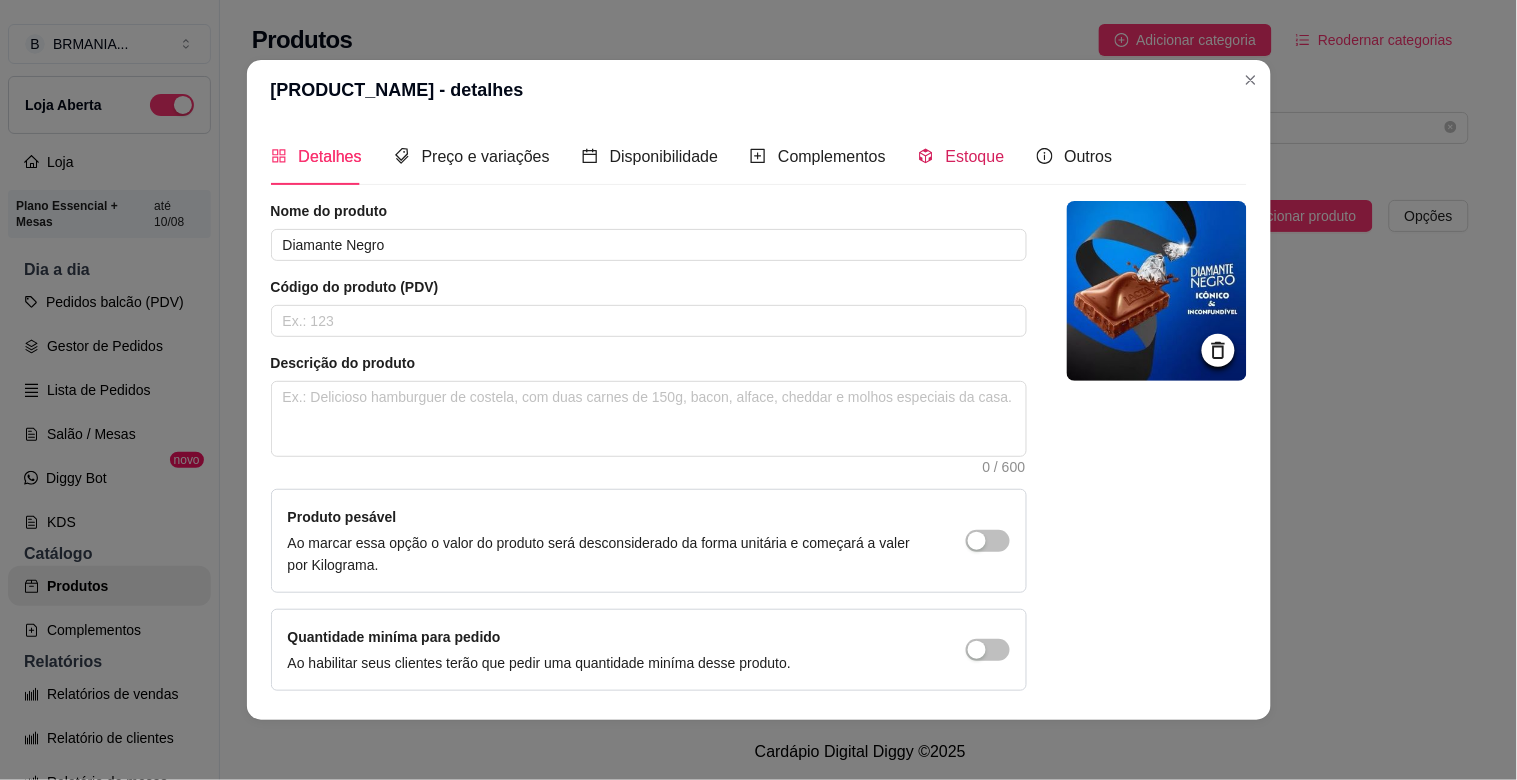 click on "Estoque" at bounding box center [975, 156] 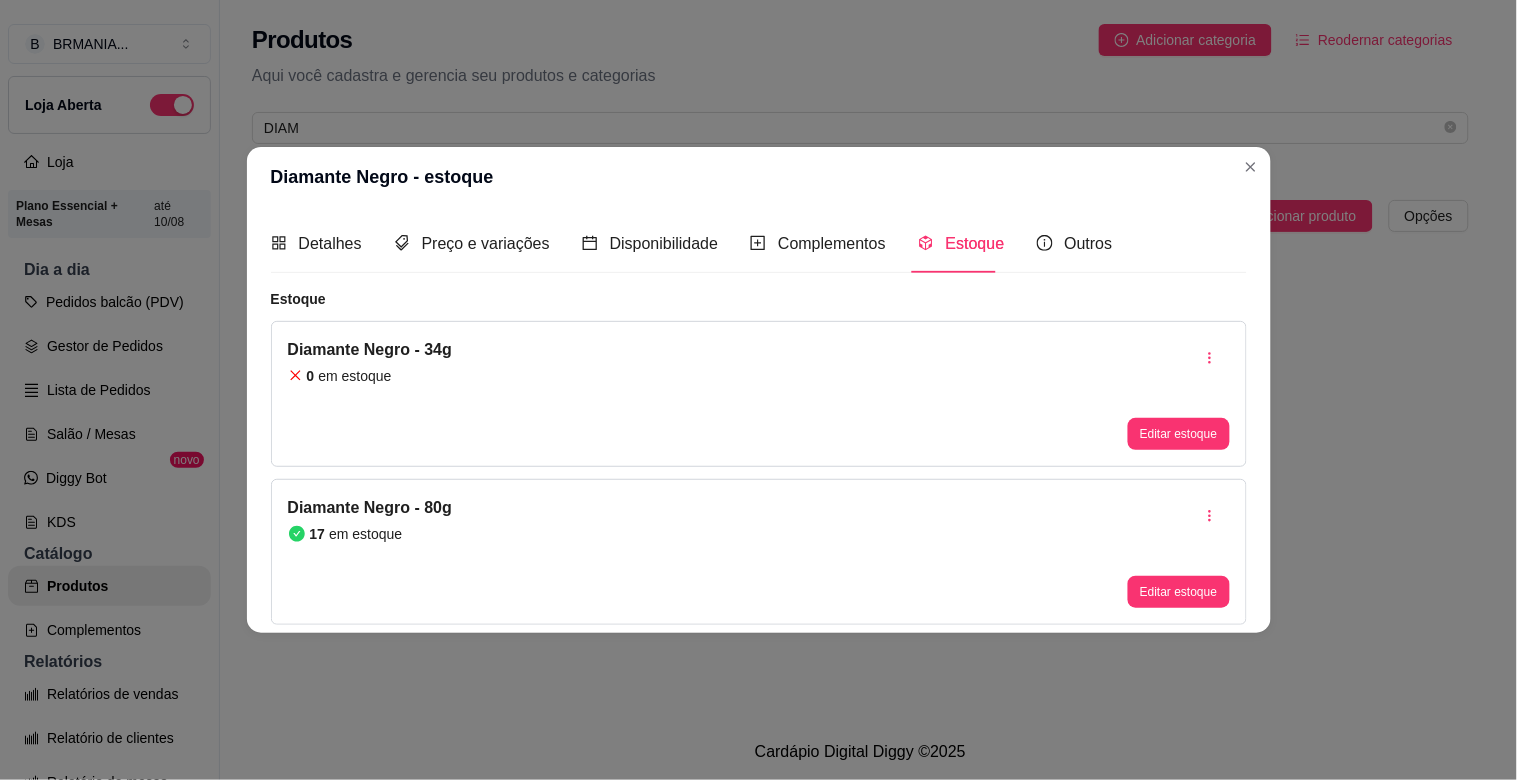 click on "Diamante Negro - 34g 0 em estoque Editar estoque" at bounding box center [759, 394] 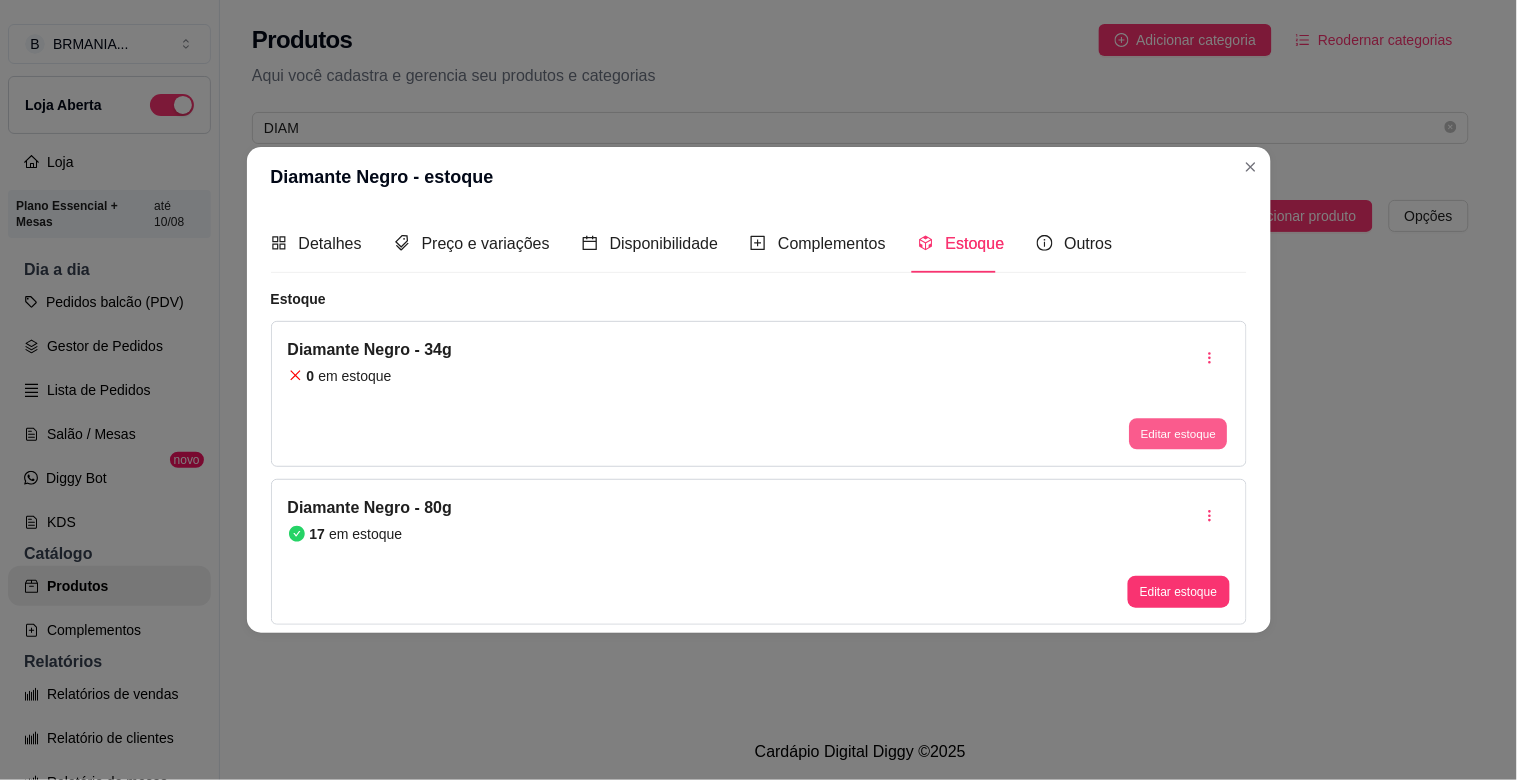 click on "Editar estoque" at bounding box center (1179, 433) 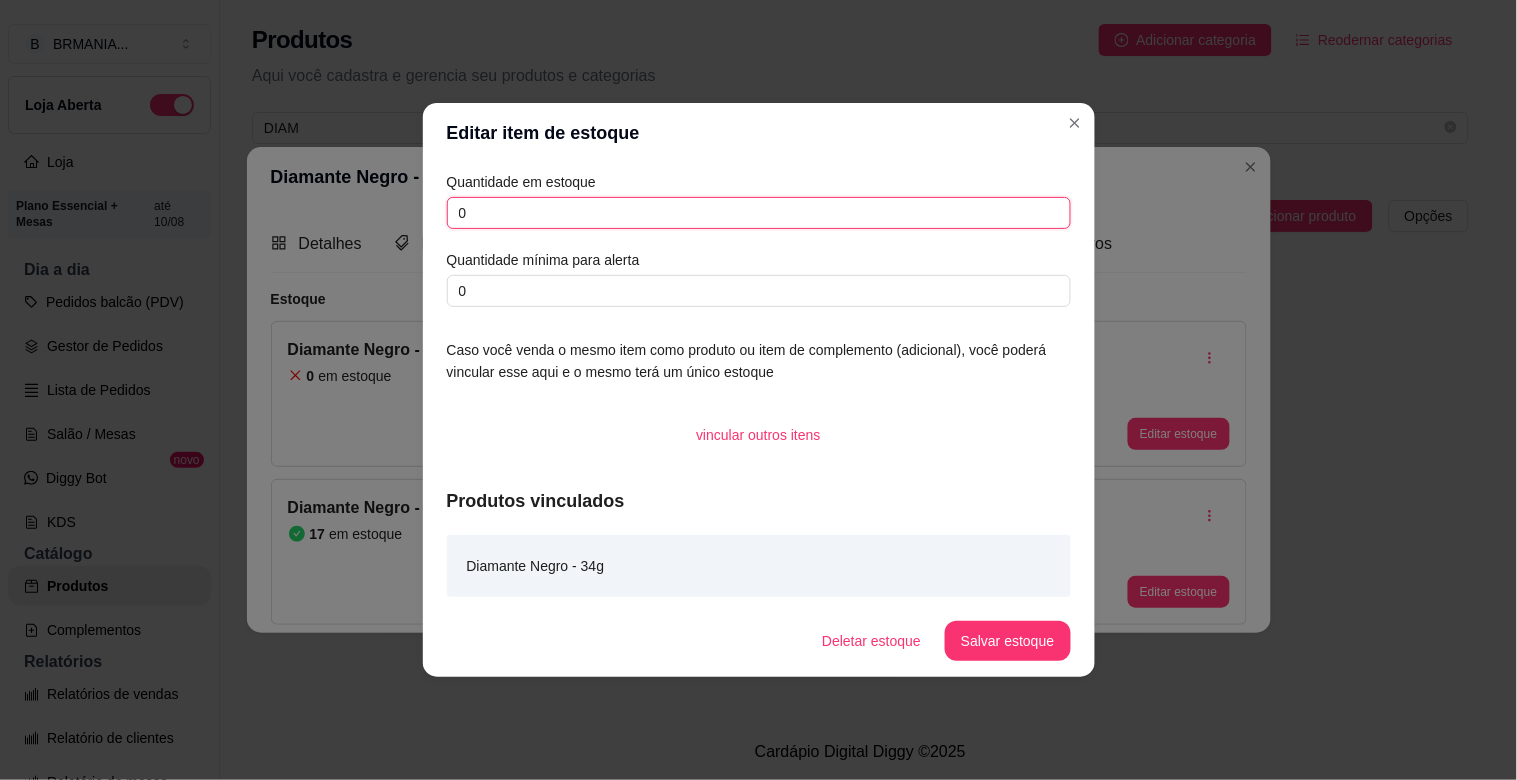 click on "0" at bounding box center (759, 213) 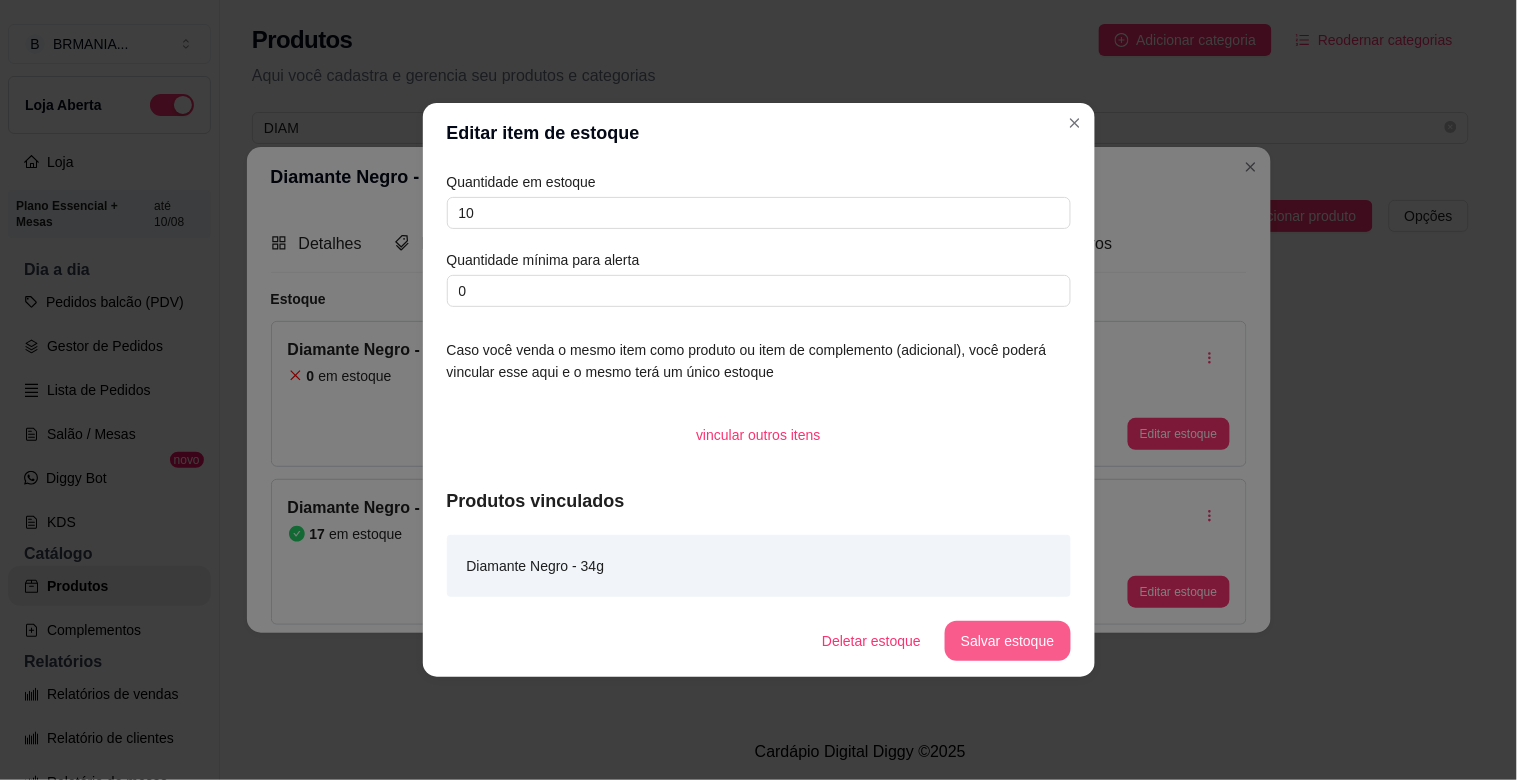 click on "Salvar estoque" at bounding box center [1007, 641] 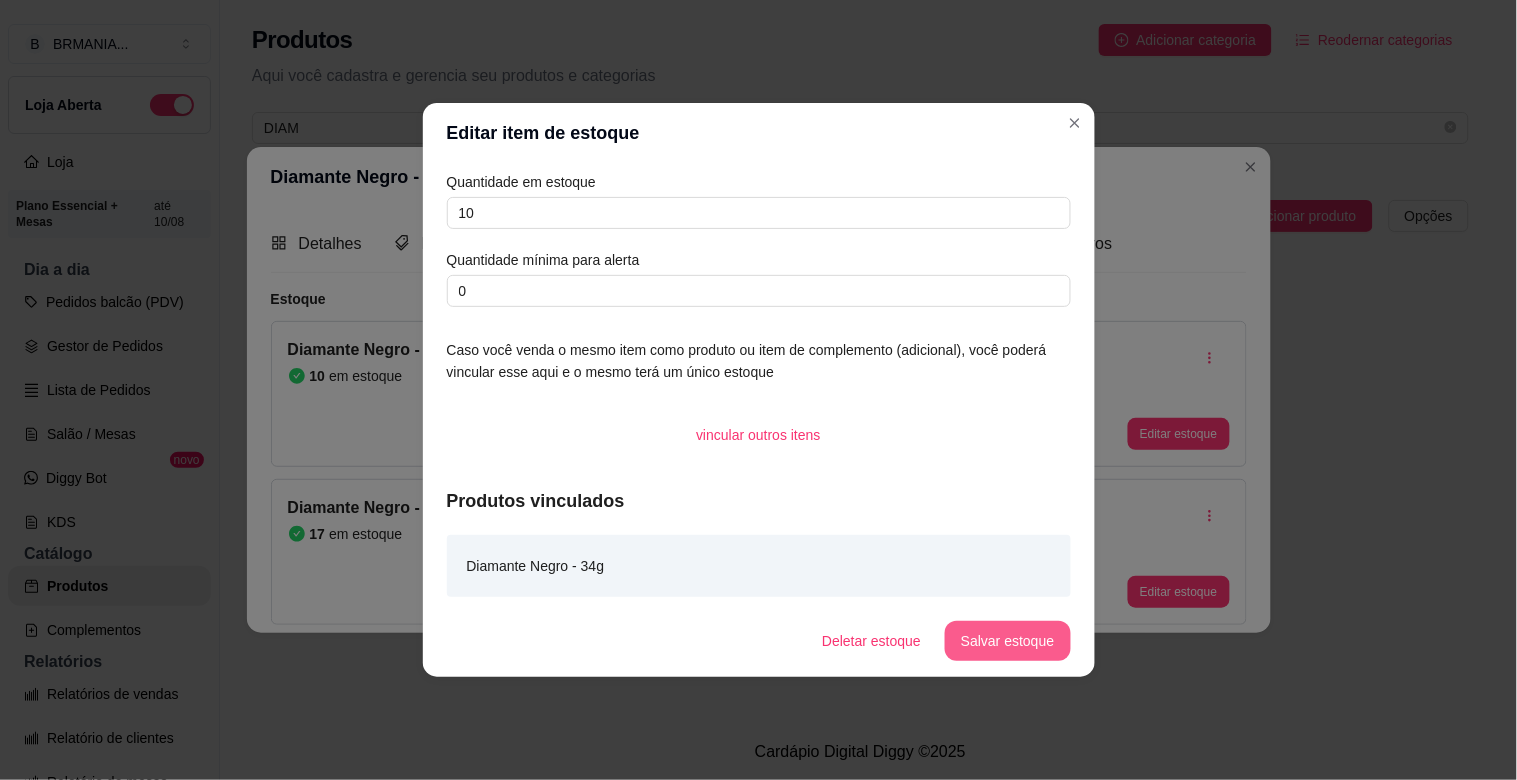 click on "Salvar estoque" at bounding box center (1007, 641) 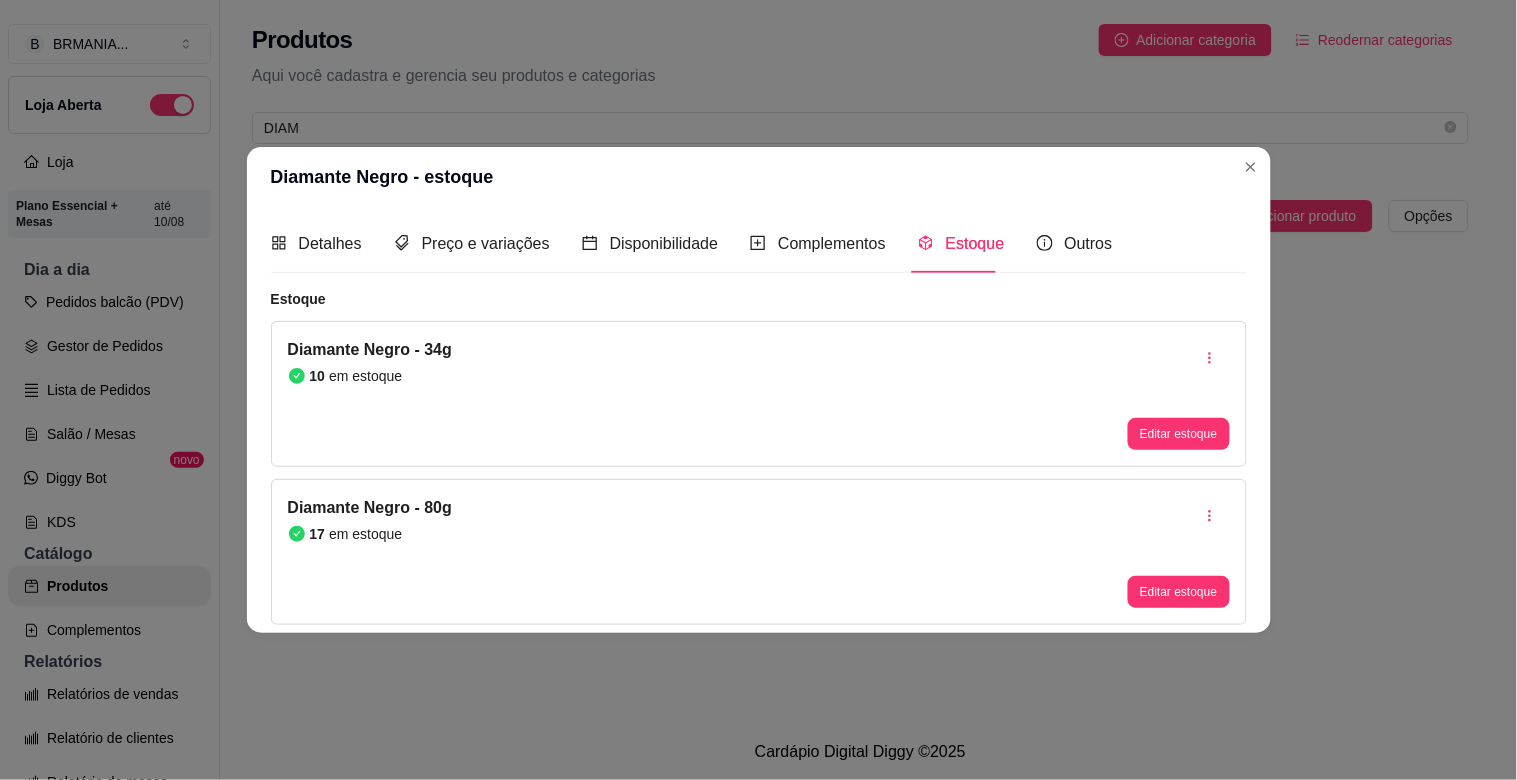 click on "Diamante Negro - 34g 10 em estoque Editar estoque Diamante Negro - 80g  17 em estoque Editar estoque" at bounding box center [759, 419] 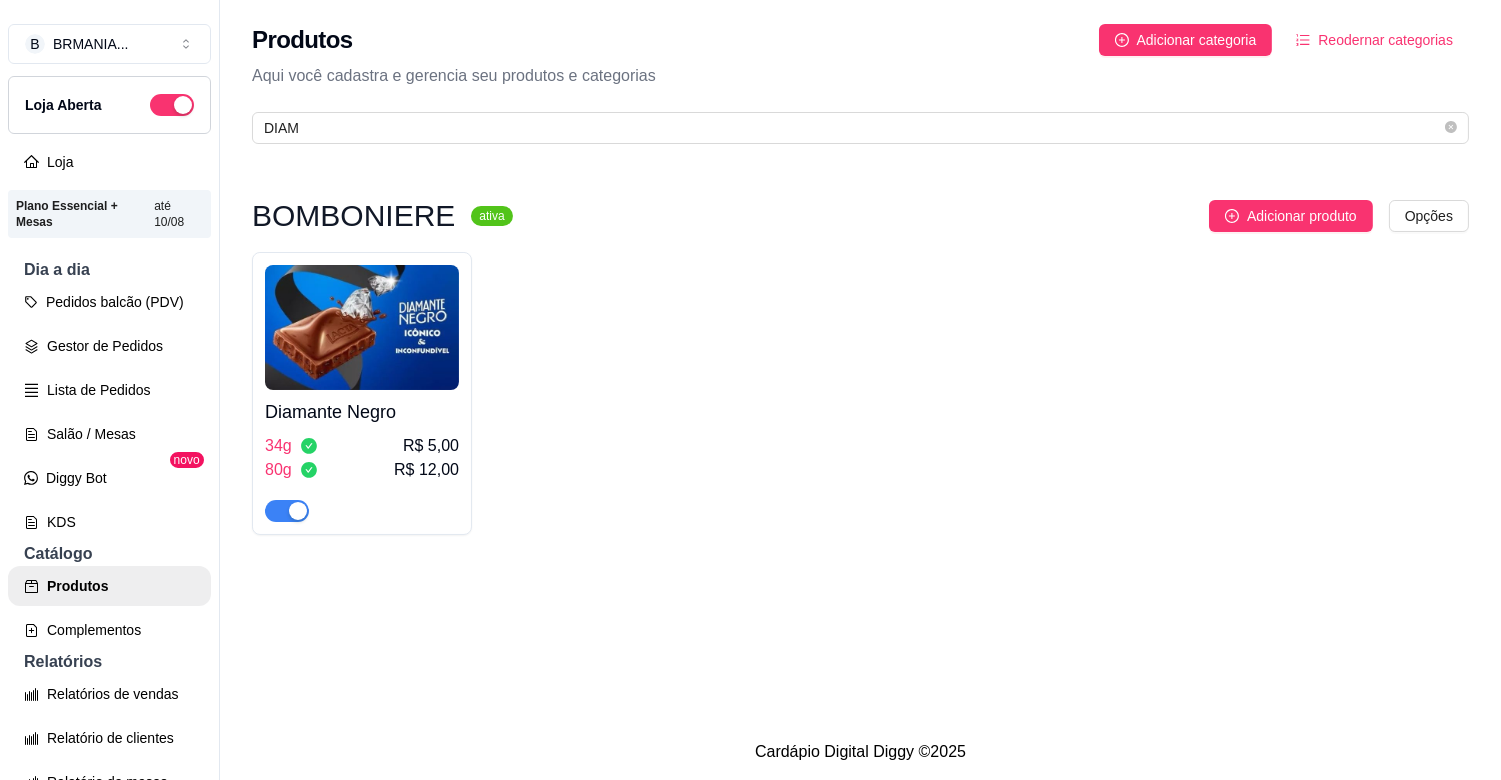 click on "Dia a dia" at bounding box center (109, 270) 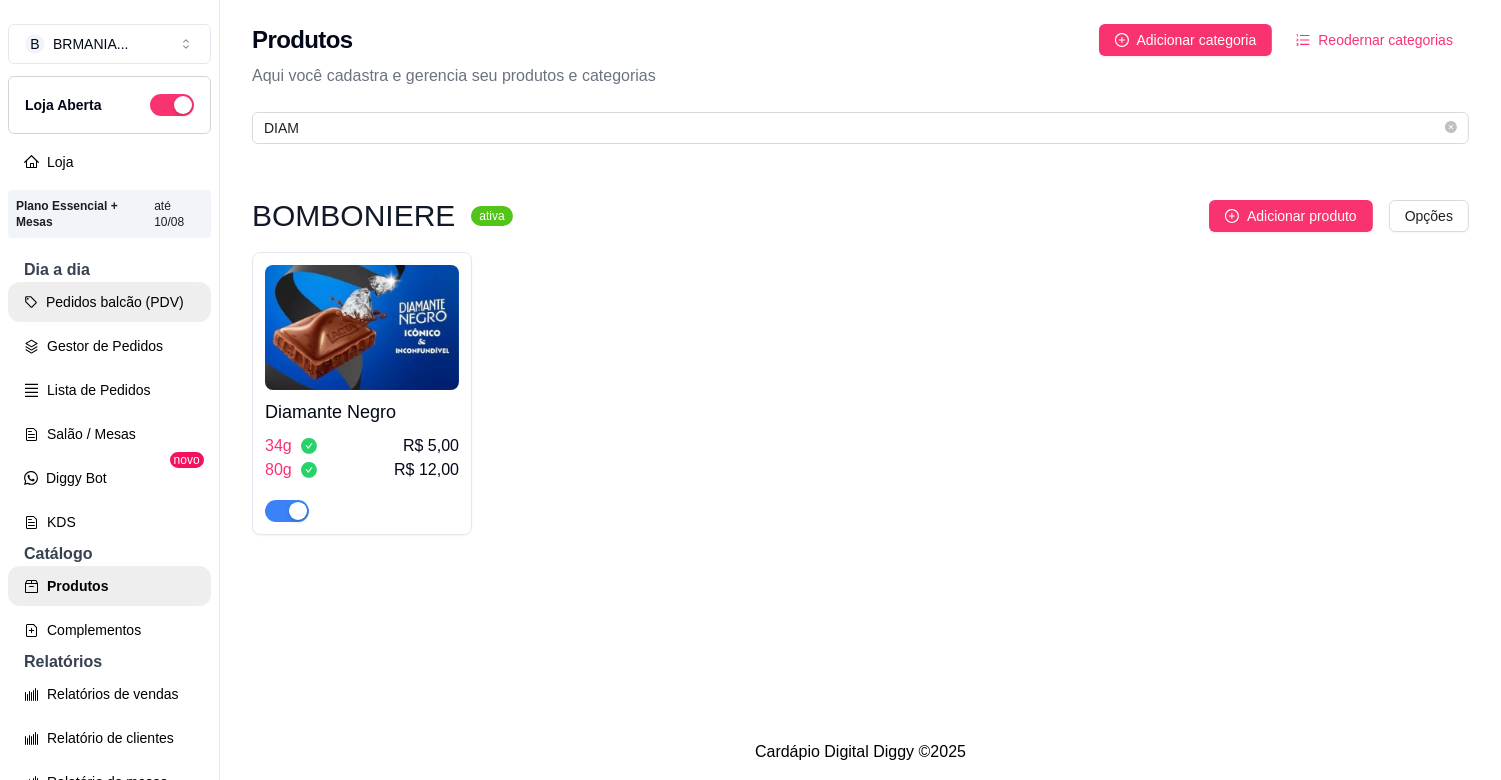 click on "Pedidos balcão (PDV)" at bounding box center [109, 302] 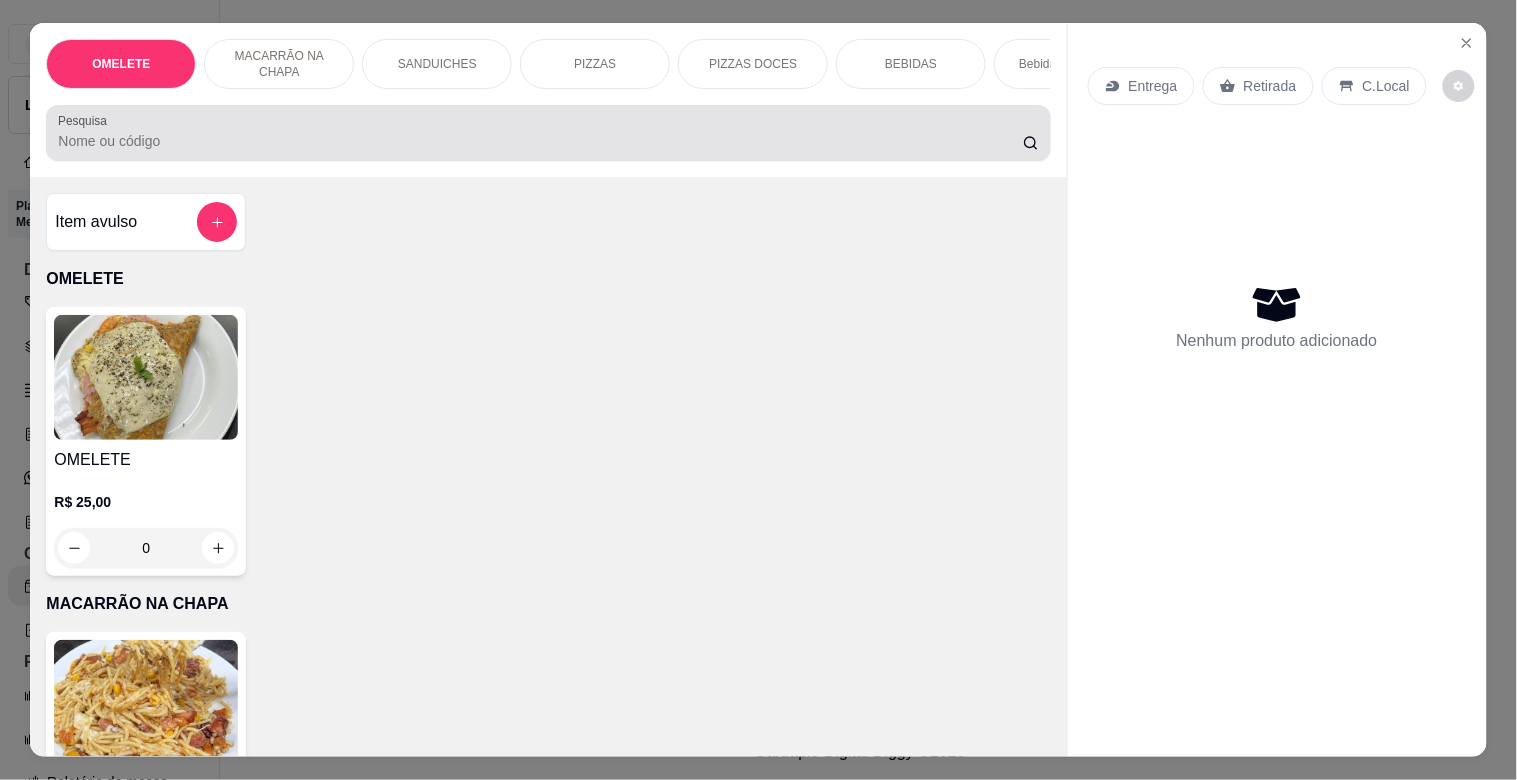 click on "Pesquisa" at bounding box center [548, 133] 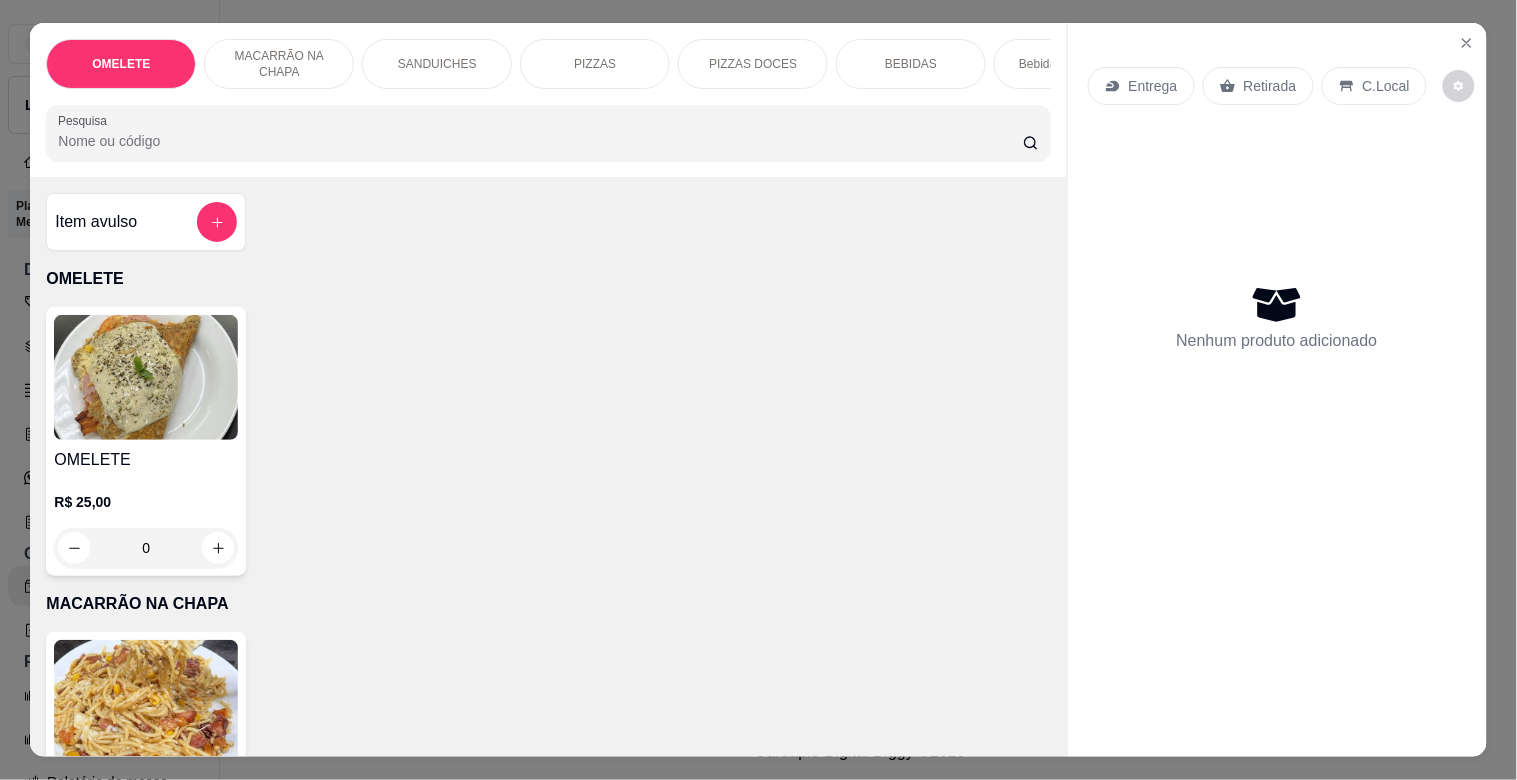 click on "Pesquisa" at bounding box center [540, 141] 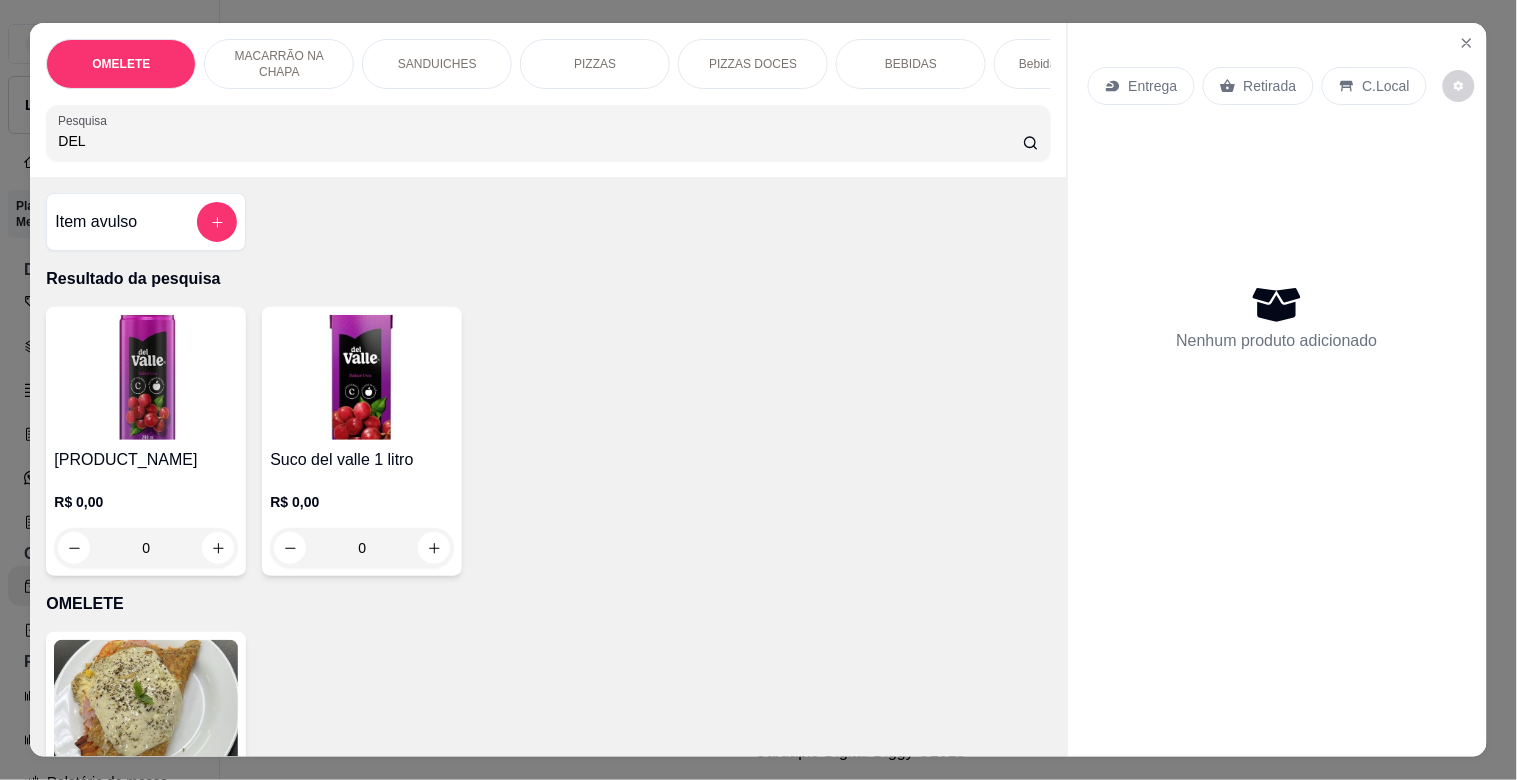click at bounding box center (146, 377) 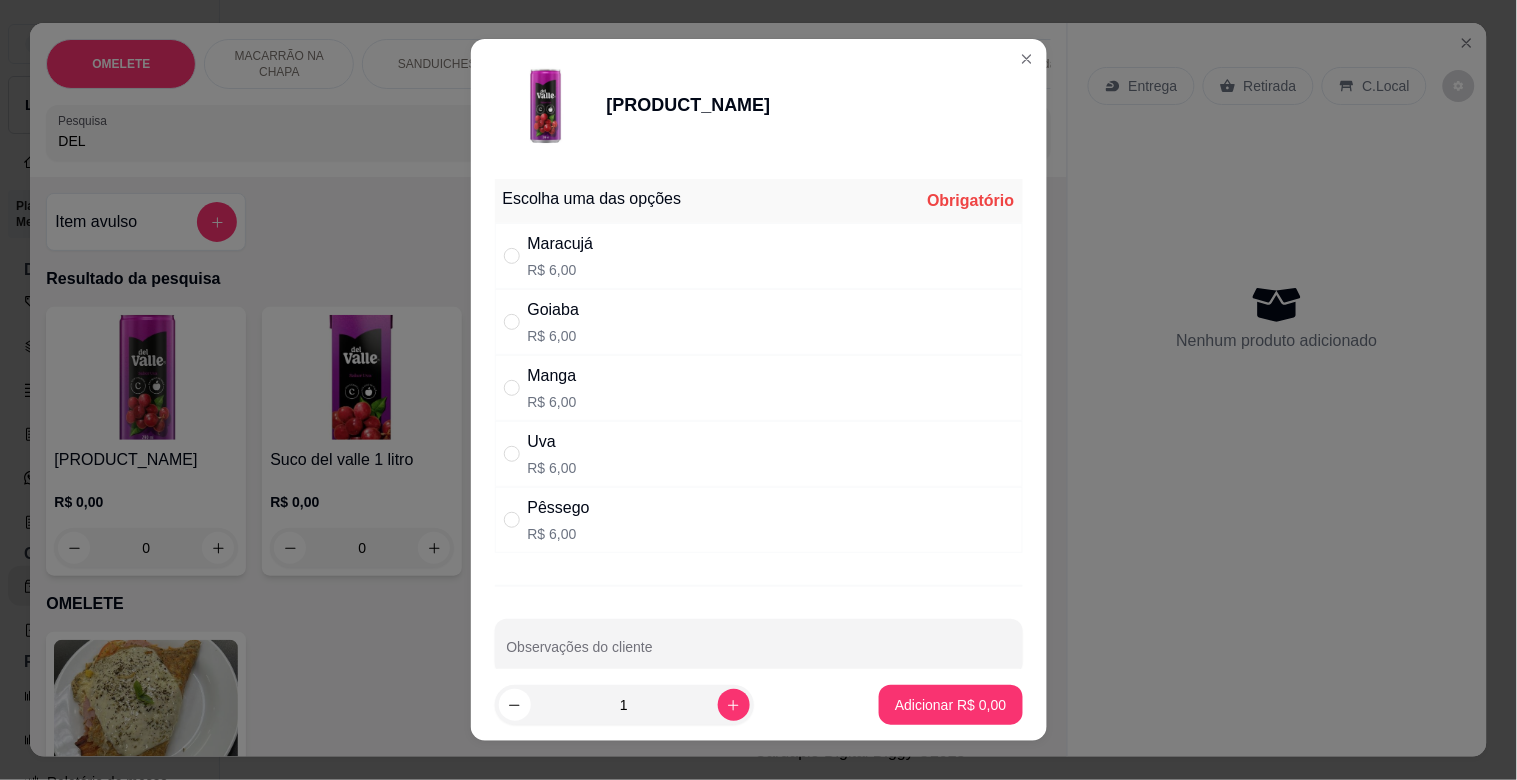 click on "R$ 6,00" at bounding box center (561, 270) 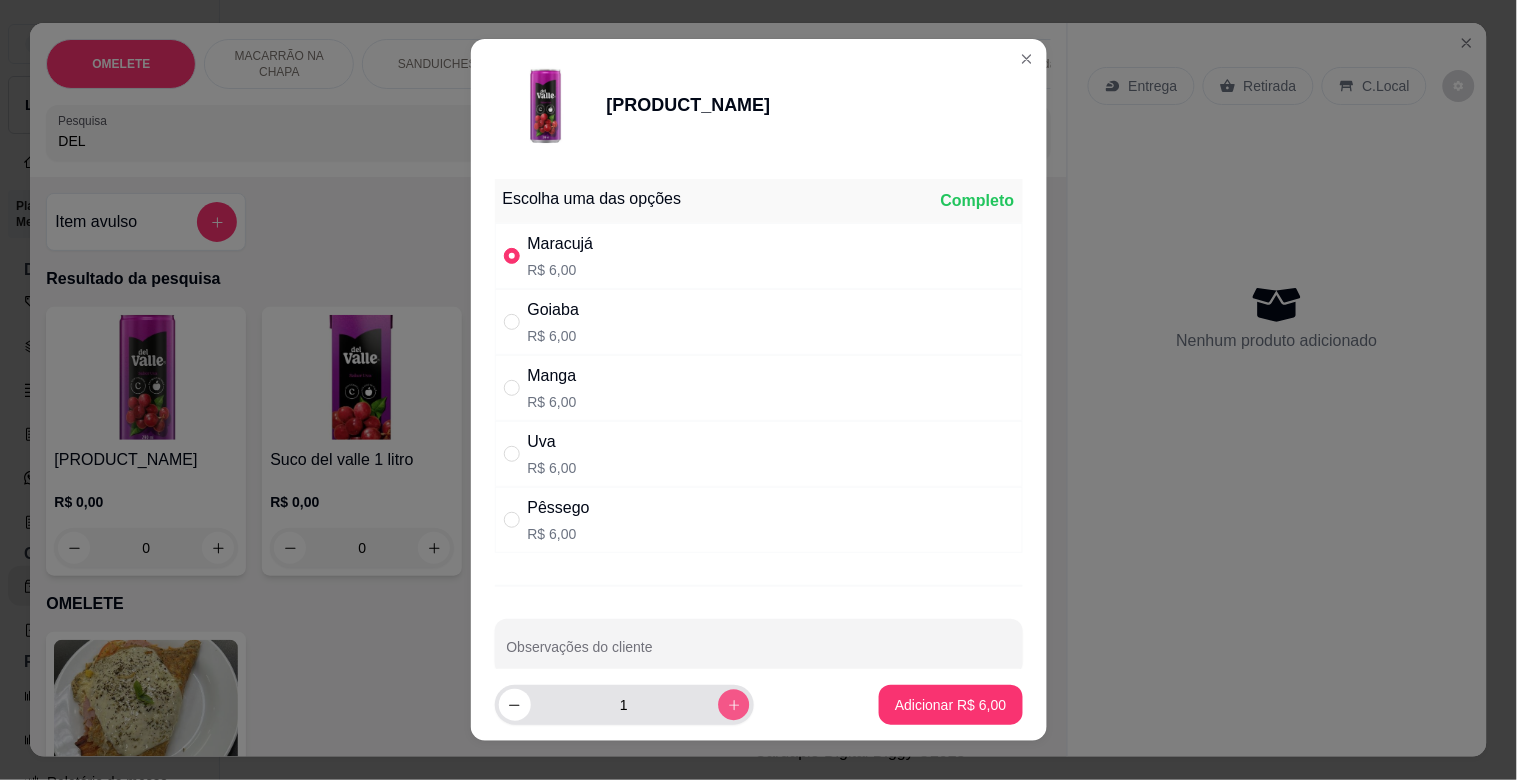 click at bounding box center [733, 704] 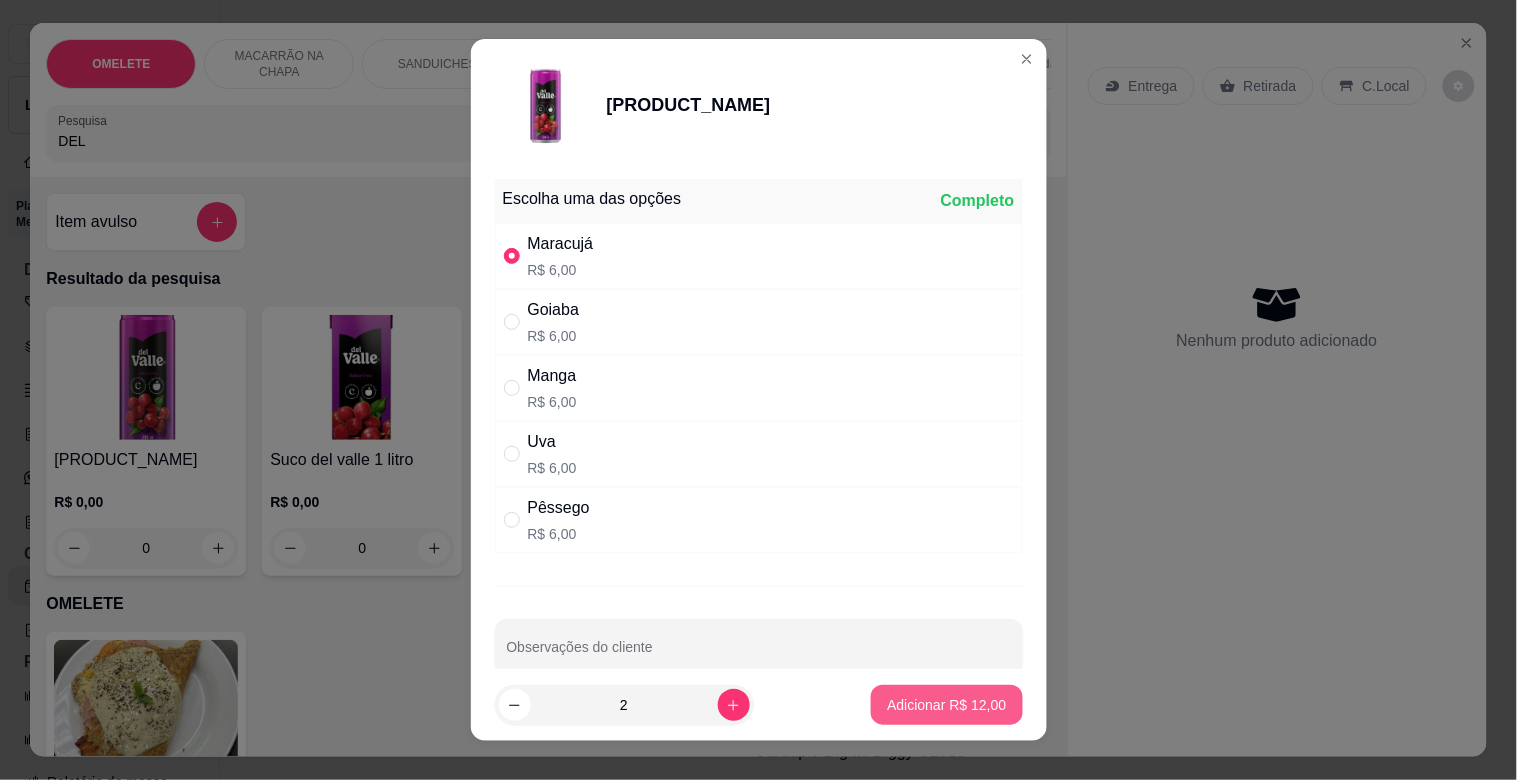 click on "Adicionar   R$ 12,00" at bounding box center (946, 705) 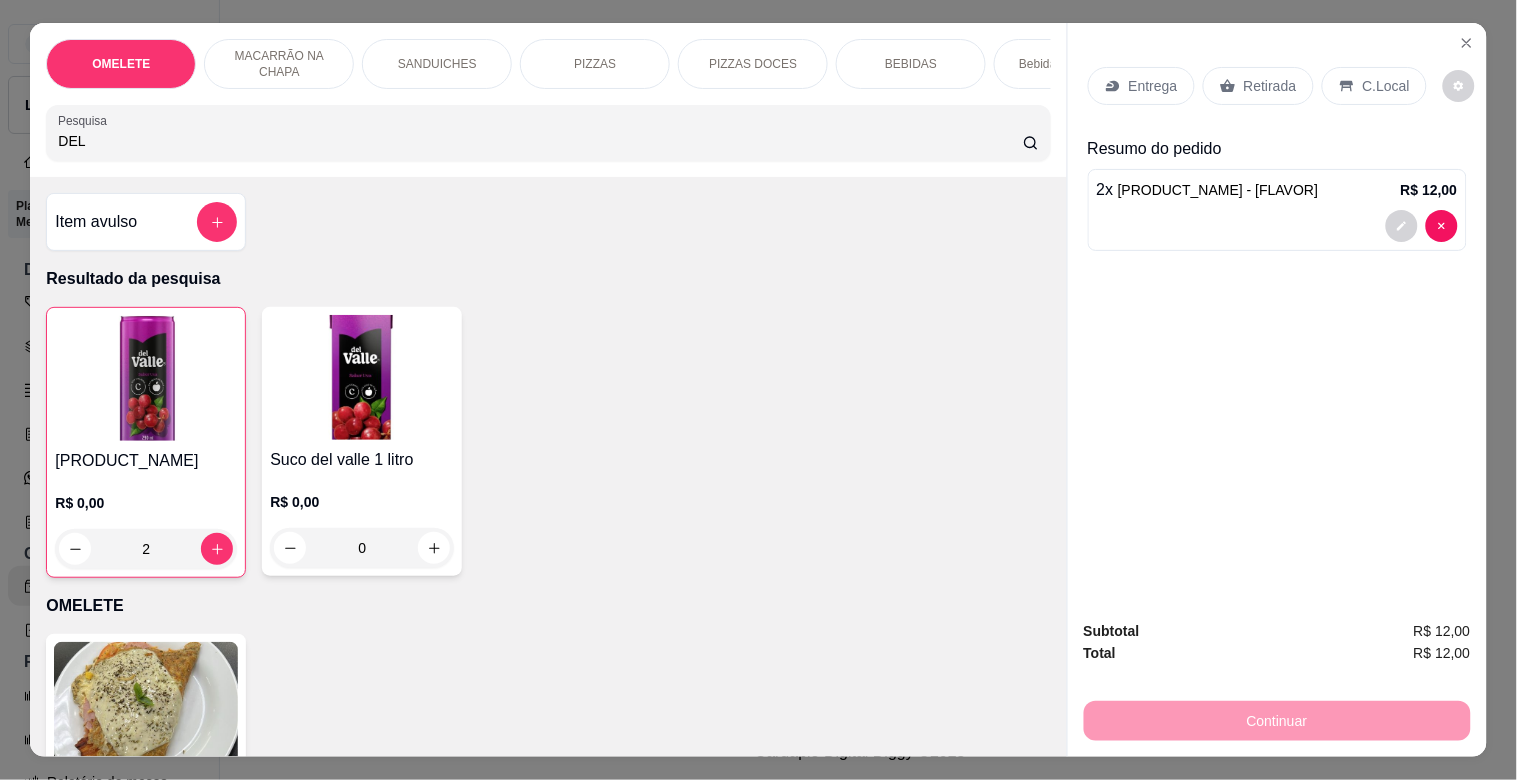 click on "OMELETE MACARRÃO NA CHAPA  SANDUICHES PIZZAS PIZZAS DOCES BEBIDAS  Bebidas Alcoólicas  Bebidas Não alcoólicas  Energético  ELMA CHIPS Salgados  BOMBONIERE  Chup chup Rose Gourmet  Chup chup Lets  KIBOM Gelo  Paieiro  Isqueiro BIC Grande  Seda ZOMO  Doceria [LAST]  Pesquisa DEL Item avulso Resultado da pesquisa Suco del valle lata 290ml   R$ 0,00 2 Suco del valle 1 litro   R$ 0,00 0 OMELETE OMELETE   R$ 25,00 0 MACARRÃO NA CHAPA  MACARRÃO NA CHAPA   R$ 25,00 0 SANDUICHES MISTO QUENTE   R$ 15,00 0 X- BURGUER   R$ 18,00 0 X - SALADA   R$ 21,00 0 X - FRANGO   R$ 21,00 0 X - FRANGO / BACON   R$ 28,00 0 X - EGG   R$ 23,00 0 X- BACON   R$ 26,00 0 X - BACON EGG   R$ 28,00 0 X - TUDO   R$ 33,00 0 PIZZAS PEQUENA a partir de     R$ 50,00 MEDIA  a partir de     R$ 60,00 Grande a partir de     R$ 70,00 PIZZAS DOCES BROTO  20cm a partir de     R$ 35,00 PEQUENA 25cm a partir de     R$ 45,00 MÉDIA 30cm a partir de     R$ 55,00 GRANDE 35cm a partir de     R$ 65,00 BEBIDAS  Água Mineral" at bounding box center [758, 390] 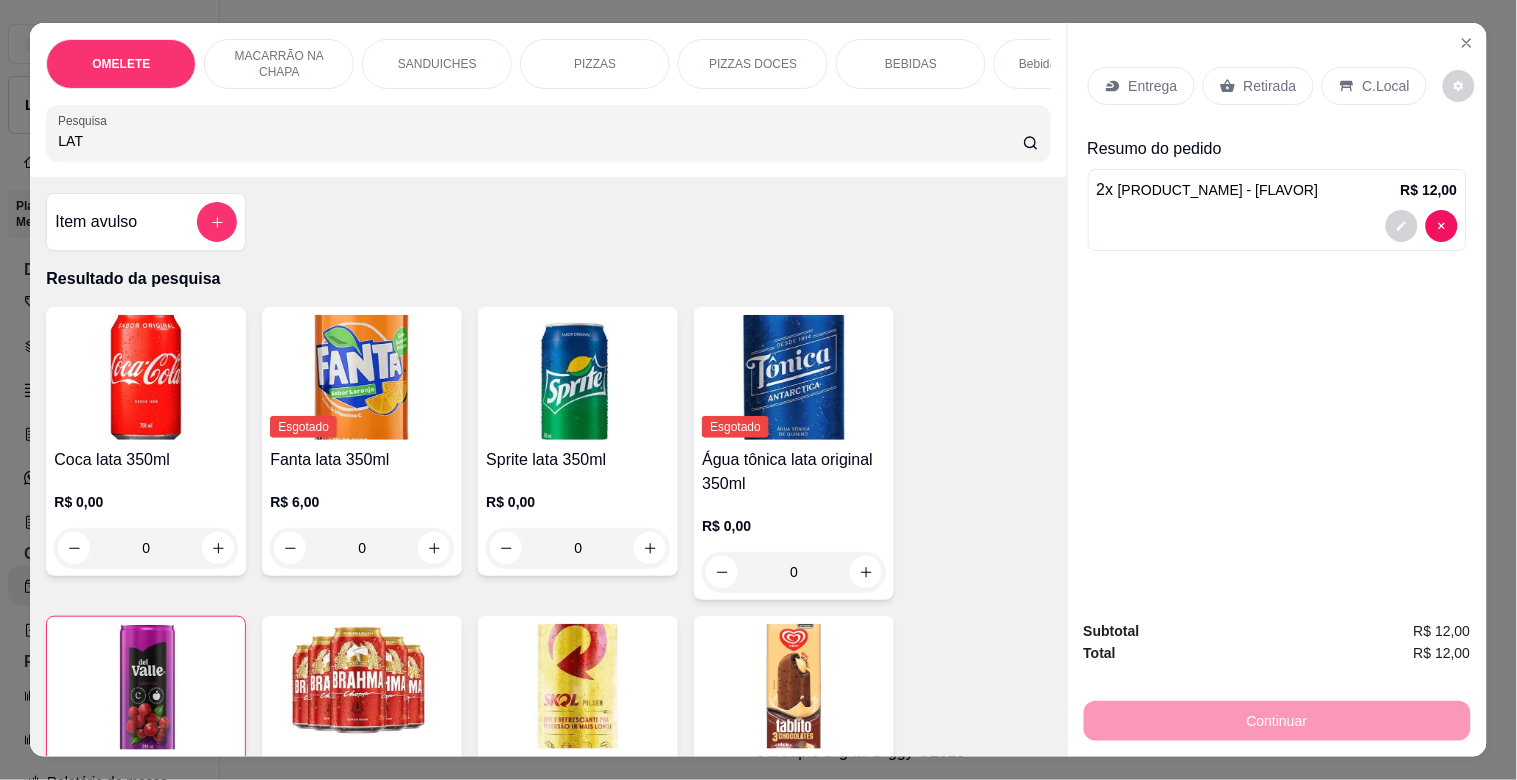 click at bounding box center [578, 686] 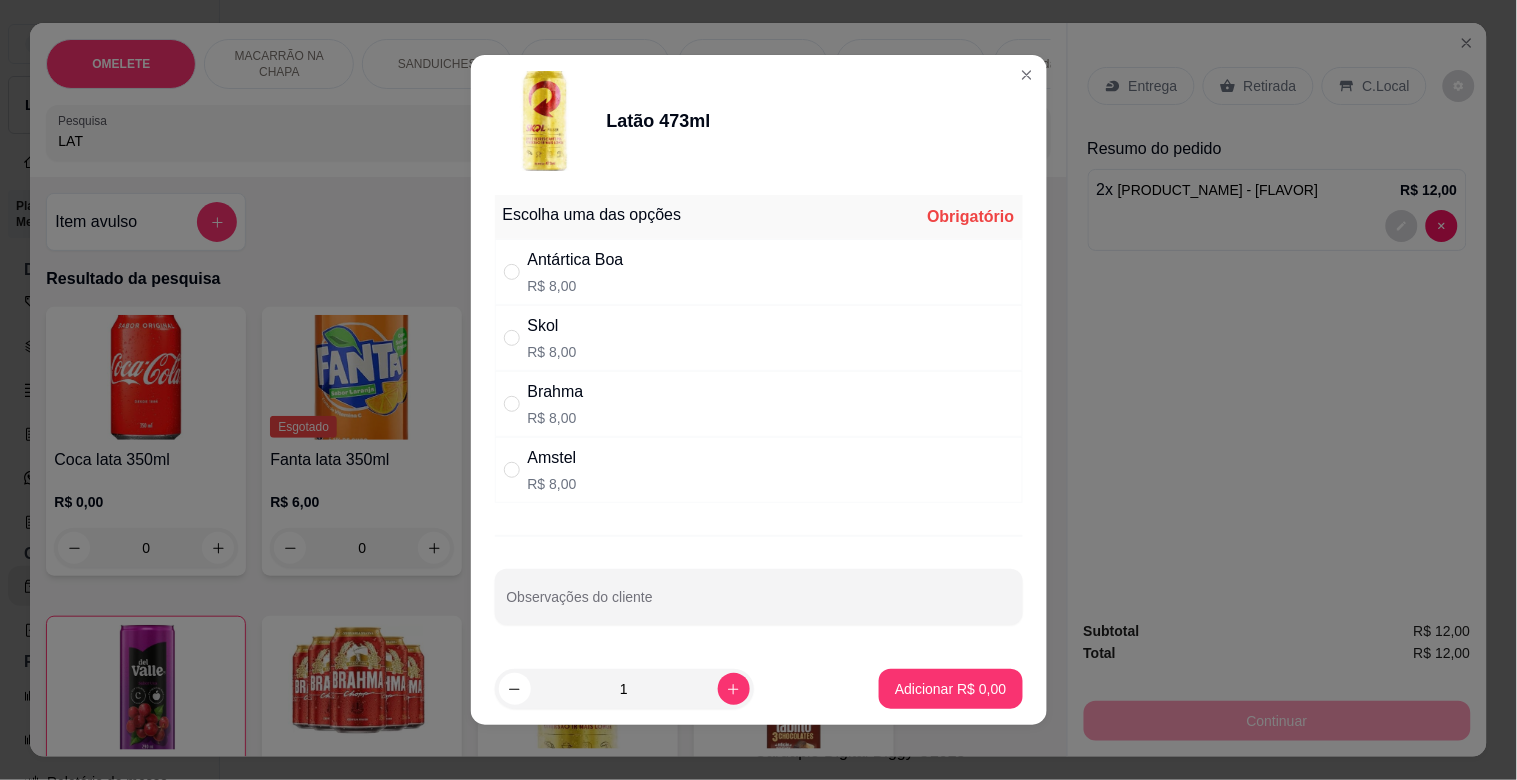 click on "Skol  R$ 8,00" at bounding box center [759, 338] 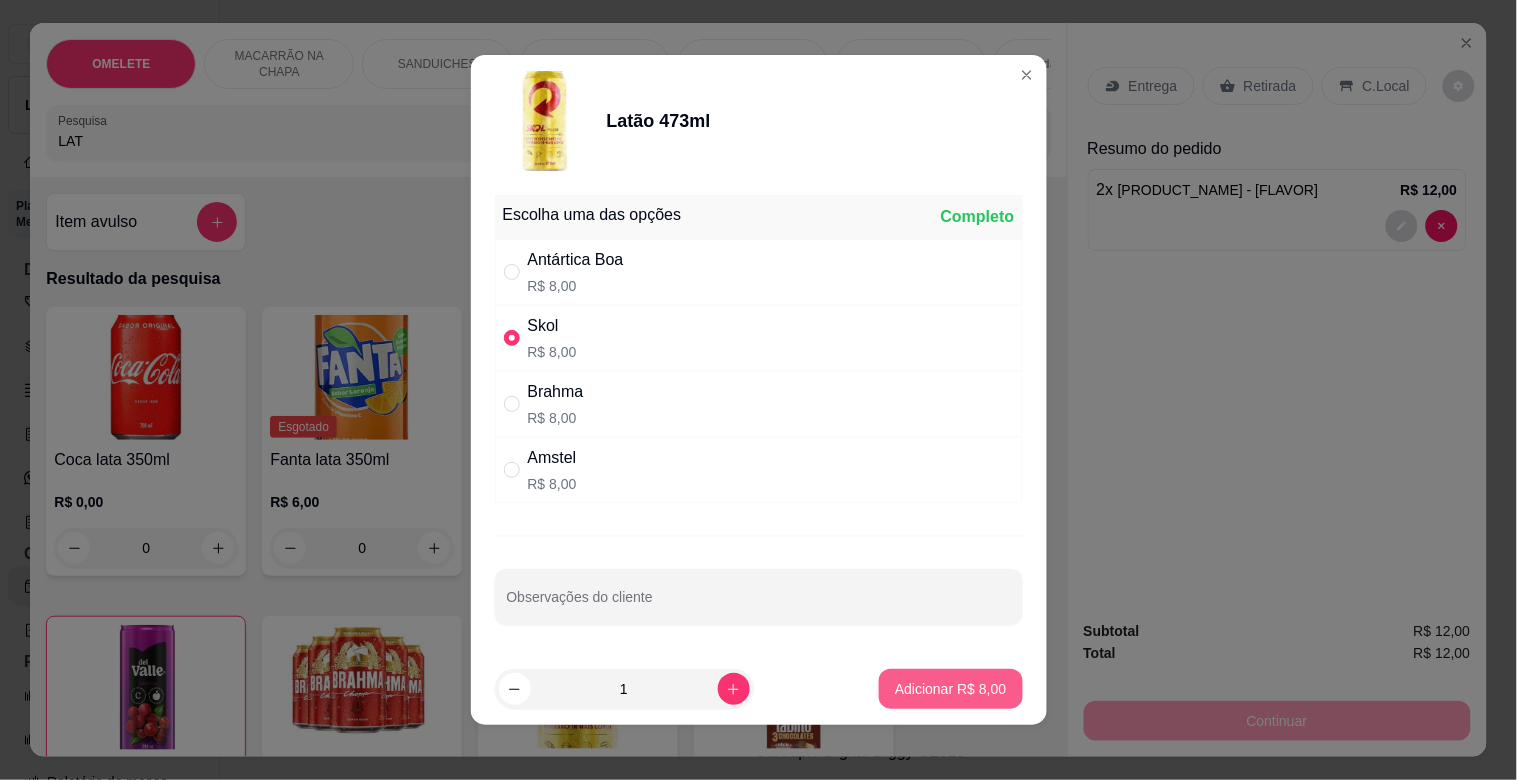 click on "Adicionar   R$ 8,00" at bounding box center [950, 689] 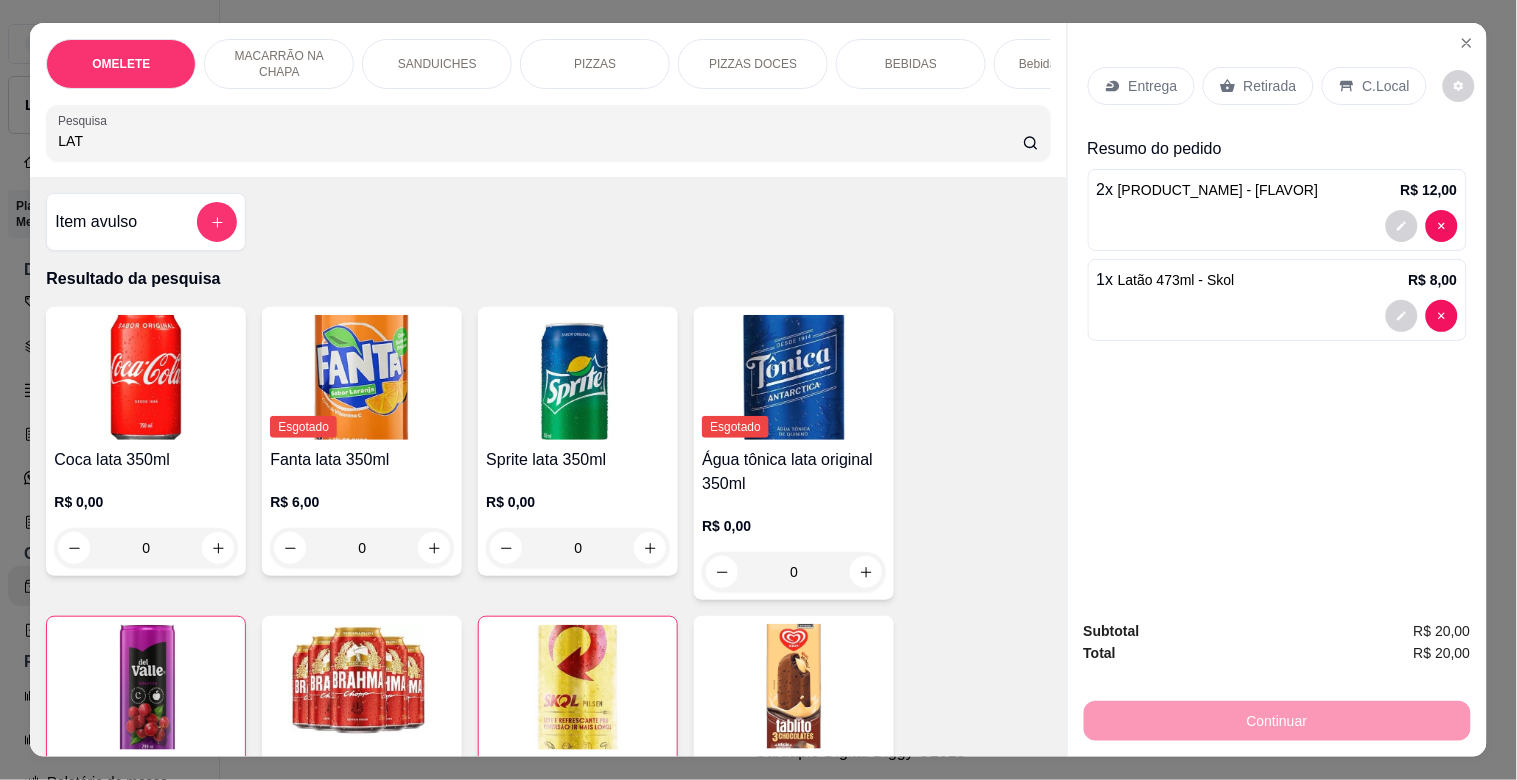 click on "OMELETE MACARRÃO NA CHAPA  SANDUICHES PIZZAS PIZZAS DOCES BEBIDAS  Bebidas Alcoólicas  Bebidas Não alcoólicas  Energético  ELMA CHIPS Salgados  BOMBONIERE  Chup chup Rose Gourmet  Chup chup Lets  KIBOM Gelo  Paieiro  Isqueiro BIC Grande  Seda ZOMO  Doceria Fernanda Teixeira  Pesquisa LAT Item avulso Resultado da pesquisa Coca lata 350ml    R$ 0,00 0 Esgotado Fanta lata 350ml   R$ 6,00 0 Sprite lata 350ml   R$ 0,00 0 Esgotado Água tônica lata original 350ml   R$ 0,00 0 Suco del valle lata 290ml   R$ 0,00 2 Lata 350ml    R$ 0,00 0 Latão 473ml   R$ 0,00 1 Tablito 3 Chocolates    R$ 9,90 0 OMELETE OMELETE   R$ 25,00 0 MACARRÃO NA CHAPA  MACARRÃO NA CHAPA   R$ 25,00 0 SANDUICHES MISTO QUENTE   R$ 15,00 0 X- BURGUER   R$ 18,00 0 X - SALADA   R$ 21,00 0 X - FRANGO   R$ 21,00 0 X - FRANGO / BACON   R$ 28,00 0 X - EGG   R$ 23,00 0 X- BACON   R$ 26,00 0 X - BACON EGG   R$ 28,00 0 X - TUDO   R$ 33,00 0 PIZZAS PEQUENA a partir de     R$ 50,00 MEDIA  a partir de     R$ 60,00 Grande" at bounding box center (758, 390) 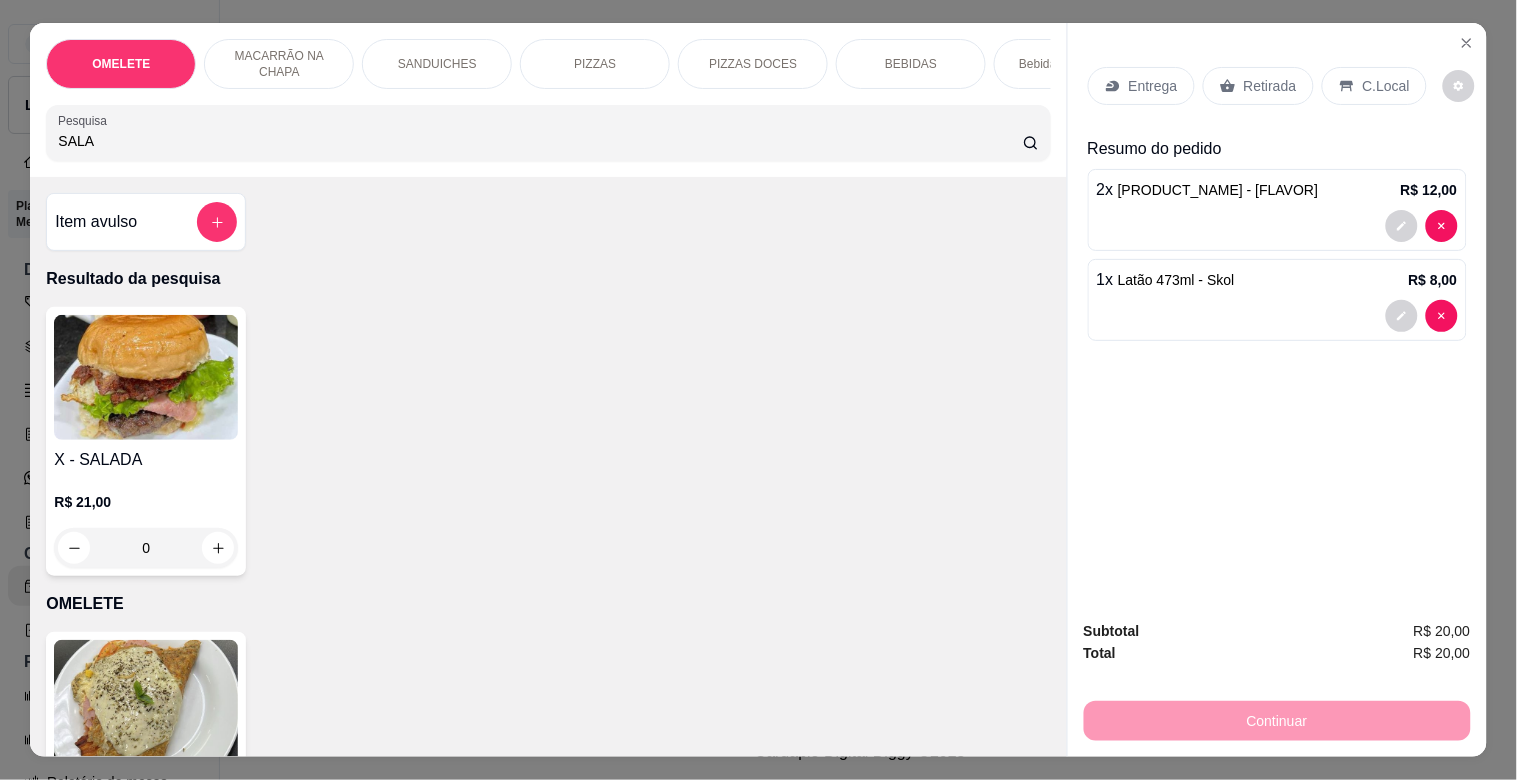 click at bounding box center [146, 377] 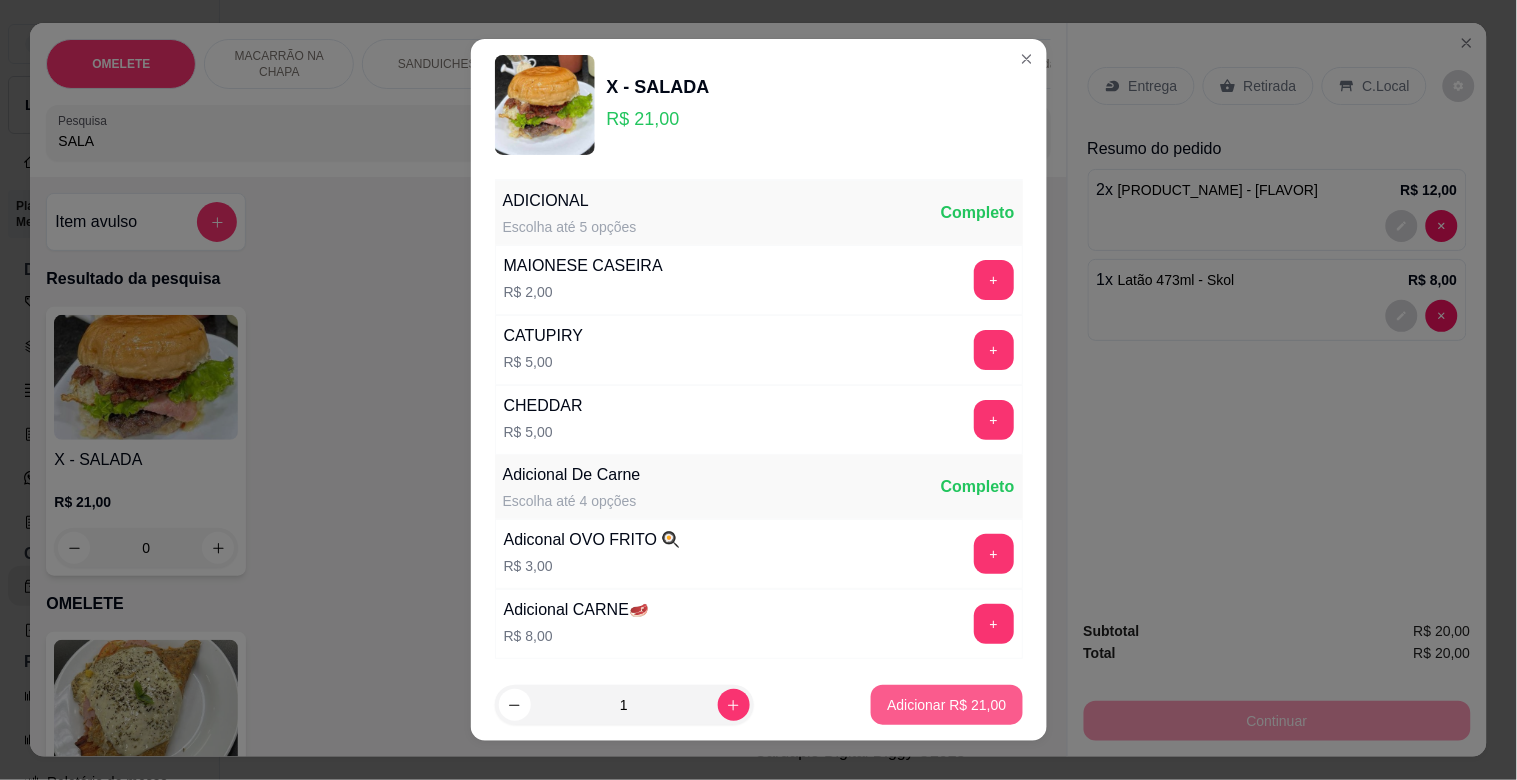 click on "Adicionar   R$ 21,00" at bounding box center [946, 705] 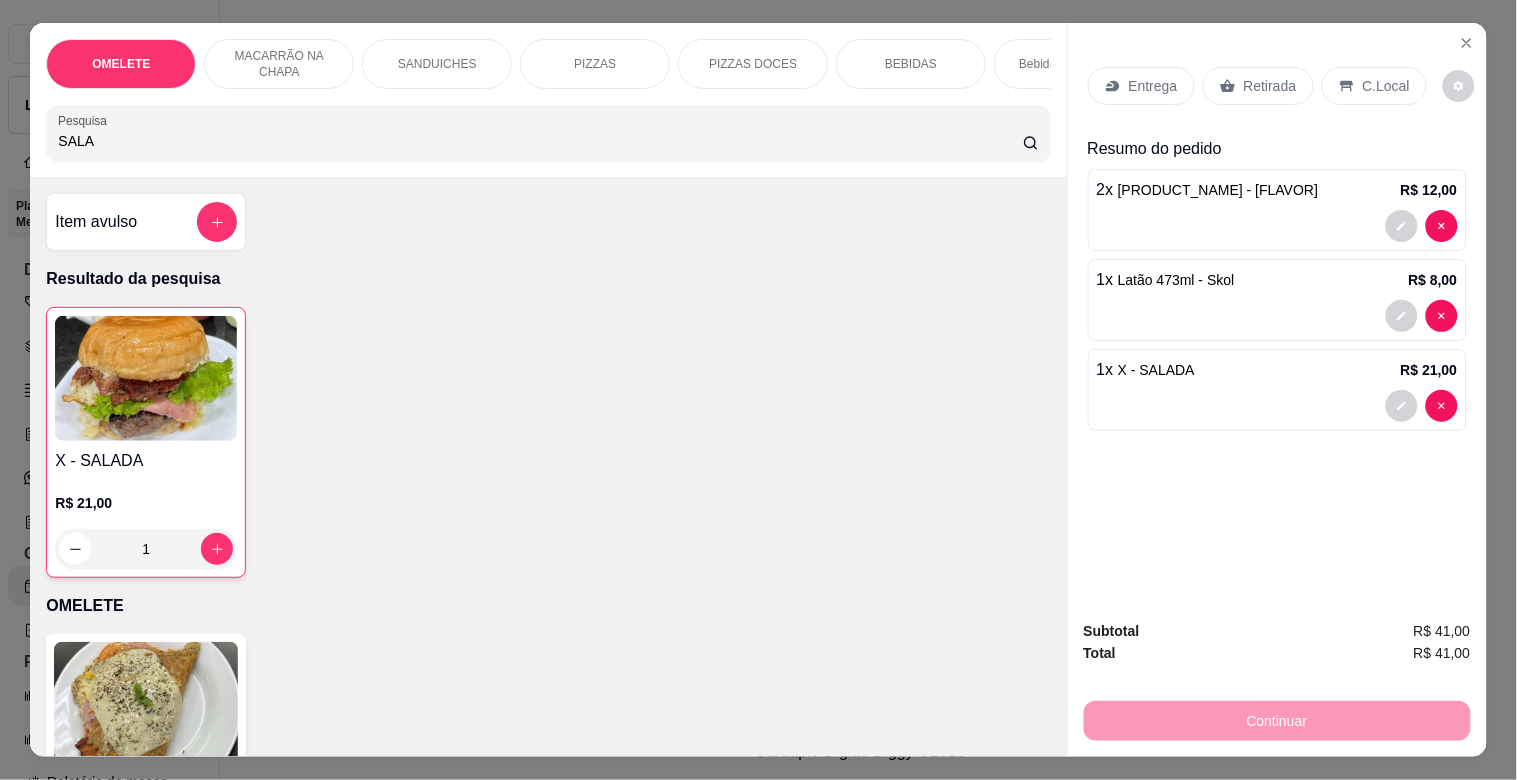 drag, startPoint x: 53, startPoint y: 138, endPoint x: 0, endPoint y: 137, distance: 53.009434 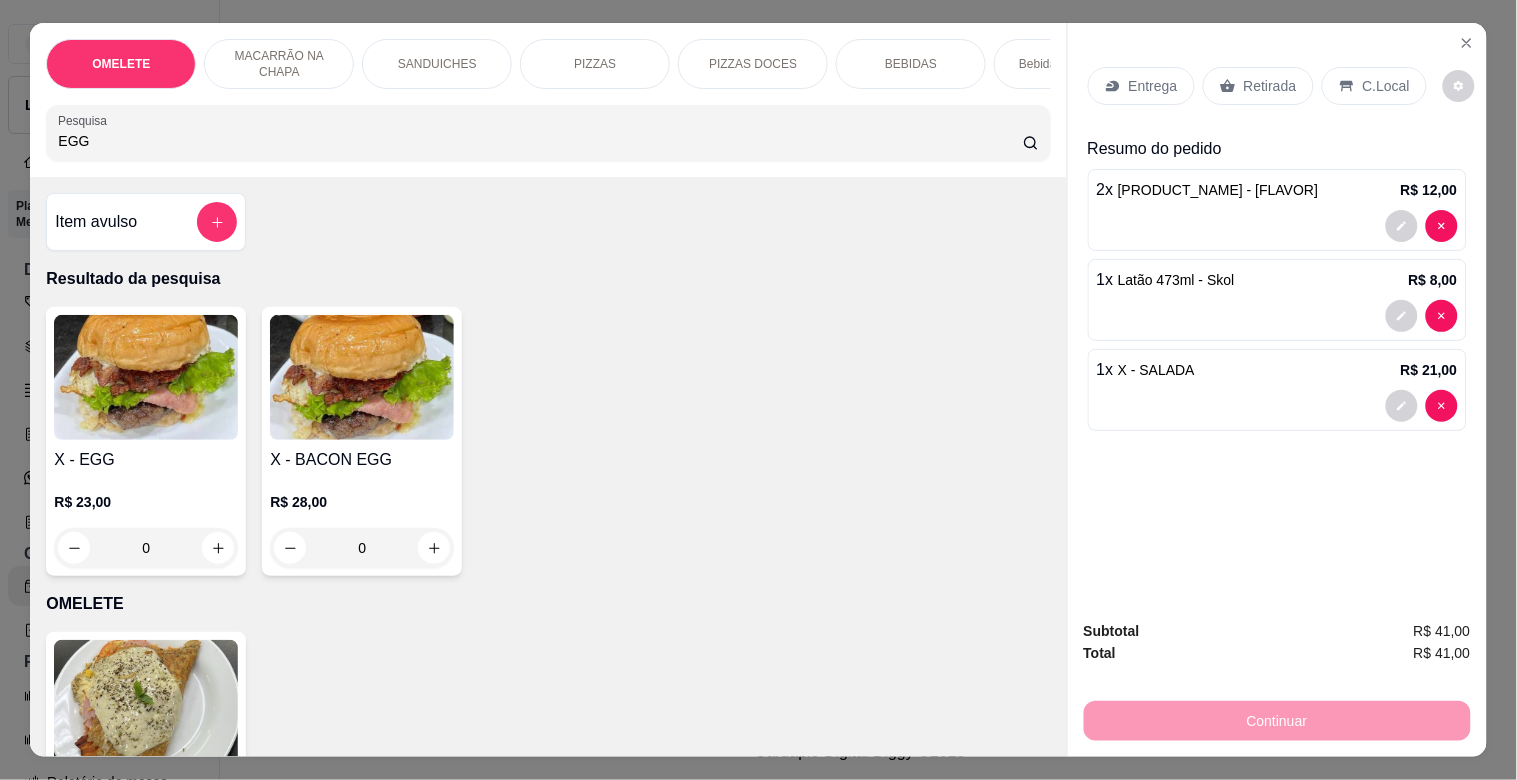 click on "R$ 23,00" at bounding box center [146, 502] 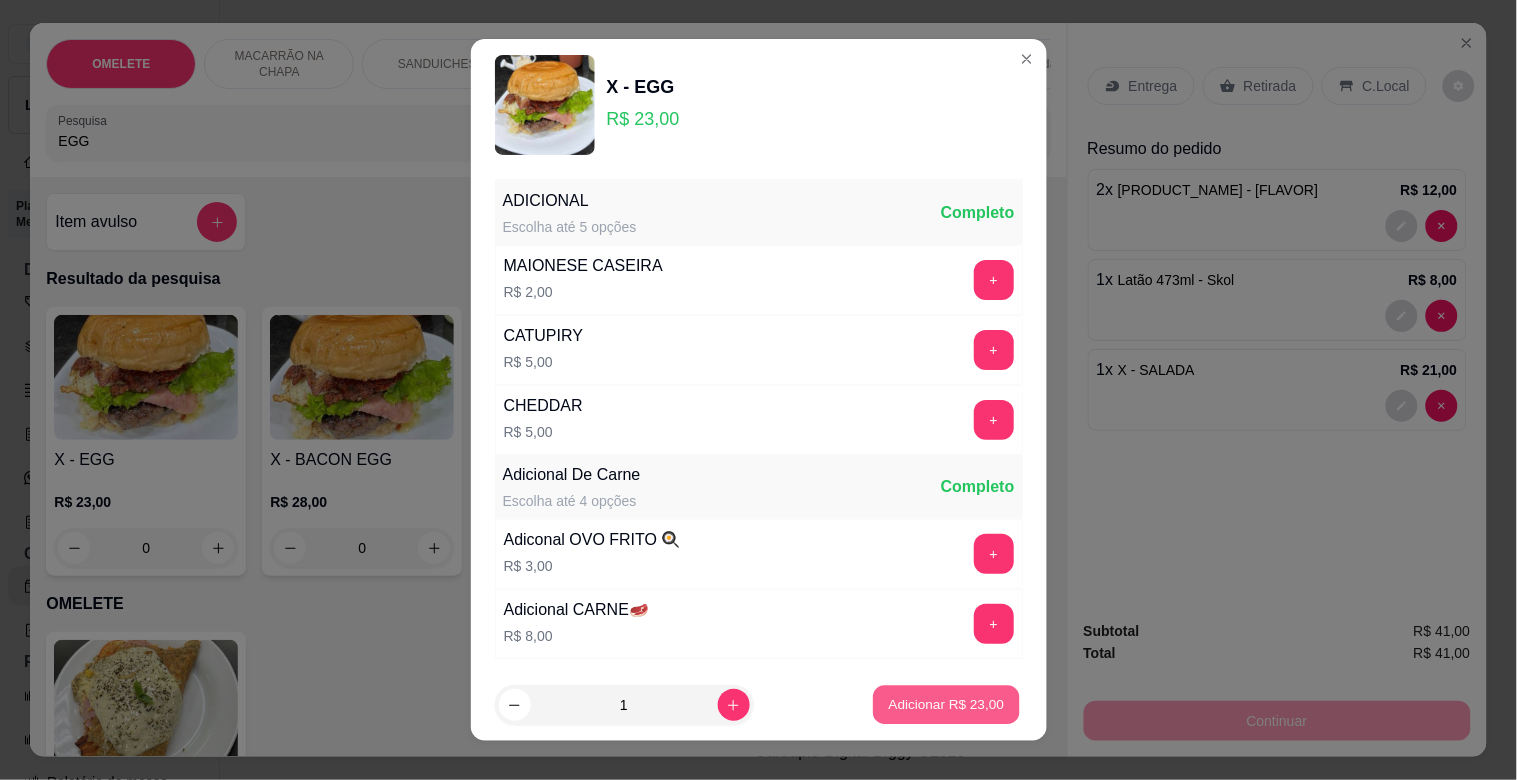 click on "Adicionar   R$ 23,00" at bounding box center [947, 704] 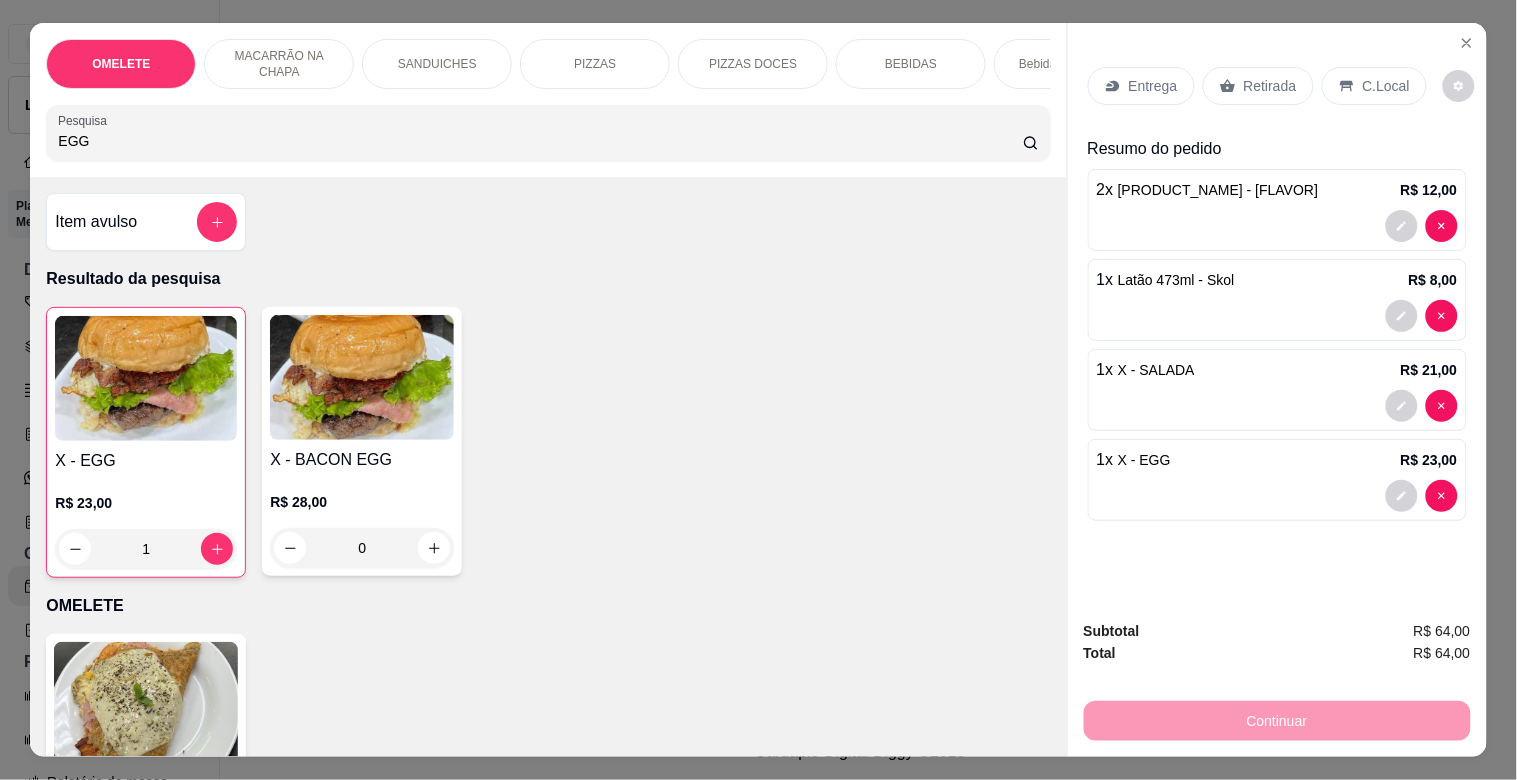 drag, startPoint x: 125, startPoint y: 147, endPoint x: 0, endPoint y: 164, distance: 126.1507 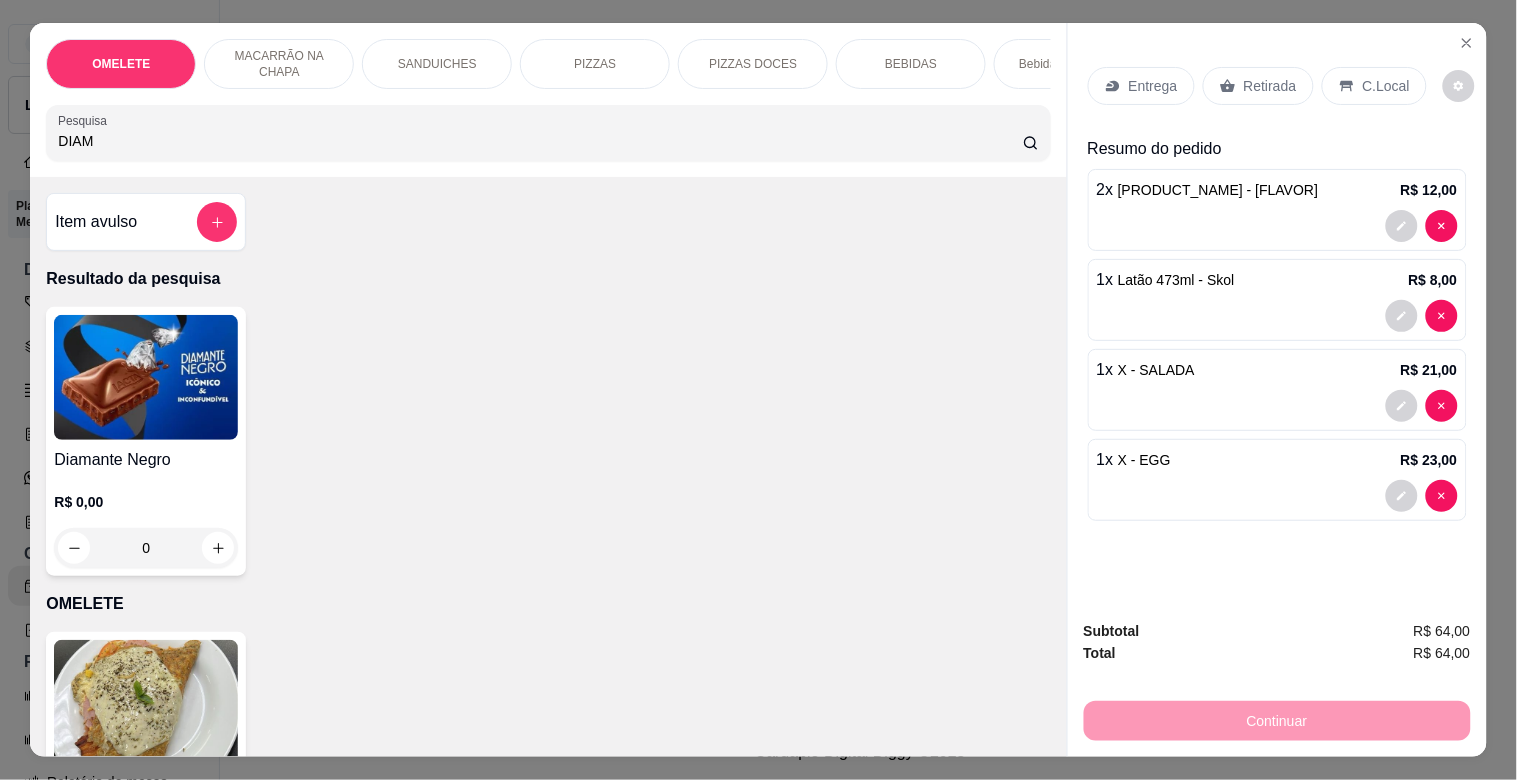 click at bounding box center [146, 377] 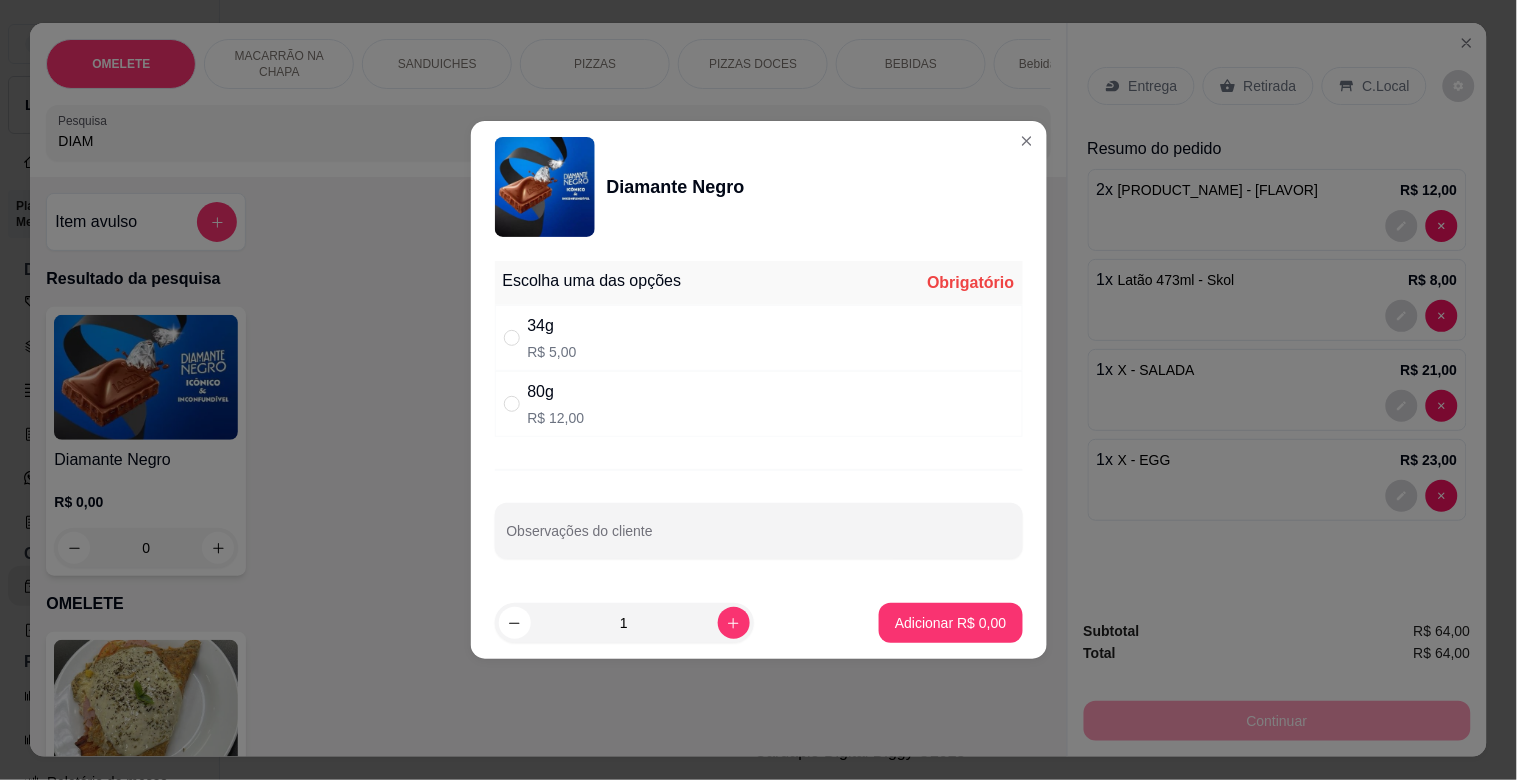 click on "34g" at bounding box center [552, 326] 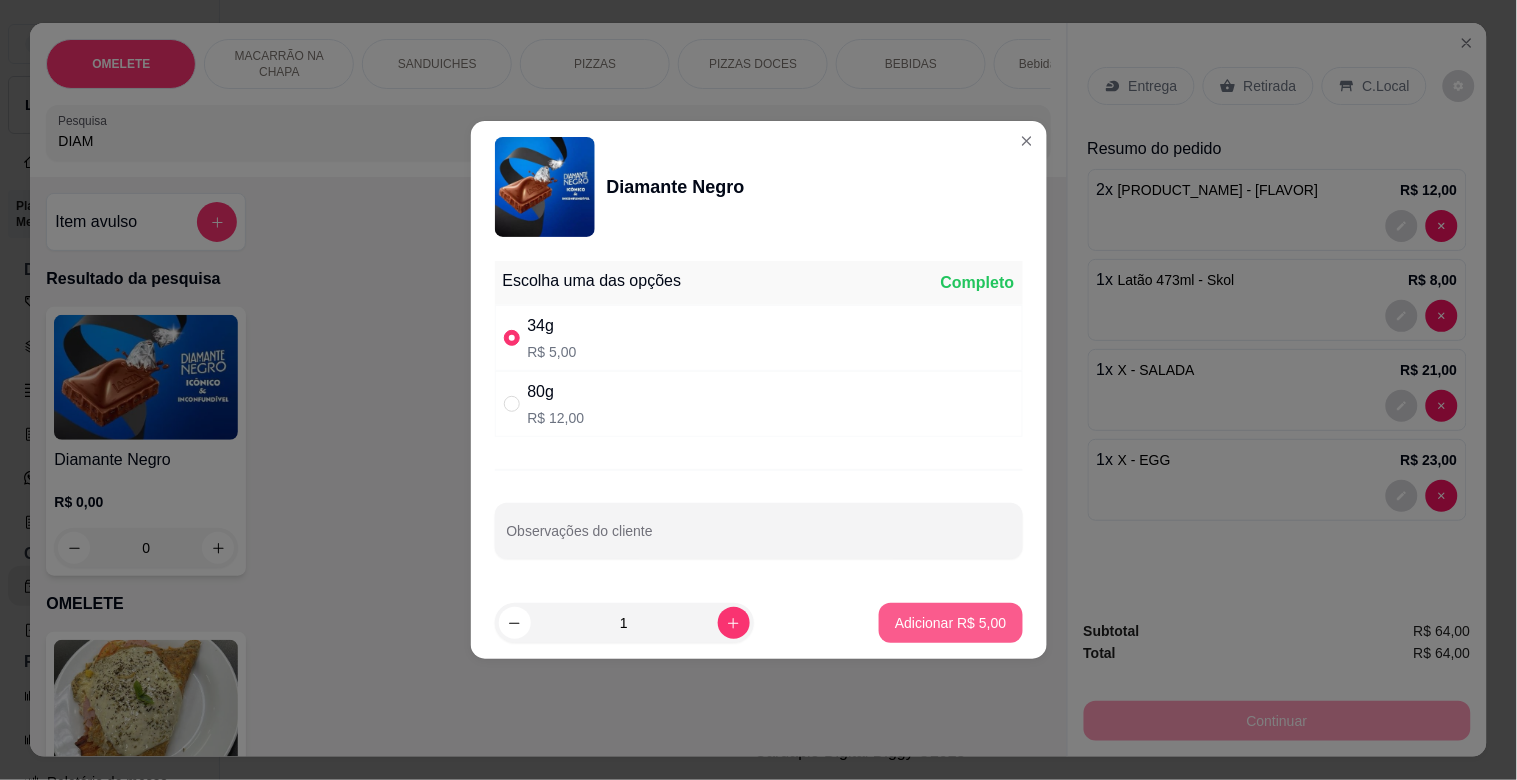 click on "Adicionar   R$ 5,00" at bounding box center [950, 623] 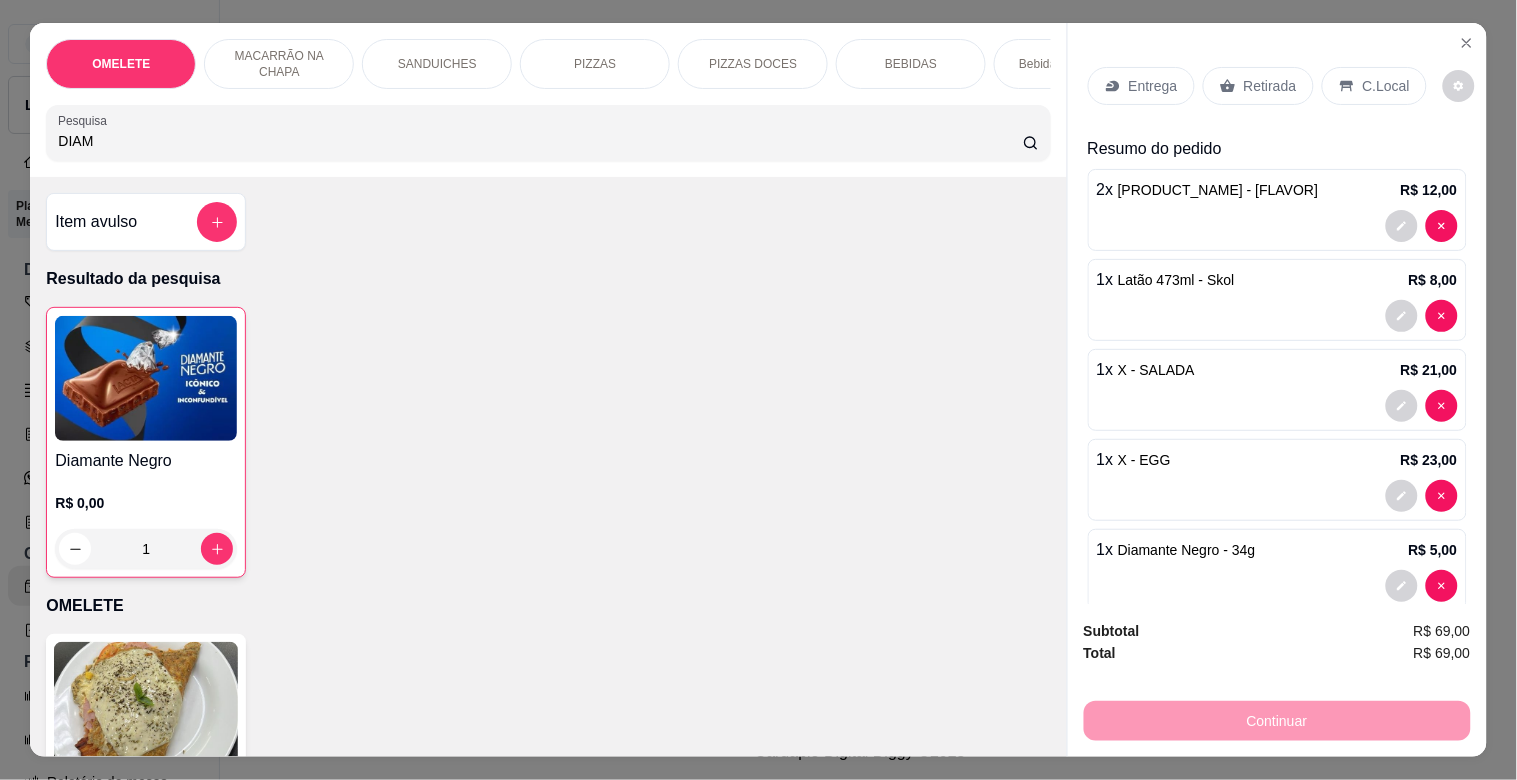 drag, startPoint x: 101, startPoint y: 150, endPoint x: 0, endPoint y: 150, distance: 101 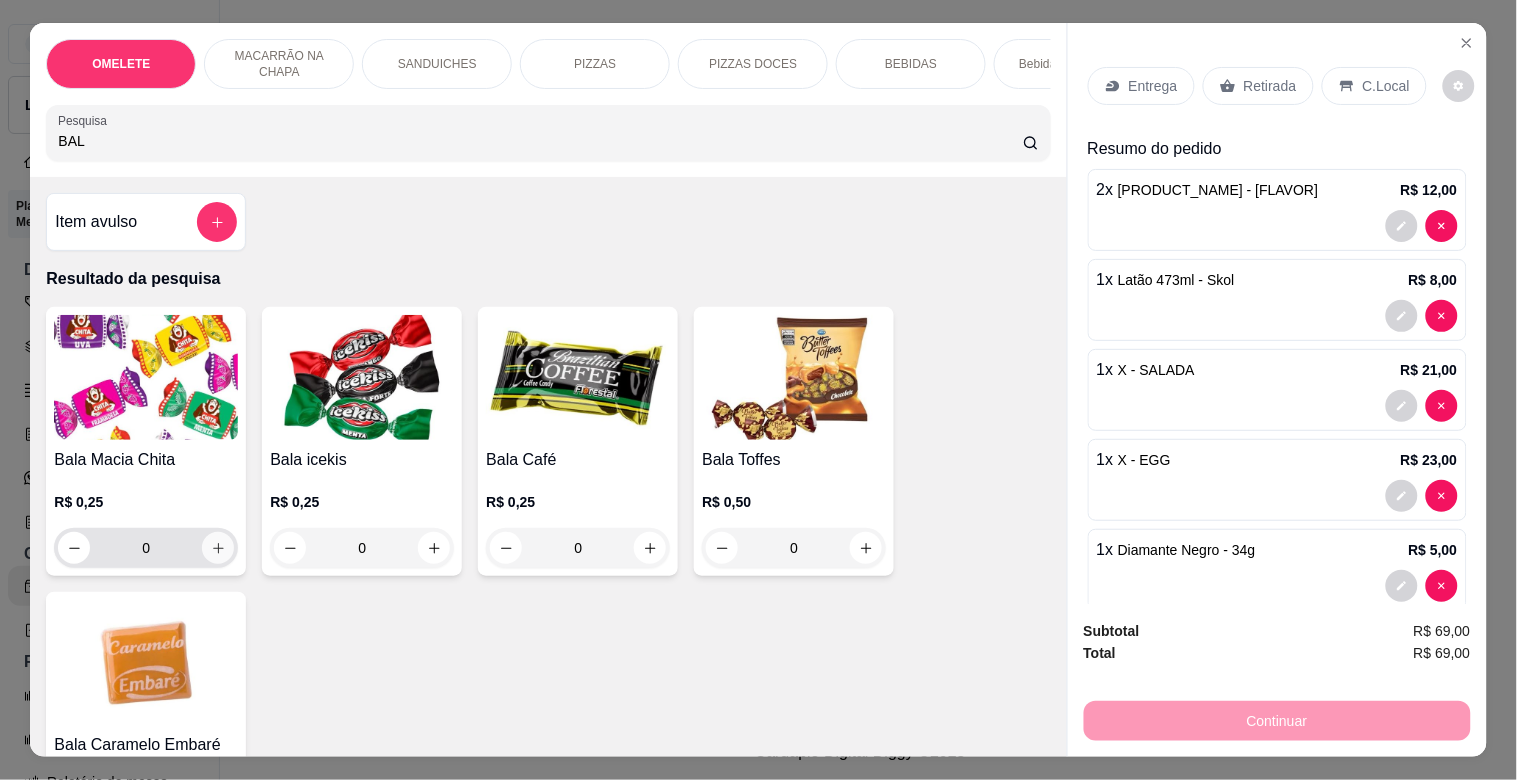 click 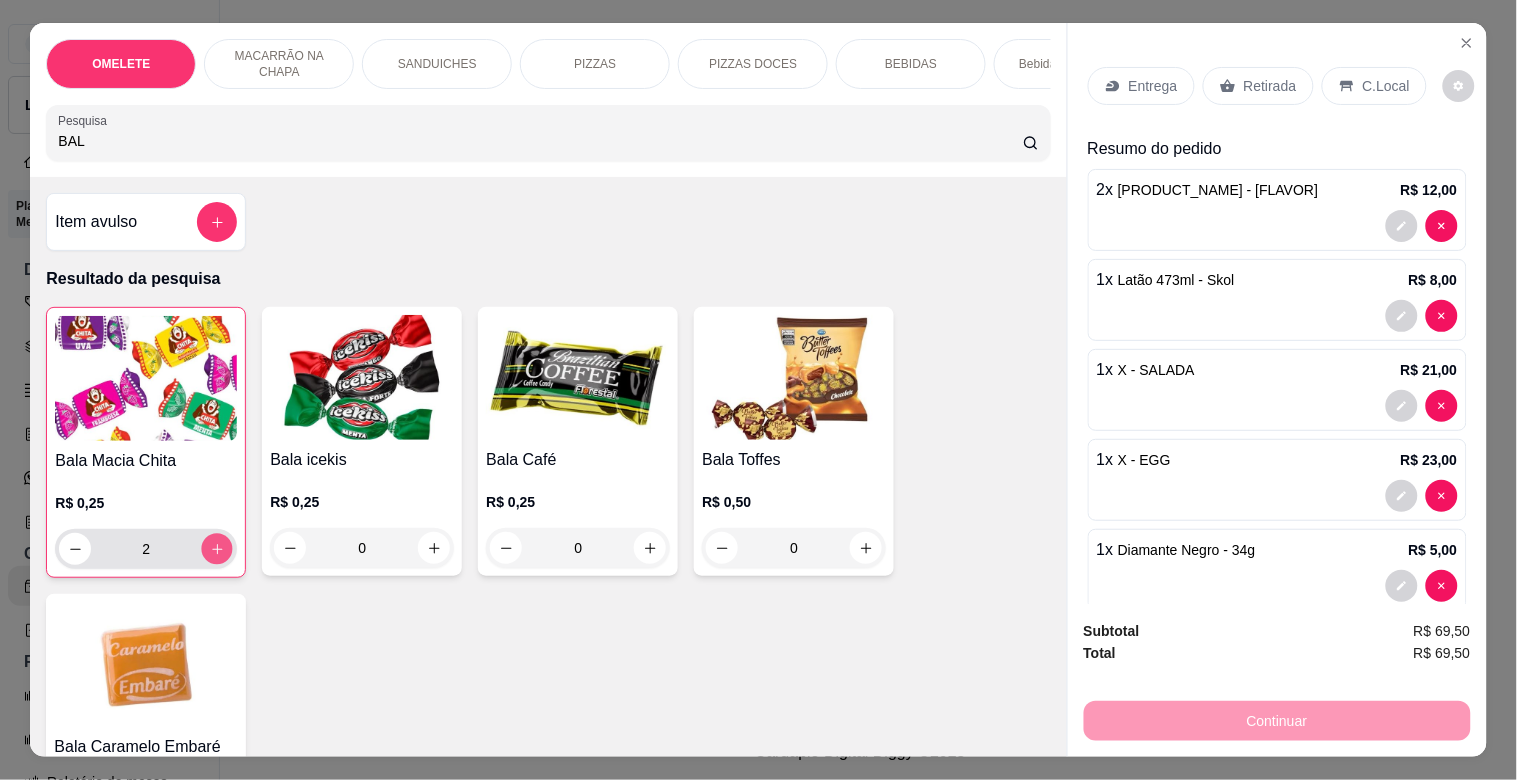click 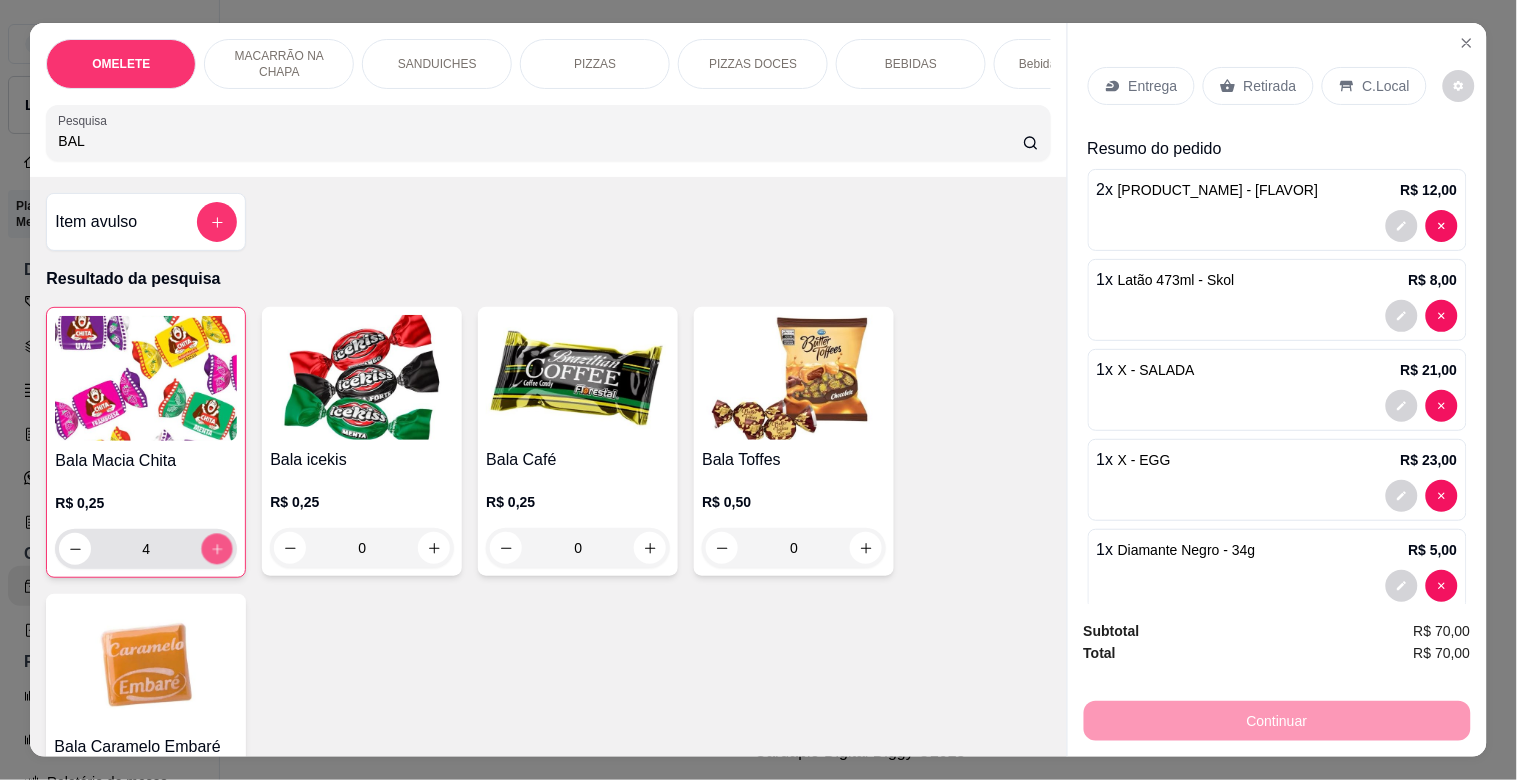 click 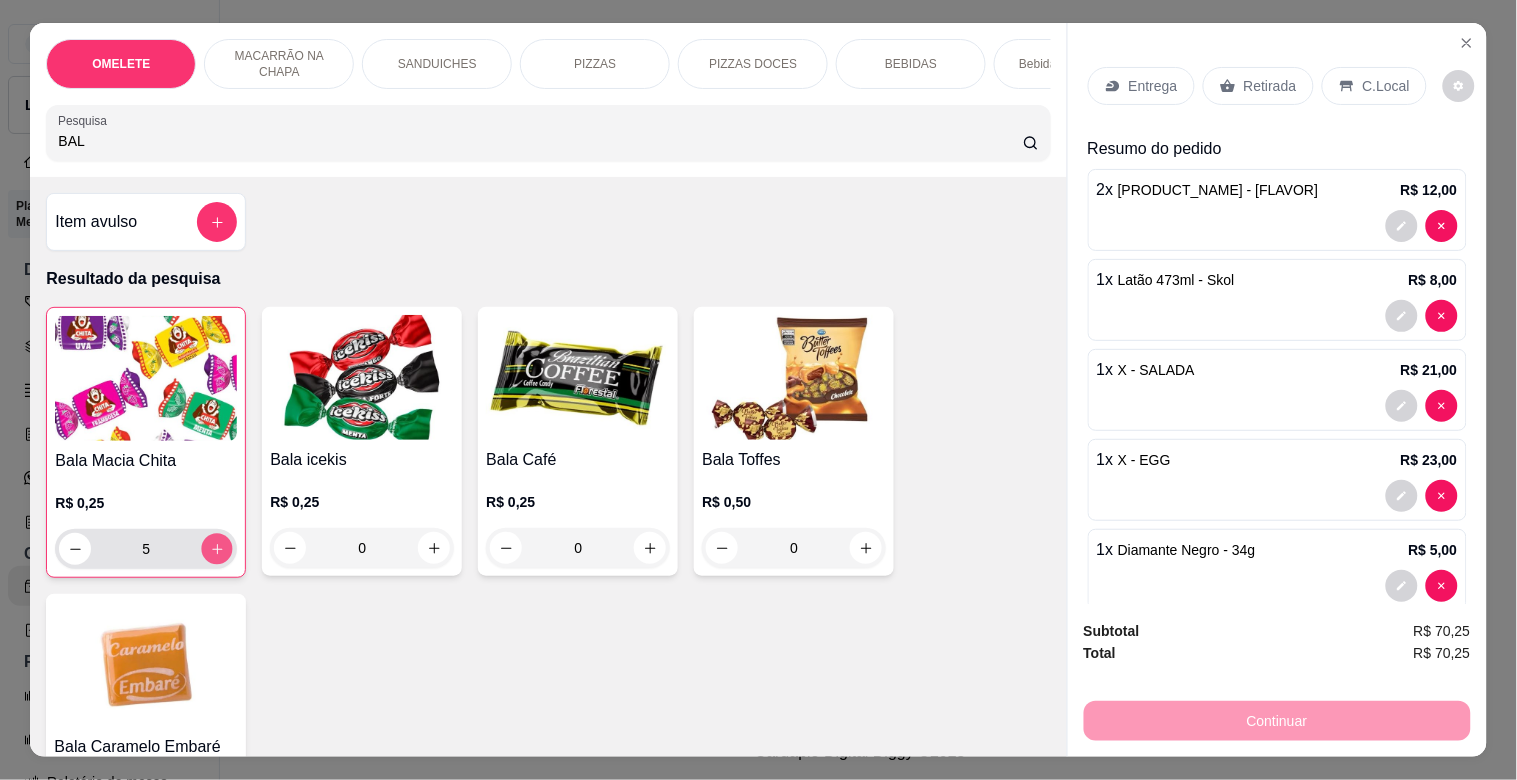 click 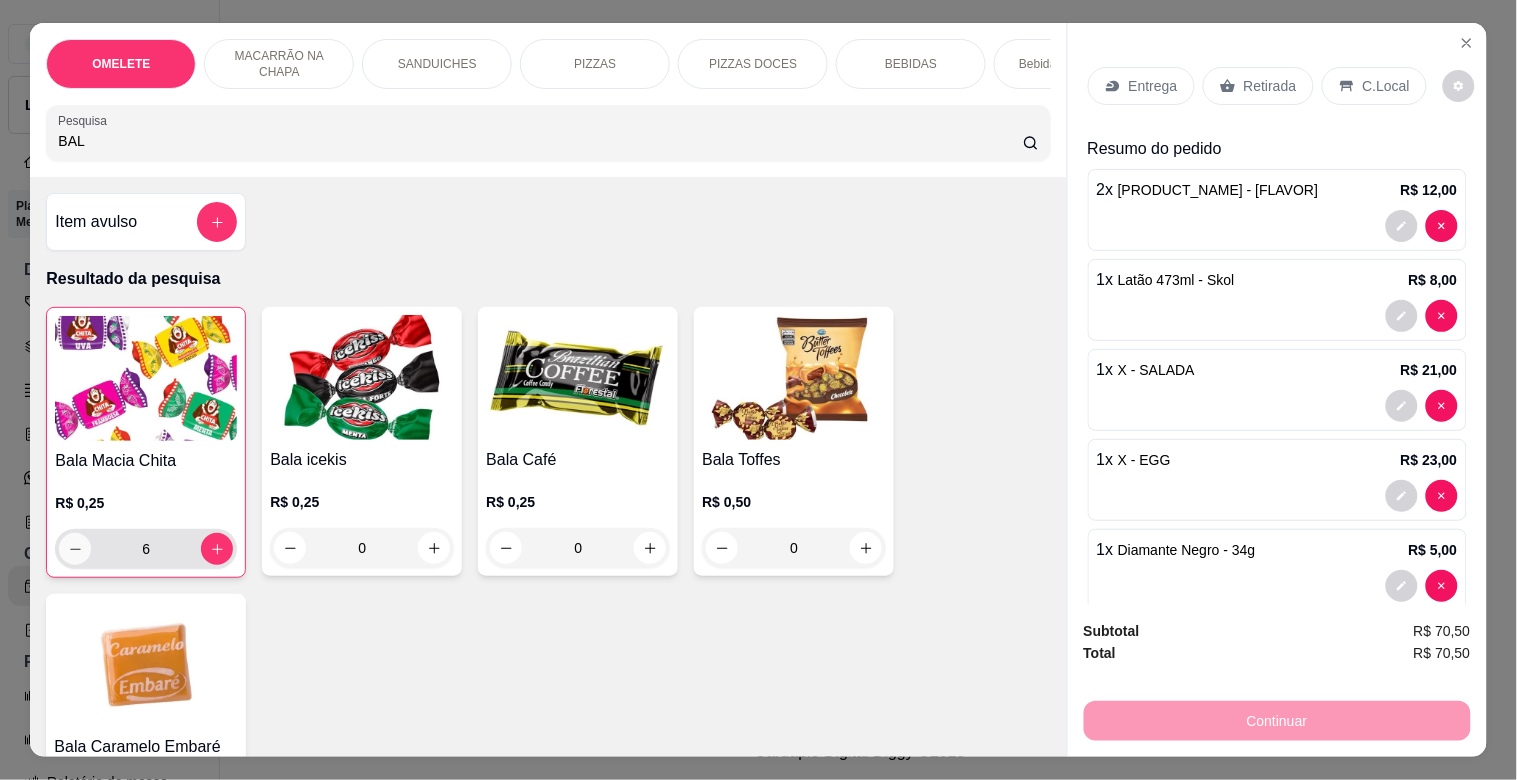 click 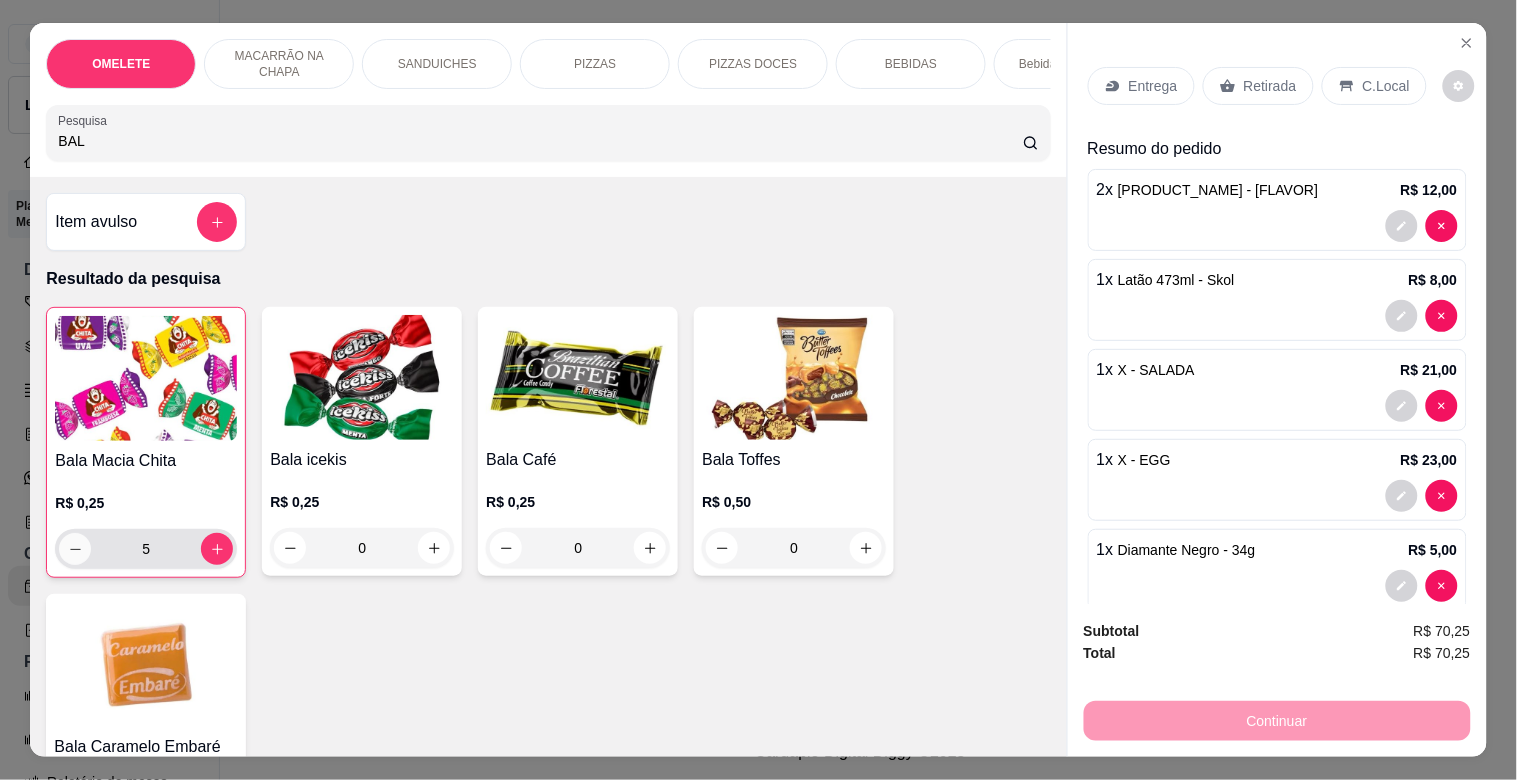 click 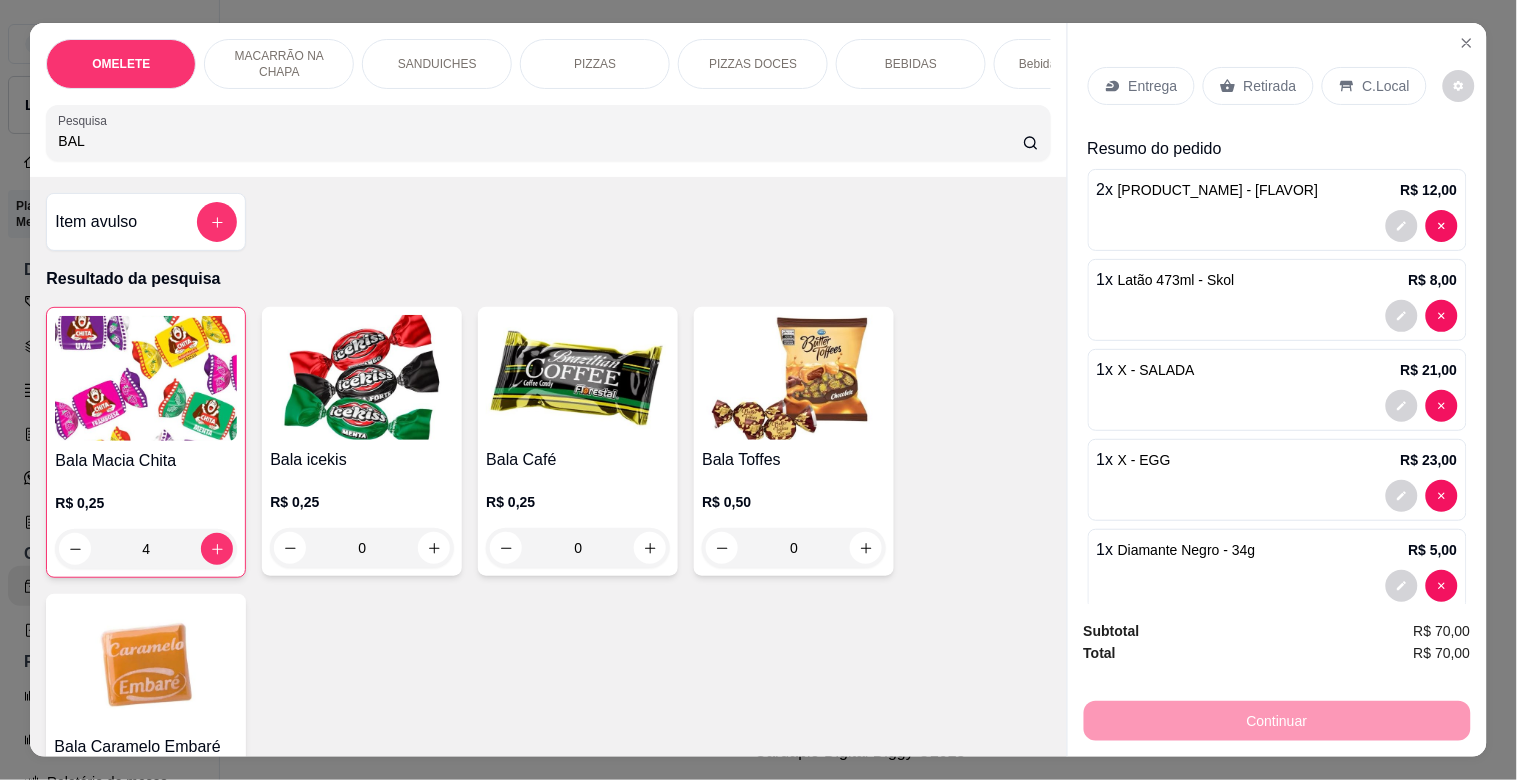 click on "C.Local" at bounding box center (1386, 86) 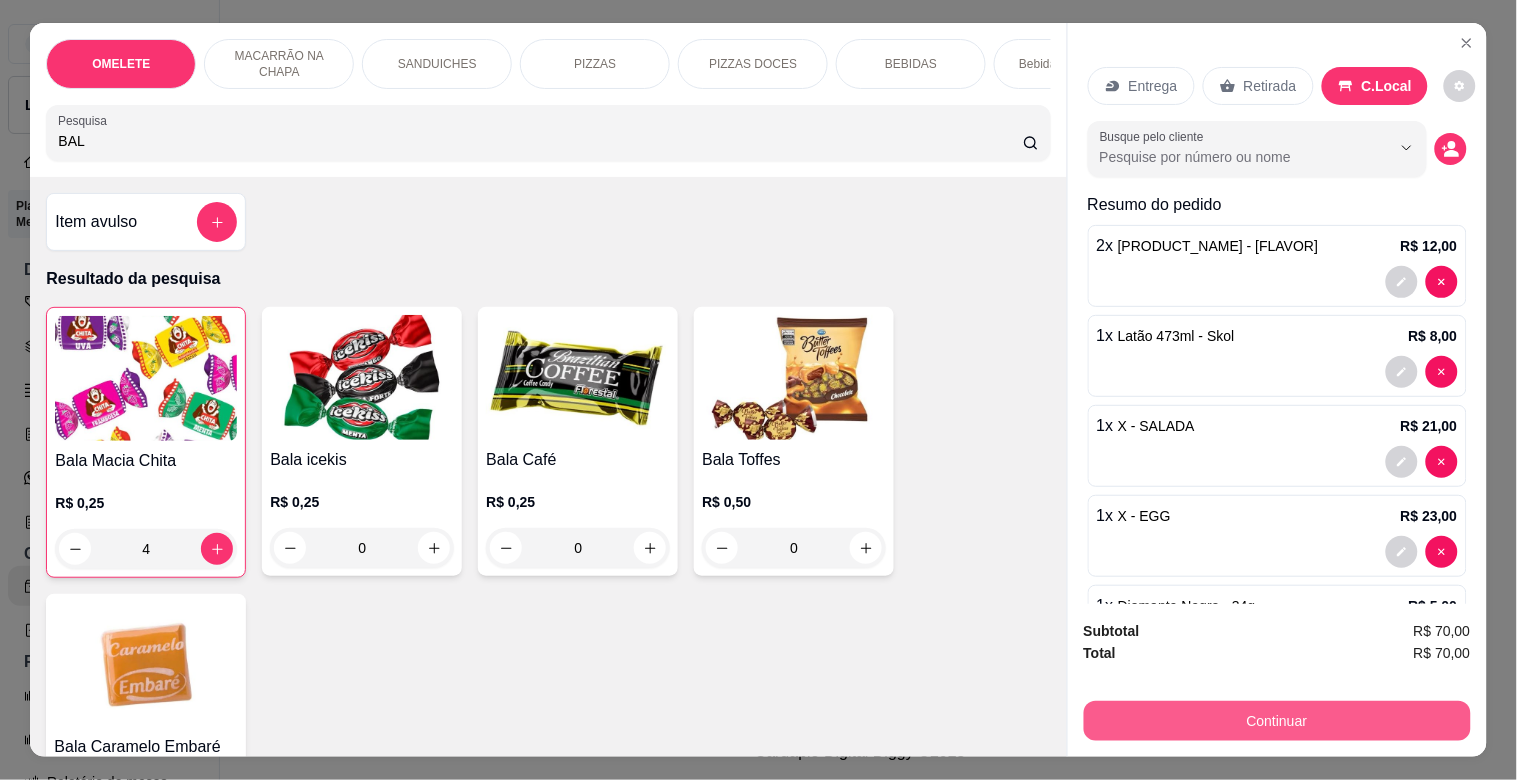 click on "Continuar" at bounding box center [1277, 721] 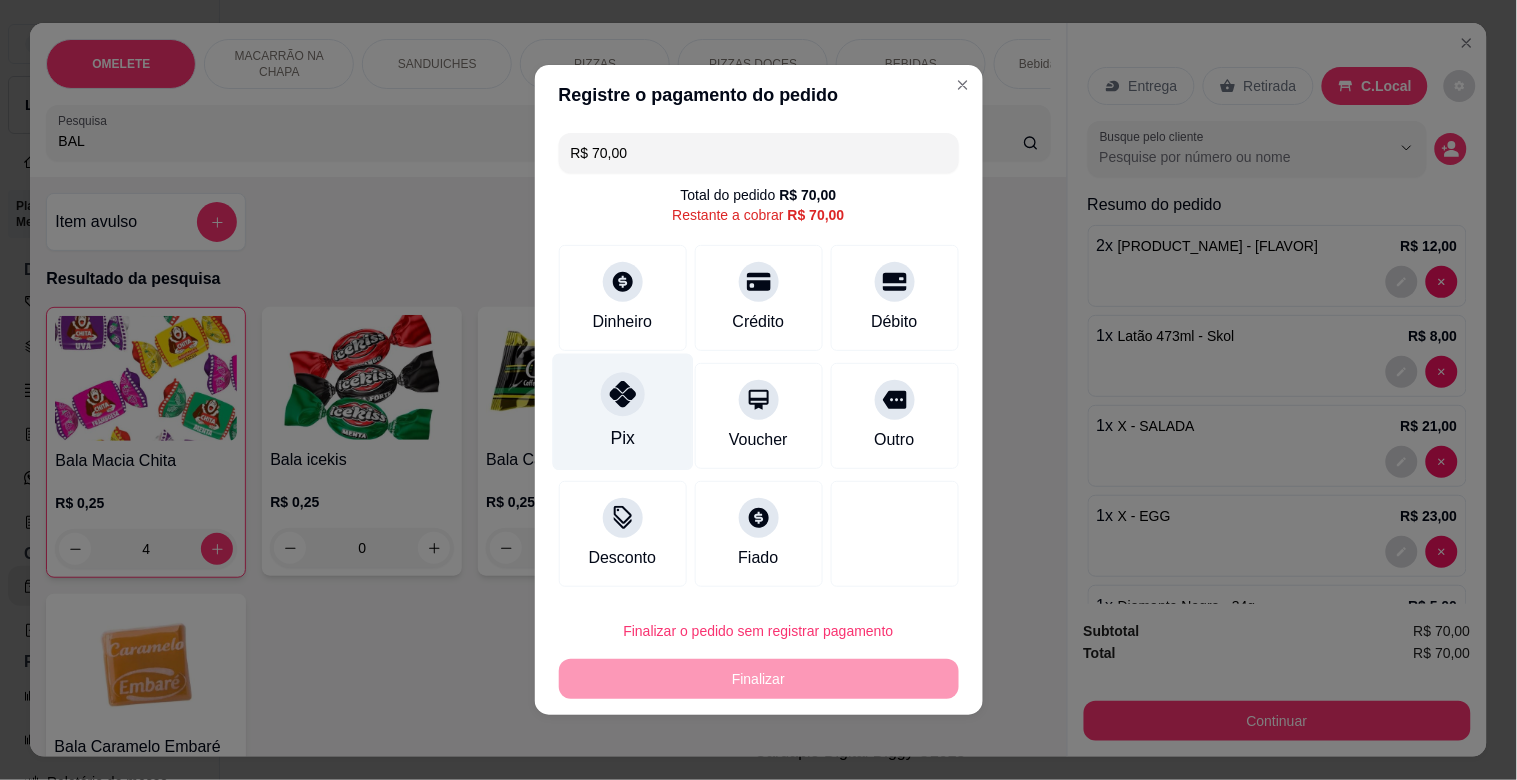 click on "Pix" at bounding box center [622, 412] 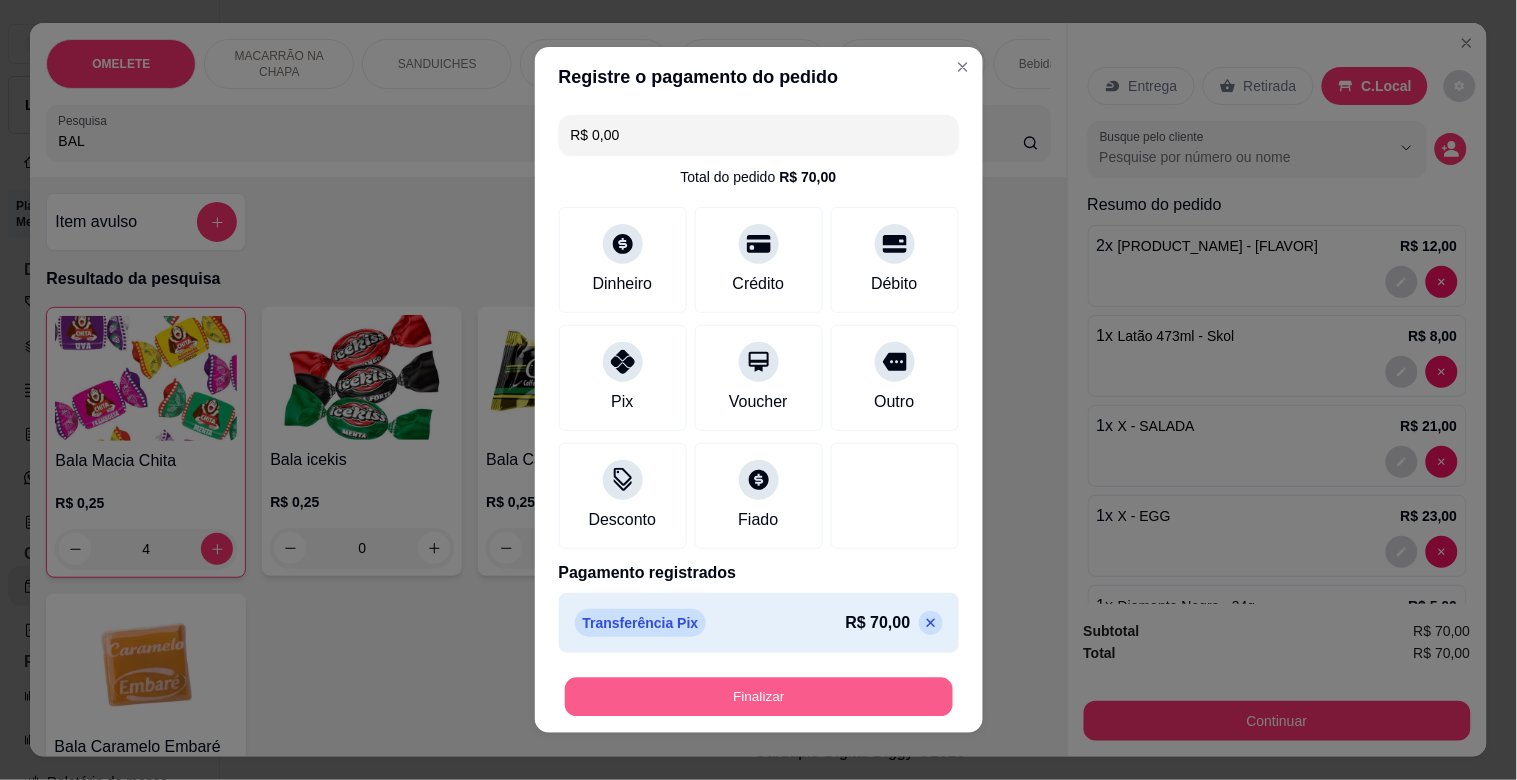 click on "Finalizar" at bounding box center (759, 697) 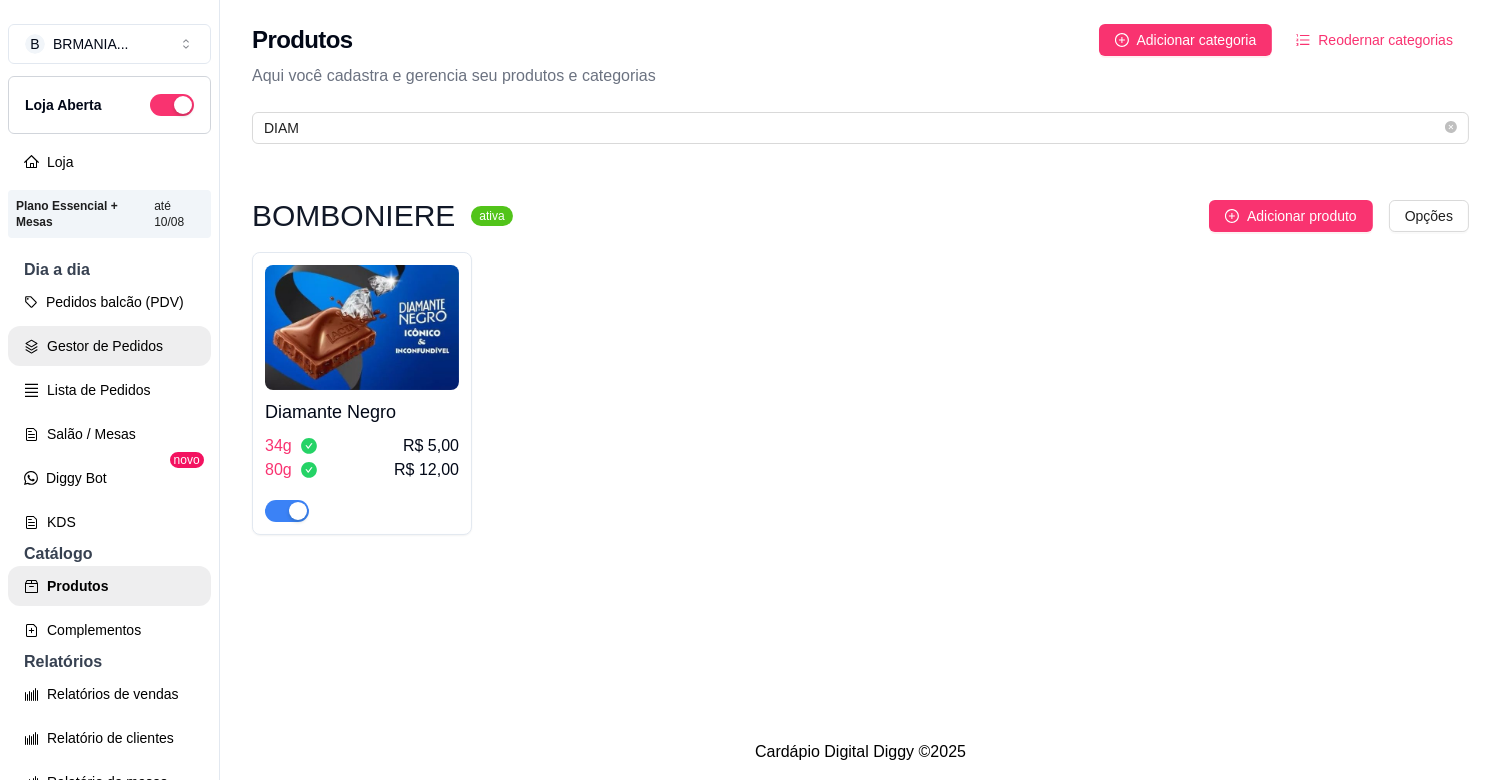 click on "Gestor de Pedidos" at bounding box center (109, 346) 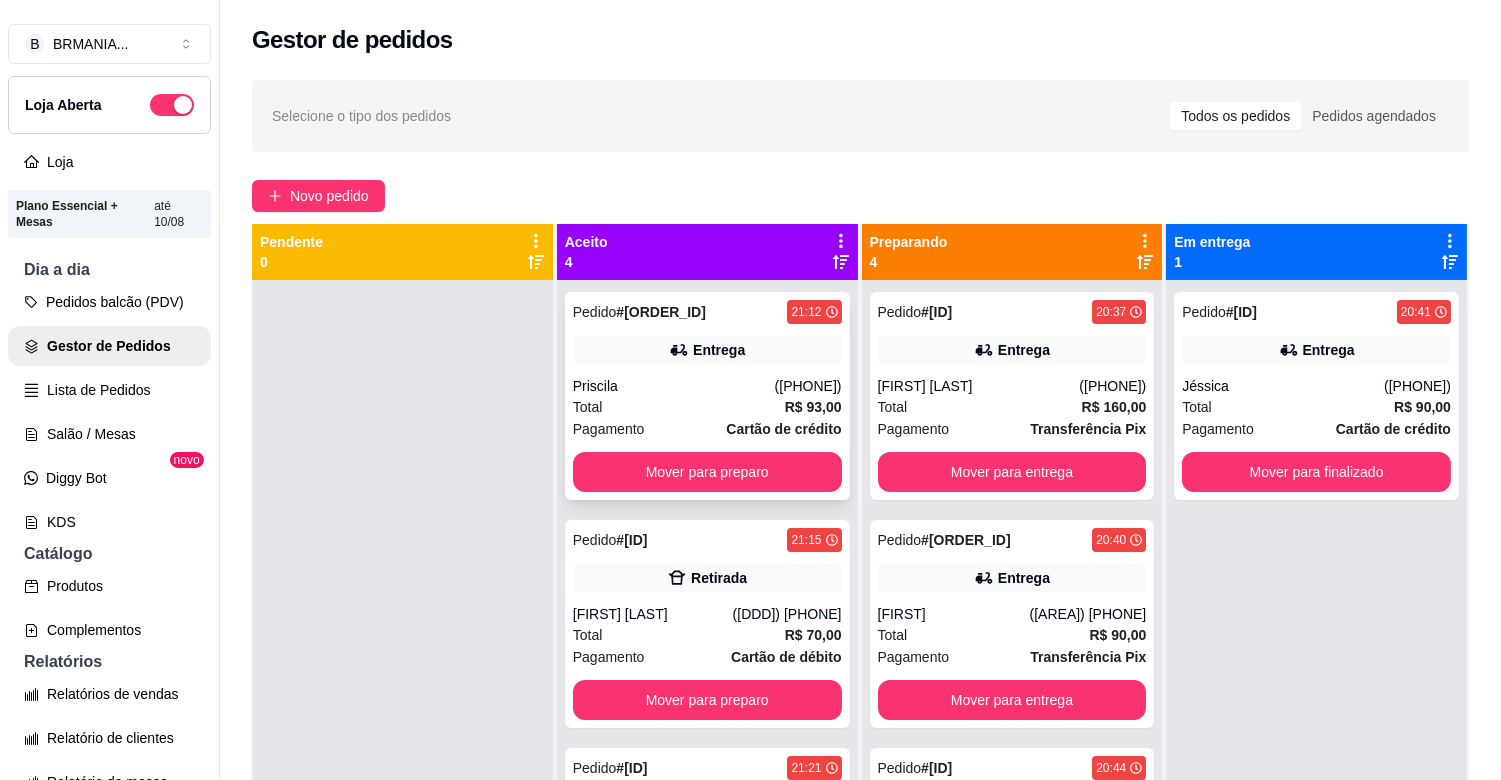 click on "Total R$ 93,00" at bounding box center [707, 407] 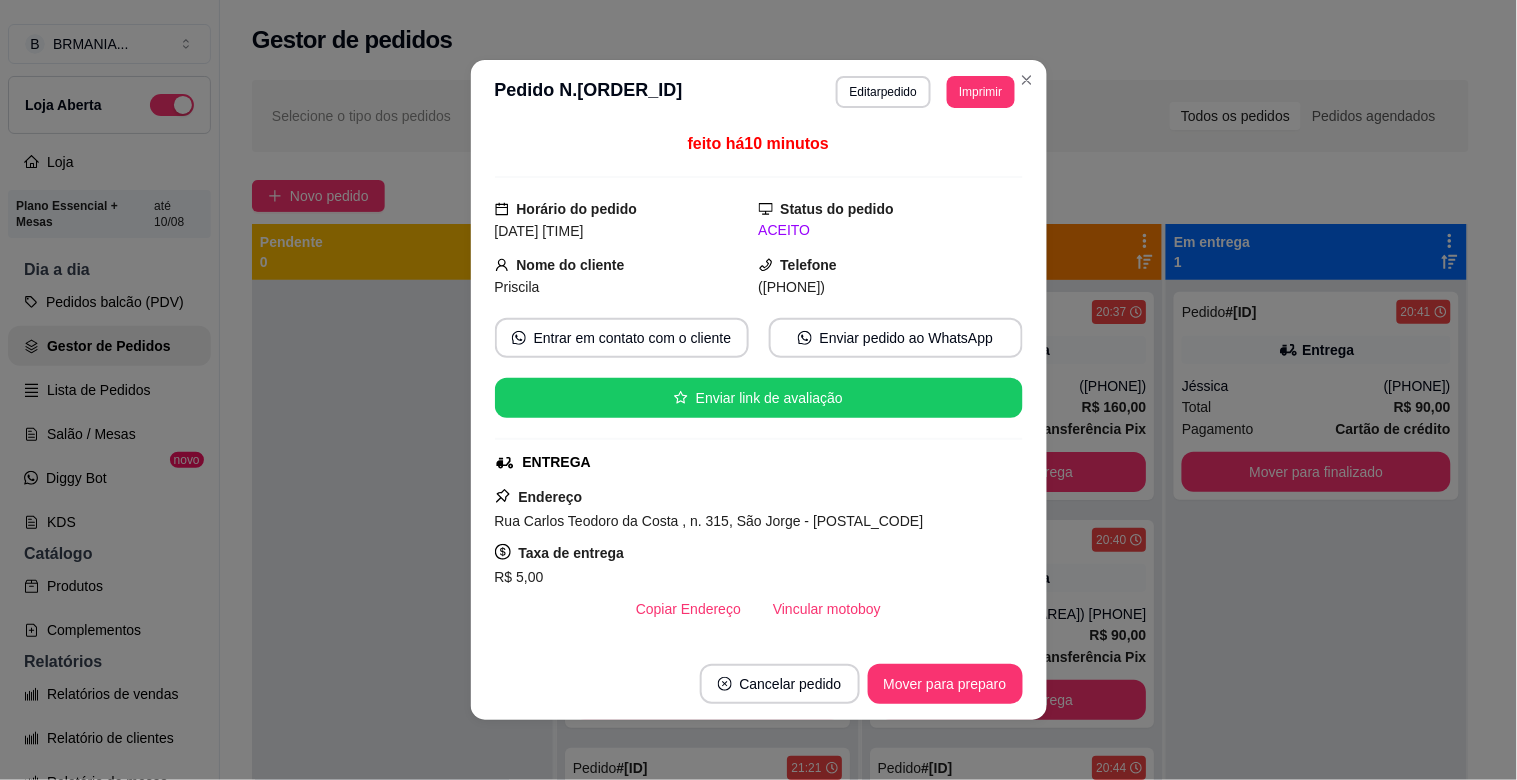 click on "Editar  pedido" at bounding box center [883, 92] 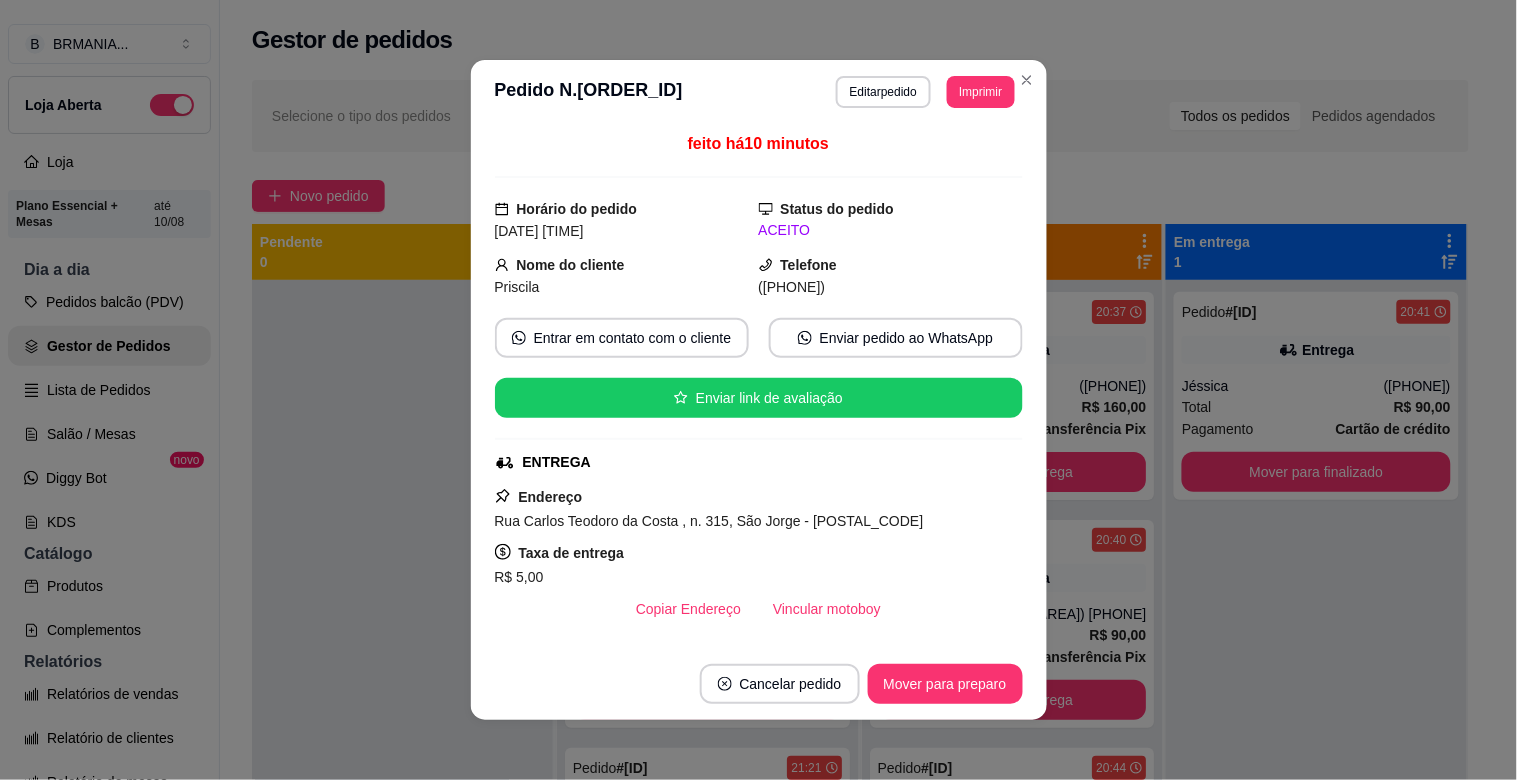 click on "Pesquisa" at bounding box center (540, 141) 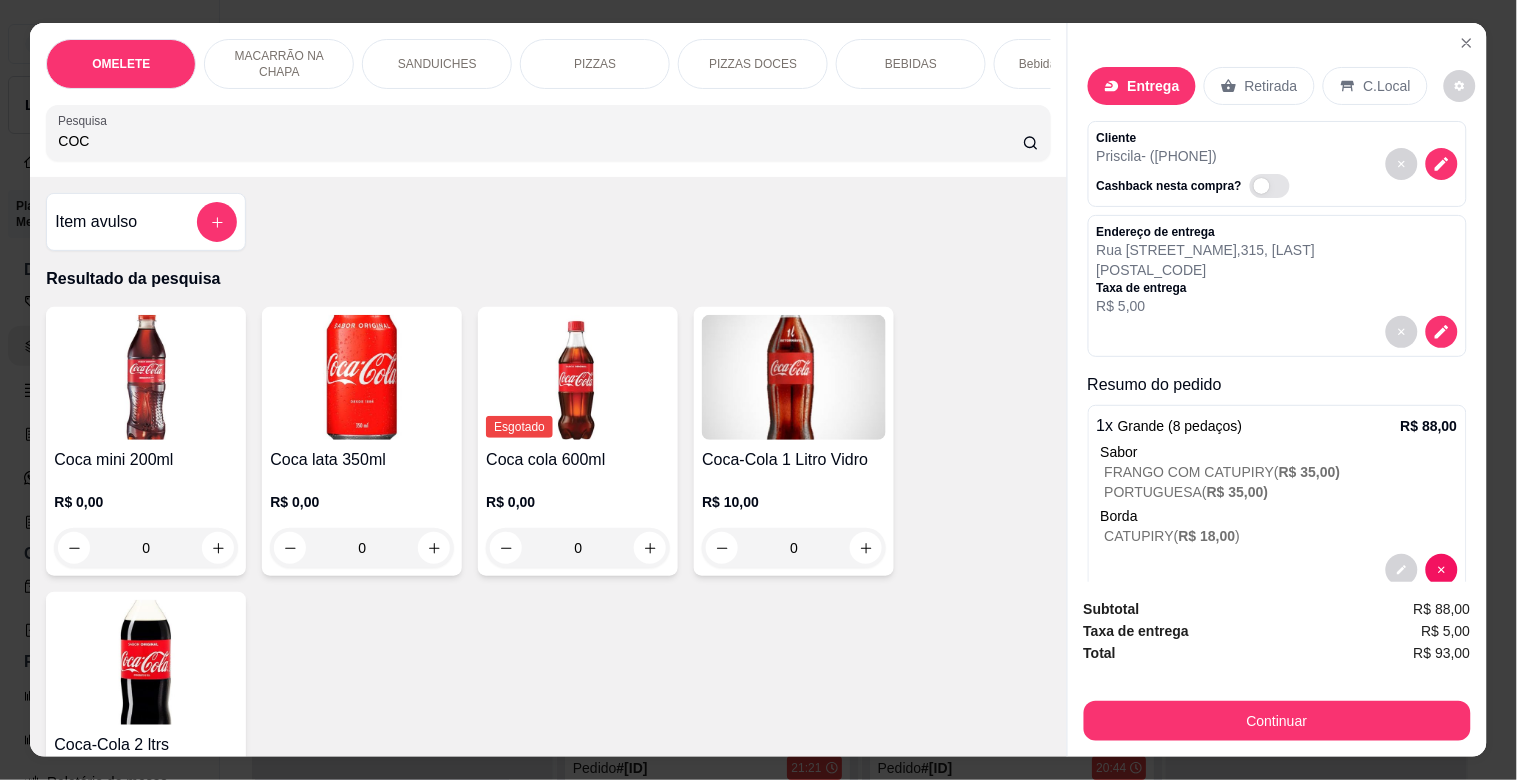 click at bounding box center (362, 377) 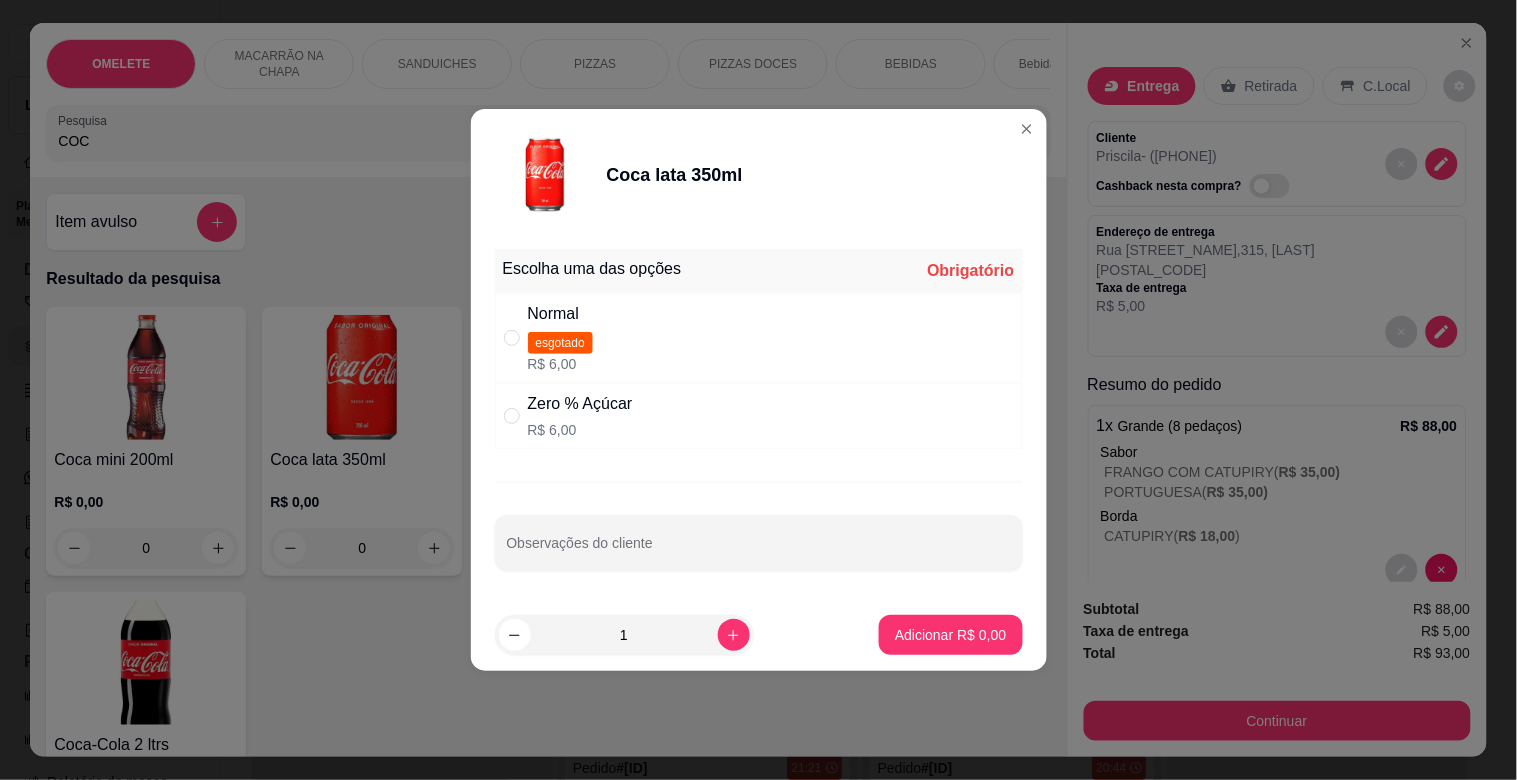 click on "R$ 6,00" at bounding box center (580, 430) 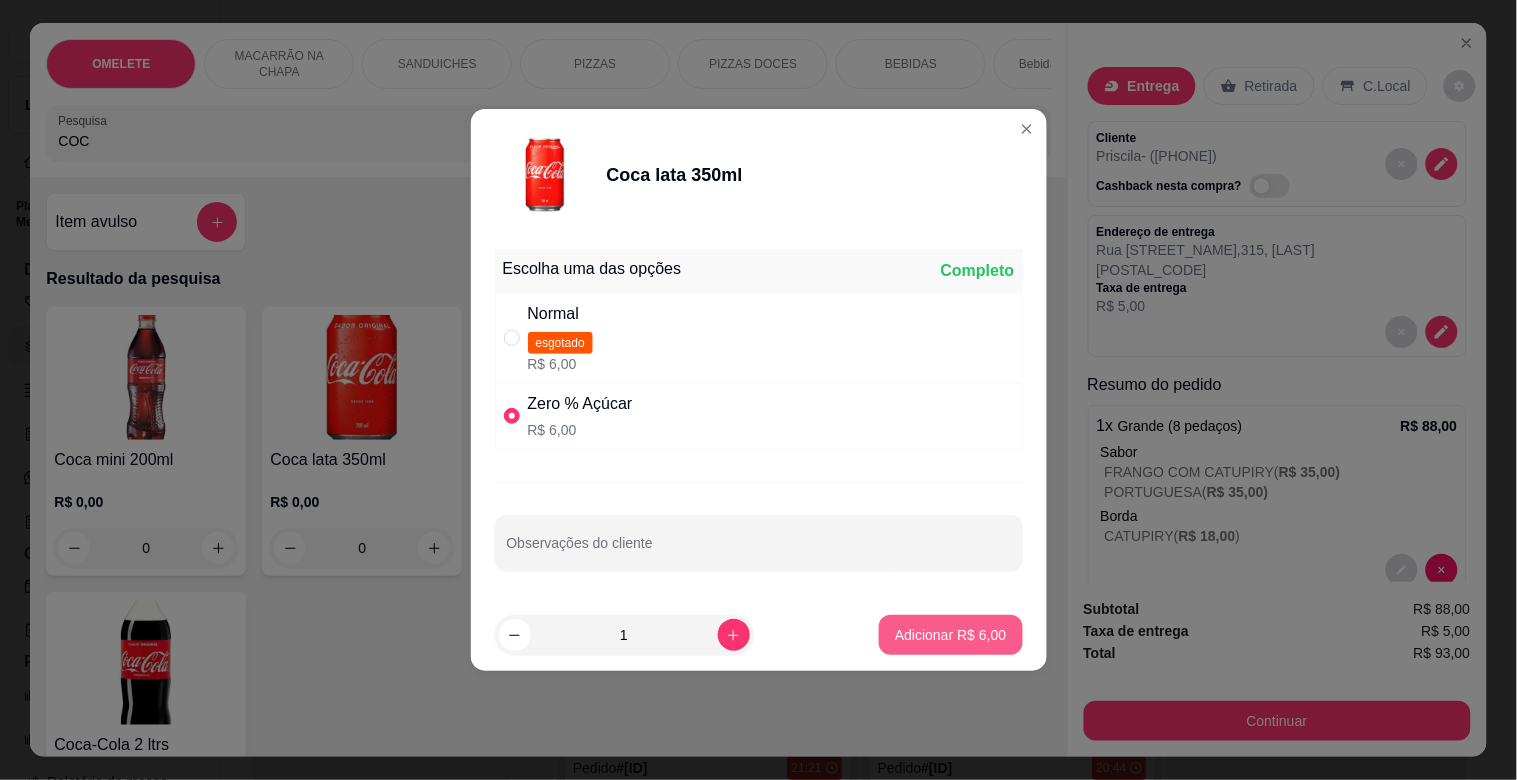 click on "Adicionar   R$ 6,00" at bounding box center (950, 635) 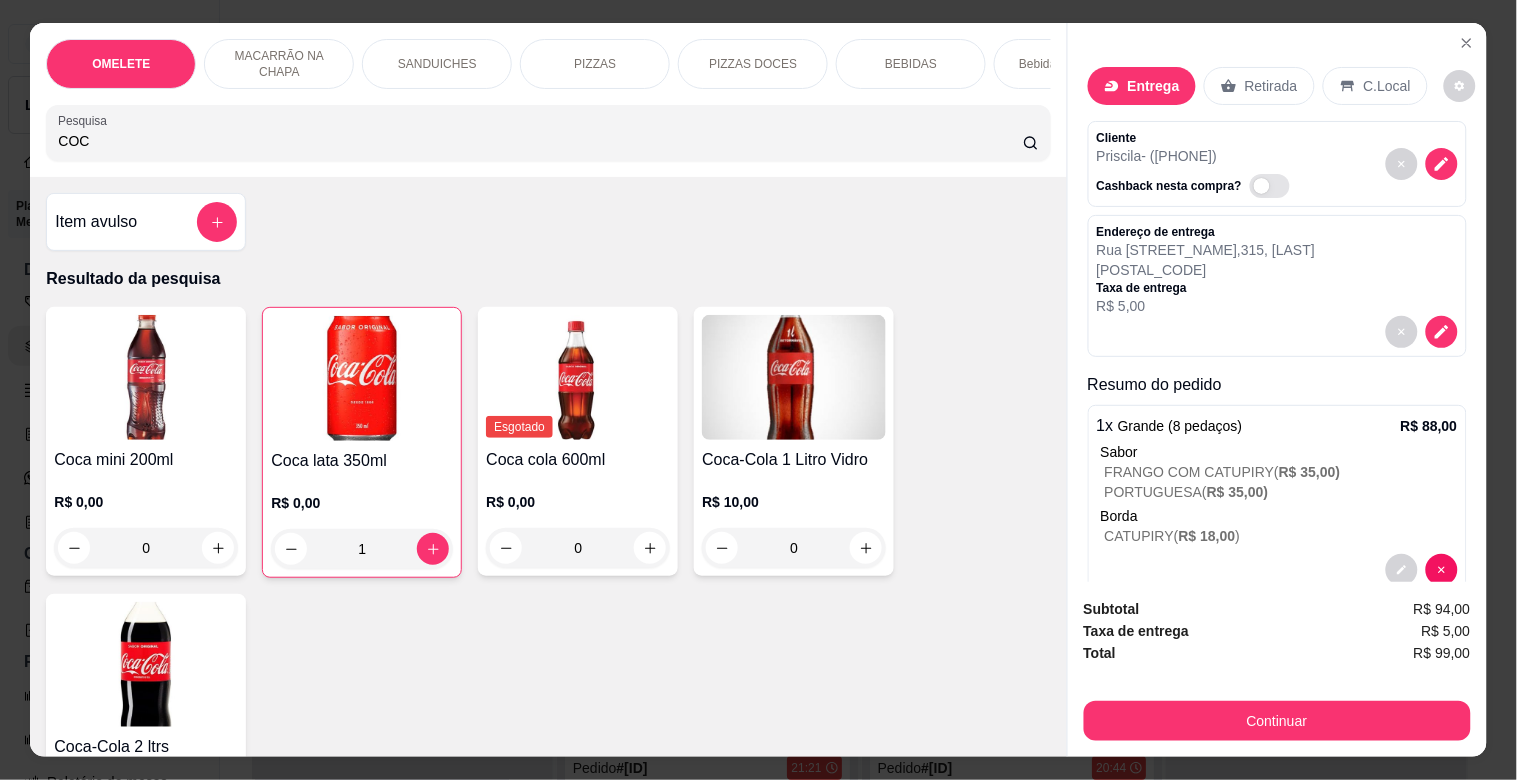 scroll, scrollTop: 132, scrollLeft: 0, axis: vertical 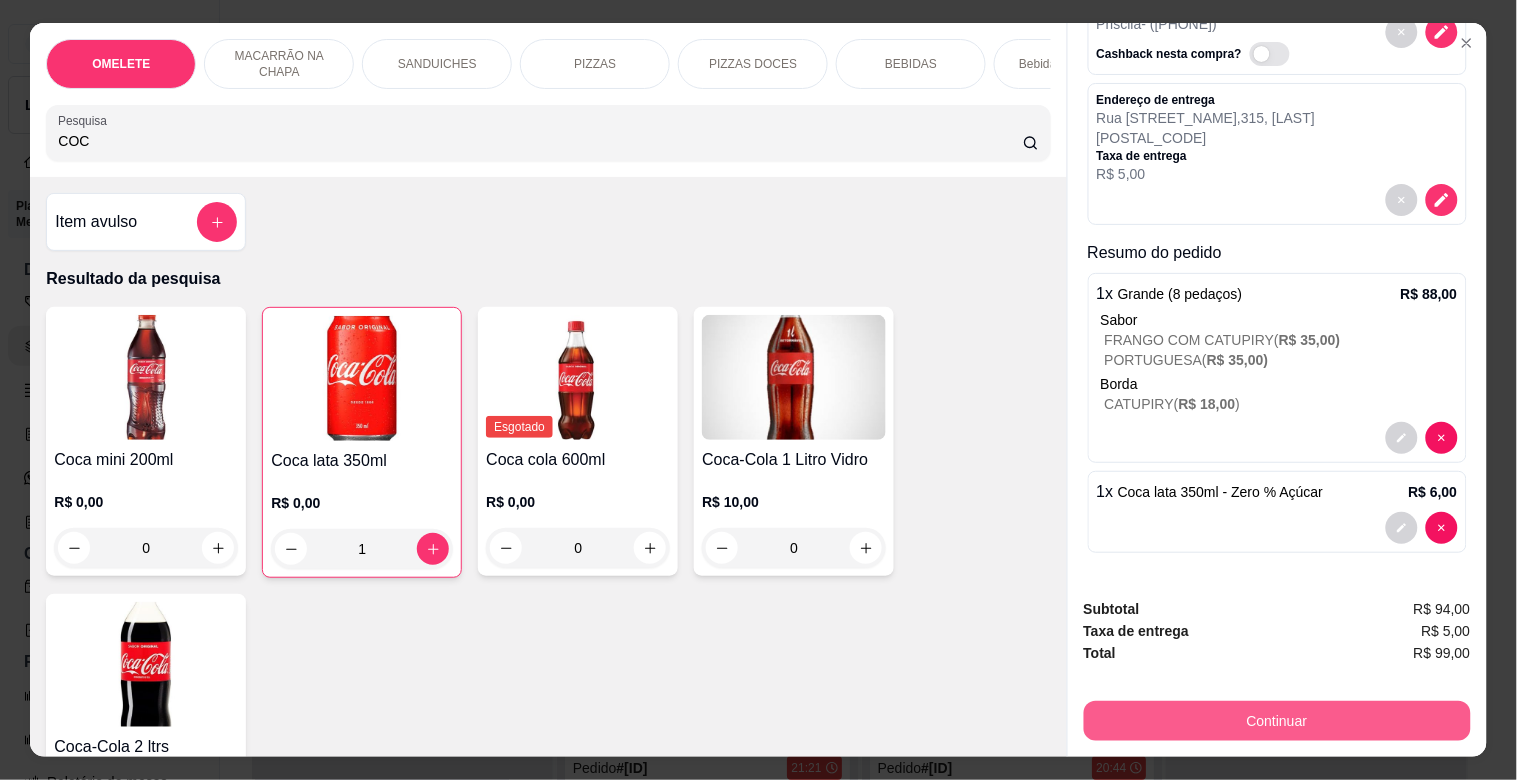 click on "Continuar" at bounding box center [1277, 721] 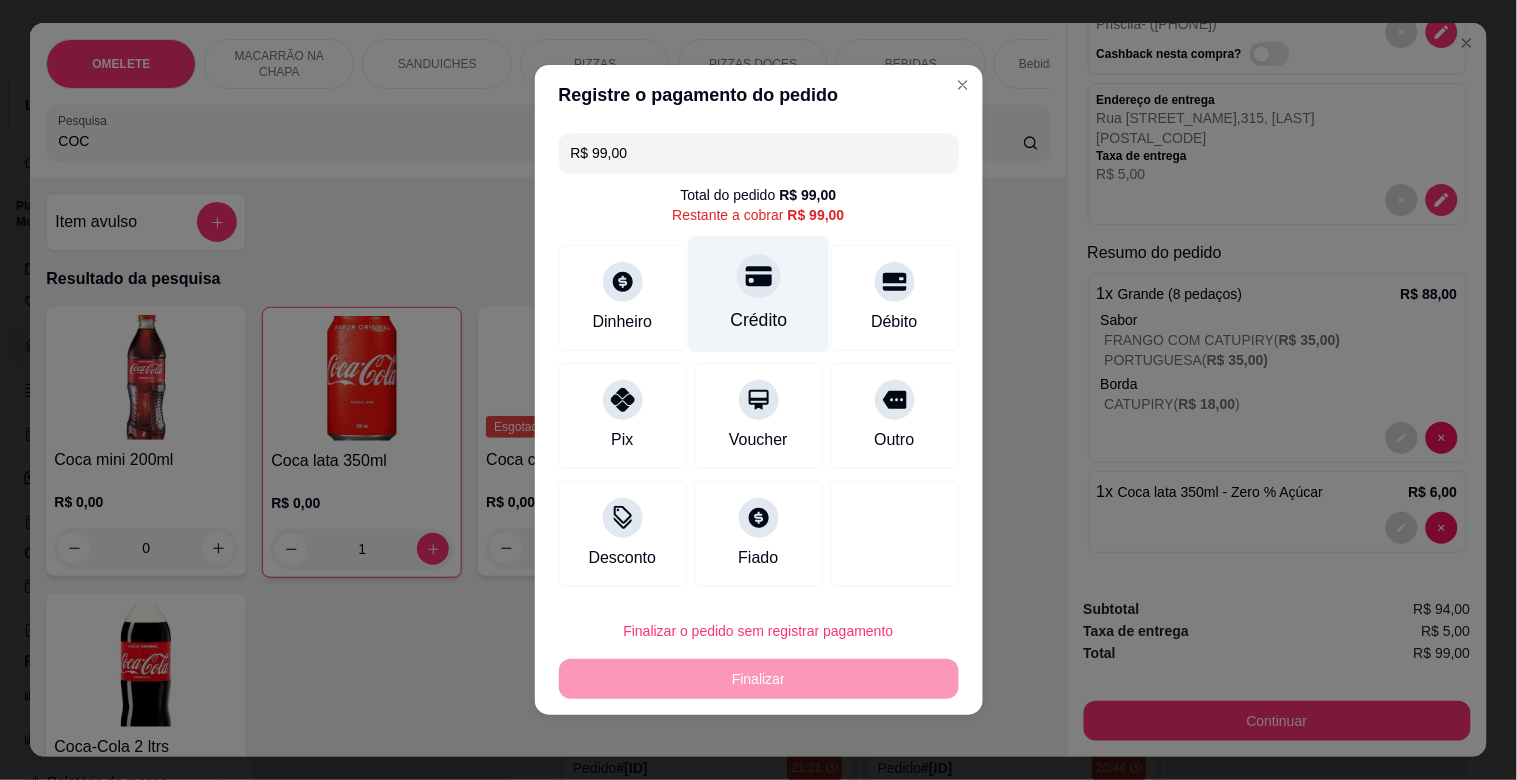 click at bounding box center (759, 276) 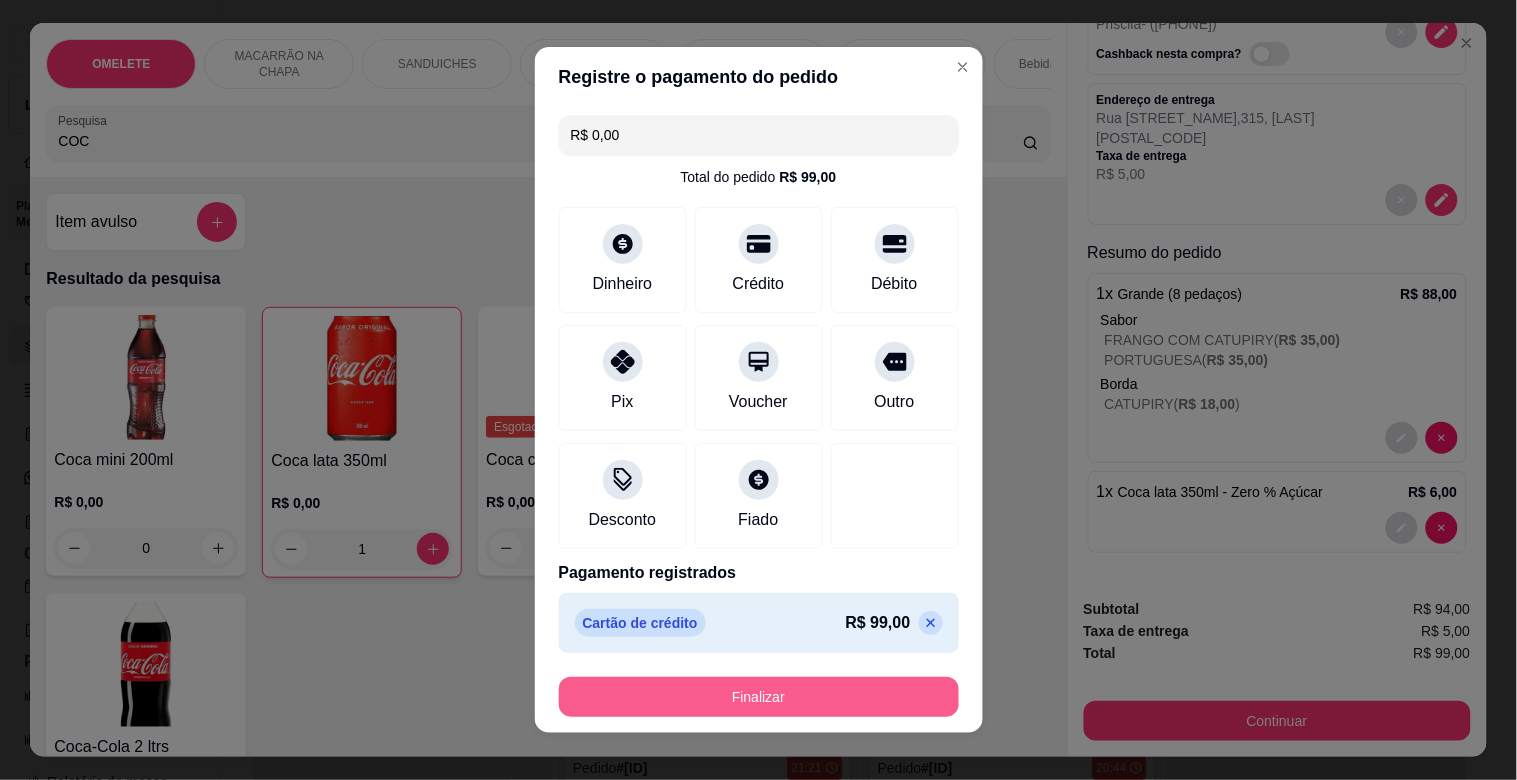 click on "Finalizar" at bounding box center [759, 697] 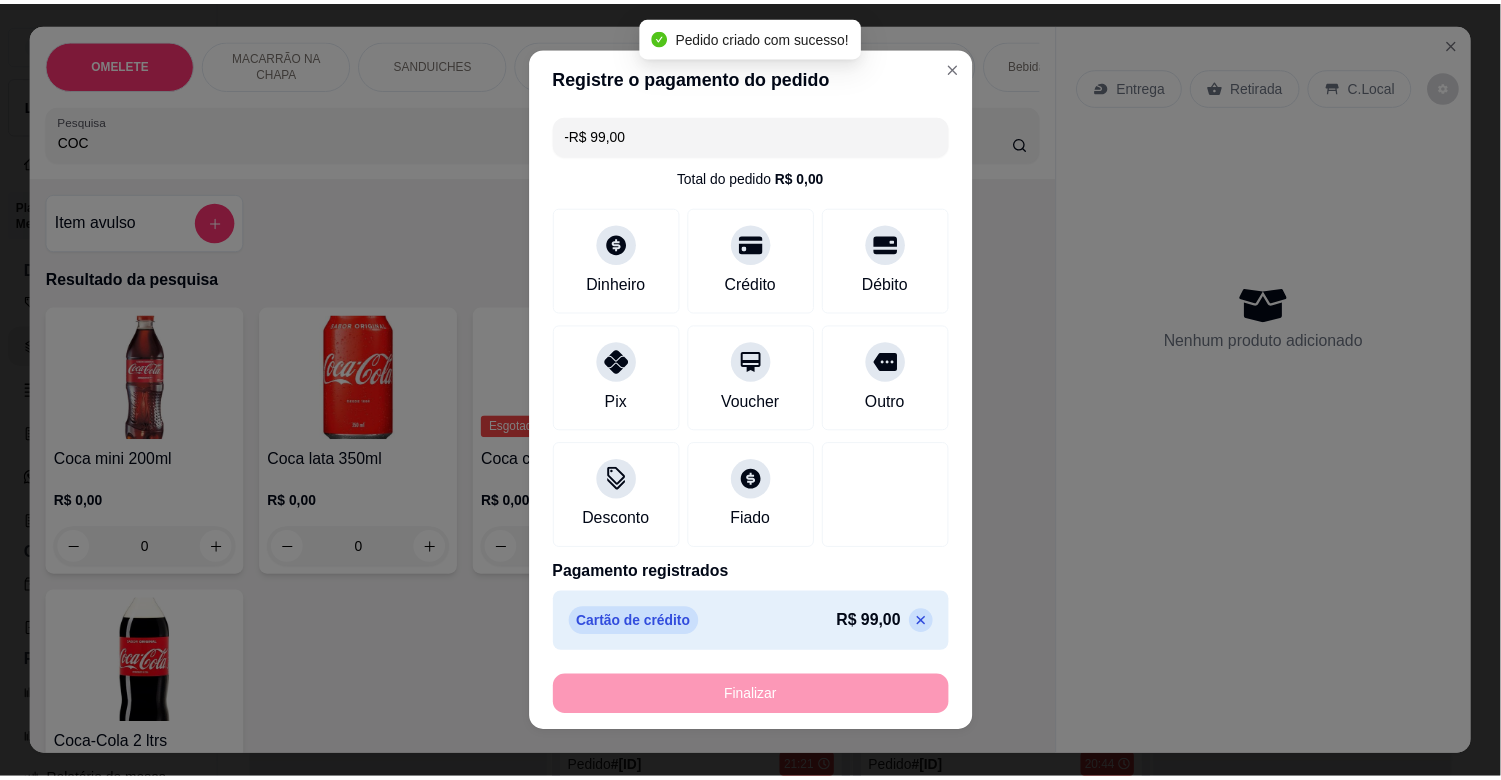 scroll, scrollTop: 0, scrollLeft: 0, axis: both 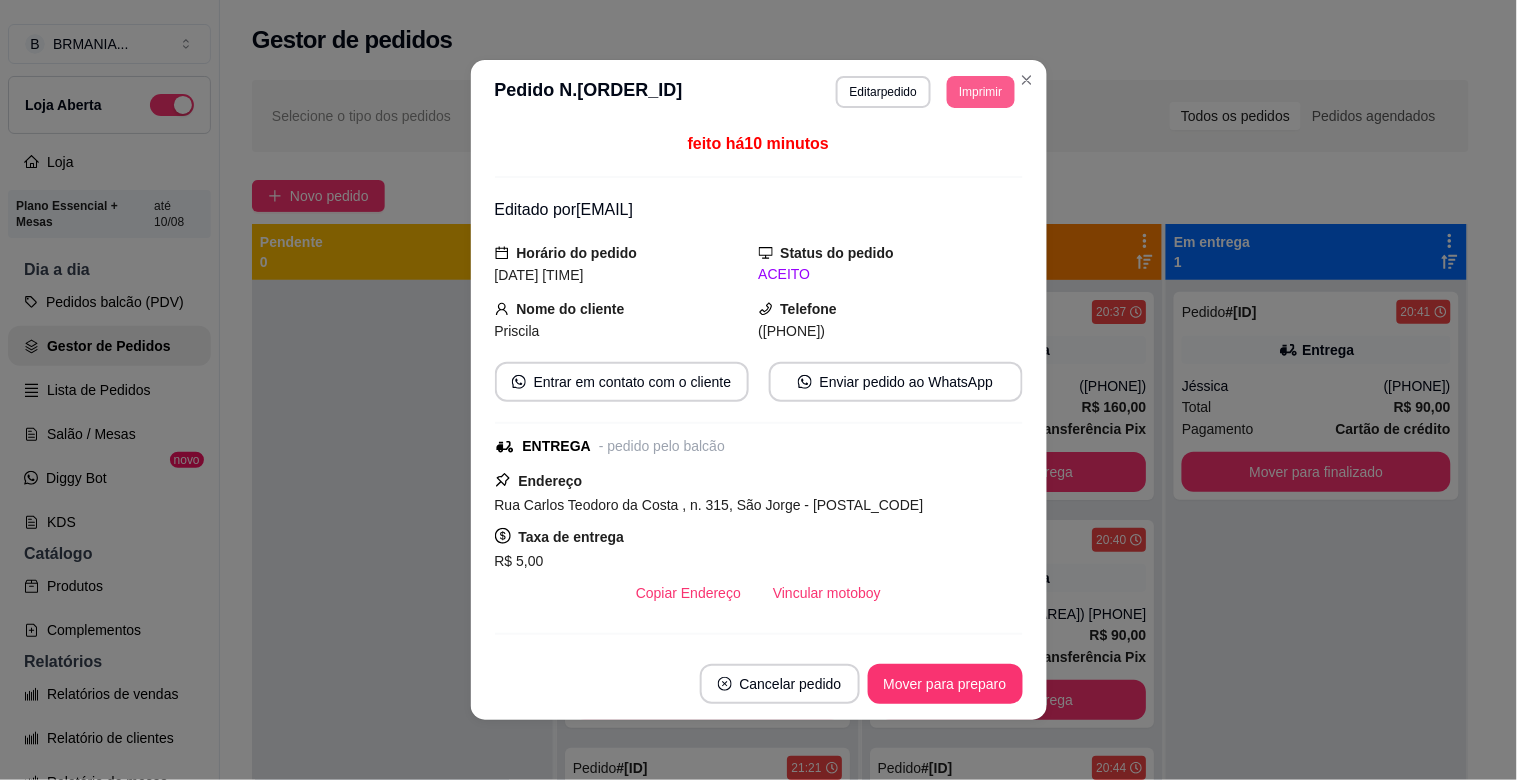 click on "Imprimir" at bounding box center (980, 92) 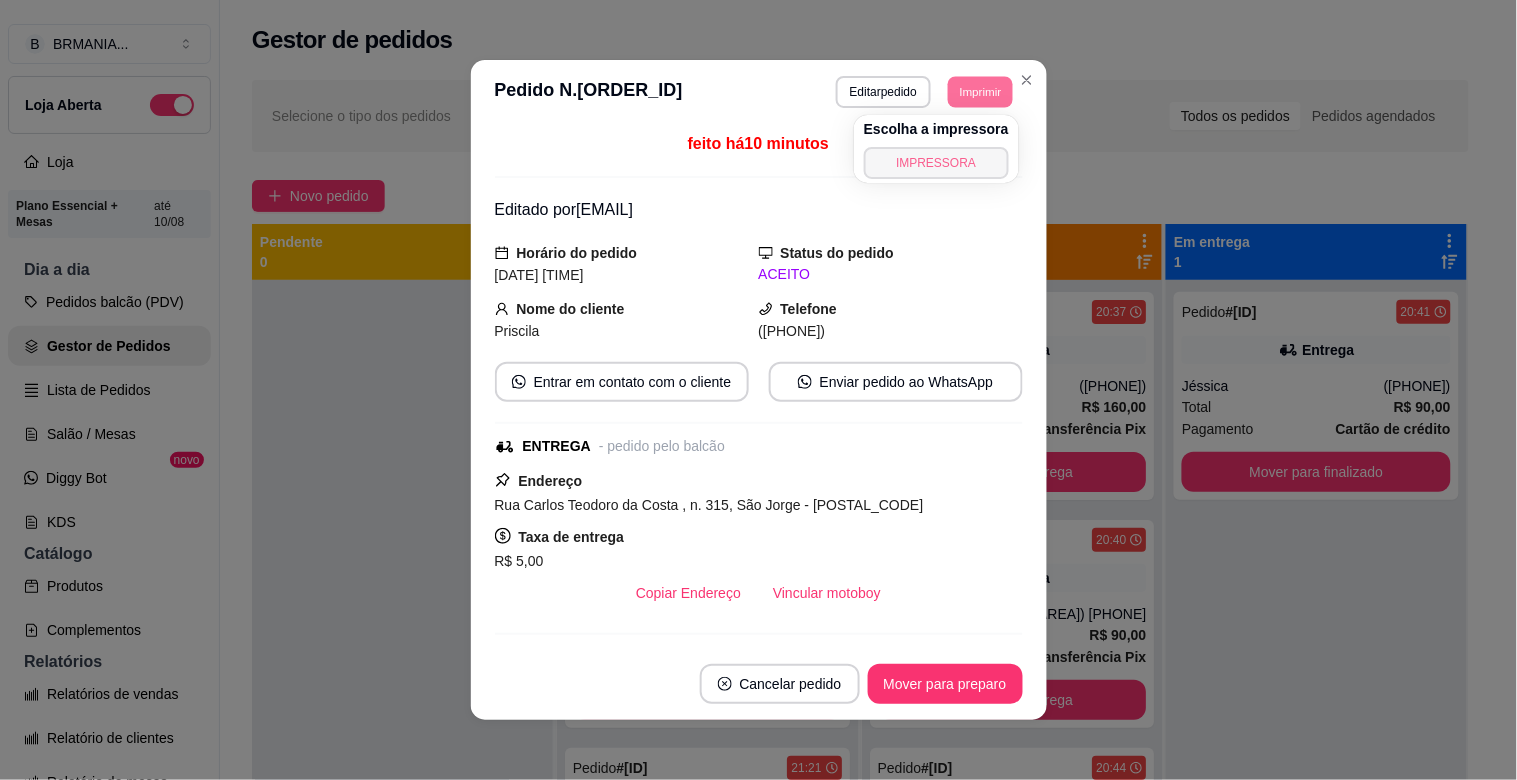 click on "IMPRESSORA" at bounding box center (936, 163) 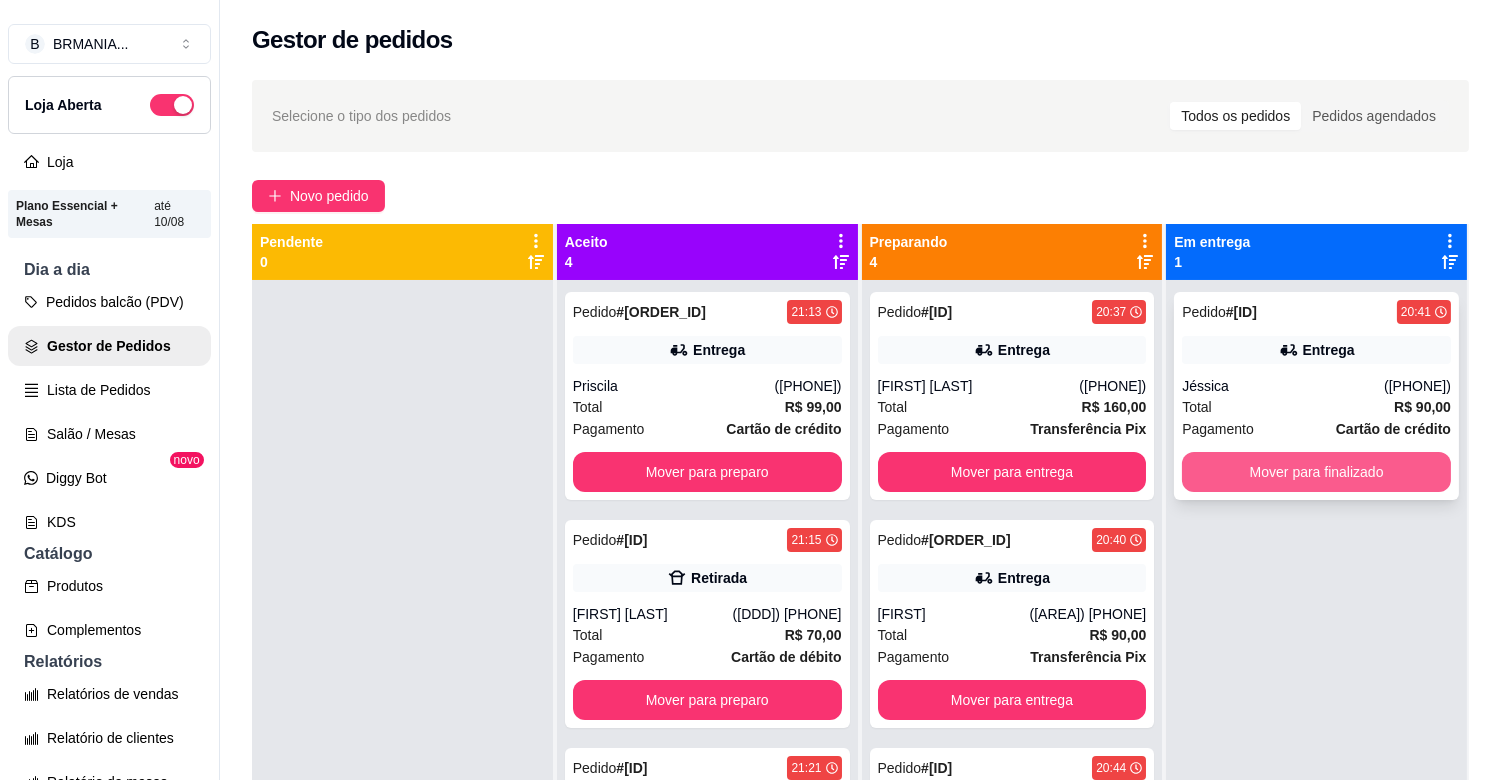 click on "Mover para finalizado" at bounding box center [1316, 472] 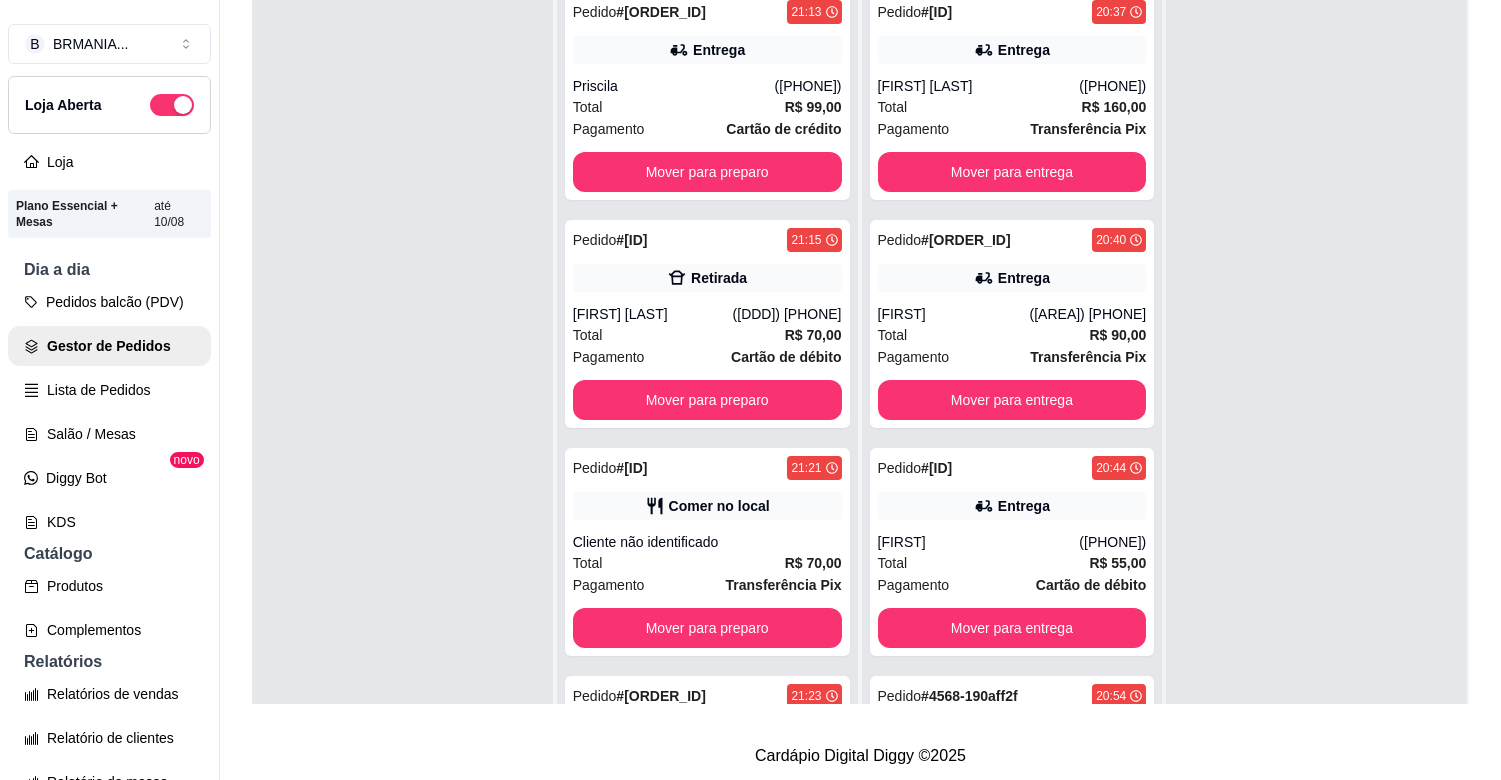 scroll, scrollTop: 303, scrollLeft: 0, axis: vertical 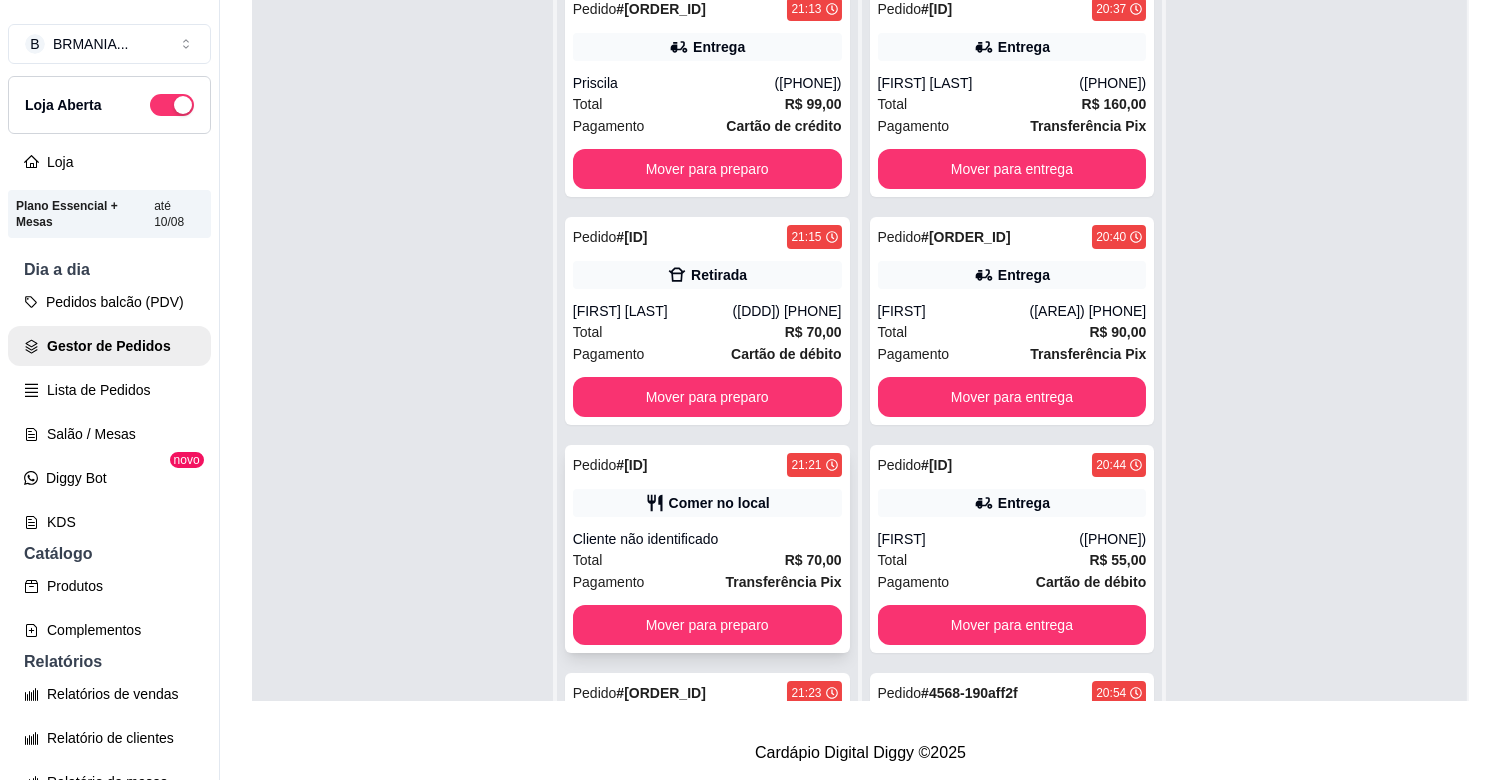 click on "Cliente não identificado" at bounding box center (707, 539) 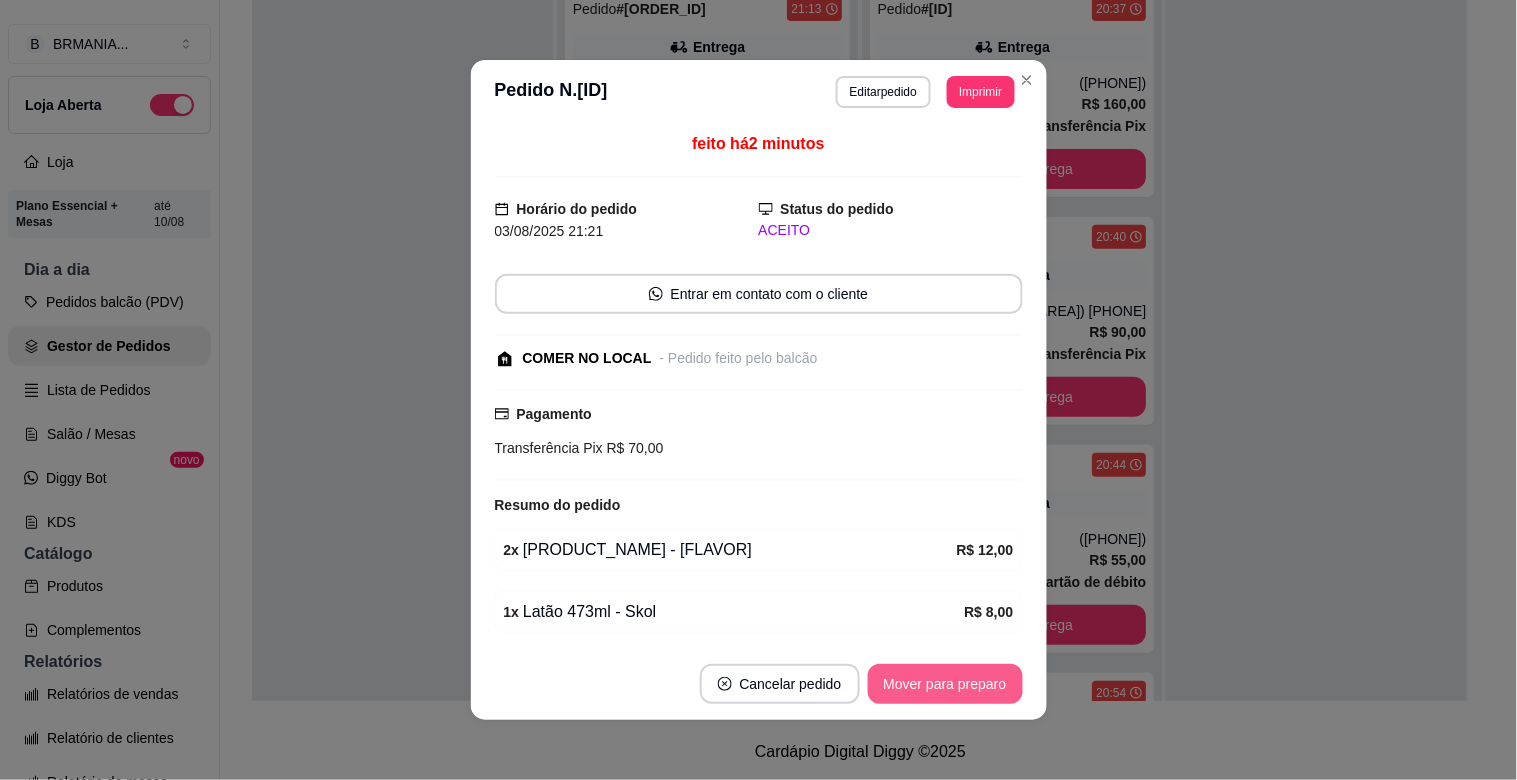 click on "Mover para preparo" at bounding box center (945, 684) 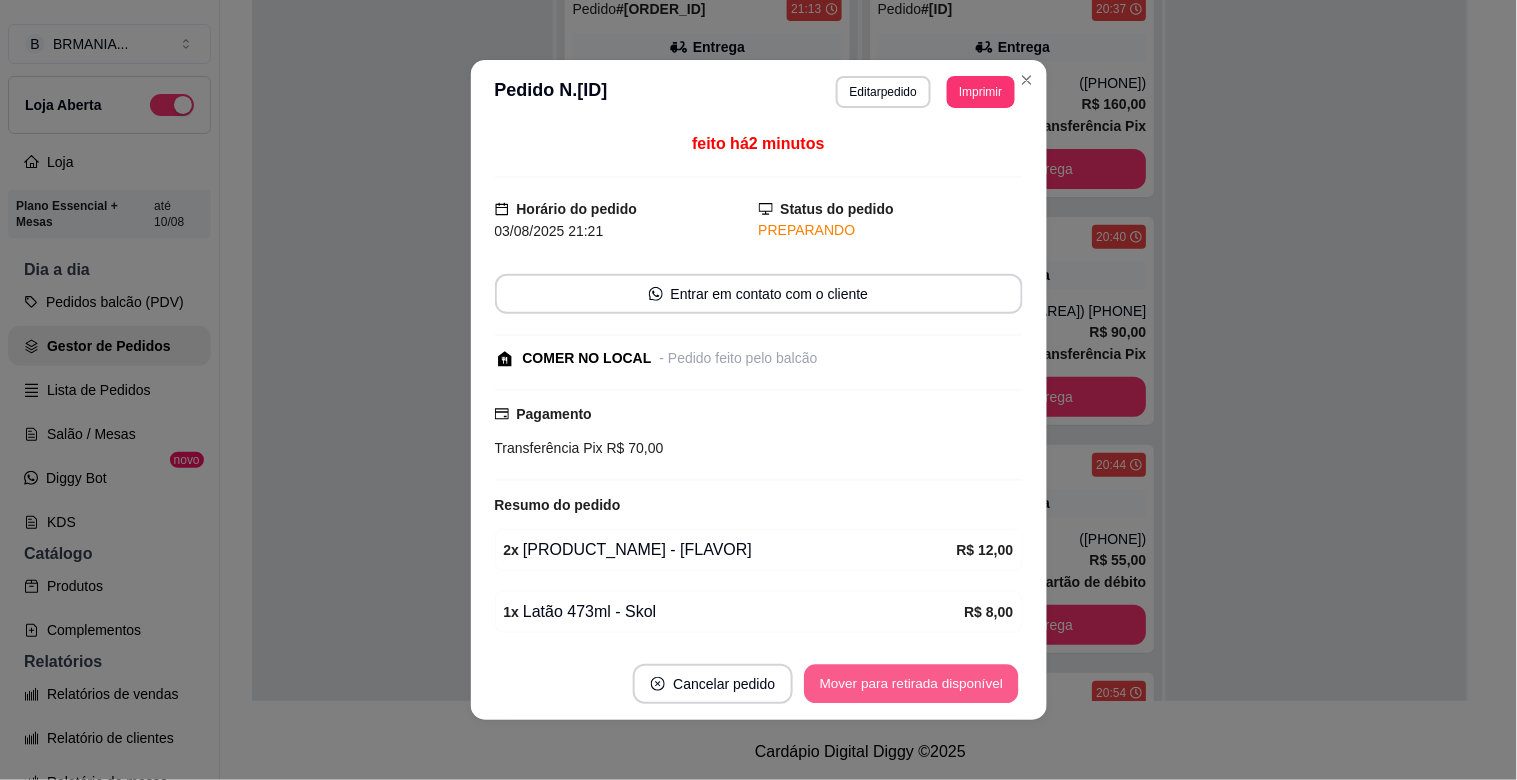 click on "Mover para retirada disponível" at bounding box center [912, 684] 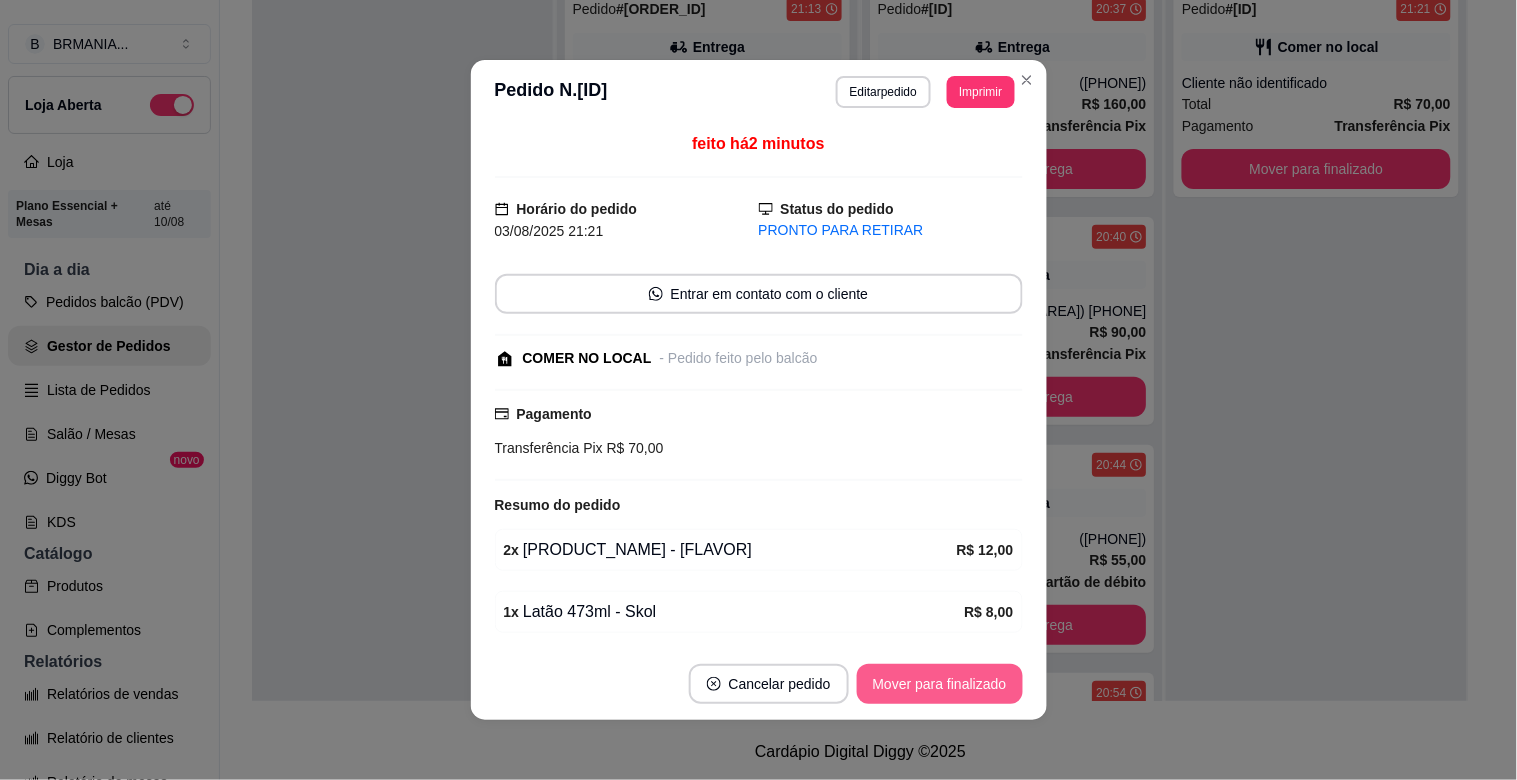 click on "Mover para finalizado" at bounding box center (940, 684) 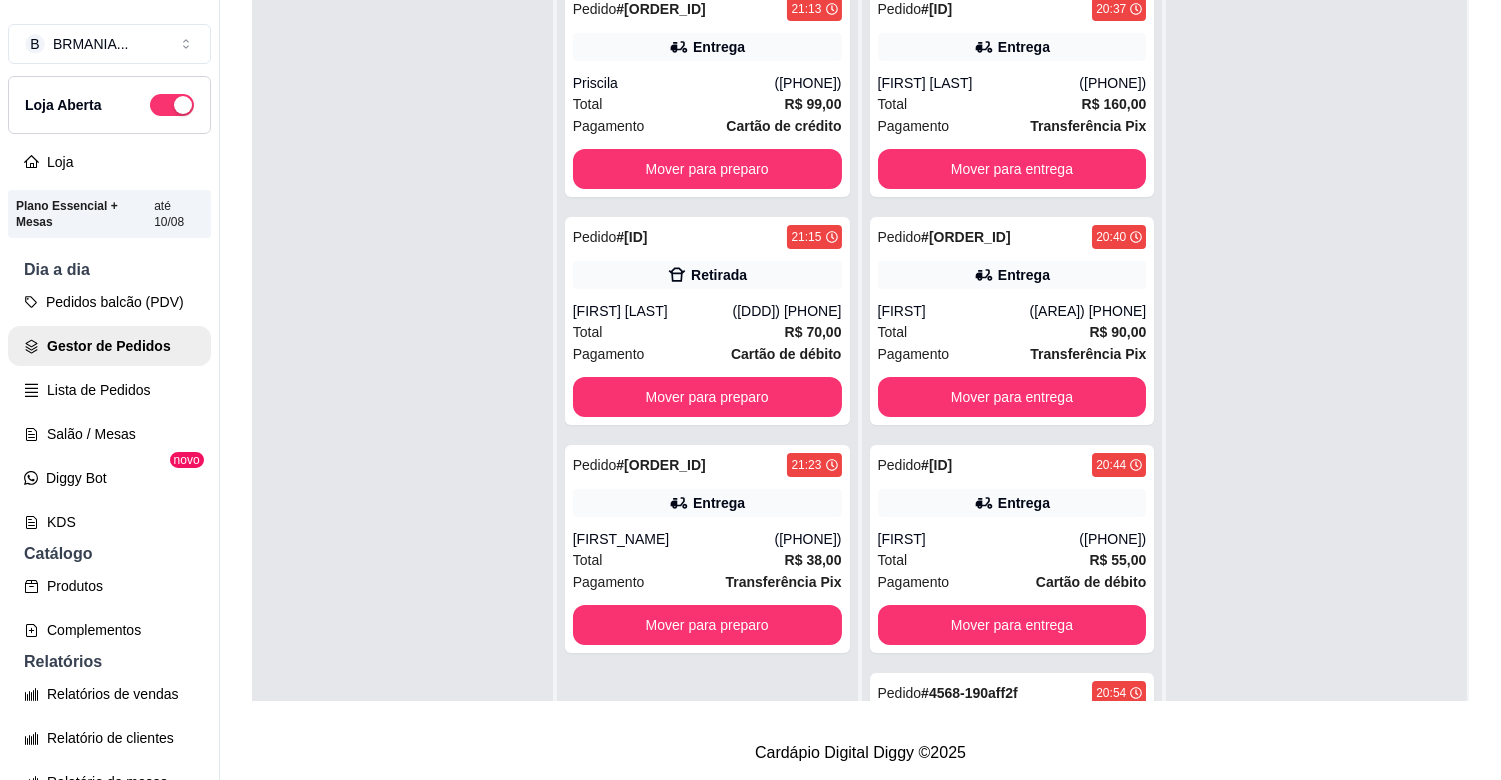 drag, startPoint x: 1483, startPoint y: 471, endPoint x: 1480, endPoint y: 497, distance: 26.172504 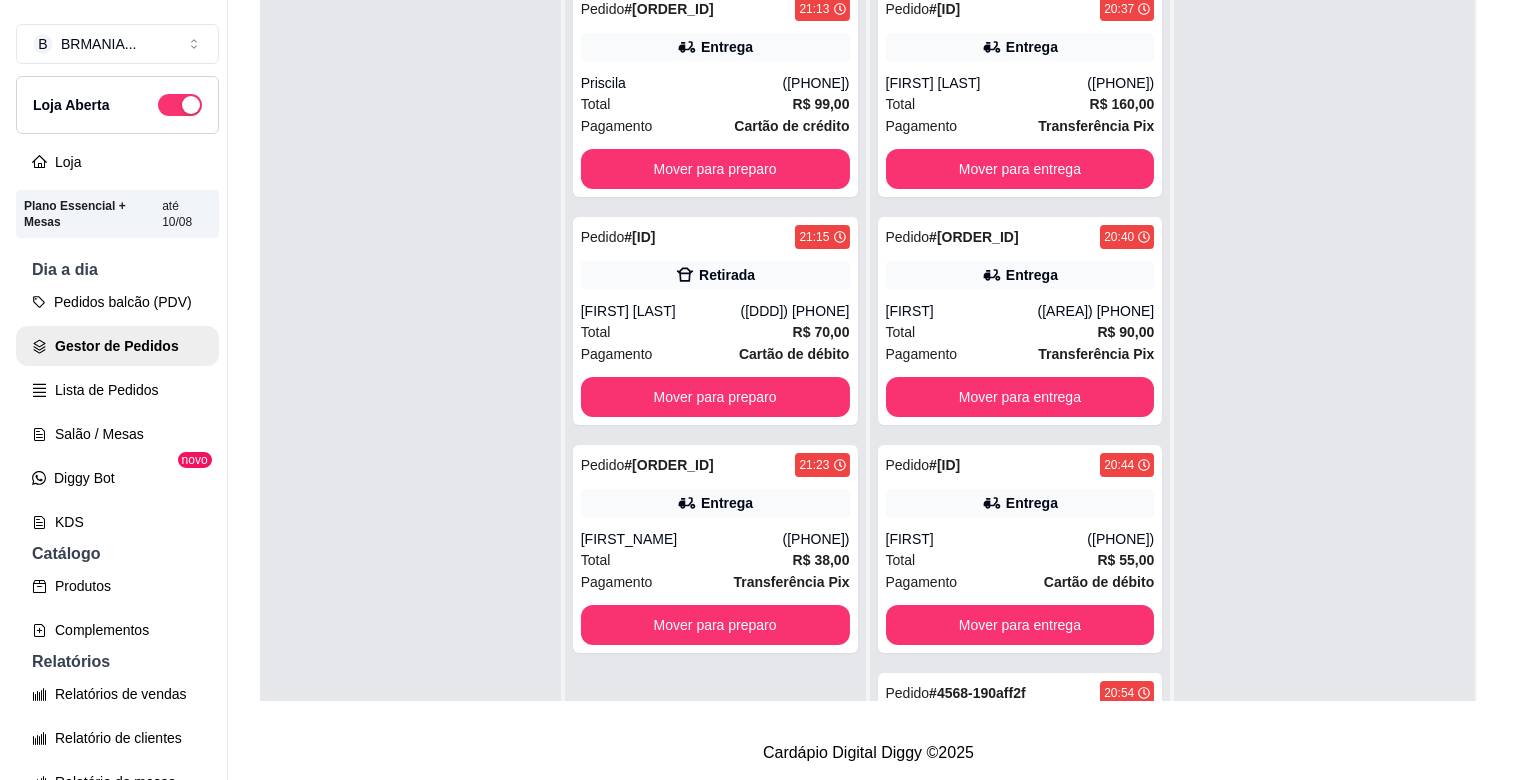 scroll, scrollTop: 0, scrollLeft: 0, axis: both 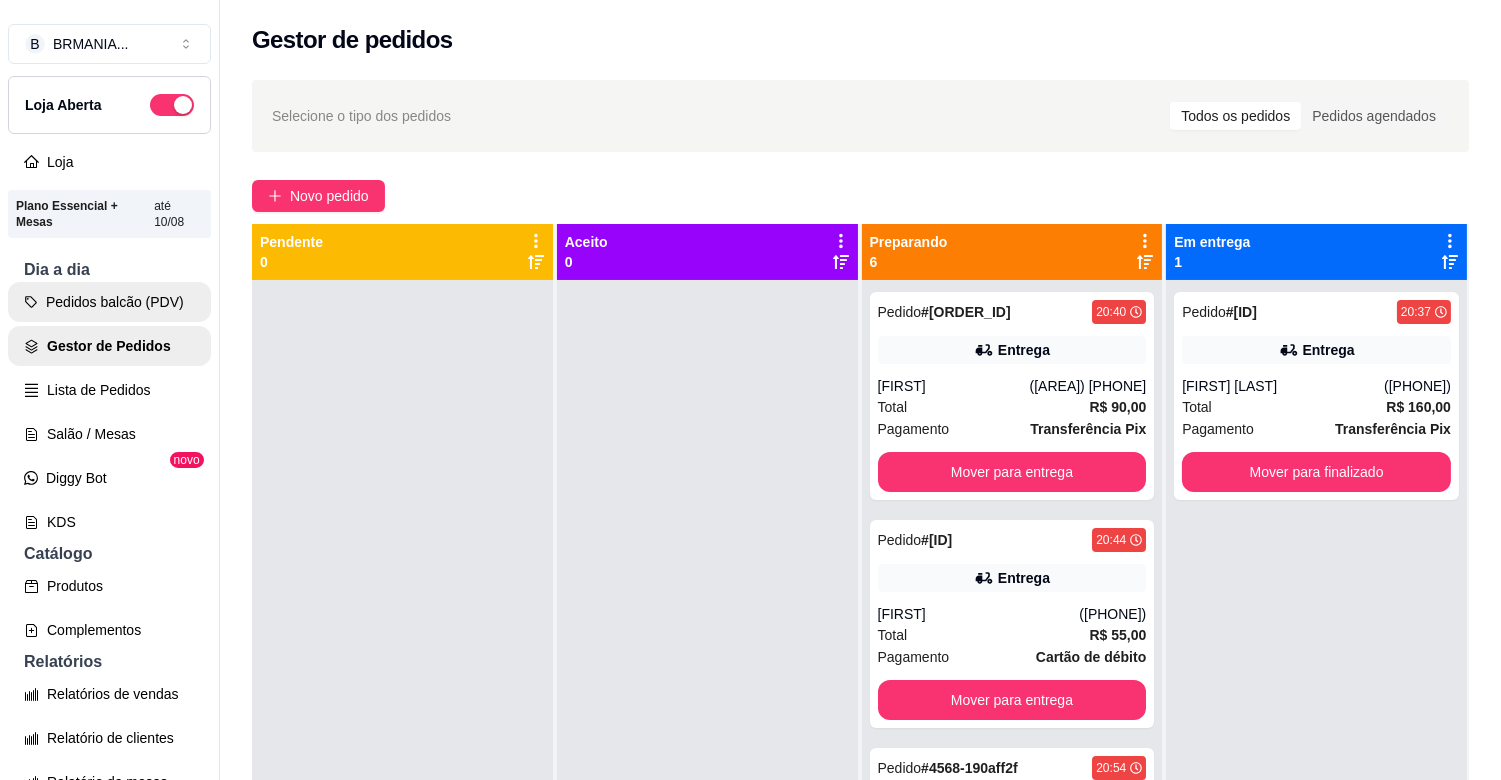 click on "Pedidos balcão (PDV)" at bounding box center (109, 302) 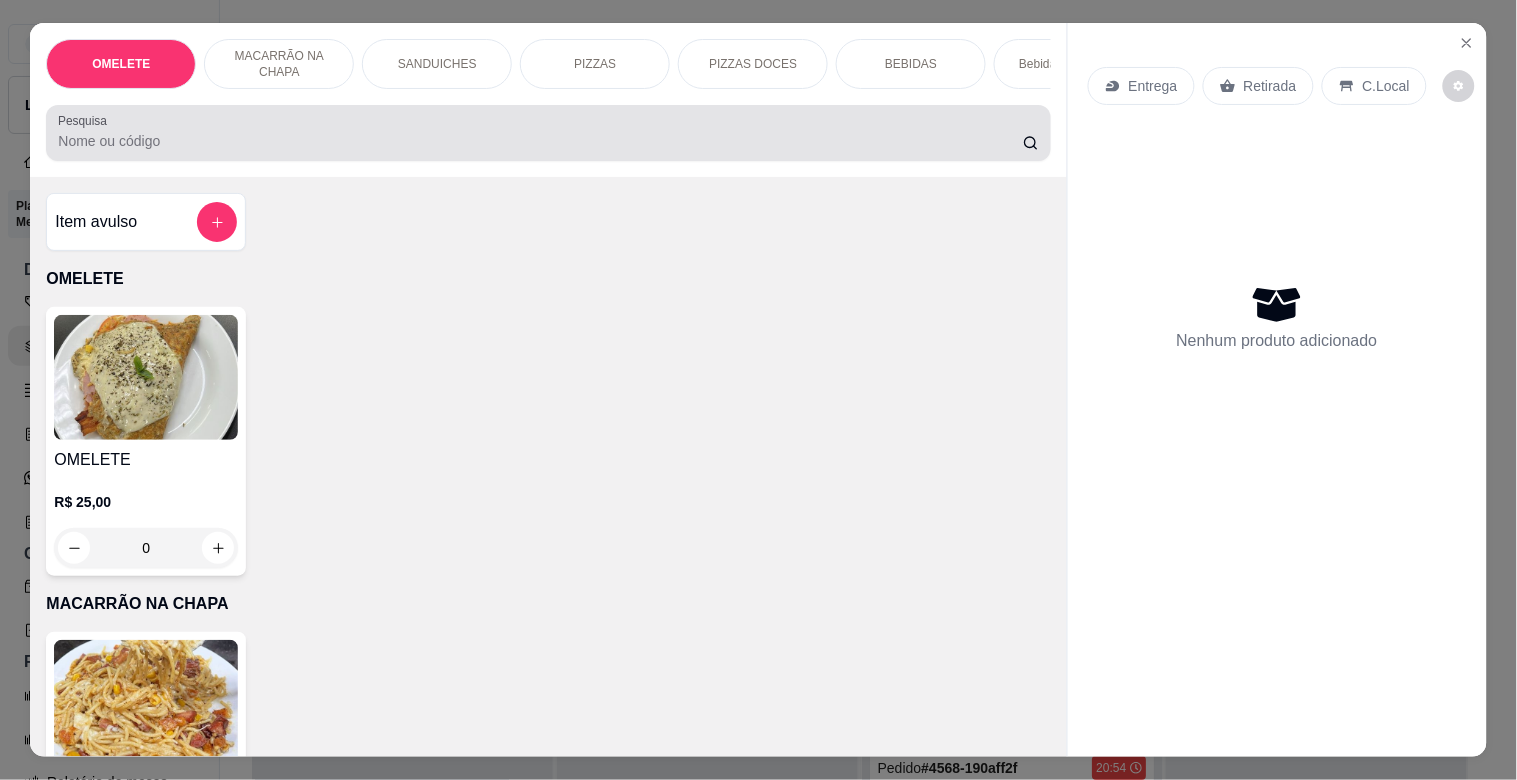 click at bounding box center [548, 133] 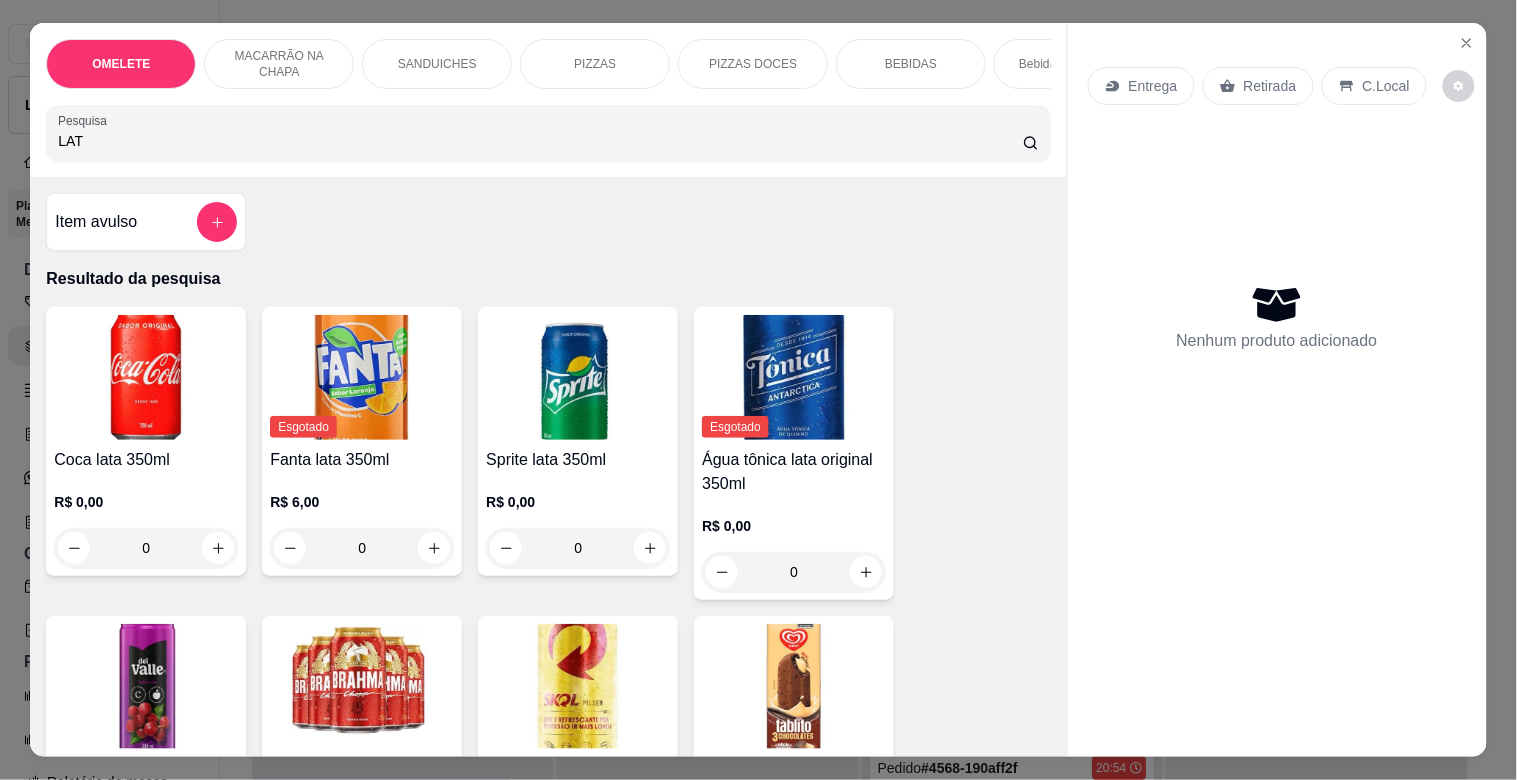 click at bounding box center [578, 686] 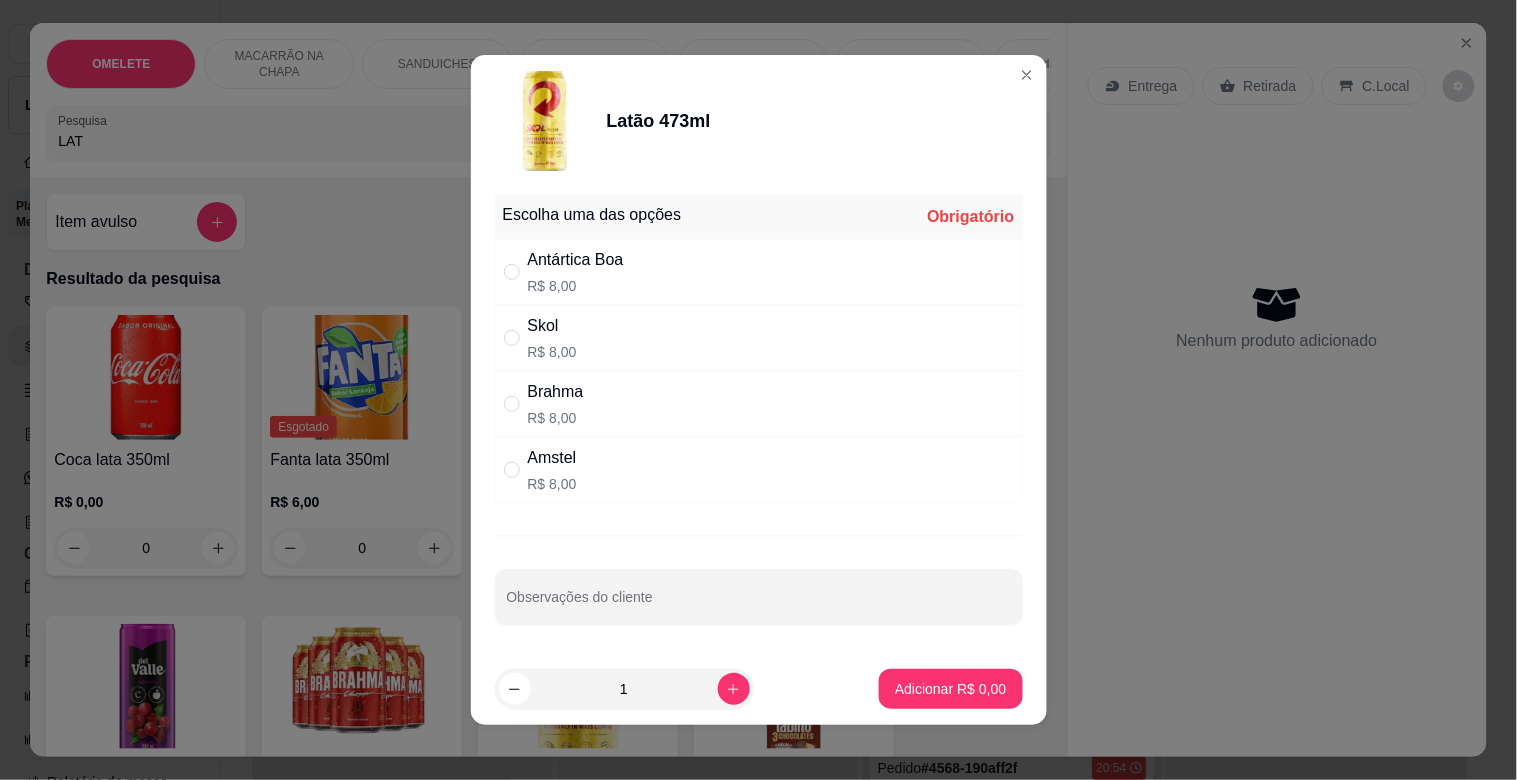 click on "Antártica Boa" at bounding box center [576, 260] 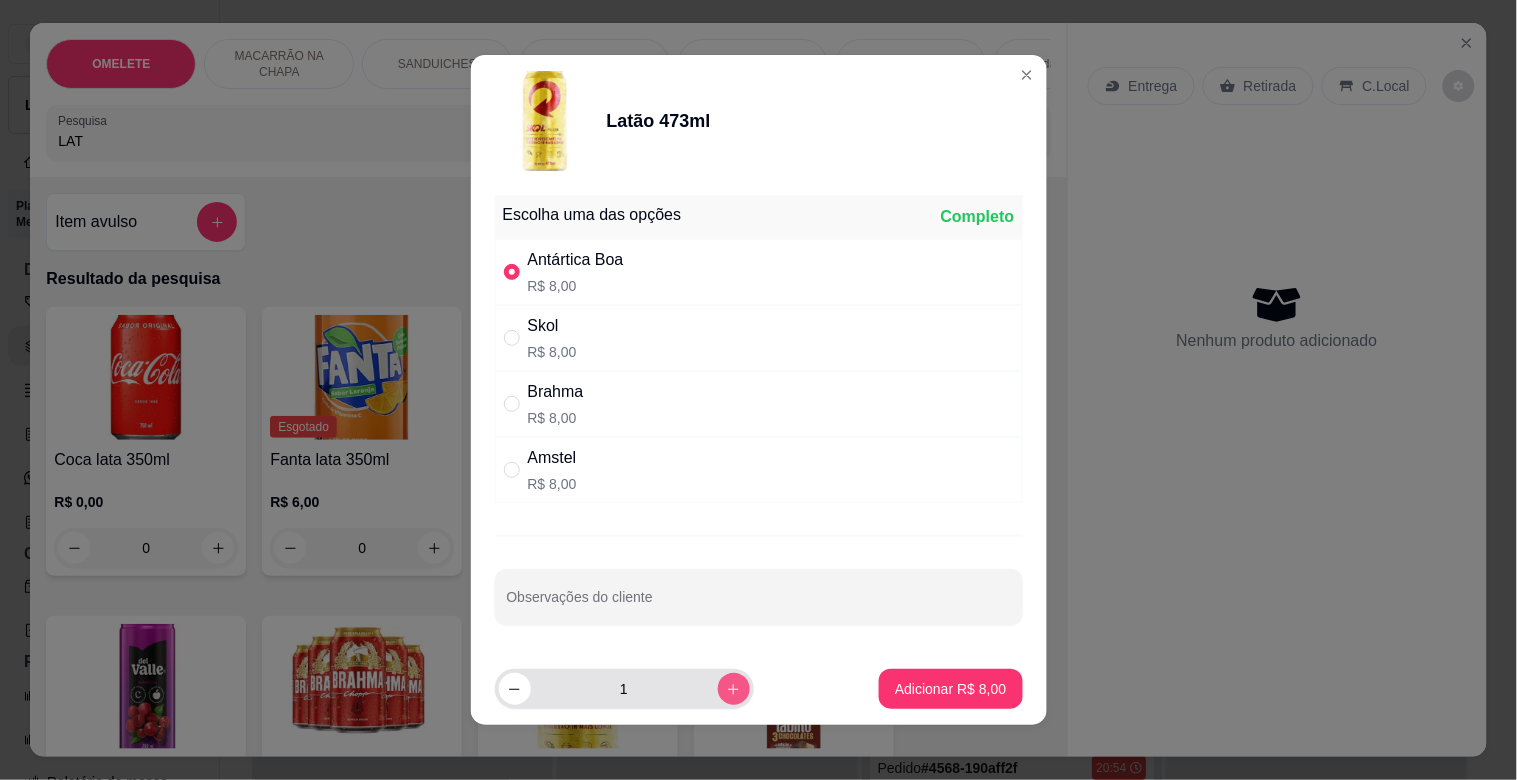 click at bounding box center [734, 689] 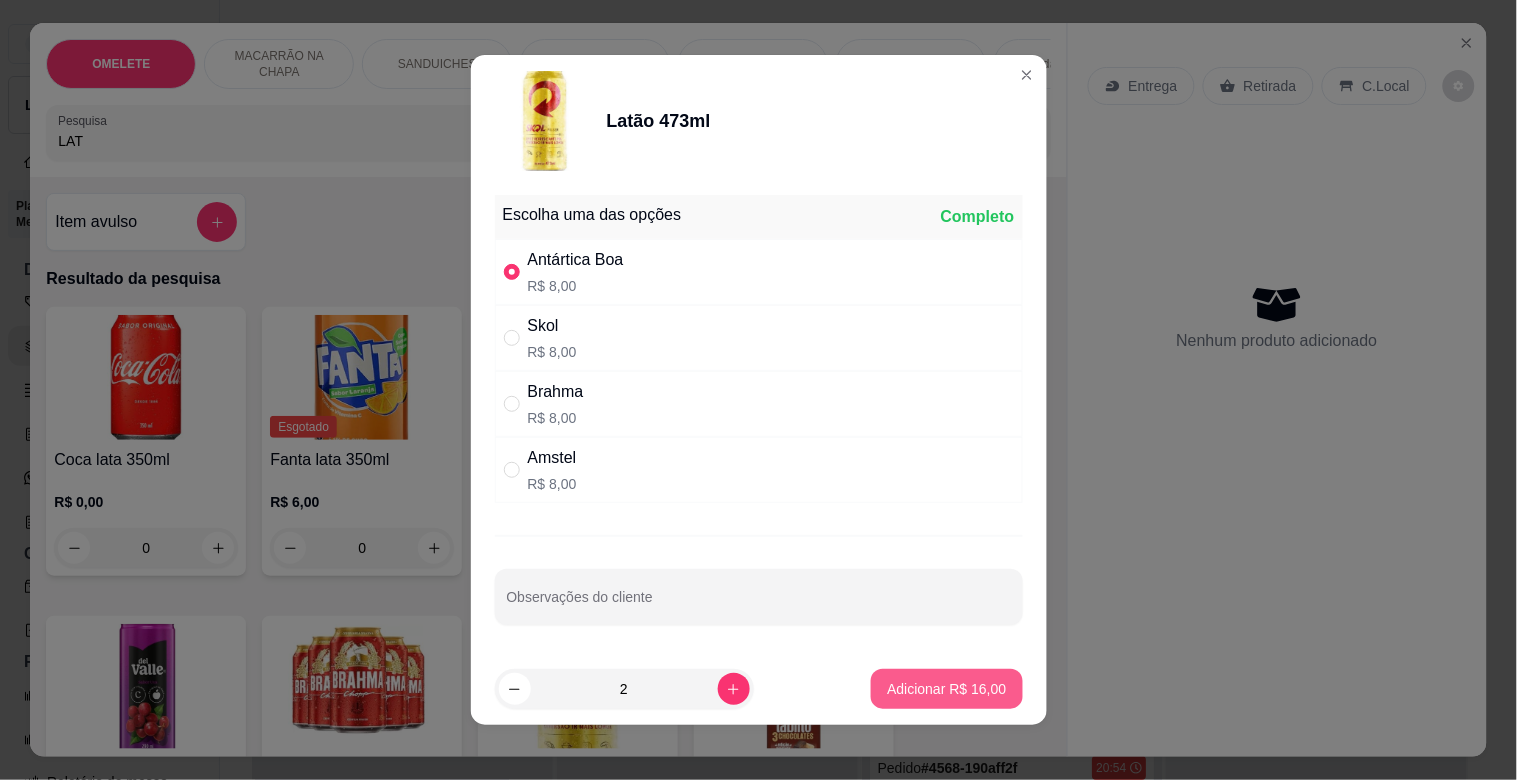 click on "Adicionar   R$ 16,00" at bounding box center (946, 689) 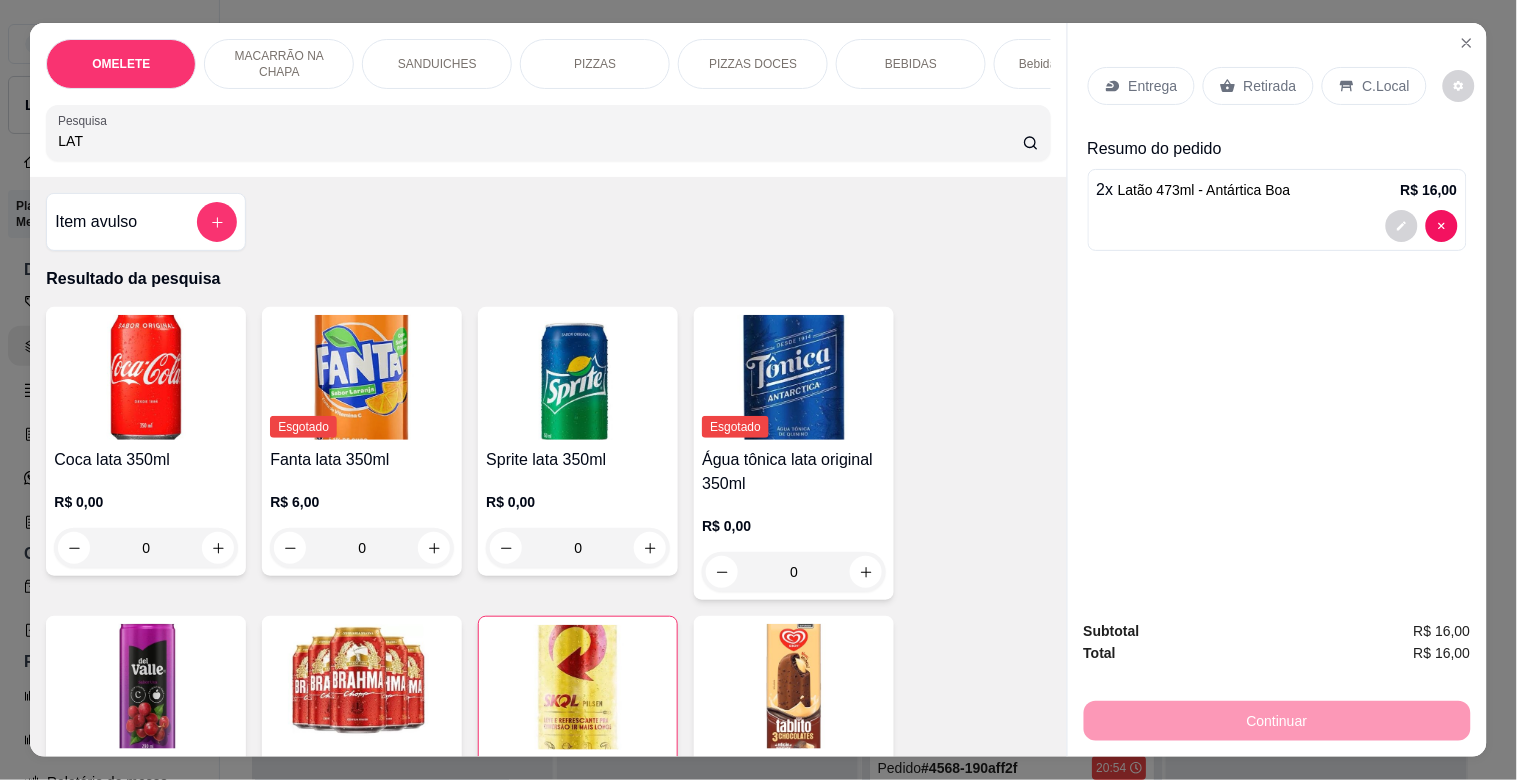 click on "Retirada" at bounding box center (1270, 86) 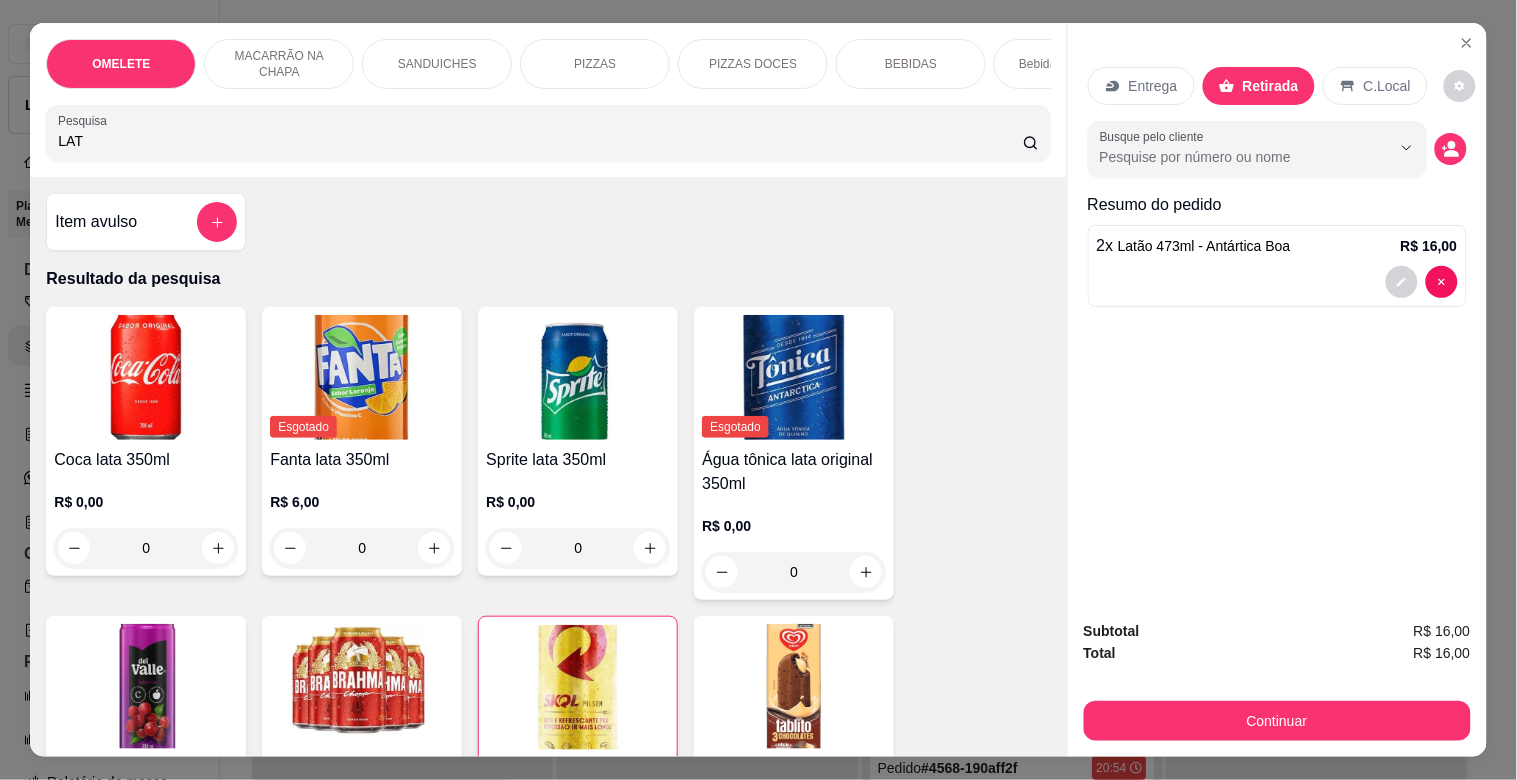 click 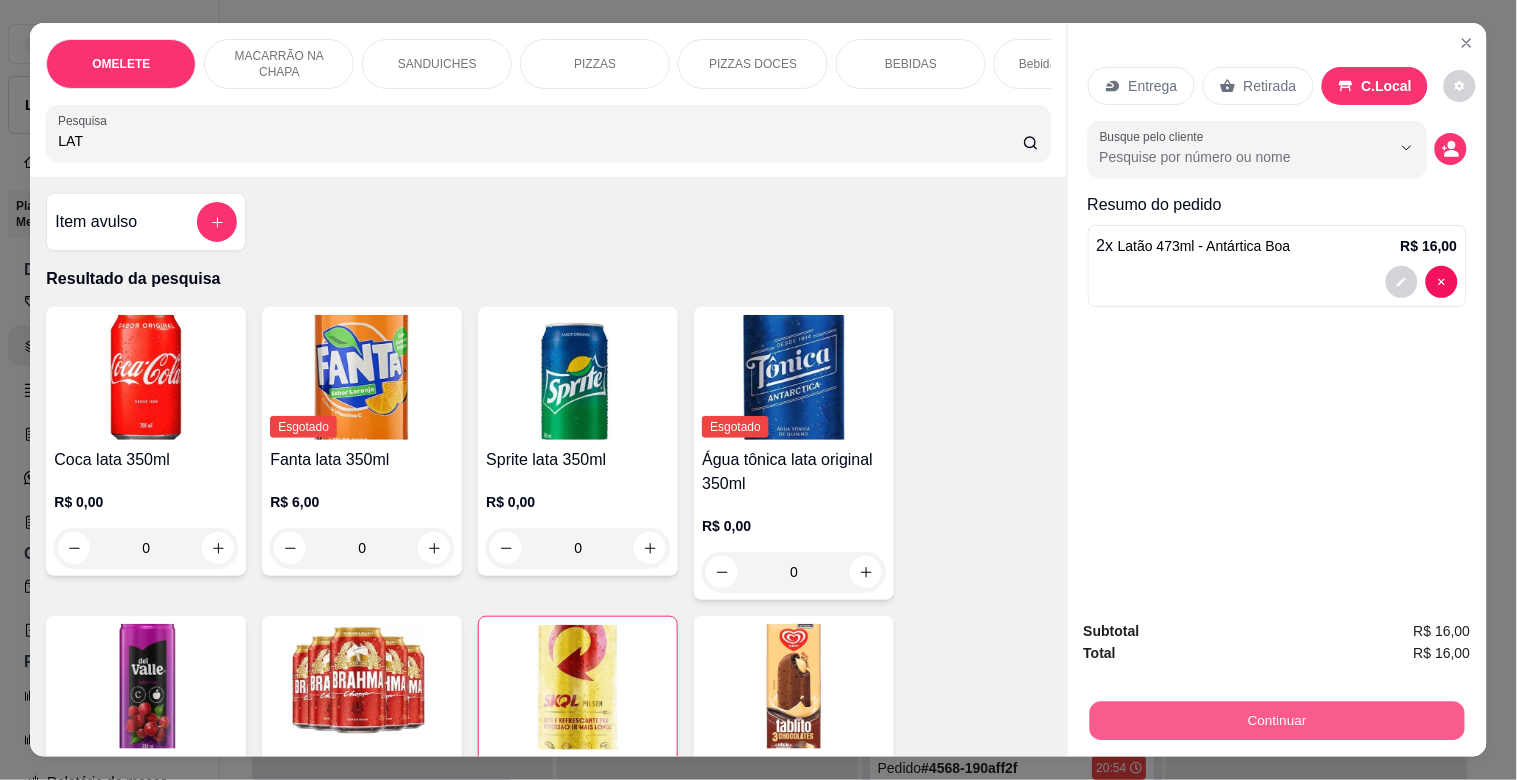 click on "Continuar" at bounding box center (1276, 720) 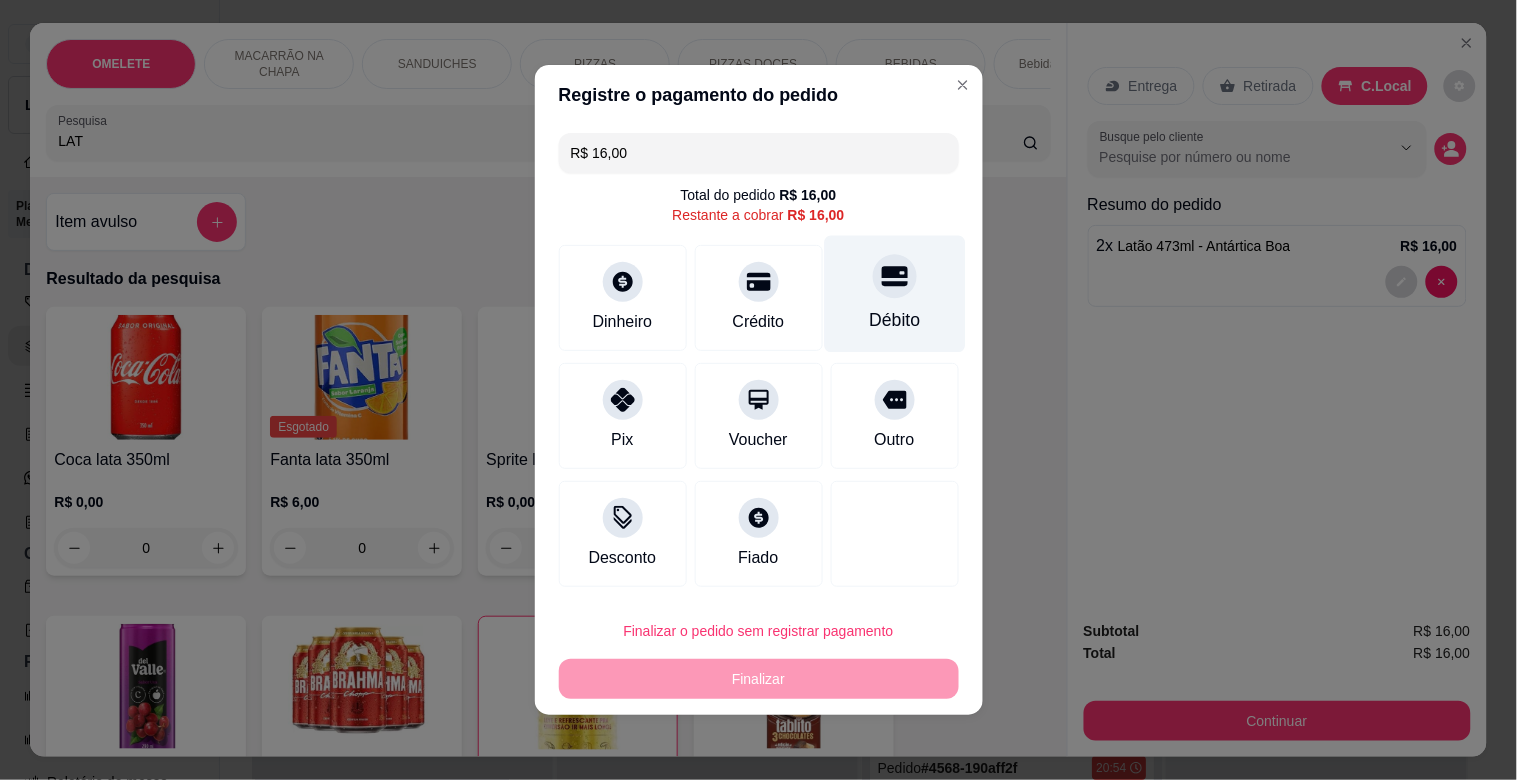 click on "Débito" at bounding box center (894, 294) 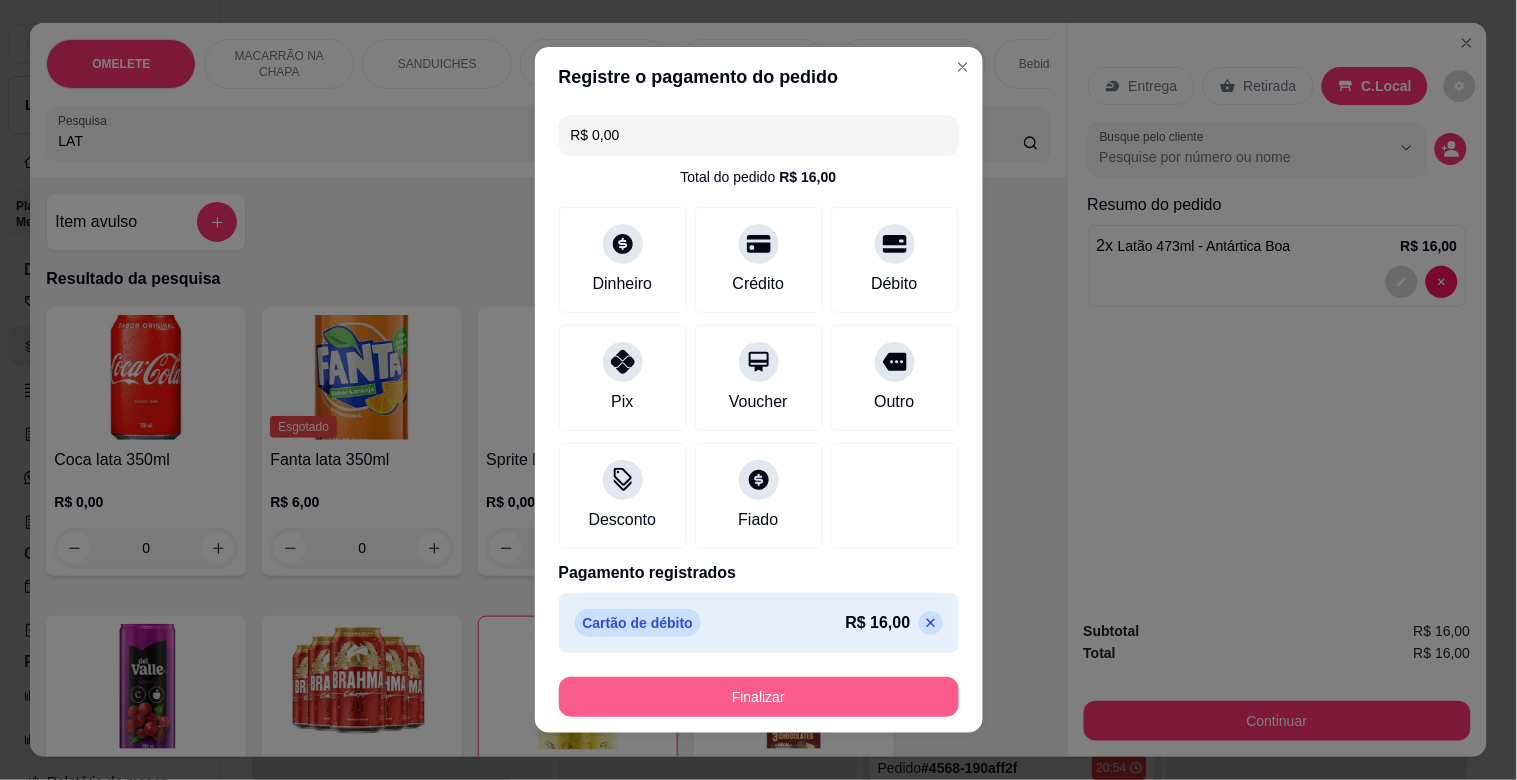 click on "Finalizar" at bounding box center (759, 697) 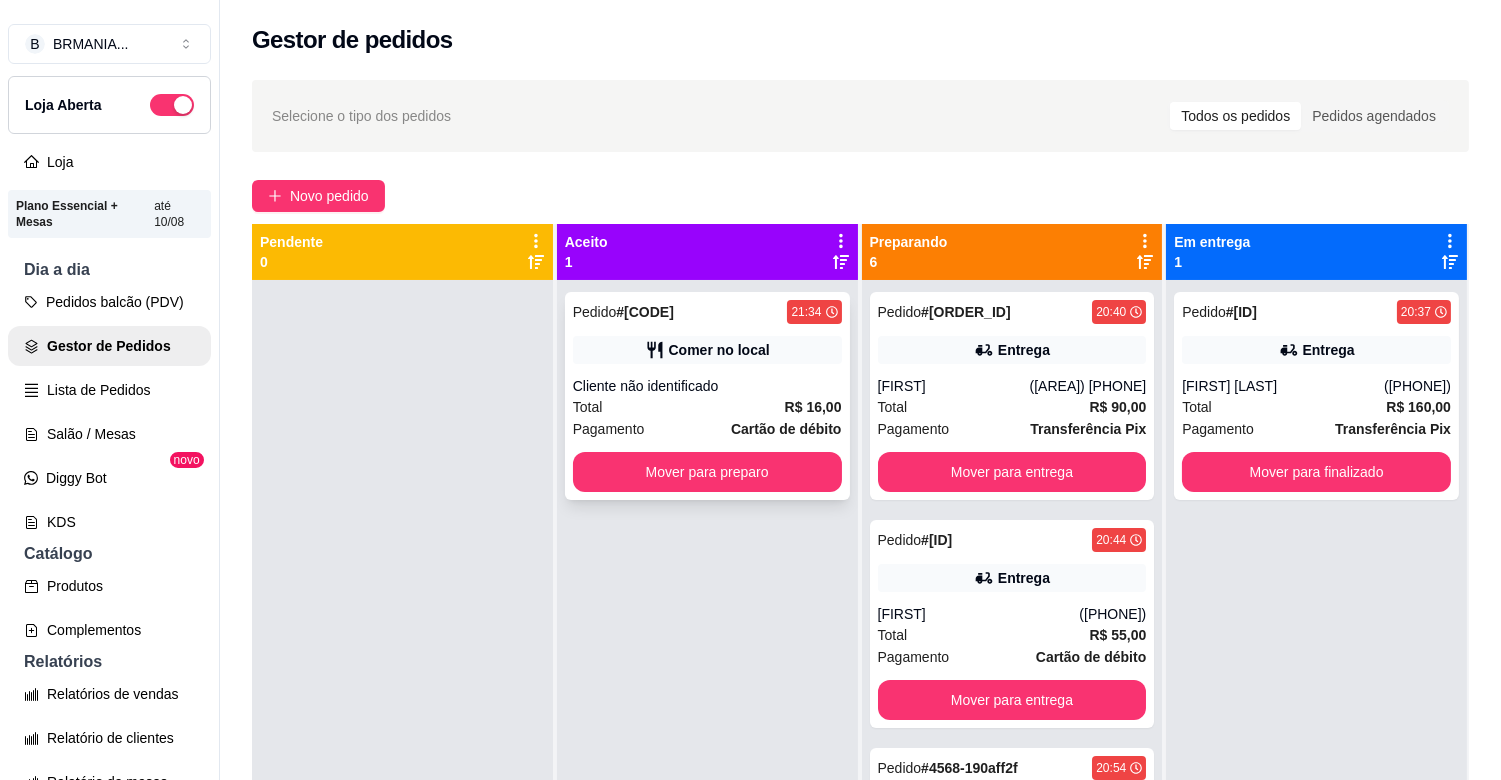 click on "Total R$ 16,00" at bounding box center (707, 407) 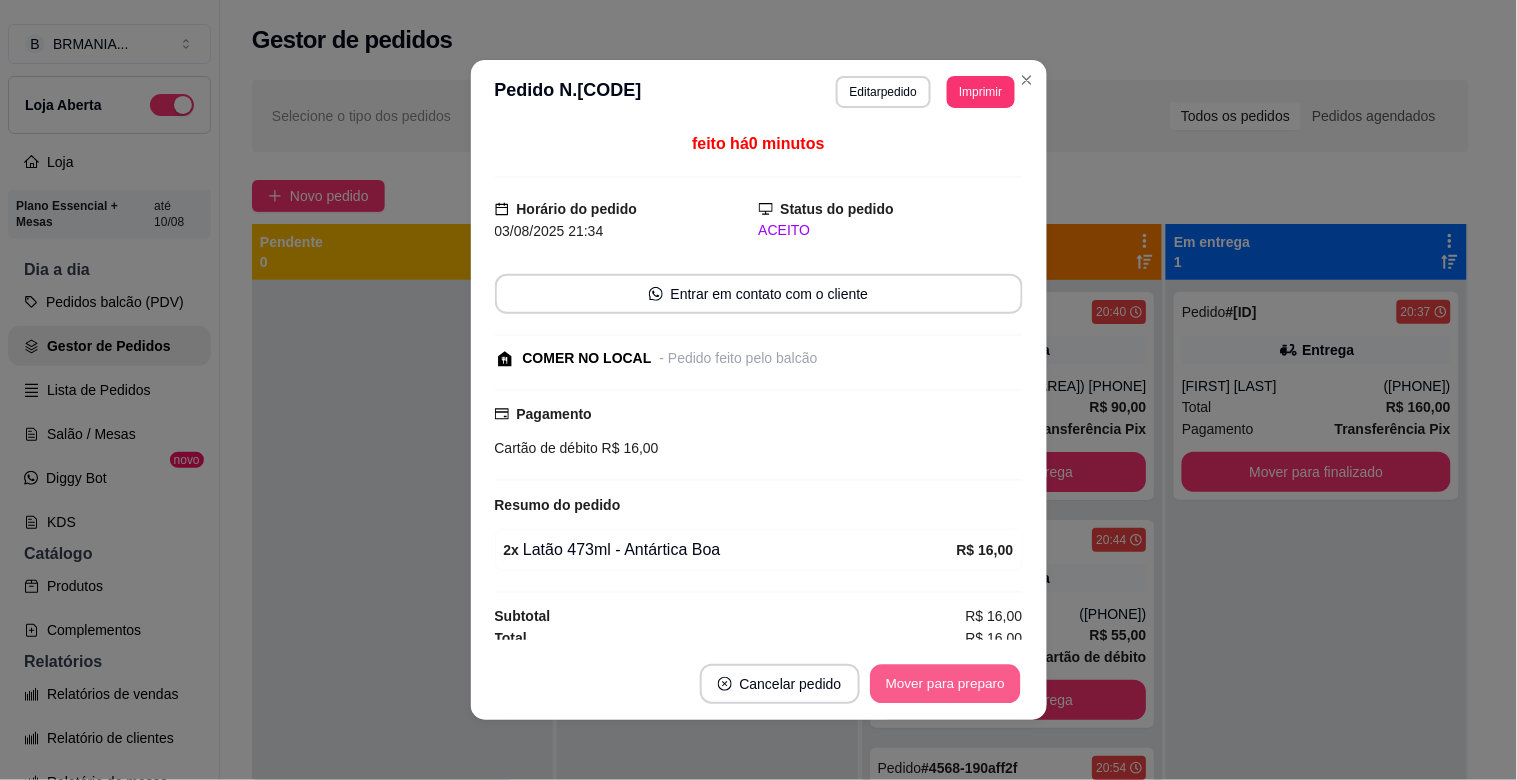 click on "Mover para preparo" at bounding box center (945, 684) 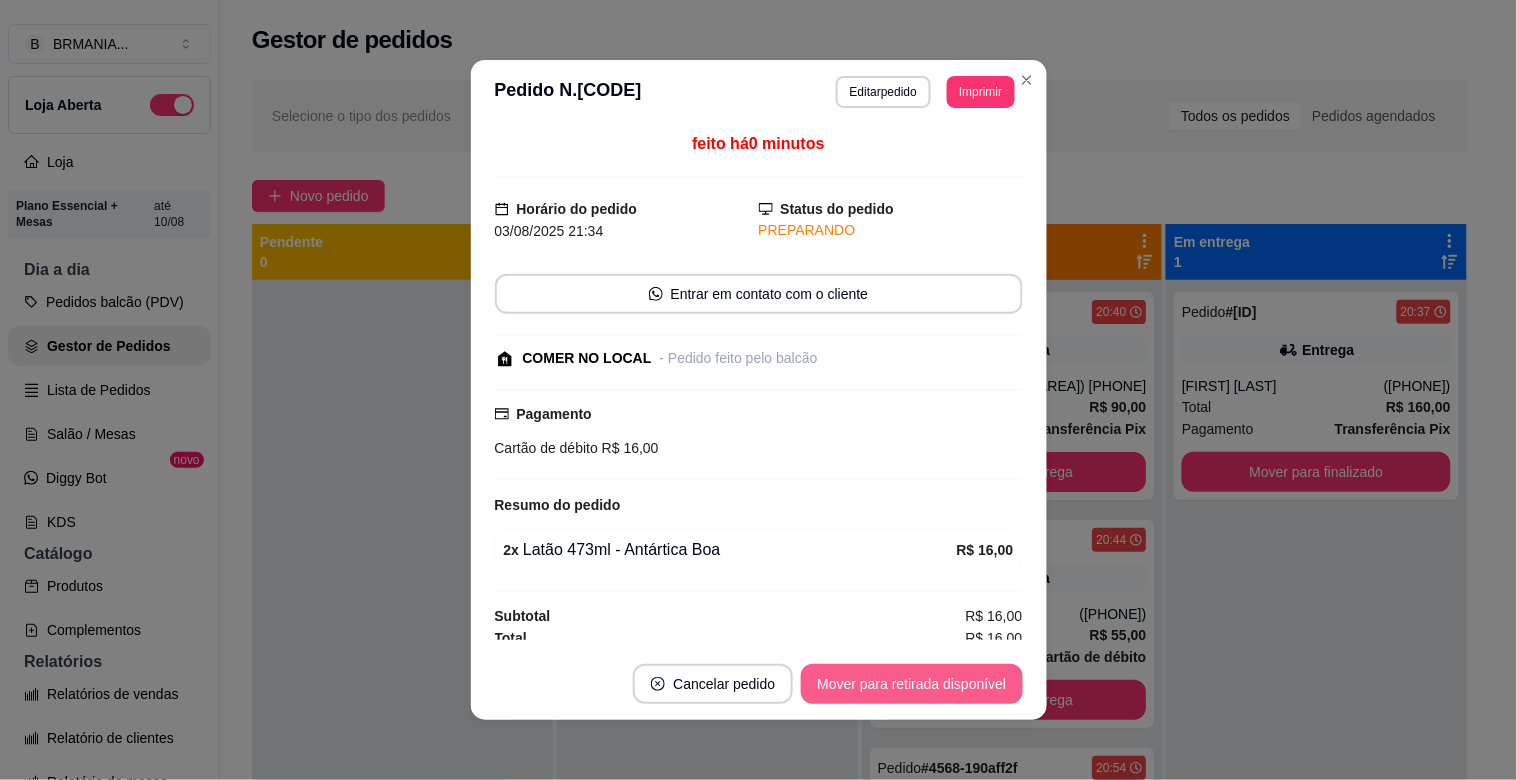 click on "Mover para retirada disponível" at bounding box center [911, 684] 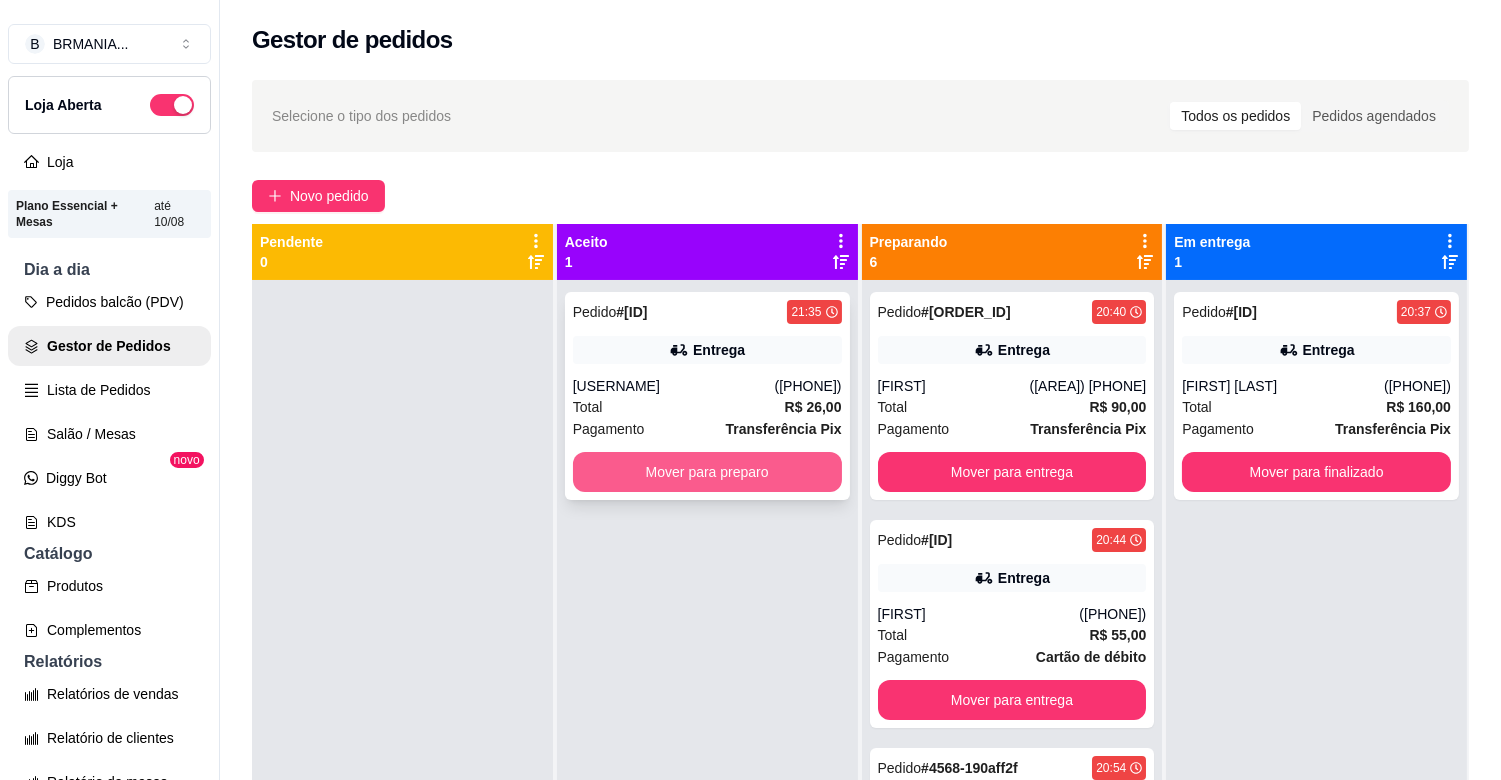 click on "Mover para preparo" at bounding box center [707, 472] 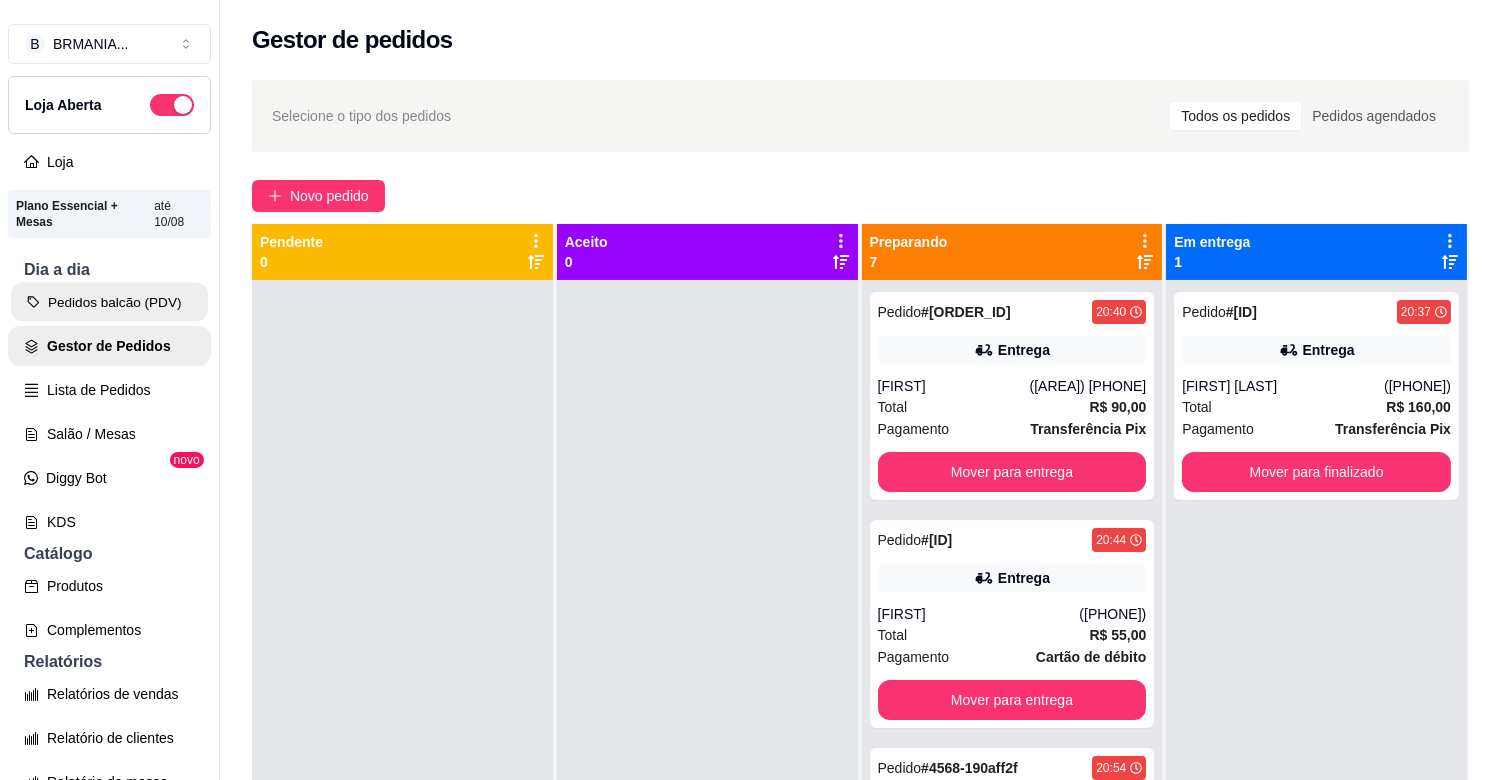 click on "Pedidos balcão (PDV)" at bounding box center (109, 302) 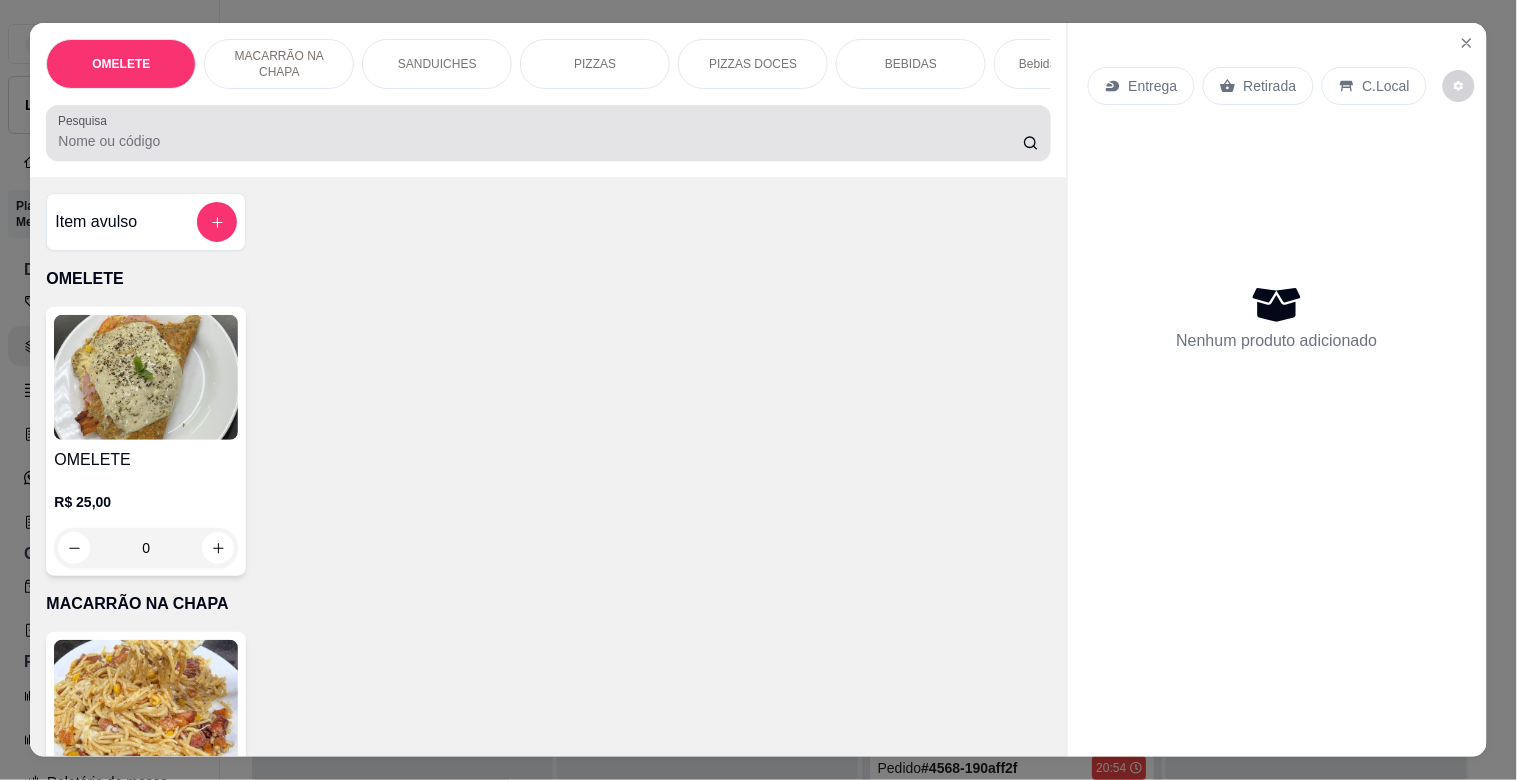 click on "Pesquisa" at bounding box center [540, 141] 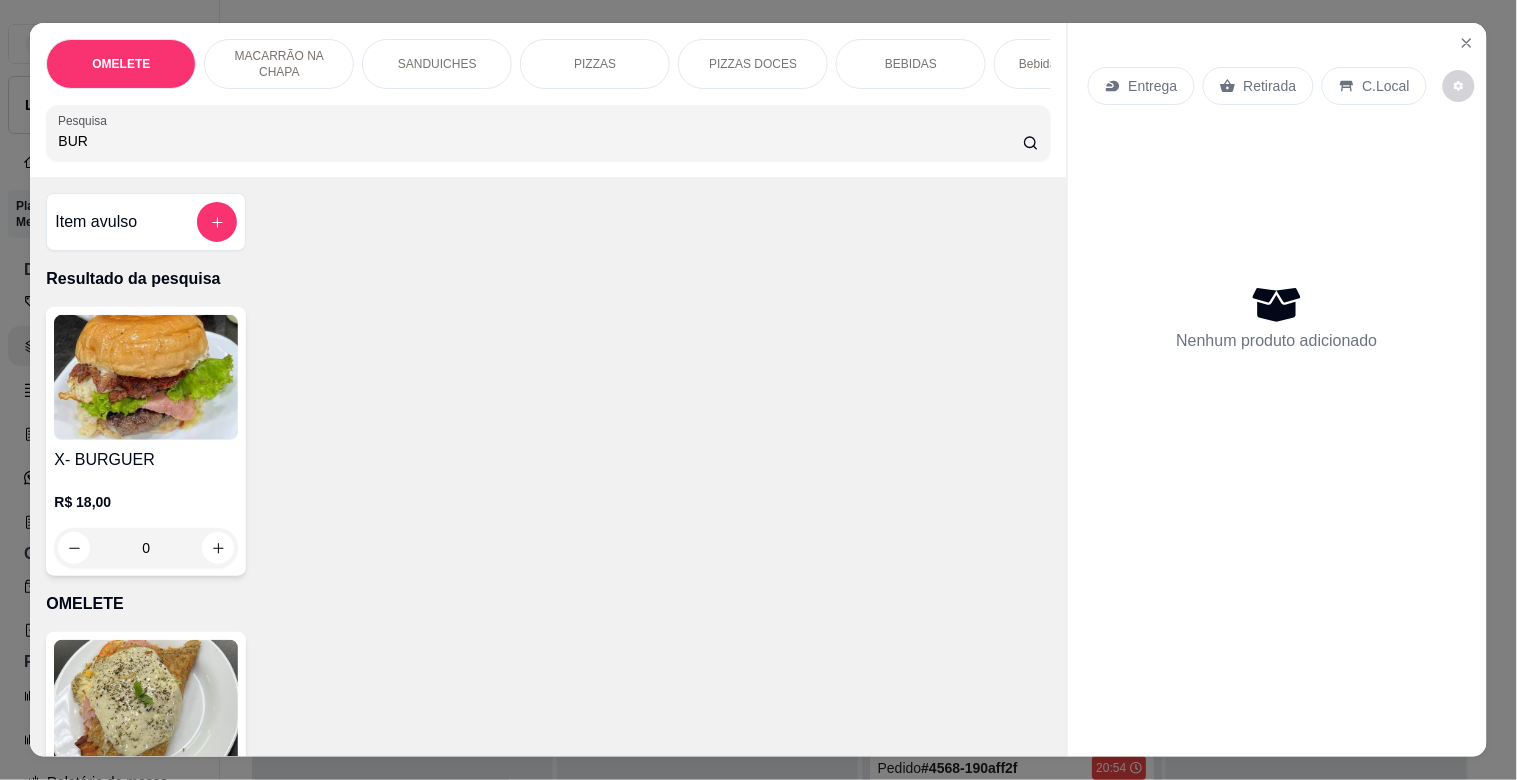 click at bounding box center [146, 377] 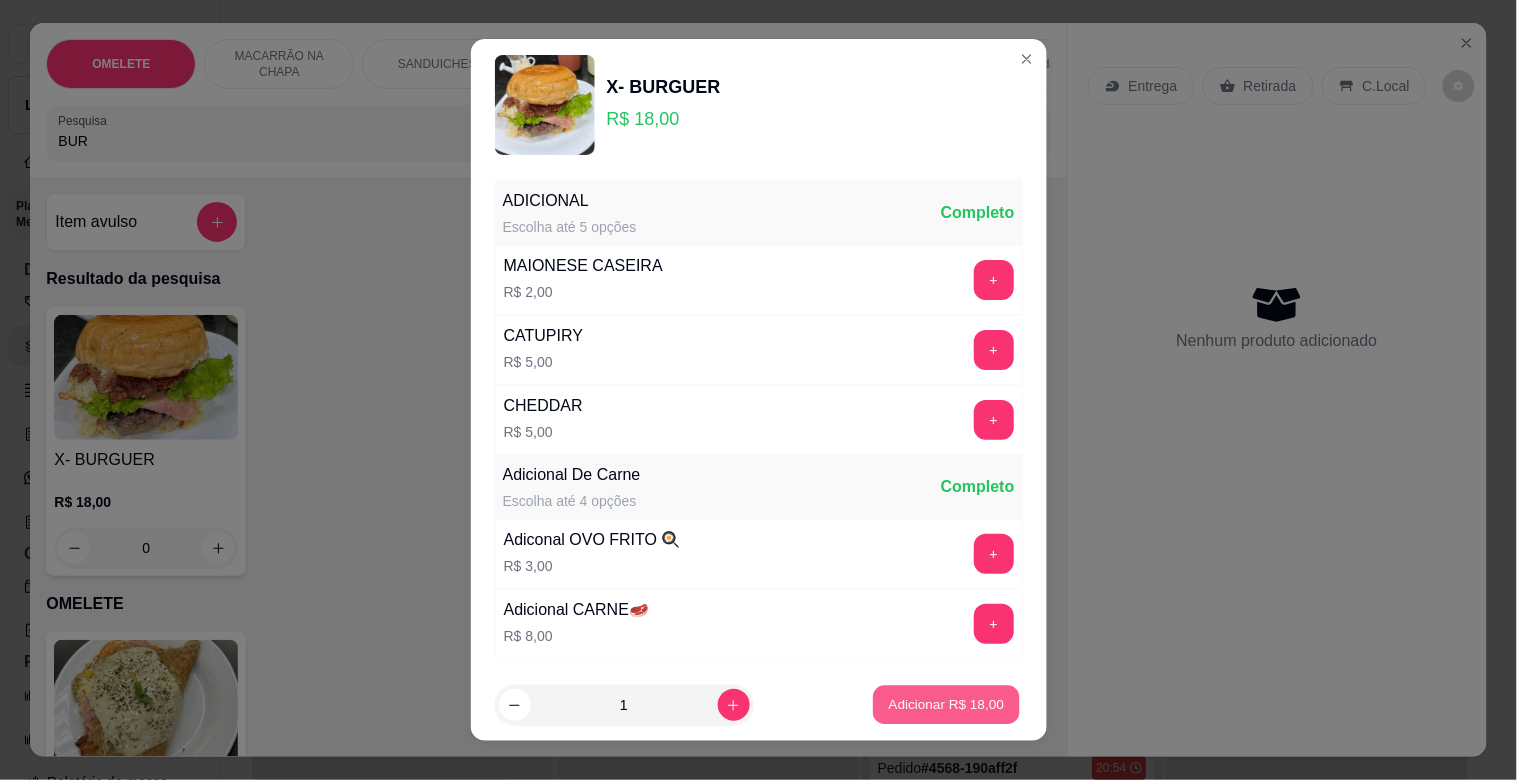 click on "Adicionar   R$ 18,00" at bounding box center [947, 704] 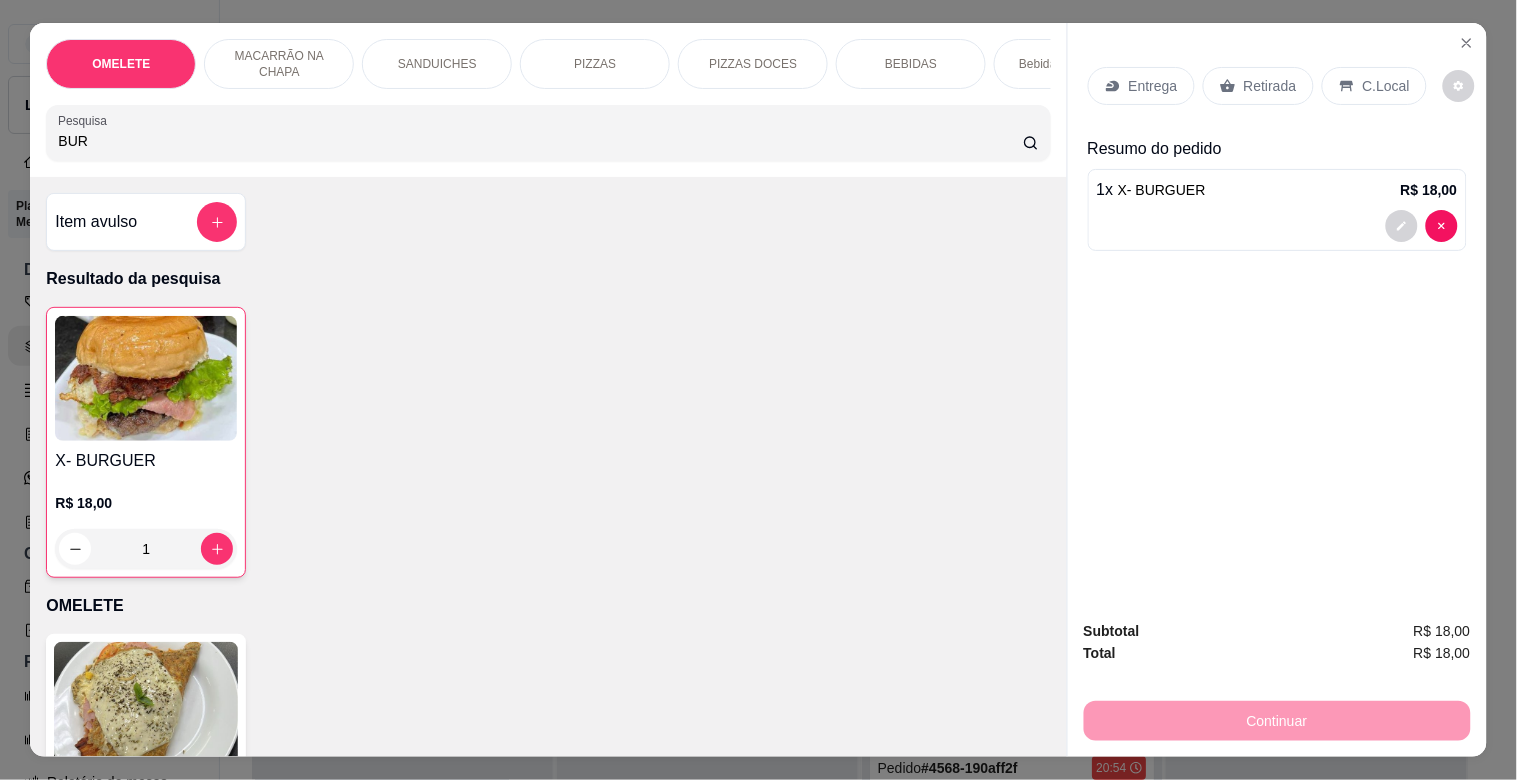 drag, startPoint x: 117, startPoint y: 155, endPoint x: 0, endPoint y: 161, distance: 117.15375 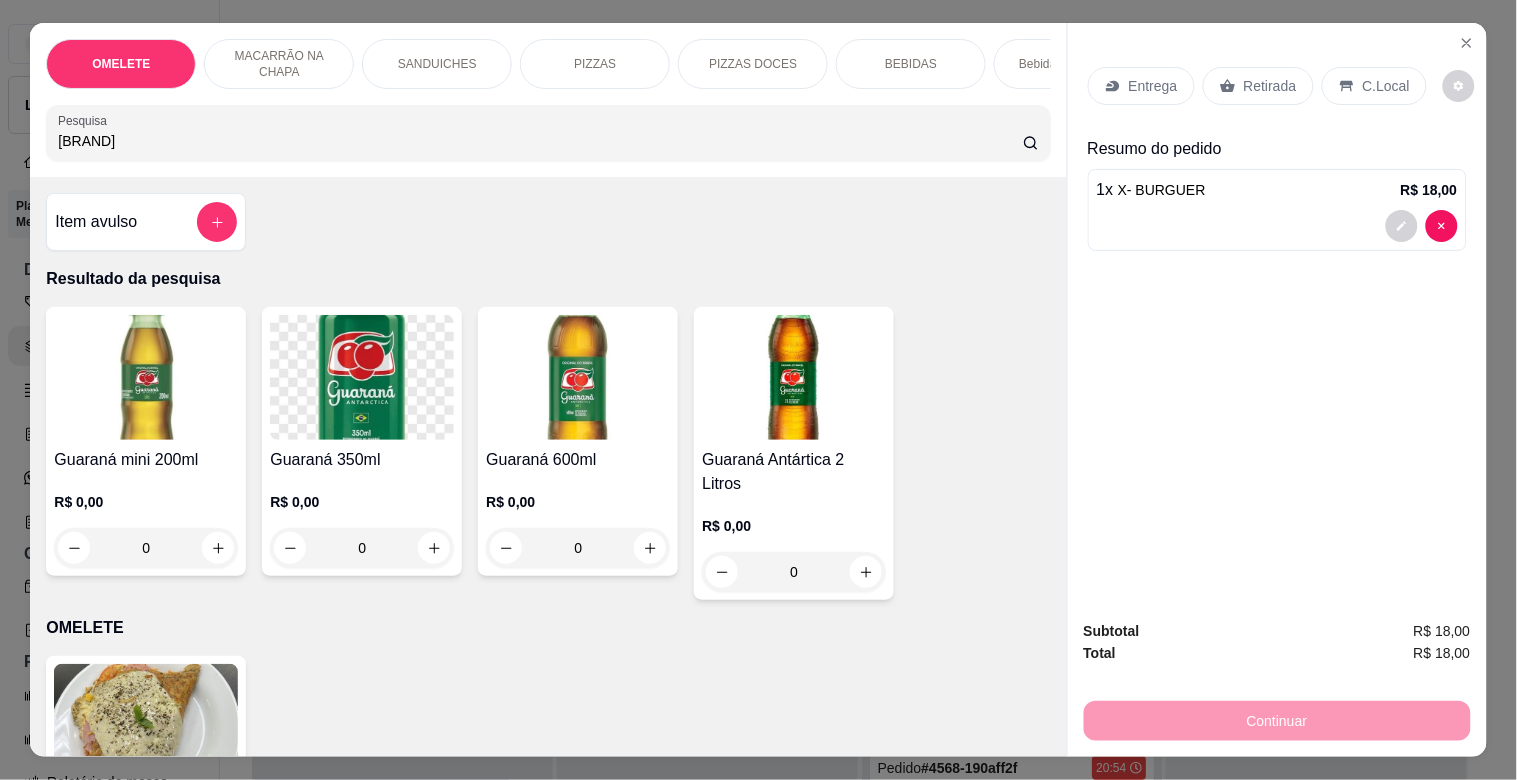 click at bounding box center [146, 377] 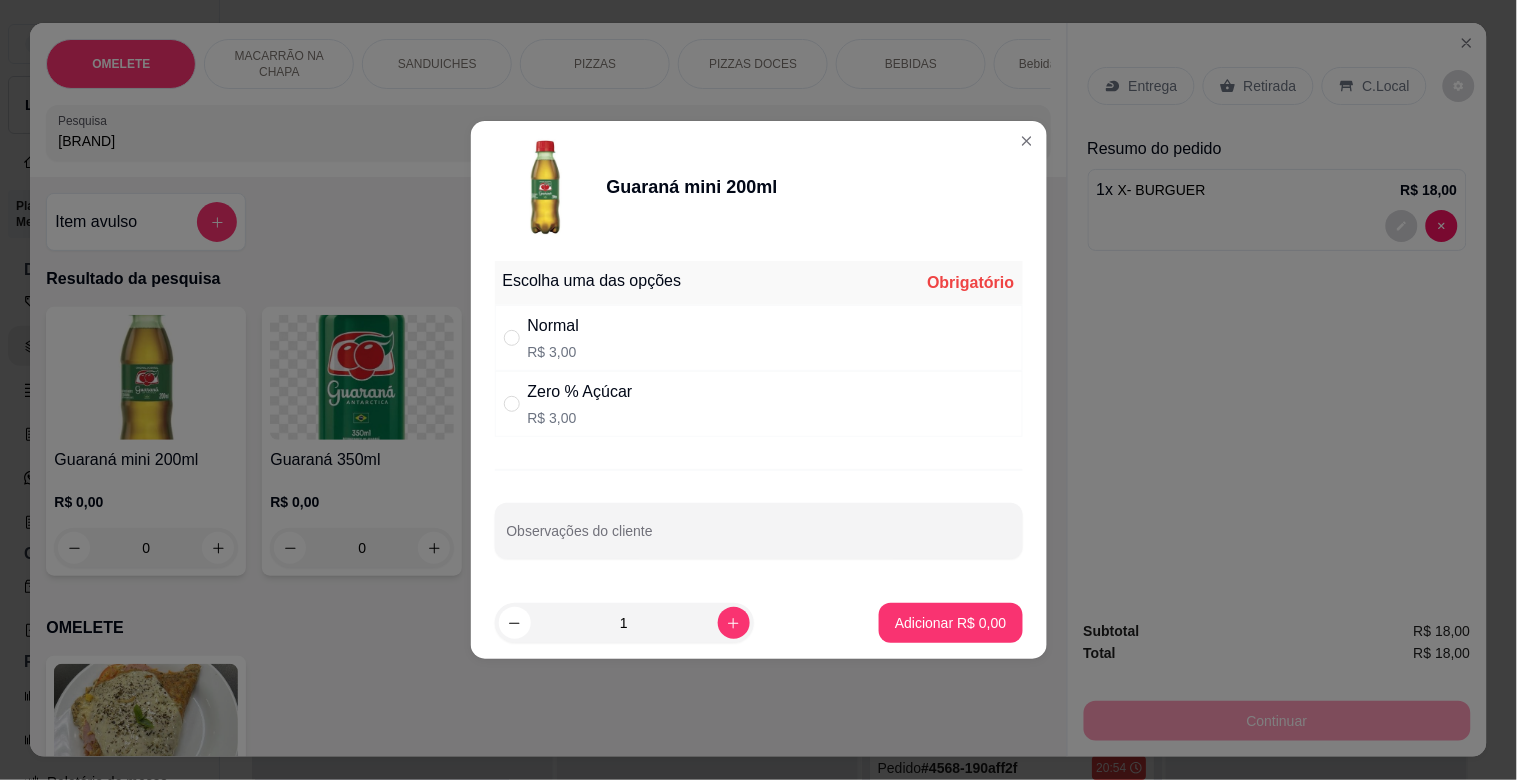 click on "R$ 3,00" at bounding box center (554, 352) 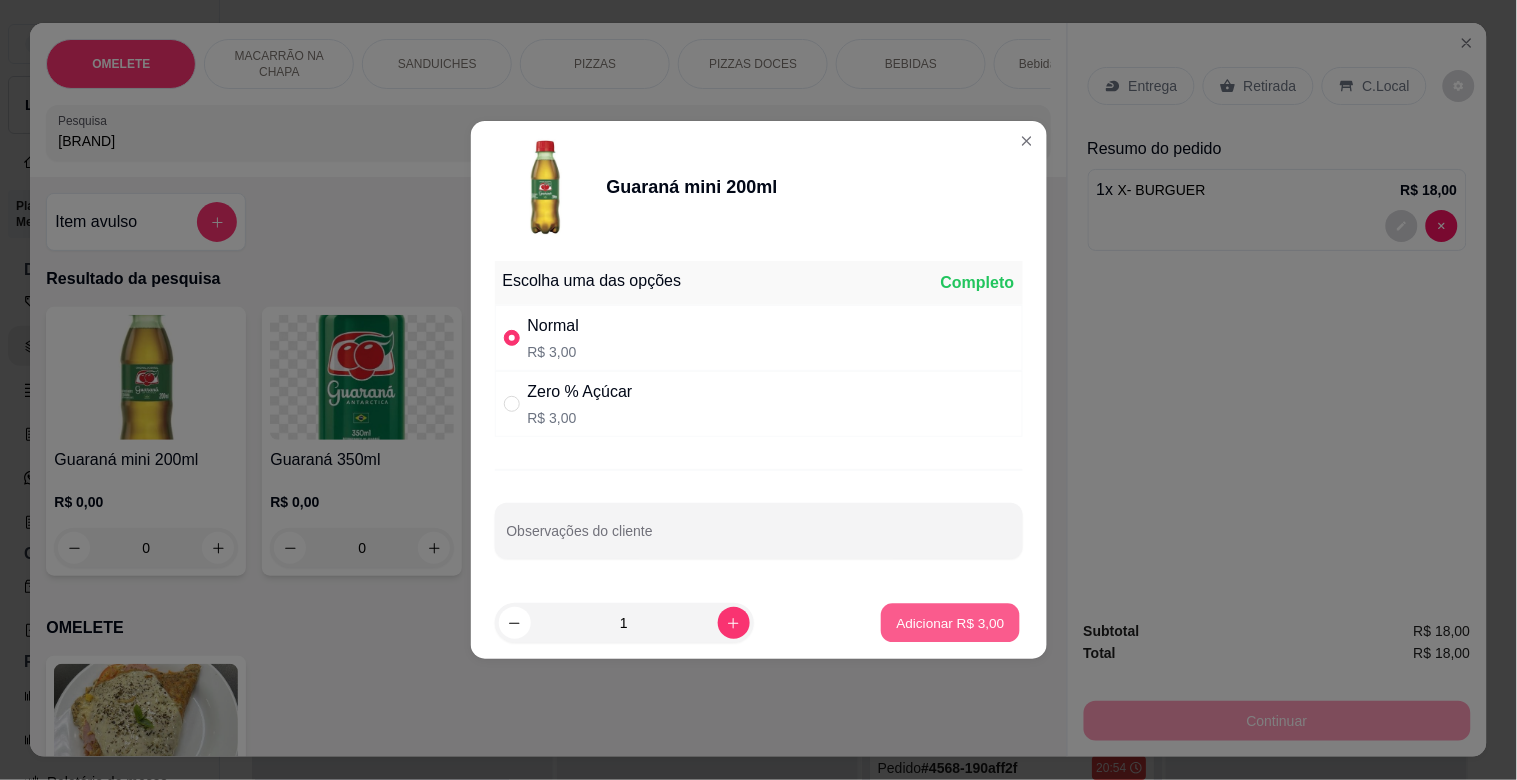 click on "Adicionar   R$ 3,00" at bounding box center [950, 623] 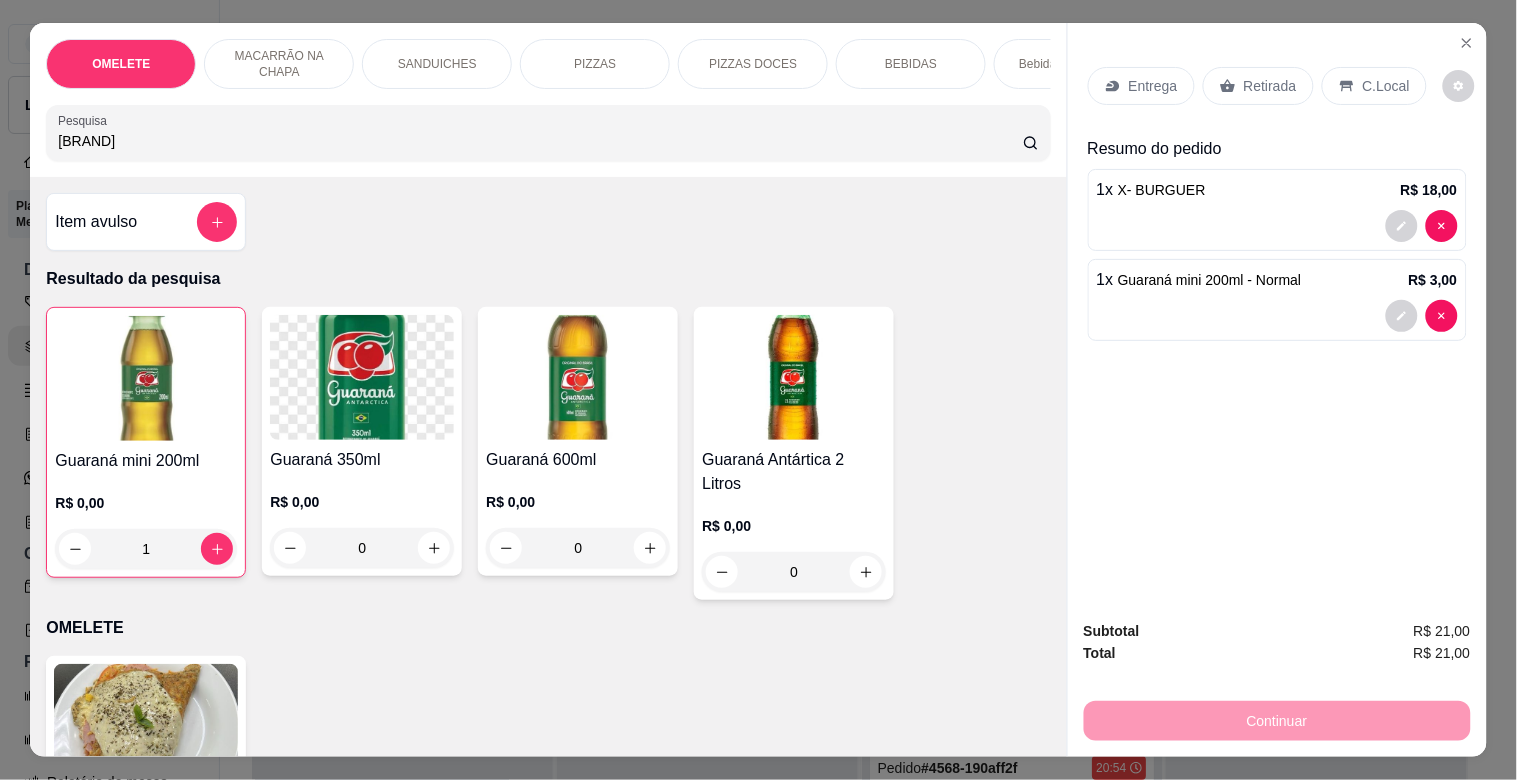 click on "C.Local" at bounding box center [1386, 86] 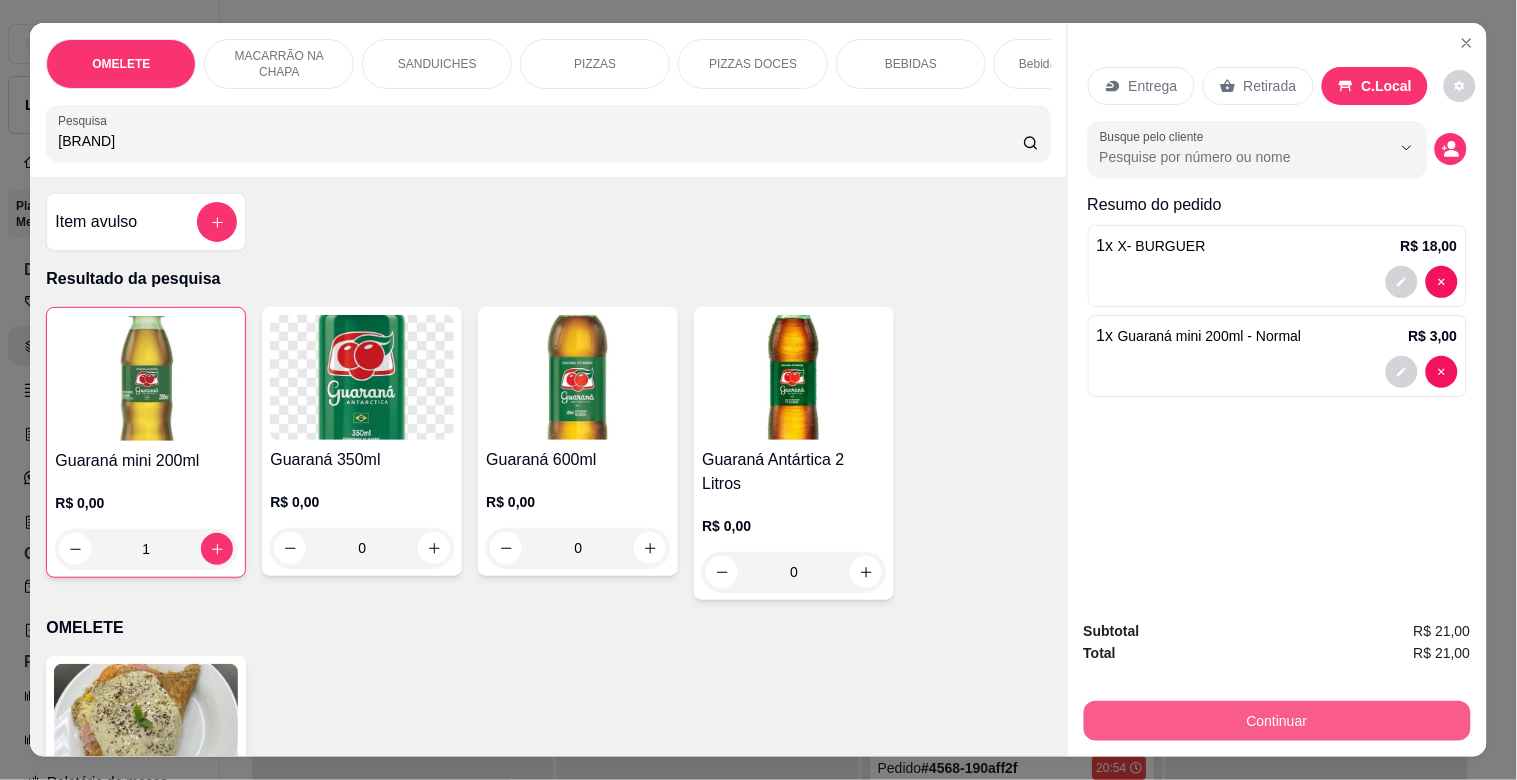 click on "Continuar" at bounding box center (1277, 721) 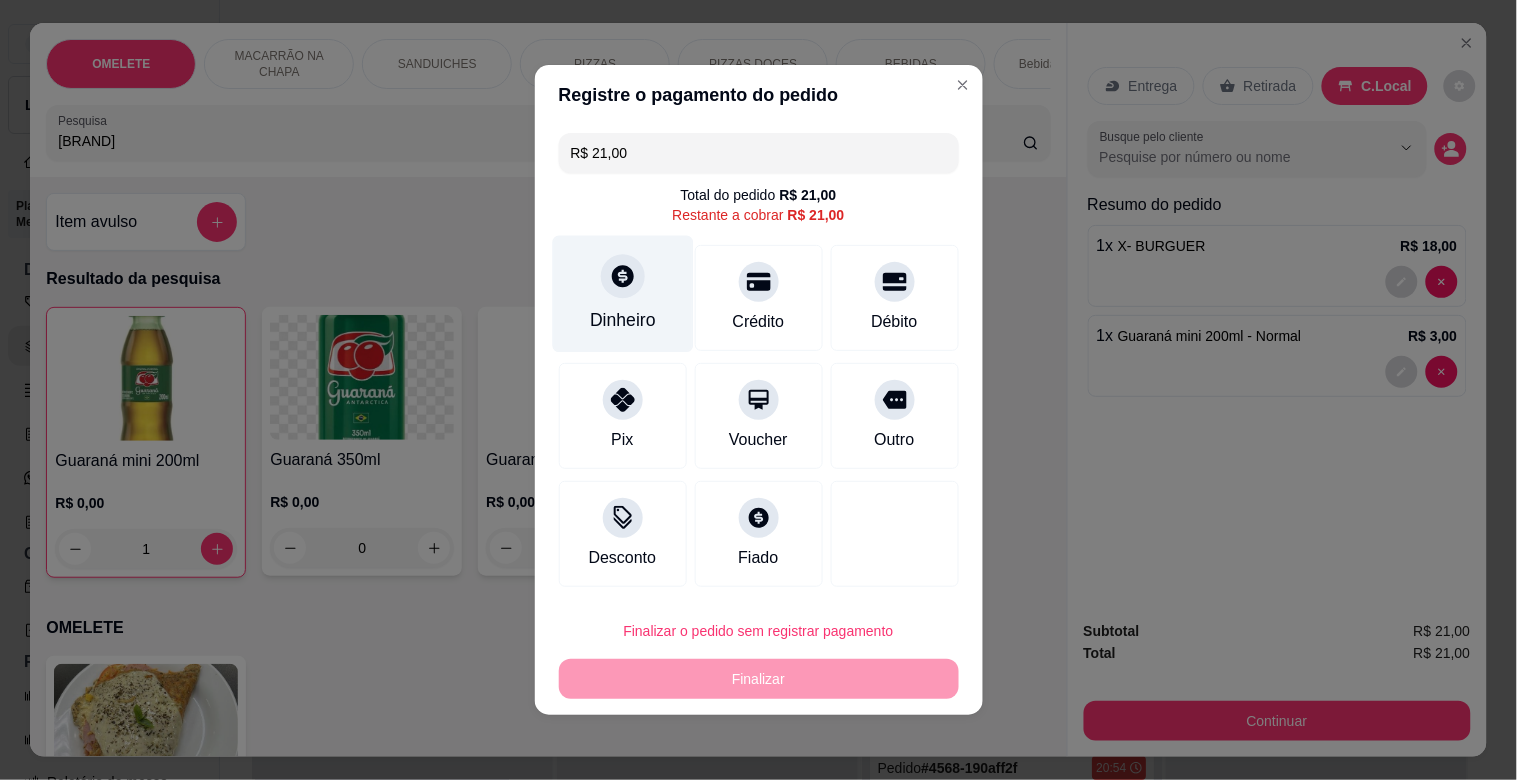 click on "Dinheiro" at bounding box center [623, 320] 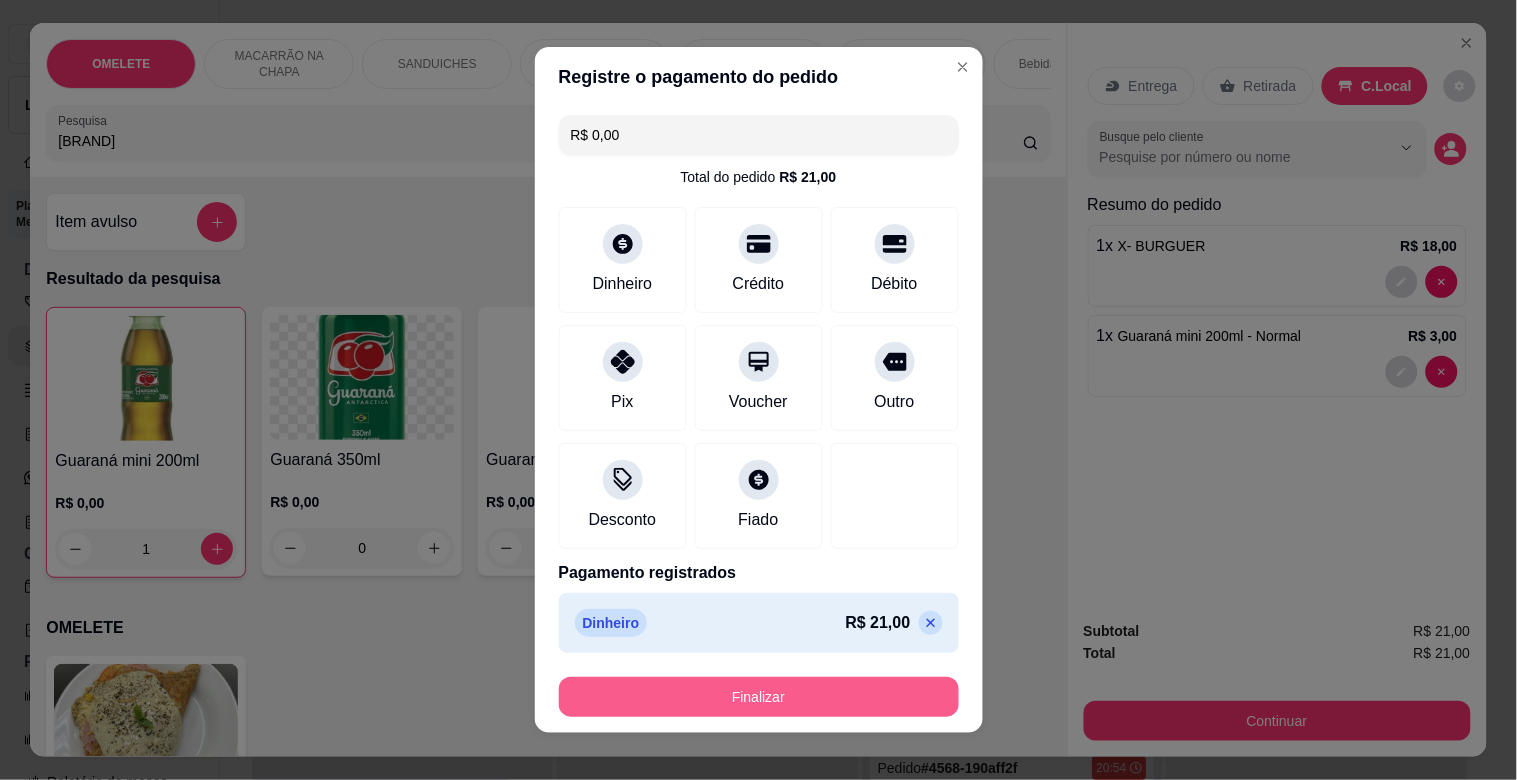 click on "Finalizar" at bounding box center (759, 697) 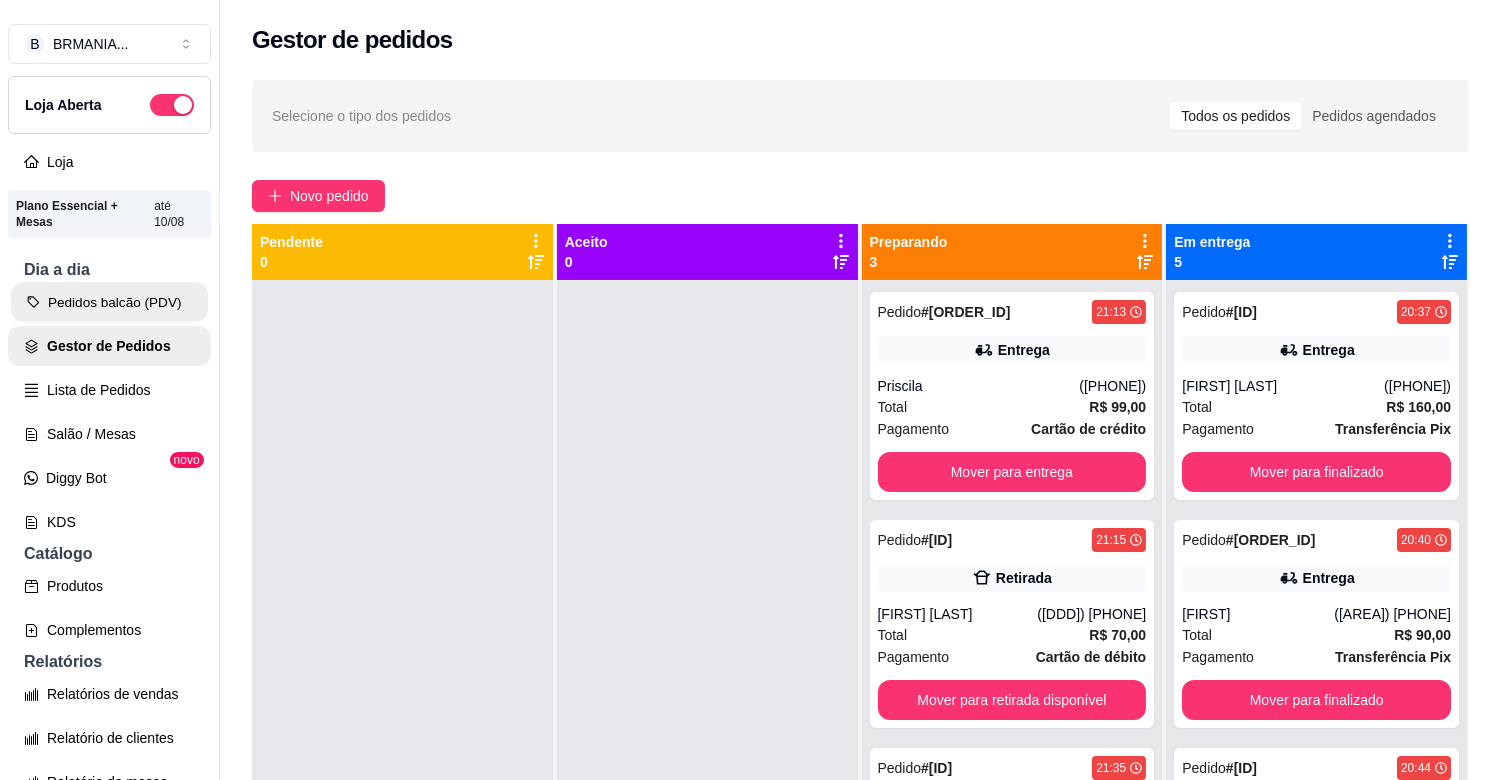 click on "Pedidos balcão (PDV)" at bounding box center [109, 302] 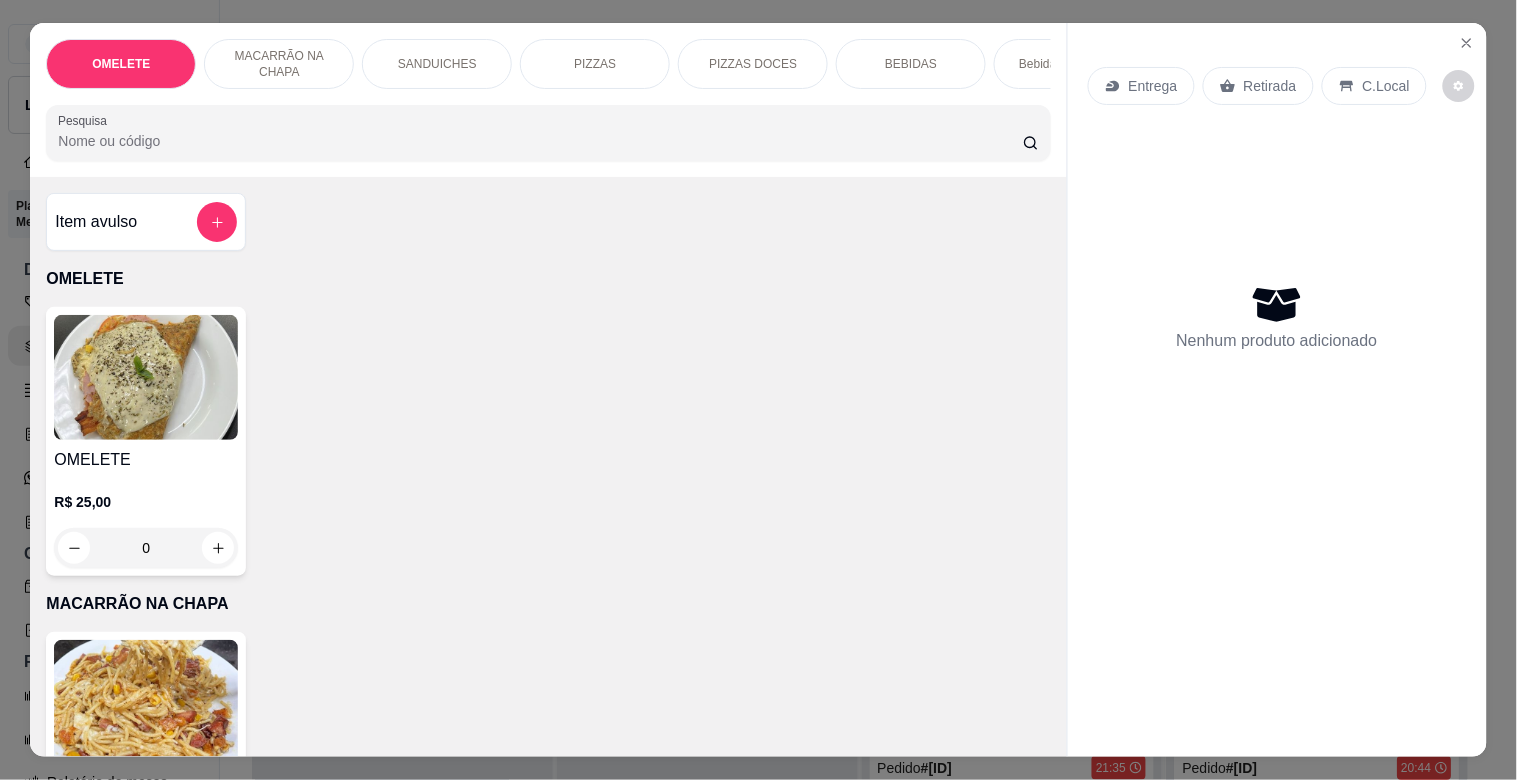 click on "PIZZAS" at bounding box center [595, 64] 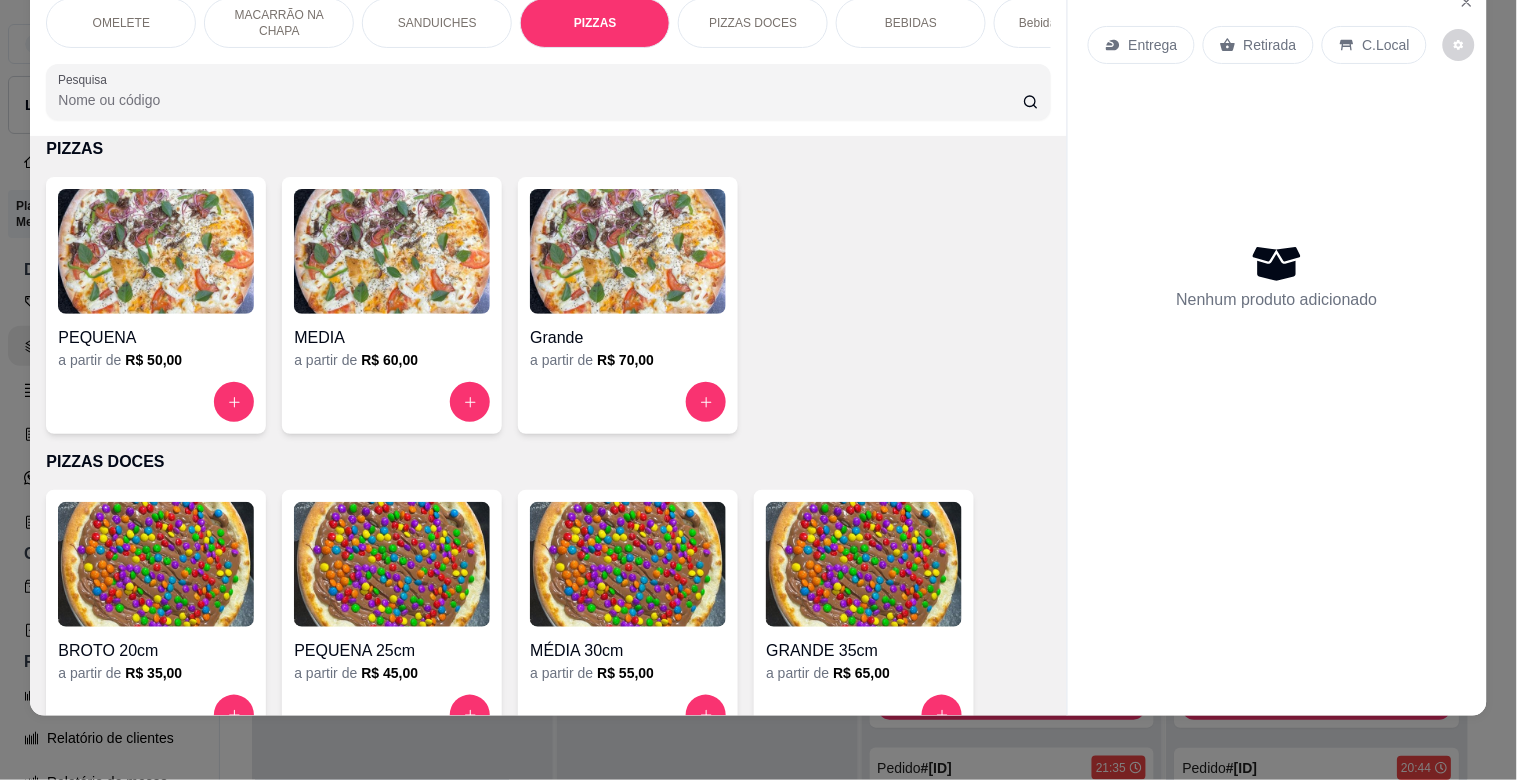 click at bounding box center (628, 251) 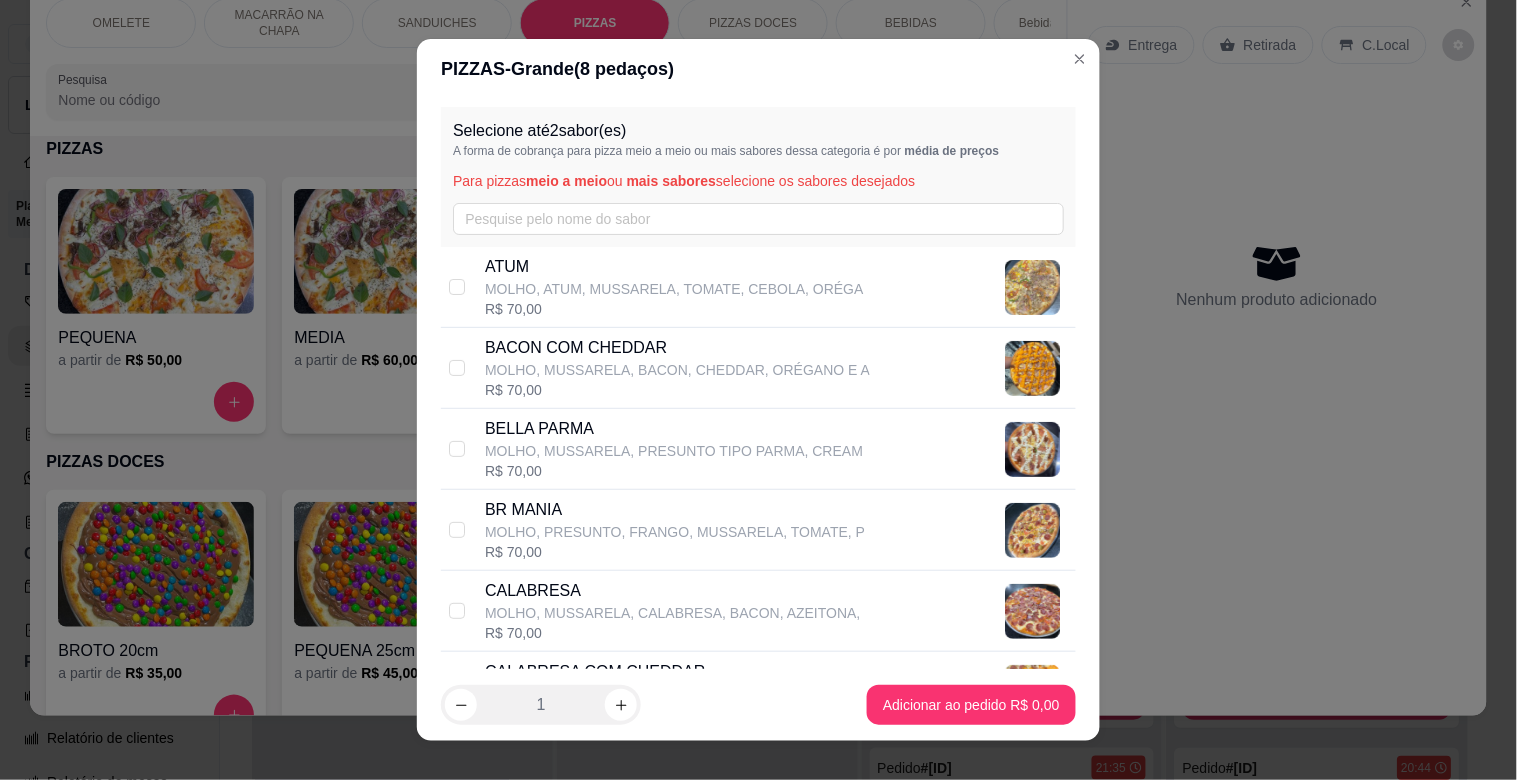 click on "R$ 70,00" at bounding box center [673, 633] 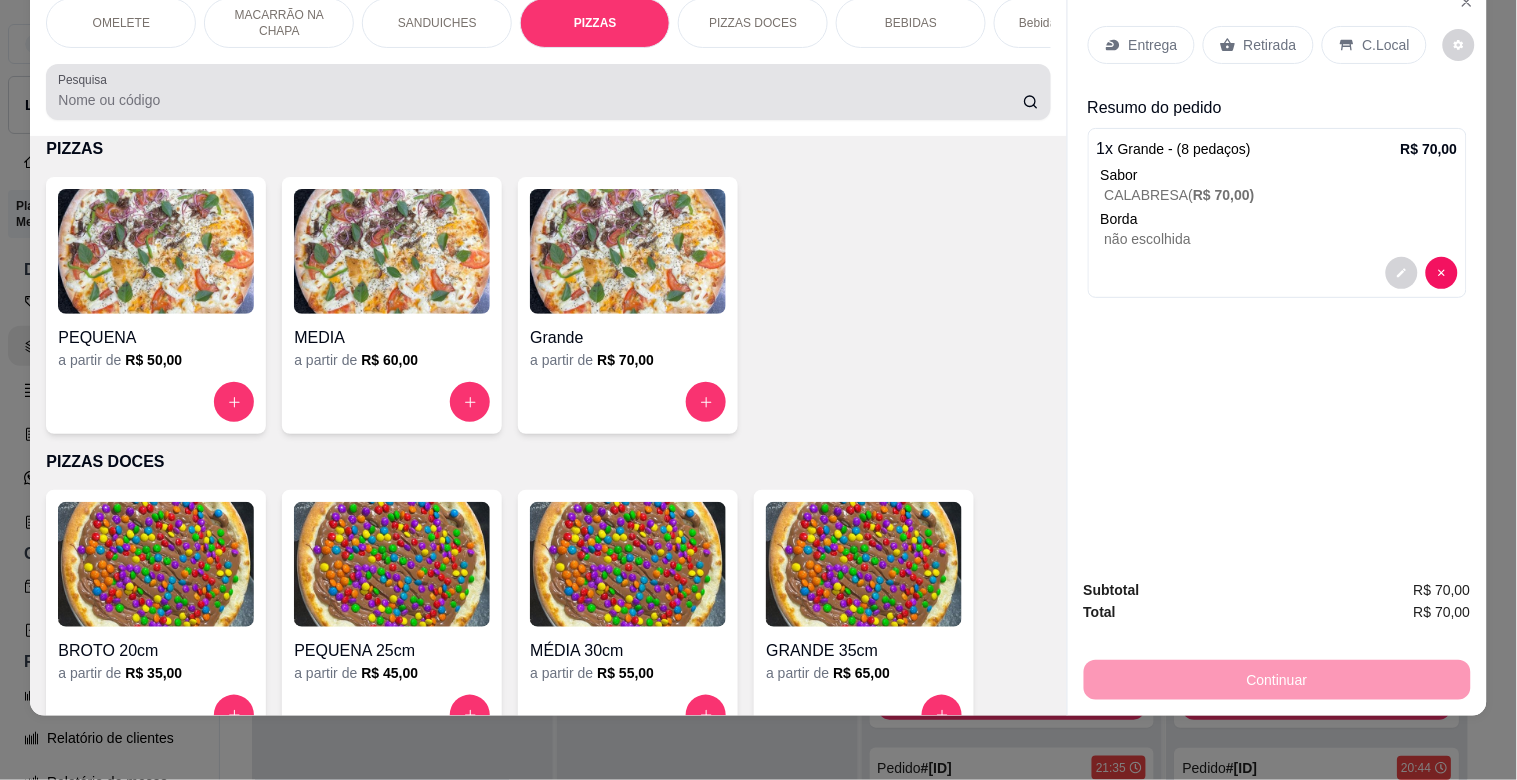 click on "Pesquisa" at bounding box center [540, 100] 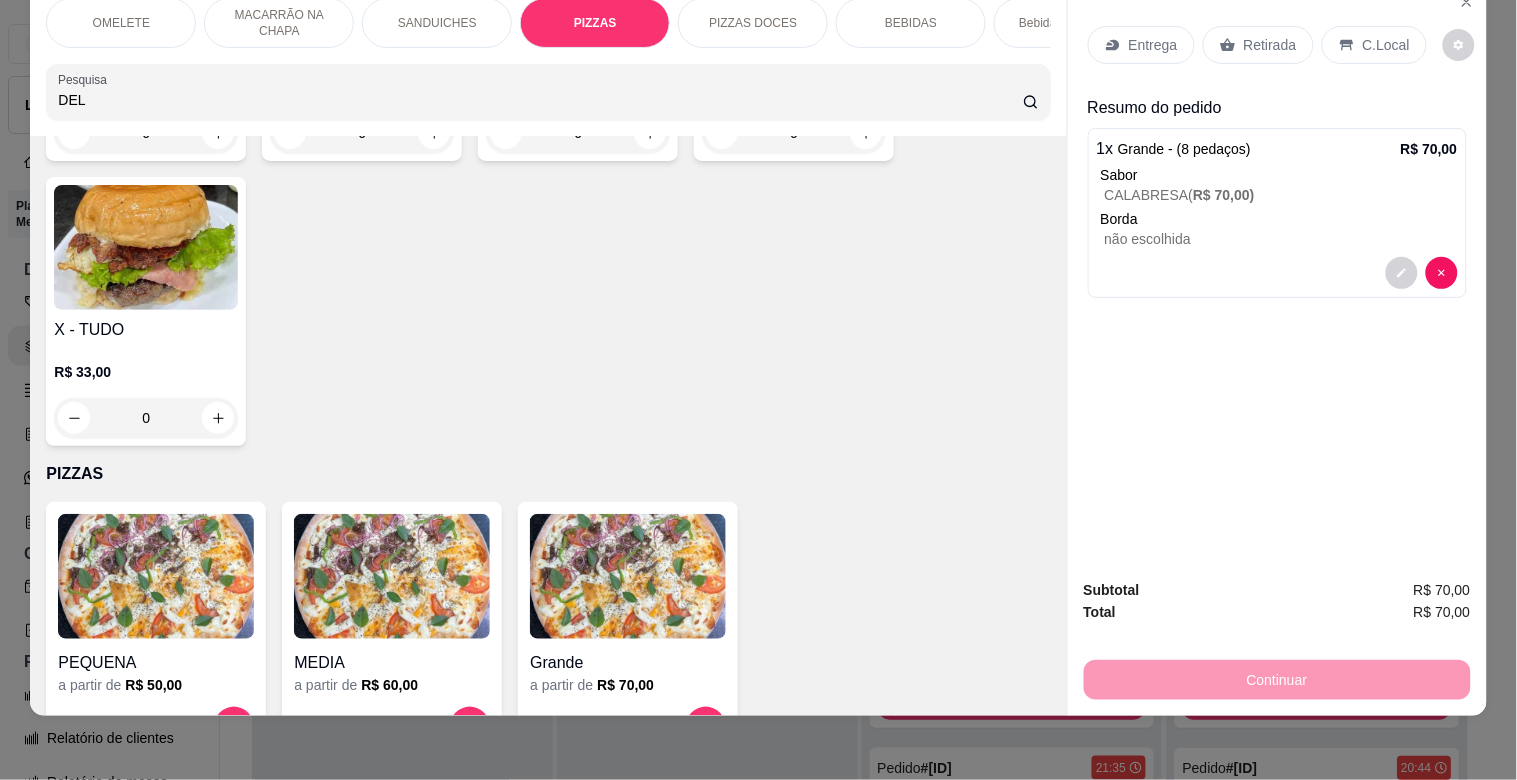 scroll, scrollTop: 1960, scrollLeft: 0, axis: vertical 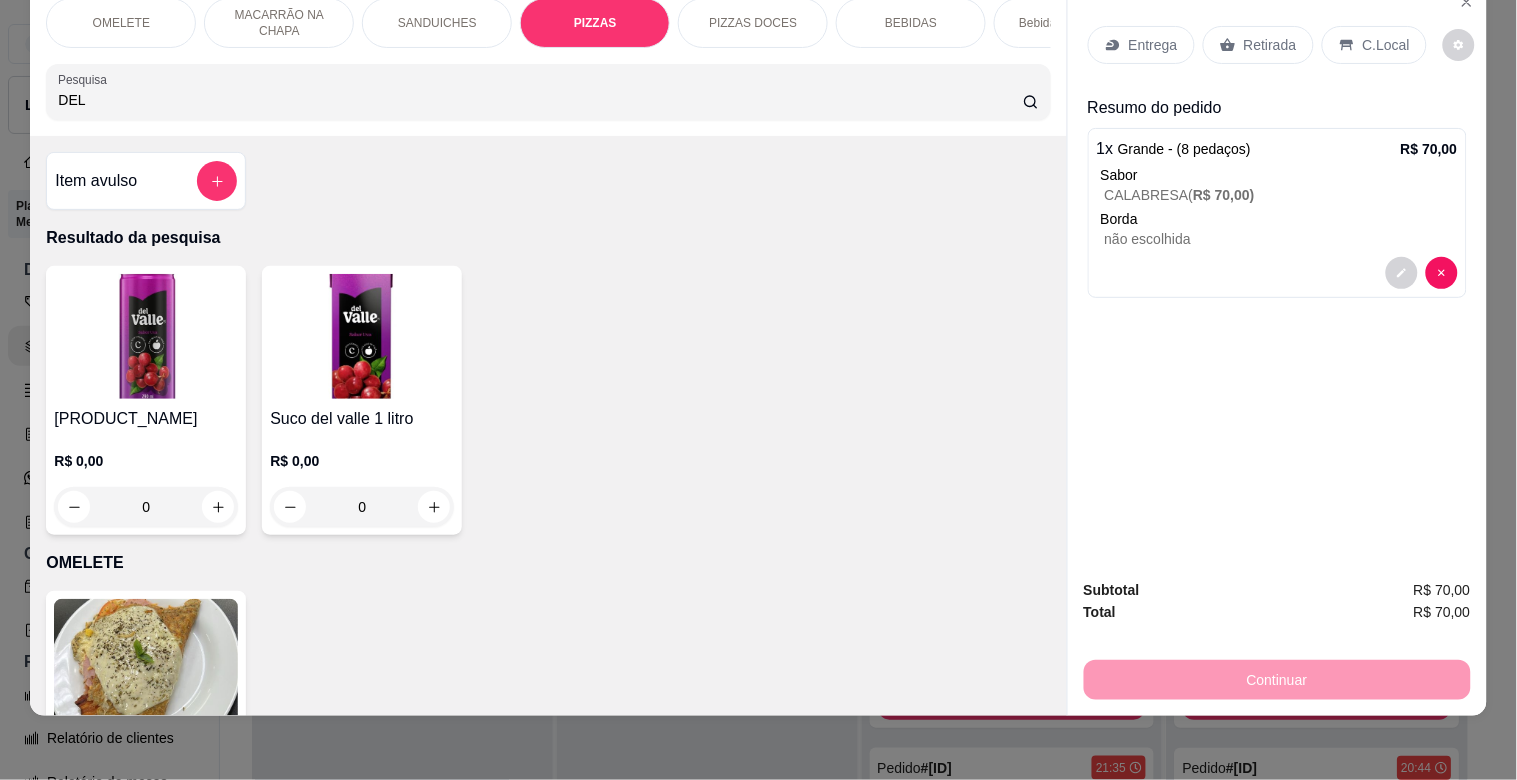 click at bounding box center [146, 336] 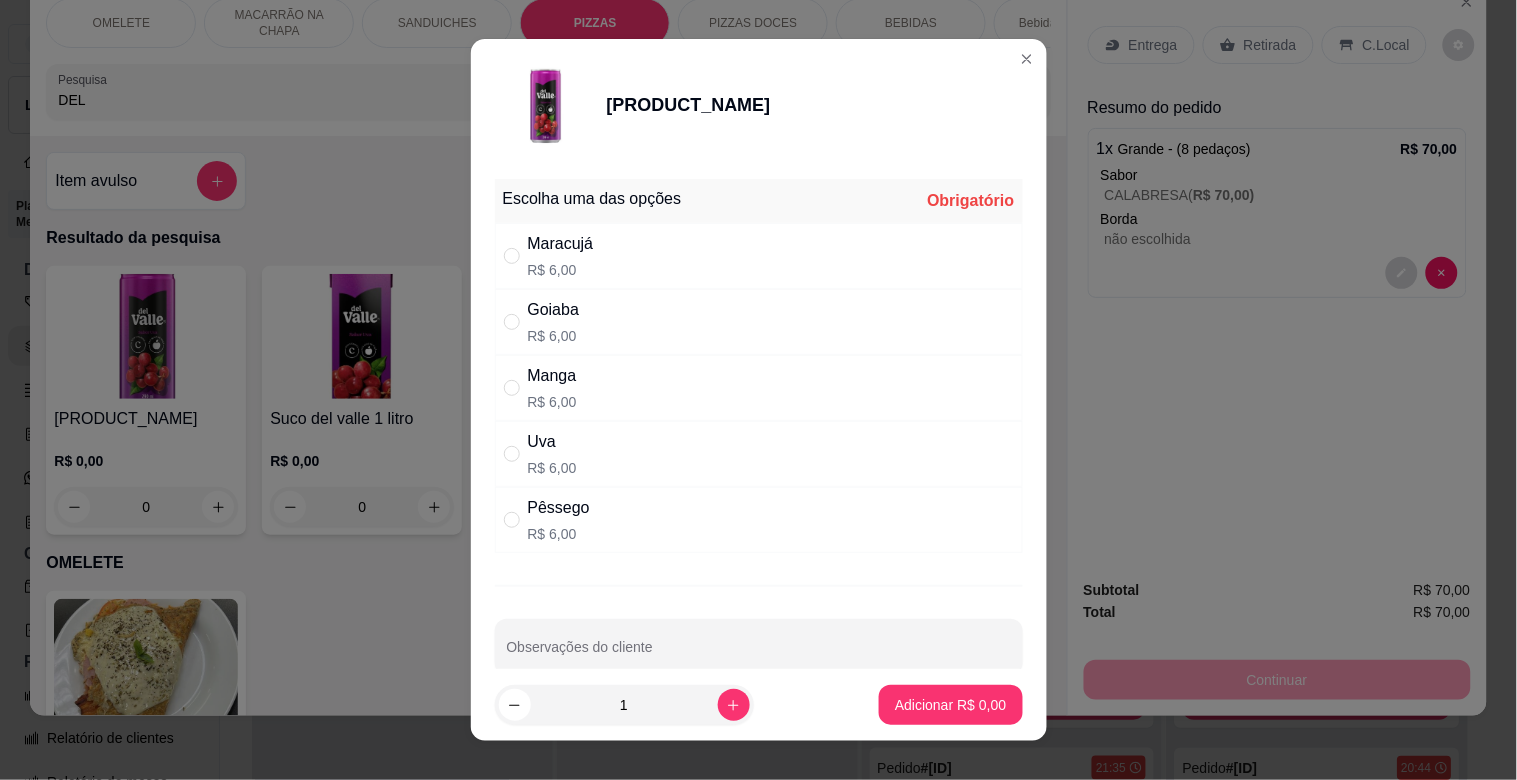click on "R$ 6,00" at bounding box center [552, 468] 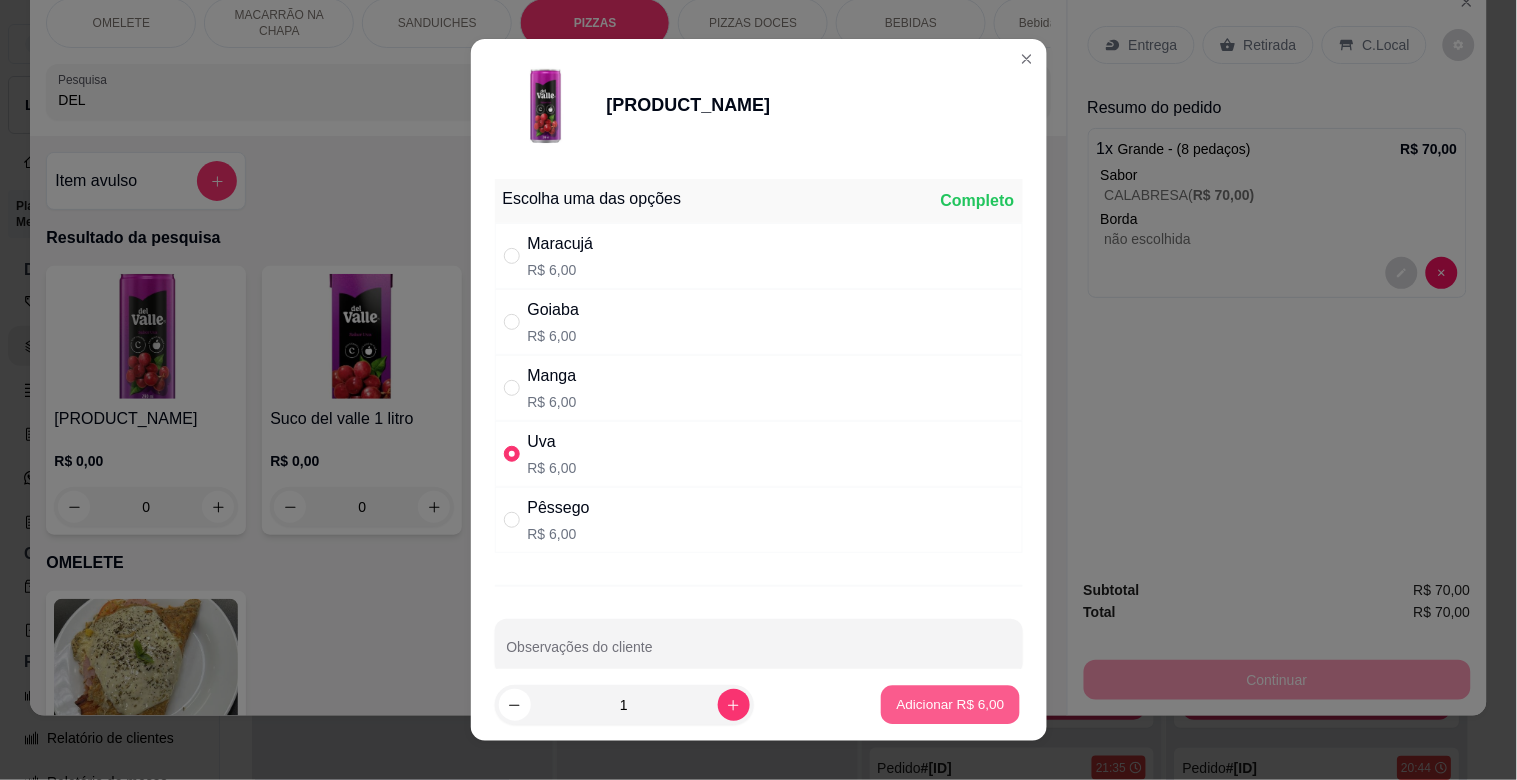 click on "Adicionar   R$ 6,00" at bounding box center (951, 704) 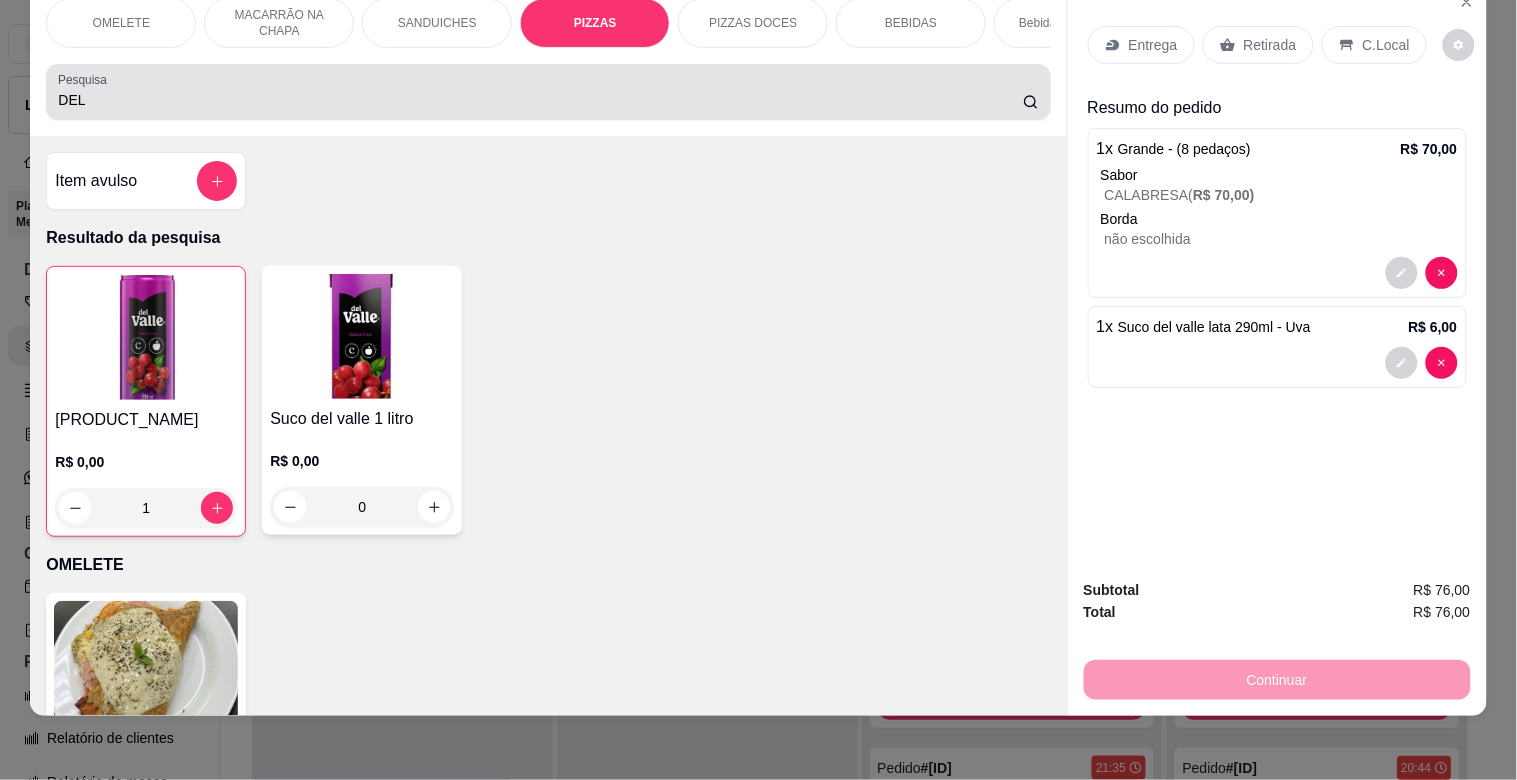 drag, startPoint x: 100, startPoint y: 100, endPoint x: 0, endPoint y: 110, distance: 100.49876 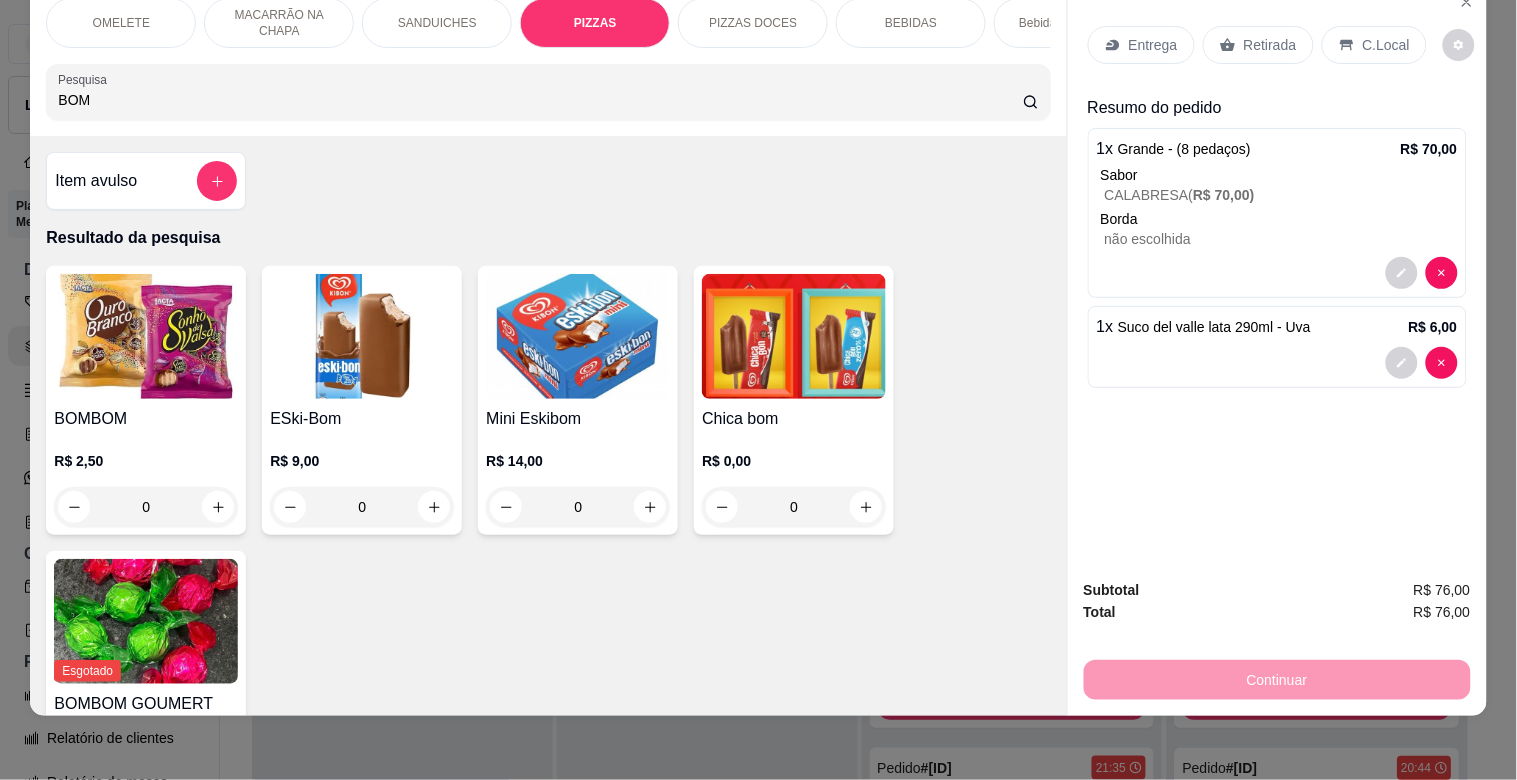click at bounding box center [146, 336] 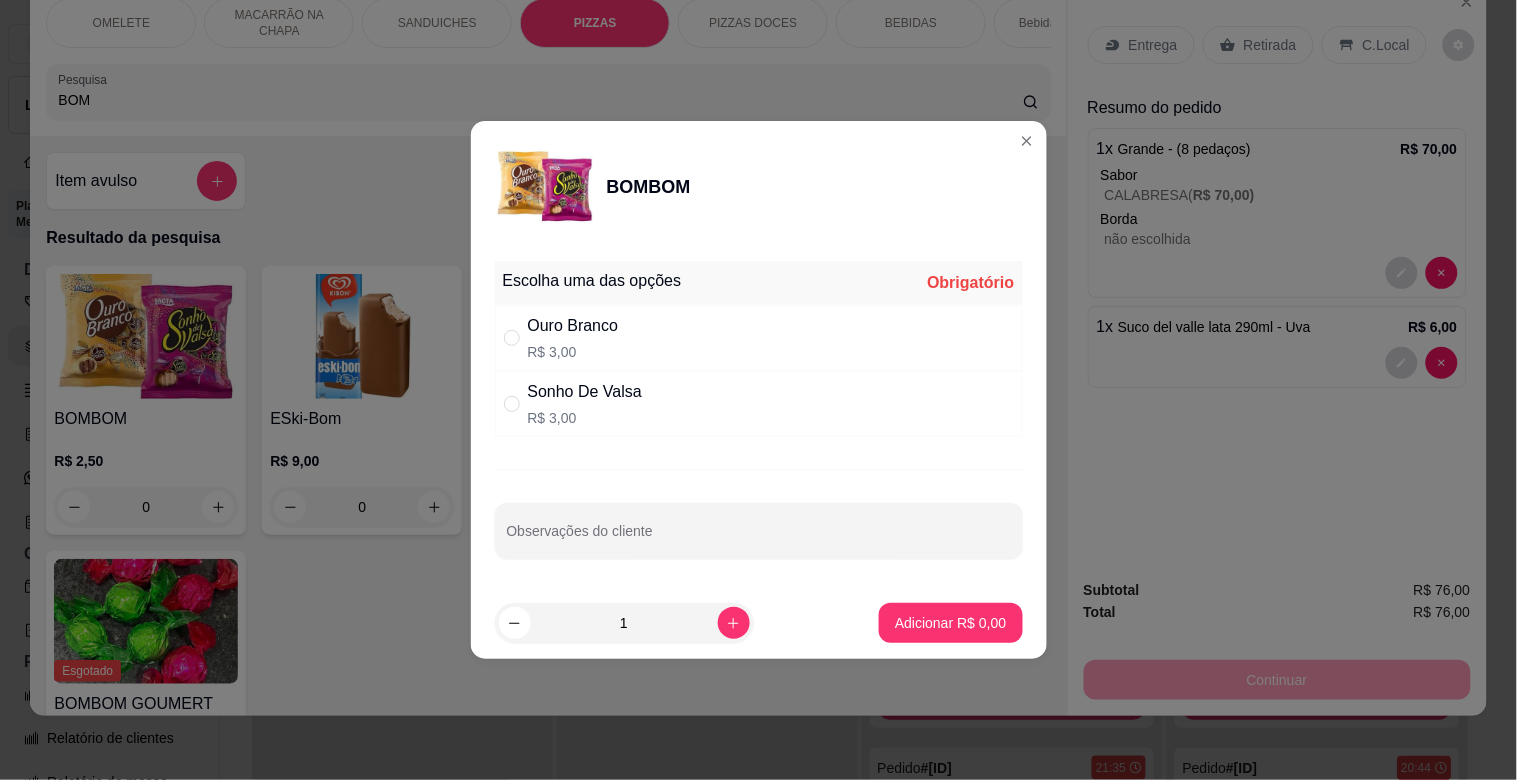 click on "Sonho De Valsa" at bounding box center [585, 392] 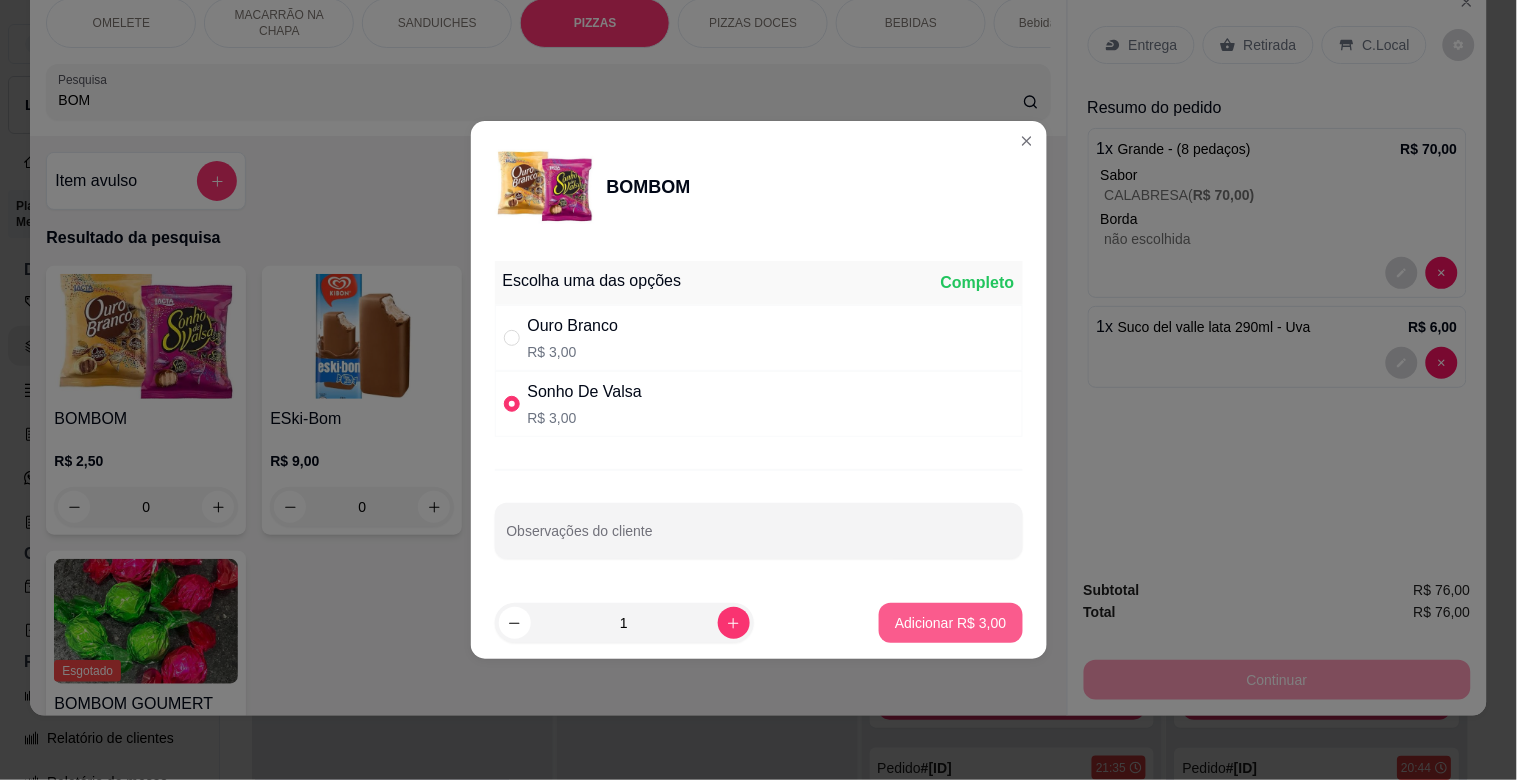 click on "Adicionar   R$ 3,00" at bounding box center [950, 623] 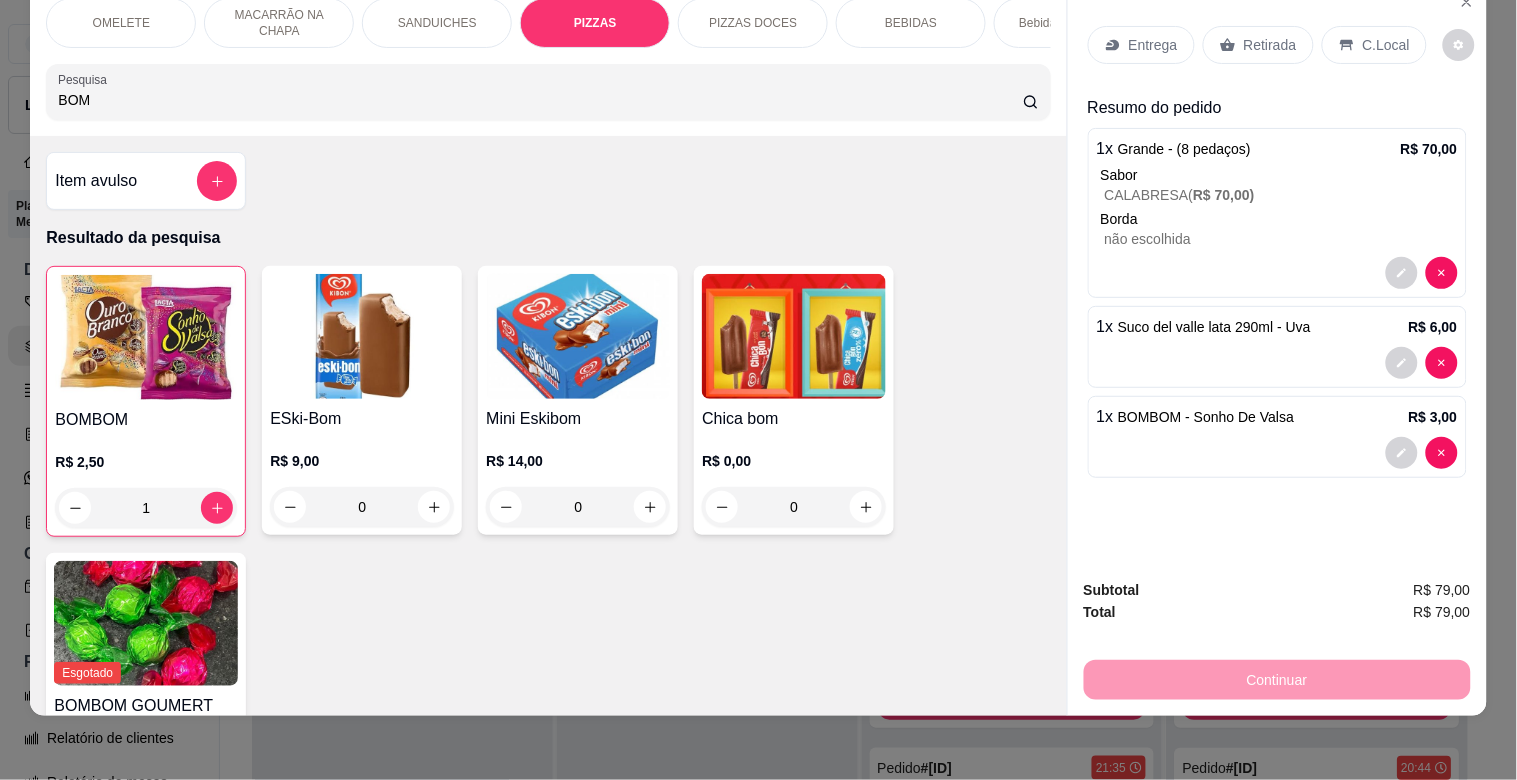click on "Retirada" at bounding box center (1270, 45) 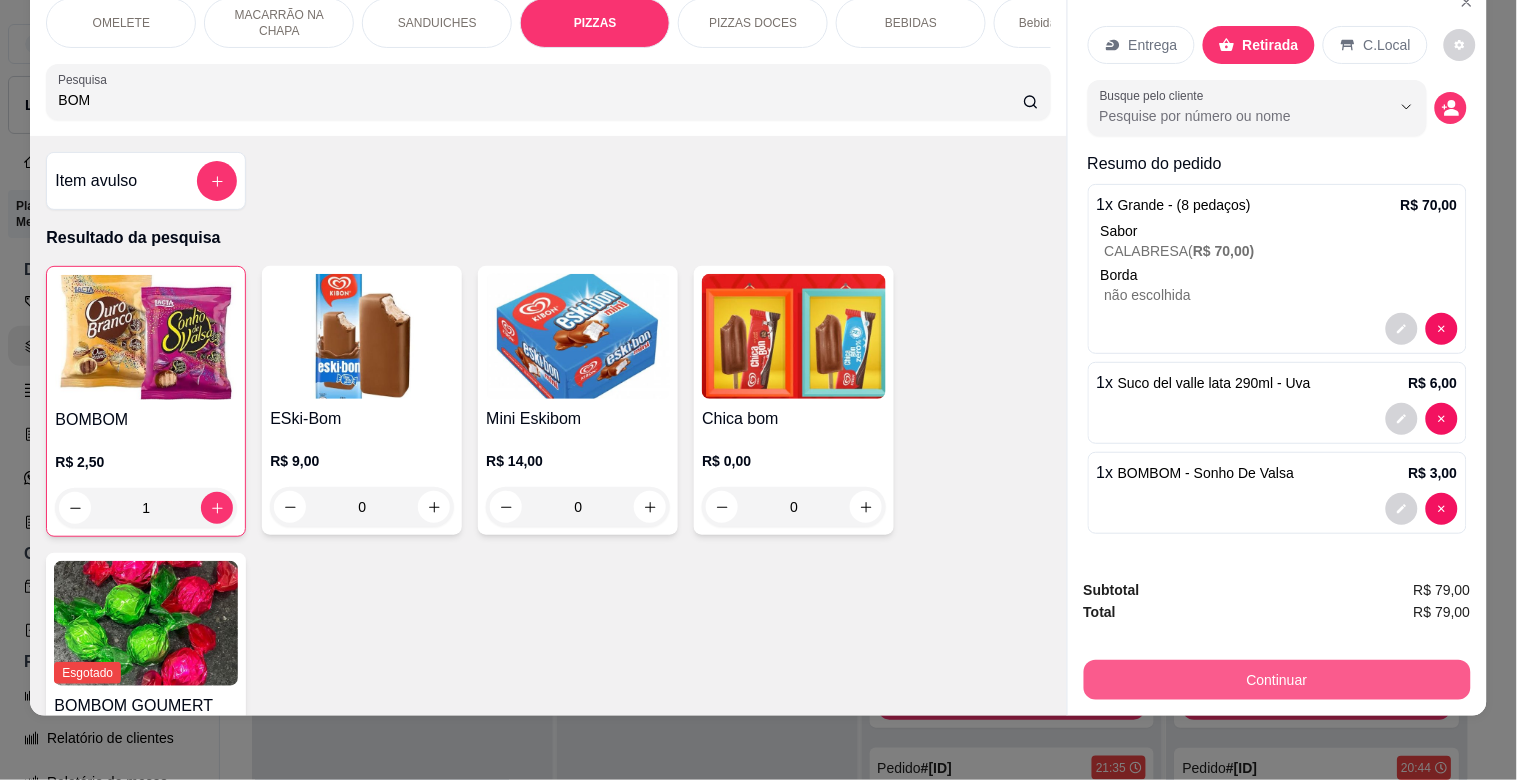 click on "Continuar" at bounding box center [1277, 680] 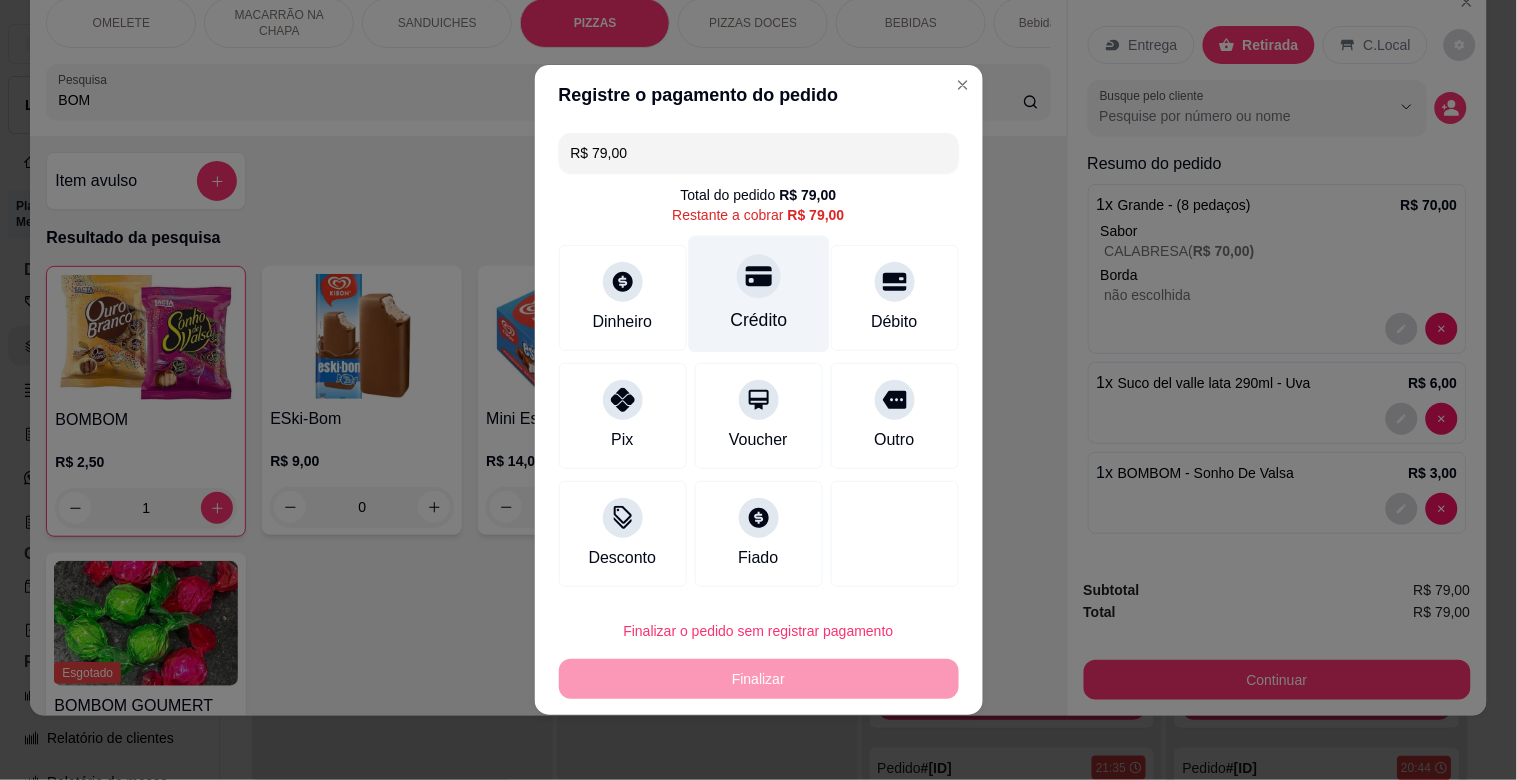 click on "Crédito" at bounding box center [758, 320] 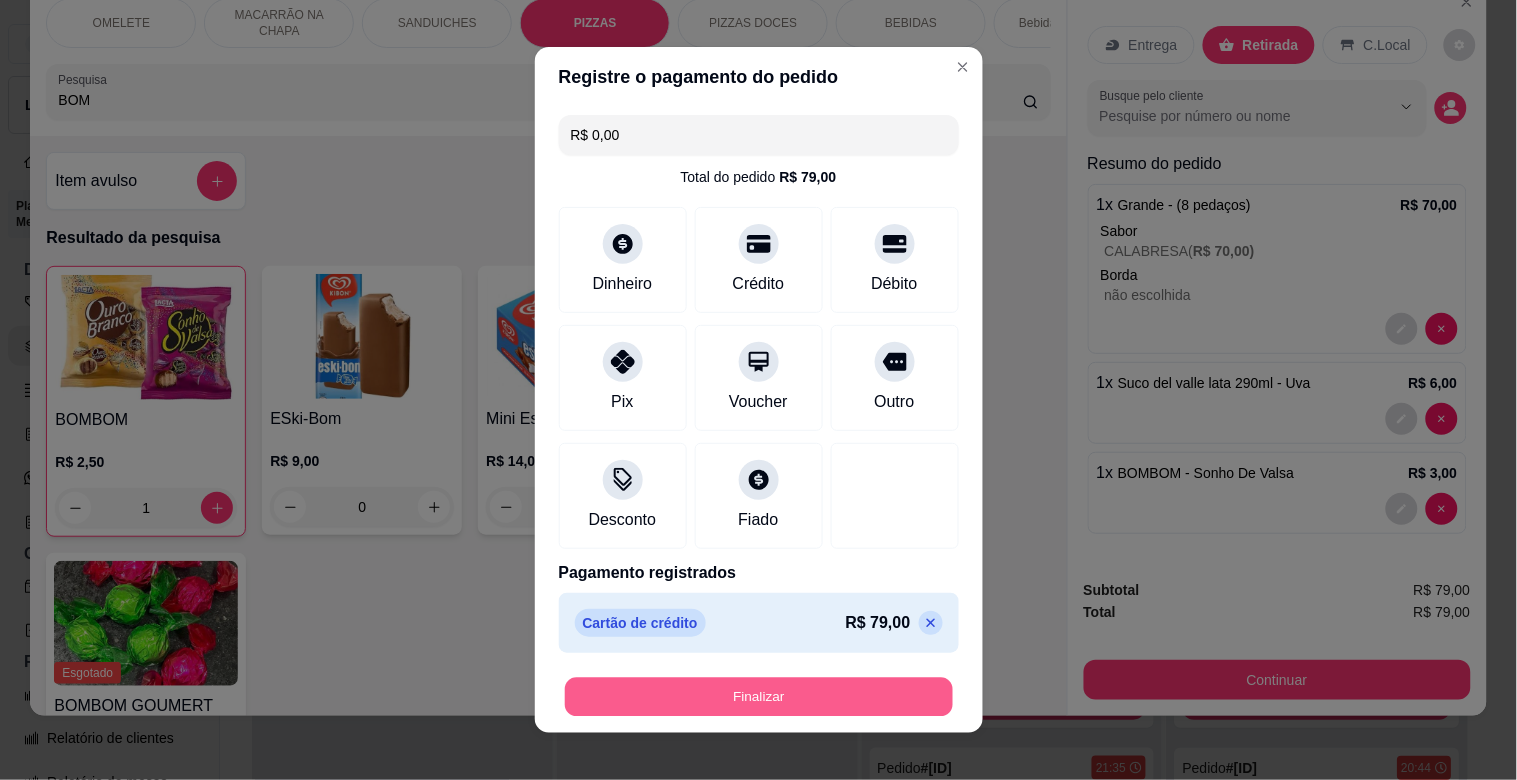 click on "Finalizar" at bounding box center (759, 697) 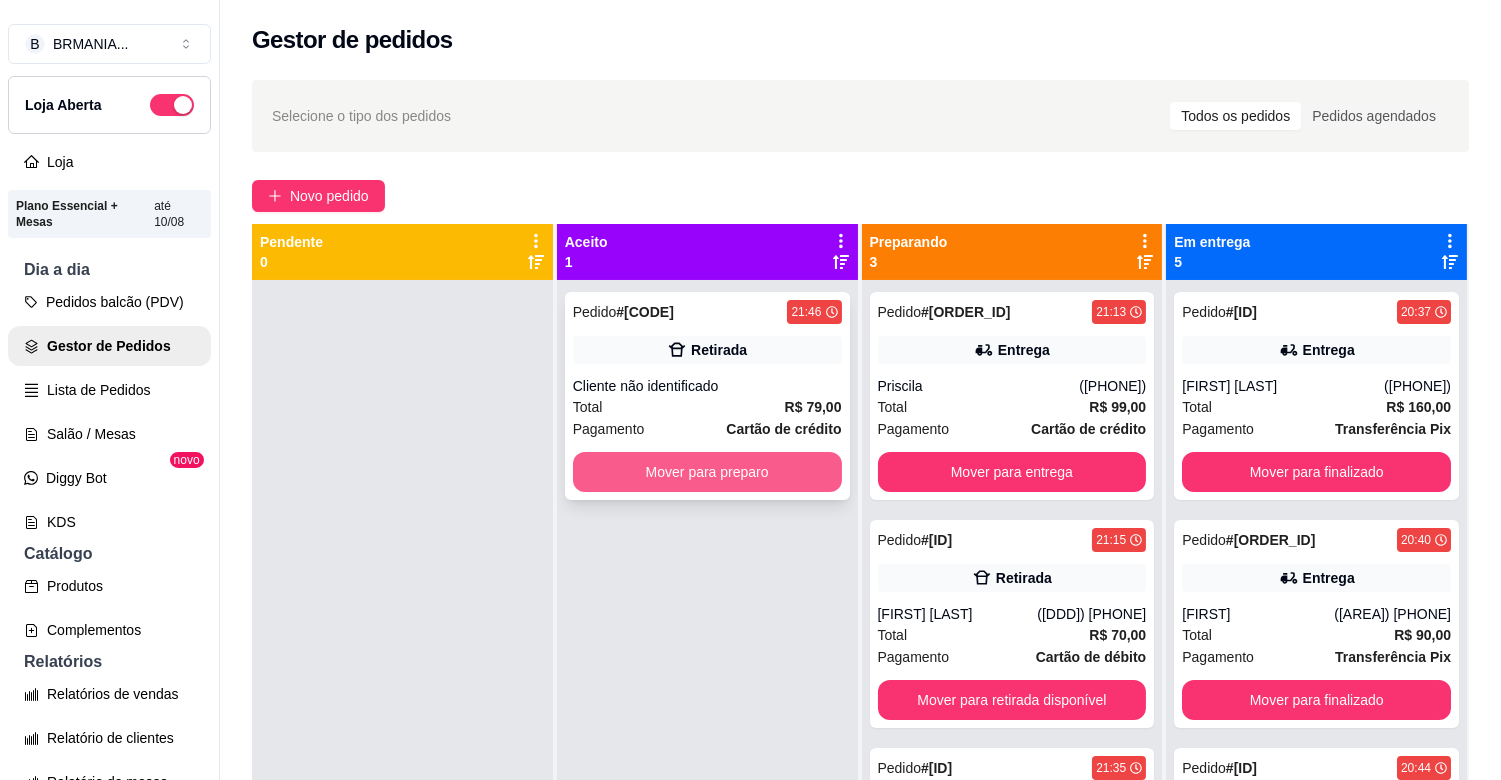 click on "Pedido  # [ORDER_ID] [TIME] Retirada Cliente não identificado Total R$ 79,00 Pagamento Cartão de crédito Mover para preparo" at bounding box center [707, 396] 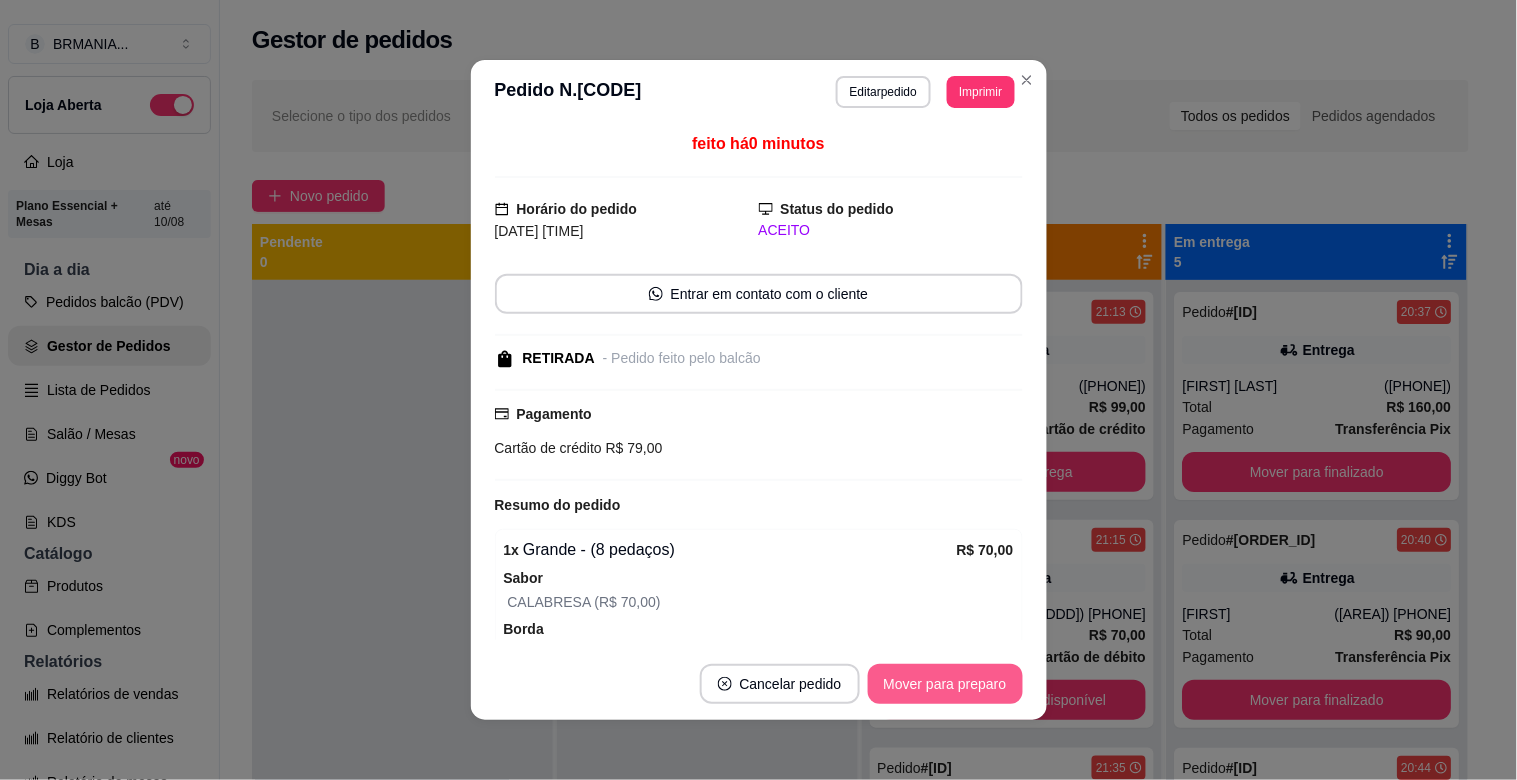 click on "Mover para preparo" at bounding box center [945, 684] 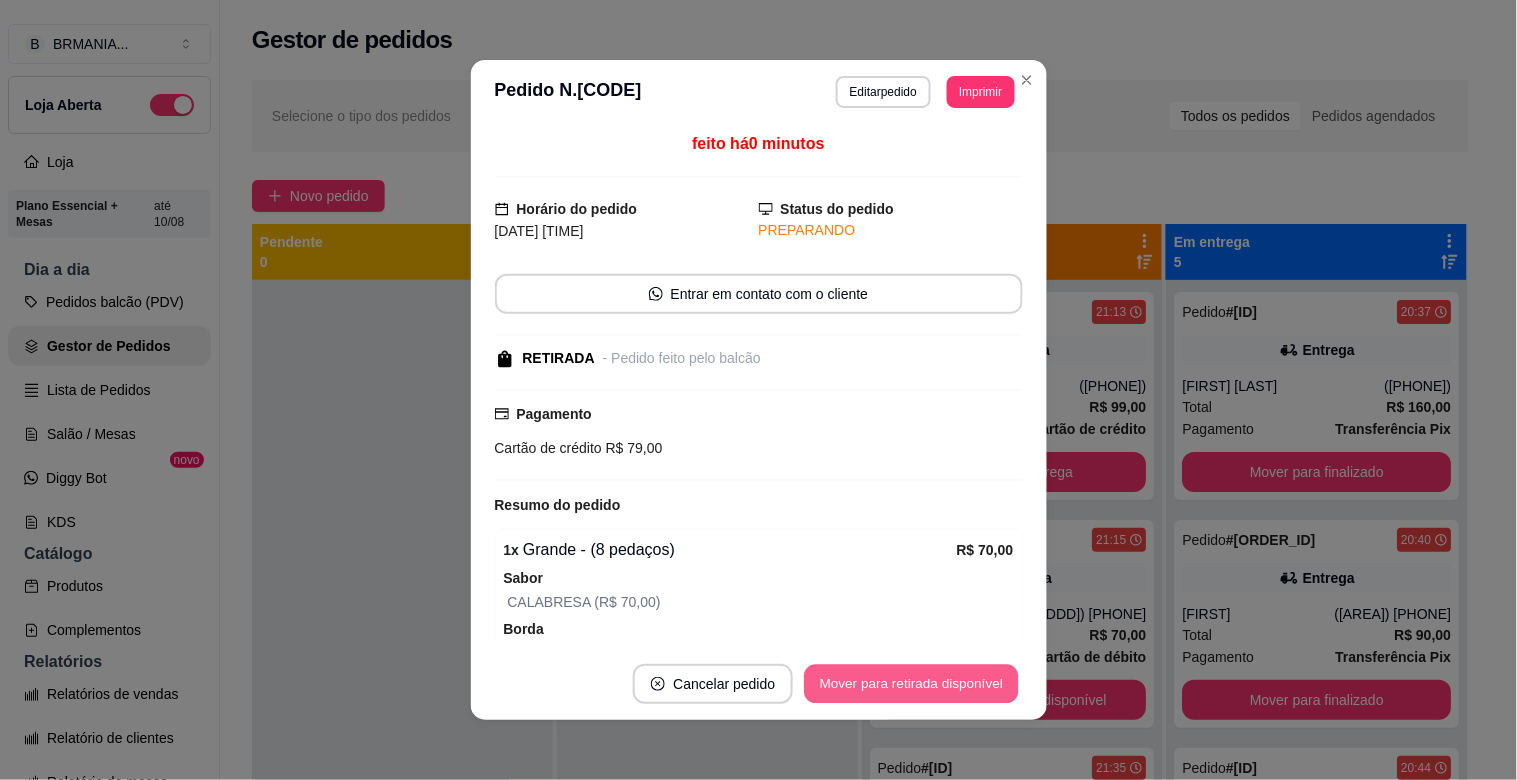click on "Mover para retirada disponível" at bounding box center [912, 684] 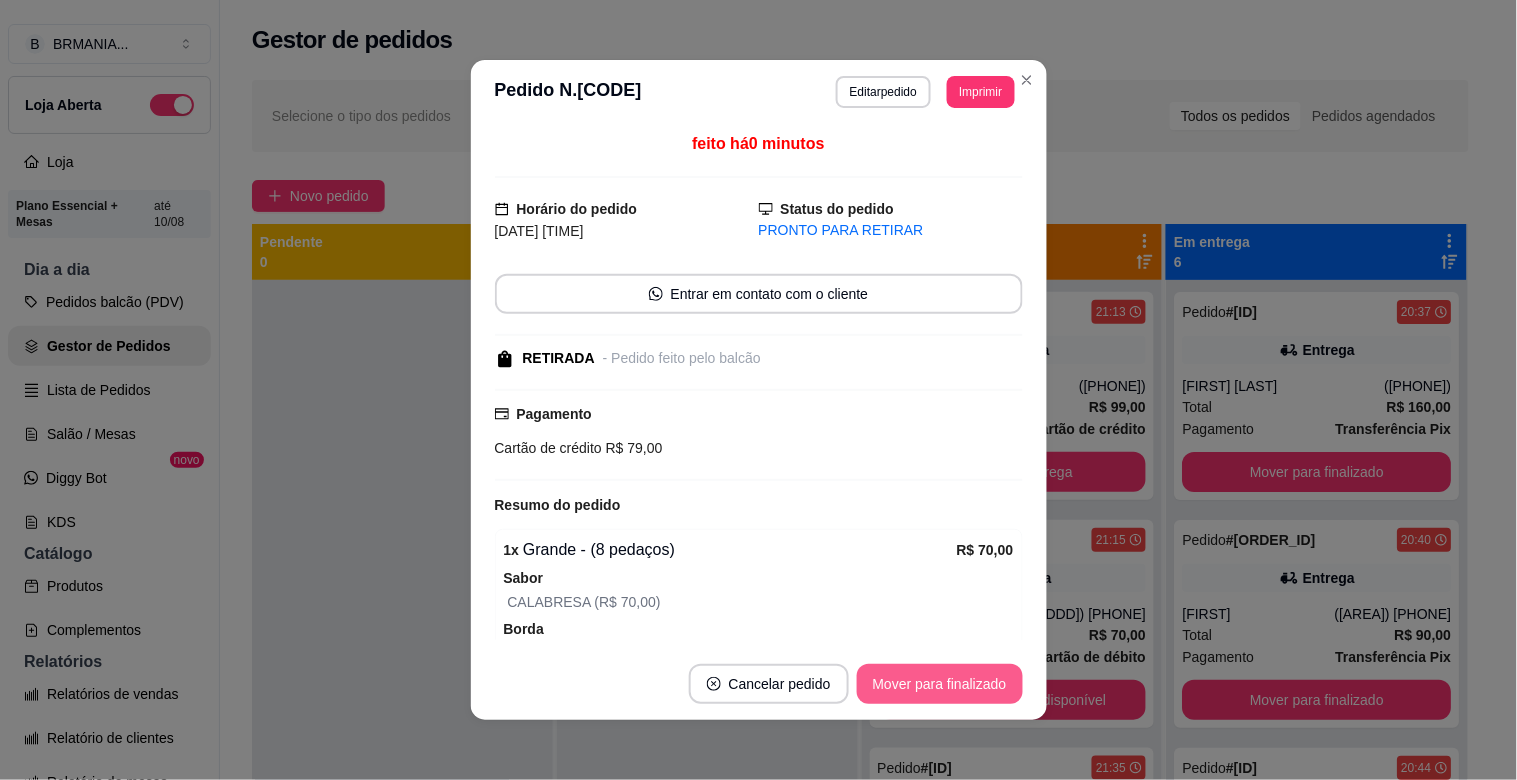 click on "Mover para finalizado" at bounding box center [940, 684] 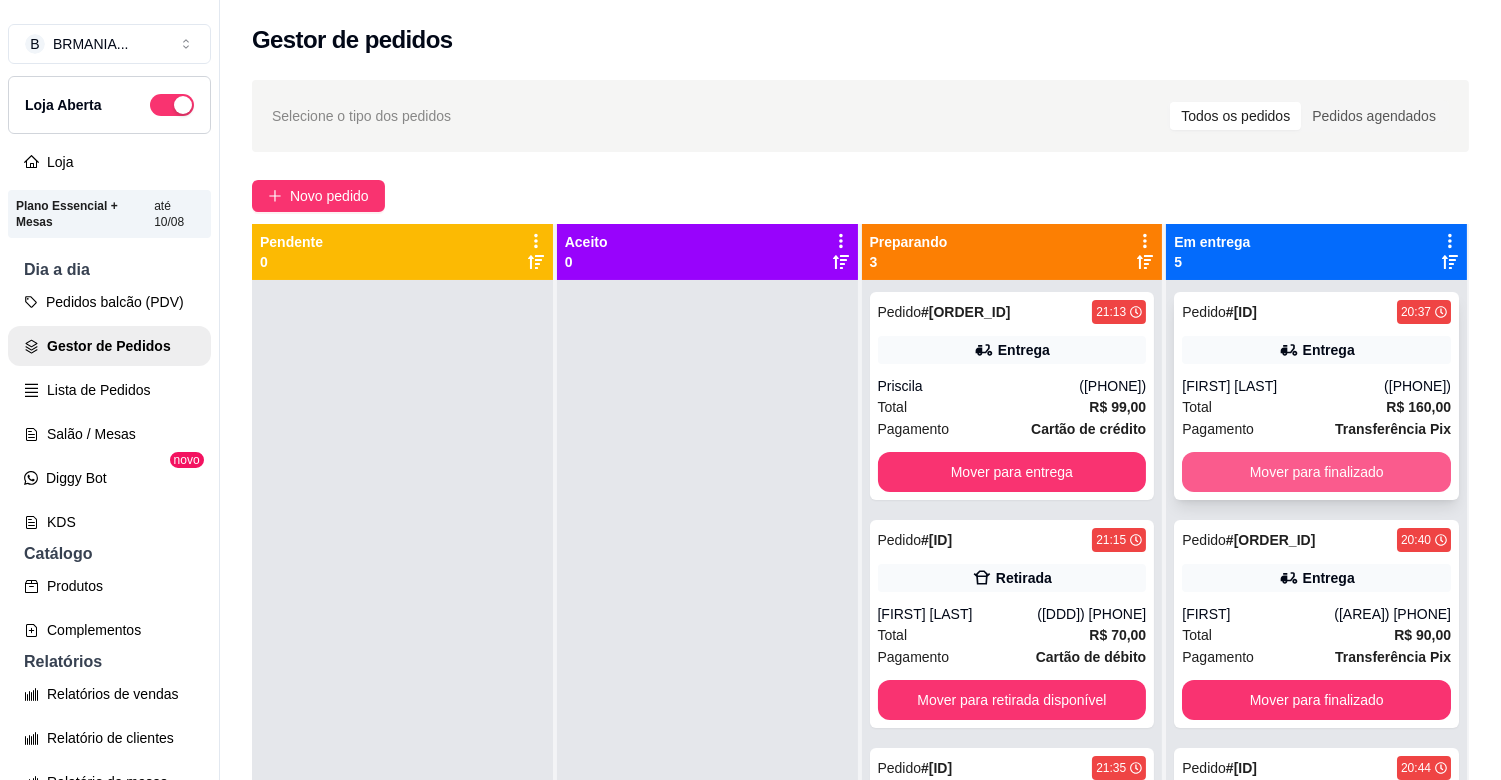click on "Mover para finalizado" at bounding box center (1316, 472) 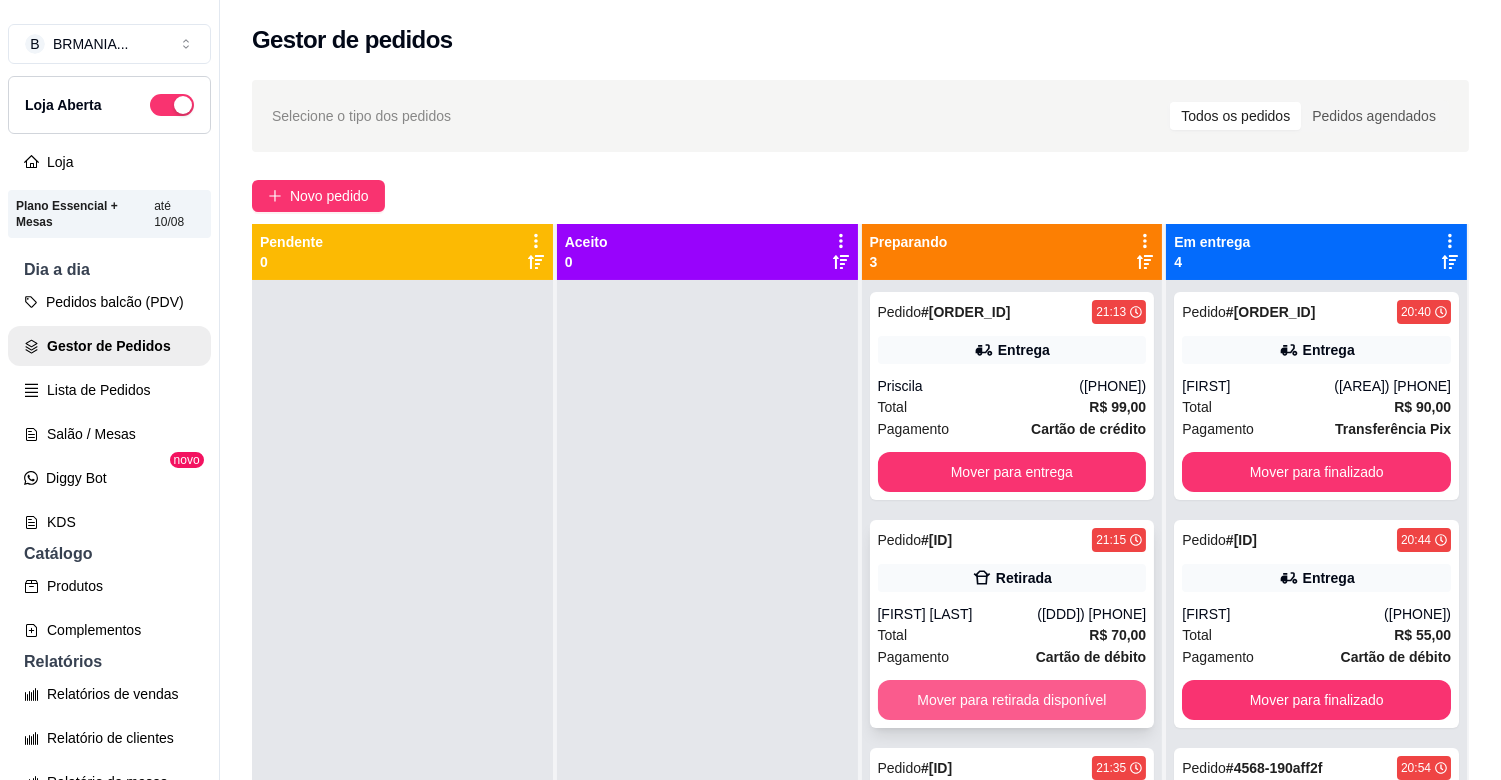 click on "Mover para retirada disponível" at bounding box center [1012, 700] 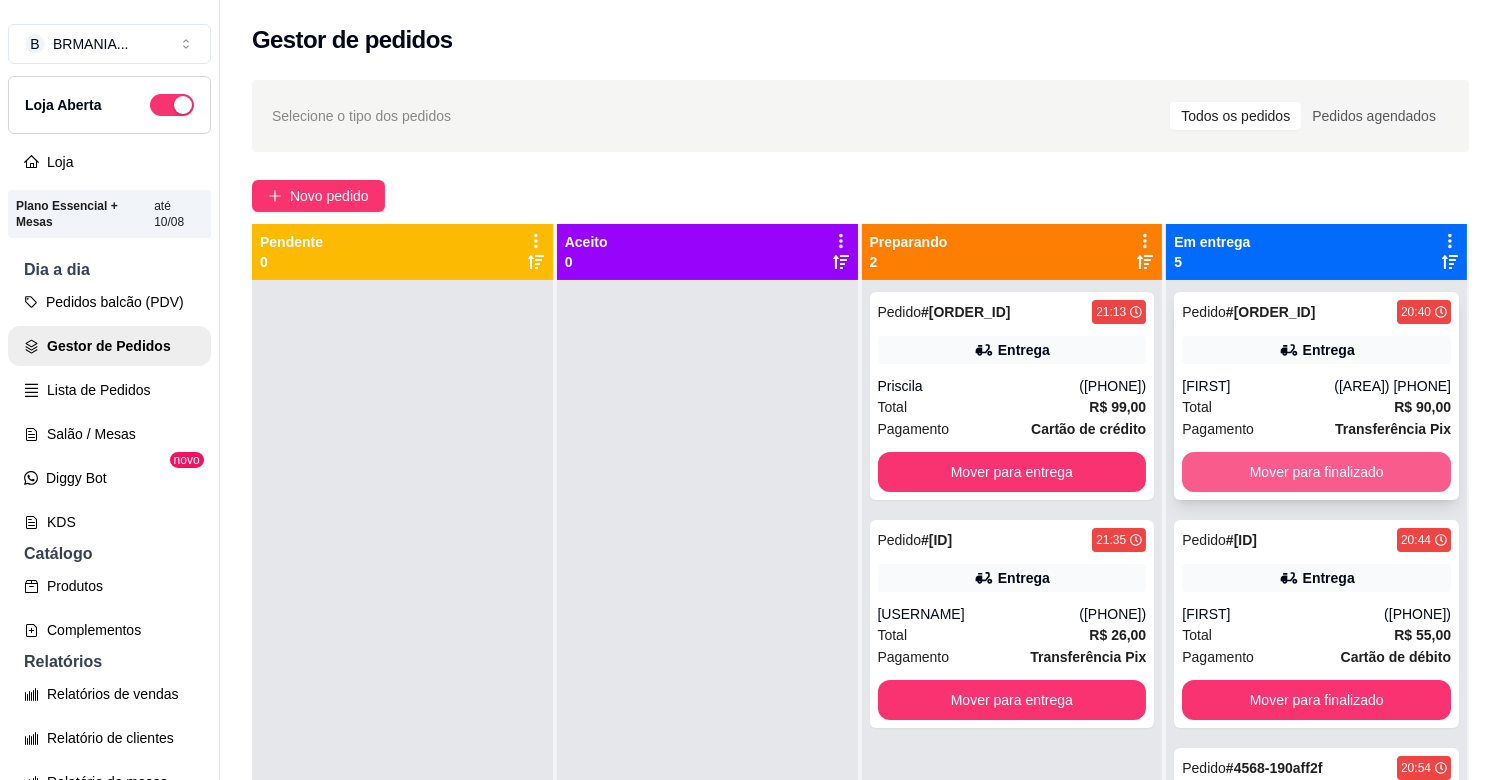 click on "Mover para finalizado" at bounding box center [1316, 472] 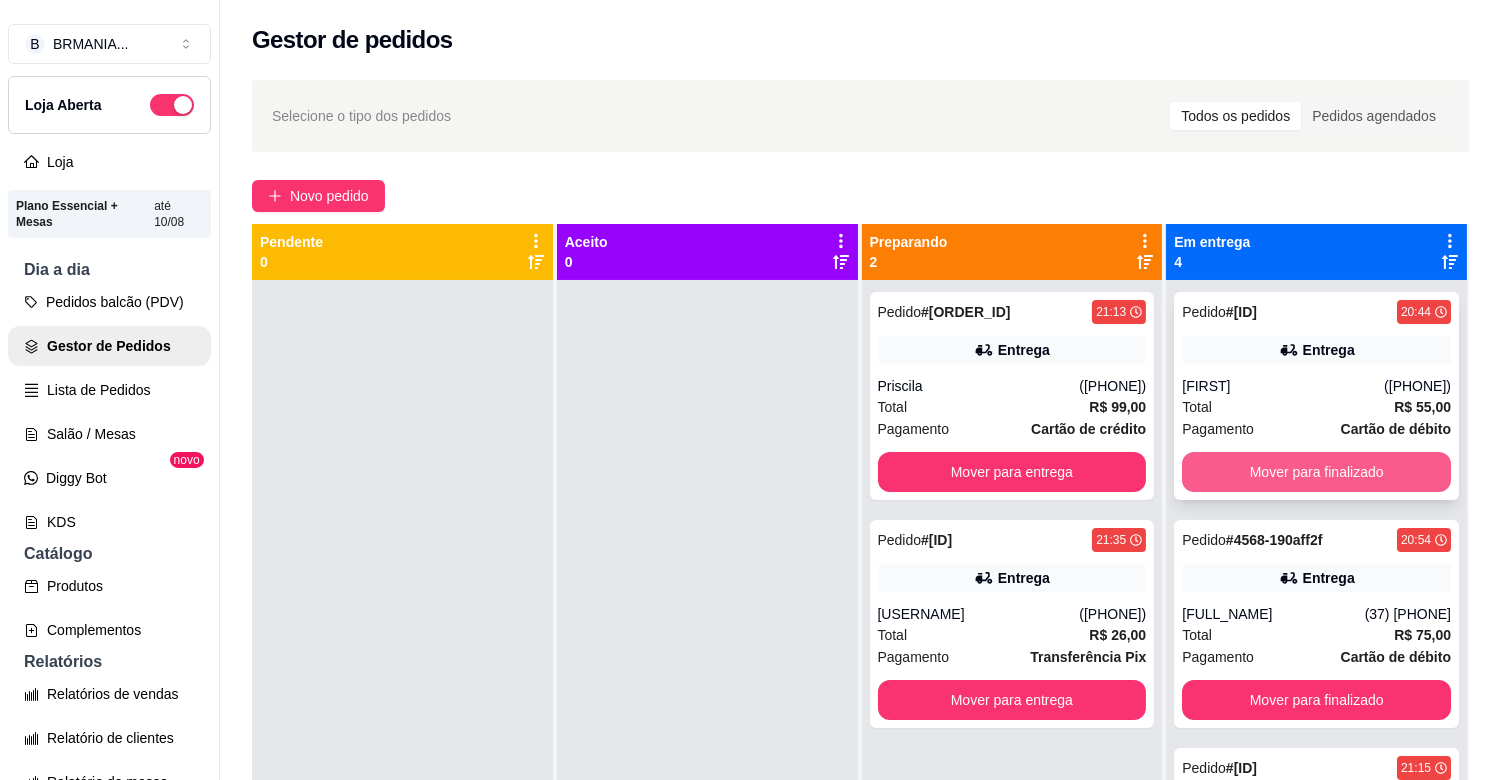 click on "Mover para finalizado" at bounding box center (1316, 472) 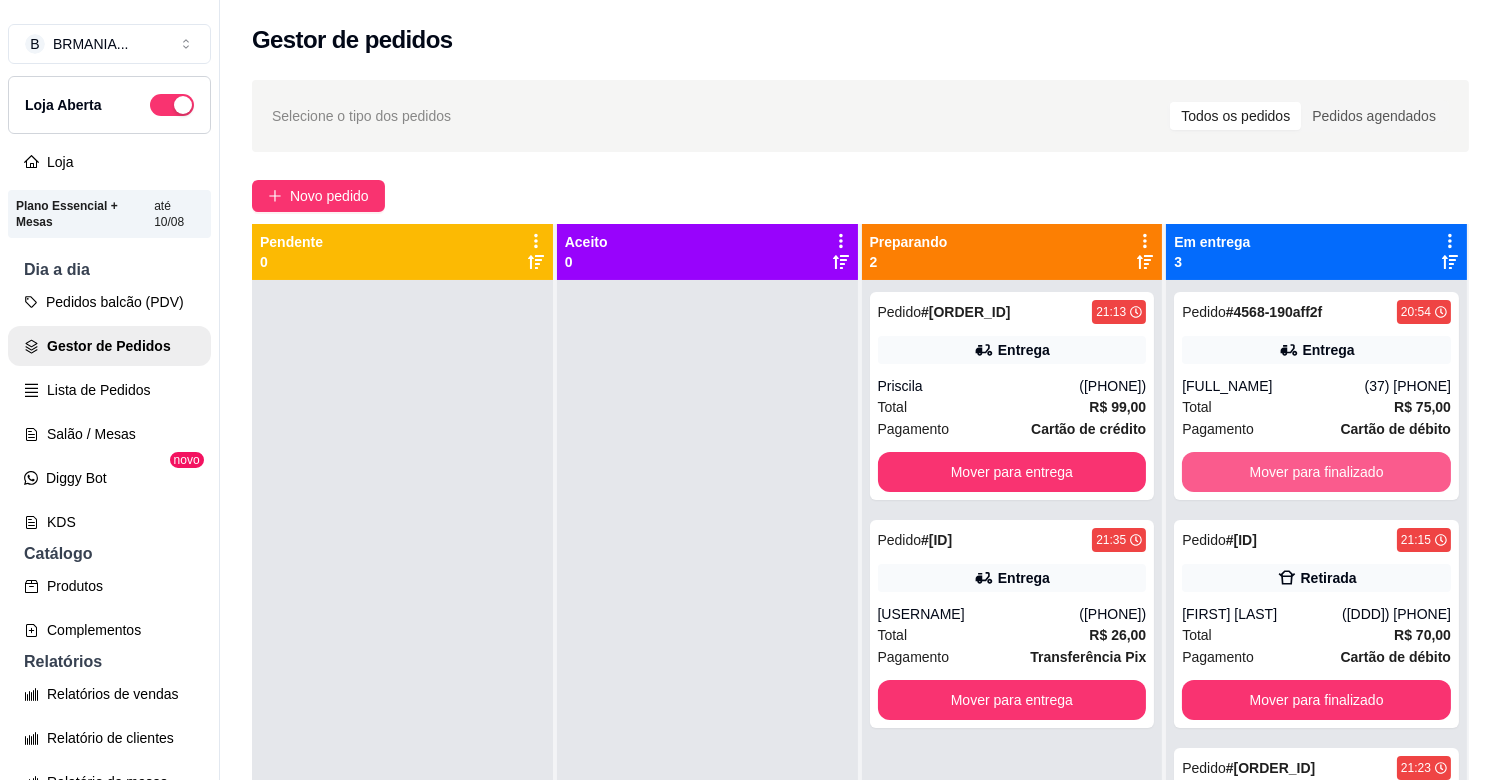 click on "Mover para finalizado" at bounding box center [1316, 472] 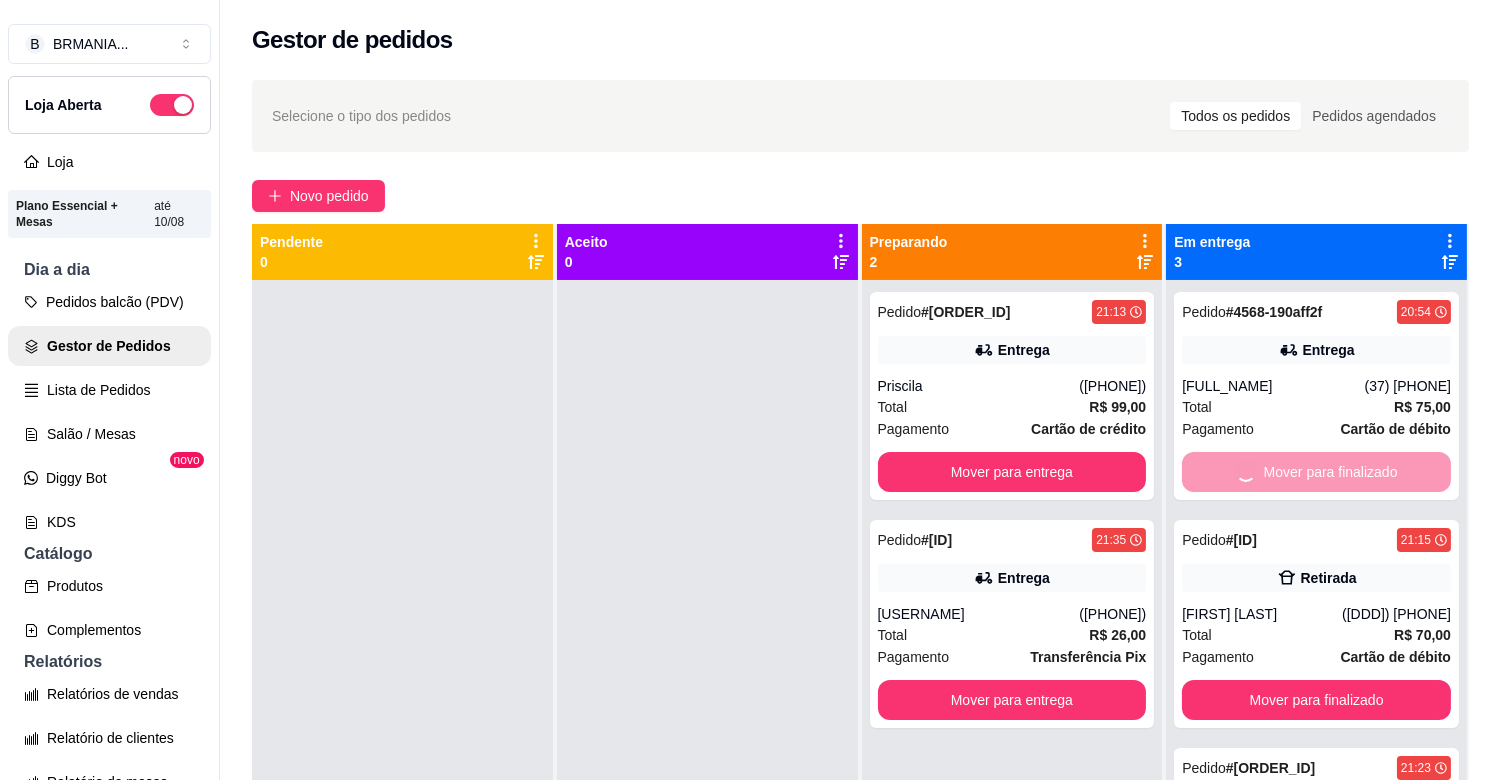 click on "Mover para finalizado" at bounding box center (1316, 700) 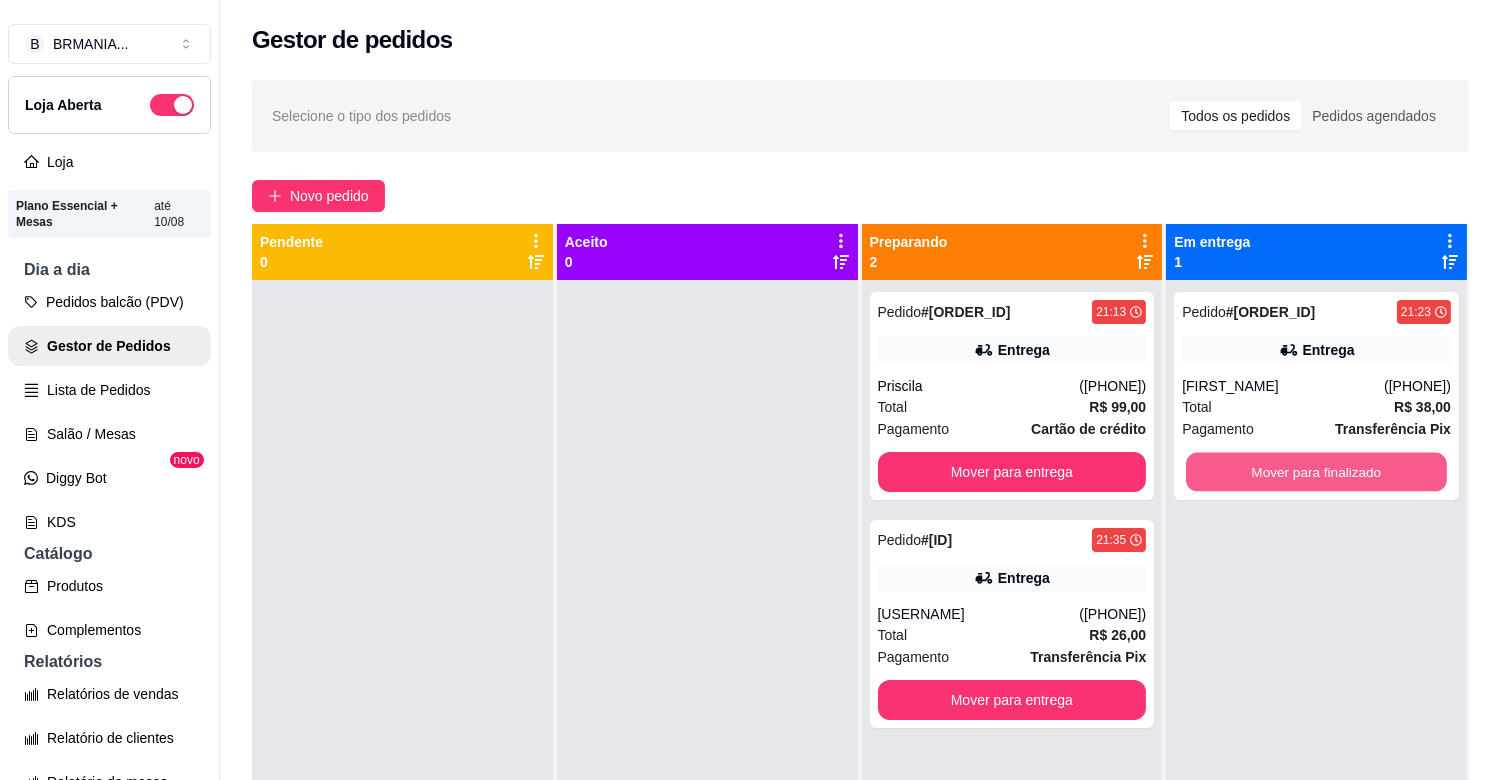 click on "Mover para finalizado" at bounding box center (1316, 472) 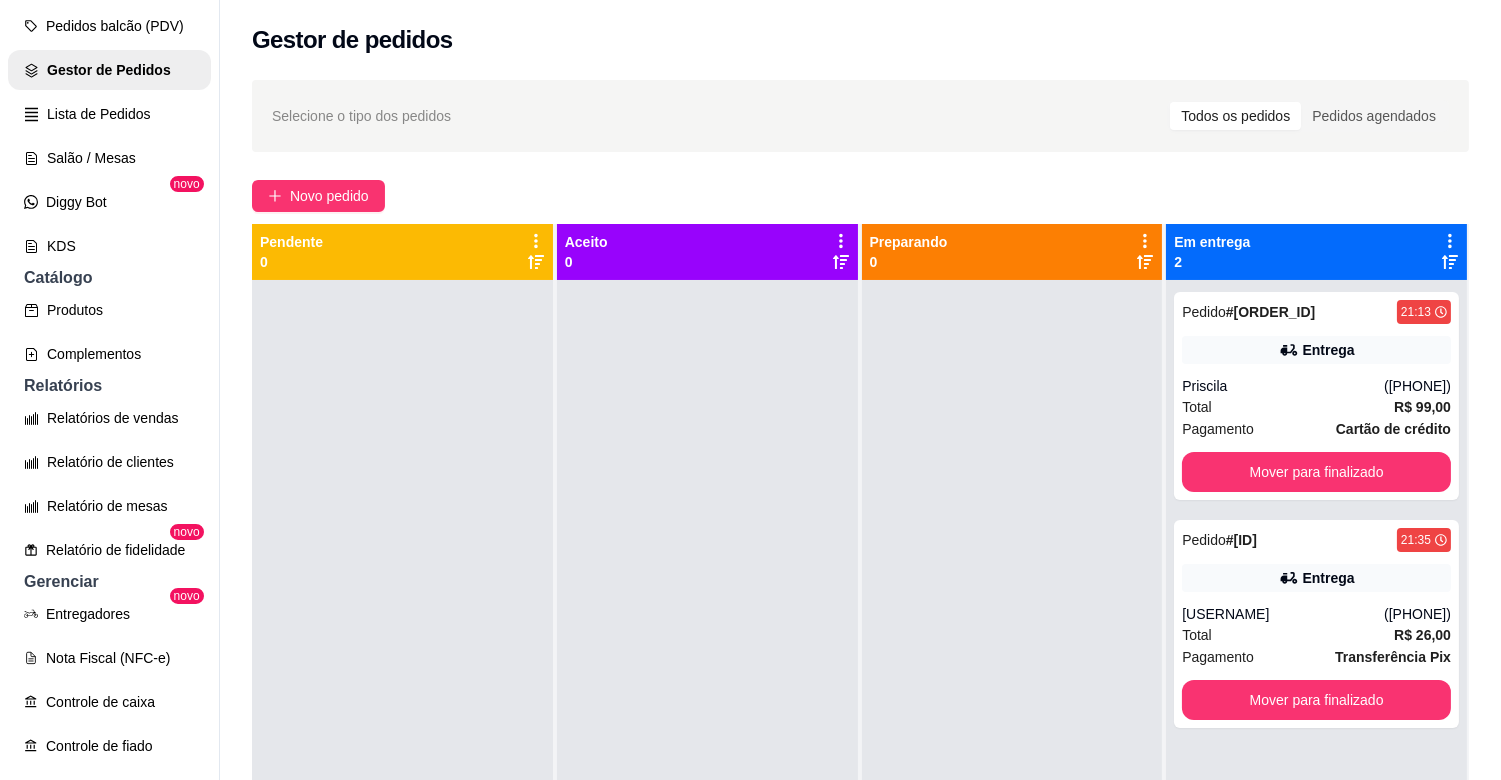 scroll, scrollTop: 177, scrollLeft: 0, axis: vertical 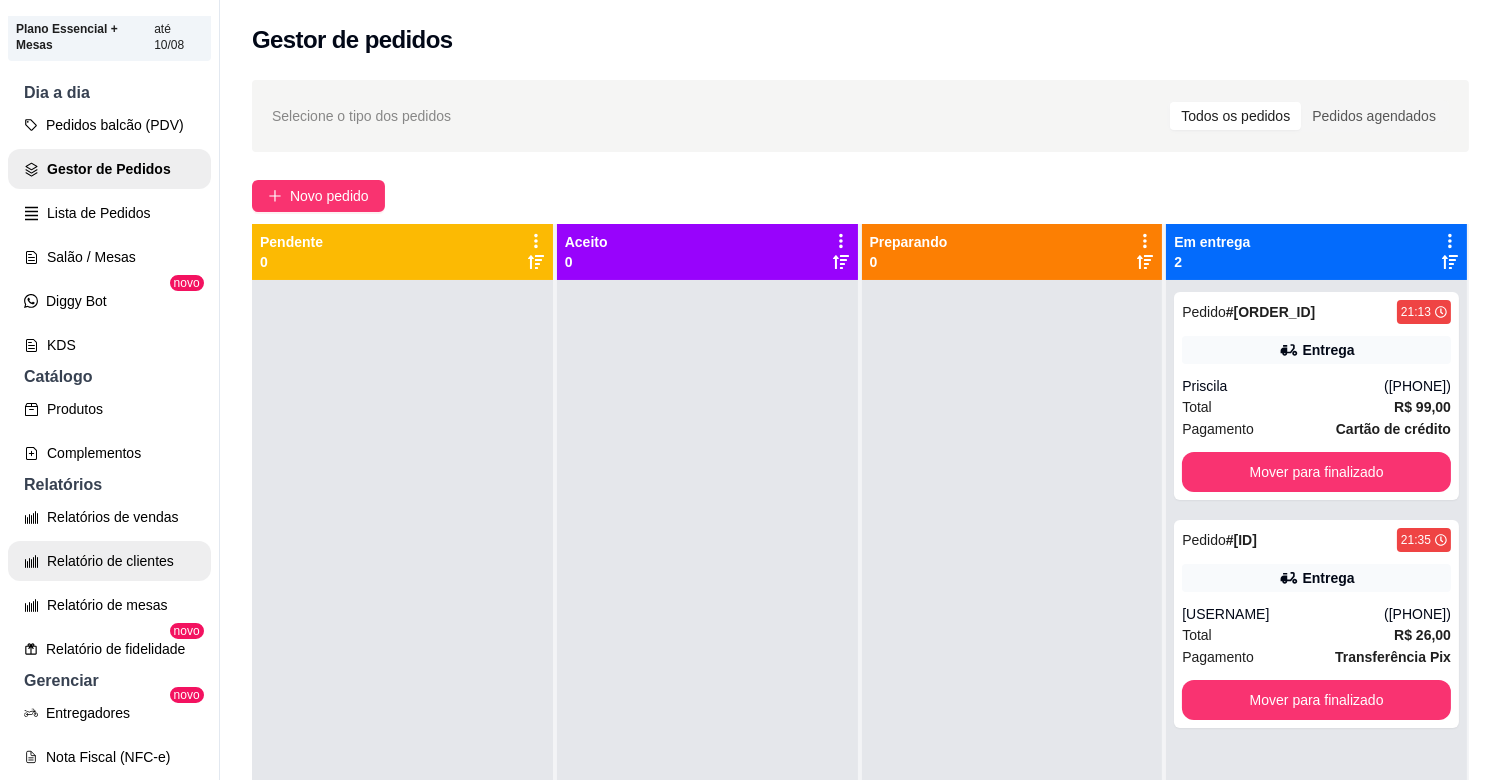 click on "Relatório de clientes" at bounding box center (109, 561) 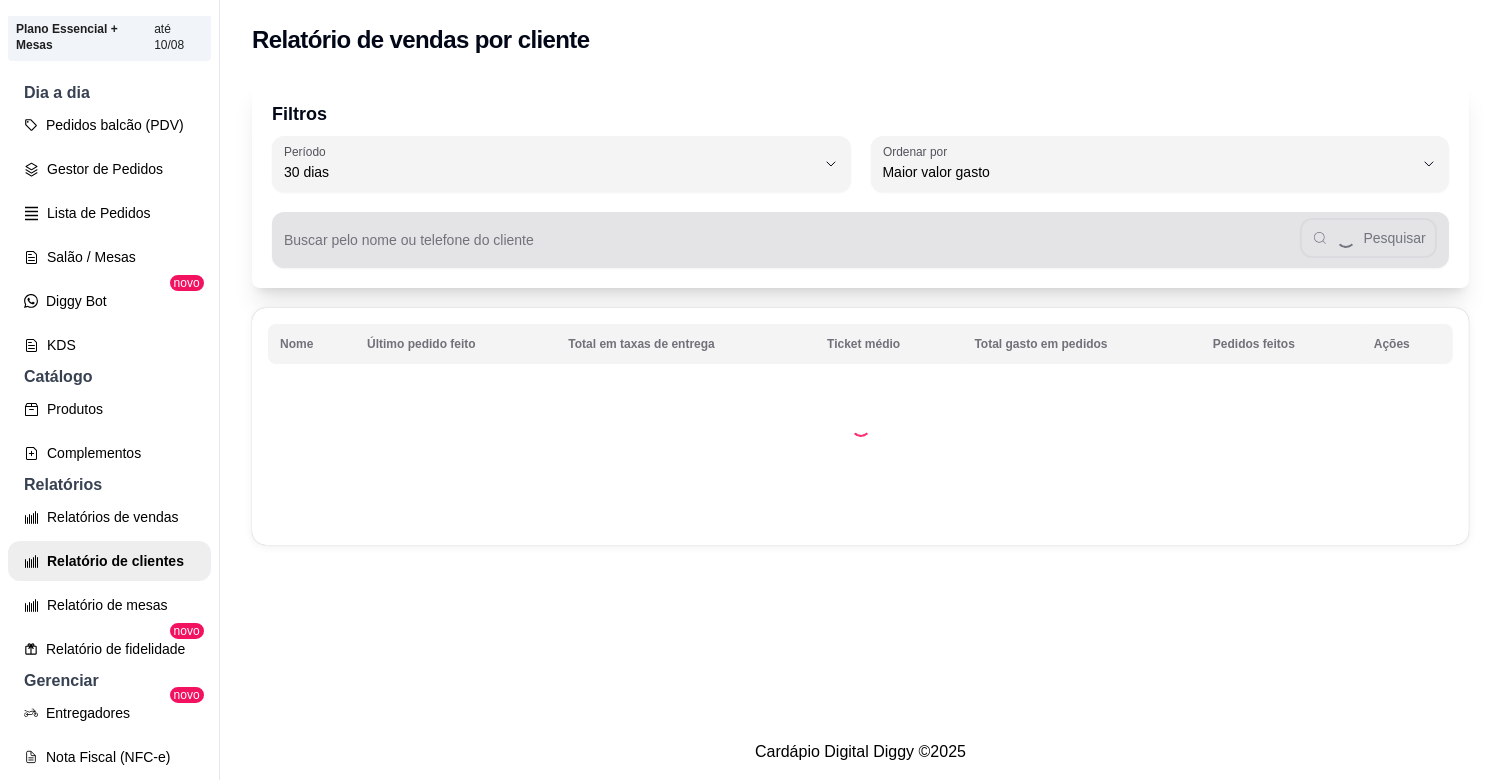 click on "Buscar pelo nome ou telefone do cliente" at bounding box center [792, 248] 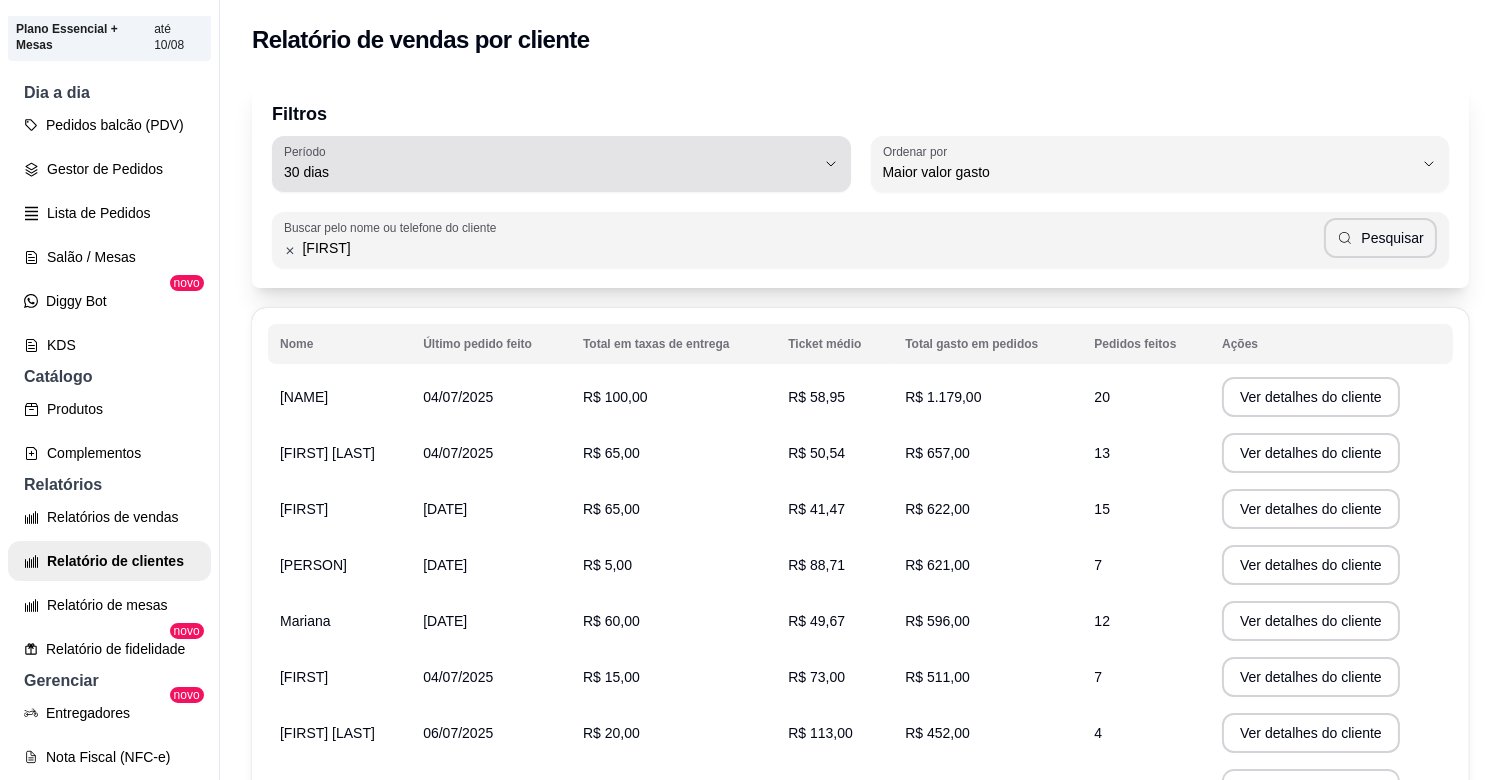 click on "Período 30 dias" at bounding box center [561, 164] 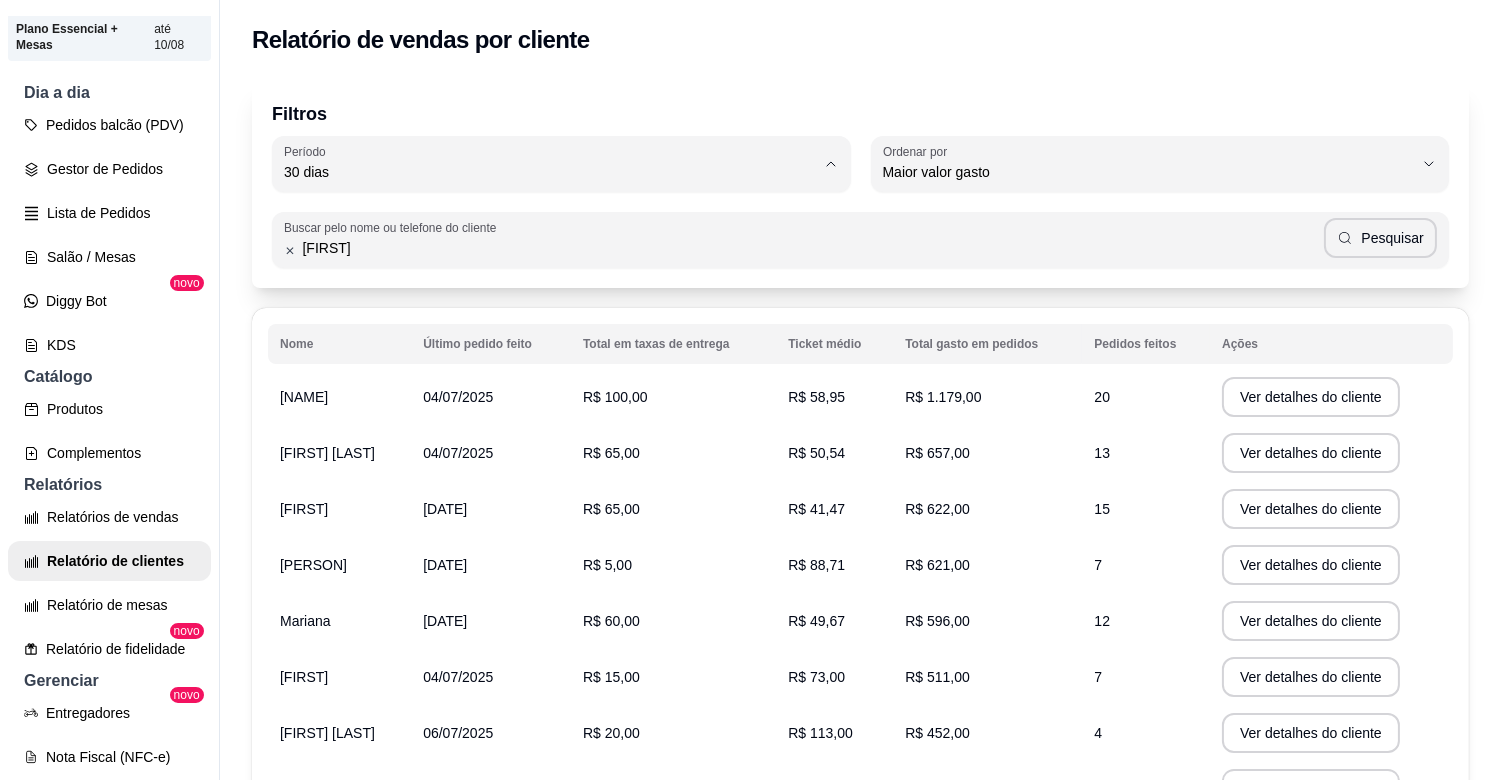 click on "60 dias" at bounding box center [547, 414] 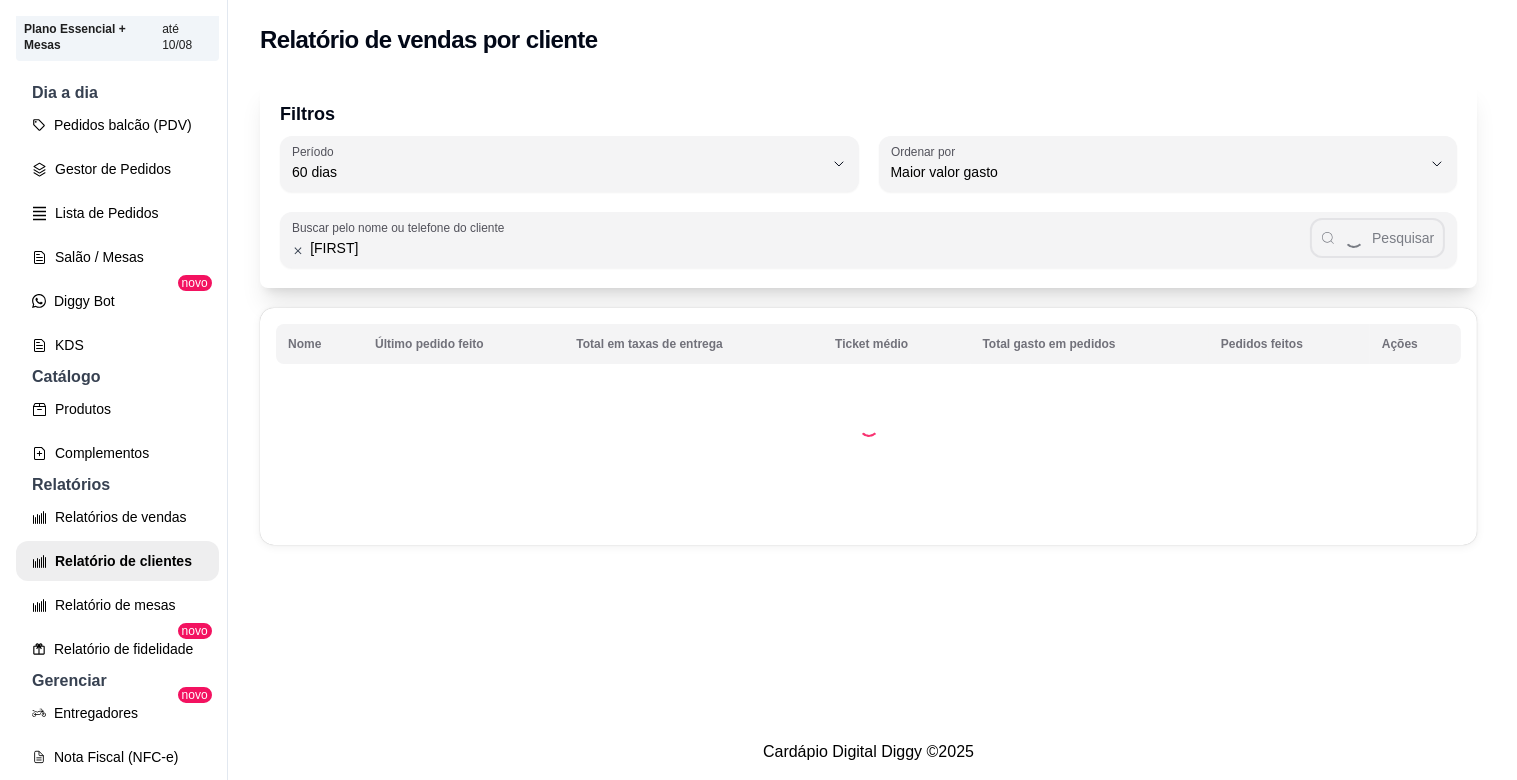 scroll, scrollTop: 18, scrollLeft: 0, axis: vertical 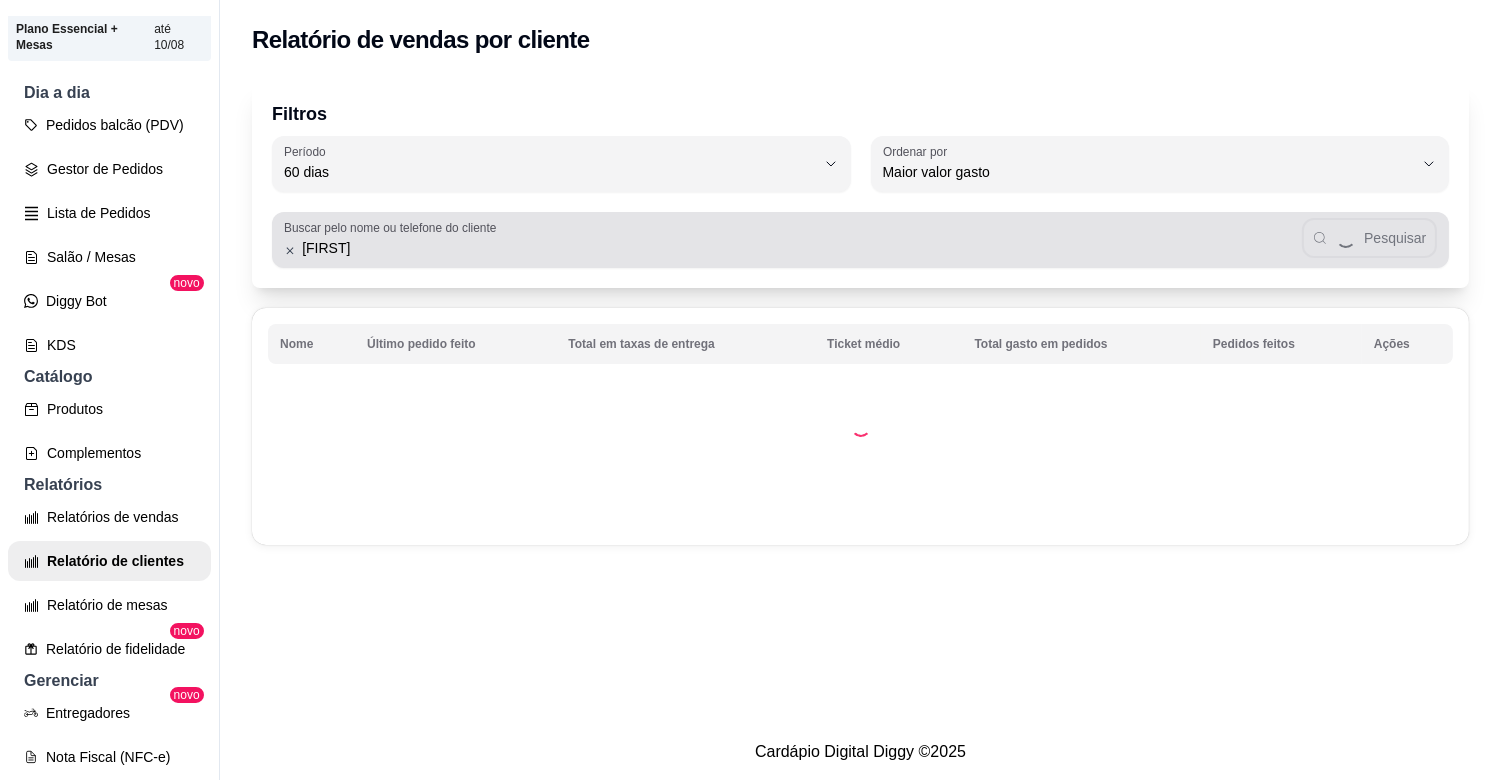 click on "[FIRST]" at bounding box center [798, 248] 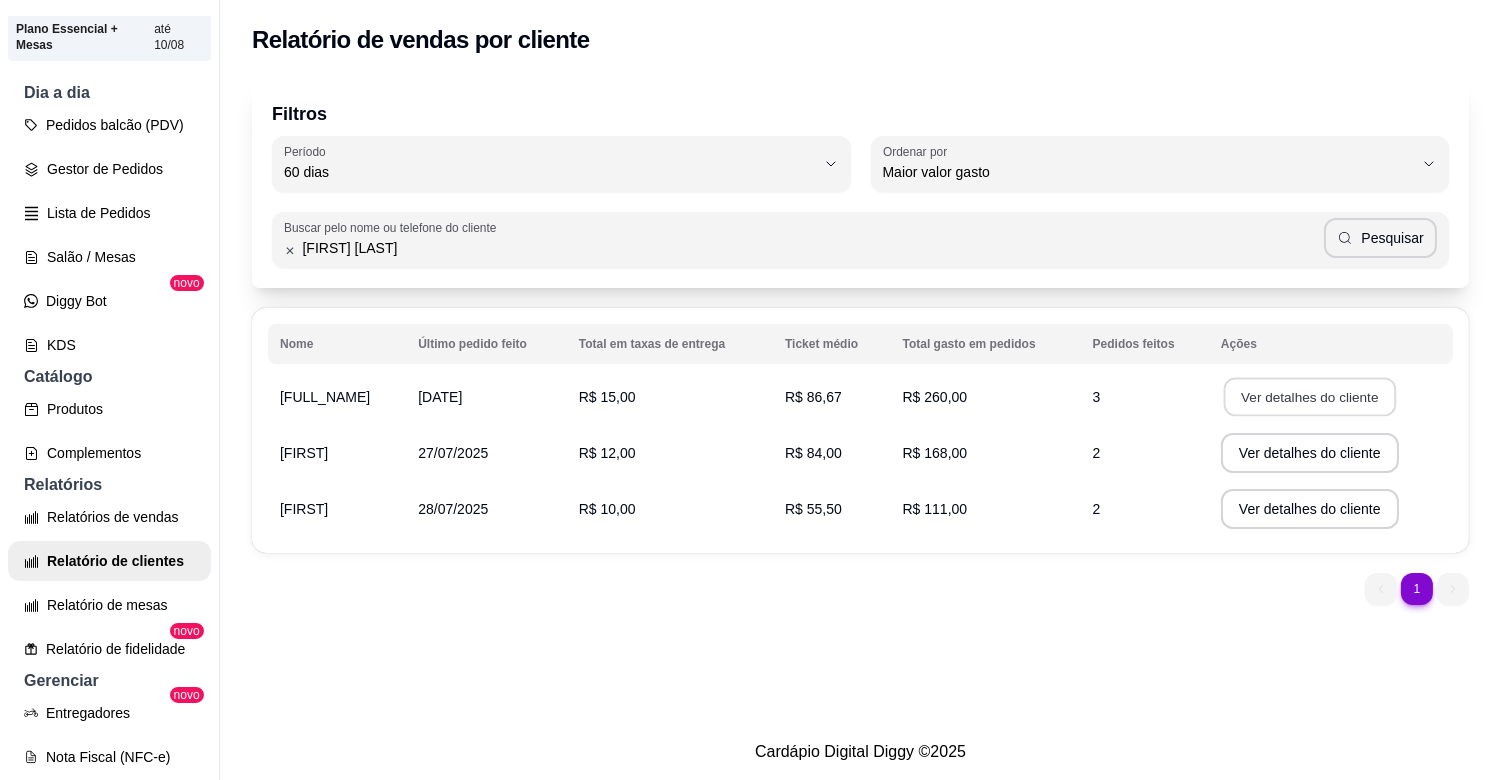 click on "Ver detalhes do cliente" at bounding box center [1310, 397] 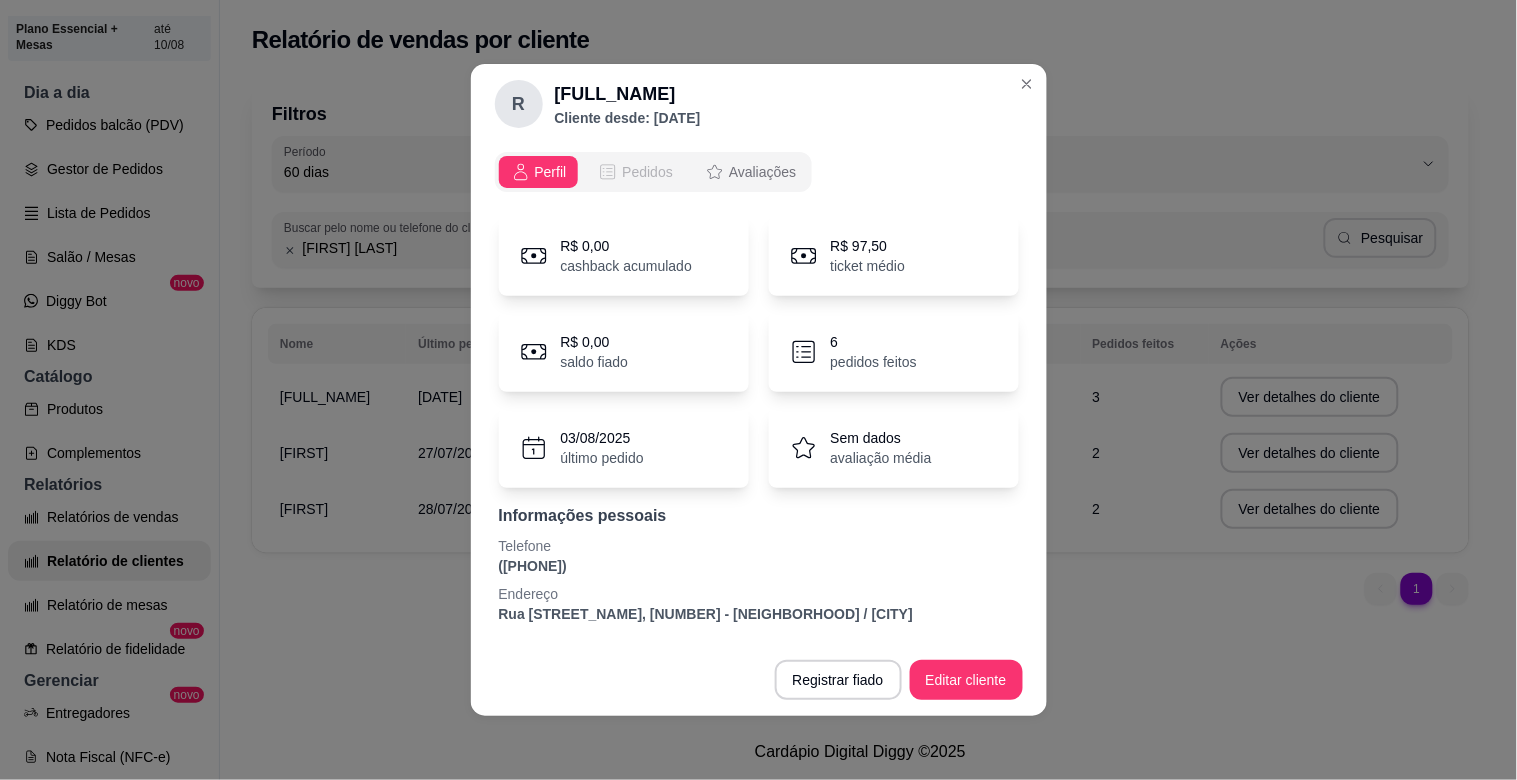 click on "Pedidos" at bounding box center (647, 172) 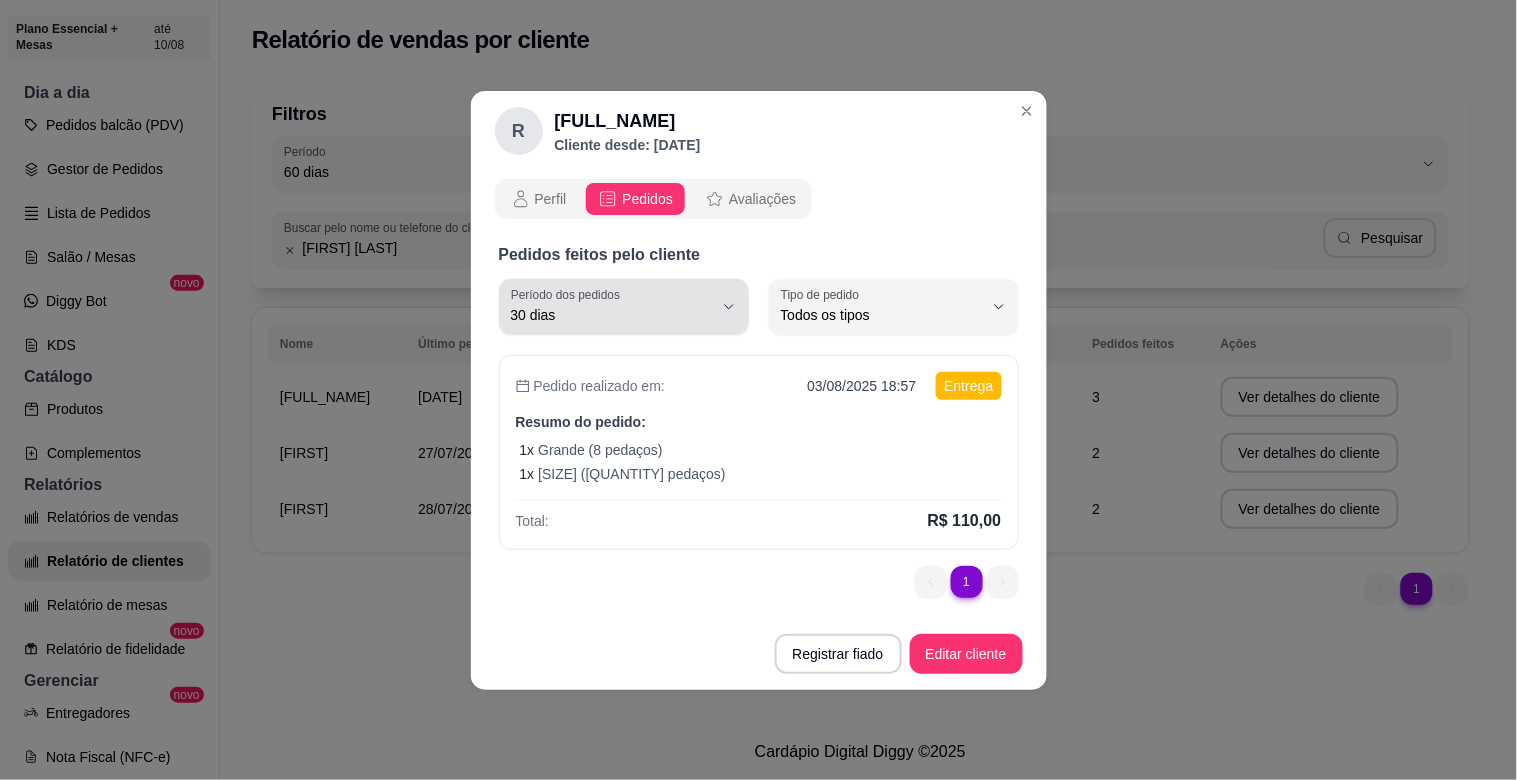 click 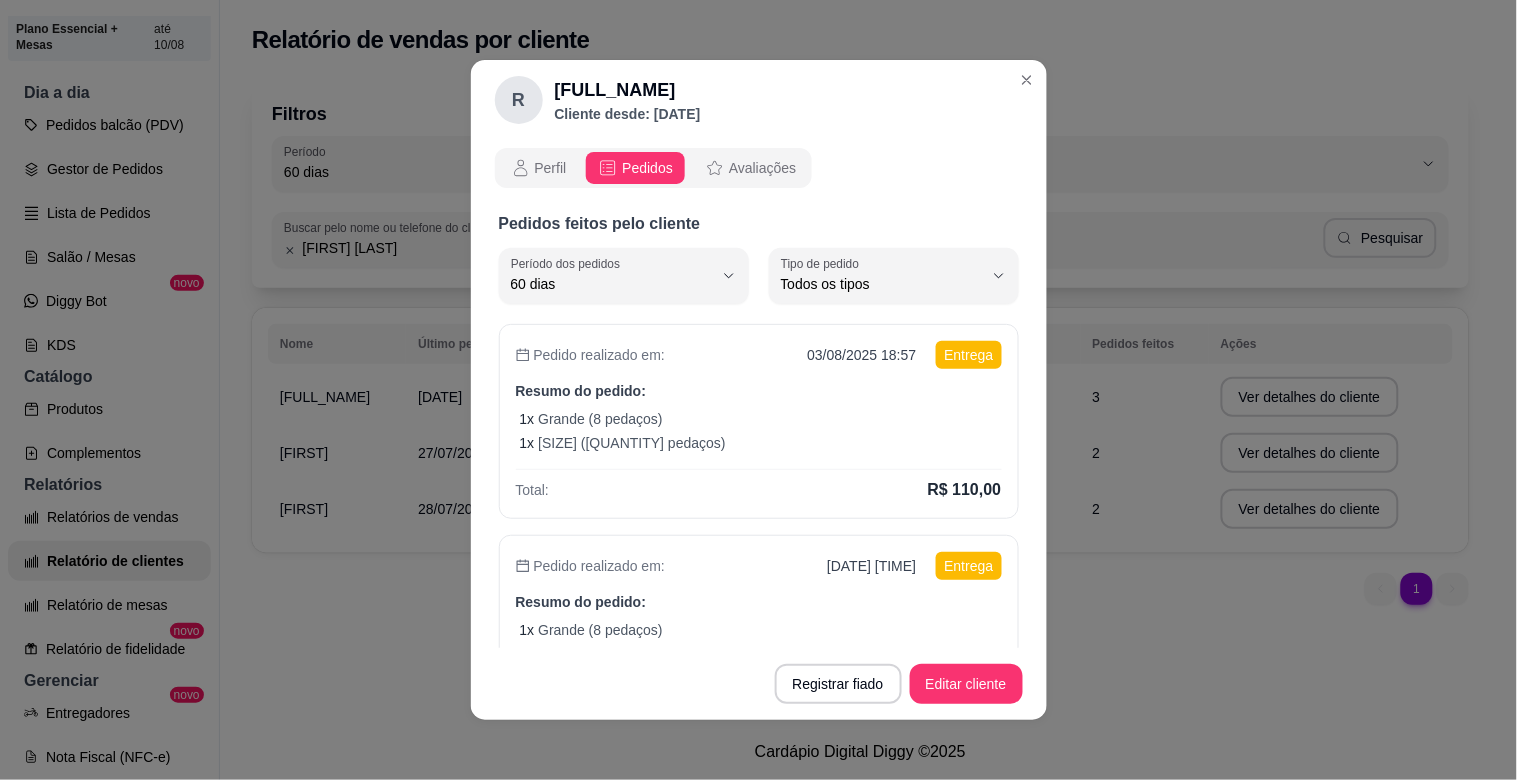 scroll, scrollTop: 18, scrollLeft: 0, axis: vertical 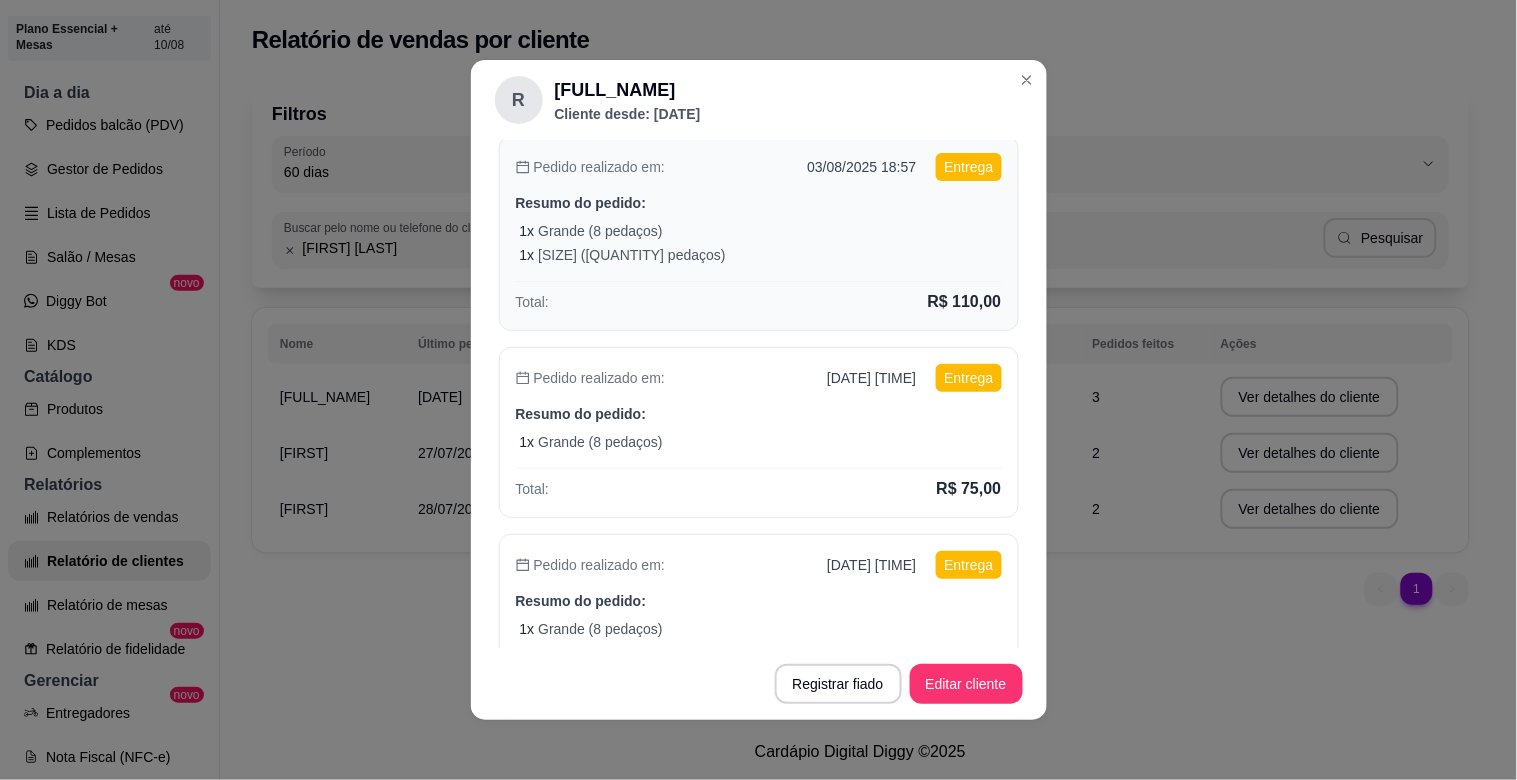 click on "1 x [SIZE] ([QUANTITY] pedaços)" at bounding box center (761, 255) 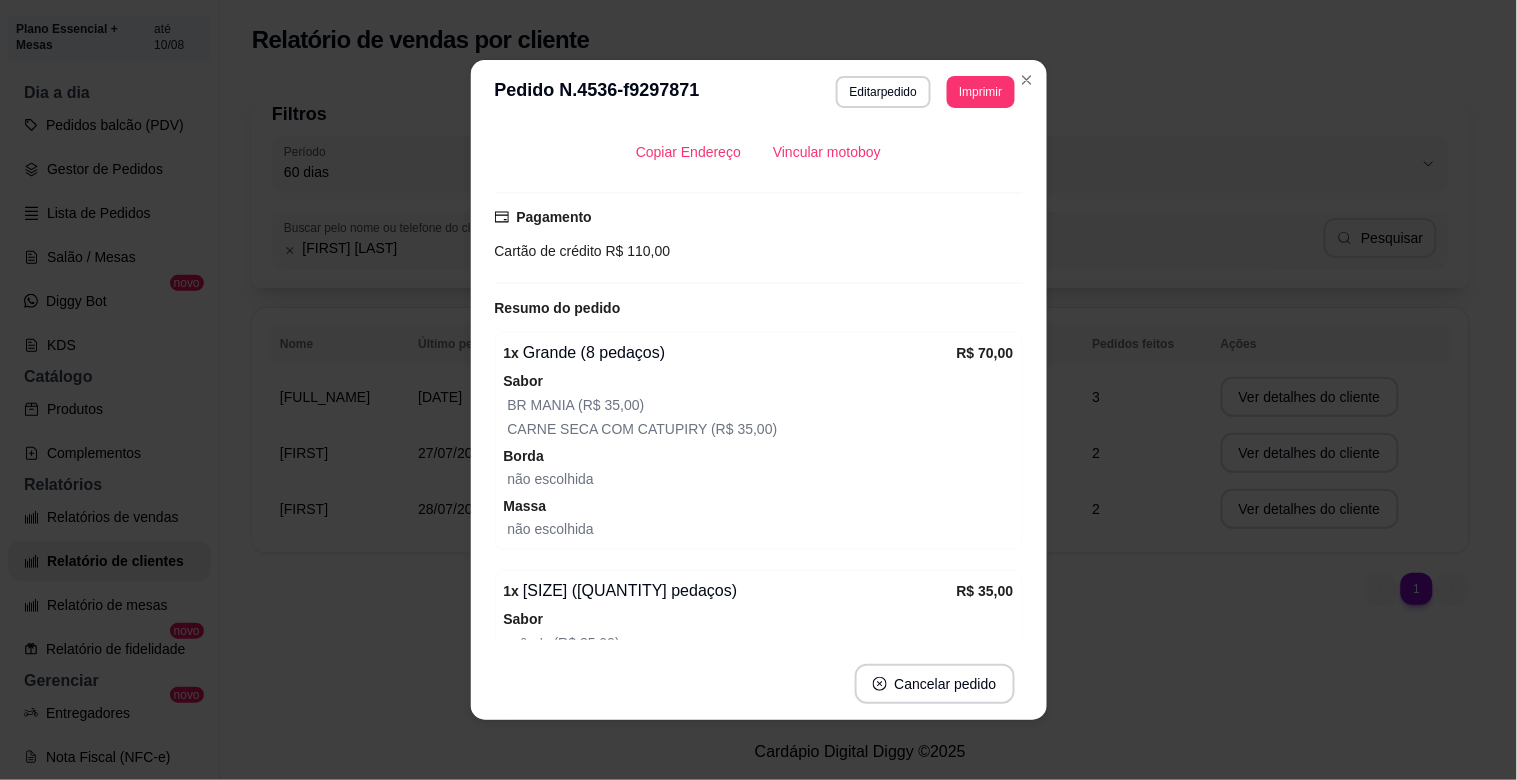 scroll, scrollTop: 344, scrollLeft: 0, axis: vertical 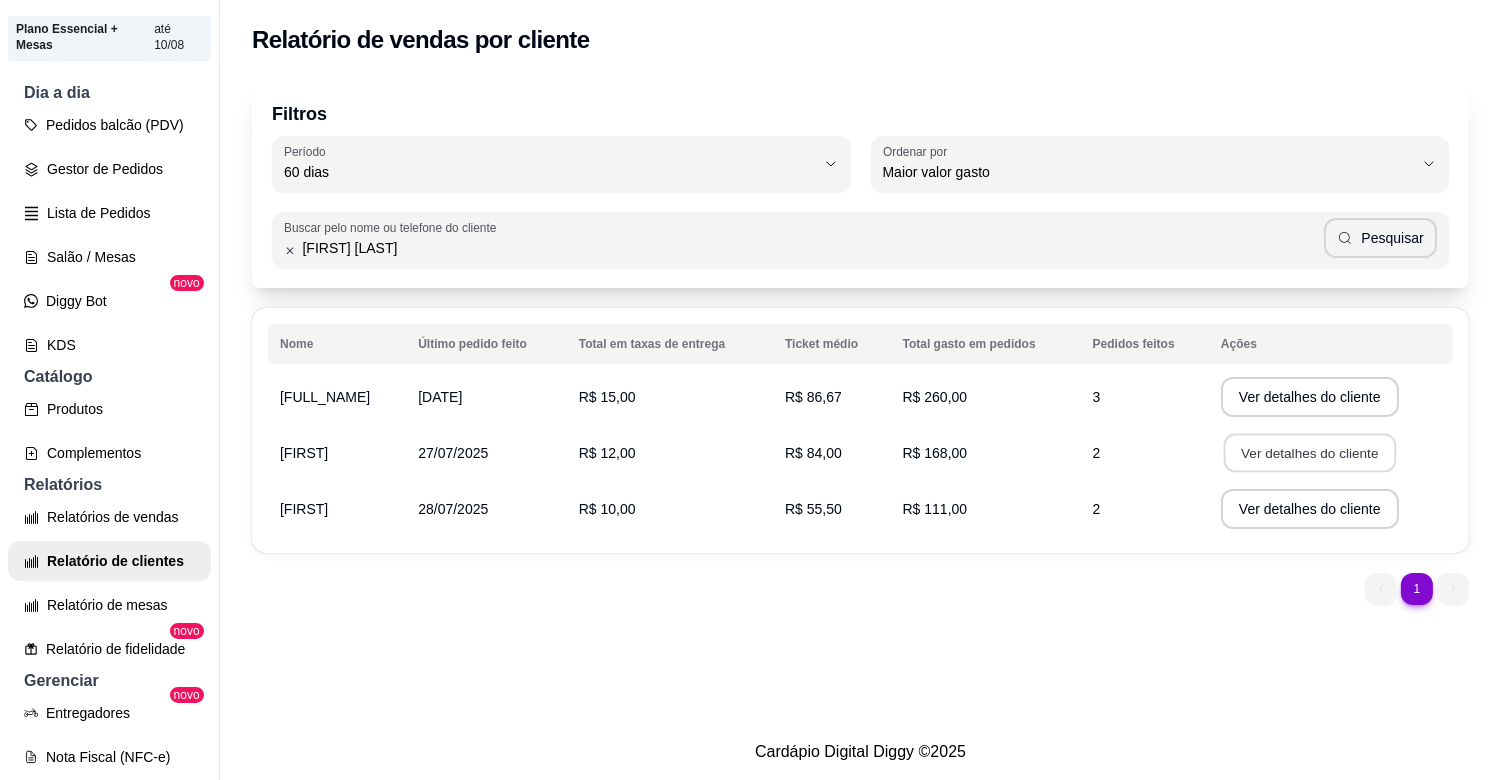 click on "Ver detalhes do cliente" at bounding box center (1310, 453) 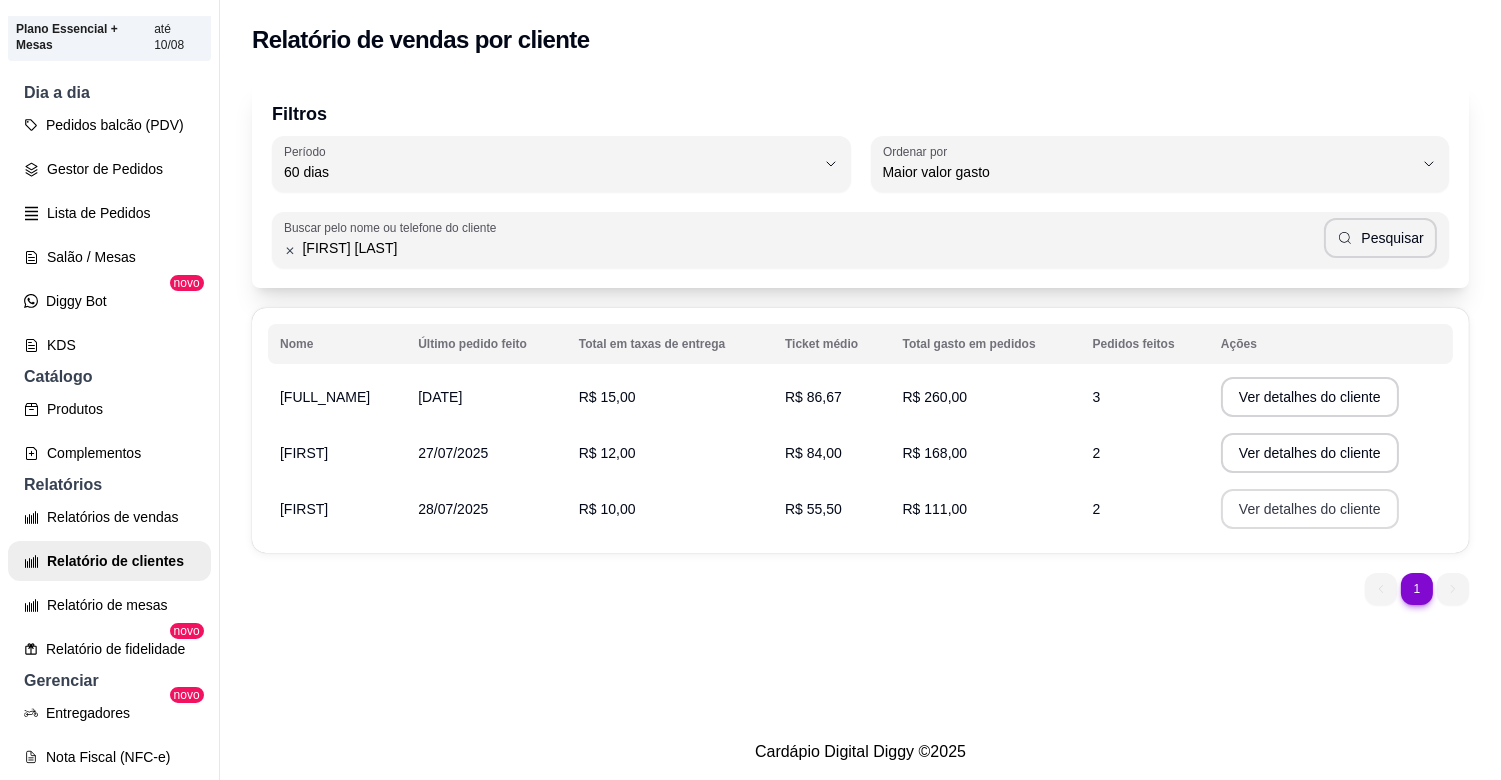 click on "Ver detalhes do cliente" at bounding box center (1310, 509) 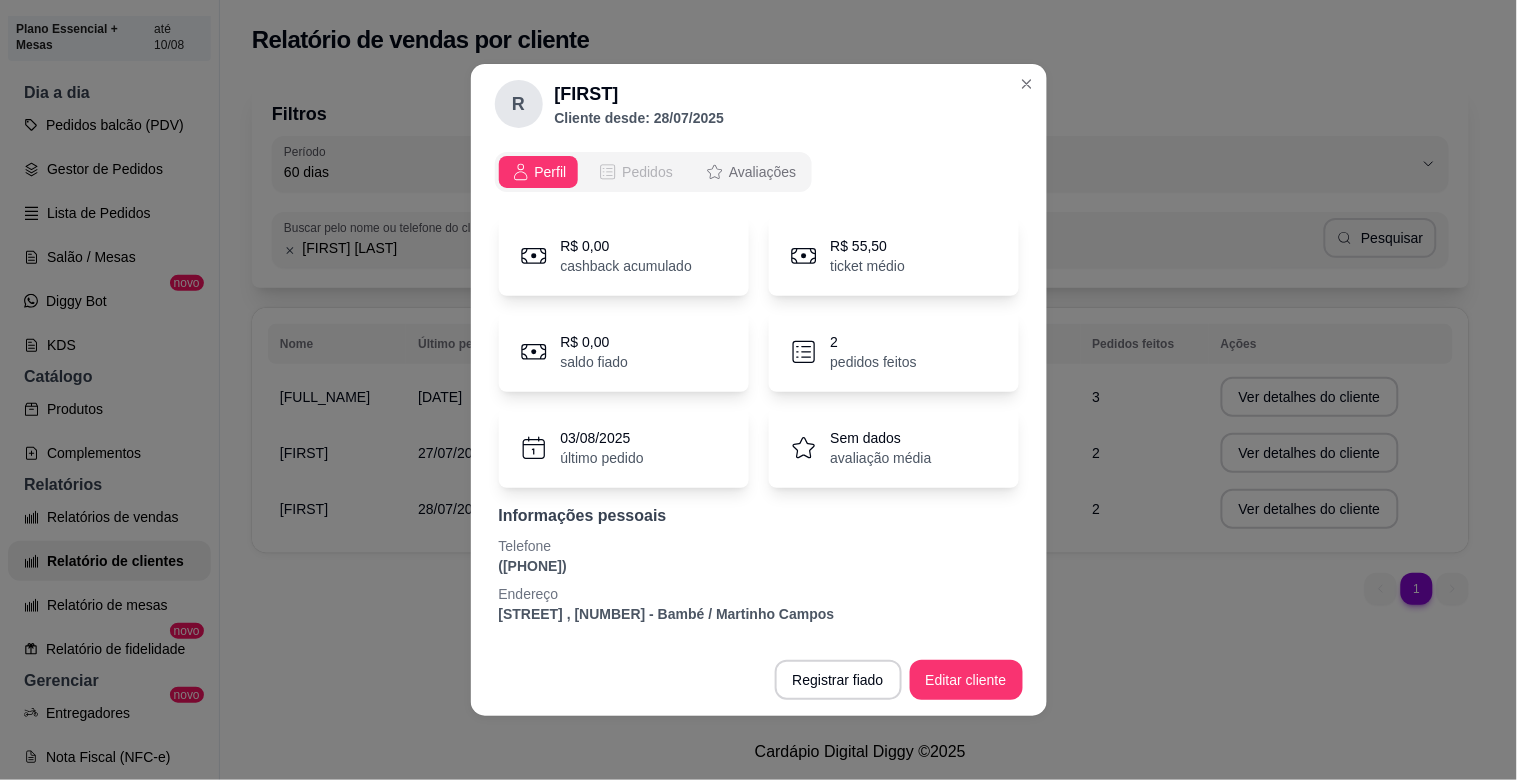 click on "Pedidos" at bounding box center (647, 172) 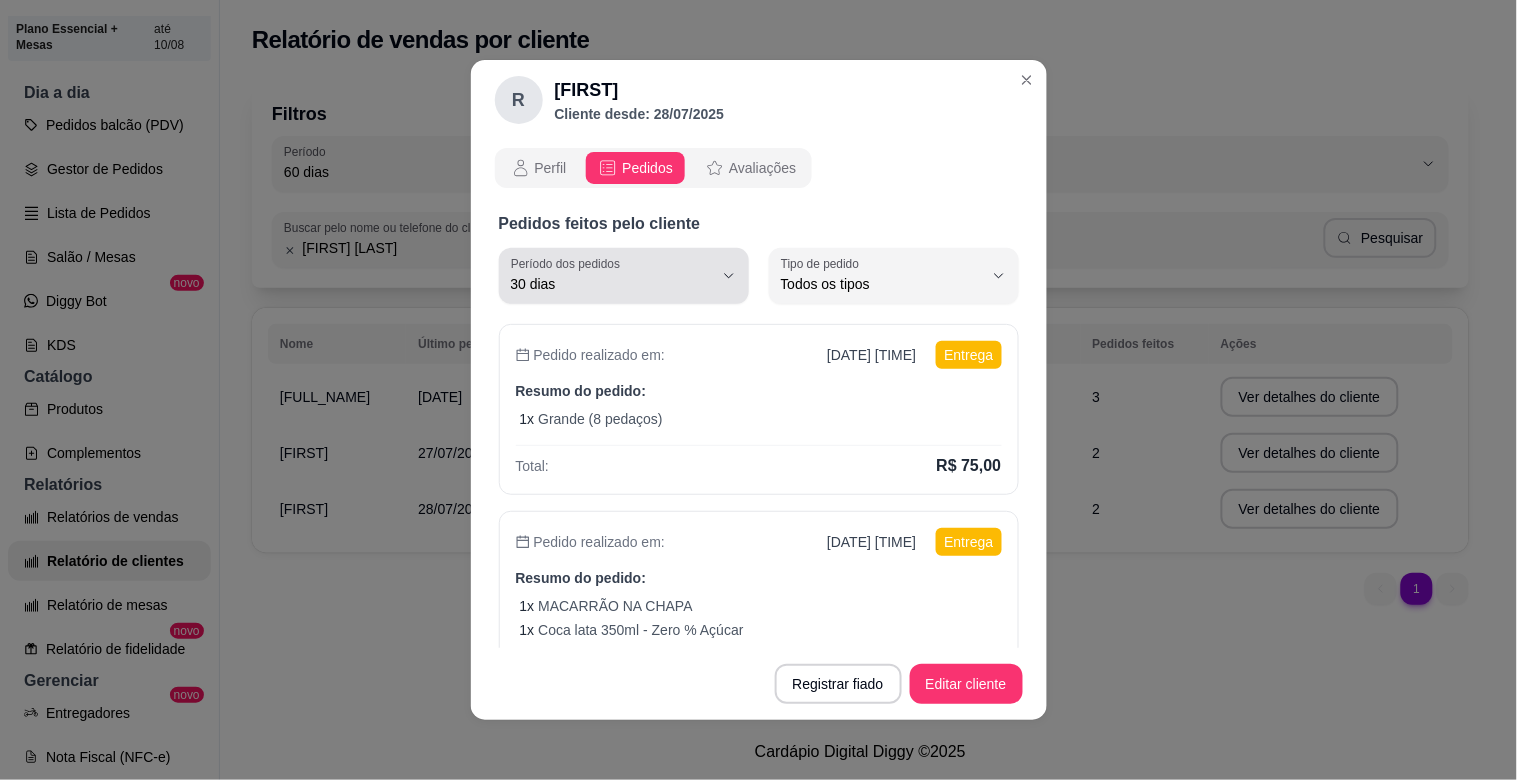 click on "30 dias" at bounding box center (612, 284) 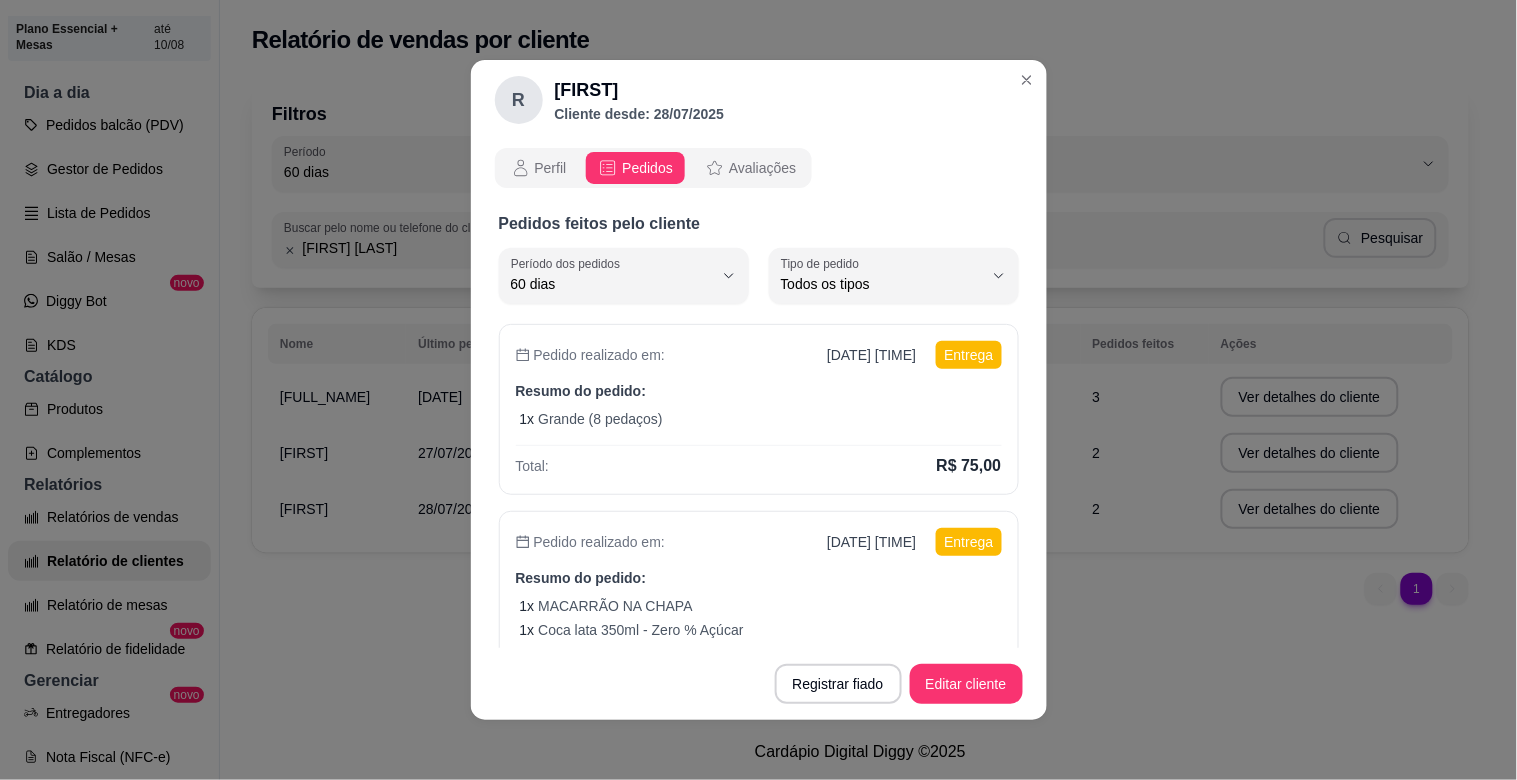 scroll, scrollTop: 18, scrollLeft: 0, axis: vertical 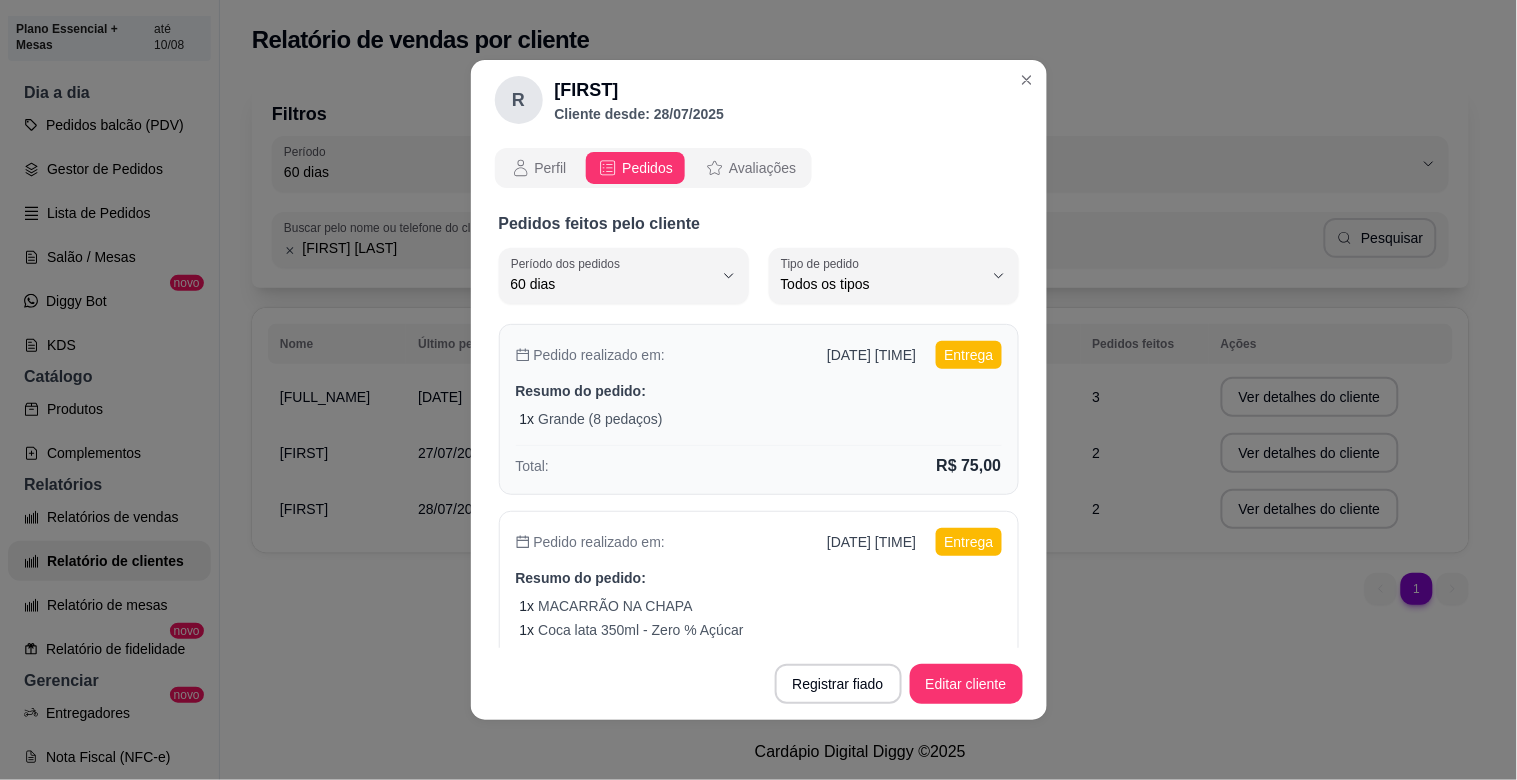 click on "Pedido realizado em: [DATE] [TIME] Entrega Resumo do pedido: 1 x Grande (8 pedaços) Total: R$ 75,00" at bounding box center (759, 409) 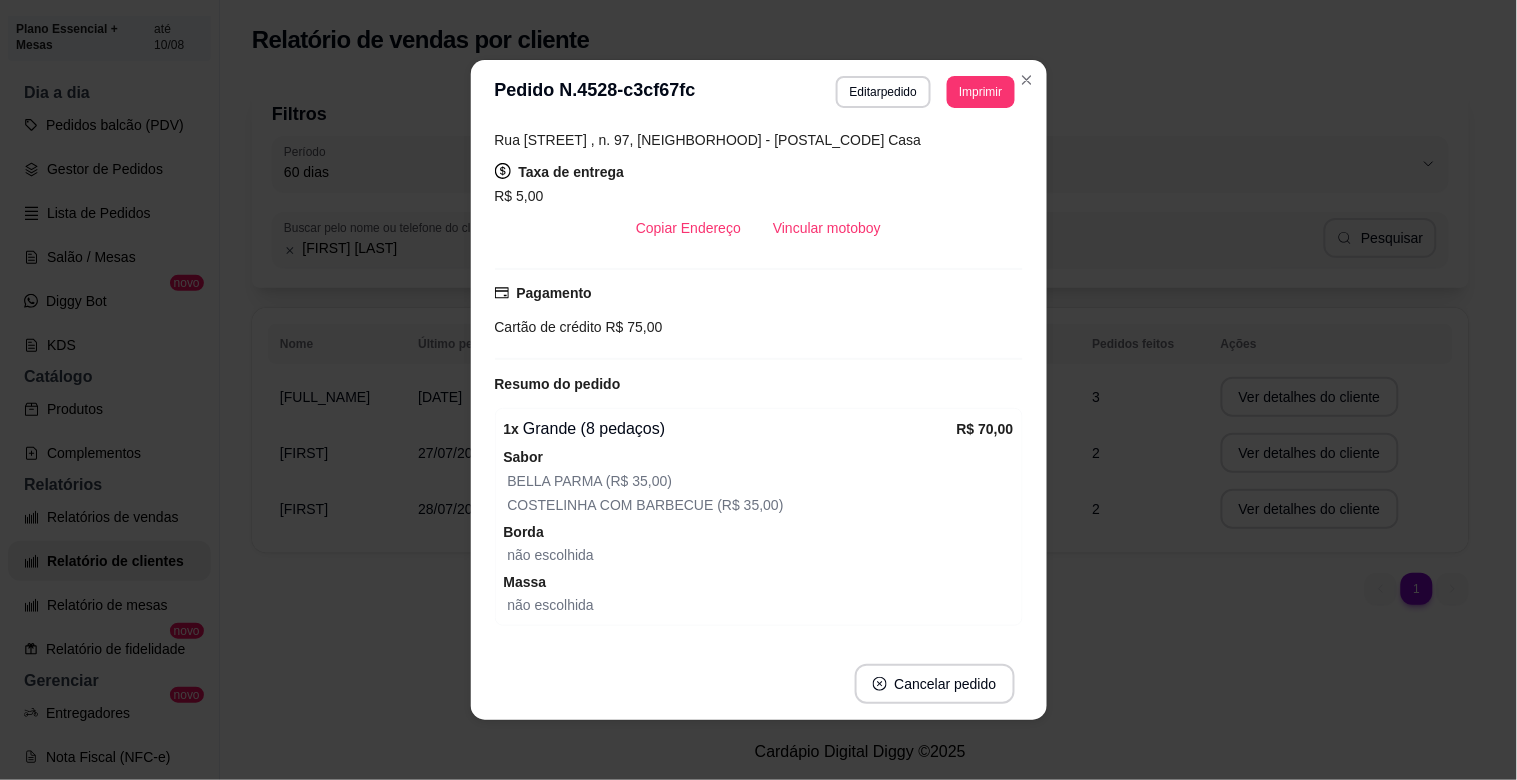 scroll, scrollTop: 336, scrollLeft: 0, axis: vertical 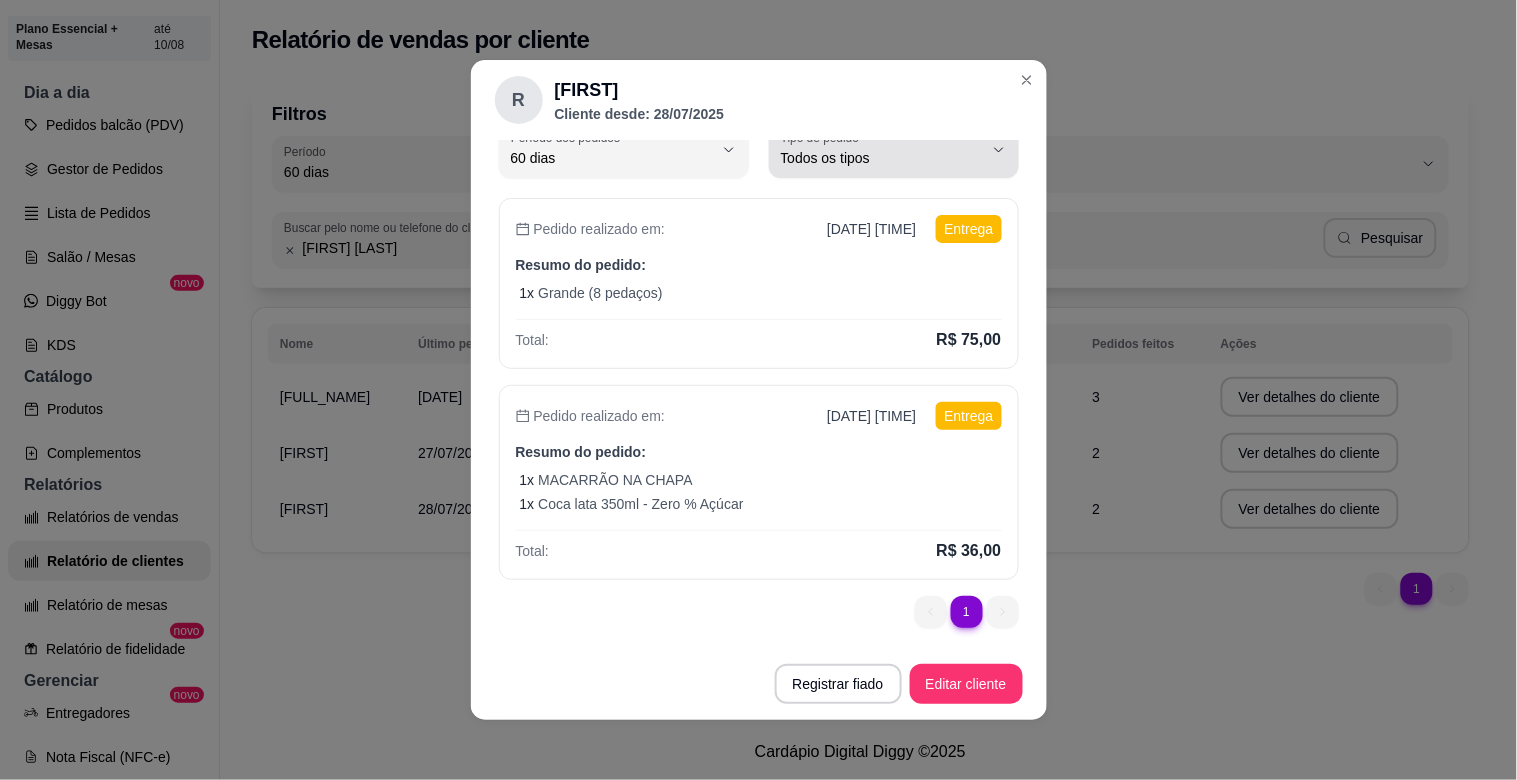 click on "Tipo de pedido Todos os tipos" at bounding box center [894, 150] 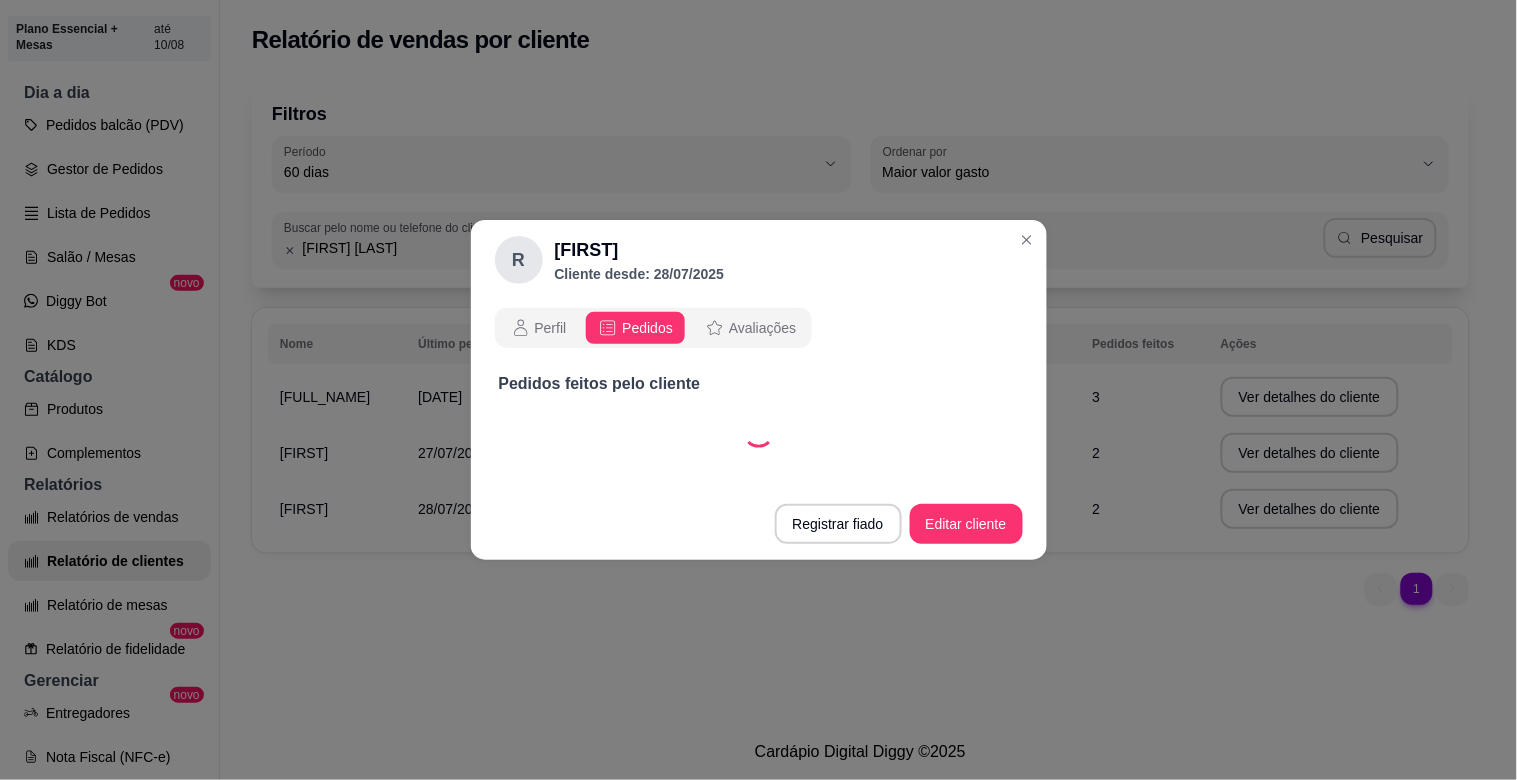scroll, scrollTop: 0, scrollLeft: 0, axis: both 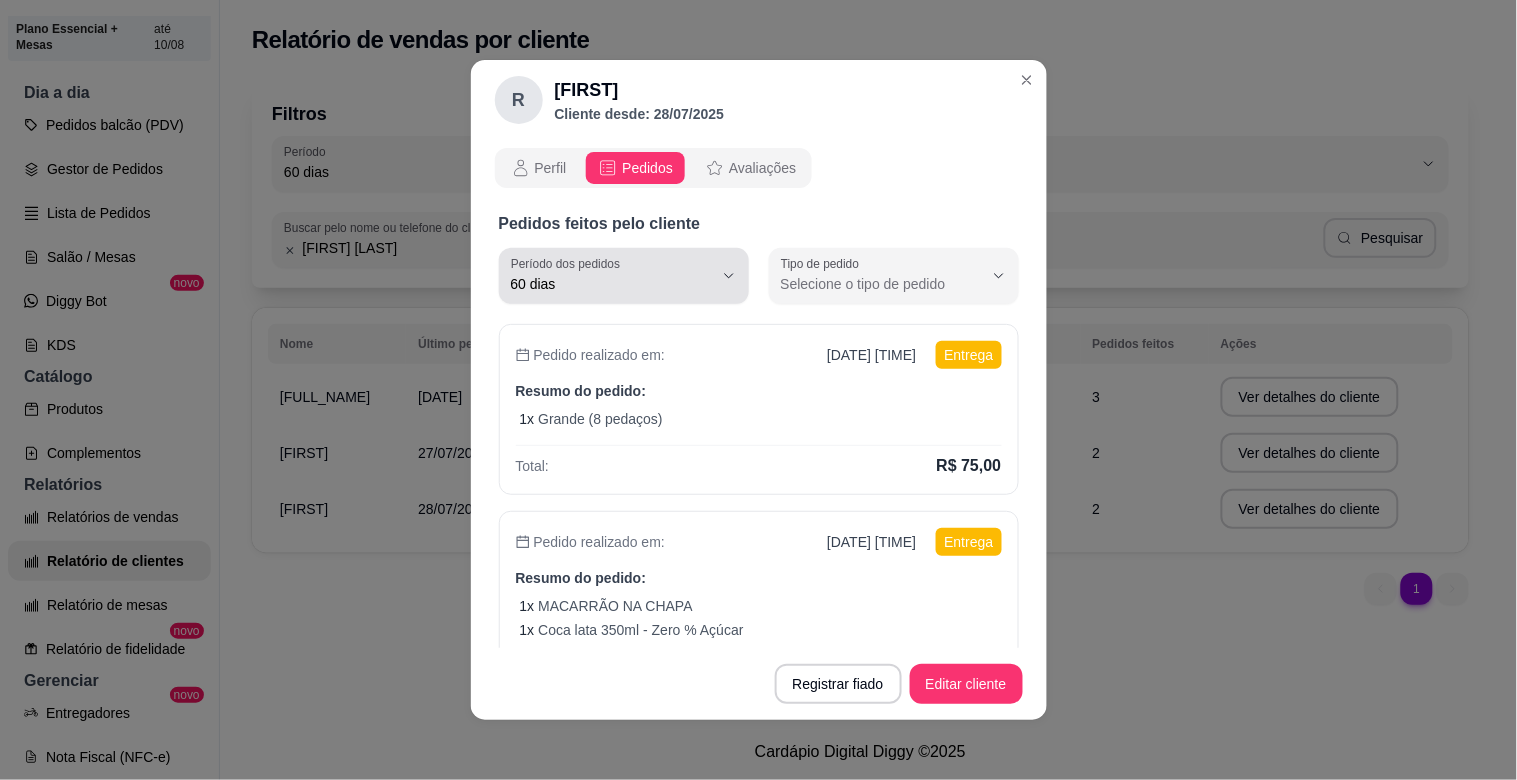 click 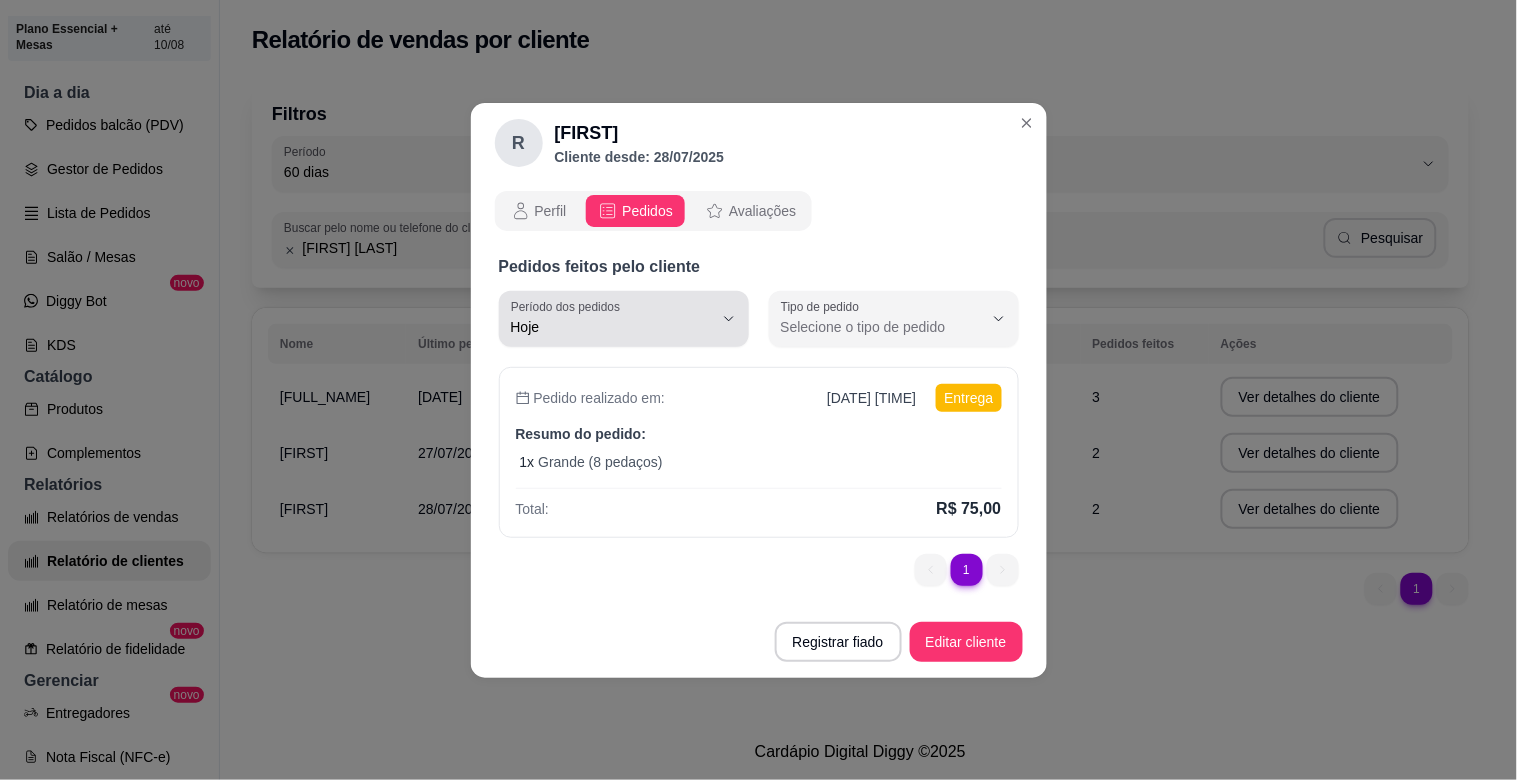 click on "Hoje" at bounding box center [612, 327] 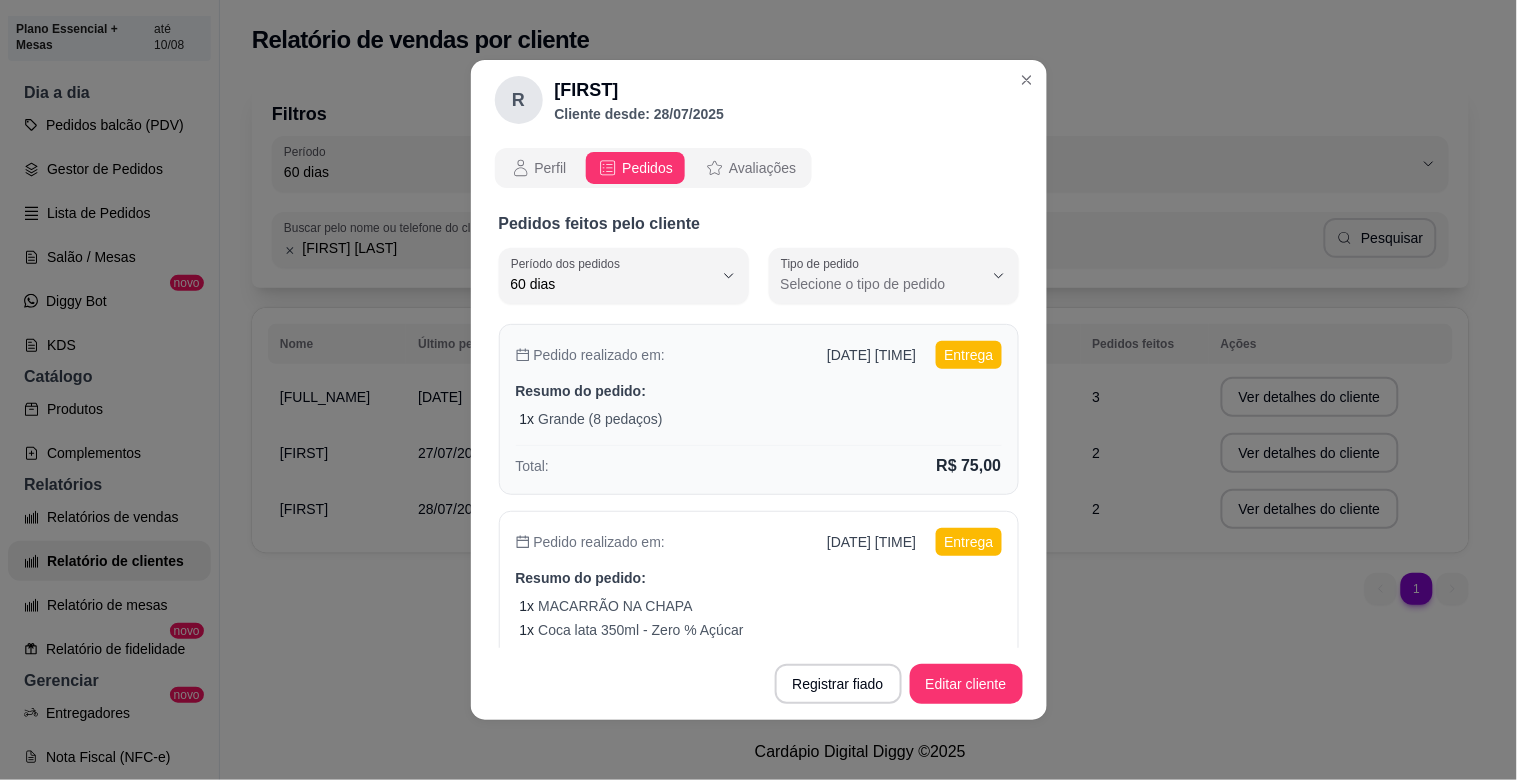 scroll, scrollTop: 18, scrollLeft: 0, axis: vertical 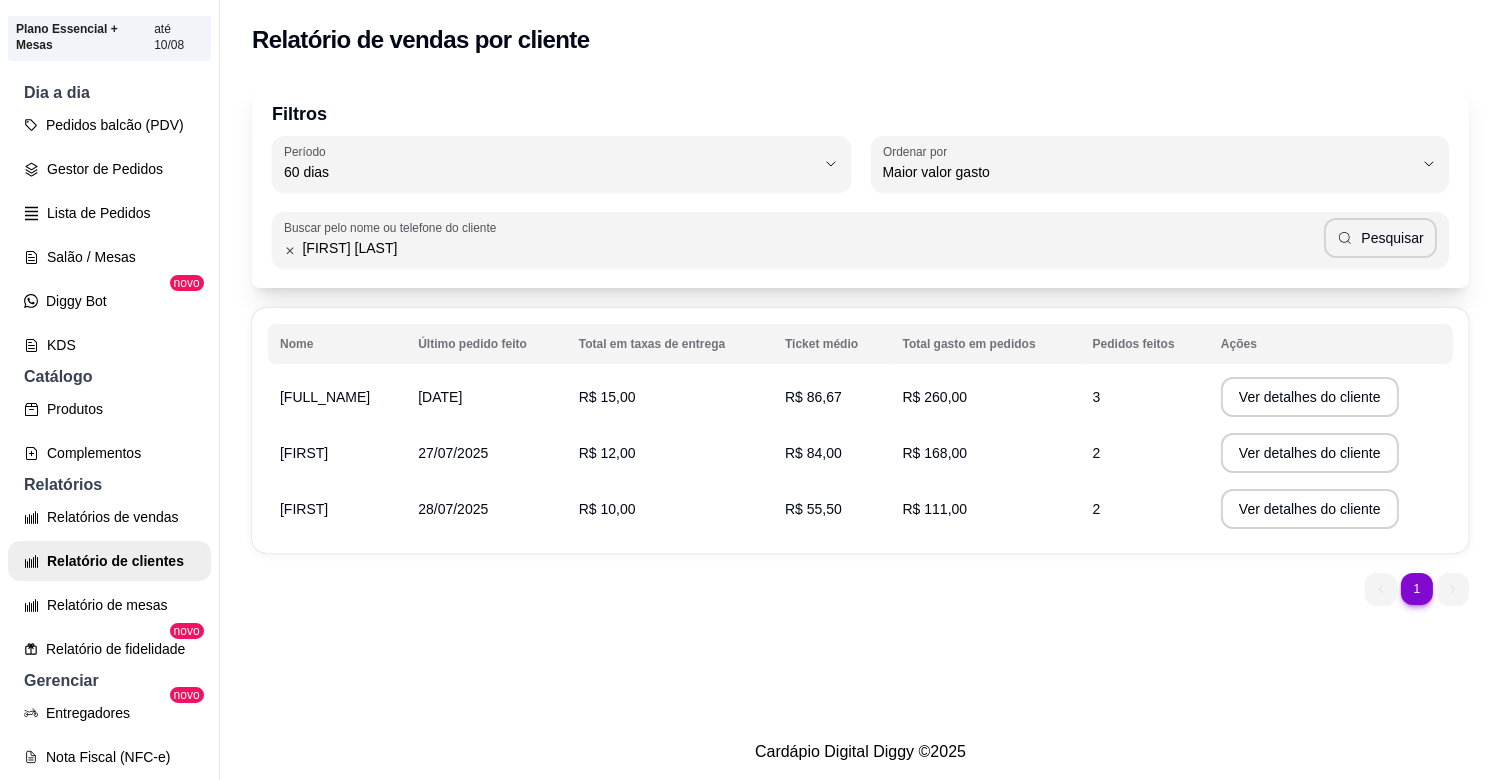 click on "Relatório de vendas por cliente Filtros 60 Período Hoje Ontem 7 dias 15 dias 30 dias 45 dias 60 dias Período 60 dias HIGHEST_TOTAL_SPENT_WITH_ORDERS Ordenar por Maior número de pedidos Maior ticket médio Maior valor gasto Último pedido feito Ordenar por Maior valor gasto Buscar pelo nome ou telefone do cliente [FIRST] [LAST] Pesquisar Nome Último pedido feito Total em taxas de entrega Ticket médio Total gasto em pedidos Pedidos feitos Ações [FIRST] [LAST] [DATE] R$ 15,00 R$ 86,67 R$ 260,00 3 Ver detalhes do cliente [FIRST] [DATE] R$ 12,00 R$ 84,00 R$ 168,00 2 Ver detalhes do cliente [FIRST] [DATE] R$ 10,00 R$ 55,50 R$ 111,00 2 Ver detalhes do cliente 1 1" at bounding box center [860, 362] 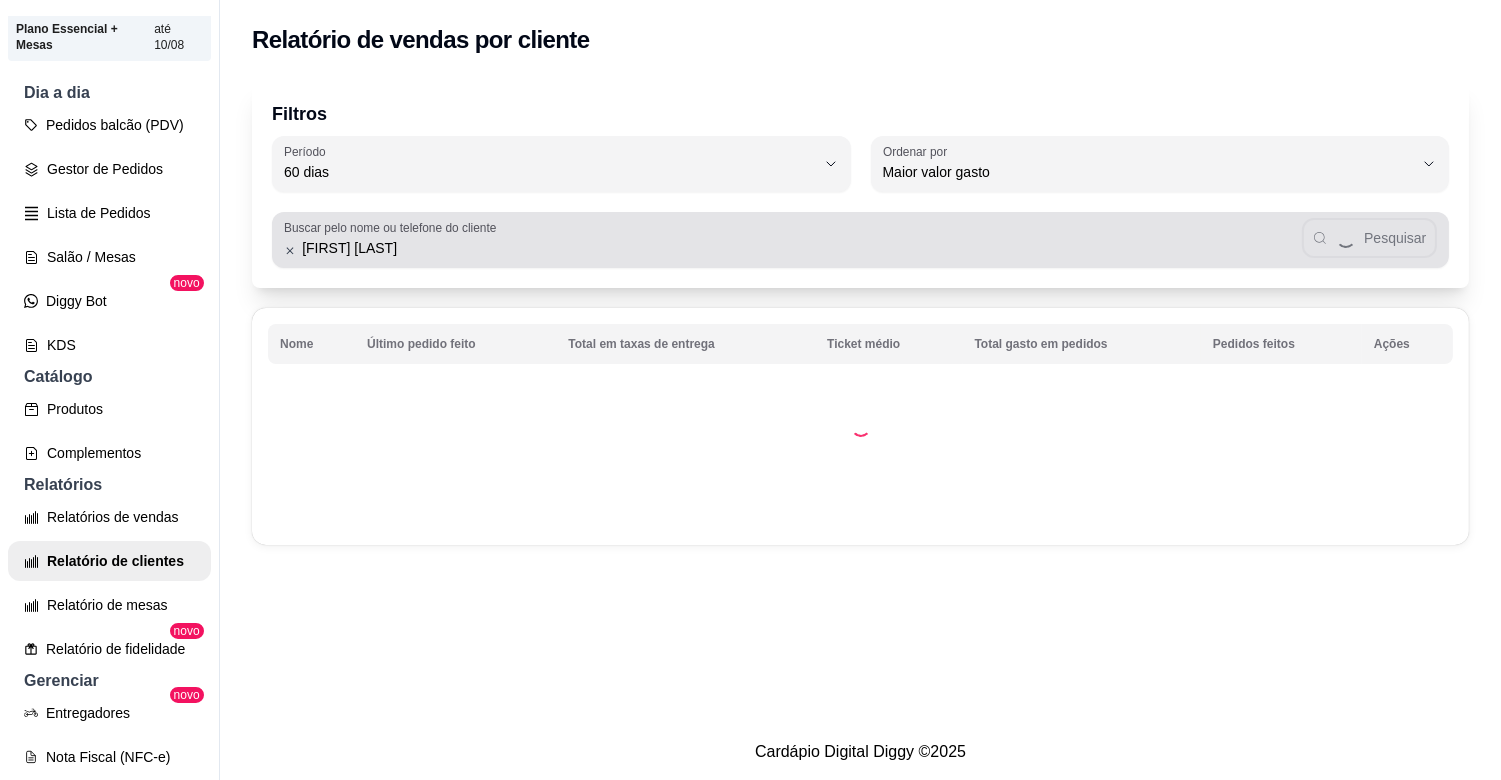 click on "Buscar pelo nome ou telefone do cliente [FIRST] [LAST] Pesquisar" at bounding box center [860, 240] 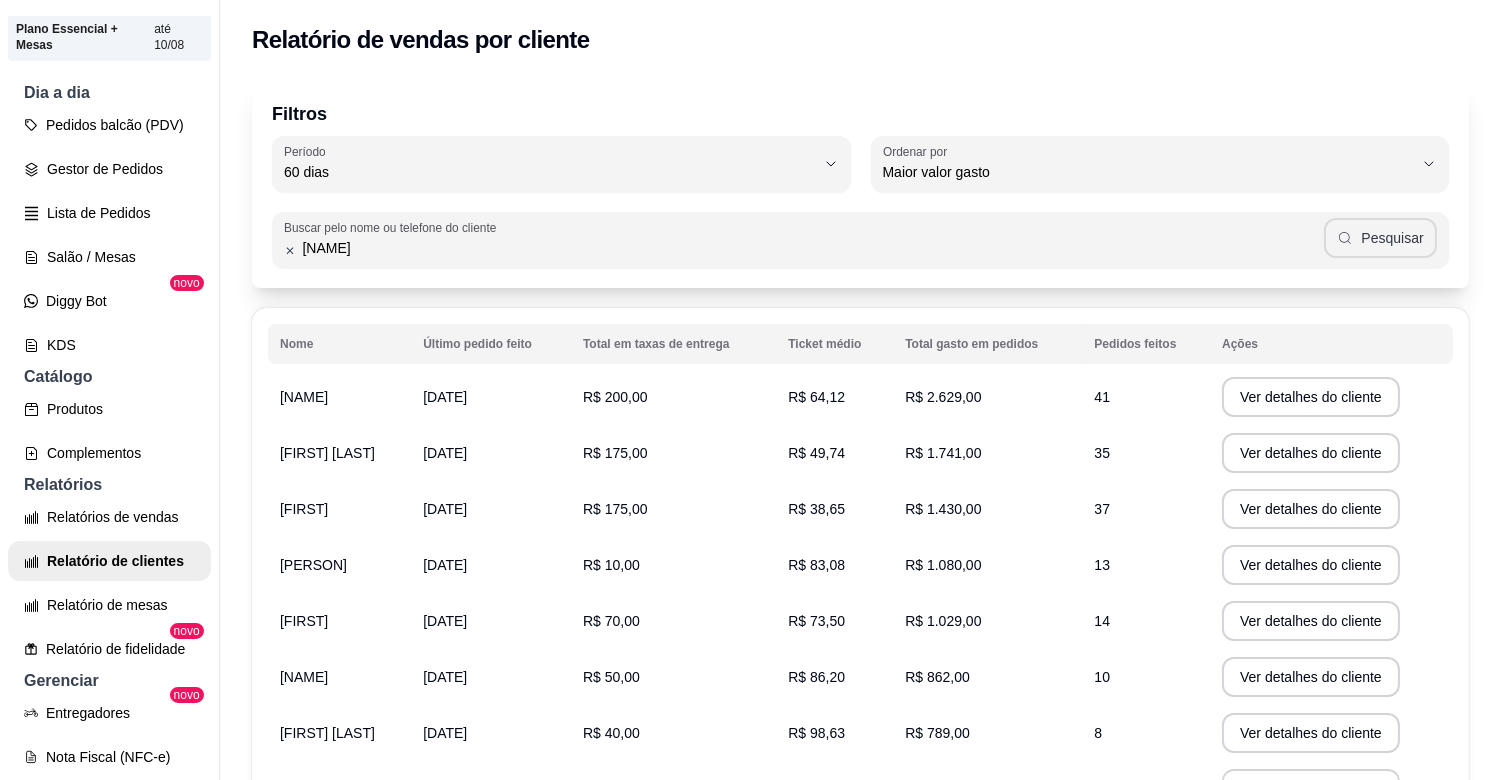 click on "Pesquisar" at bounding box center [1380, 238] 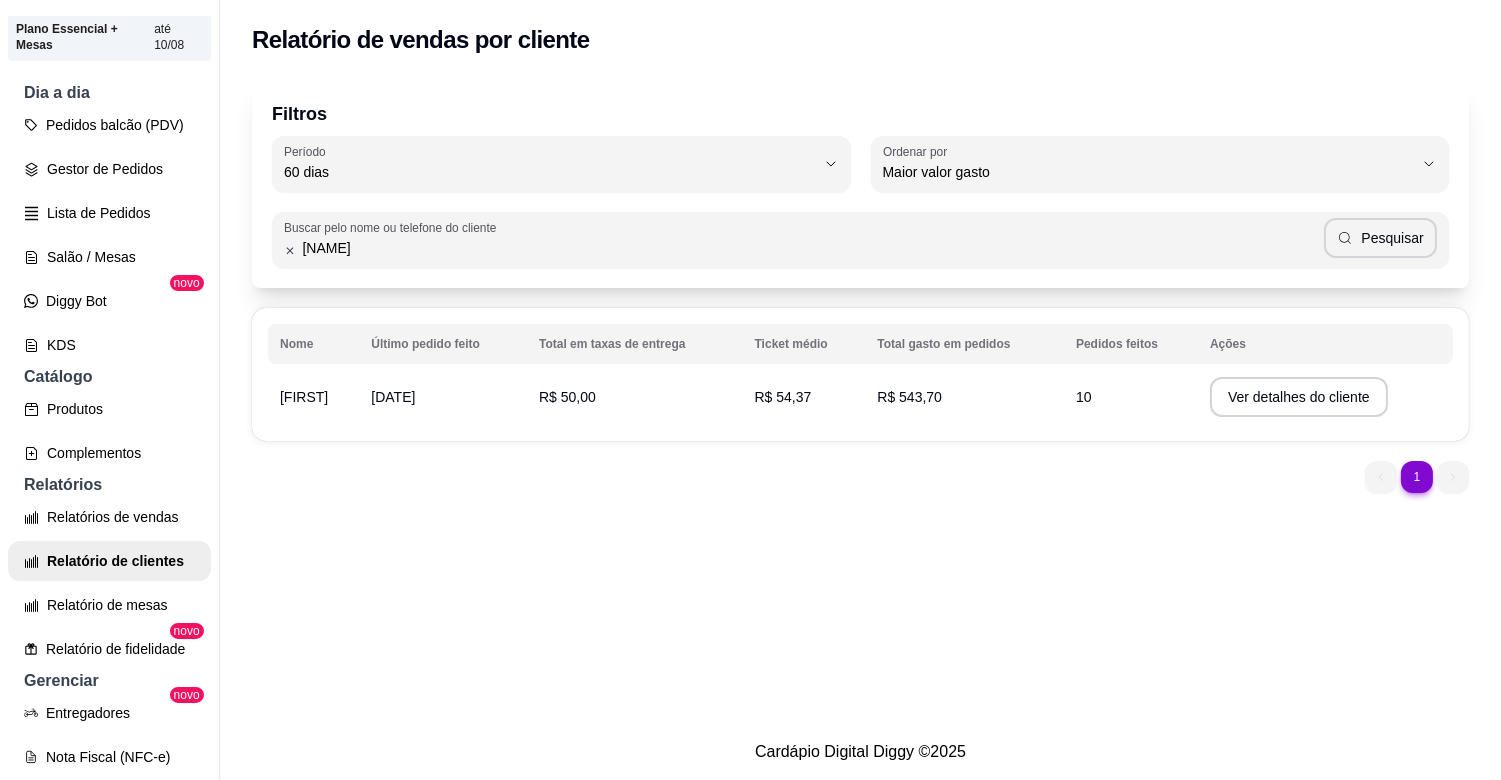 click on "R$ 50,00" at bounding box center (635, 397) 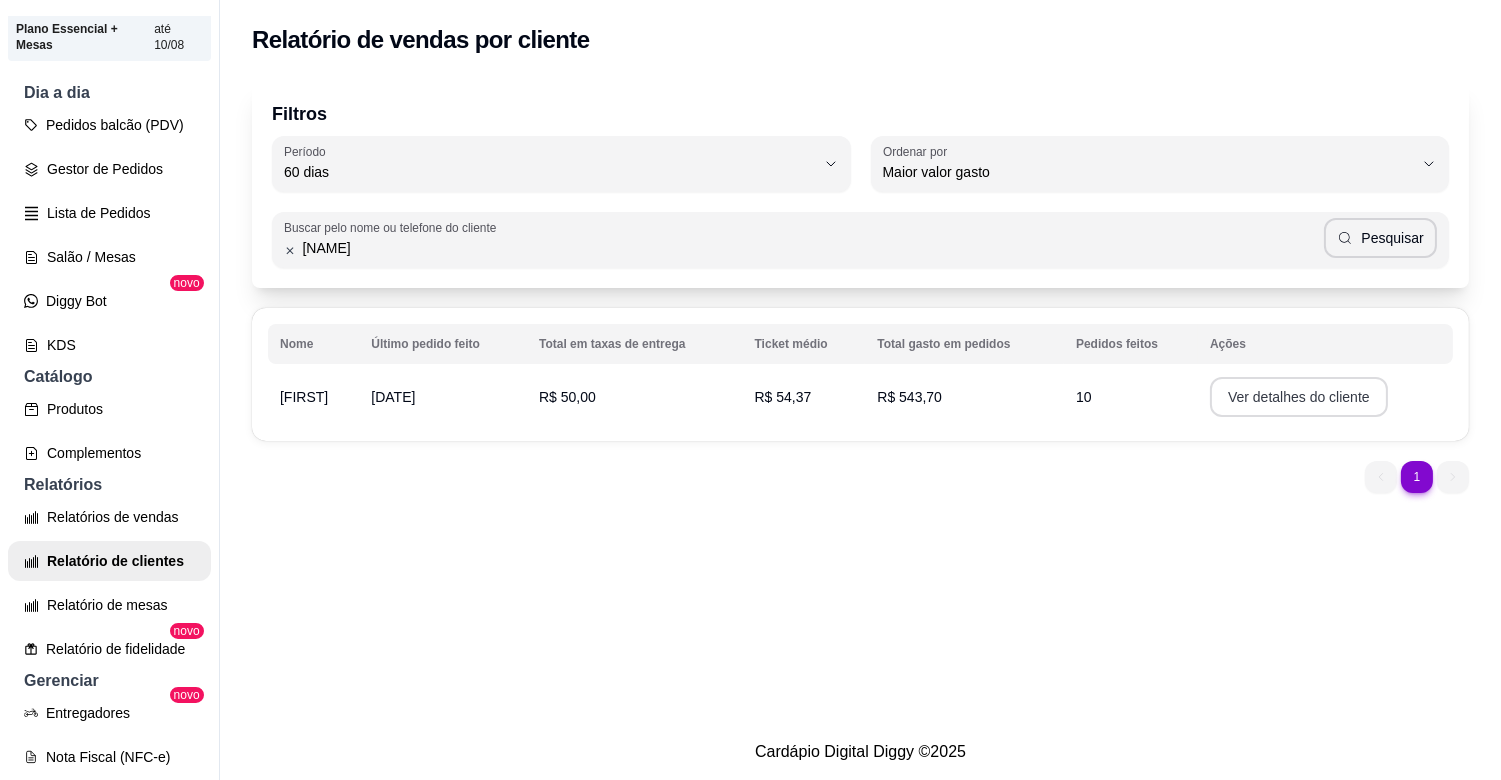 click on "Ver detalhes do cliente" at bounding box center (1299, 397) 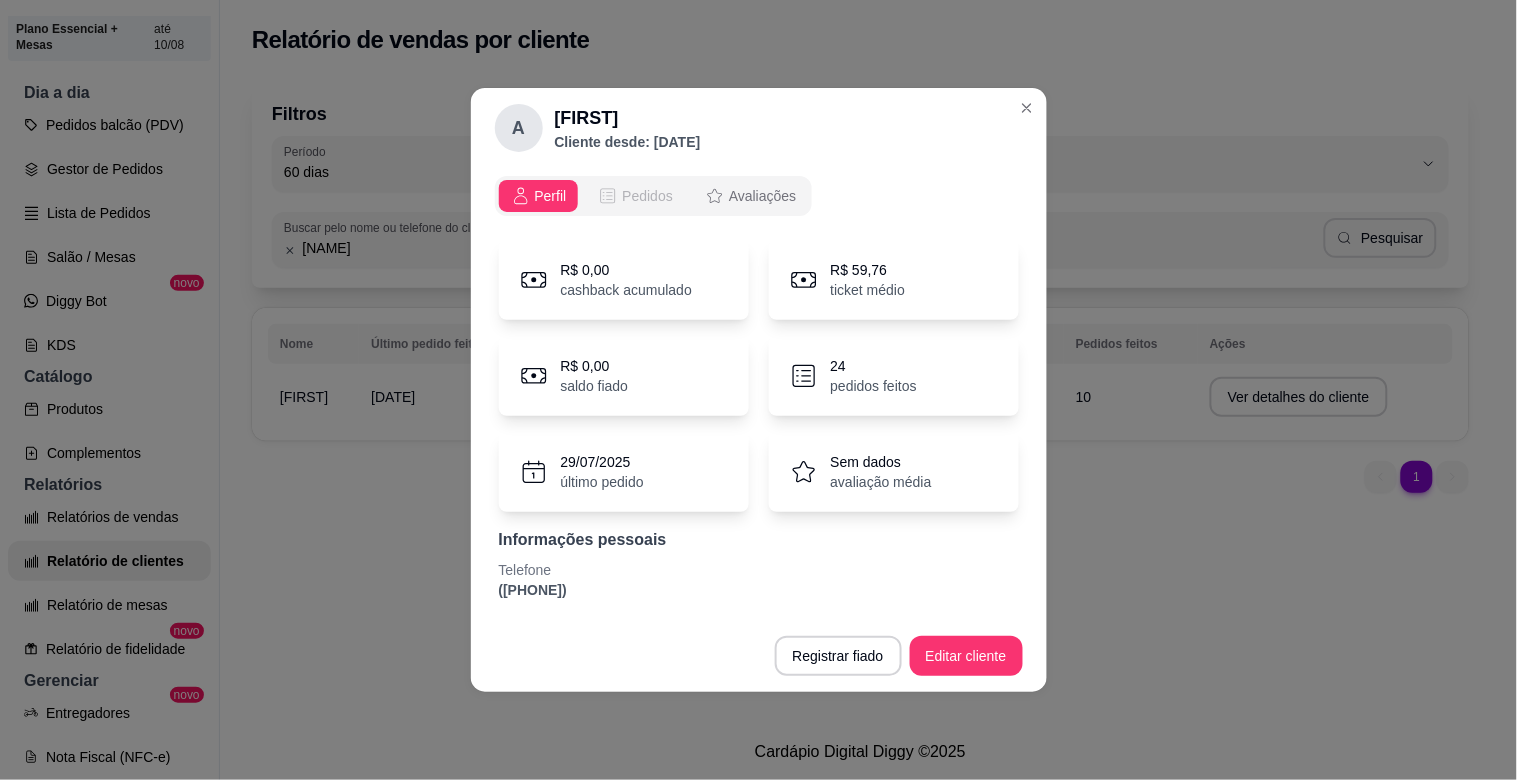 click on "Pedidos" at bounding box center [647, 196] 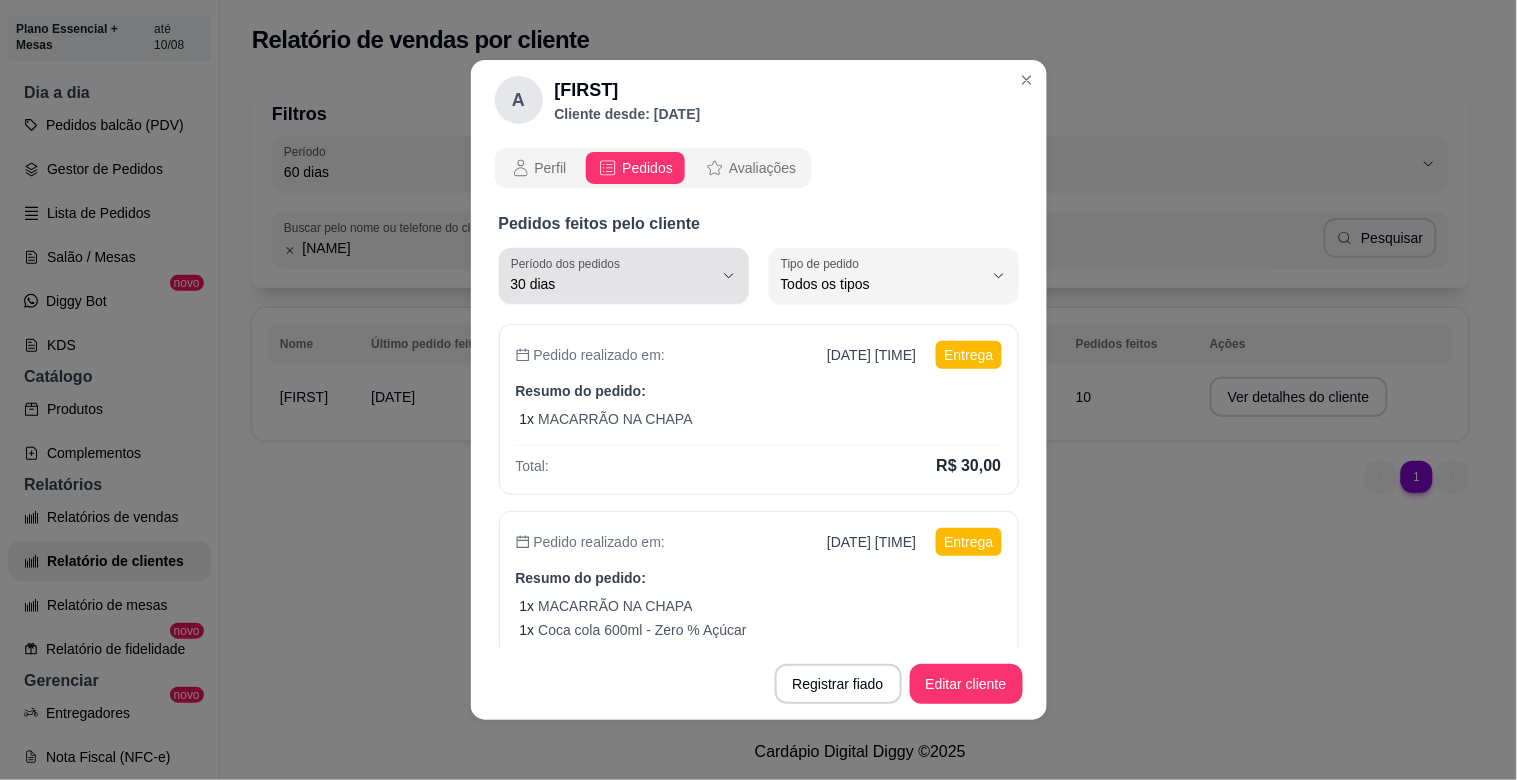 click on "30 dias" at bounding box center [612, 284] 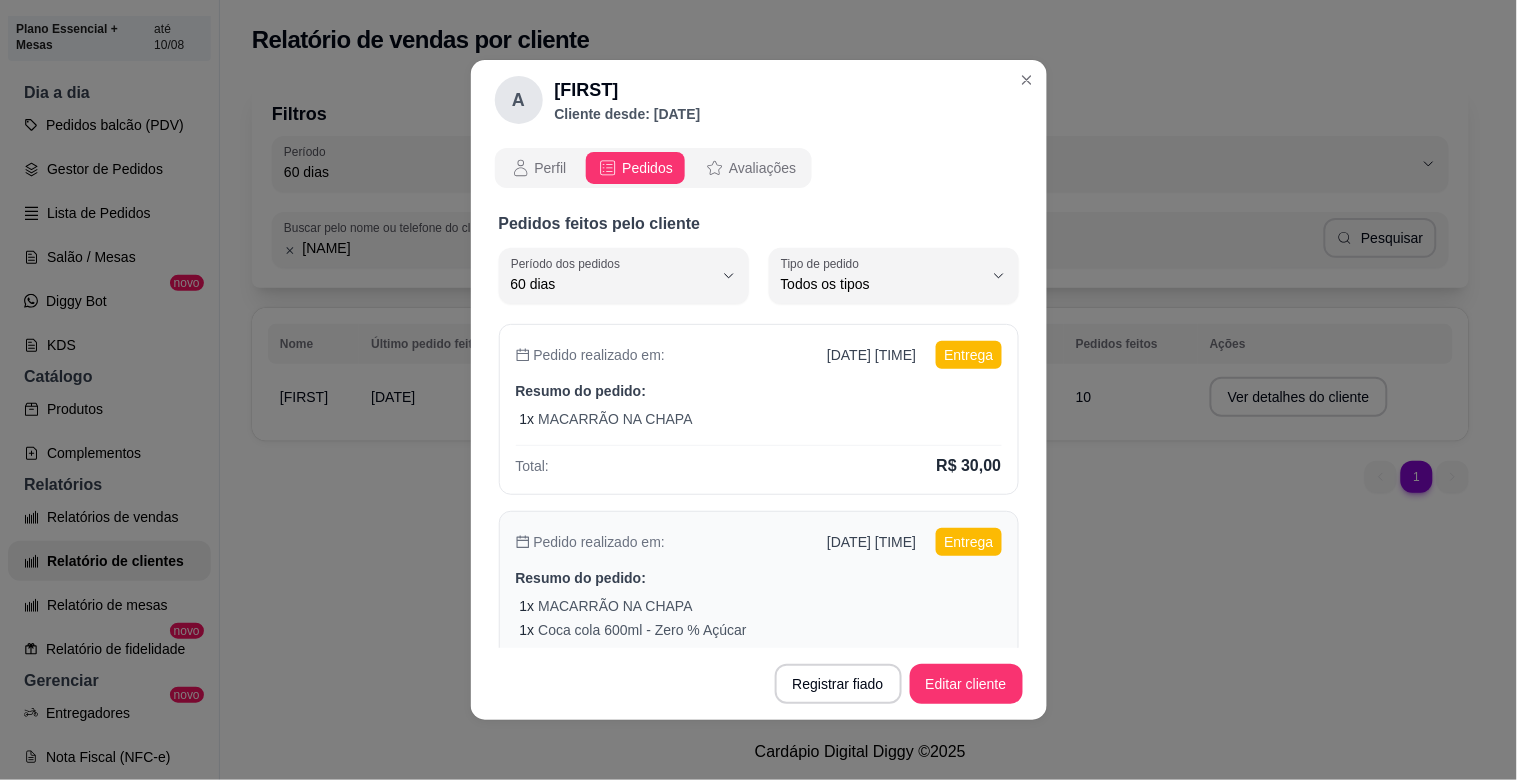 scroll, scrollTop: 18, scrollLeft: 0, axis: vertical 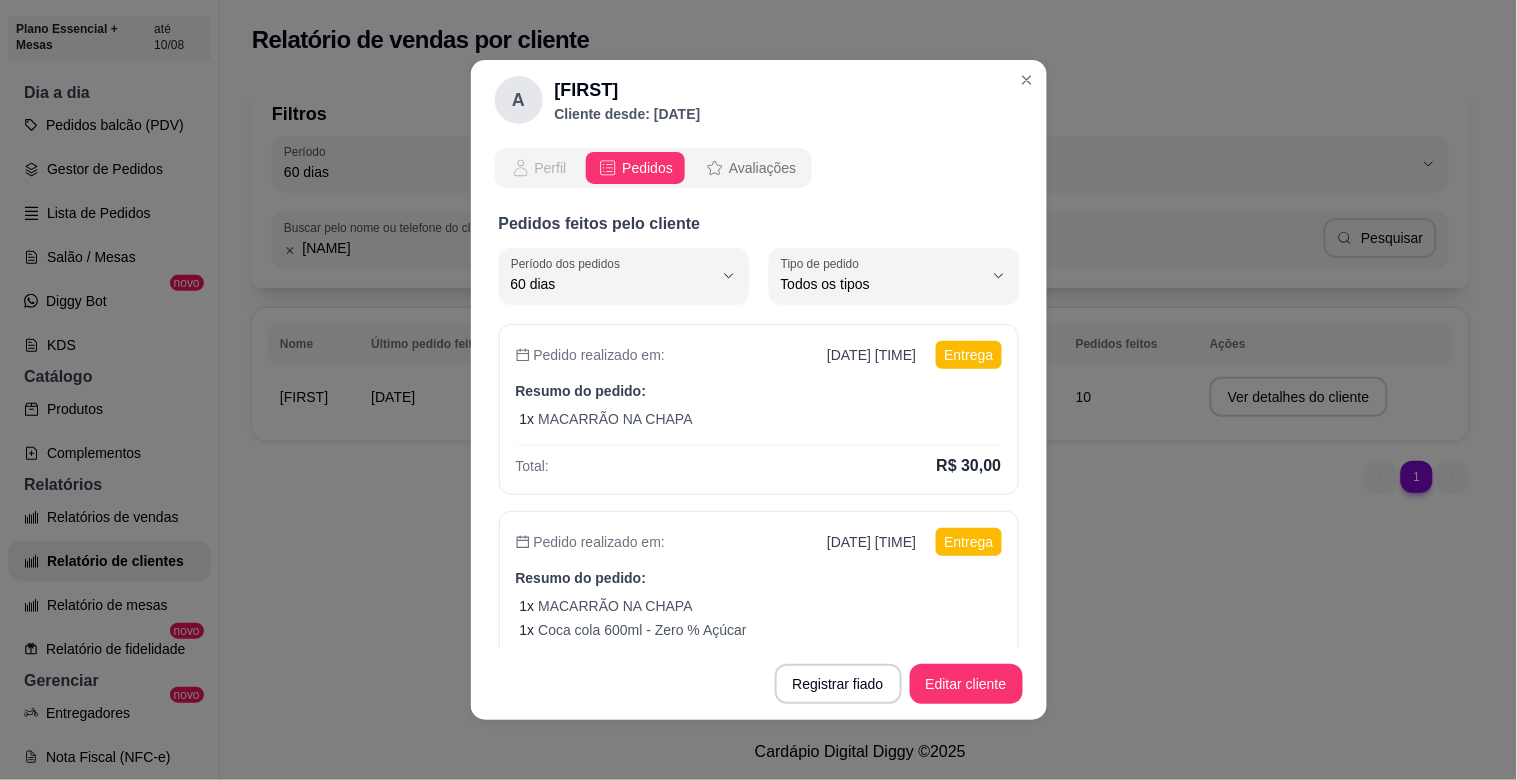 click on "Perfil" at bounding box center (551, 168) 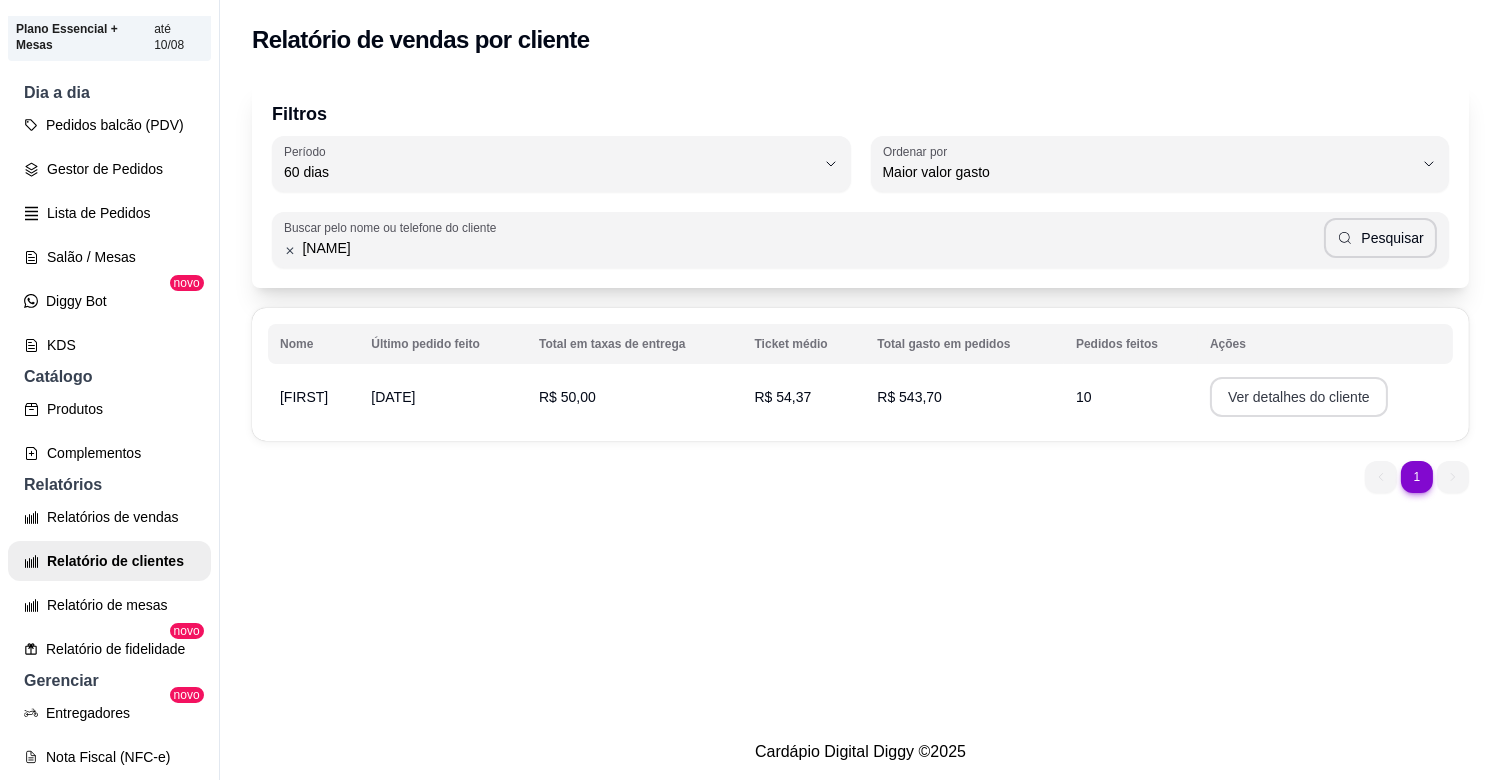 click on "Ver detalhes do cliente" at bounding box center [1299, 397] 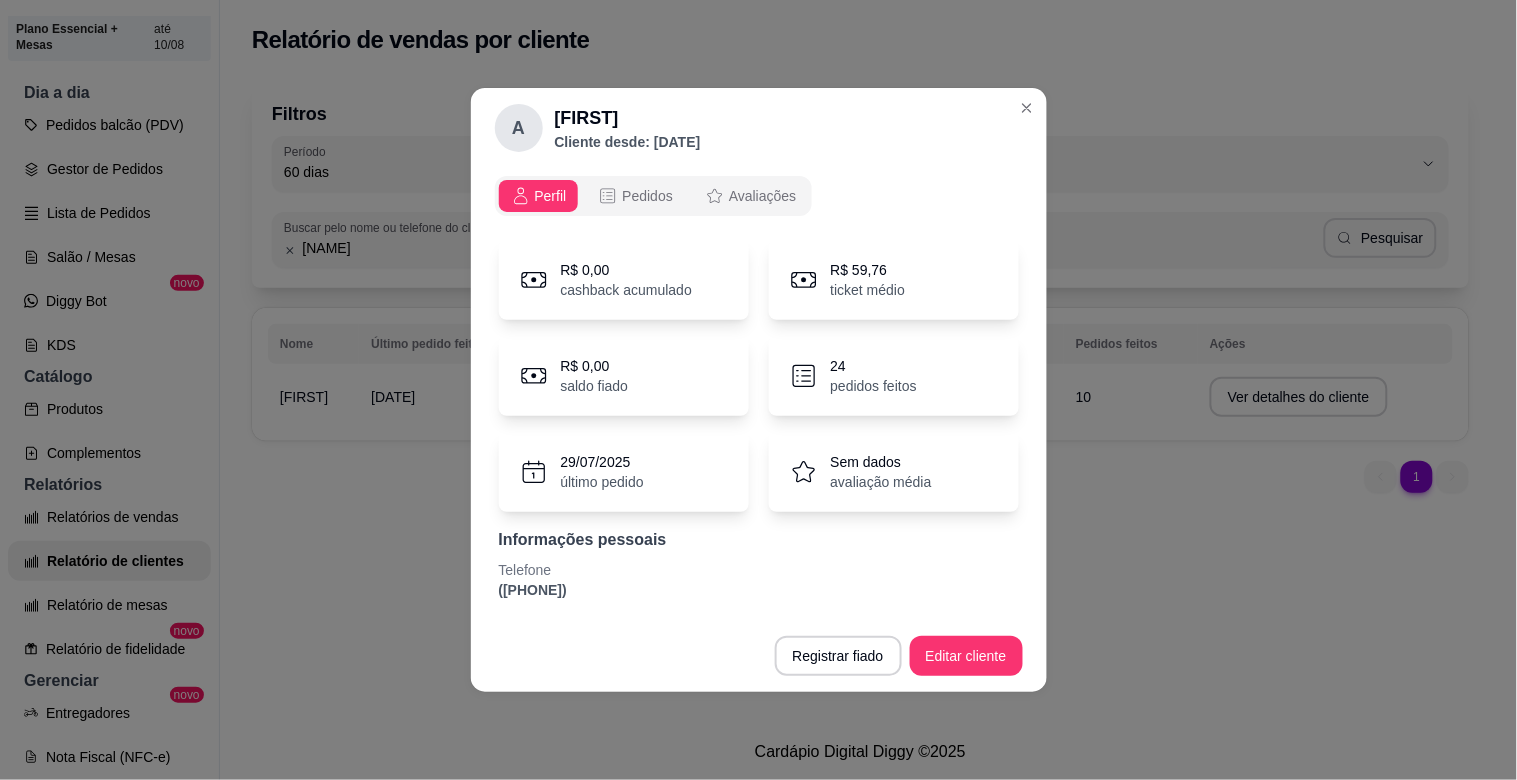 click on "Pedidos" at bounding box center (647, 196) 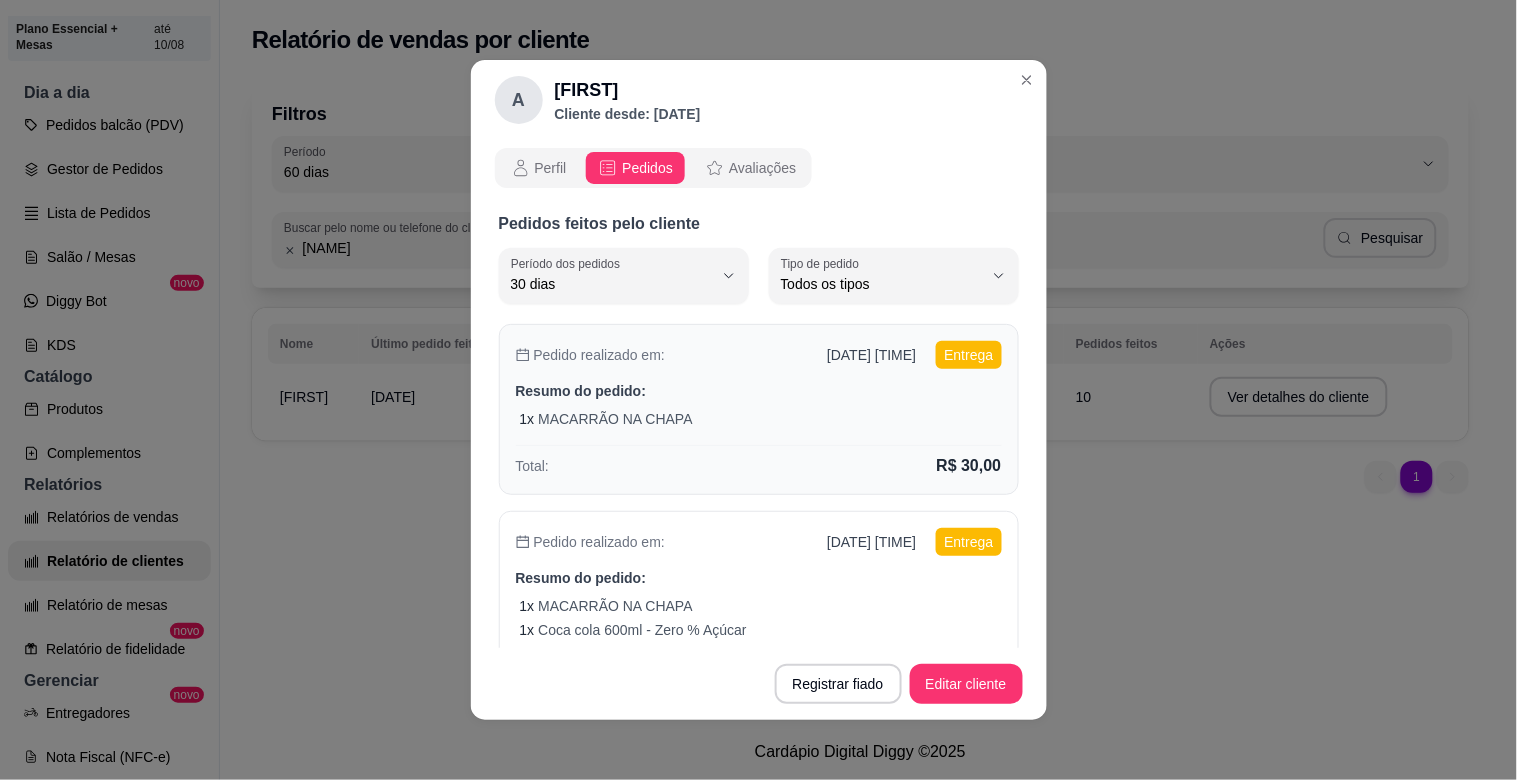 click on "Total: R$ 30,00" at bounding box center [759, 461] 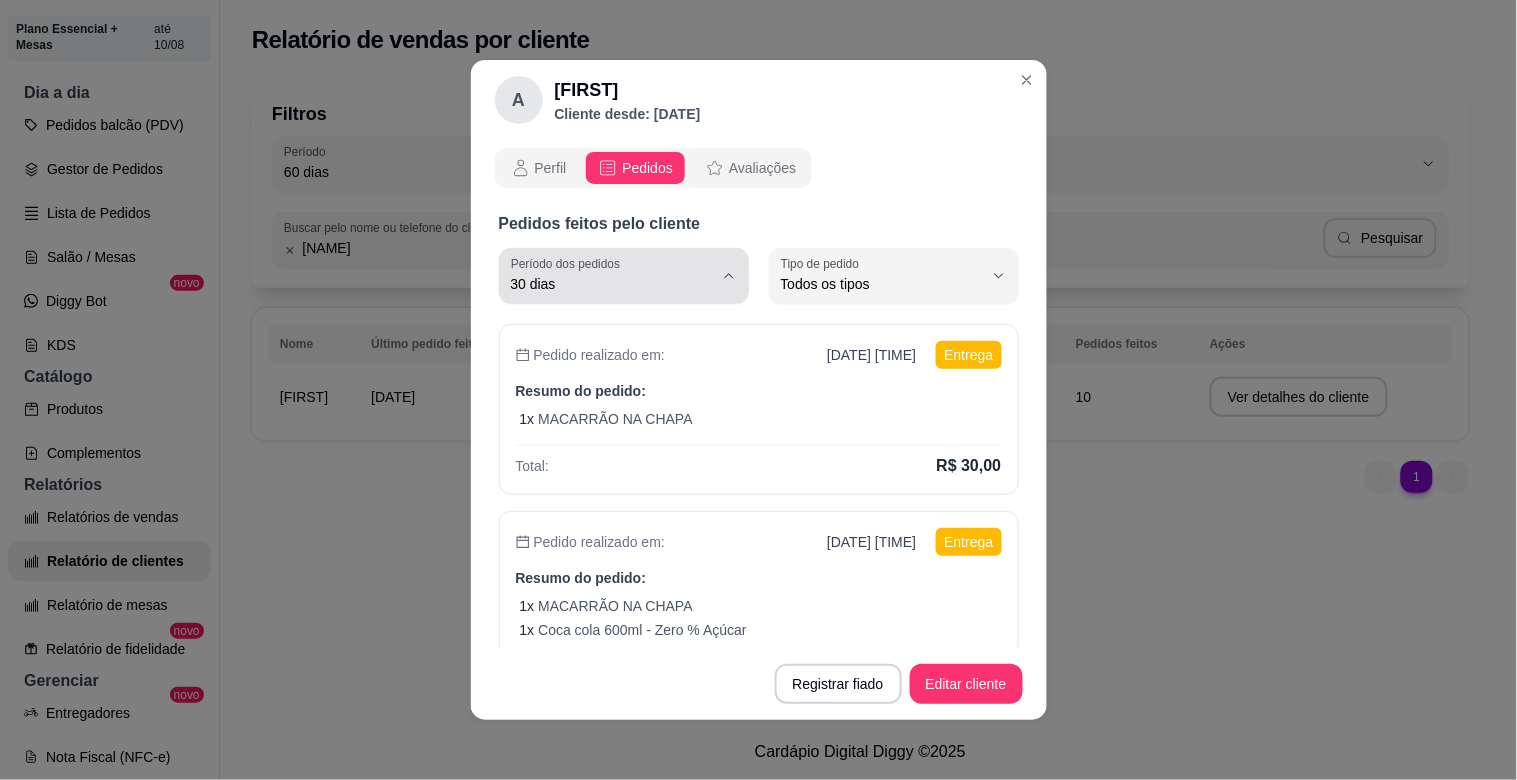 click on "30 dias" at bounding box center (612, 284) 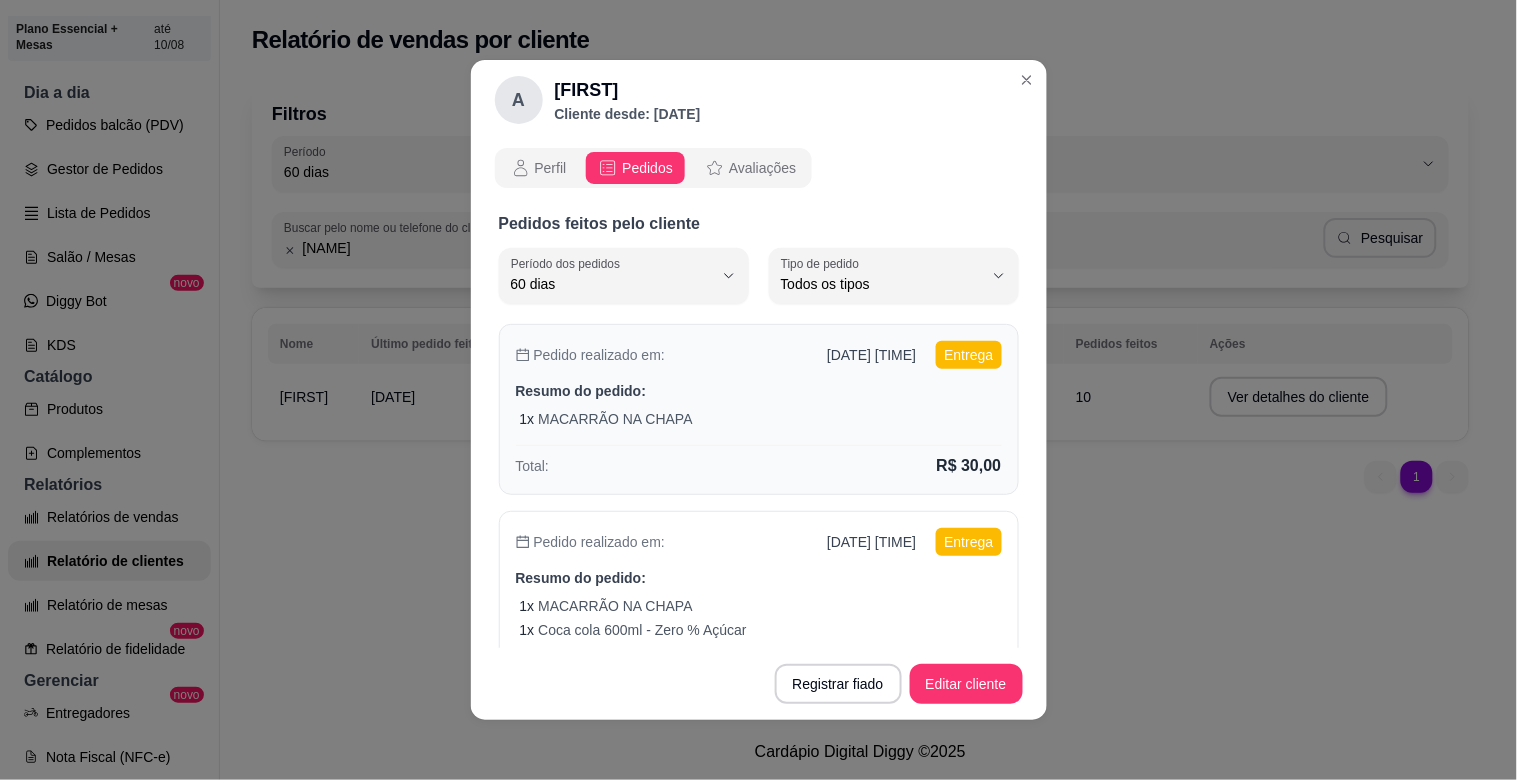 scroll, scrollTop: 18, scrollLeft: 0, axis: vertical 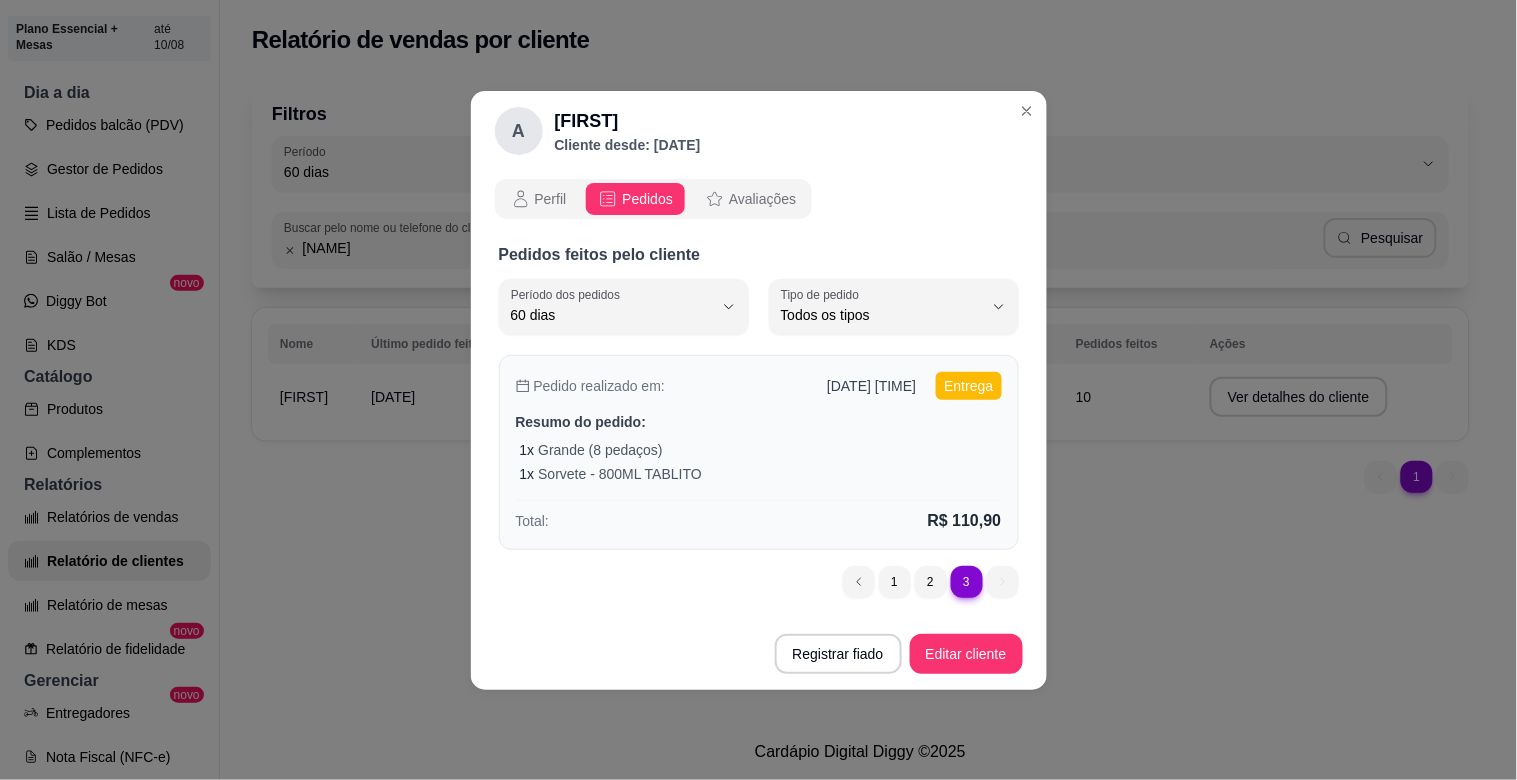 click on "Pedido realizado em: [DATE] [TIME] Entrega Resumo do pedido: 1 x Grande (8 pedaços) 1 x Sorvete  - 800ML TABLITO Total: R$ 110,90" at bounding box center (759, 452) 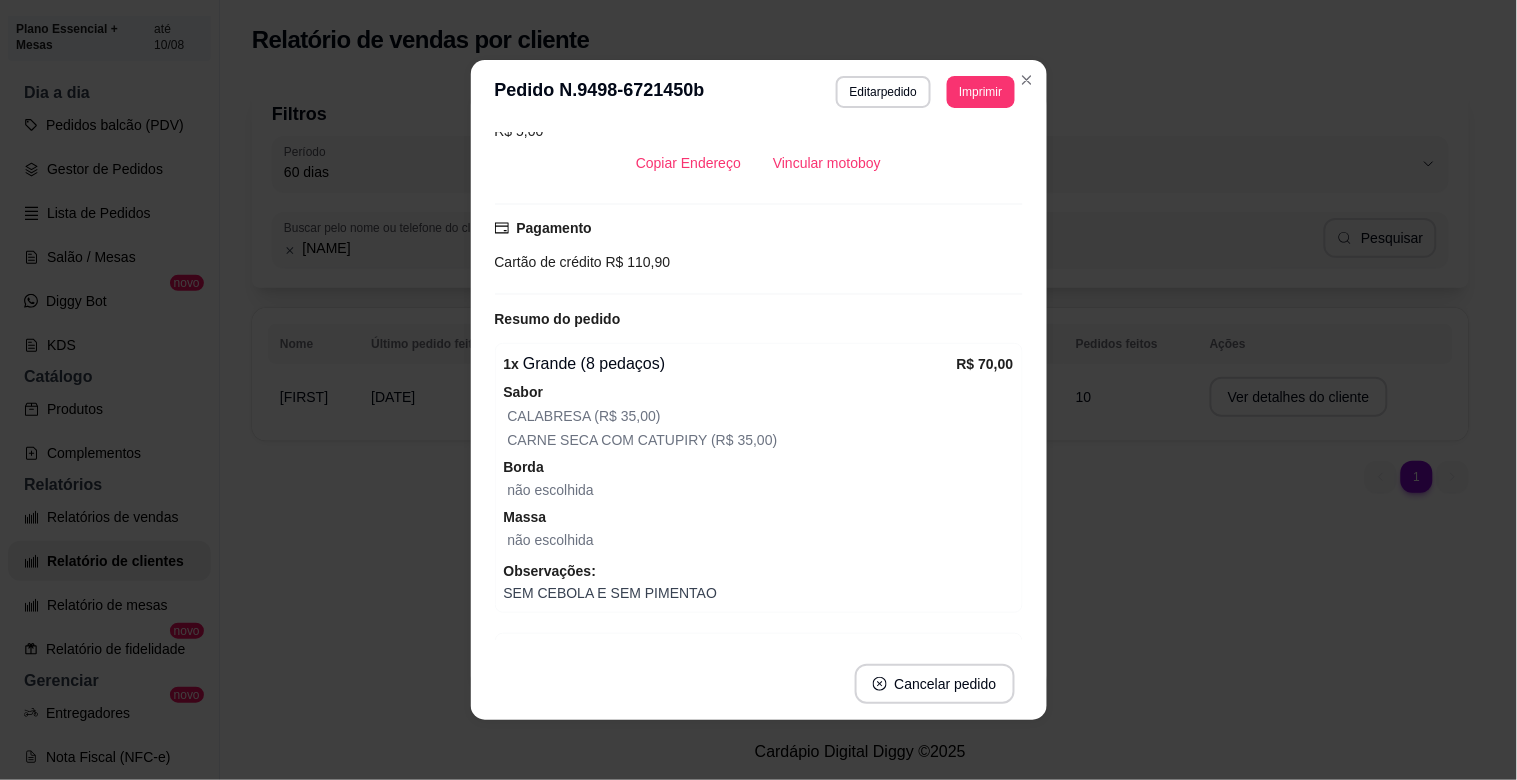 scroll, scrollTop: 402, scrollLeft: 0, axis: vertical 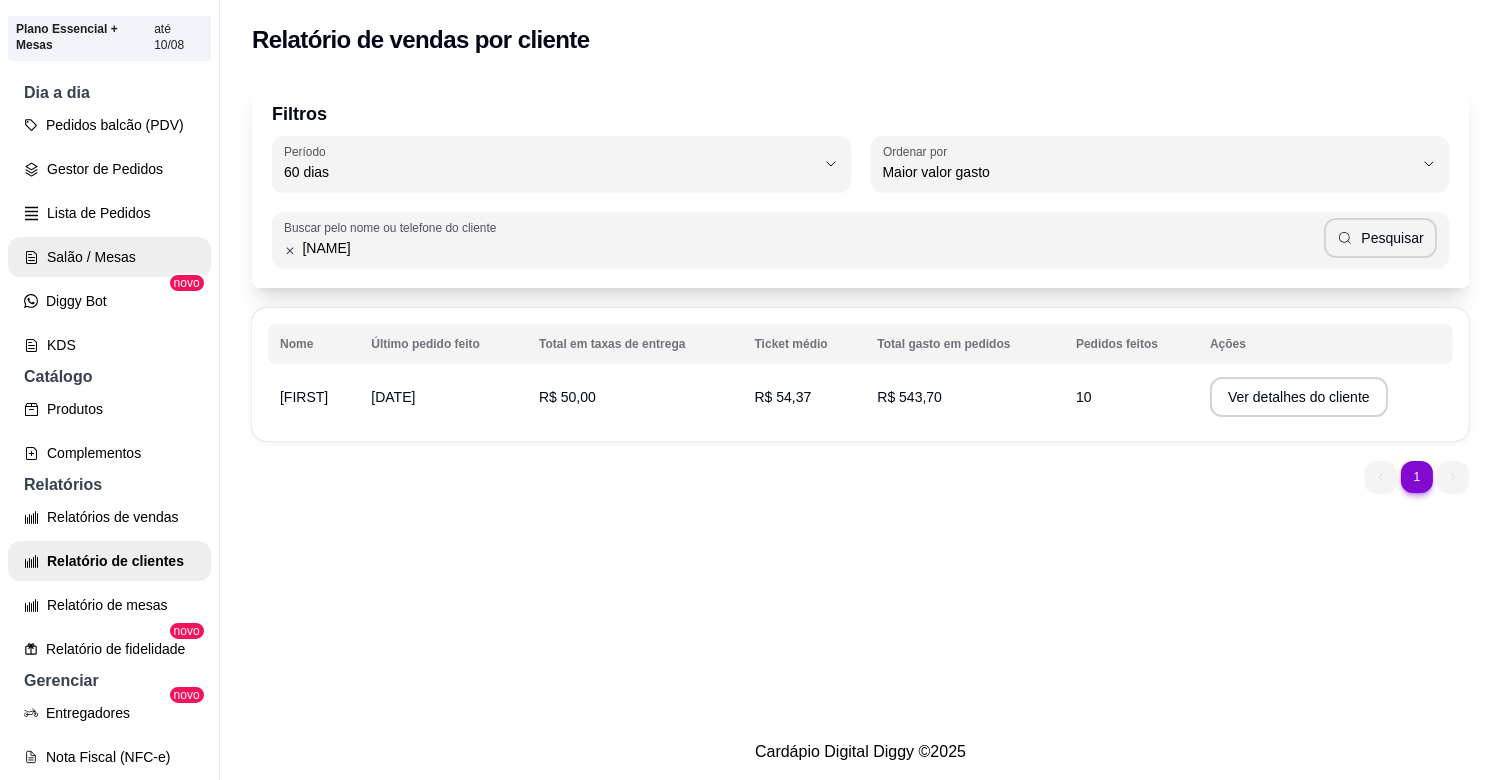 click on "Salão / Mesas" at bounding box center (109, 257) 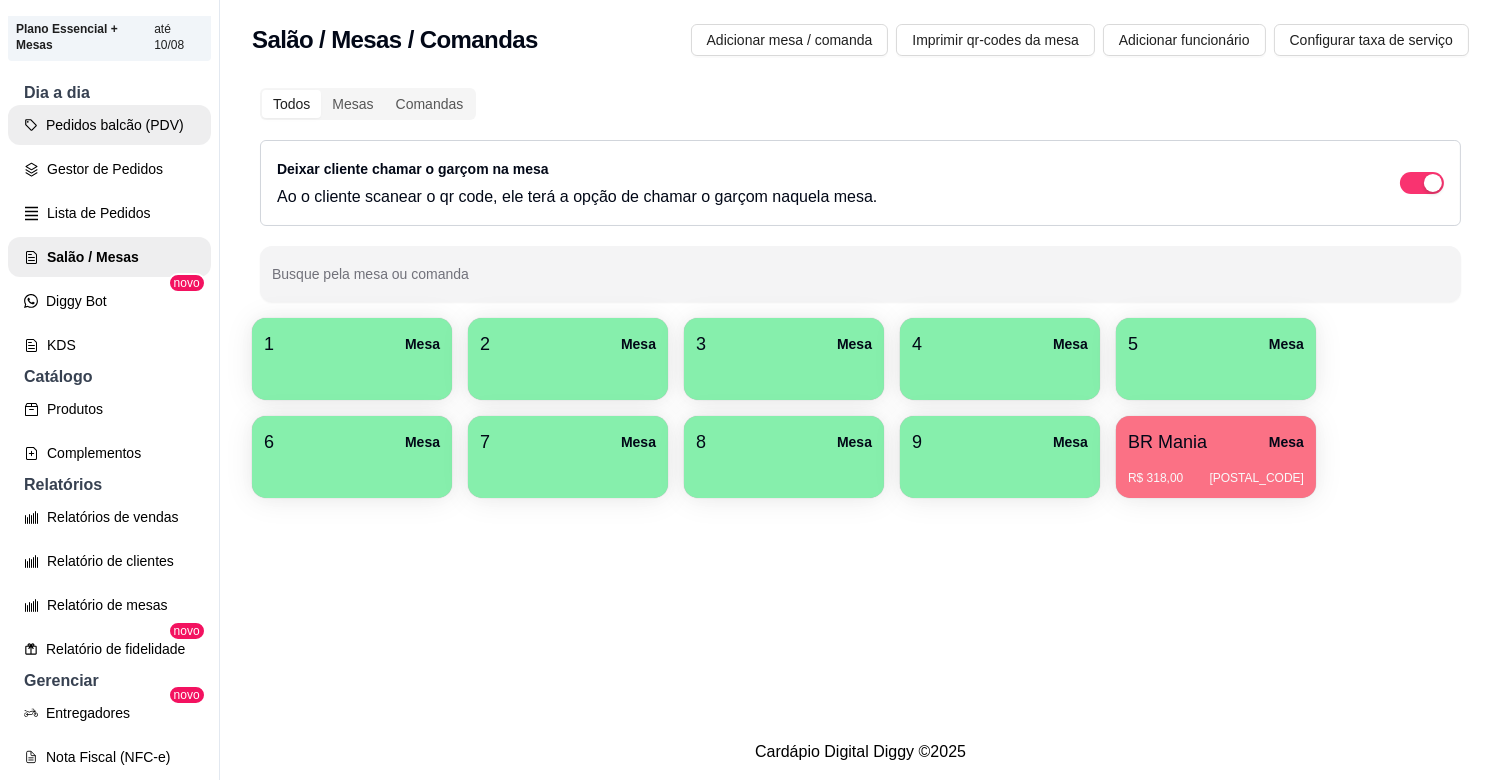 click on "Pedidos balcão (PDV)" at bounding box center [109, 125] 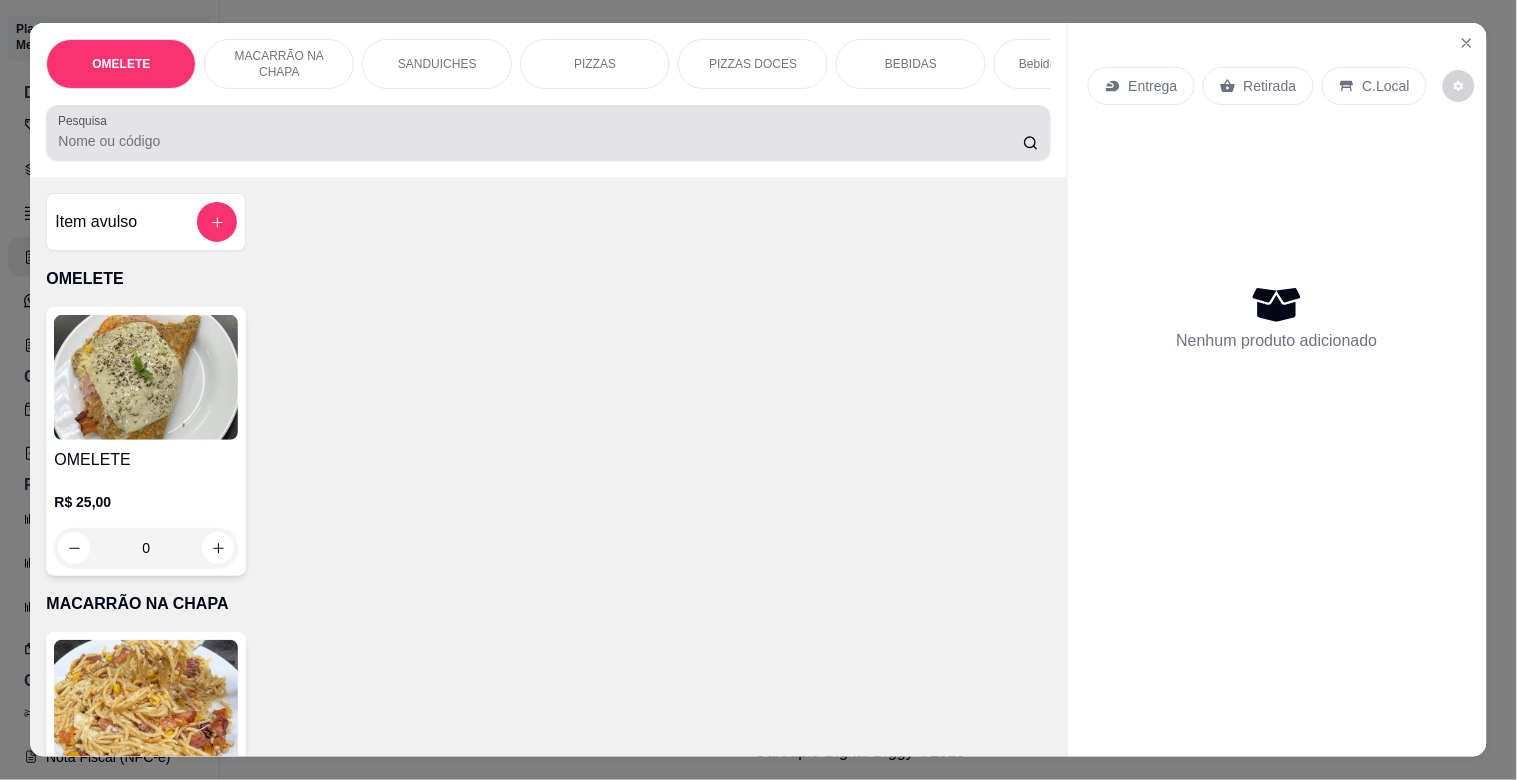 click at bounding box center [548, 133] 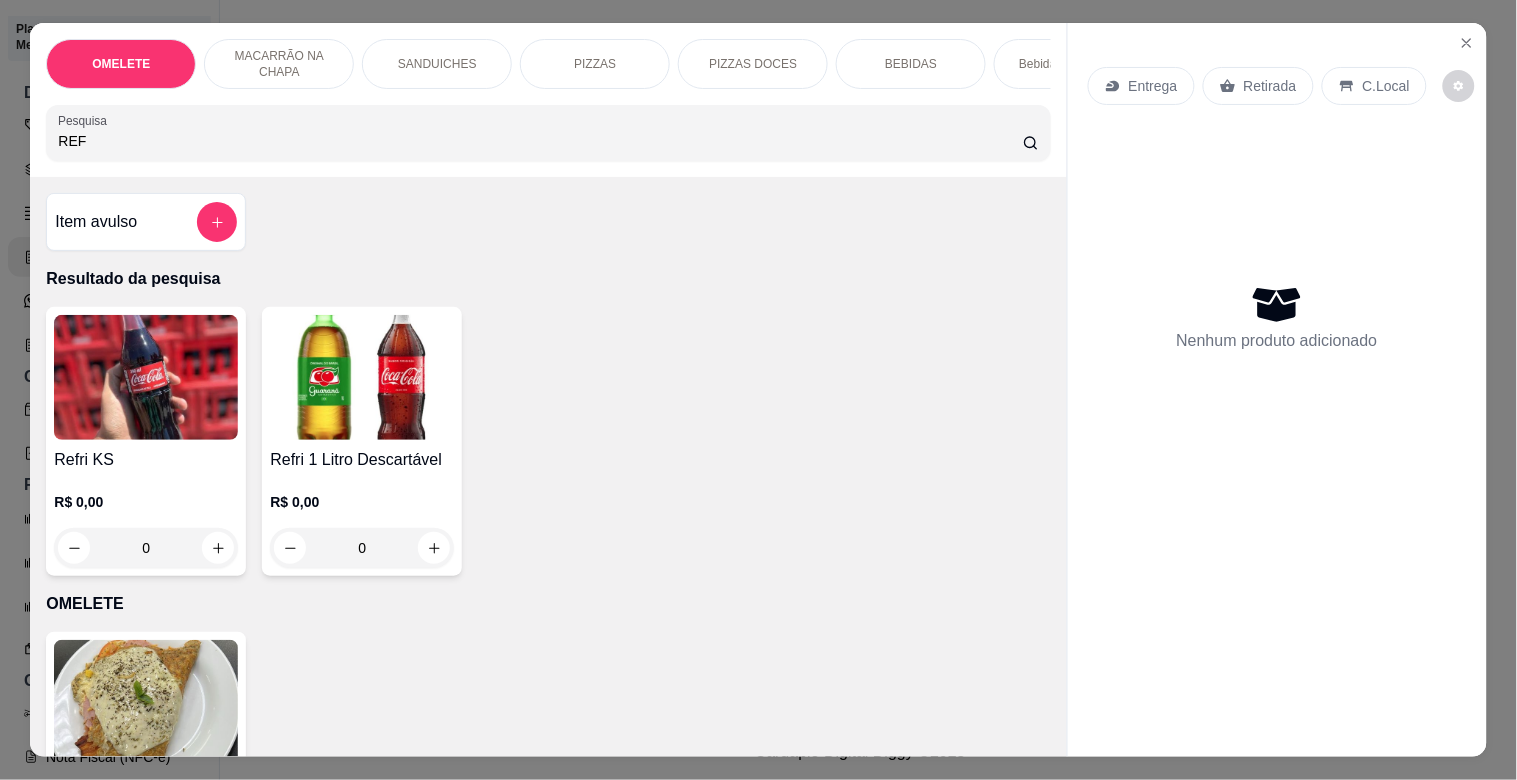 click at bounding box center (362, 377) 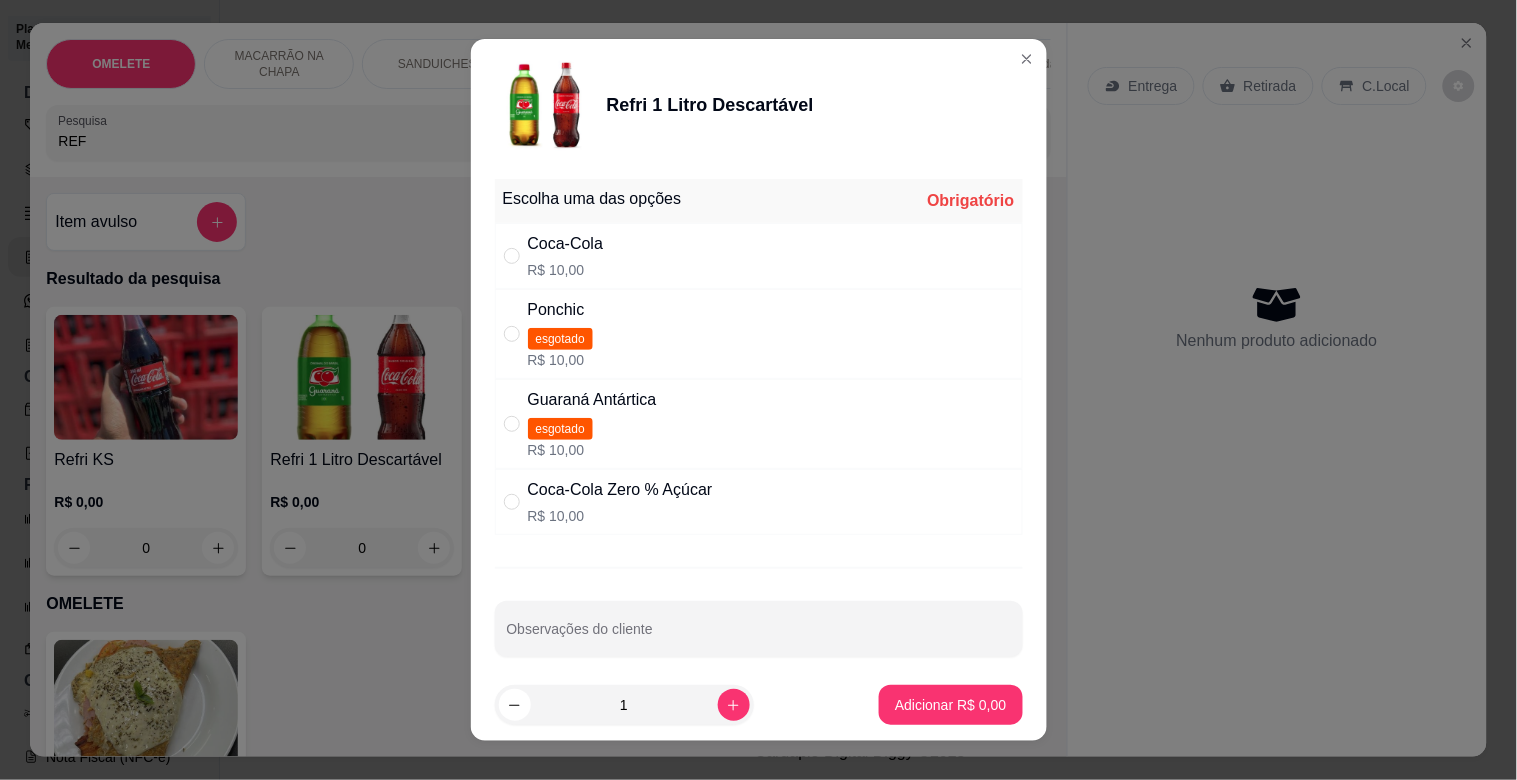 drag, startPoint x: 616, startPoint y: 230, endPoint x: 642, endPoint y: 308, distance: 82.219215 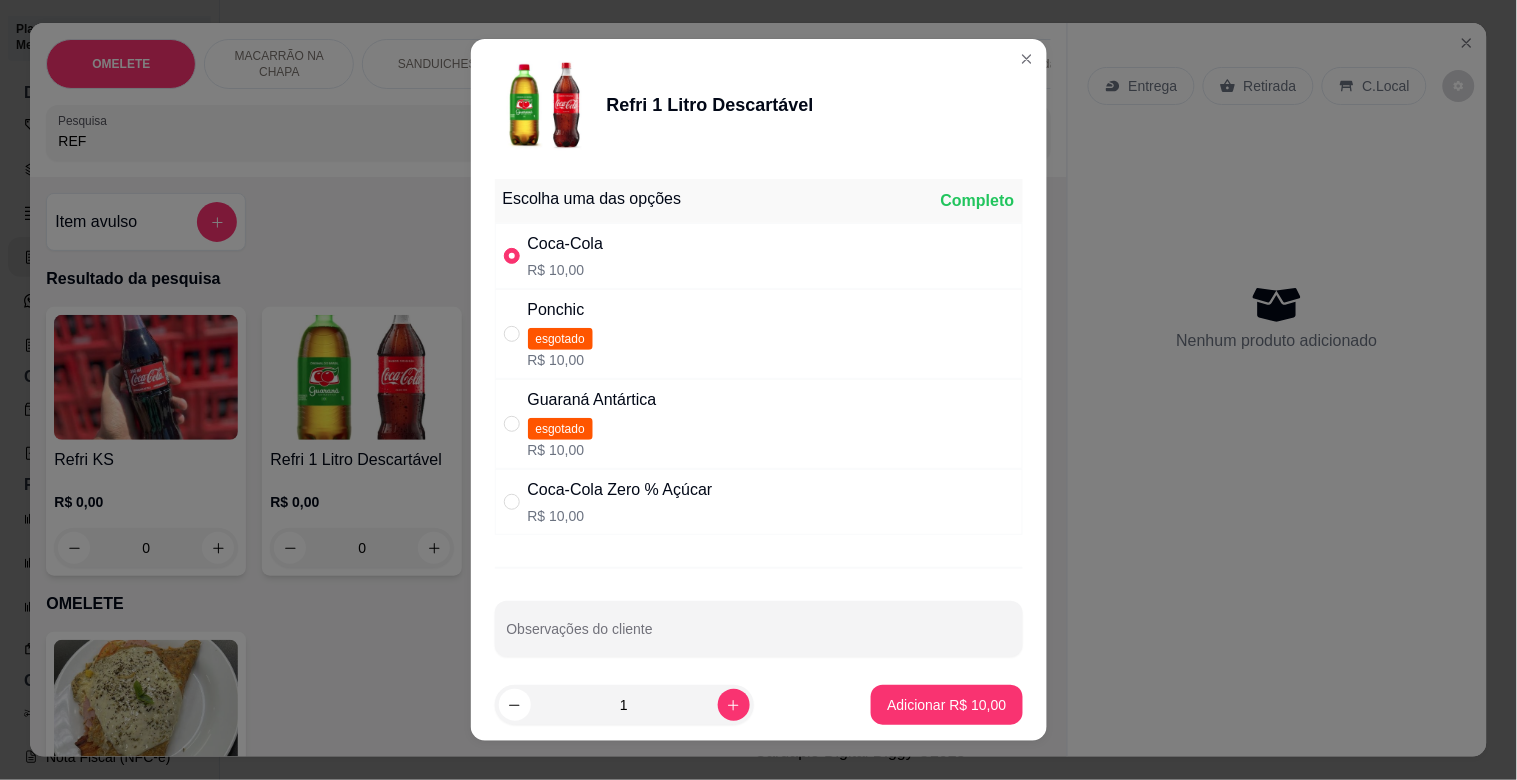 click on "Coca-Cola Zero % Açúcar" at bounding box center [620, 490] 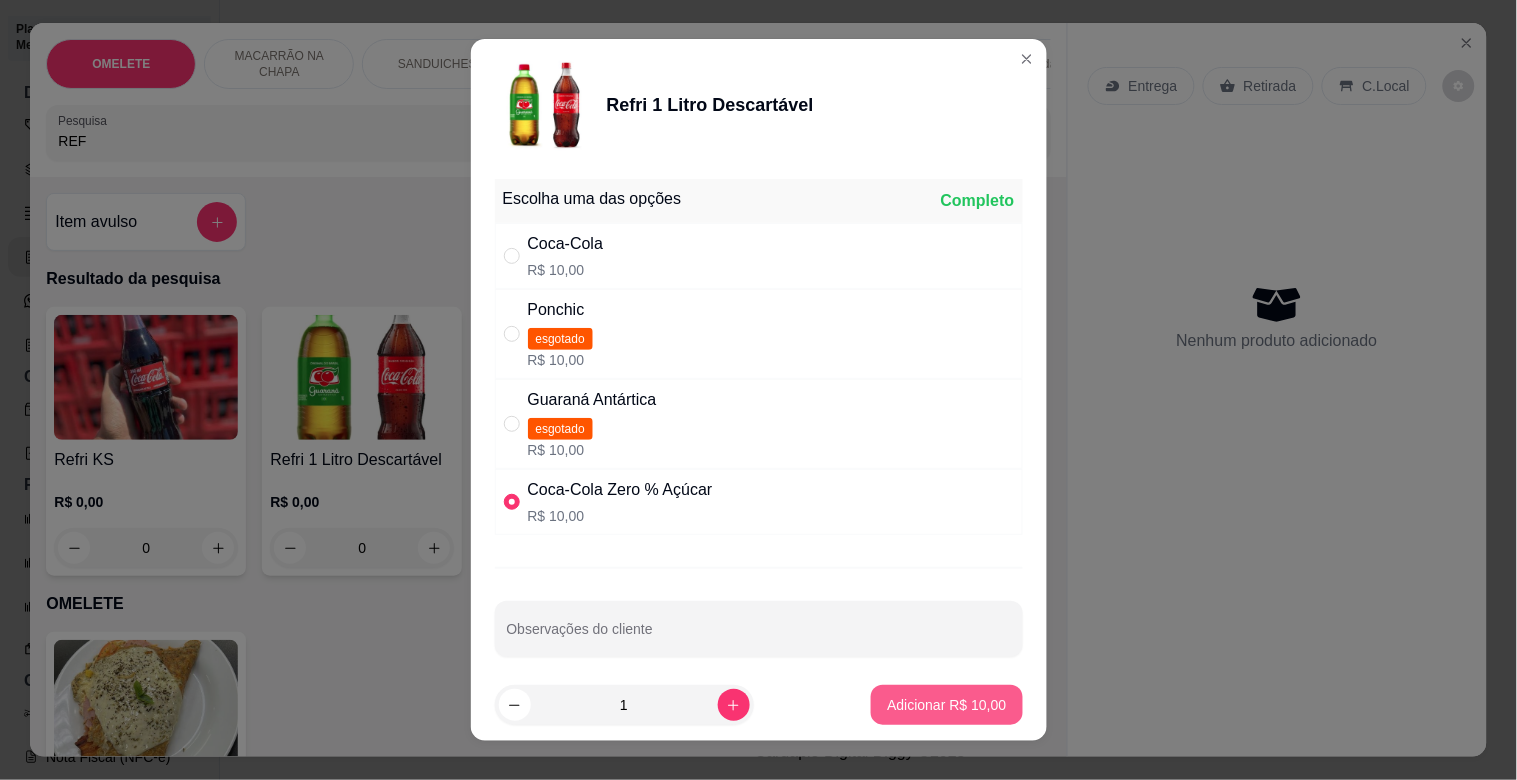 click on "Adicionar   R$ 10,00" at bounding box center [946, 705] 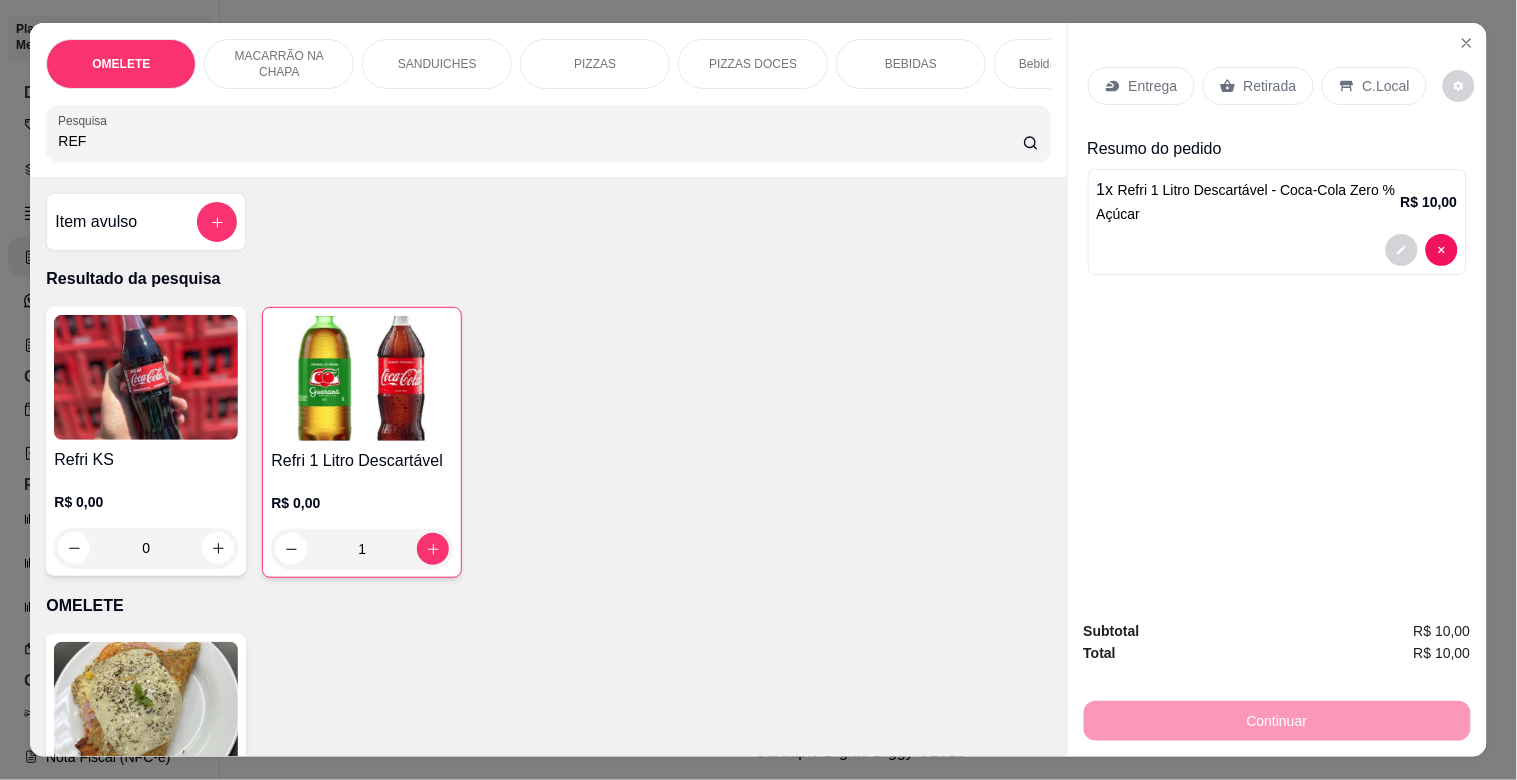 click on "Pesquisa REF" at bounding box center [548, 133] 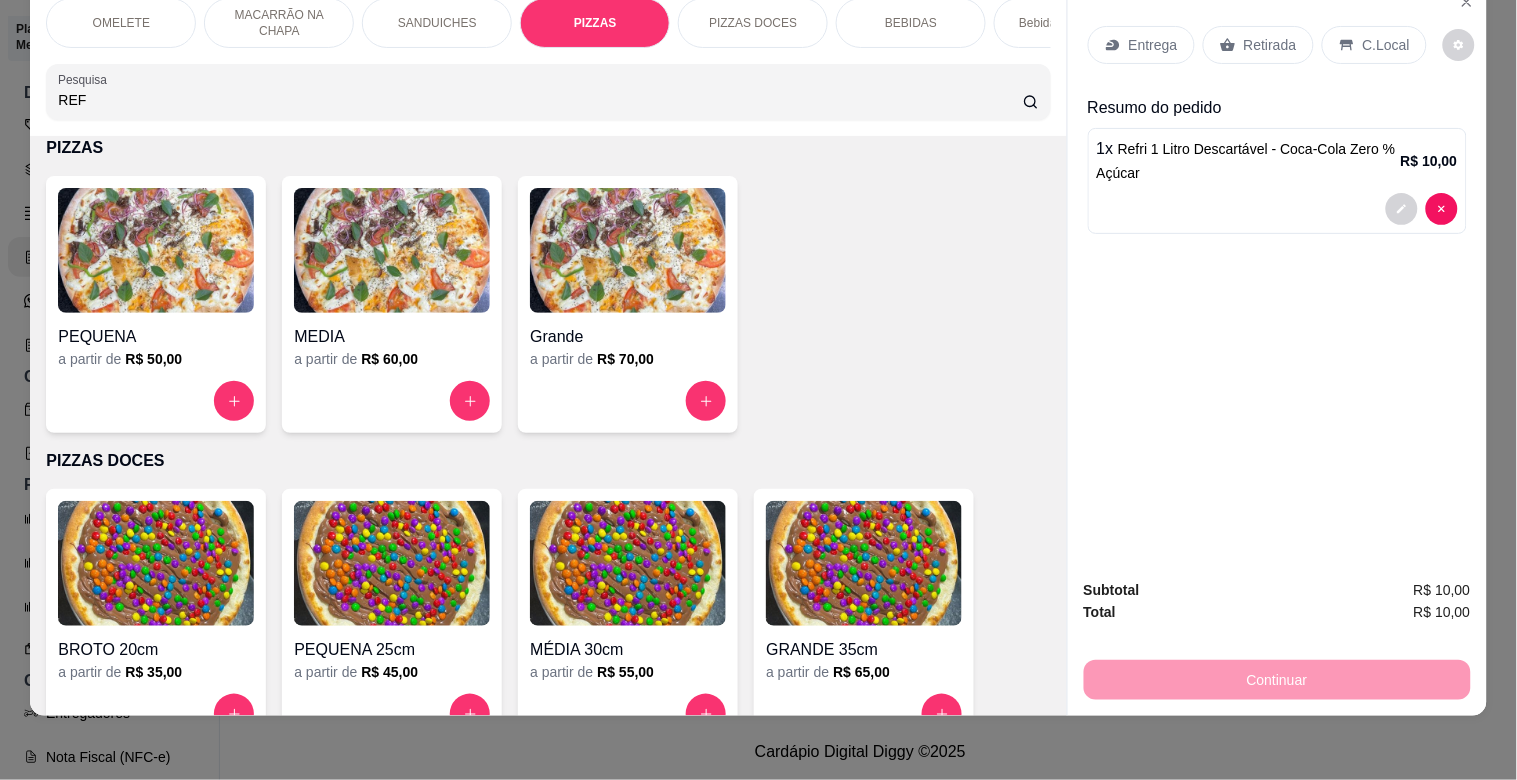 click at bounding box center [156, 250] 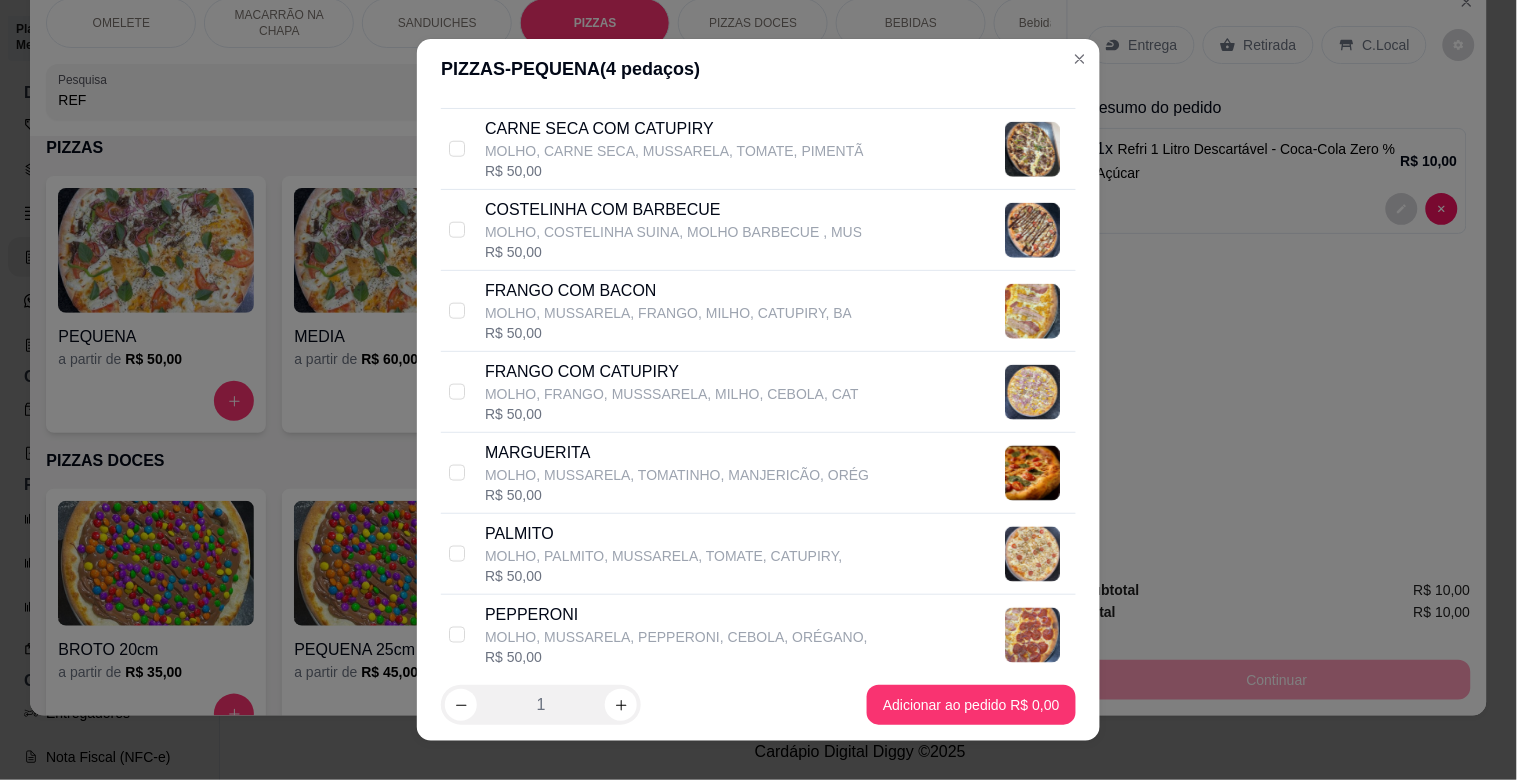 scroll, scrollTop: 635, scrollLeft: 0, axis: vertical 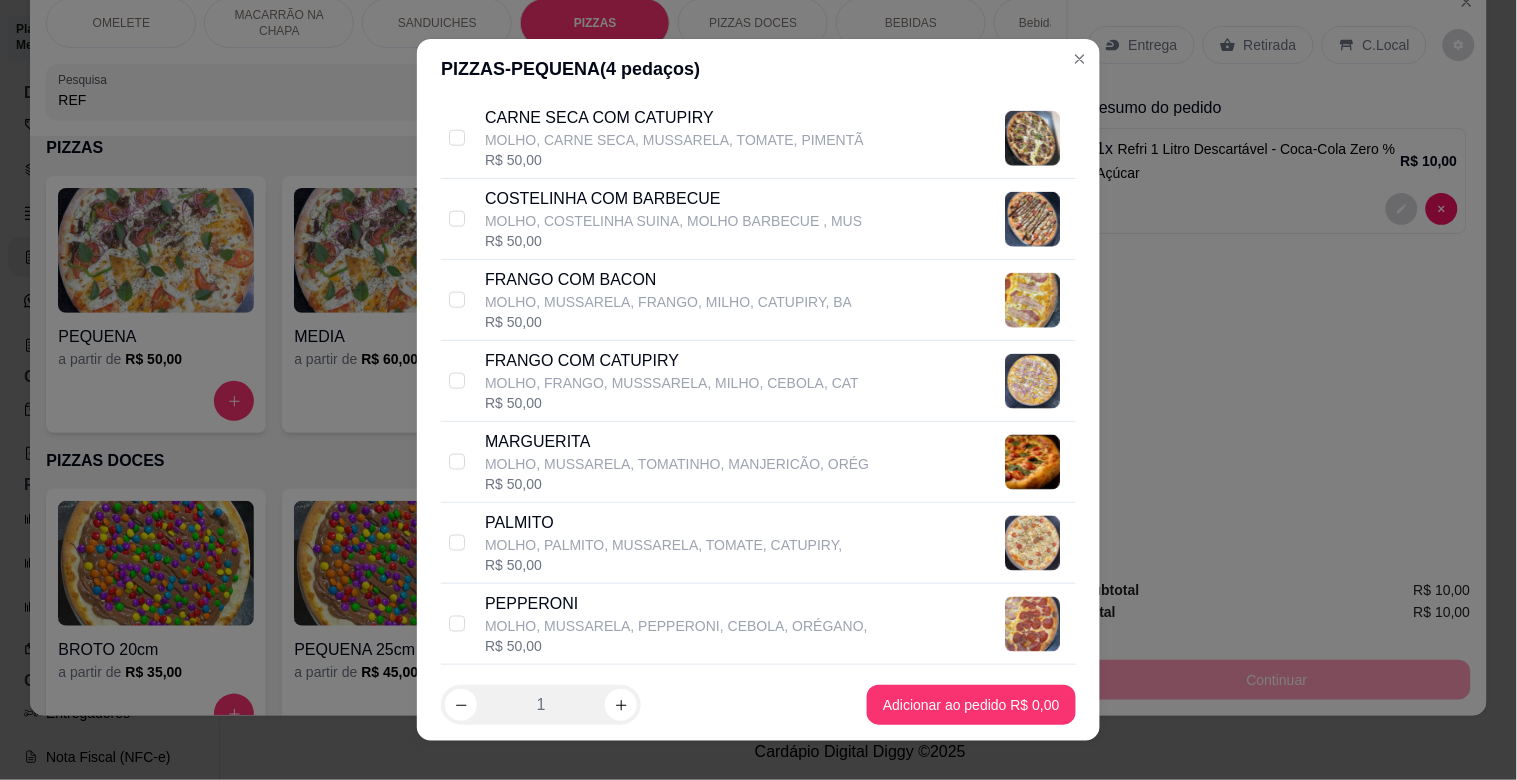 click on "MOLHO, MUSSARELA, FRANGO, MILHO, CATUPIRY, BA" at bounding box center (668, 302) 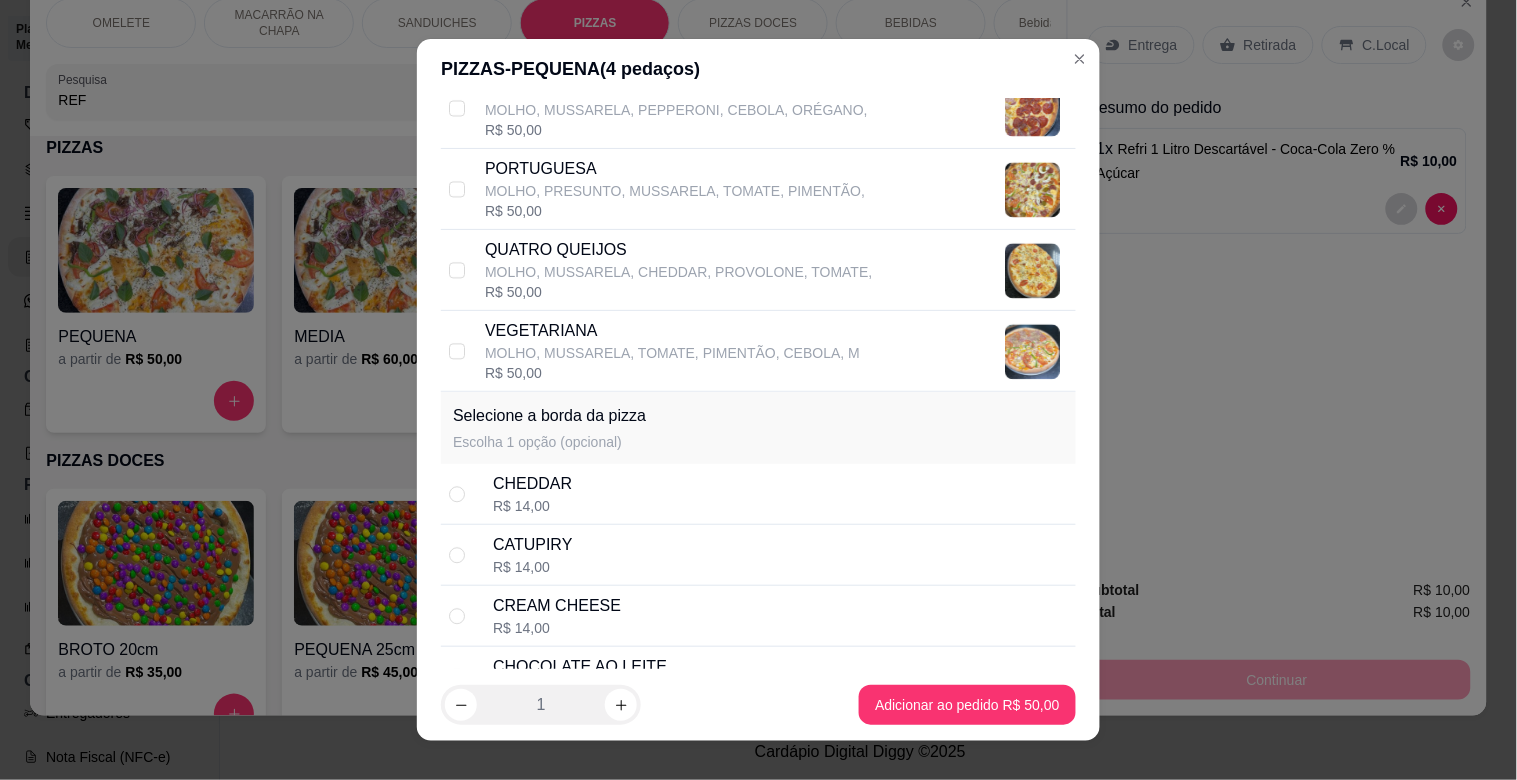 scroll, scrollTop: 1167, scrollLeft: 0, axis: vertical 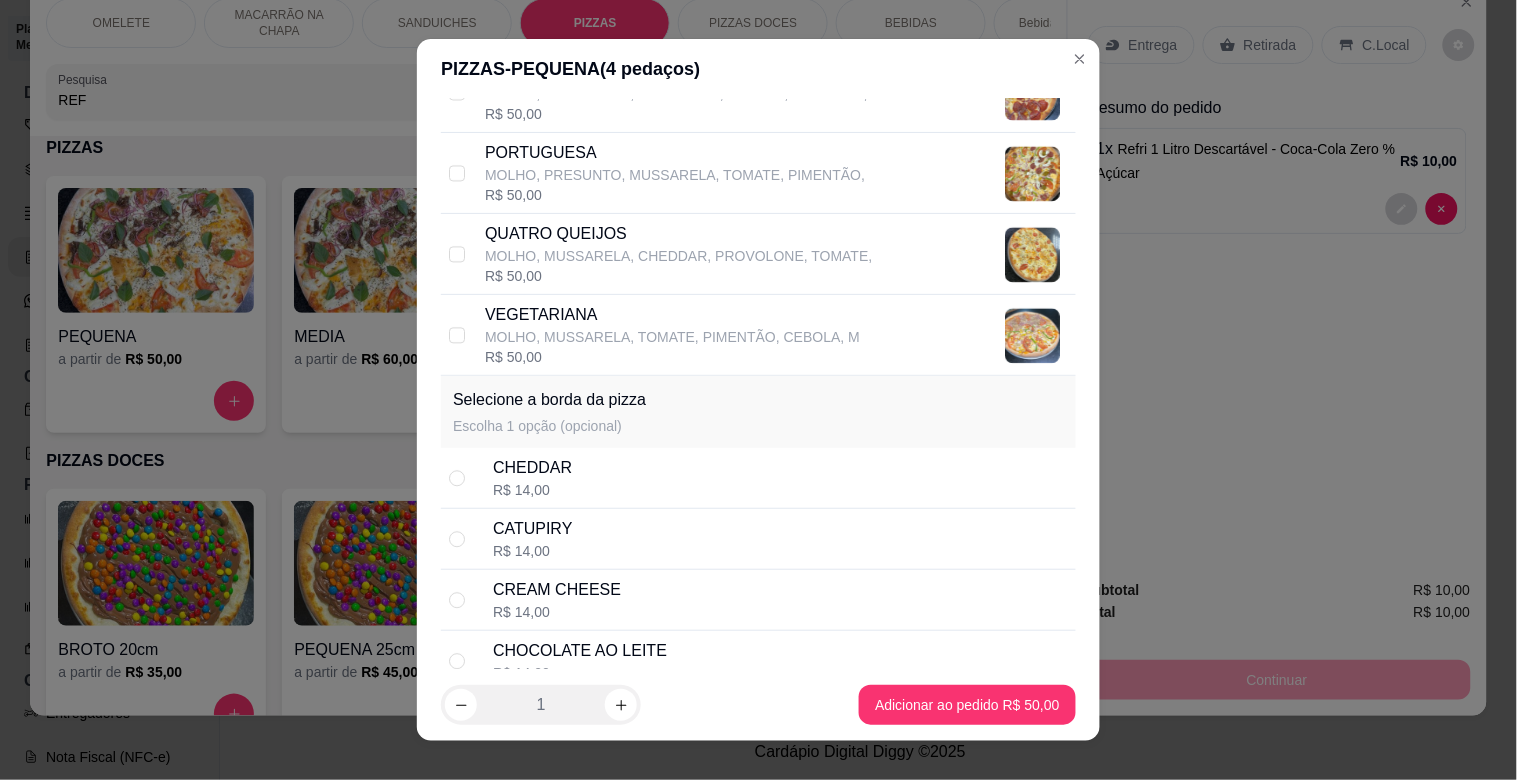 click on "CATUPIRY R$ 14,00" at bounding box center [780, 539] 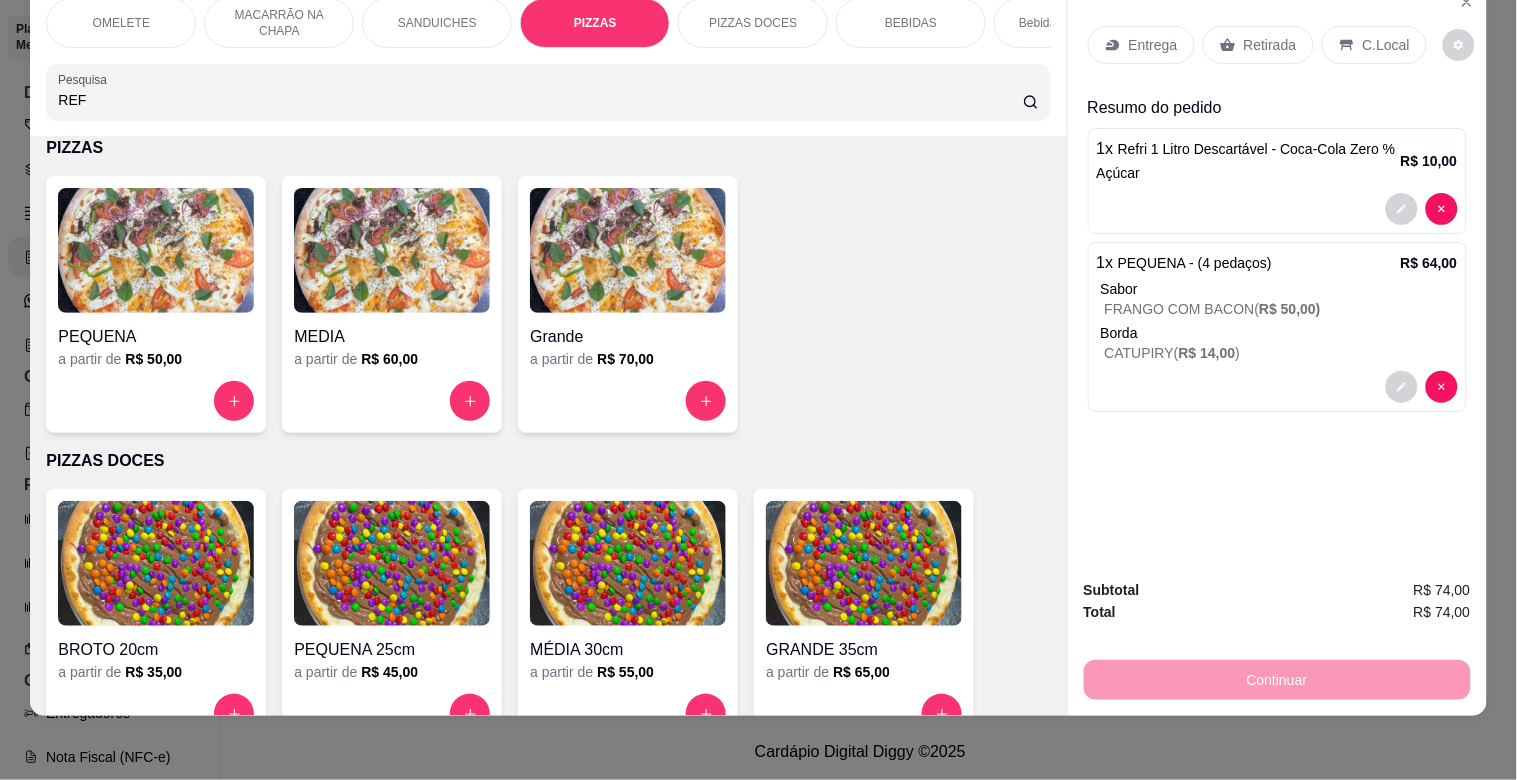 click on "C.Local" at bounding box center (1374, 45) 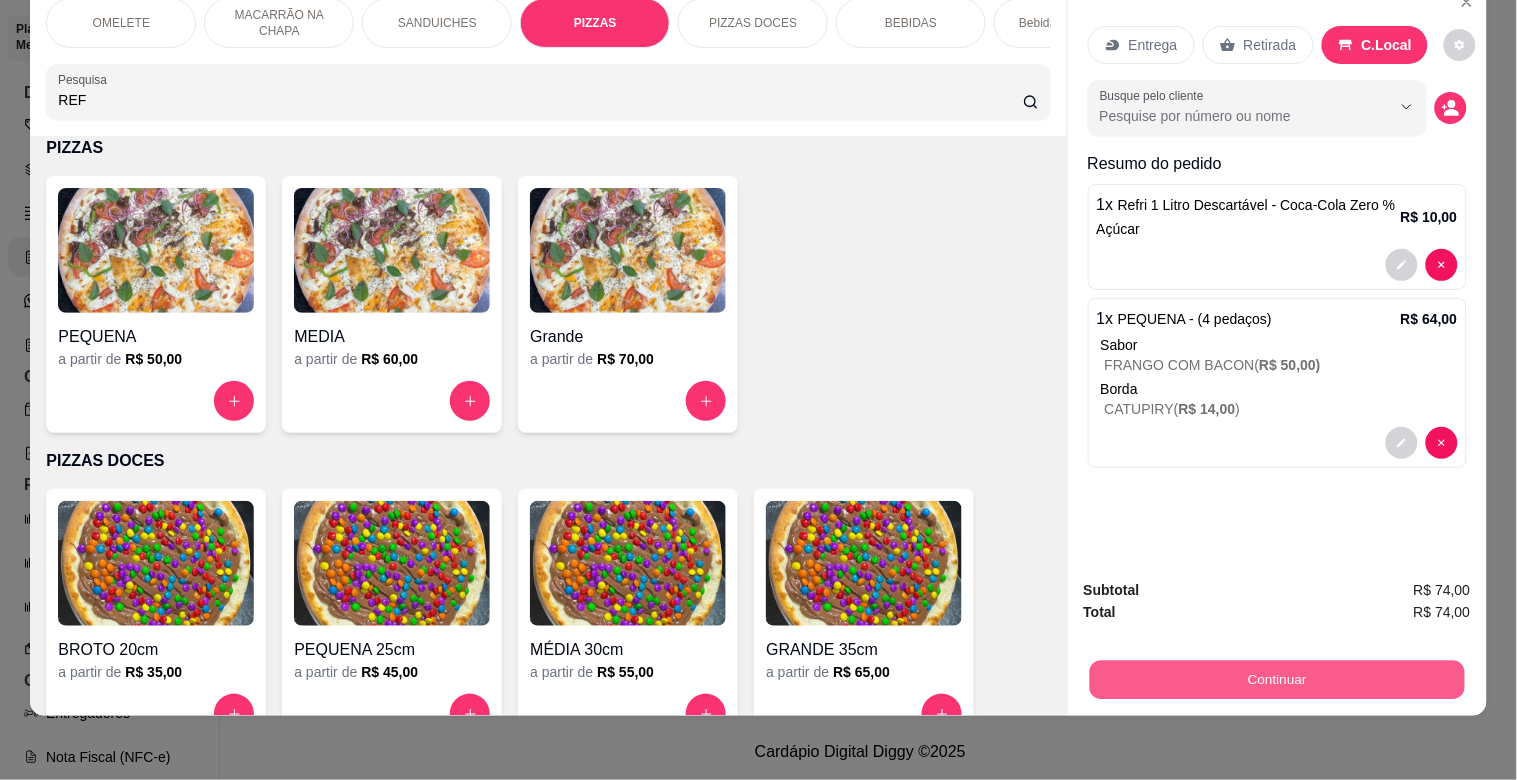 click on "Continuar" at bounding box center (1276, 679) 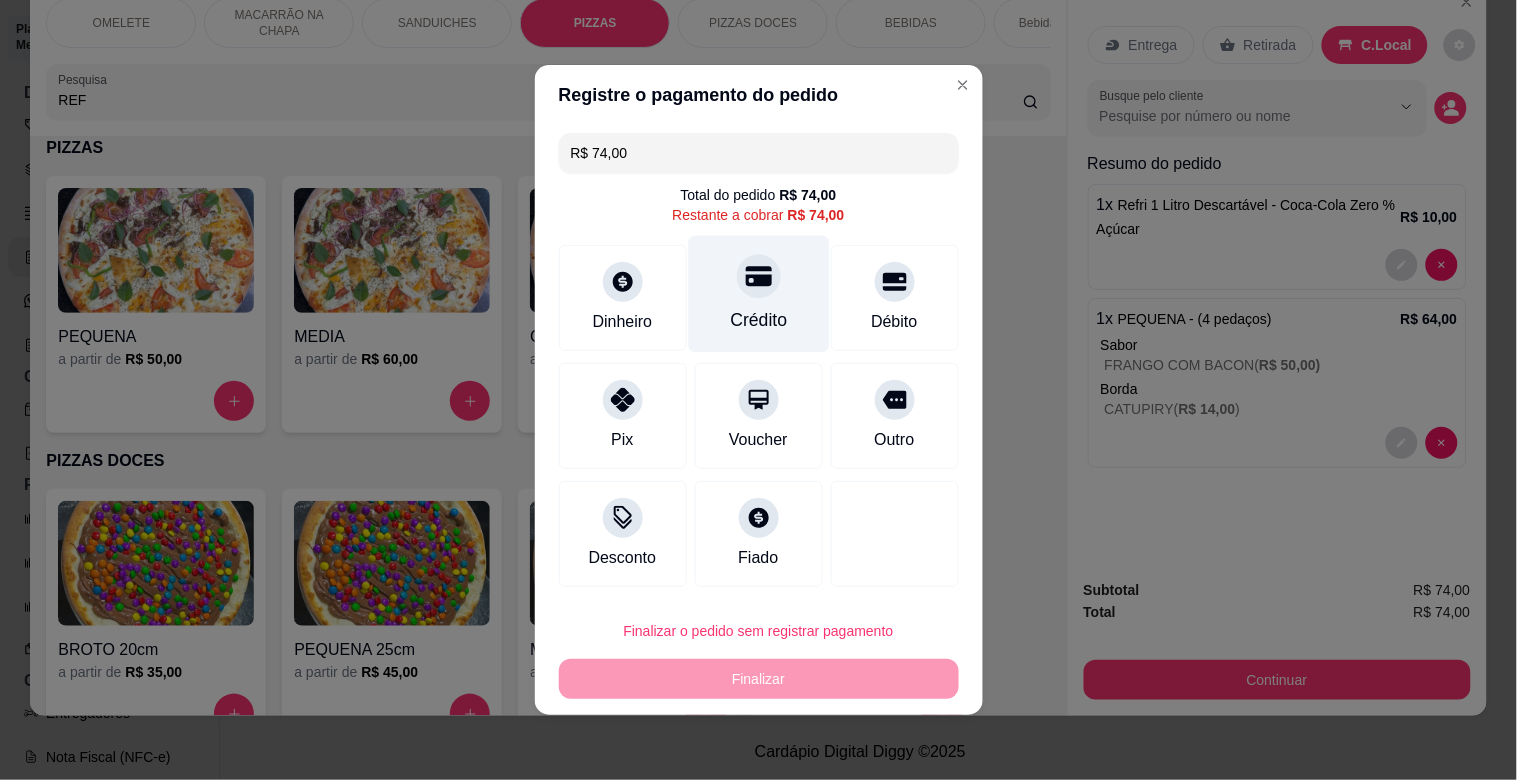 click on "Crédito" at bounding box center [758, 294] 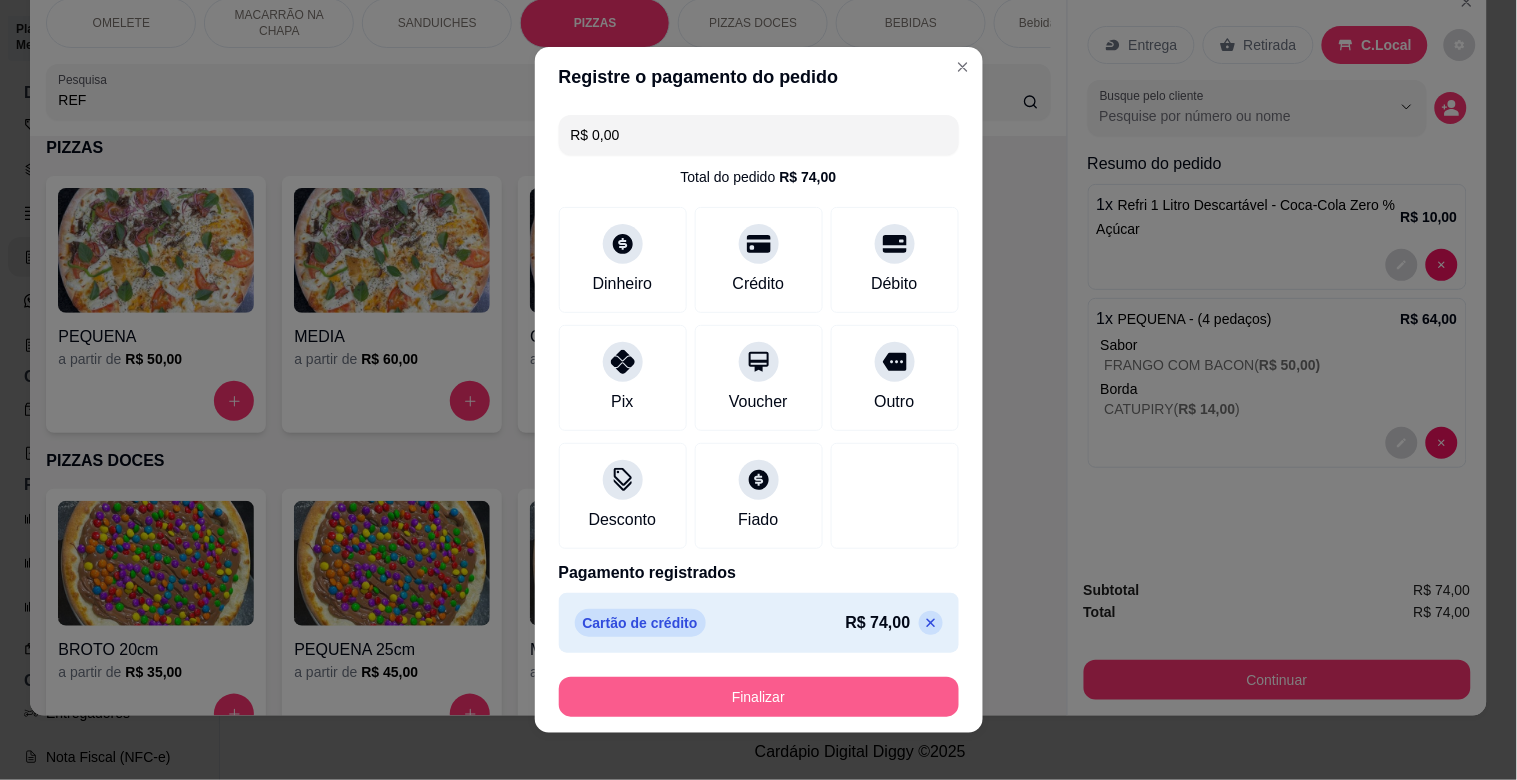 click on "Finalizar" at bounding box center [759, 697] 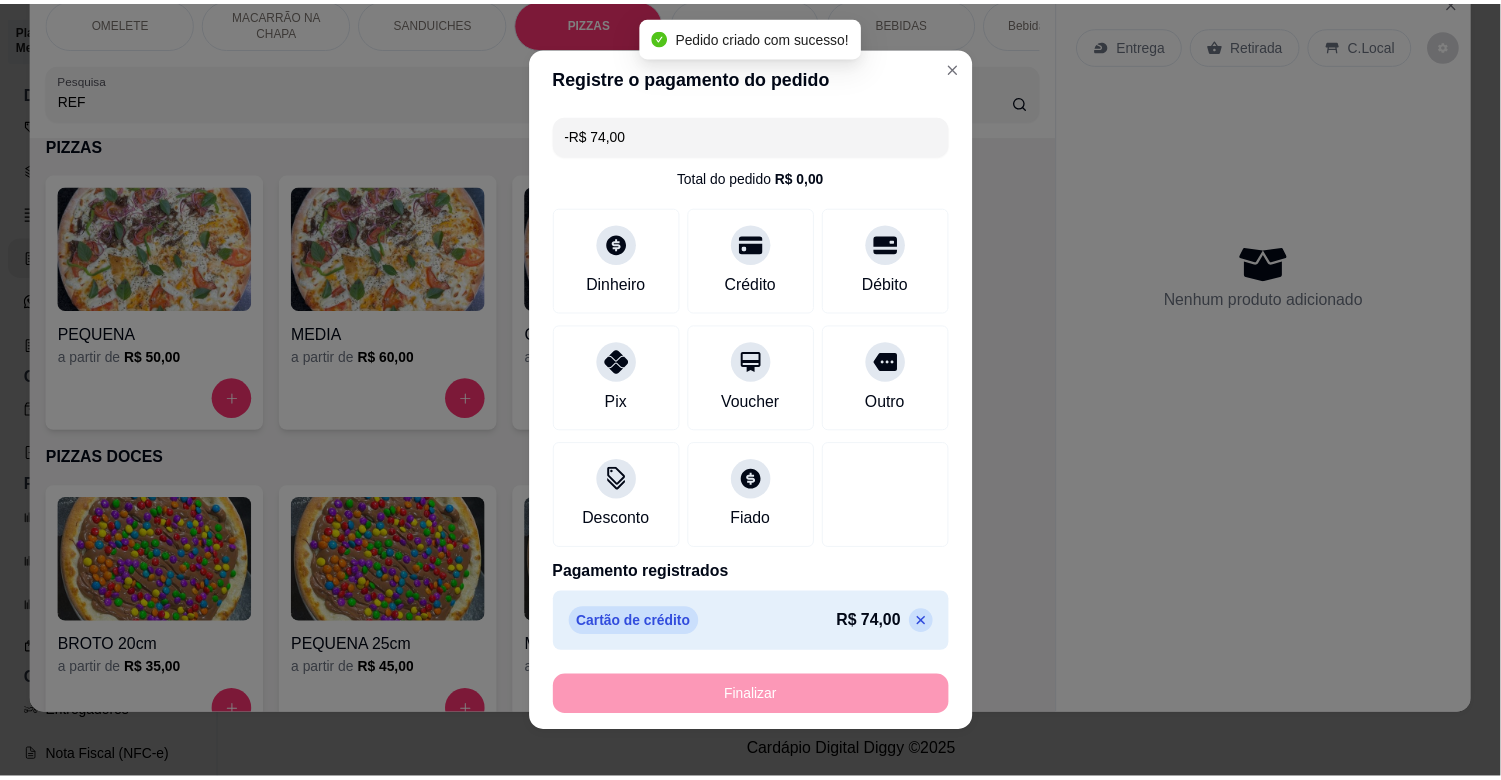 scroll, scrollTop: 1960, scrollLeft: 0, axis: vertical 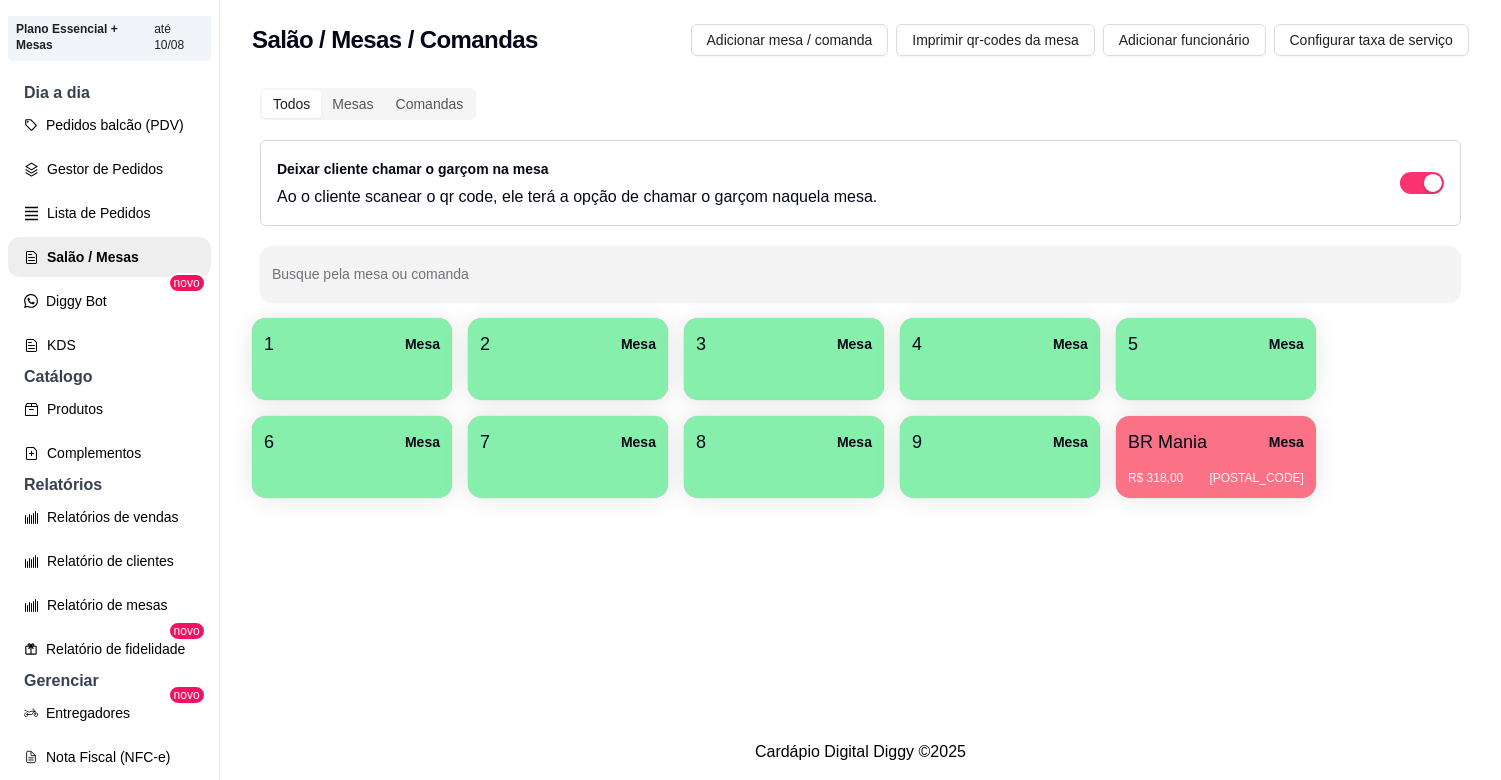 drag, startPoint x: 243, startPoint y: 563, endPoint x: 225, endPoint y: 553, distance: 20.59126 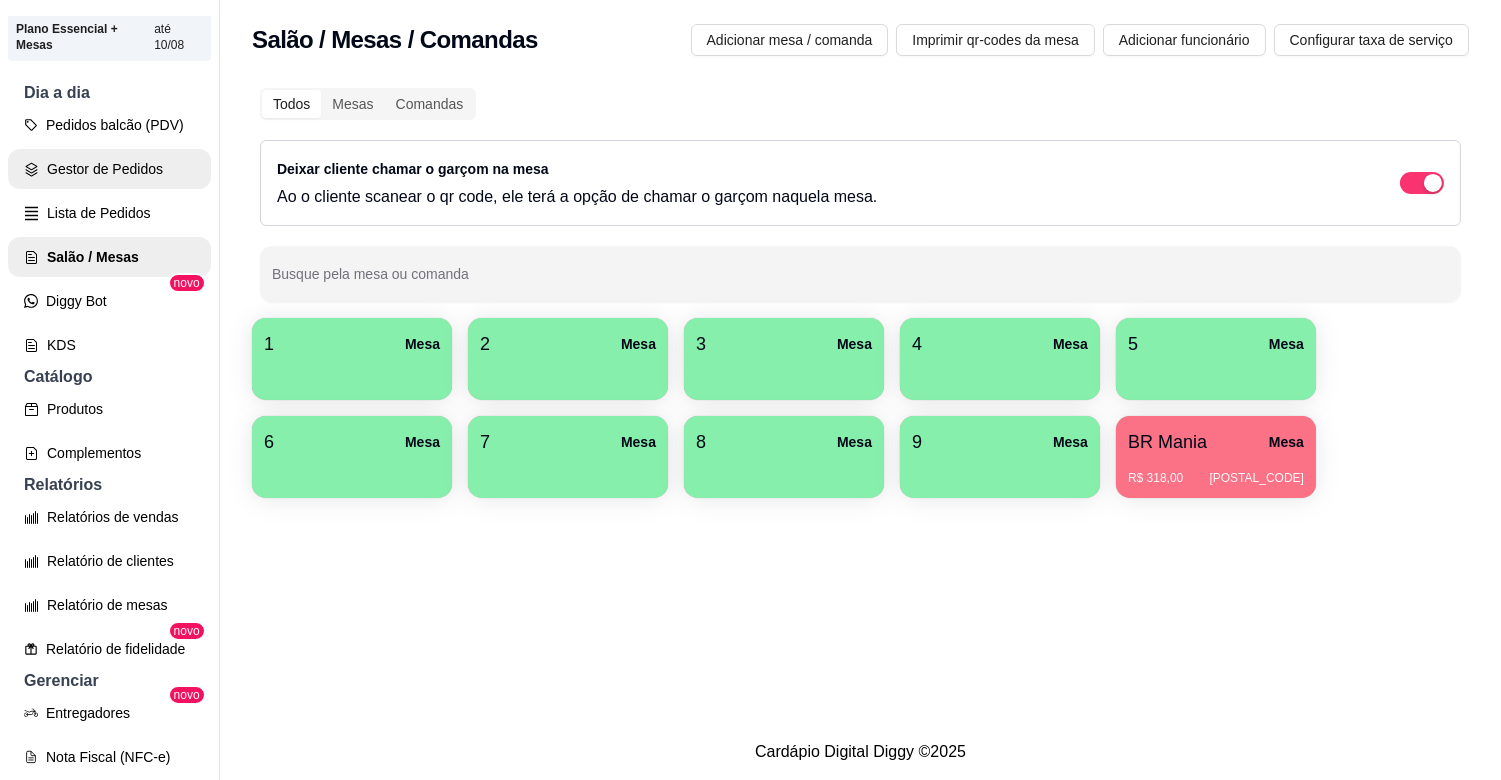 click on "Gestor de Pedidos" at bounding box center [109, 169] 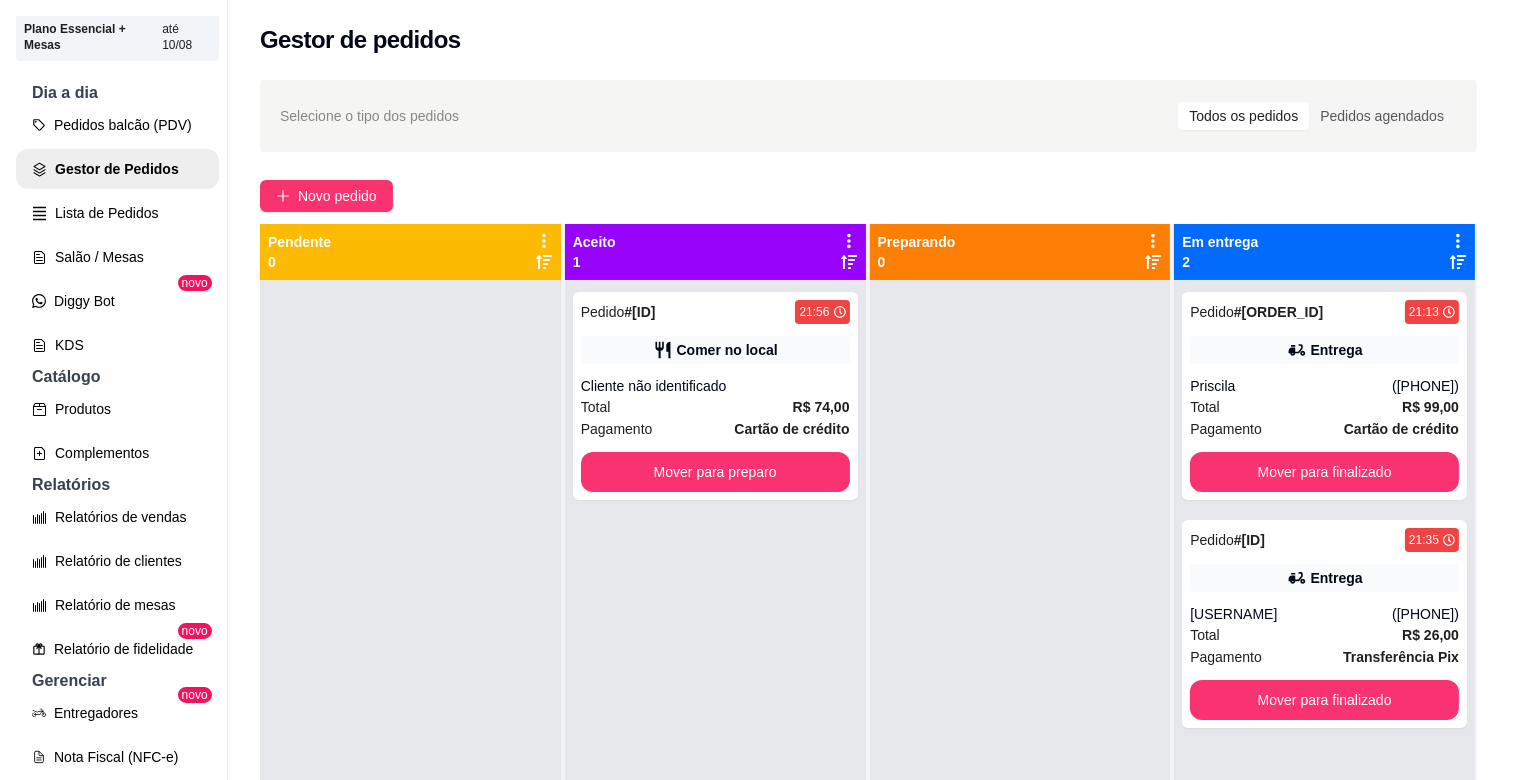 scroll, scrollTop: 0, scrollLeft: 0, axis: both 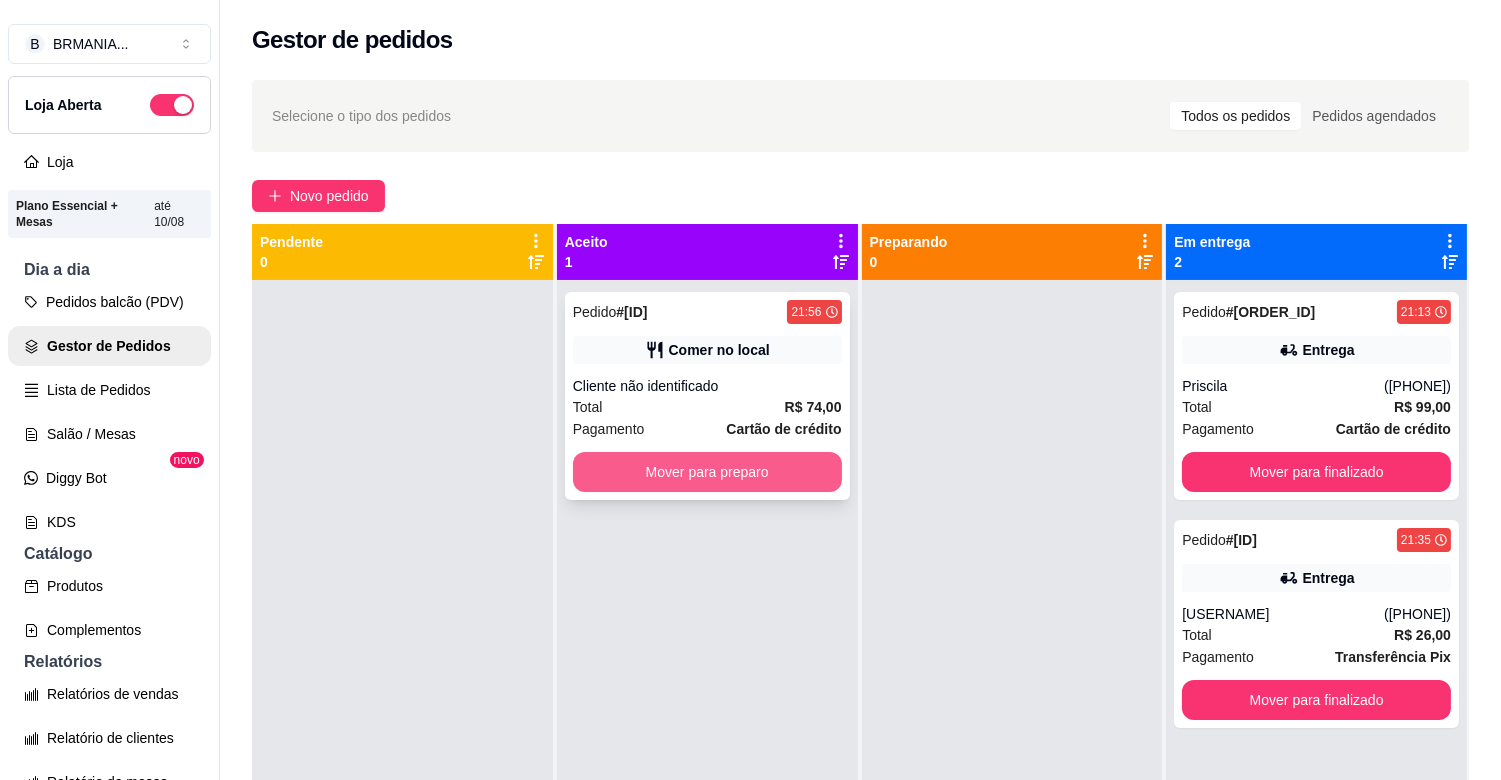 click on "Mover para preparo" at bounding box center (707, 472) 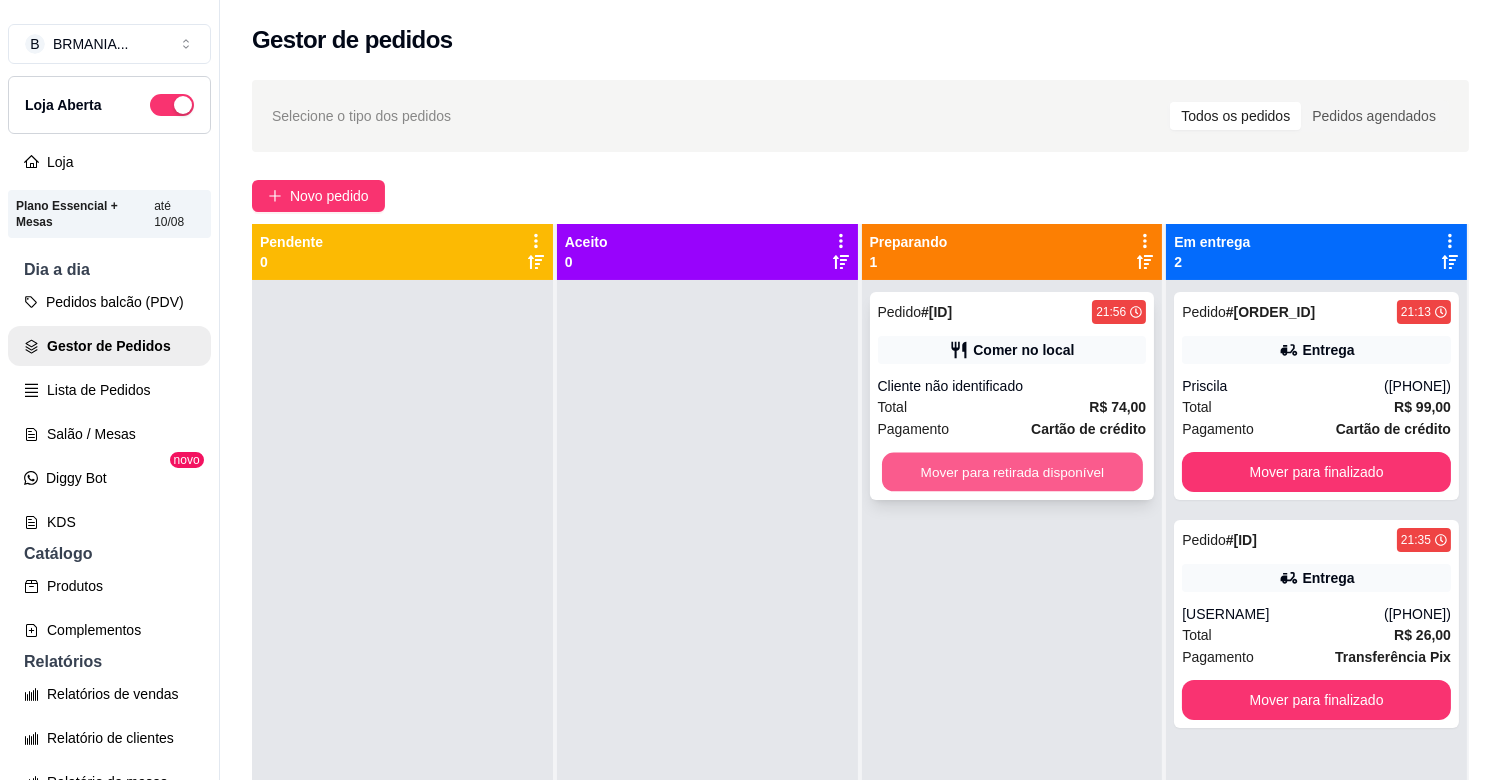 click on "Mover para retirada disponível" at bounding box center [1012, 472] 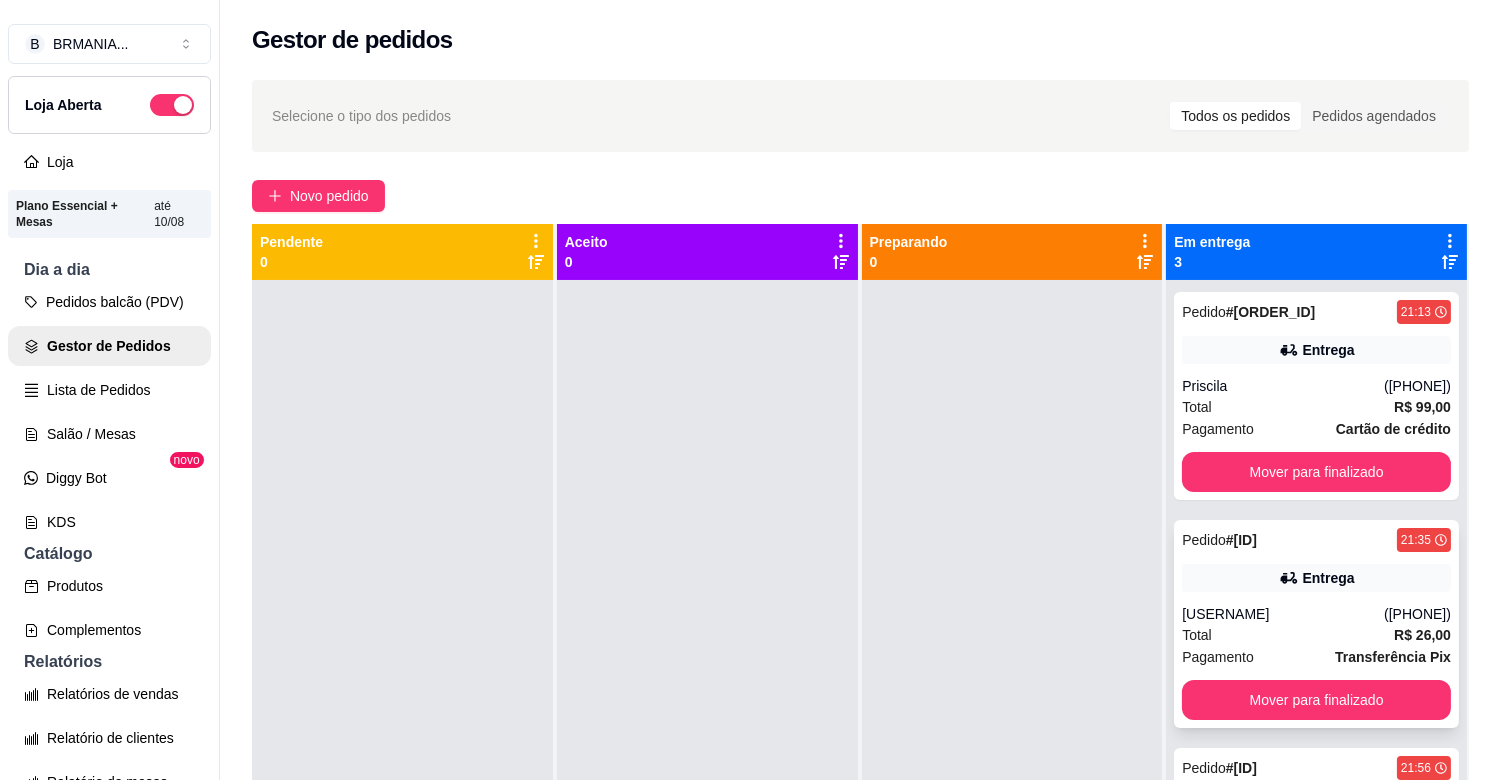 click on "[USERNAME]" at bounding box center [1283, 614] 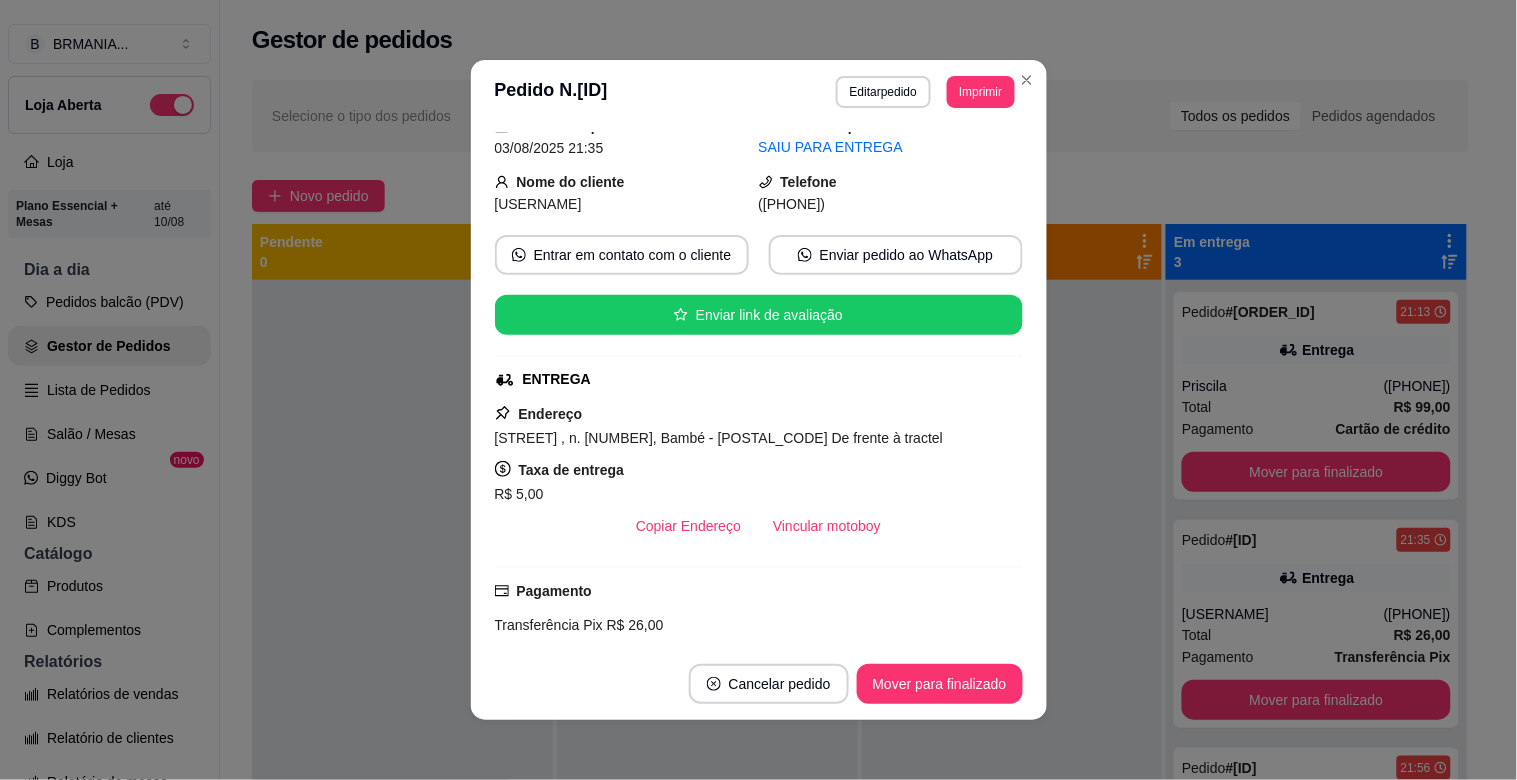 scroll, scrollTop: 0, scrollLeft: 0, axis: both 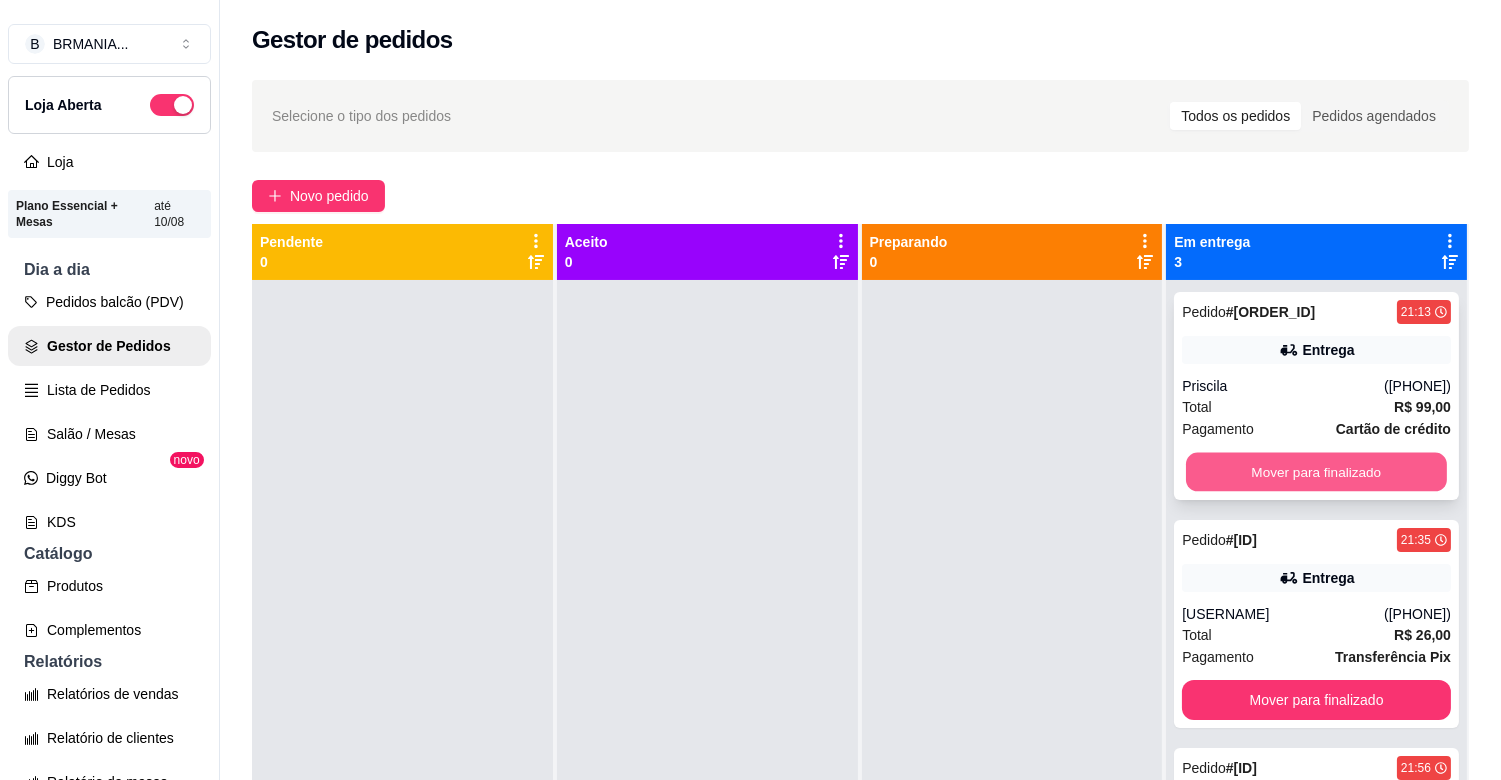click on "Mover para finalizado" at bounding box center [1316, 472] 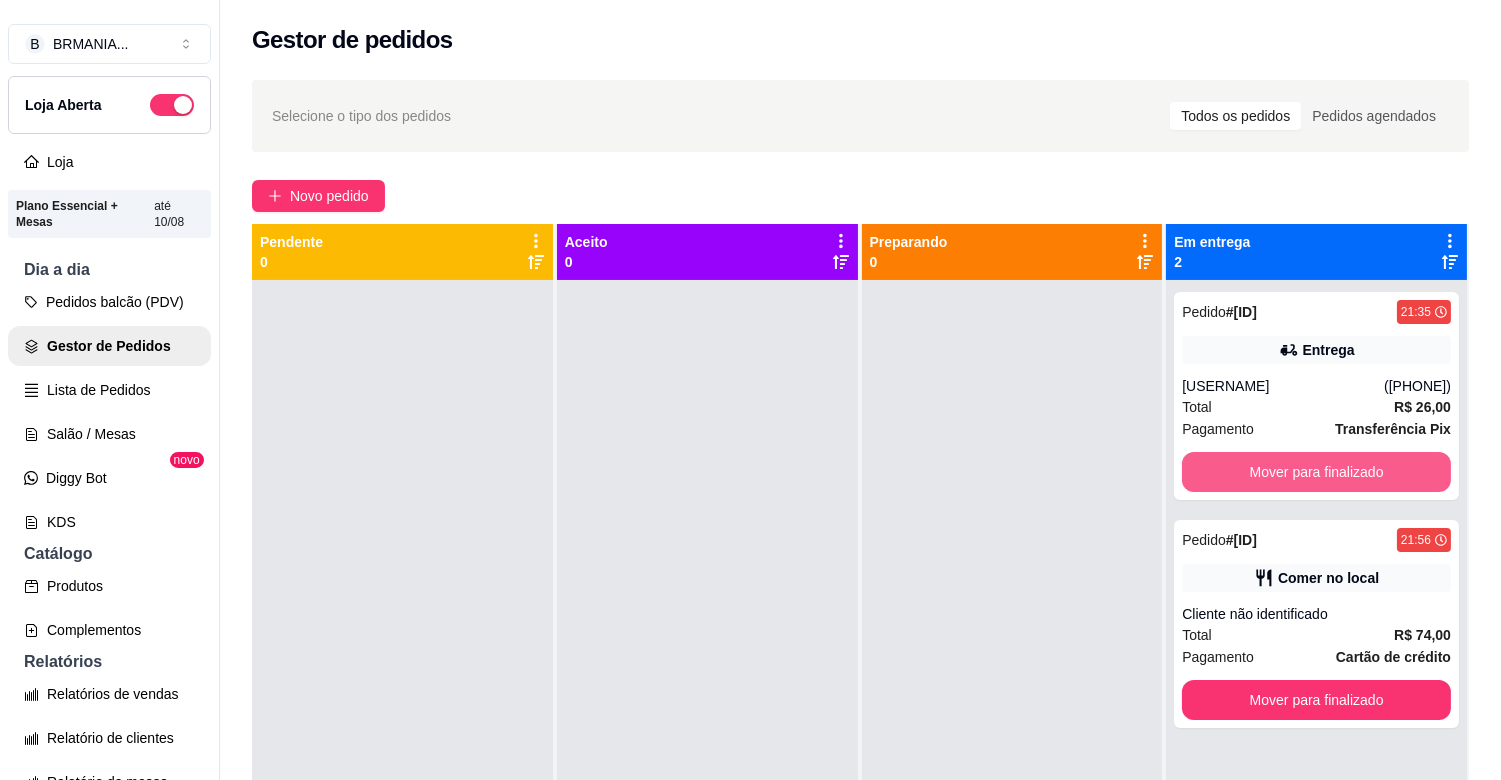 click on "Mover para finalizado" at bounding box center (1316, 472) 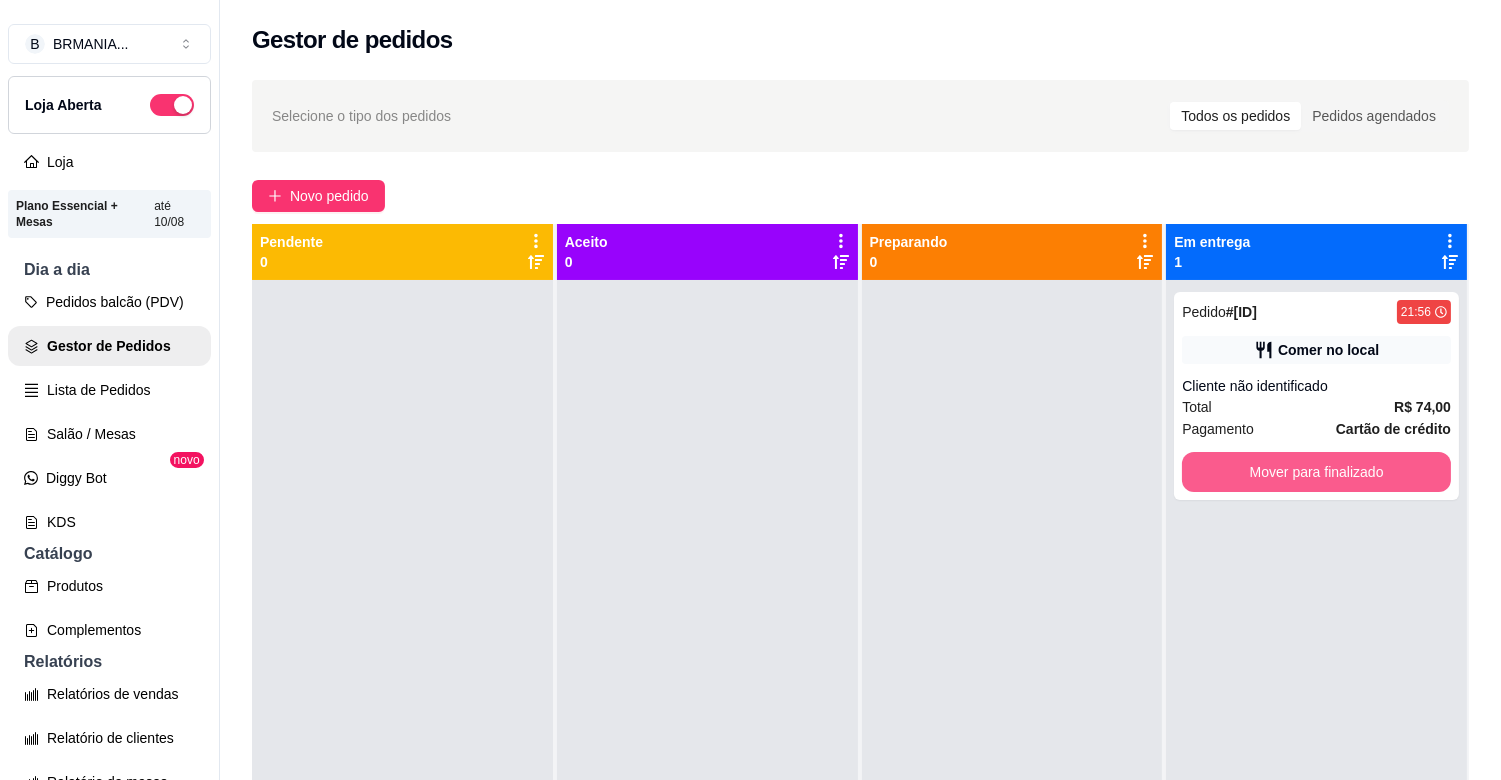 click on "Mover para finalizado" at bounding box center (1316, 472) 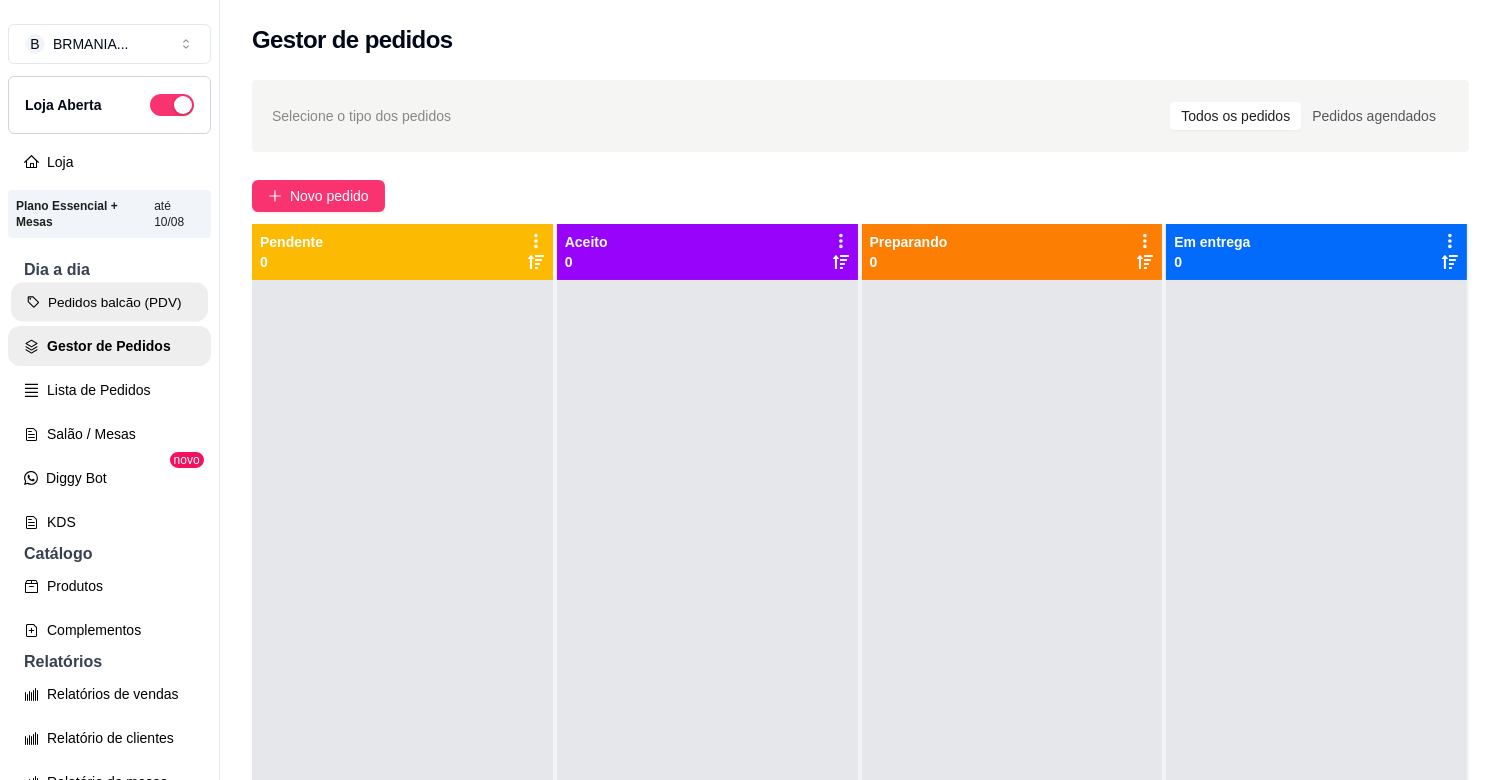 click on "Pedidos balcão (PDV)" at bounding box center (109, 302) 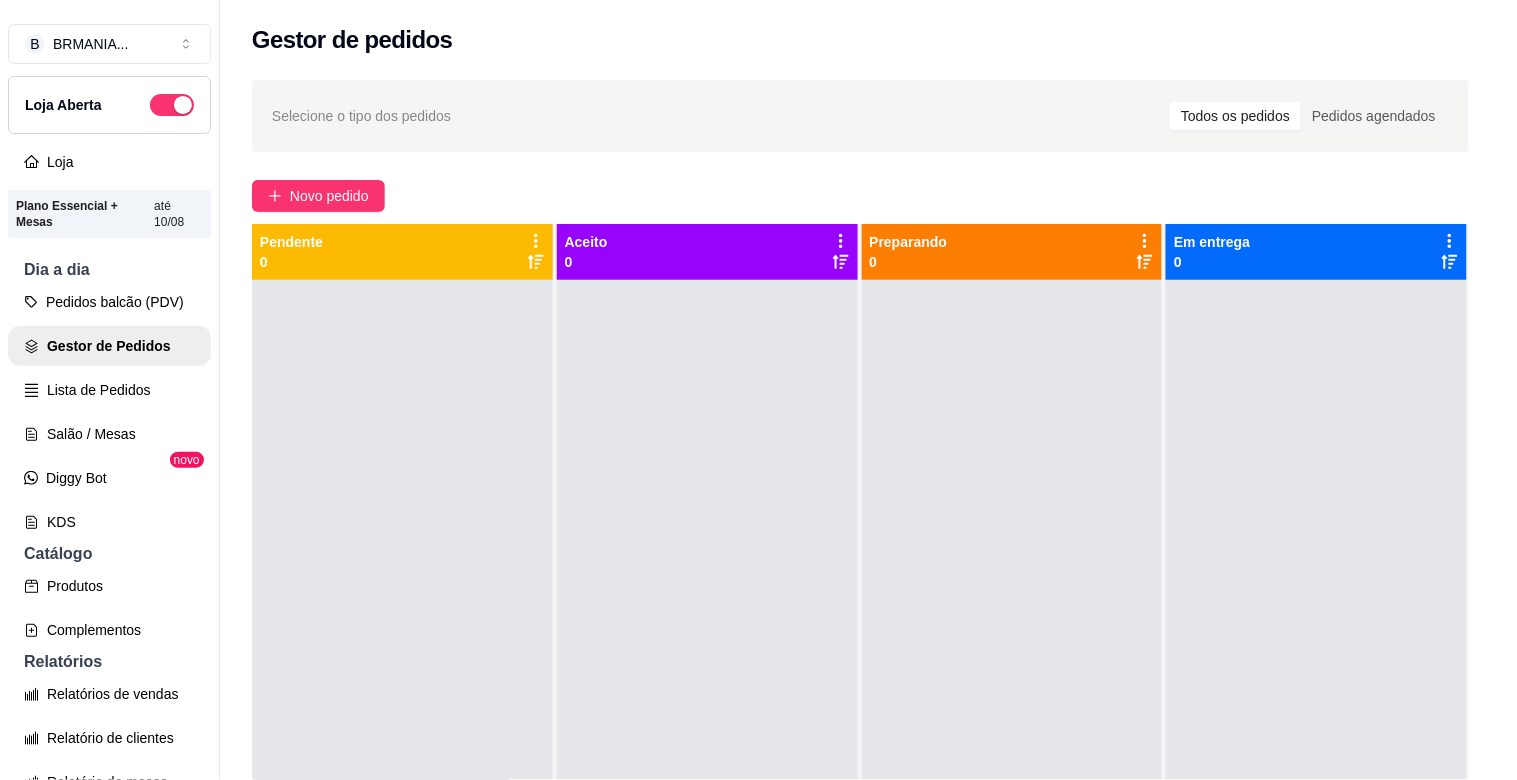 click at bounding box center (548, 133) 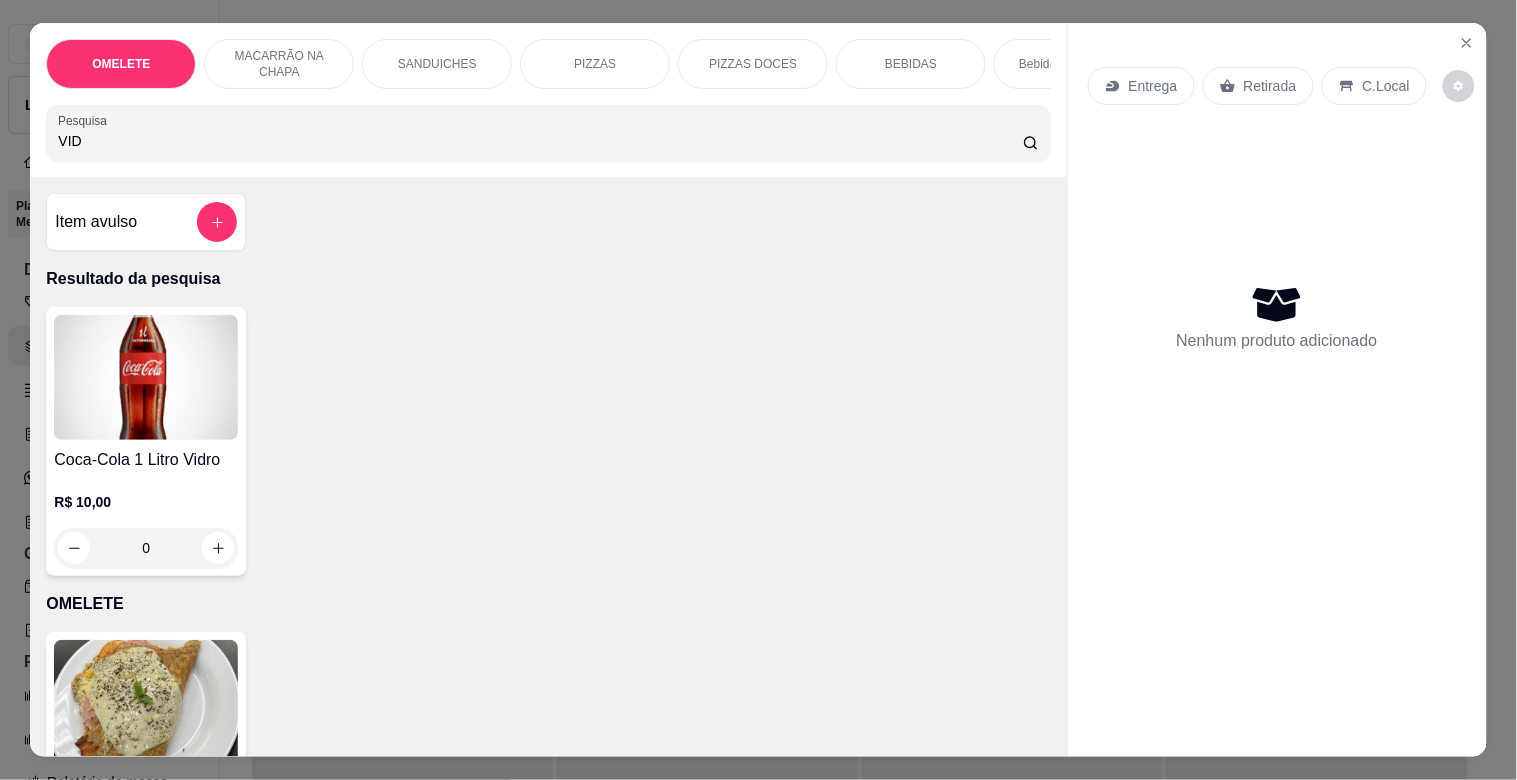 click on "Coca-Cola 1 Litro Vidro" at bounding box center (146, 460) 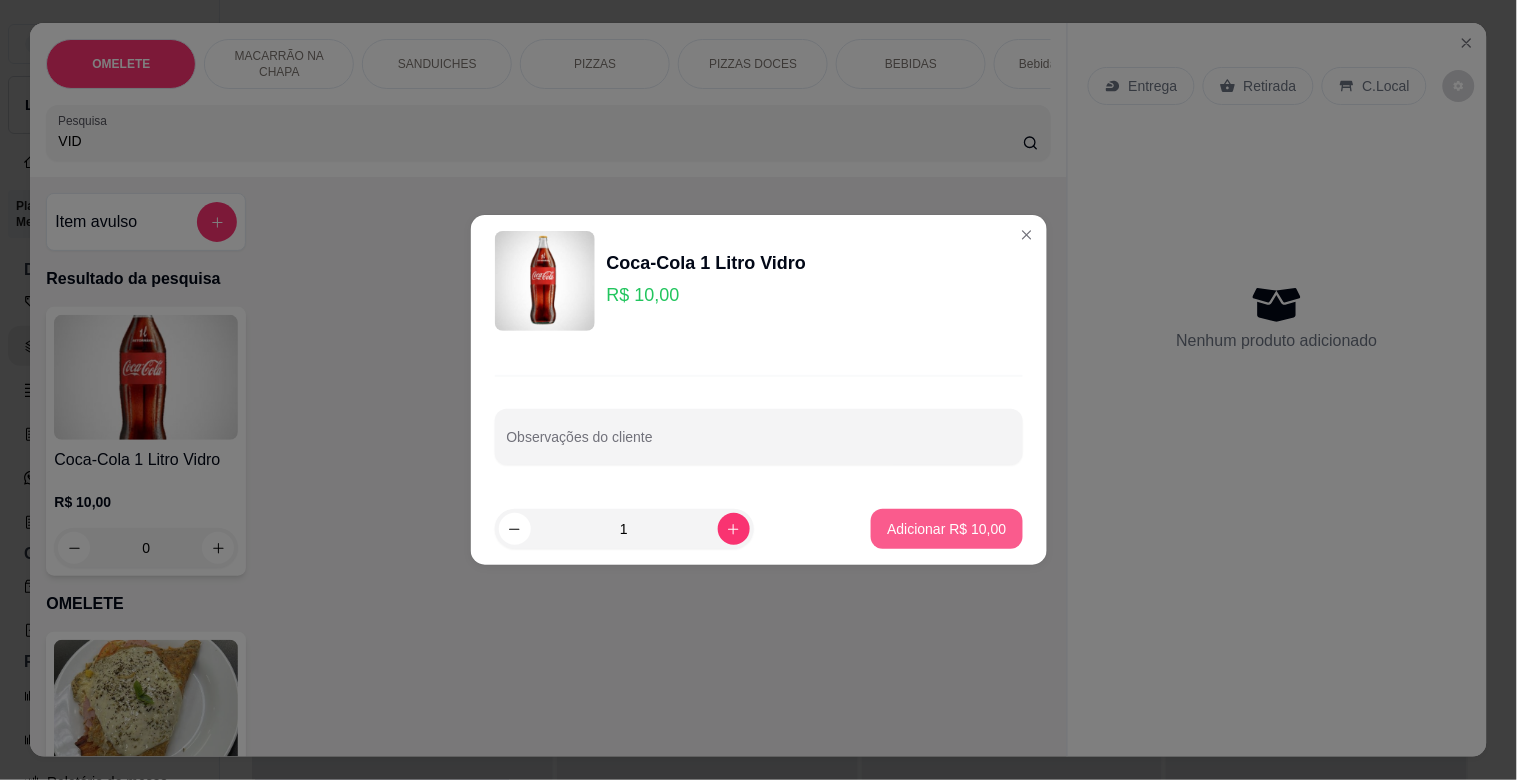 click on "Adicionar   R$ 10,00" at bounding box center (946, 529) 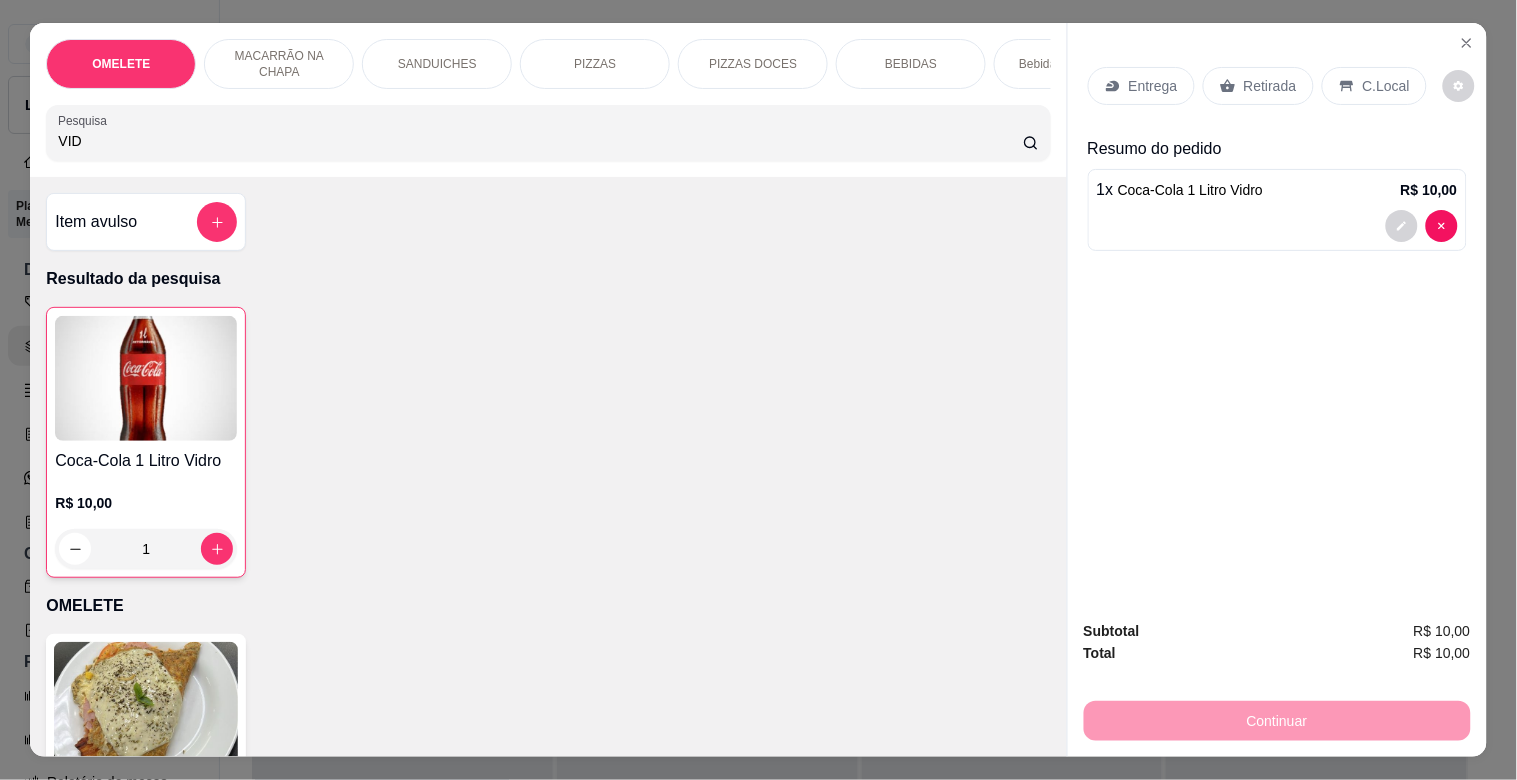 click on "Retirada" at bounding box center [1258, 86] 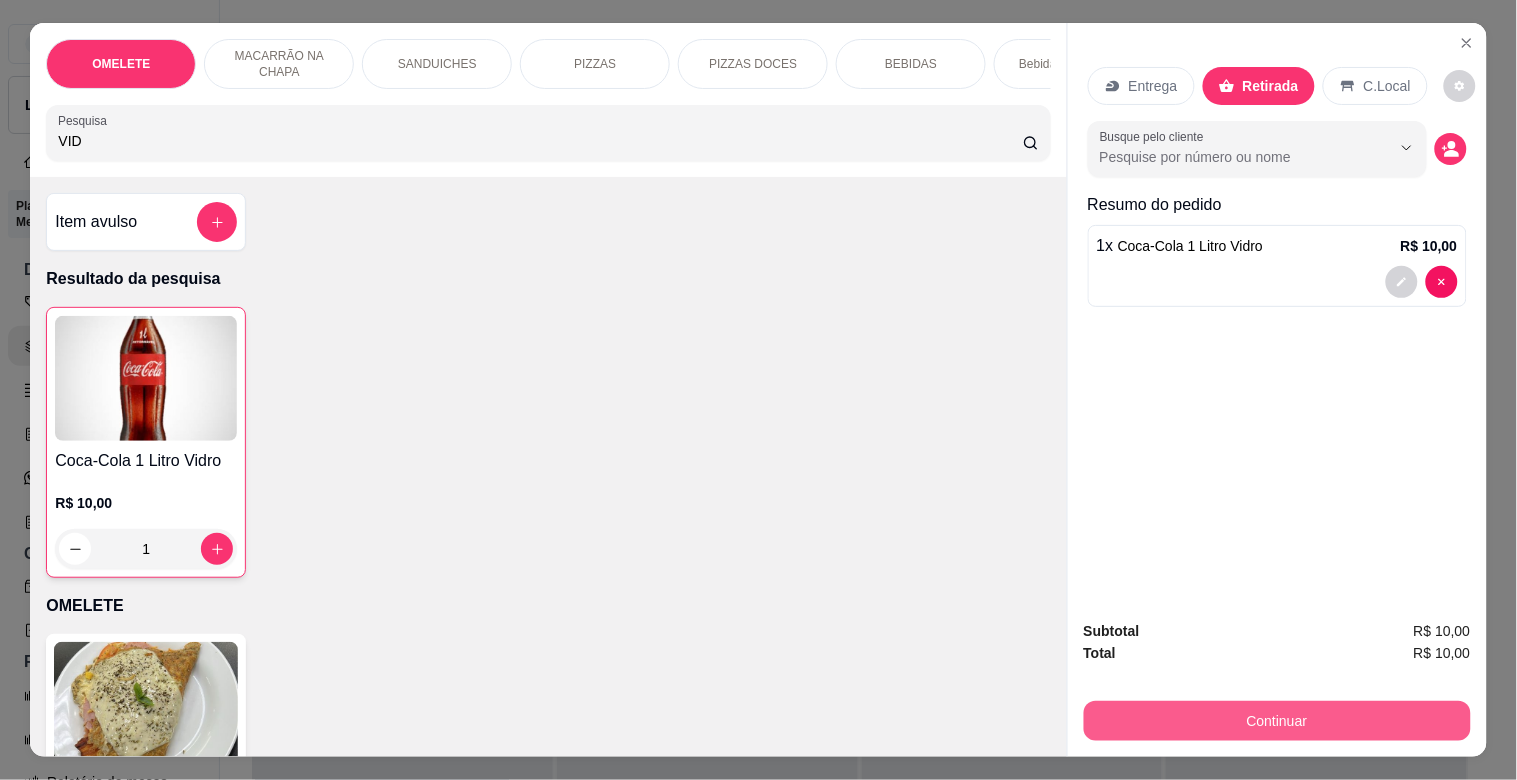 click on "Continuar" at bounding box center [1277, 721] 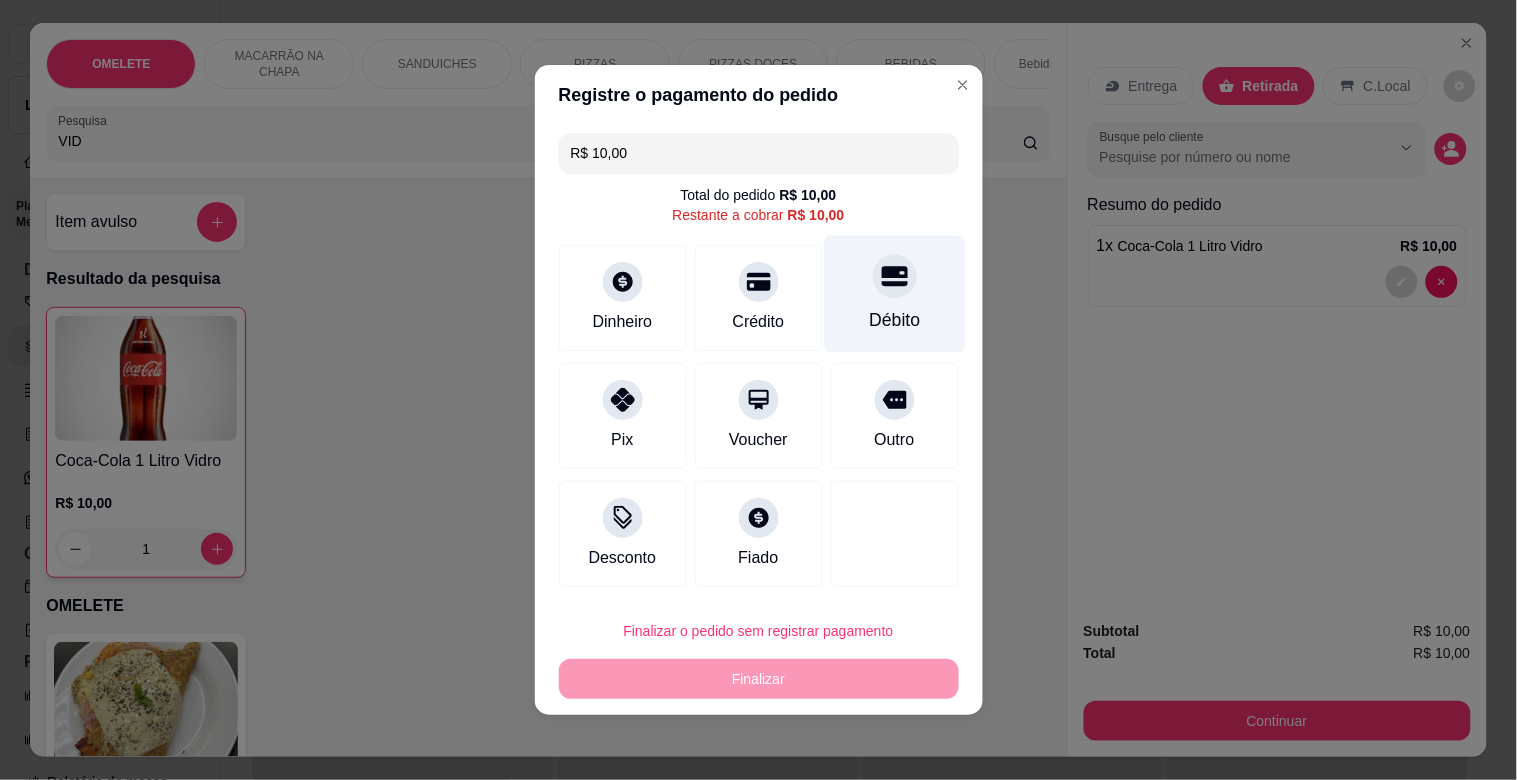 click on "Débito" at bounding box center (894, 320) 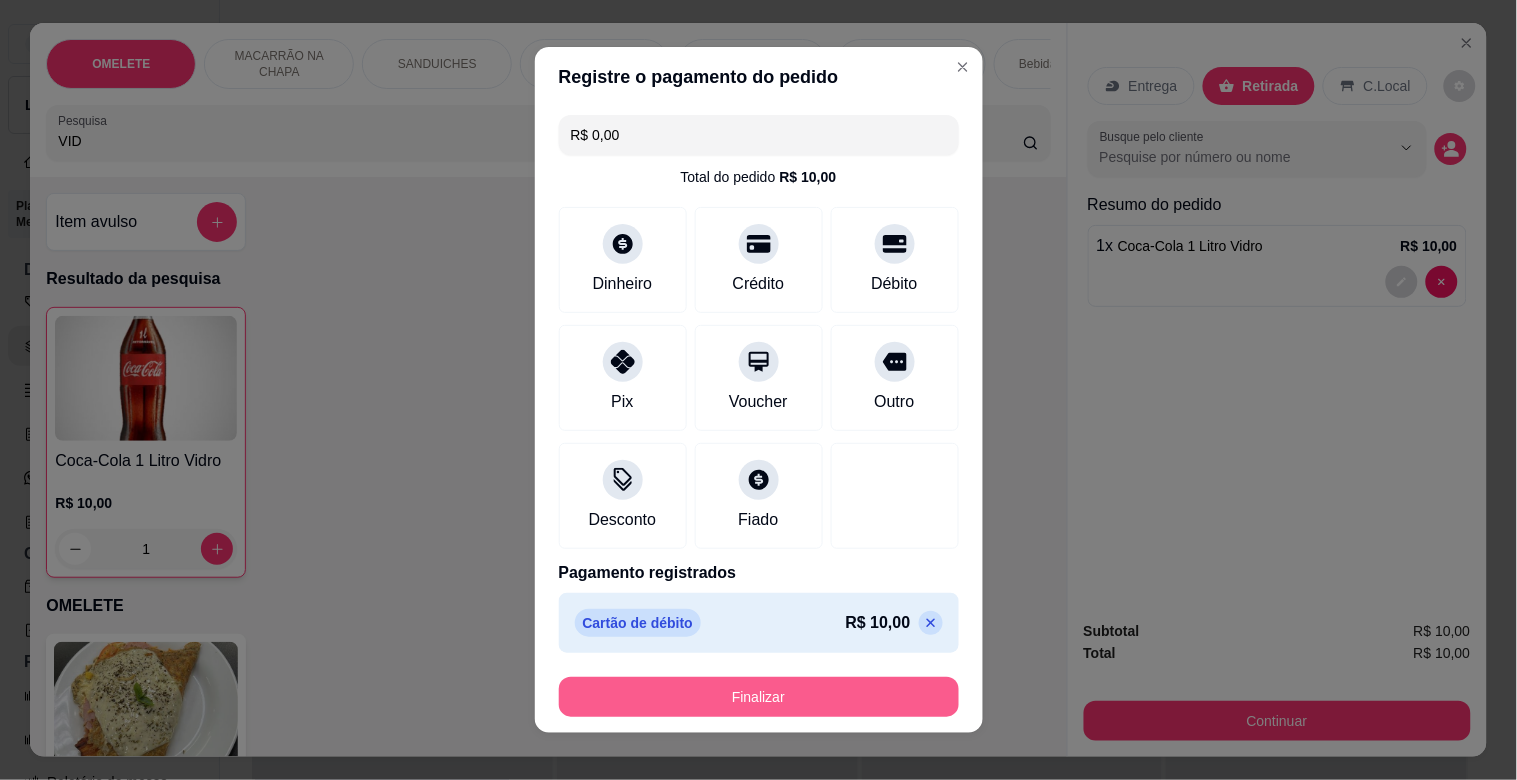 click on "Finalizar" at bounding box center (759, 697) 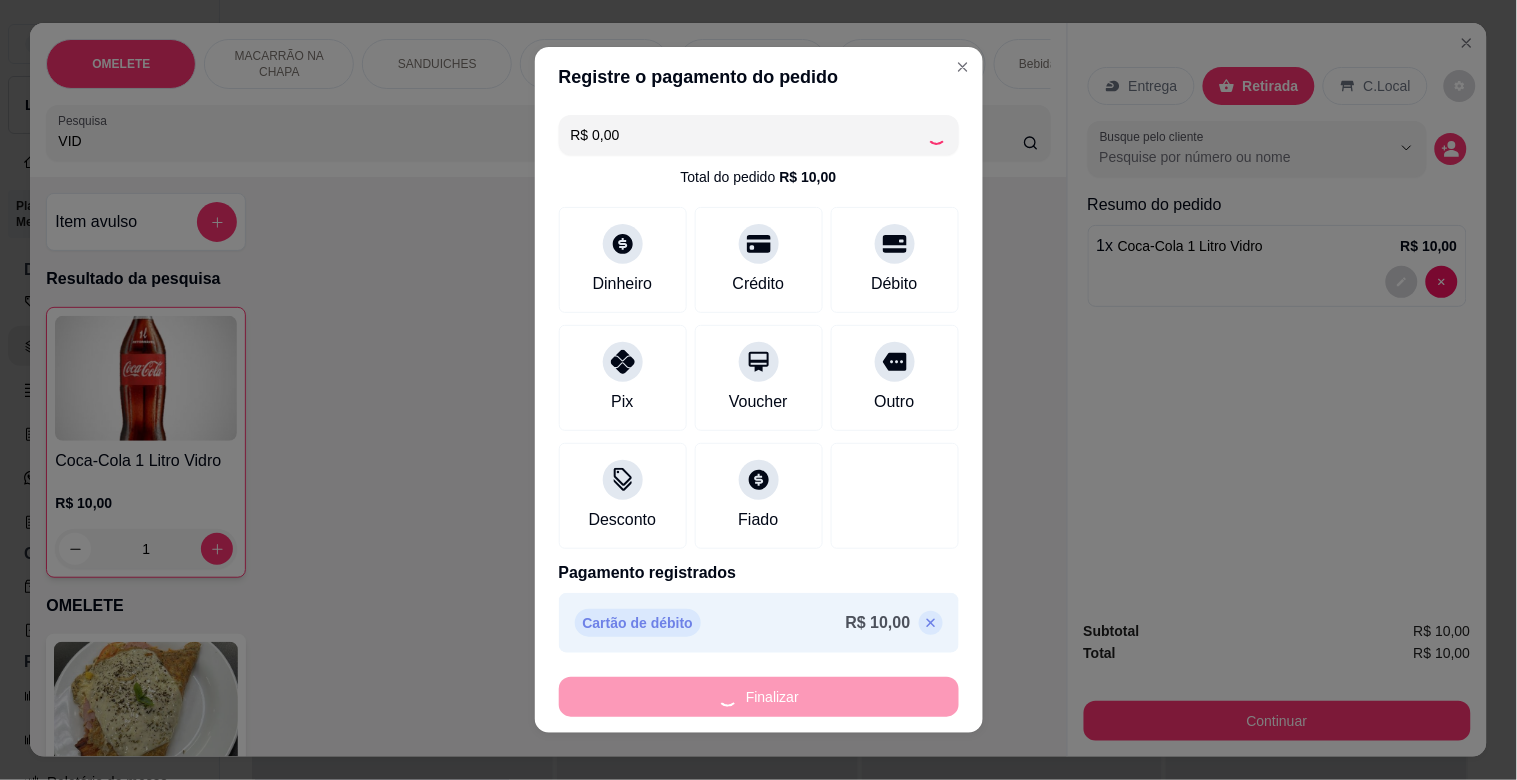 click on "Finalizar" at bounding box center (759, 697) 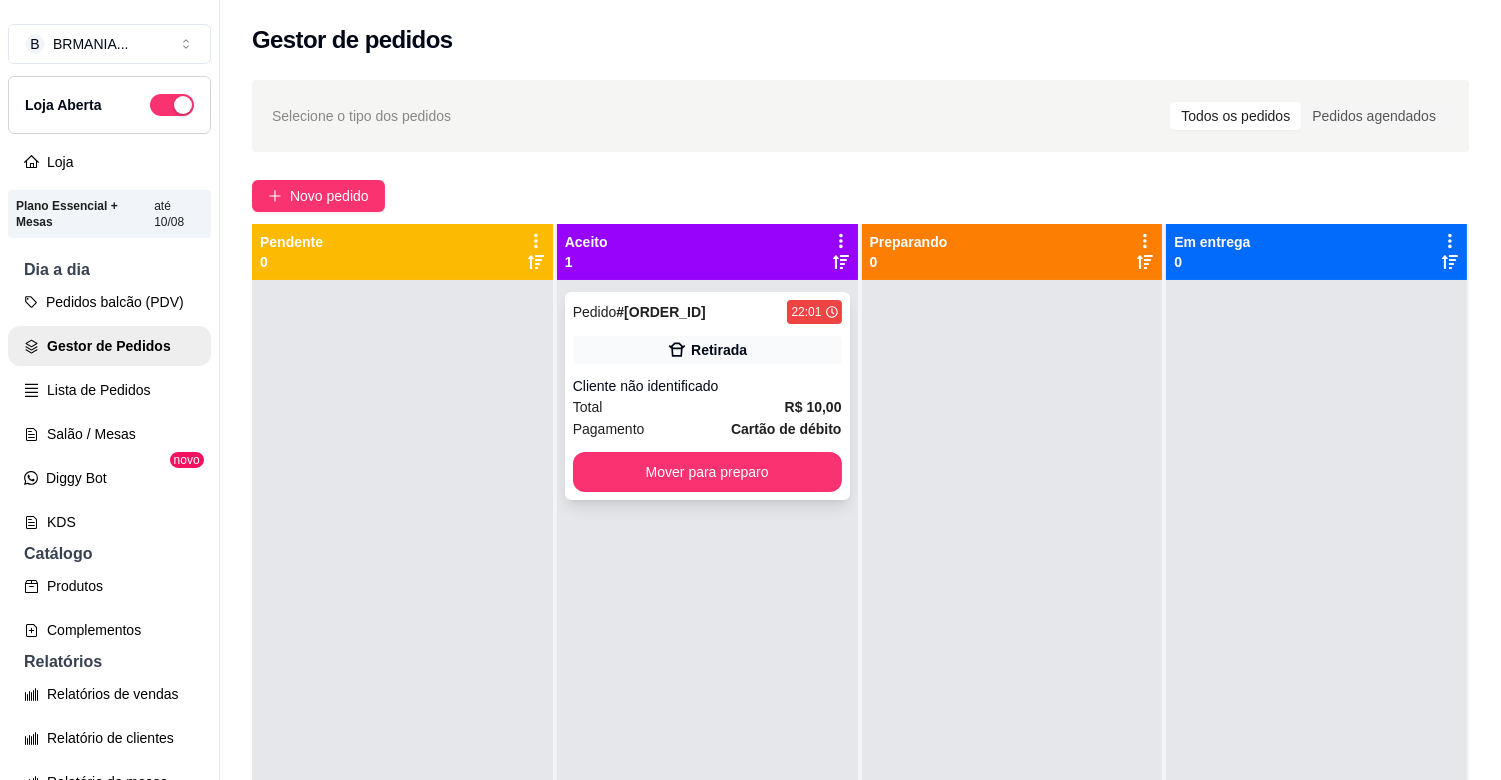 click on "Total R$ 10,00" at bounding box center [707, 407] 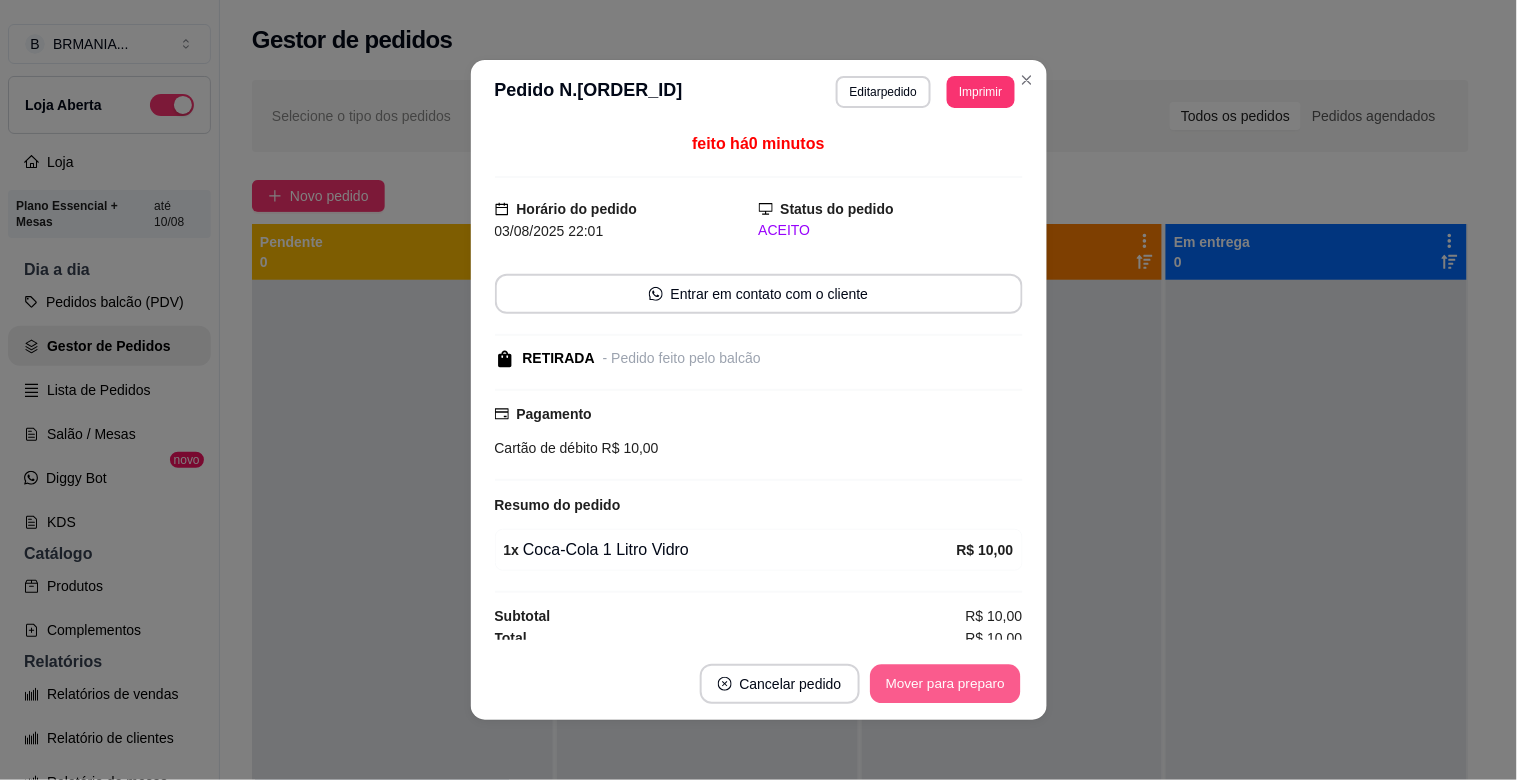 click on "Mover para preparo" at bounding box center (945, 684) 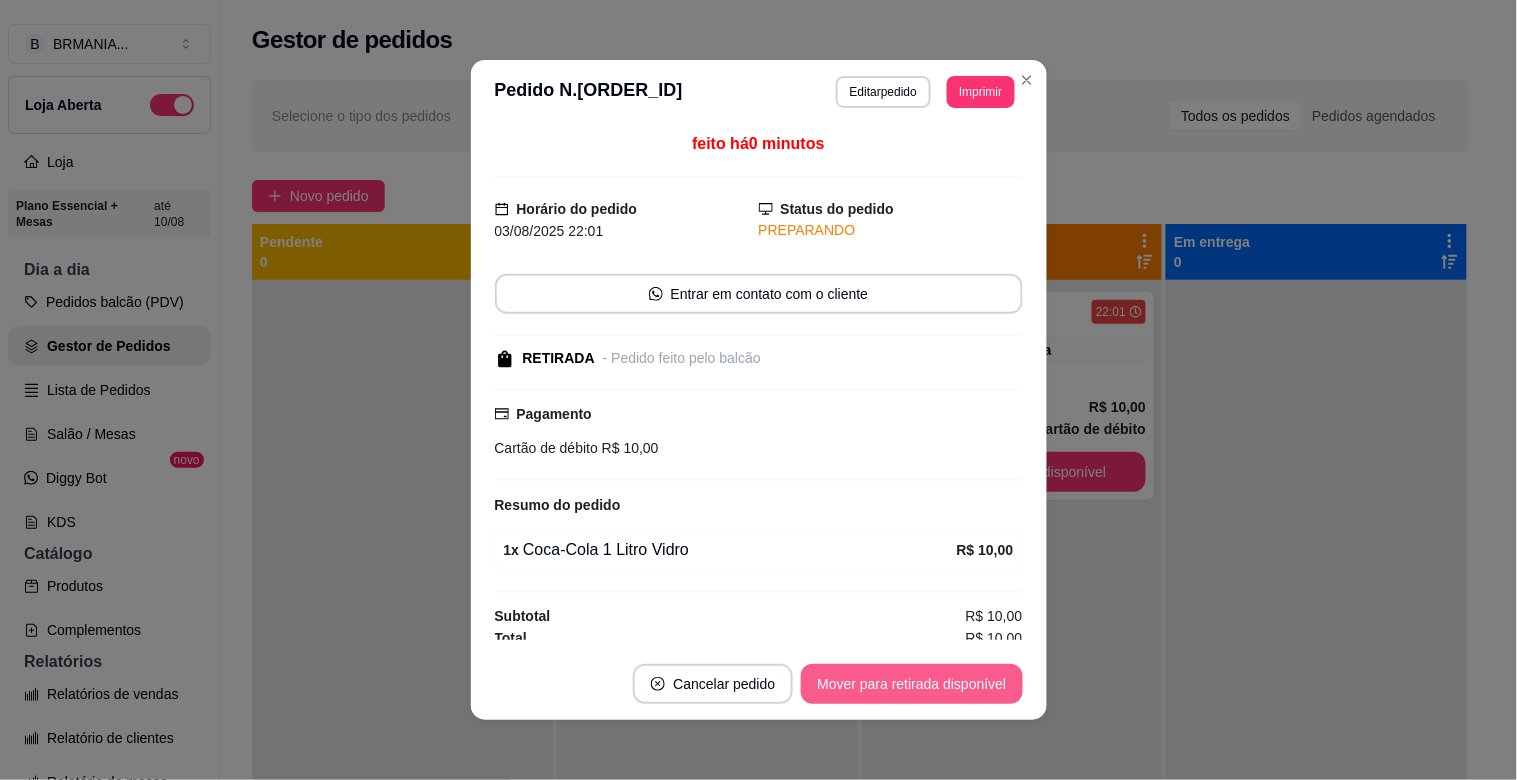 click on "Mover para retirada disponível" at bounding box center [911, 684] 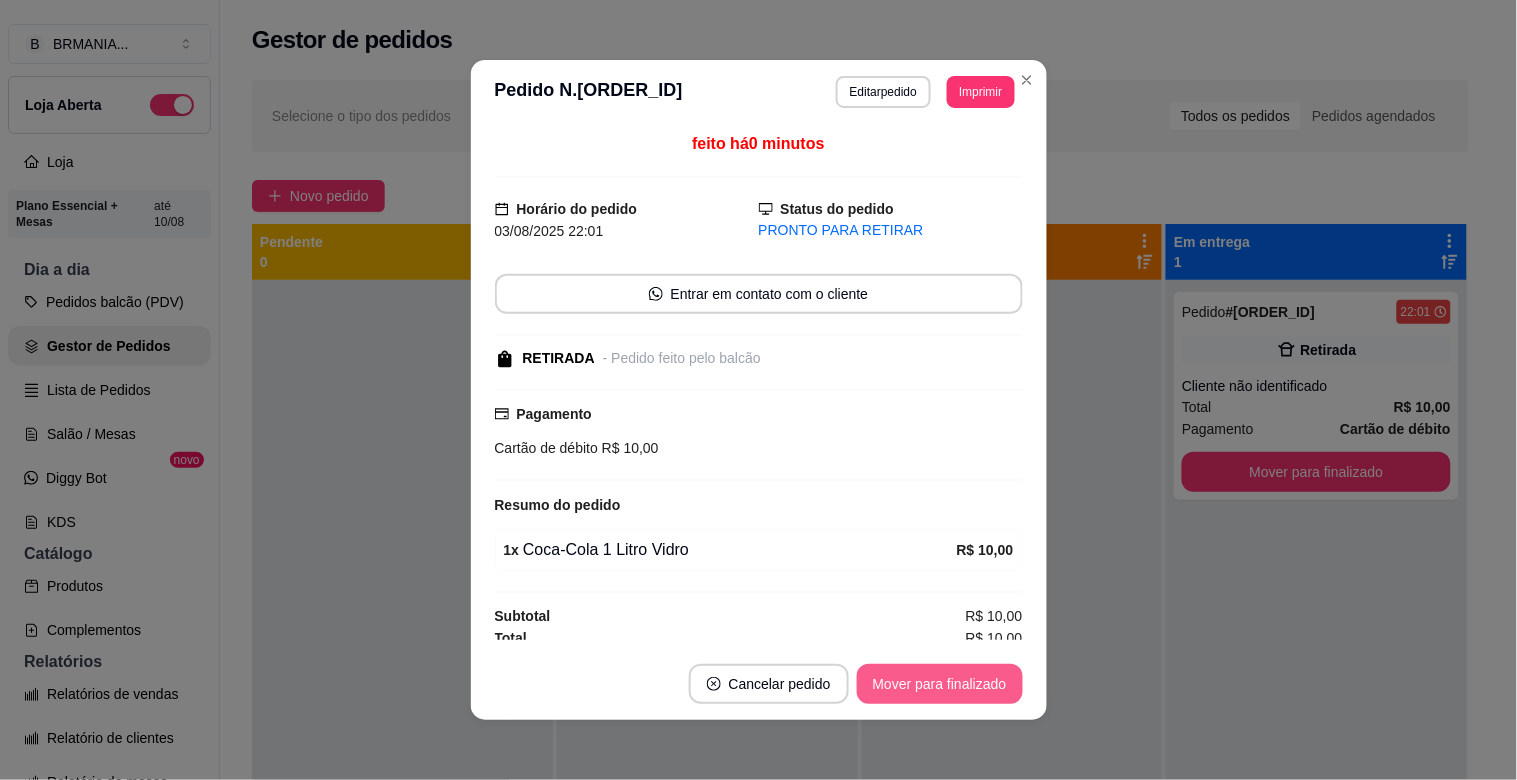 click on "Mover para finalizado" at bounding box center (940, 684) 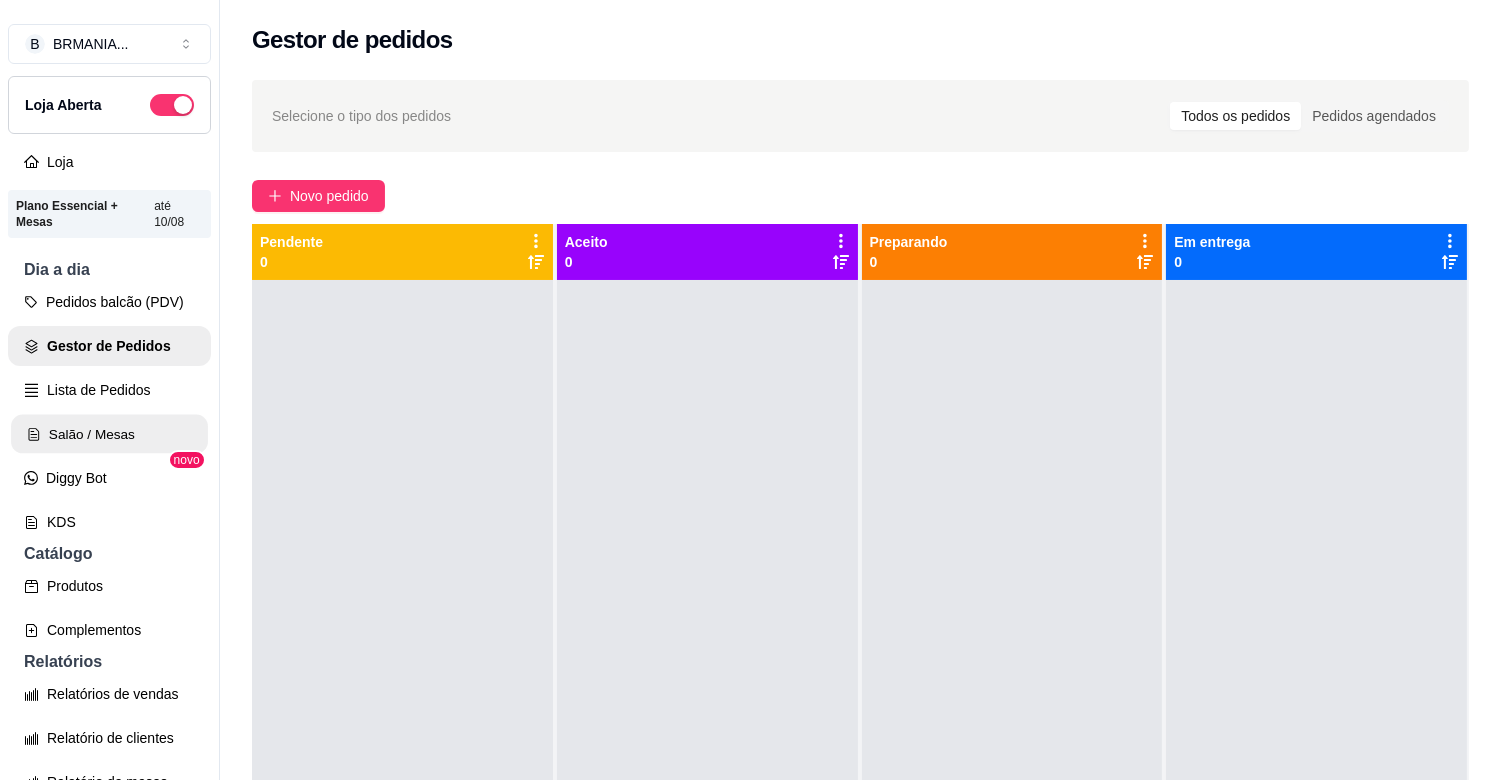 click on "Salão / Mesas" at bounding box center (109, 434) 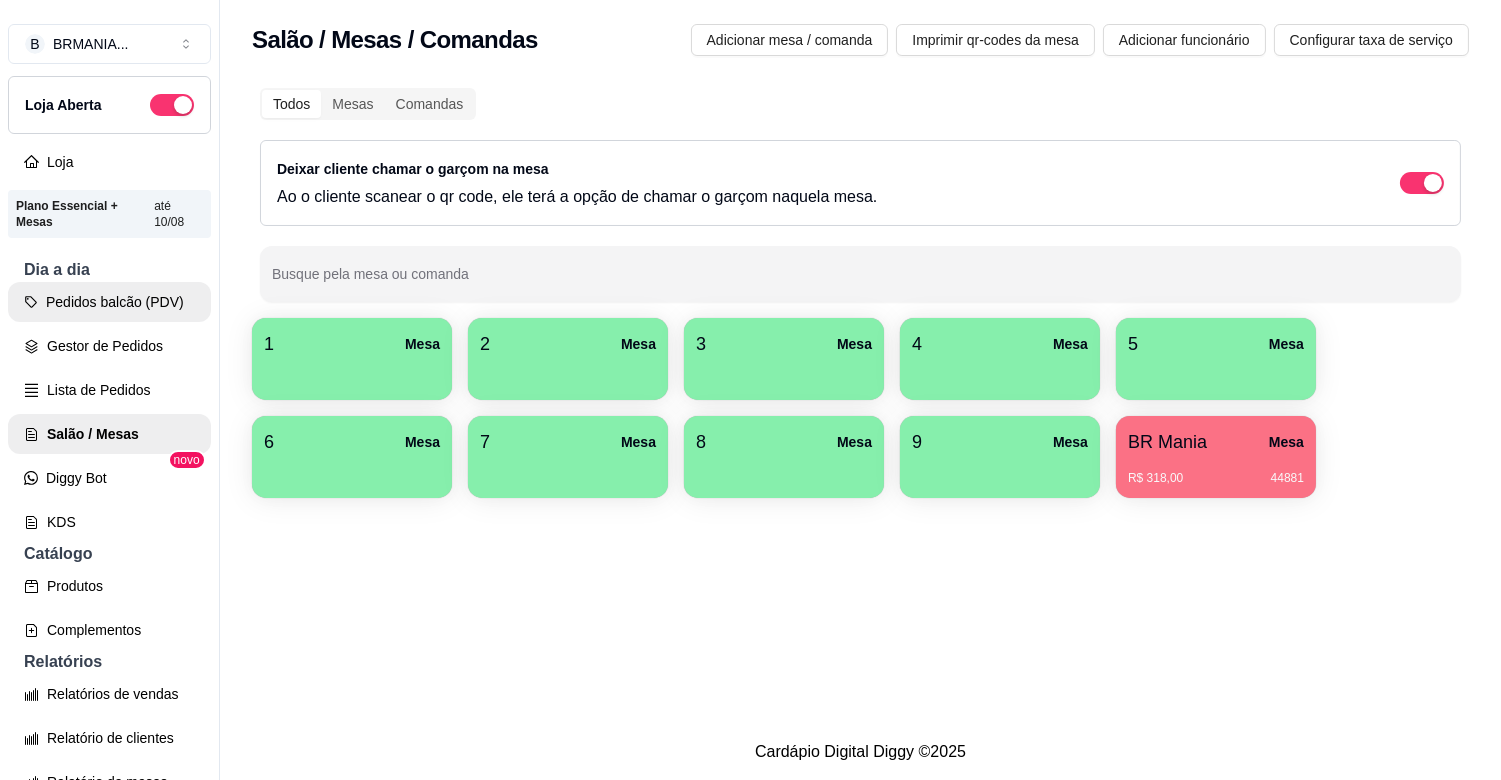 click on "Pedidos balcão (PDV)" at bounding box center [109, 302] 